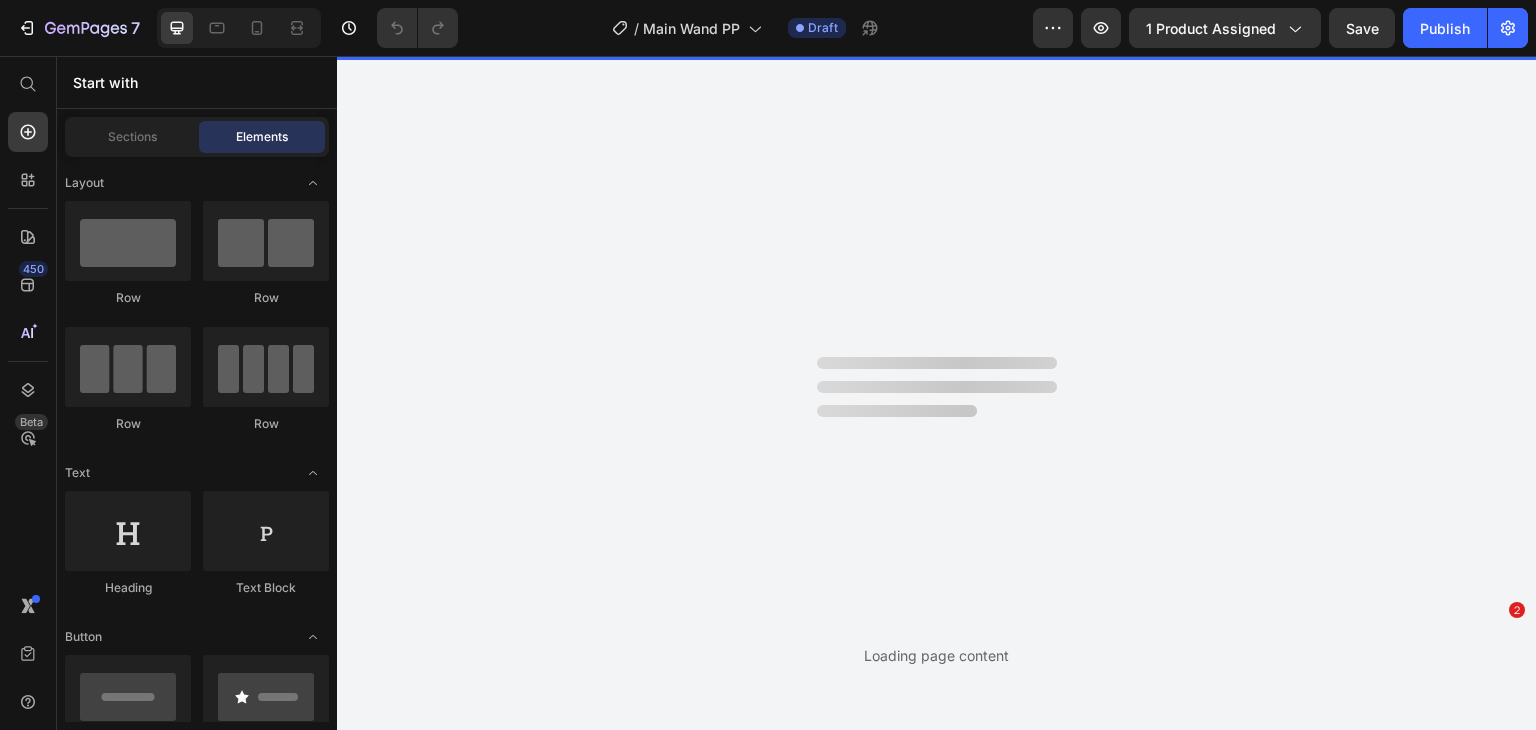 scroll, scrollTop: 0, scrollLeft: 0, axis: both 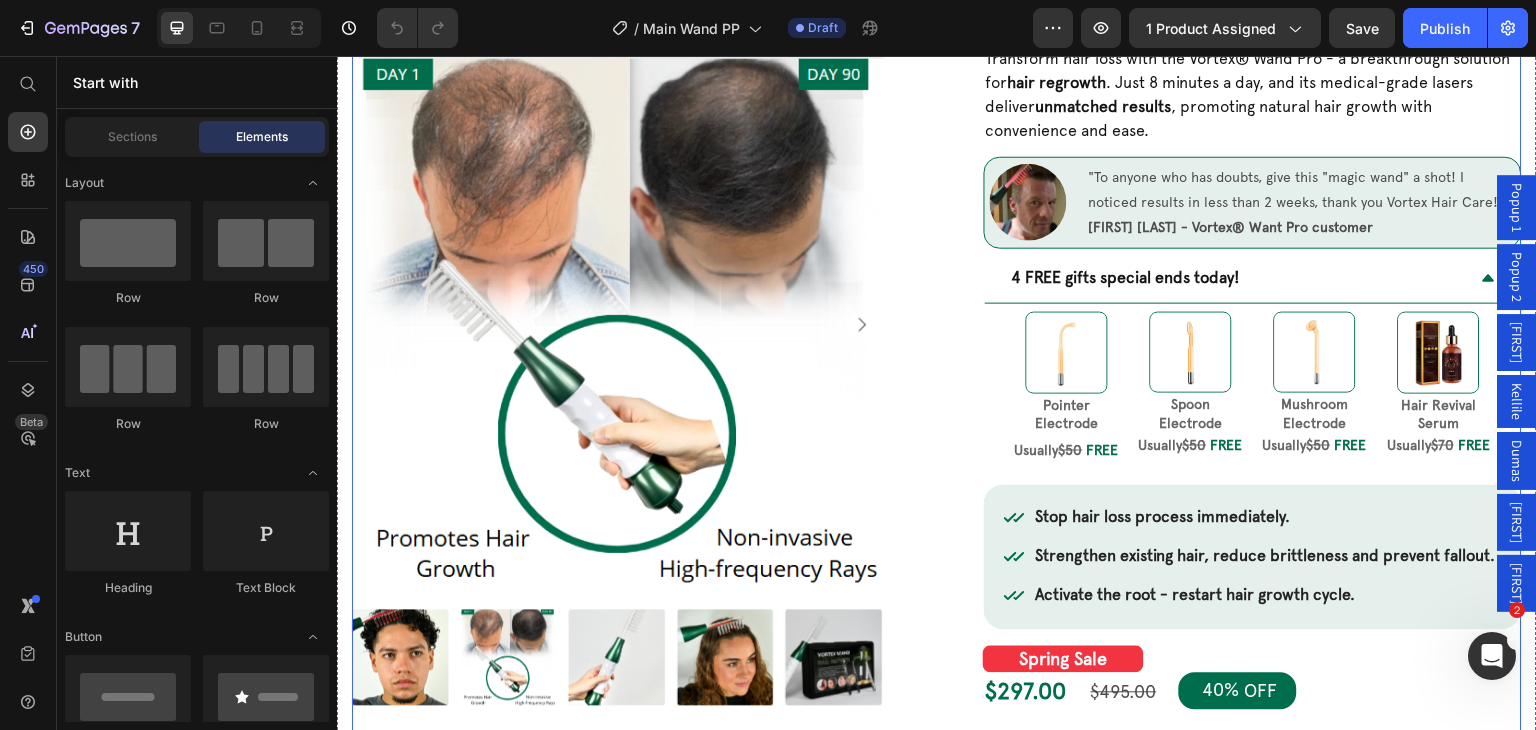 click on "Product Images Icon Icon Icon Icon Icon Icon List Rated 4.8/5 by 2,387 happy customers Text Block Row Vortex® Wand Pro Heading Transform hair loss with the Vortex® Wand Pro - a breakthrough solution for  hair regrowth . Just 8 minutes a day, and its medical-grade lasers deliver  unmatched results , promoting natural hair growth with convenience and ease. Text Block Image "To anyone who has doubts, give this wand a shot! I noticed results in less than 2 weeks, thank you Vortex!"  Chad V. Text Block Row Image "To anyone who has doubts, give this "magic wand" a shot! I noticed results in less than 2 weeks, thank you Vortex Hair Care!" Chad Vermillion - Vortex® Want Pro customer Text Block Row
4 FREE gifts special ends today! Image Pointer  Electrode Heading Usually  $50   FREE Heading Image Spoon  Electrode Heading Usually  $50   FREE Heading Image Mushroom  Electrode Heading Usually  $50   FREE Heading Image Hair Revival  Serum Heading $70" at bounding box center [937, 634] 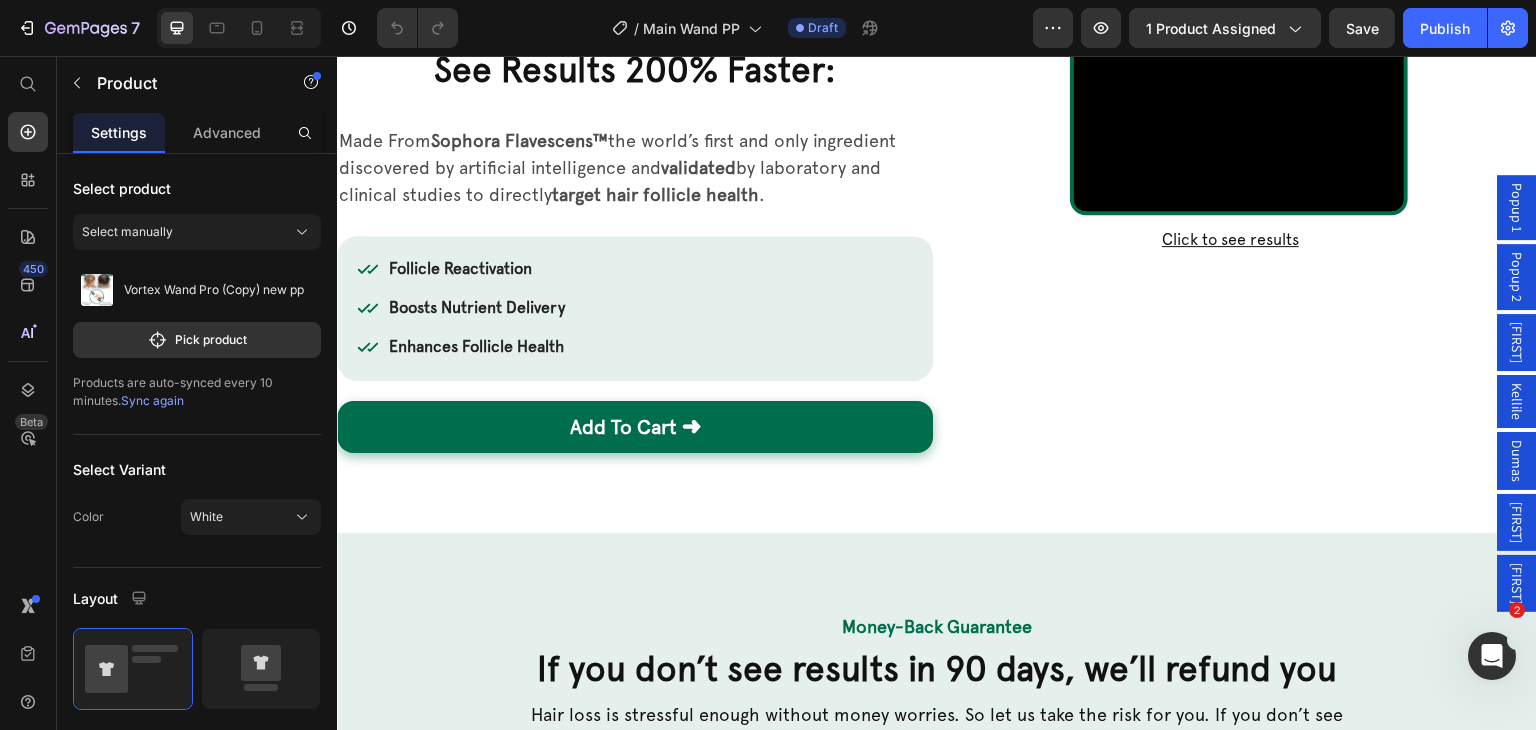 scroll, scrollTop: 7748, scrollLeft: 0, axis: vertical 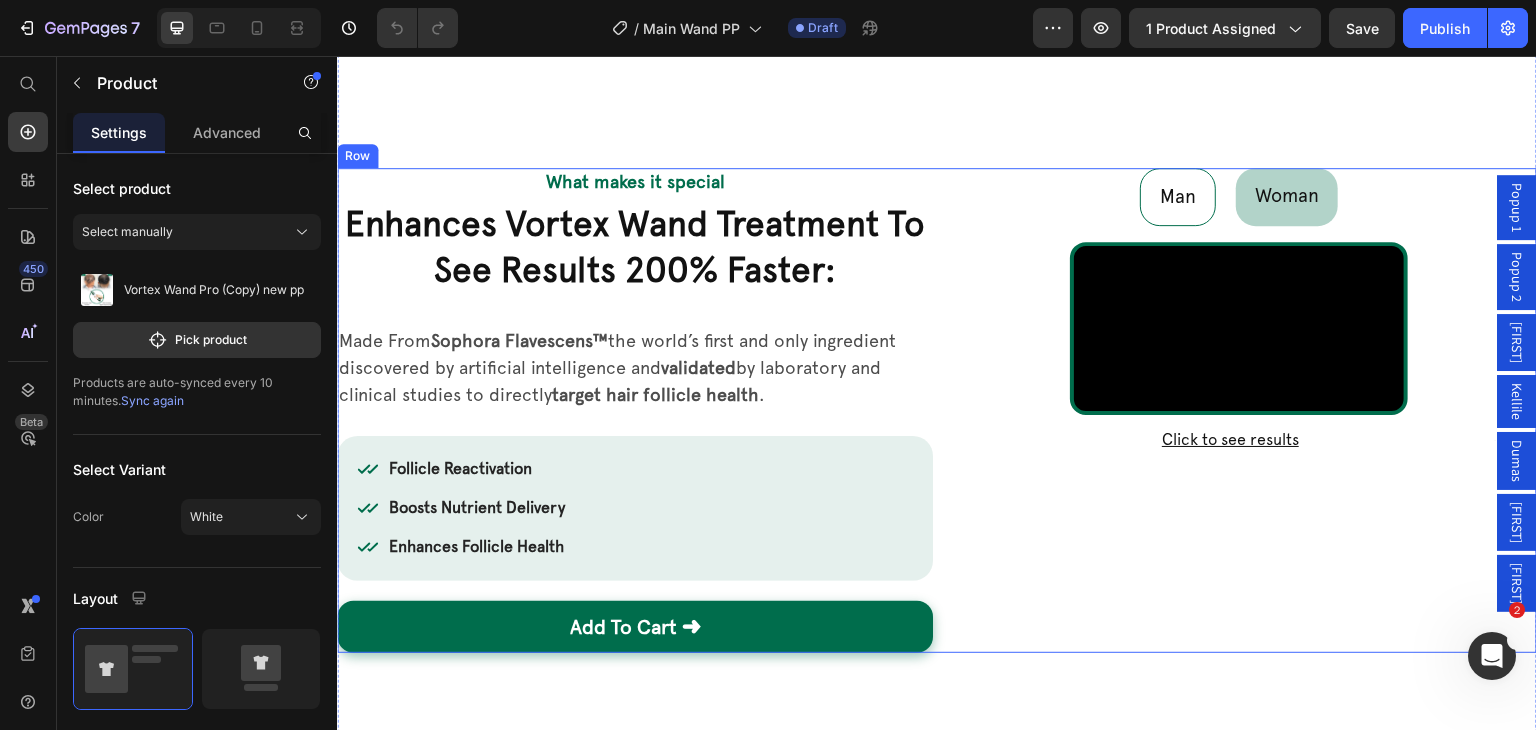 click on "Man Woman Video Row
Click to see results Accordion Row Video Row Row
Click to see results Accordion Tab What makes it special Heading Enhances Vortex Wand Treatment To See Results 200% Faster: Heading Made From  Sophora Flavescens™  the world’s first and only ingredient discovered by artificial intelligence and  validated  by laboratory and clinical studies to directly  target hair follicle health . Text Block
Follicle Reactivation
Boosts Nutrient Delivery
Enhances Follicle Health Item List Add To Cart ➜ Button Row" at bounding box center [937, 410] 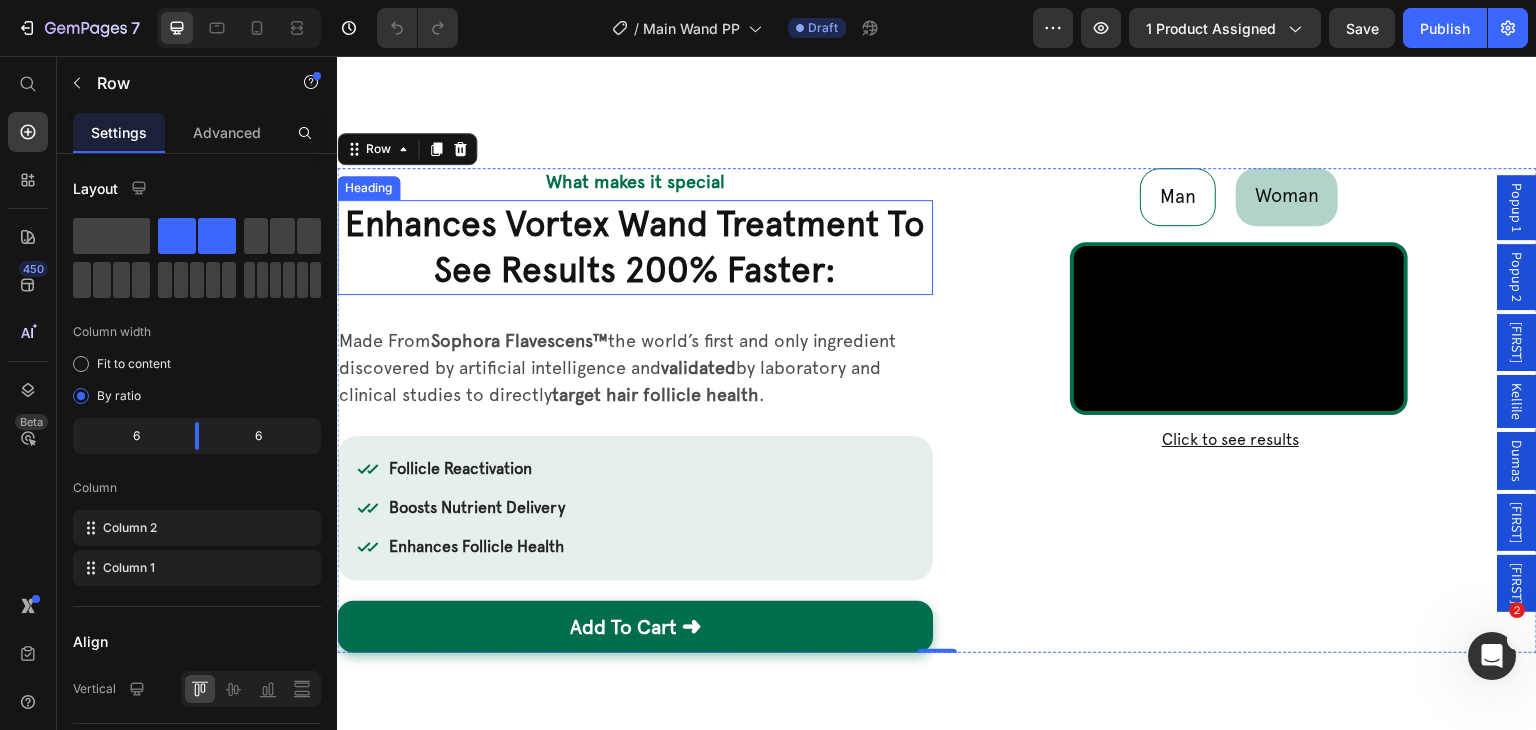 click on "Enhances Vortex Wand Treatment To See Results 200% Faster:" at bounding box center [635, 247] 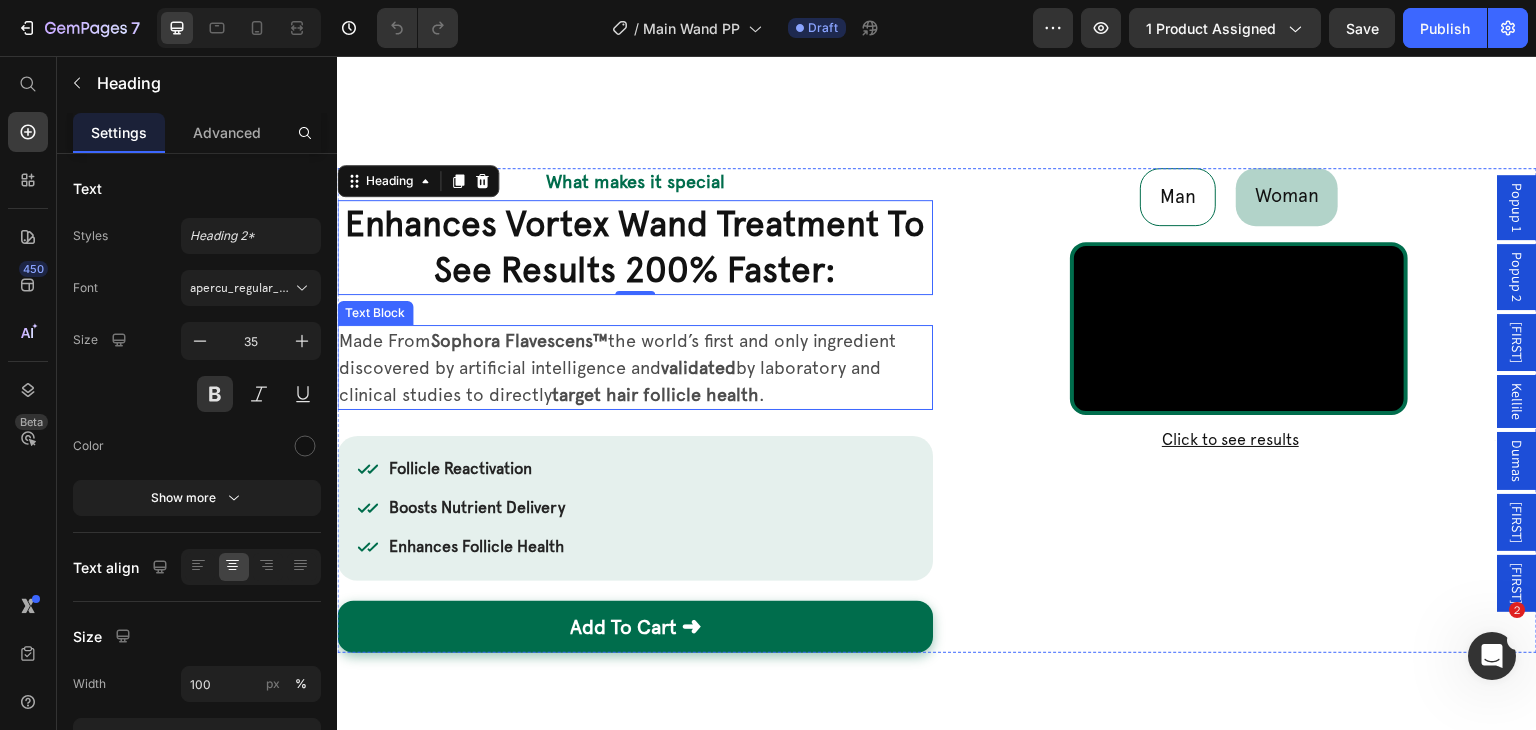 click on "Made From  Sophora Flavescens™  the world’s first and only ingredient discovered by artificial intelligence and  validated  by laboratory and clinical studies to directly  target hair follicle health ." at bounding box center [635, 367] 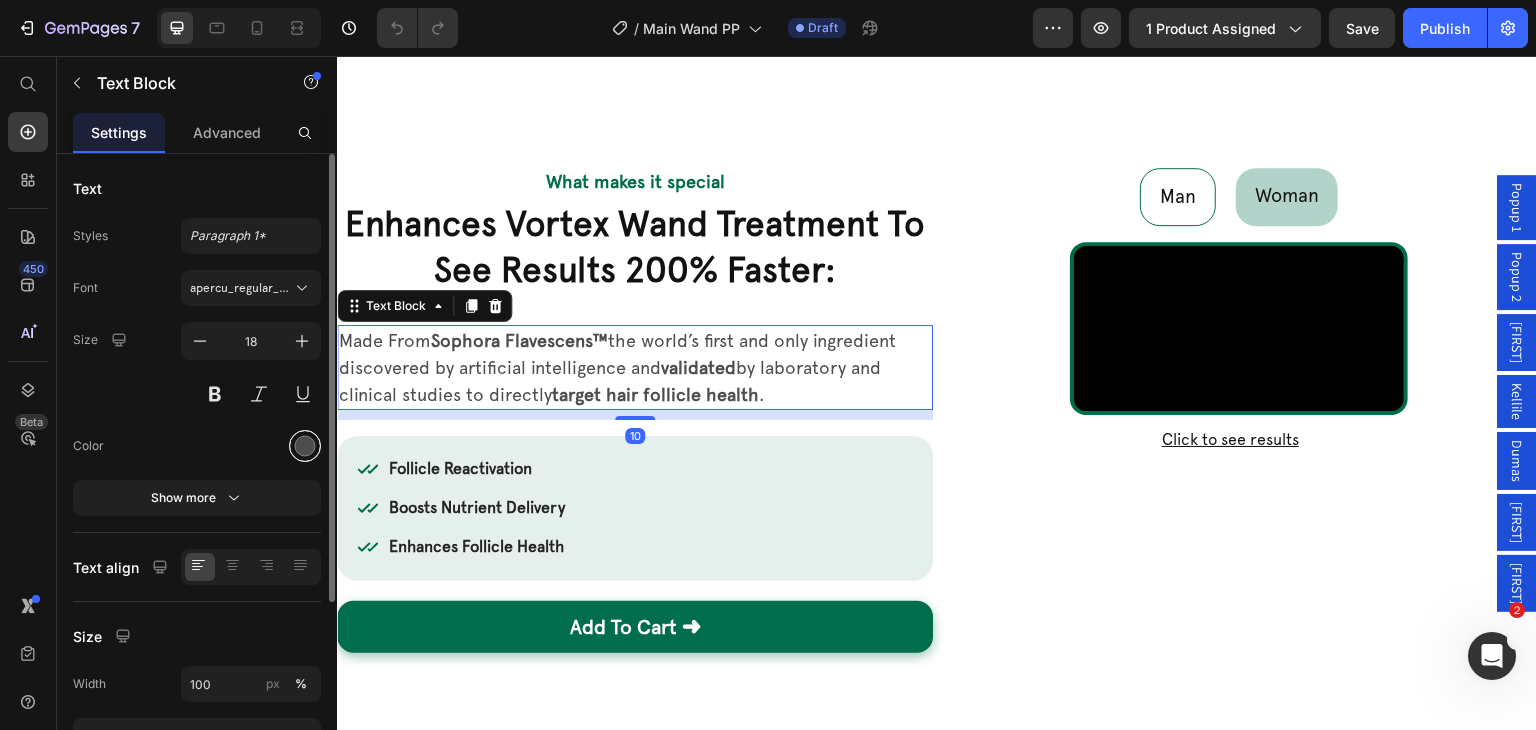 click at bounding box center [305, 446] 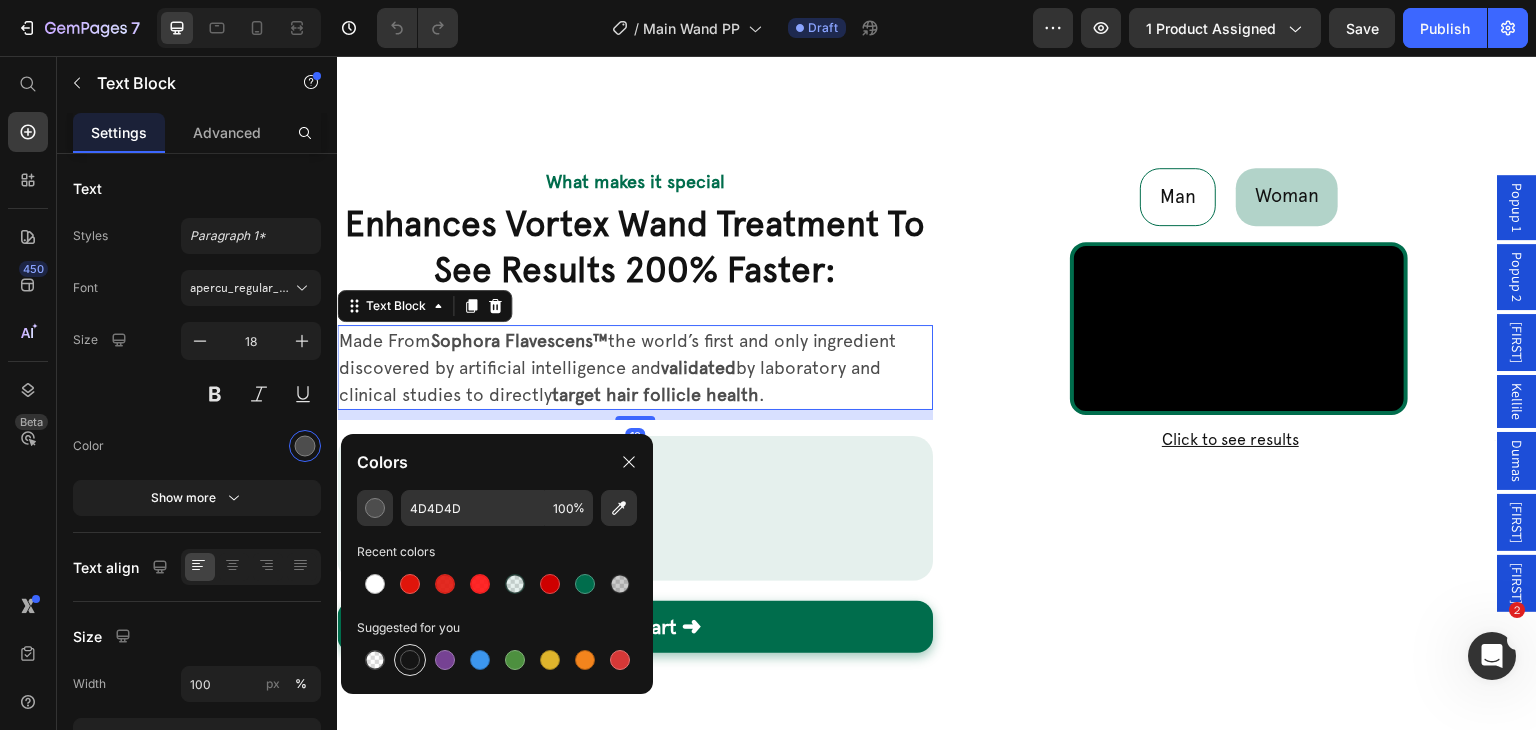 click at bounding box center (410, 660) 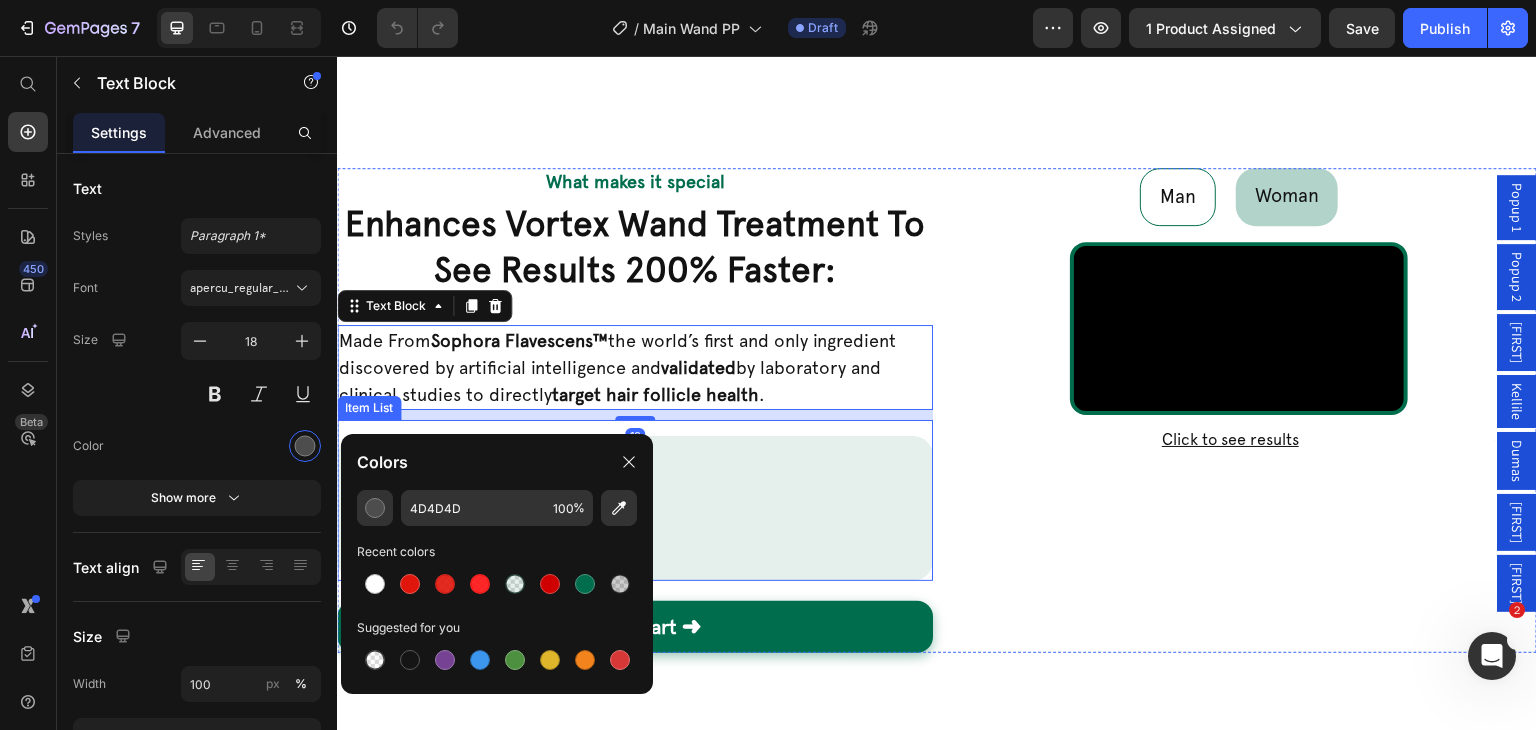 type on "151515" 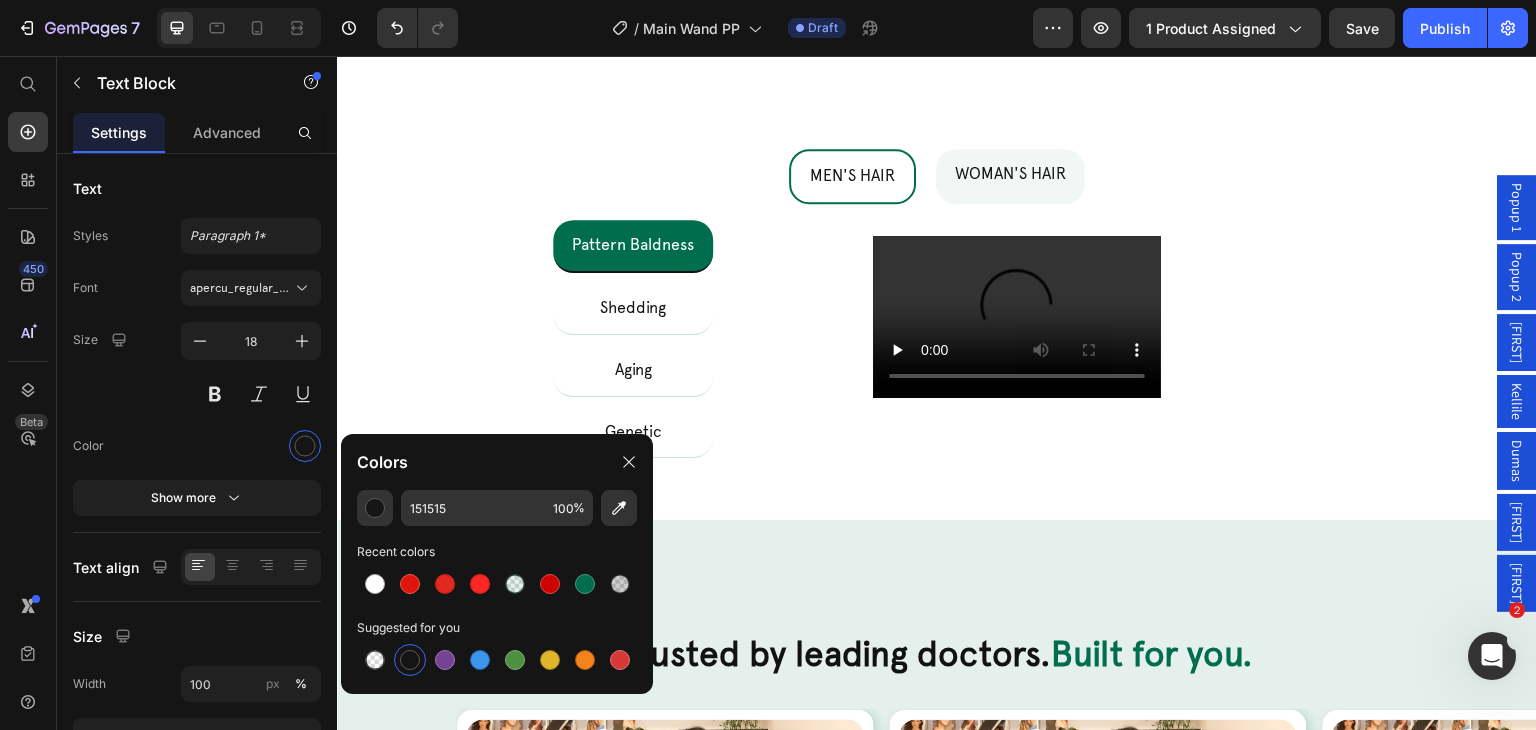 scroll, scrollTop: 5248, scrollLeft: 0, axis: vertical 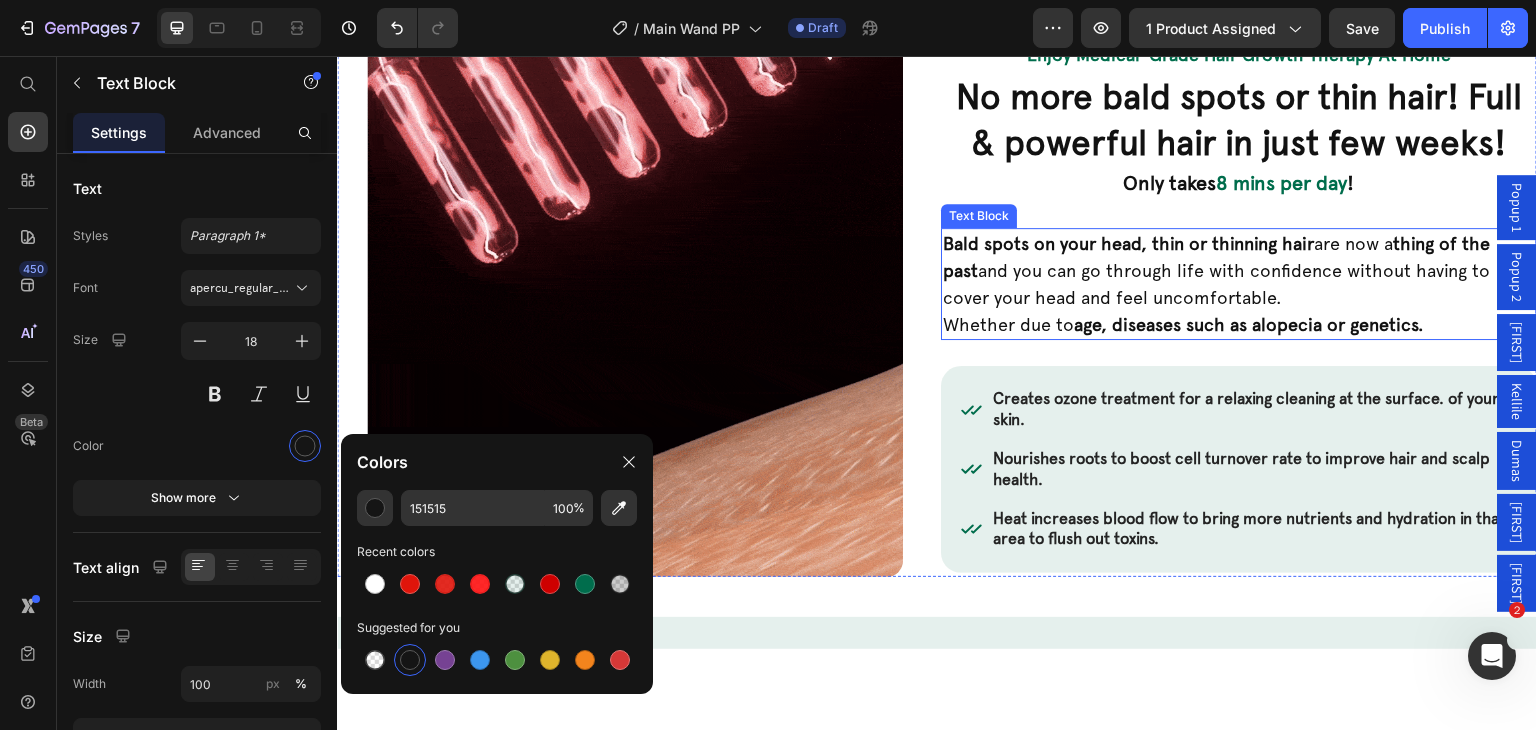 click on "Whether due to  age, diseases such as alopecia or genetics." at bounding box center (1239, 324) 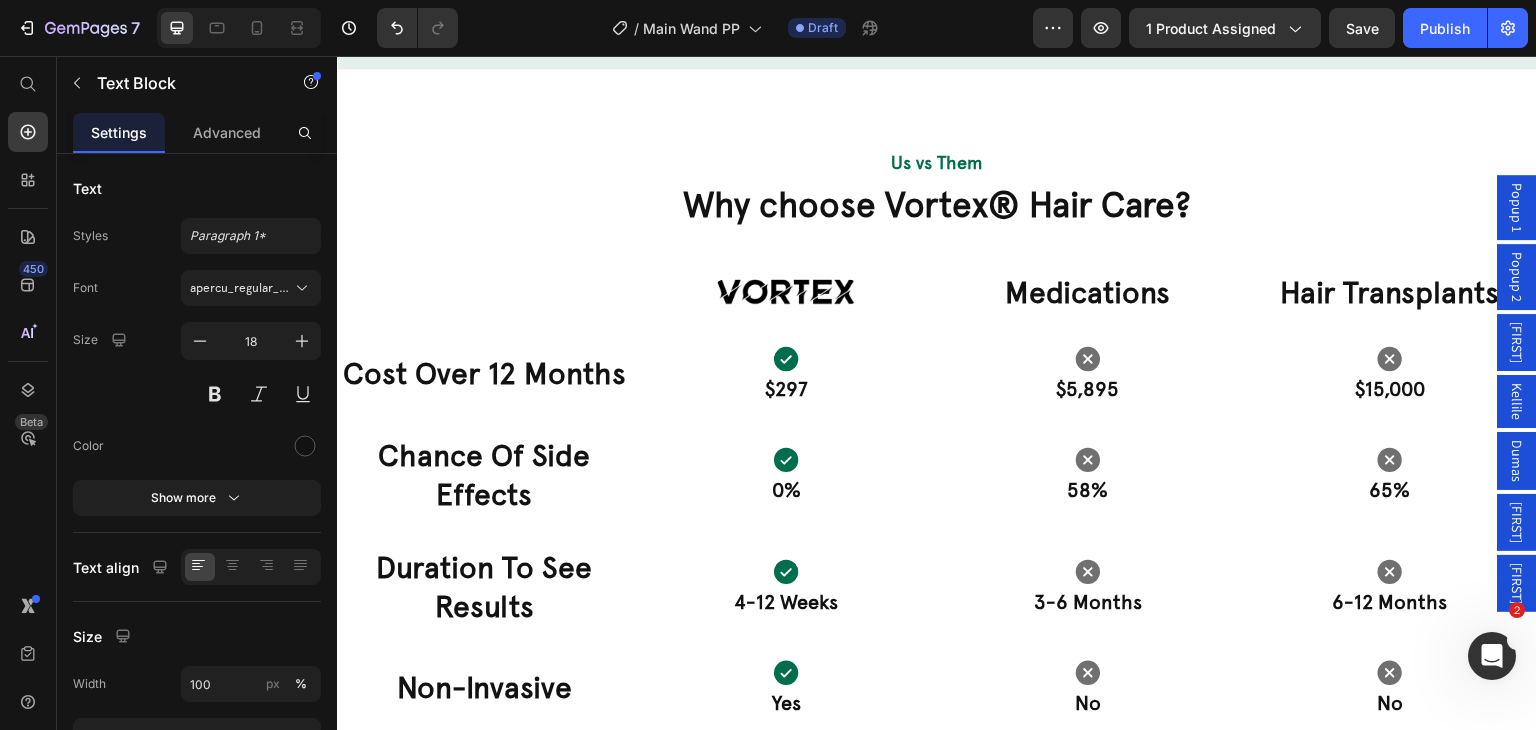 scroll, scrollTop: 7848, scrollLeft: 0, axis: vertical 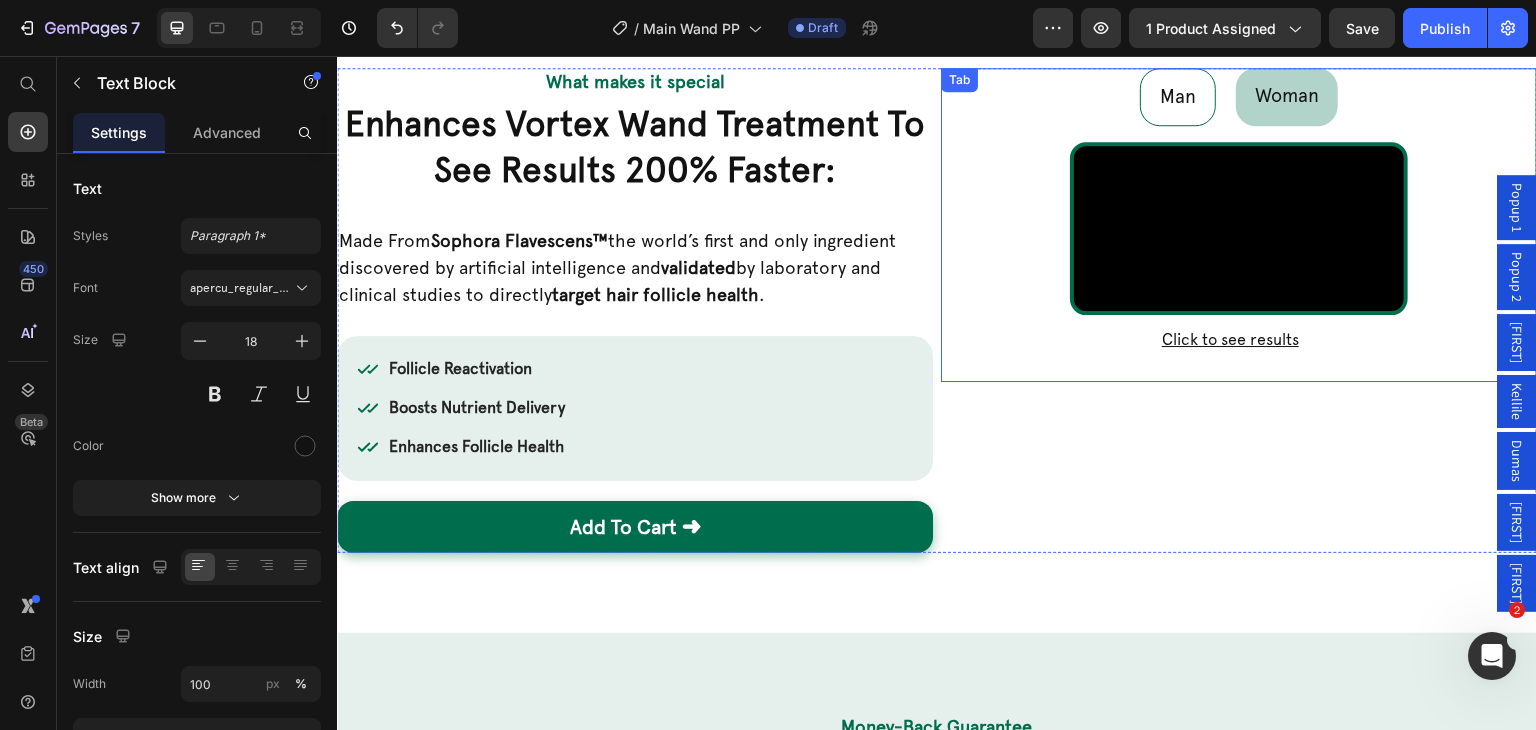 click on "Man" at bounding box center (1178, 97) 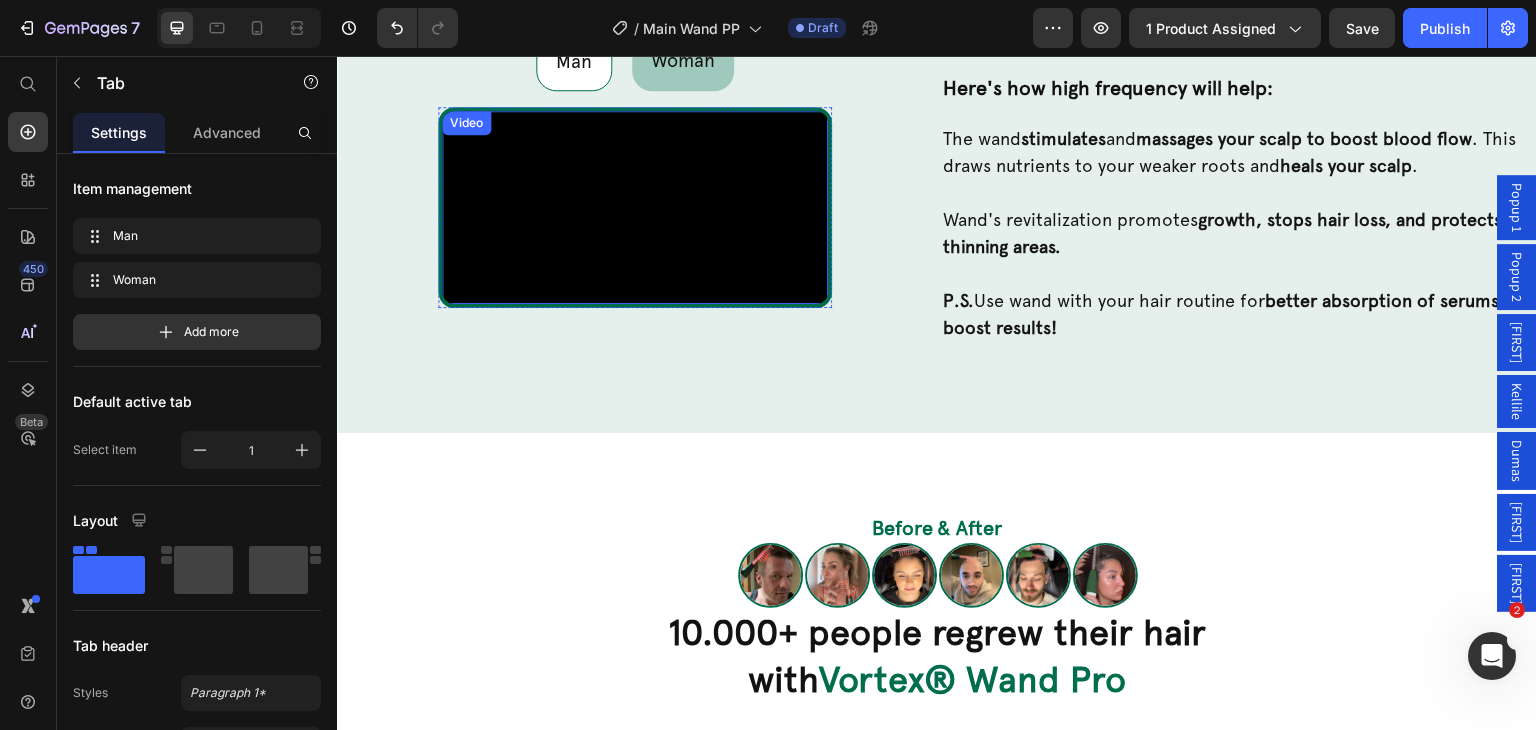 scroll, scrollTop: 2620, scrollLeft: 0, axis: vertical 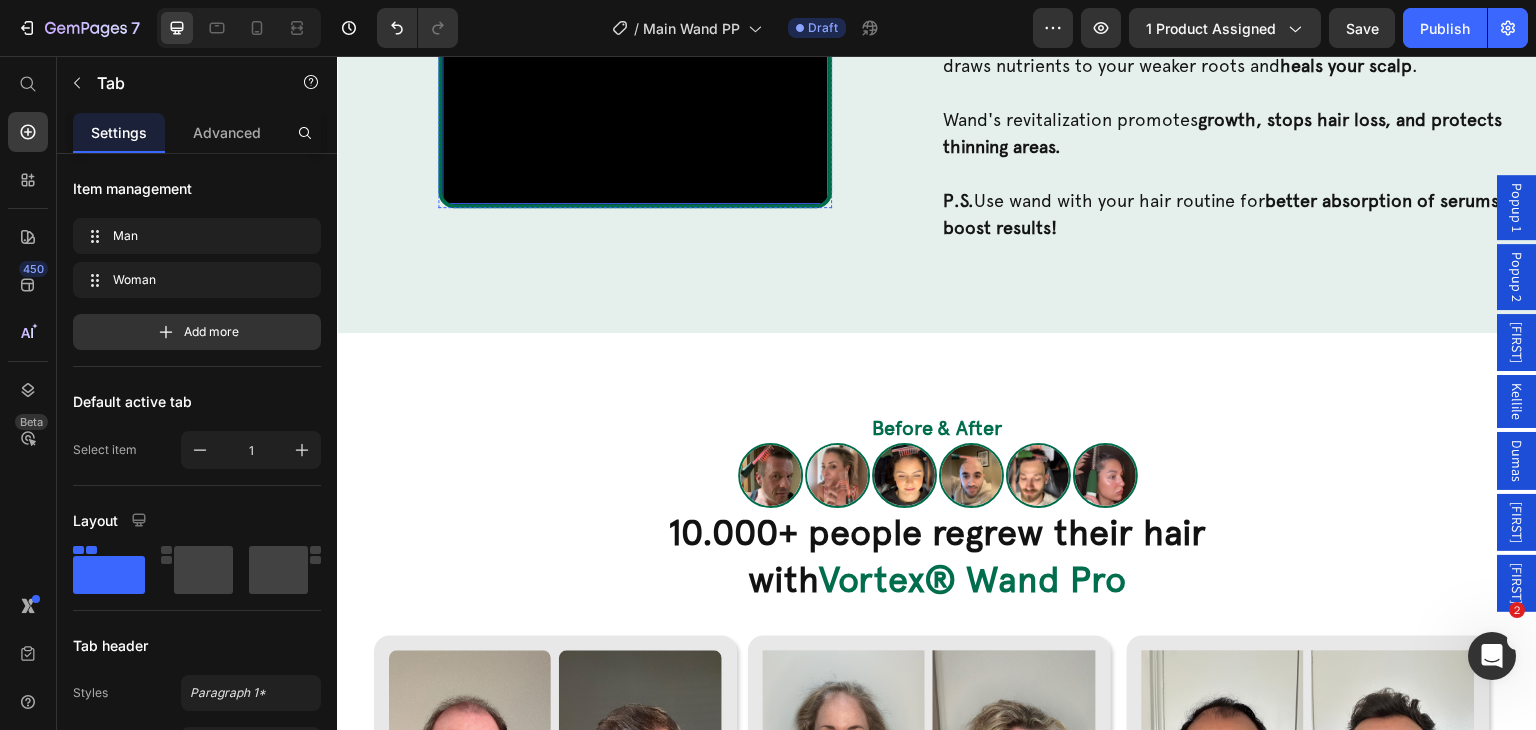 click at bounding box center (635, 107) 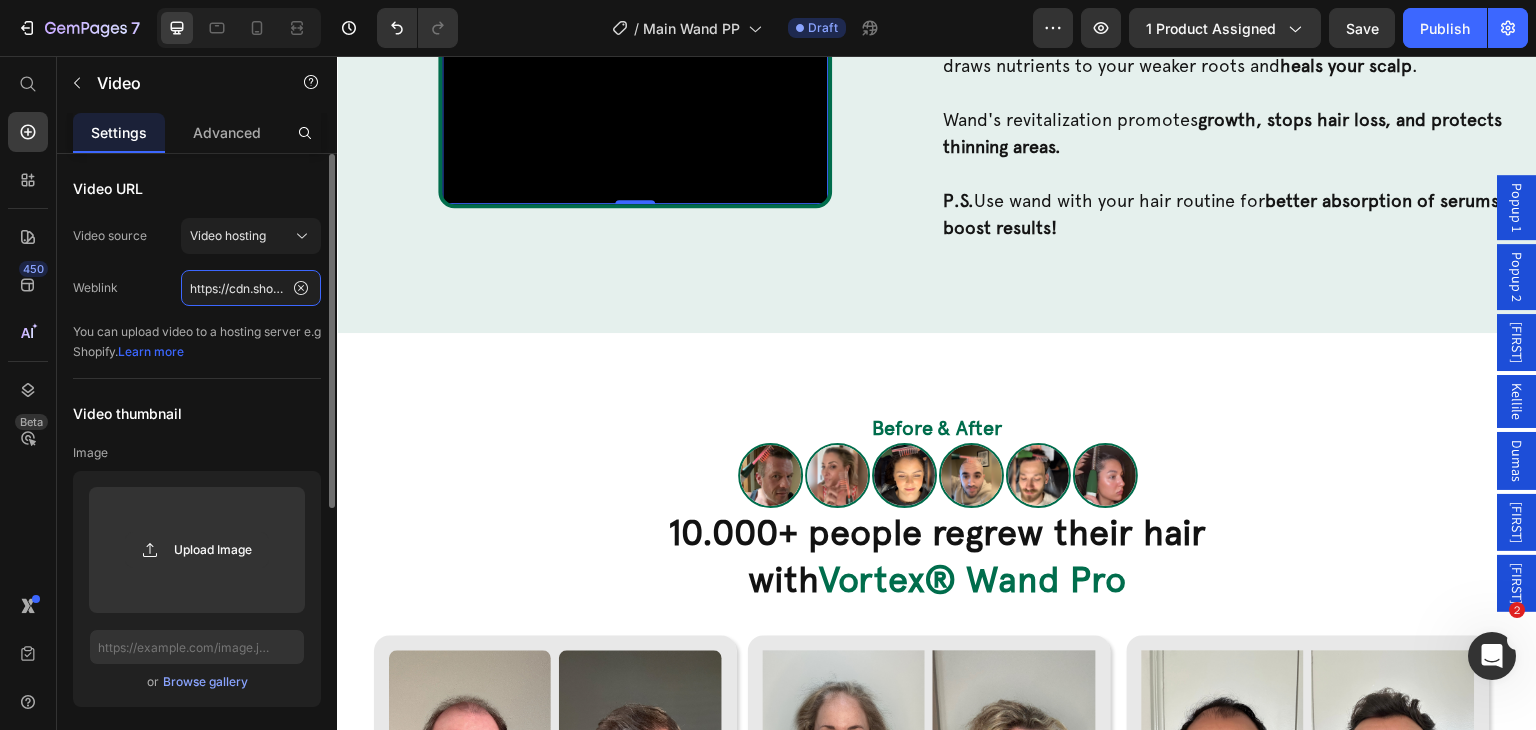 click on "https://cdn.shopify.com/videos/c/o/v/a4d1195996bb42bdac17754fcc0cbb8e.mov" 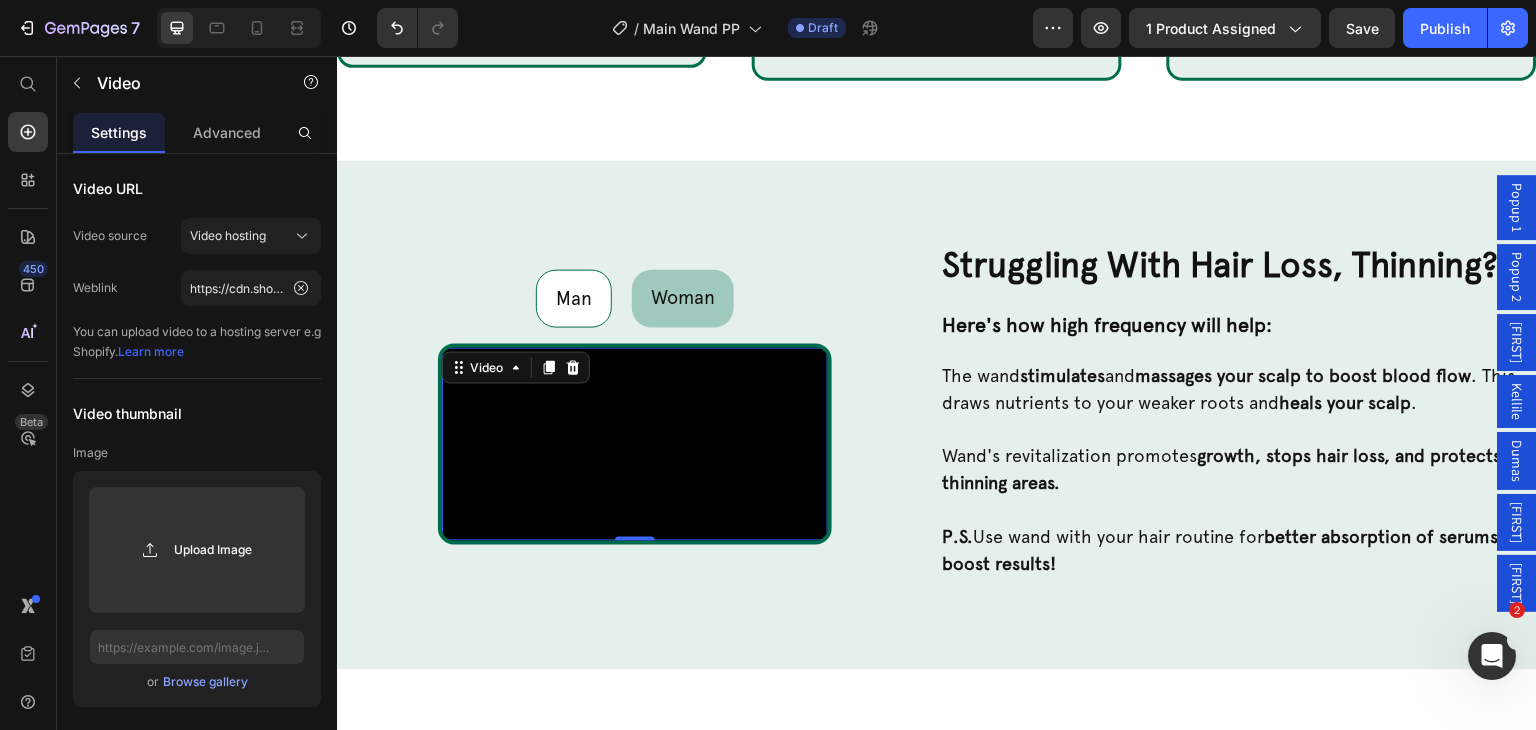 scroll, scrollTop: 2770, scrollLeft: 0, axis: vertical 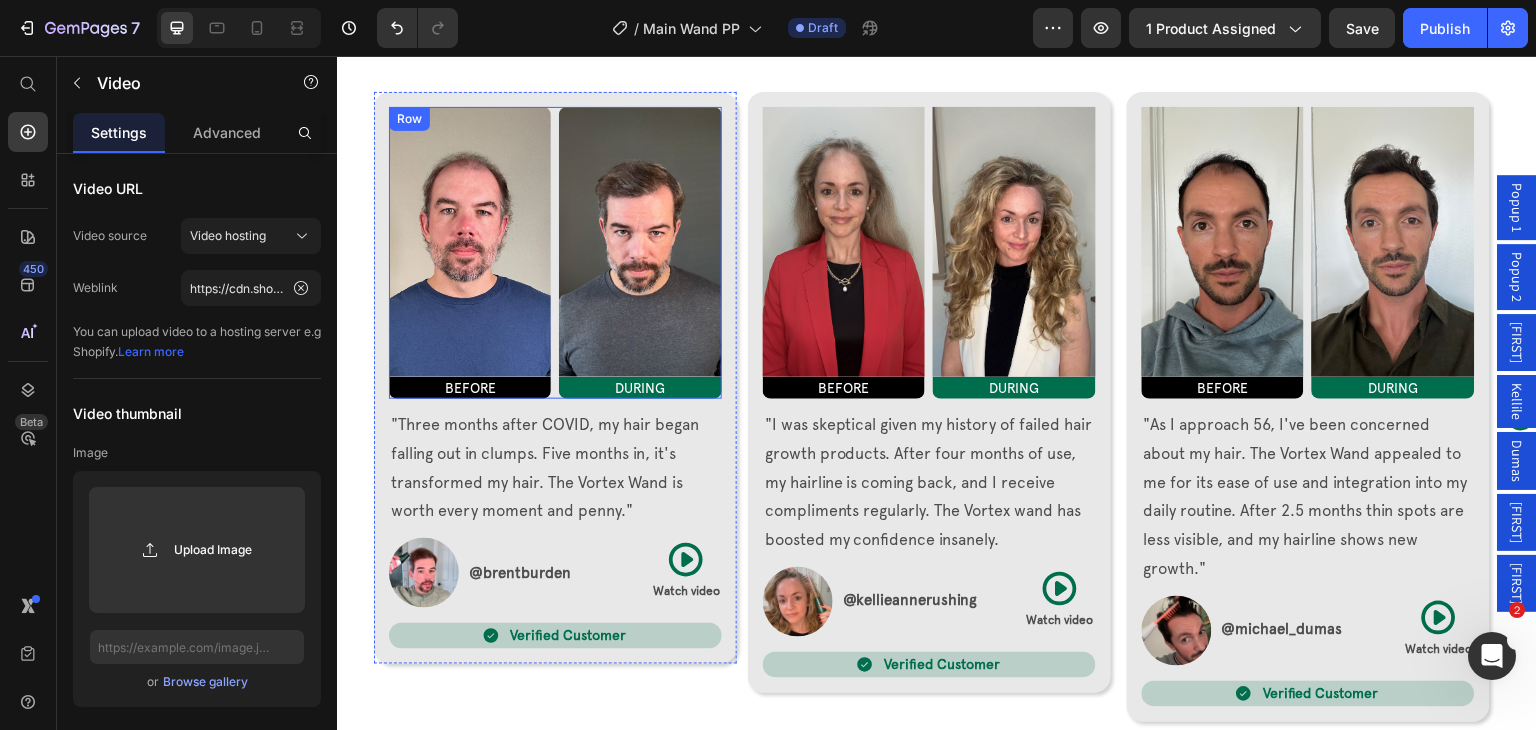 click on "Image BEFORE Heading Image DURING Heading Row" at bounding box center (555, 253) 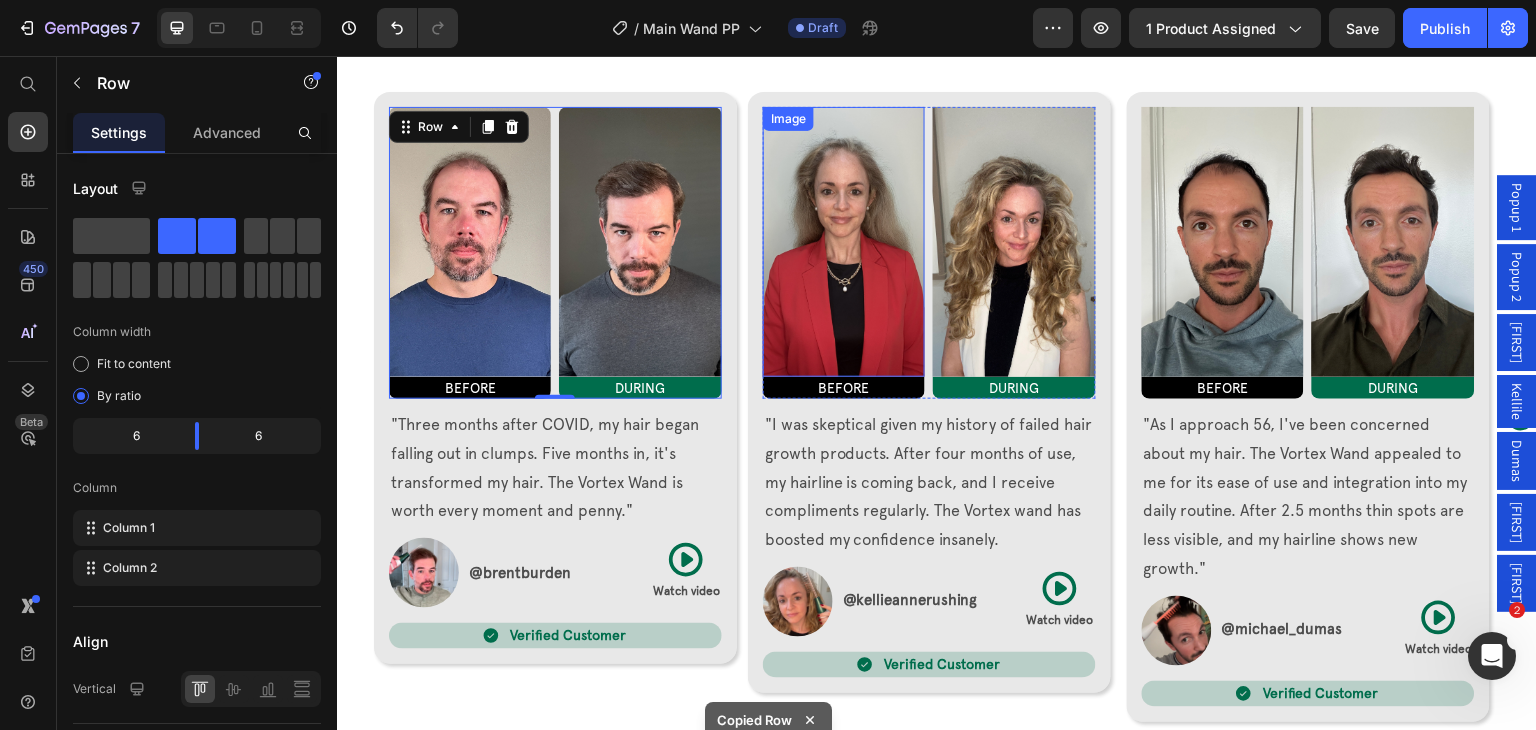 scroll, scrollTop: 3894, scrollLeft: 0, axis: vertical 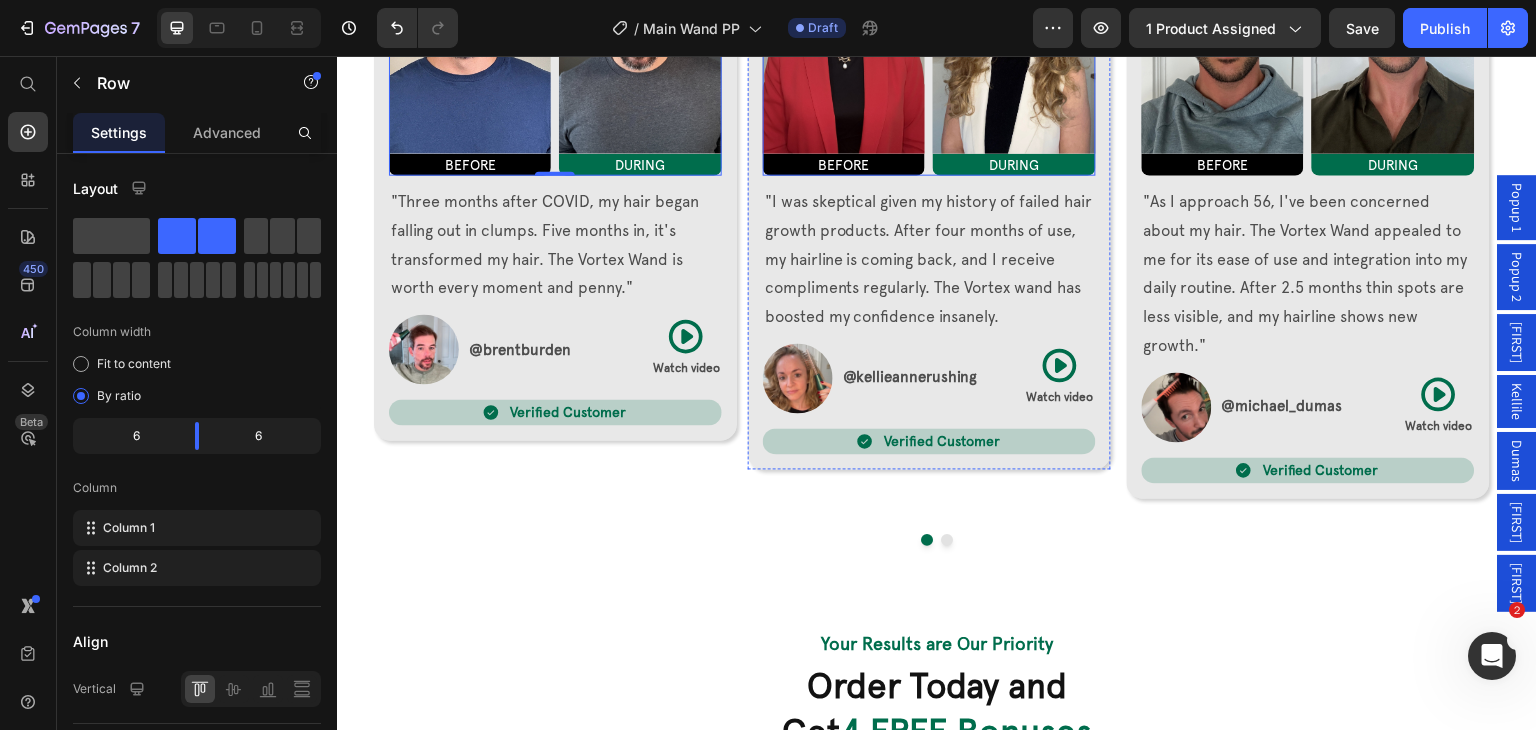 click on "Image BEFORE Heading Image DURING Heading Row" at bounding box center (929, 29) 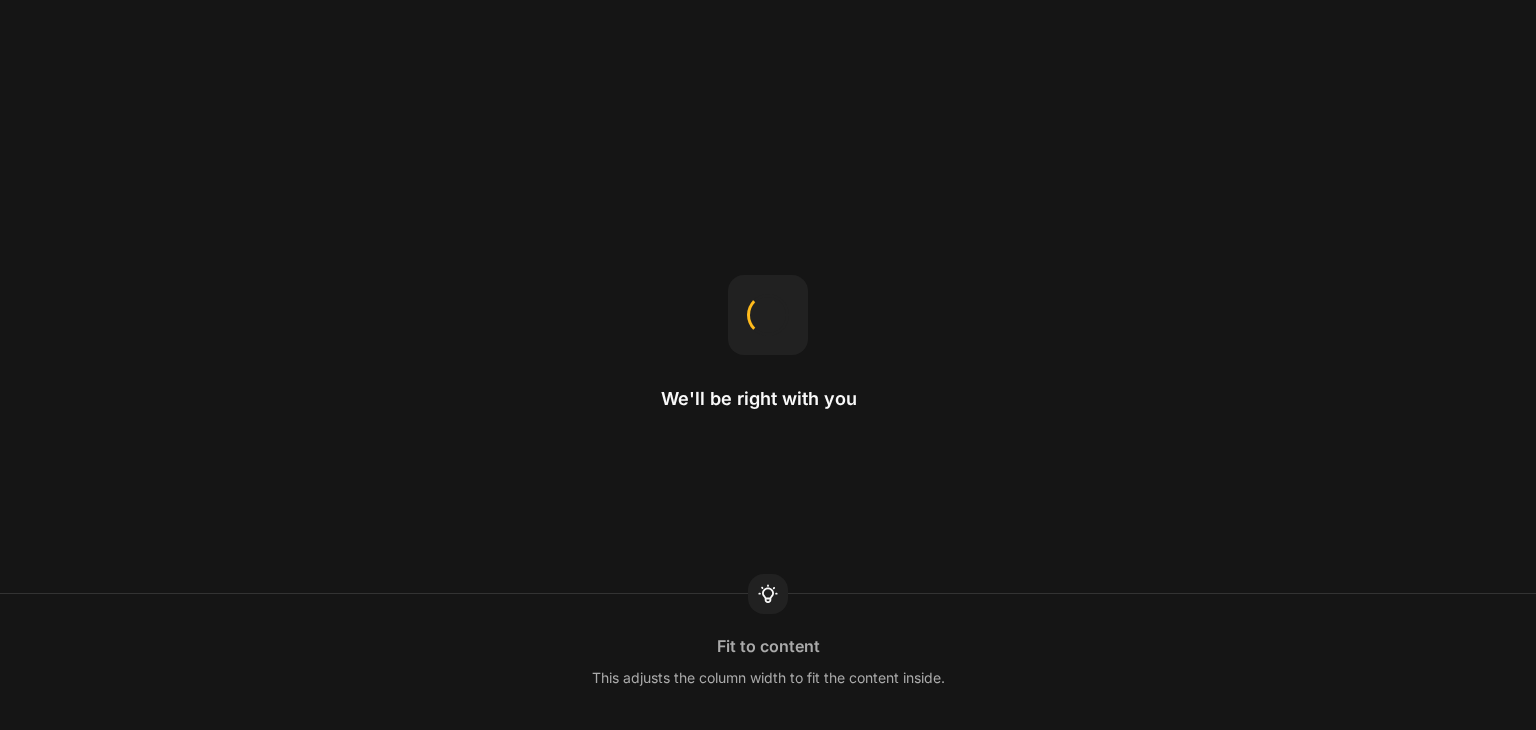 scroll, scrollTop: 0, scrollLeft: 0, axis: both 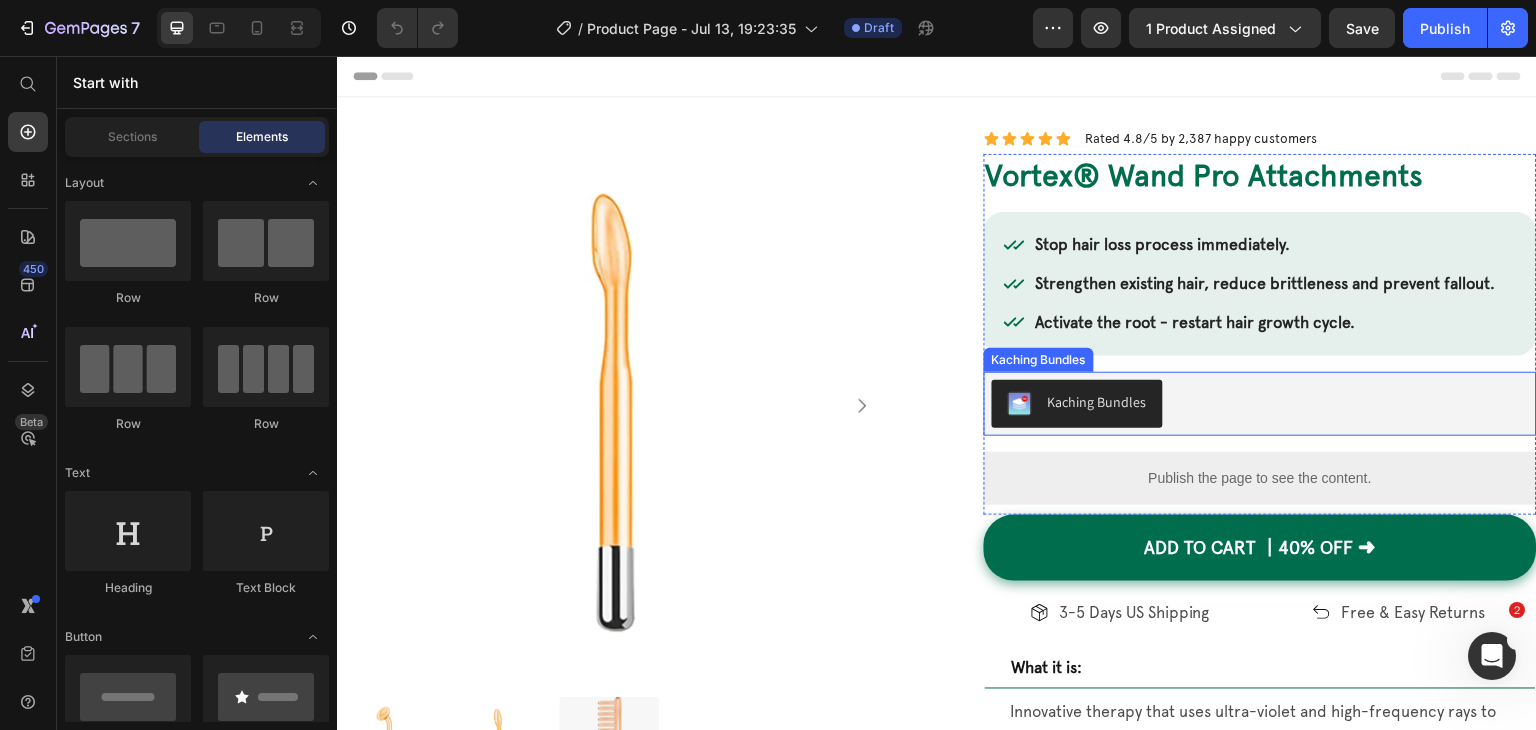 click on "Kaching Bundles" at bounding box center (1260, 404) 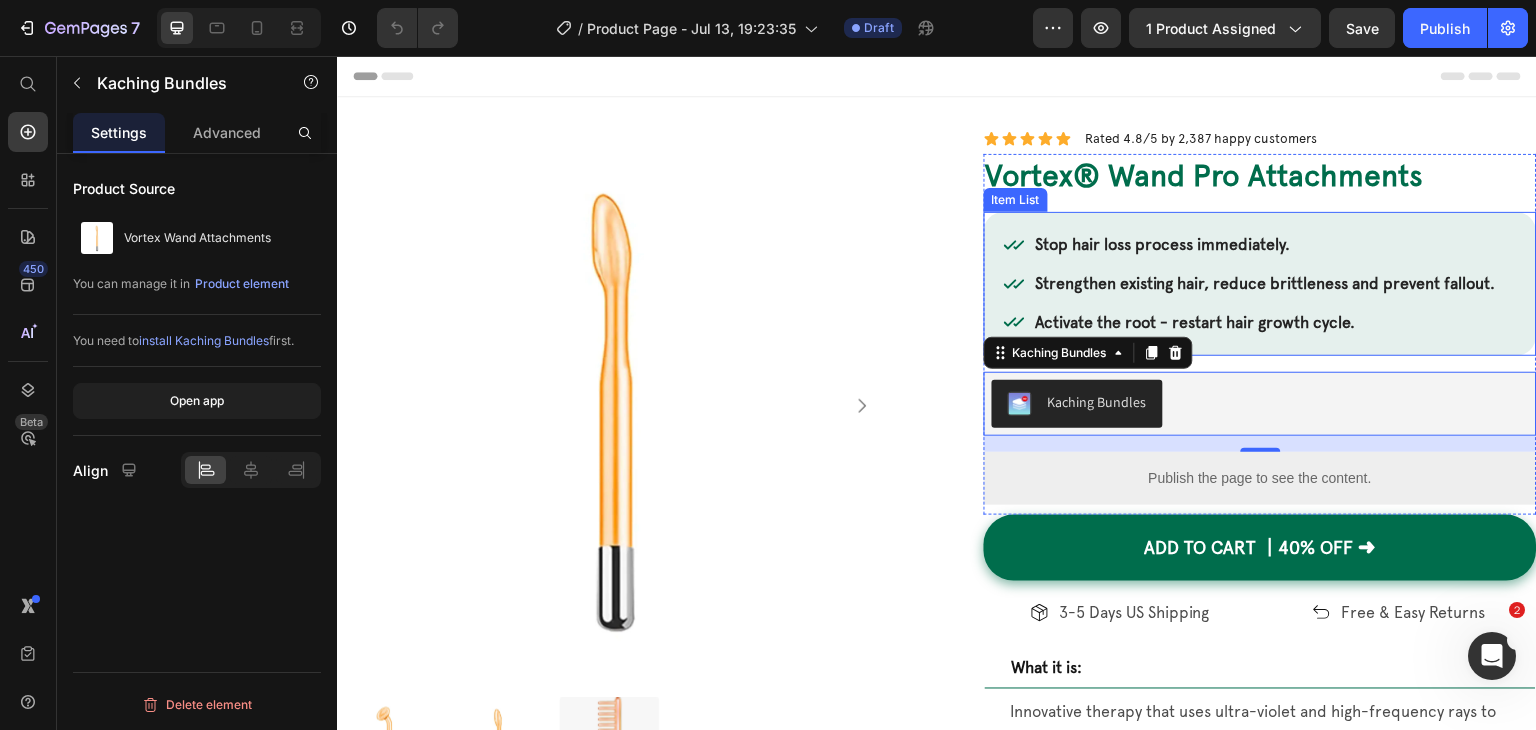 click on "Strengthen existing hair, reduce brittleness and prevent fallout." at bounding box center [1251, 284] 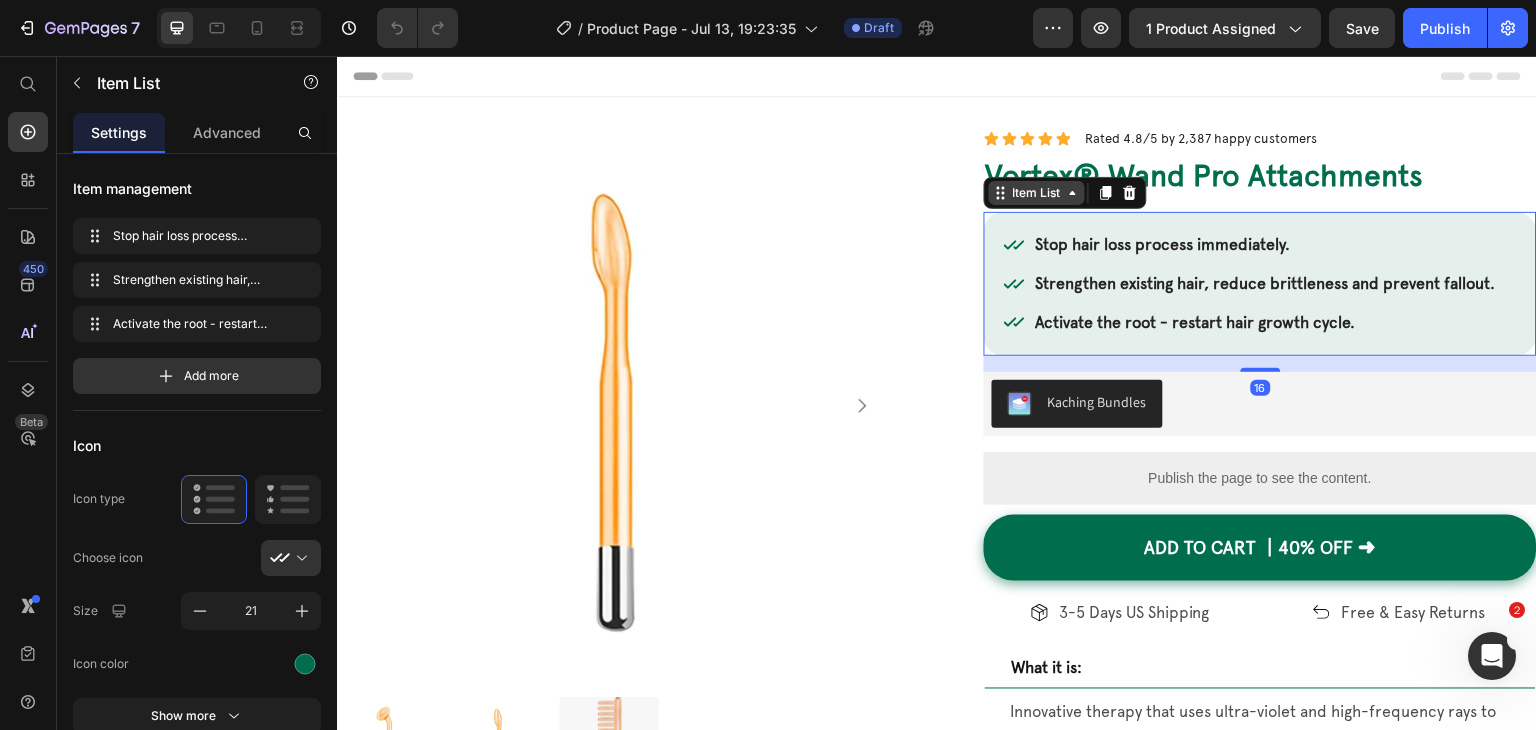 click on "Item List" at bounding box center [1037, 193] 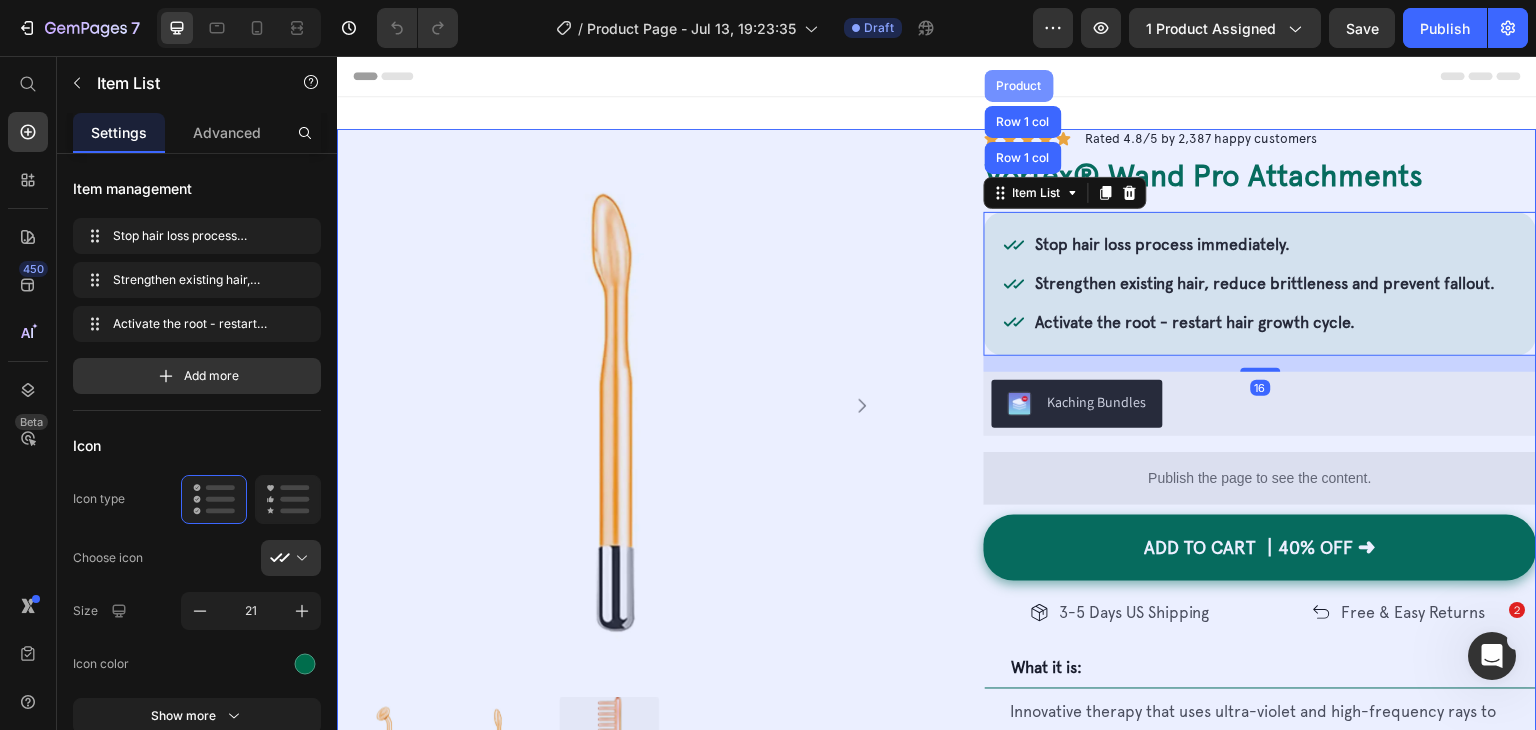 click on "Product" at bounding box center (1019, 86) 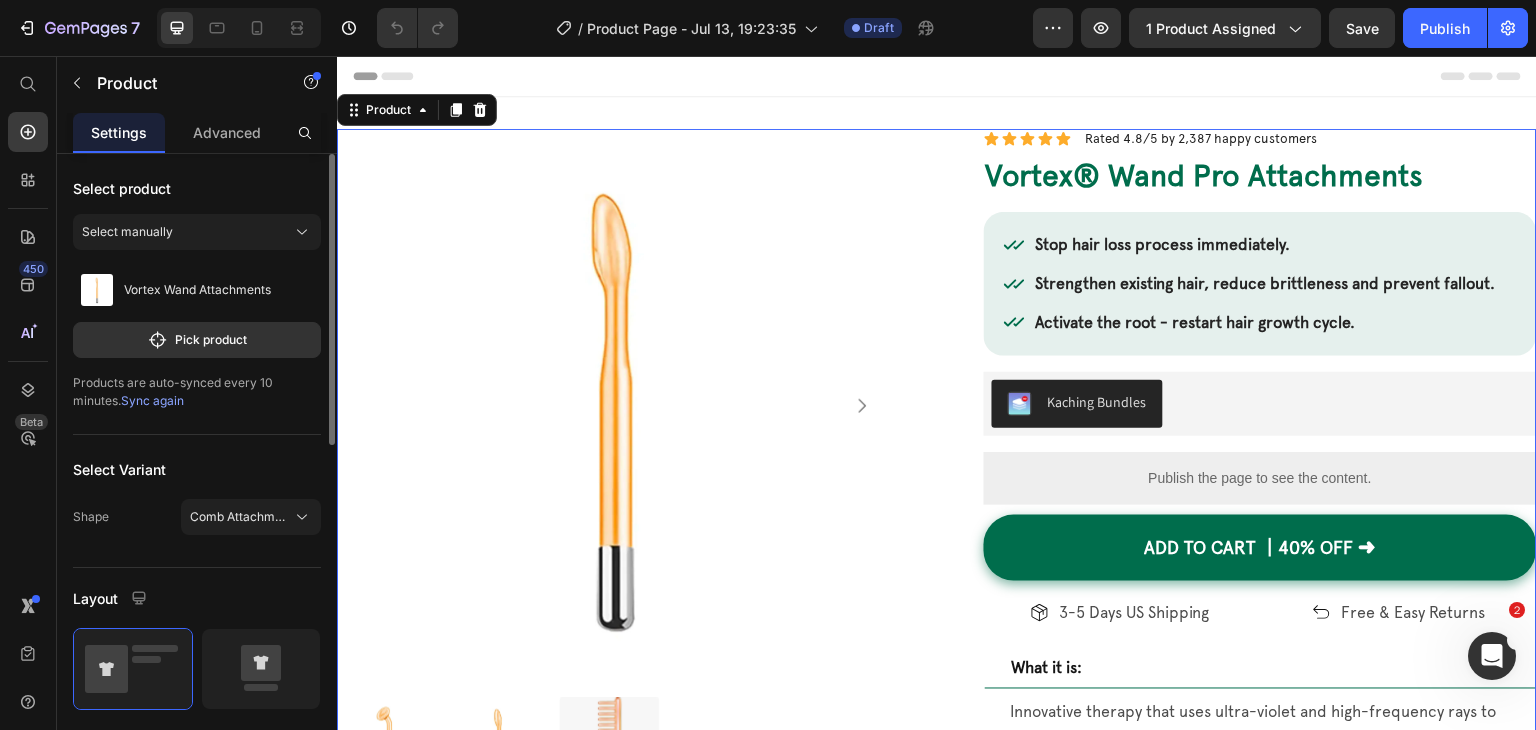 click on "Sync again" at bounding box center (152, 400) 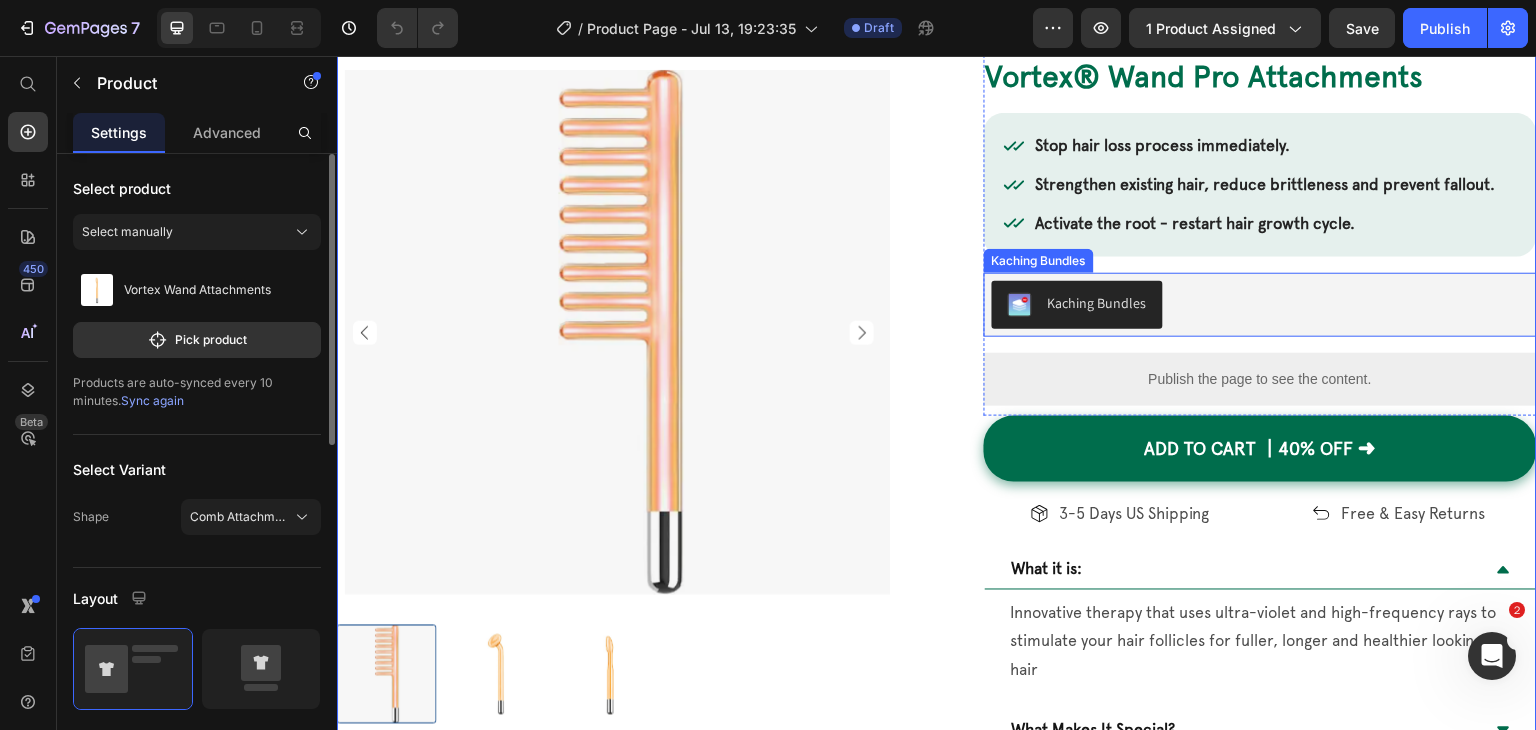 scroll, scrollTop: 100, scrollLeft: 0, axis: vertical 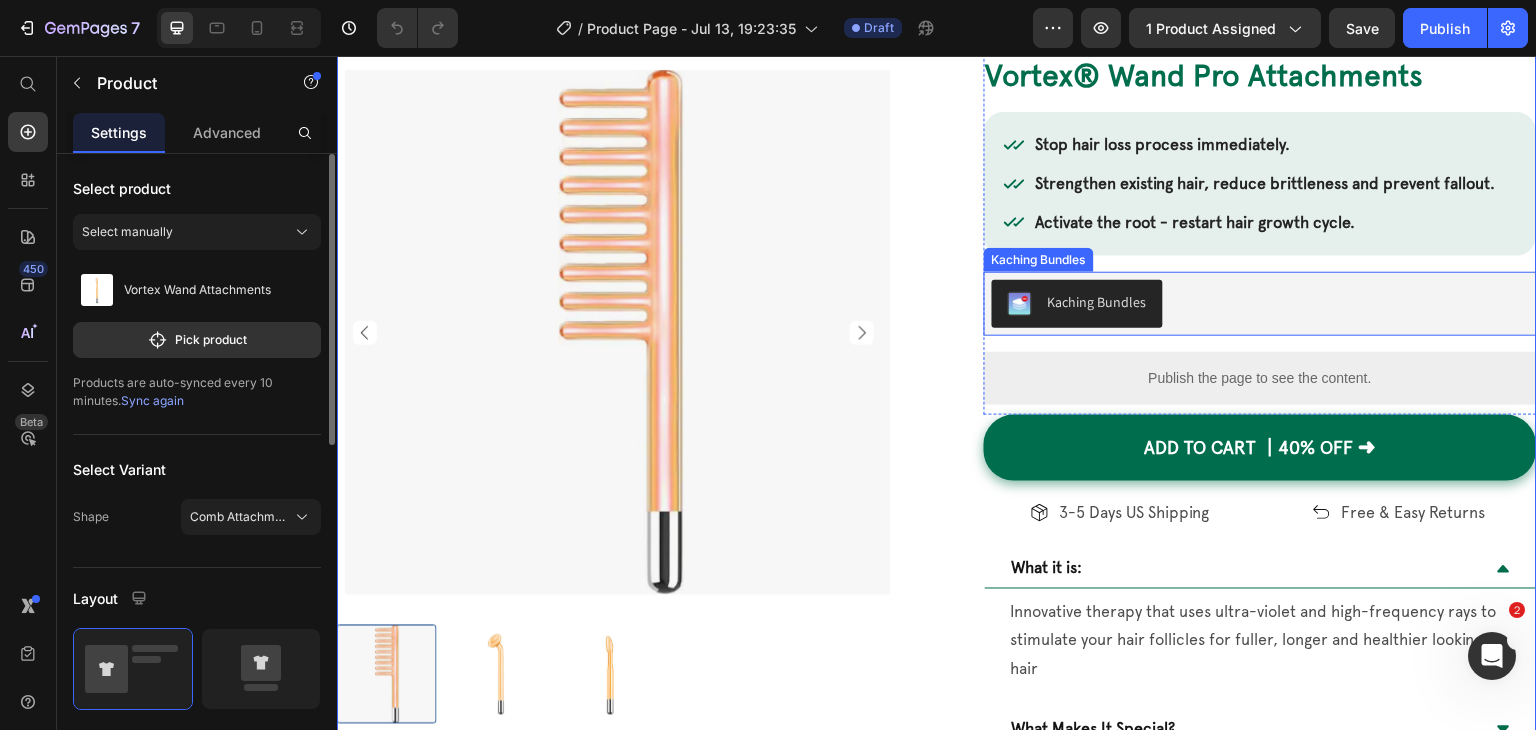 click on "Kaching Bundles" at bounding box center [1260, 304] 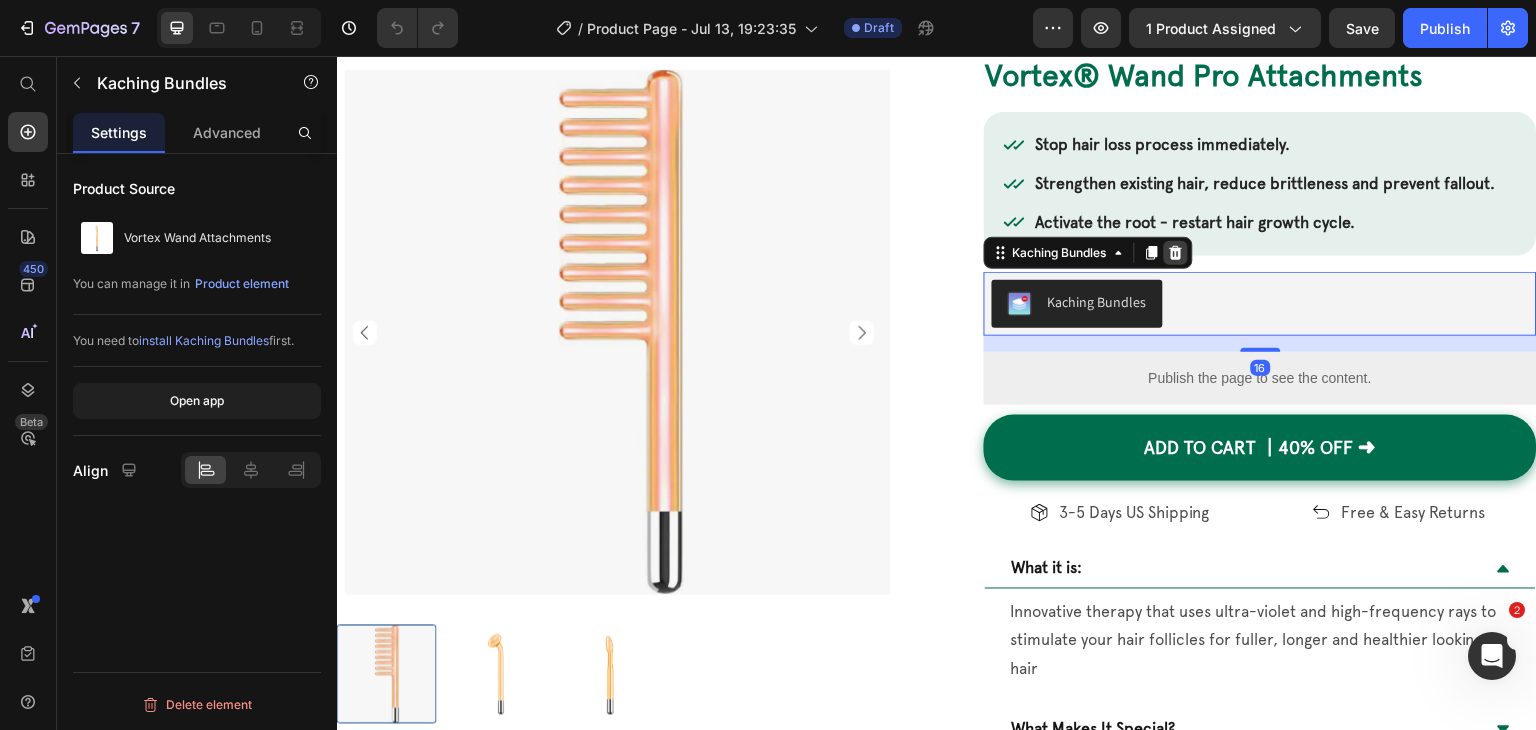 click 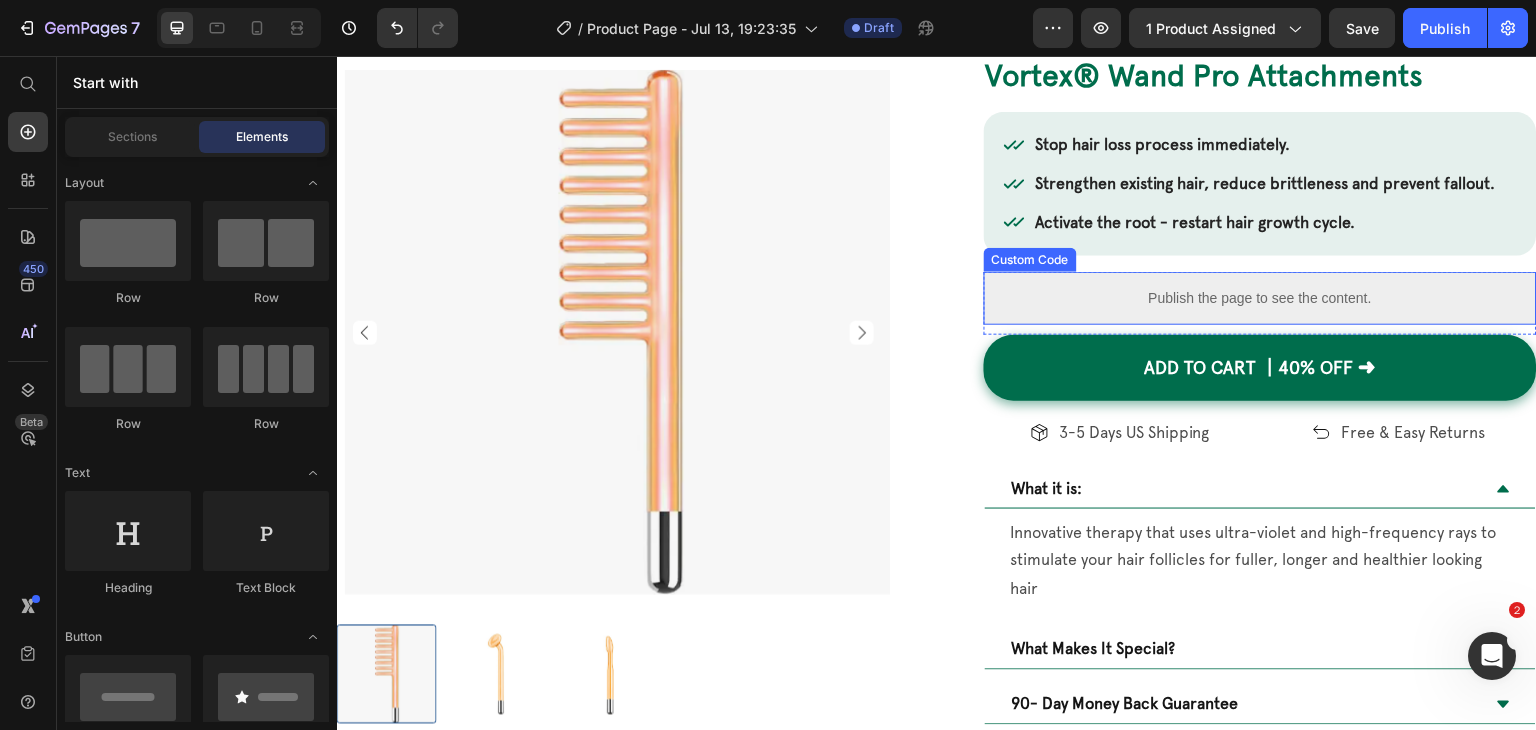click on "Publish the page to see the content." at bounding box center [1260, 298] 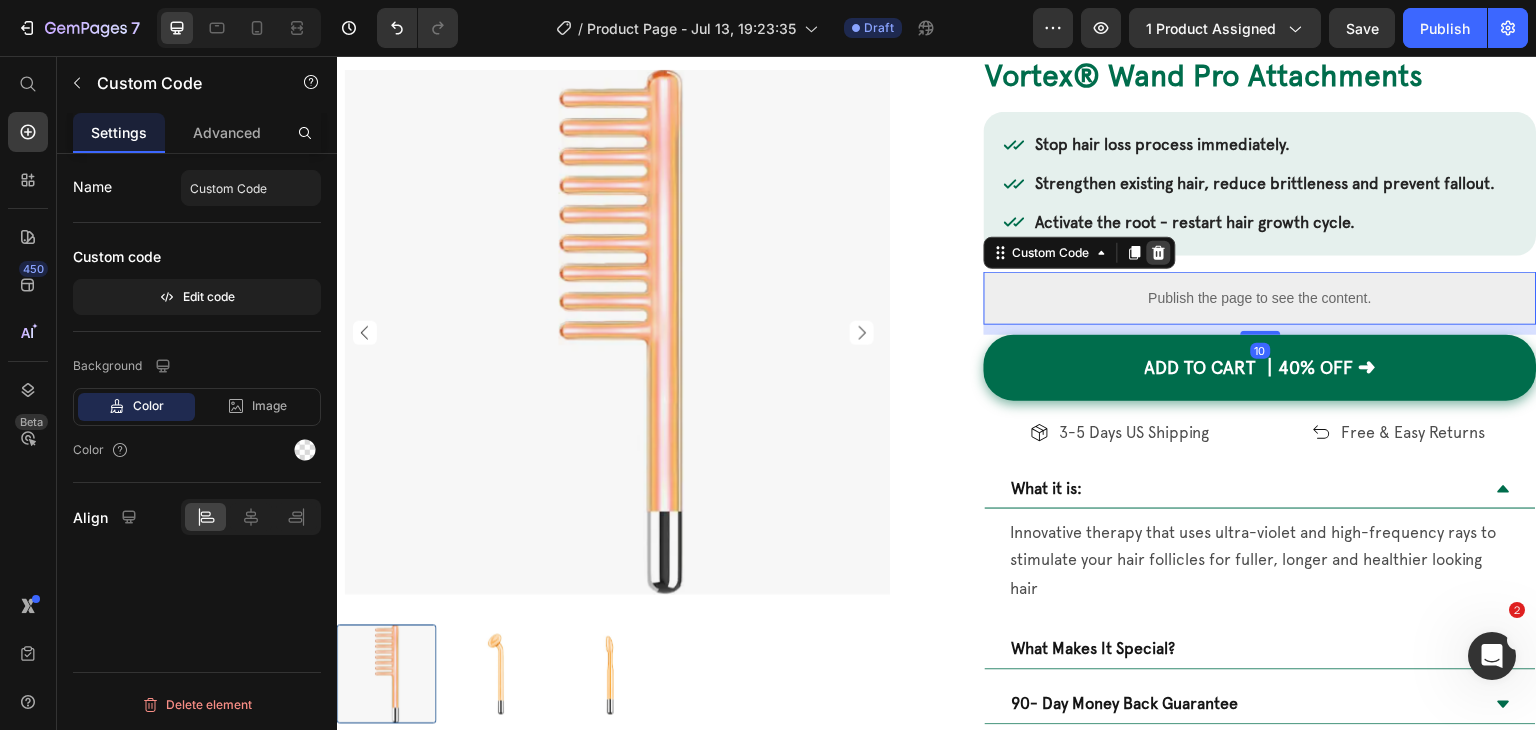click 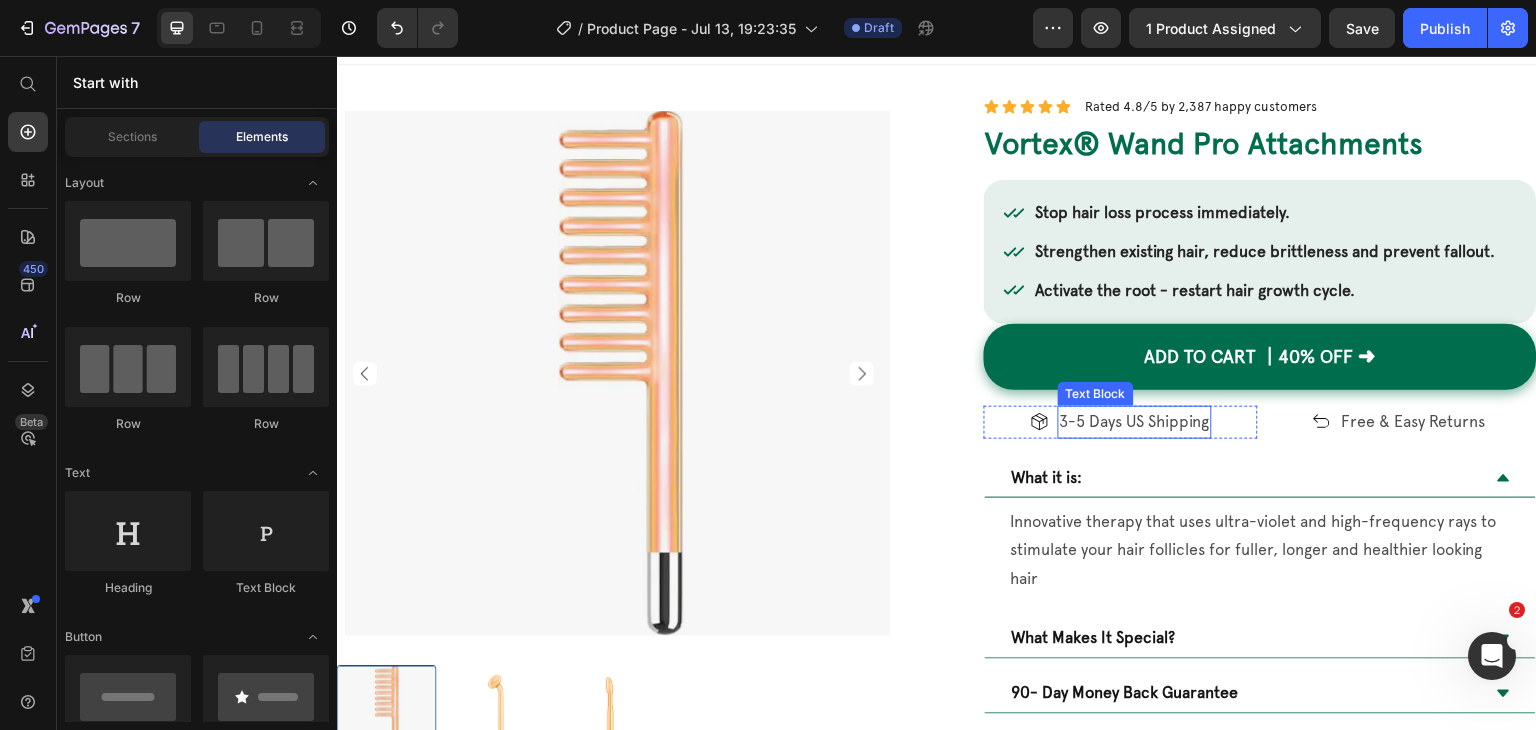 scroll, scrollTop: 0, scrollLeft: 0, axis: both 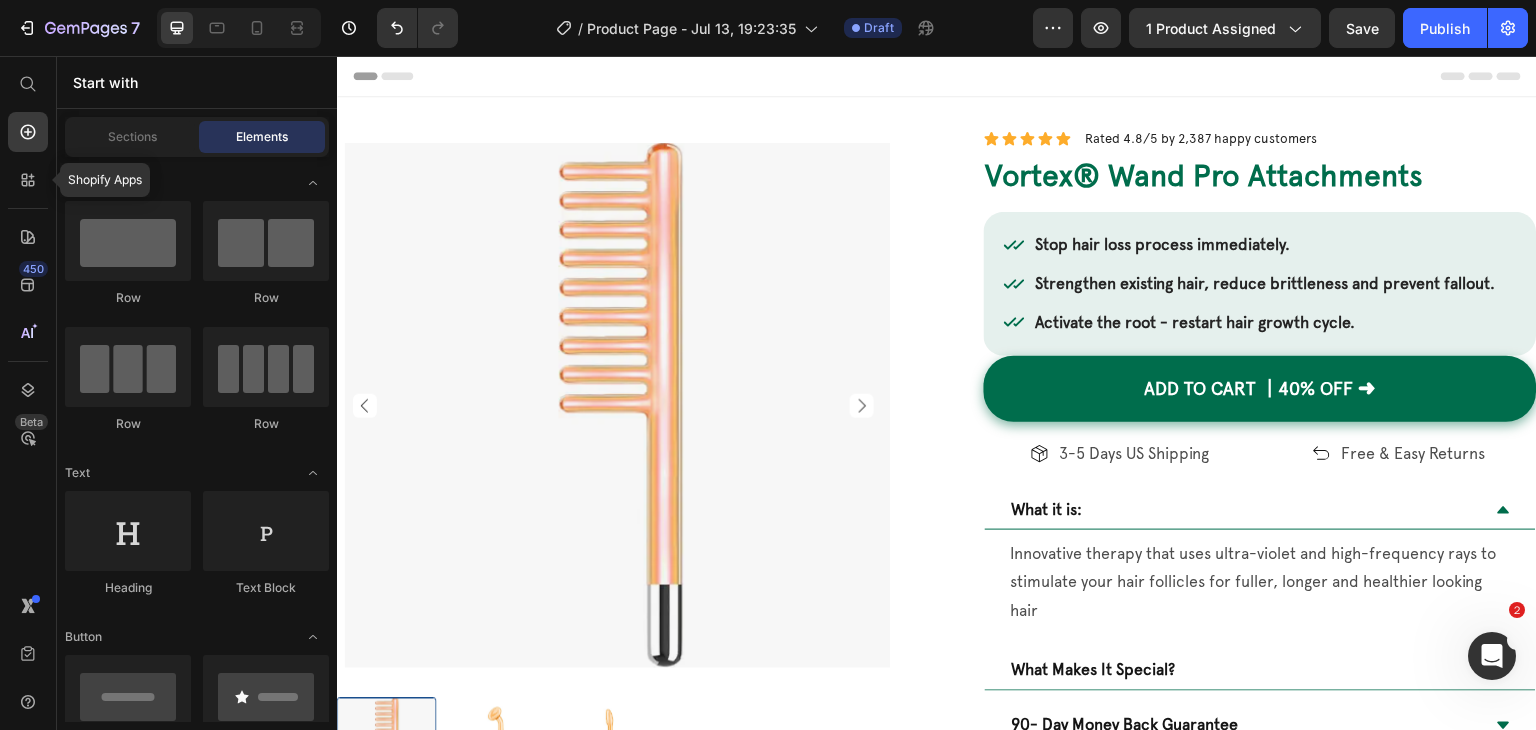 click 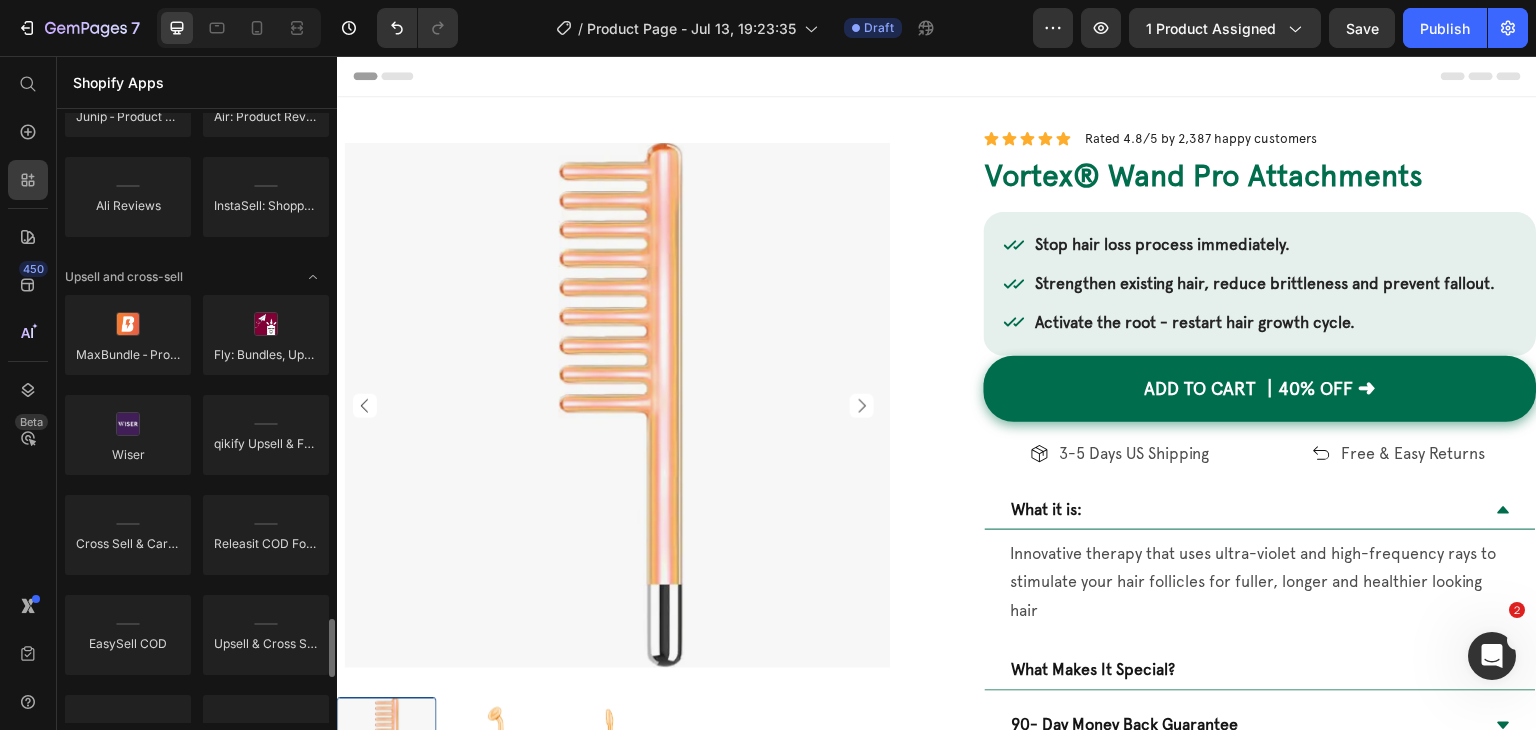 scroll, scrollTop: 1300, scrollLeft: 0, axis: vertical 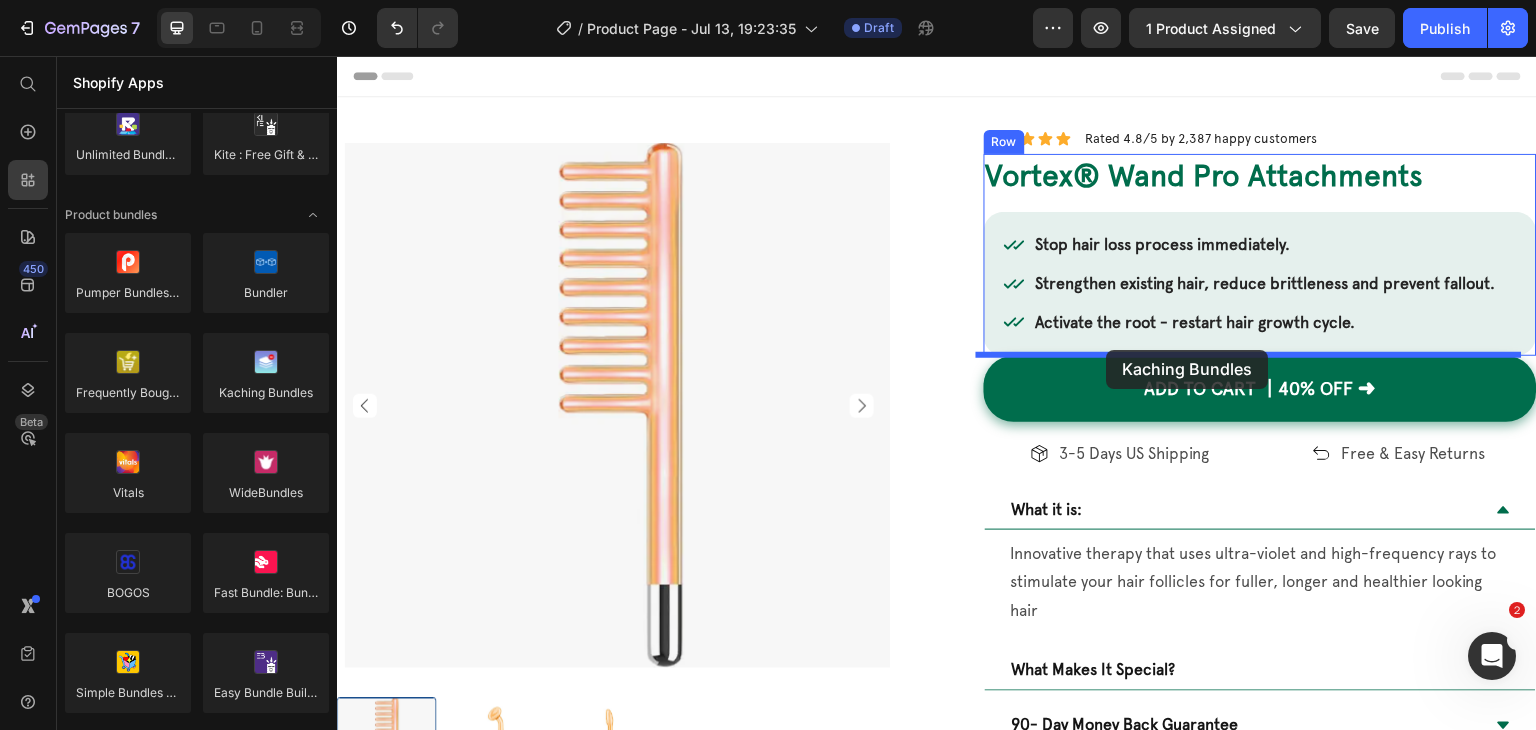 drag, startPoint x: 745, startPoint y: 445, endPoint x: 1115, endPoint y: 350, distance: 382.0013 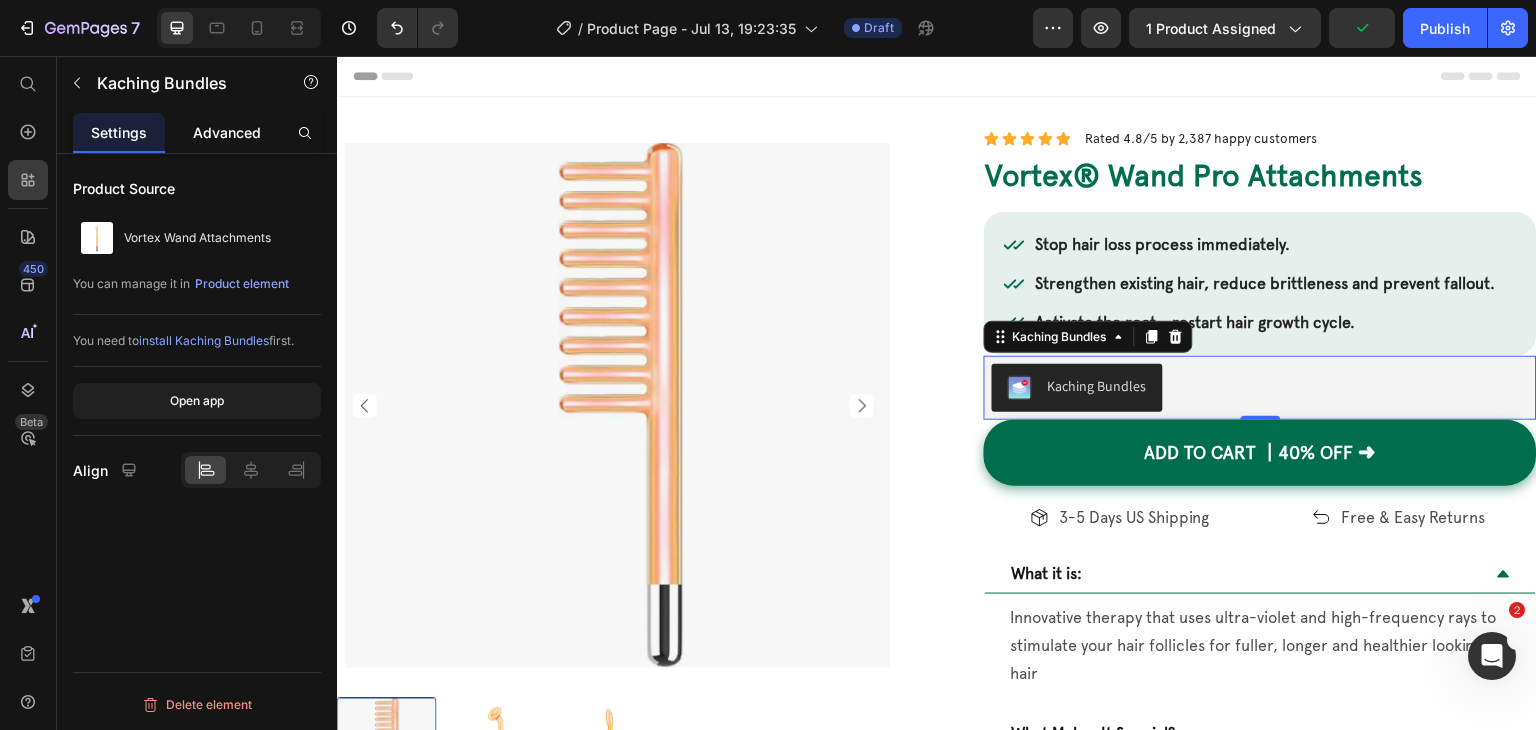 click on "Advanced" at bounding box center [227, 132] 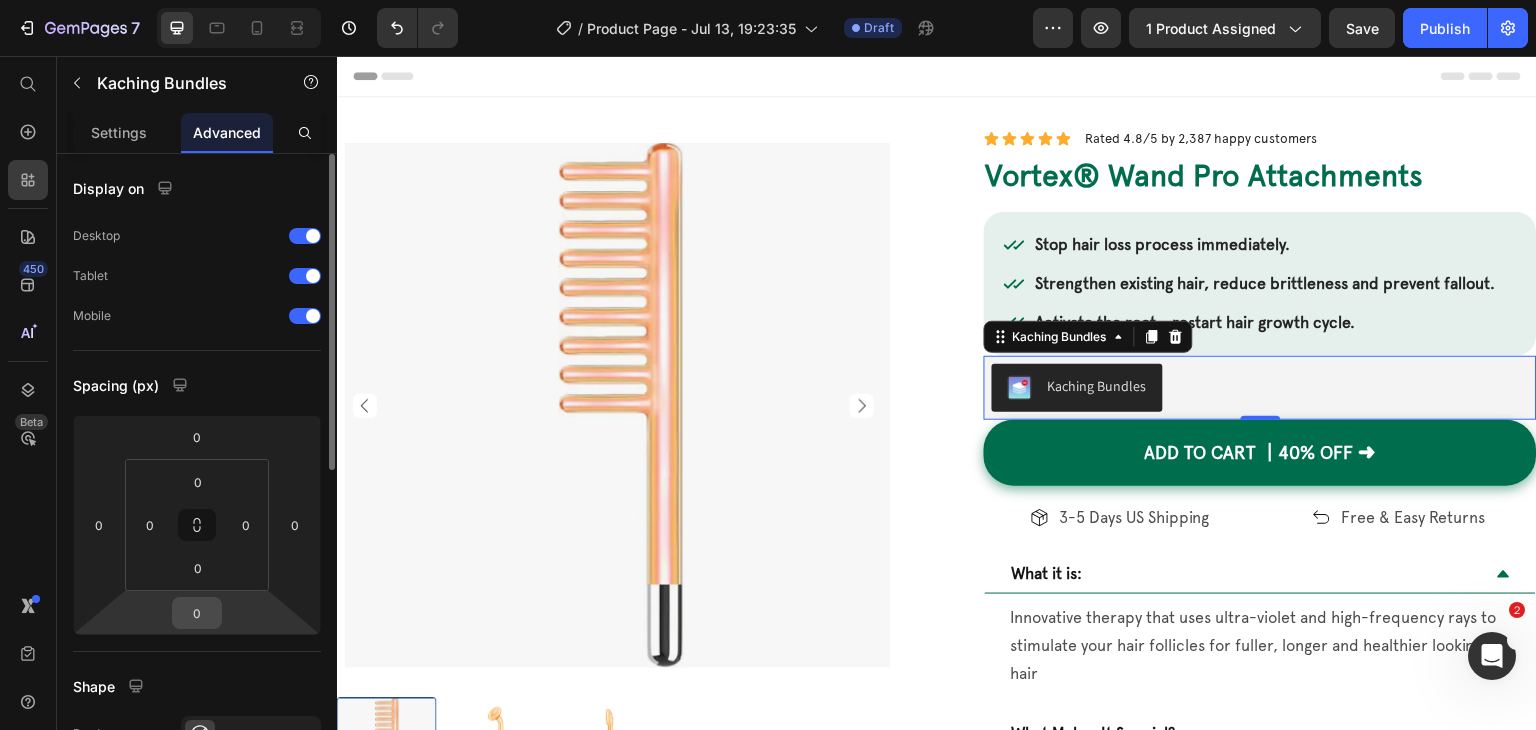 click on "0" at bounding box center (197, 613) 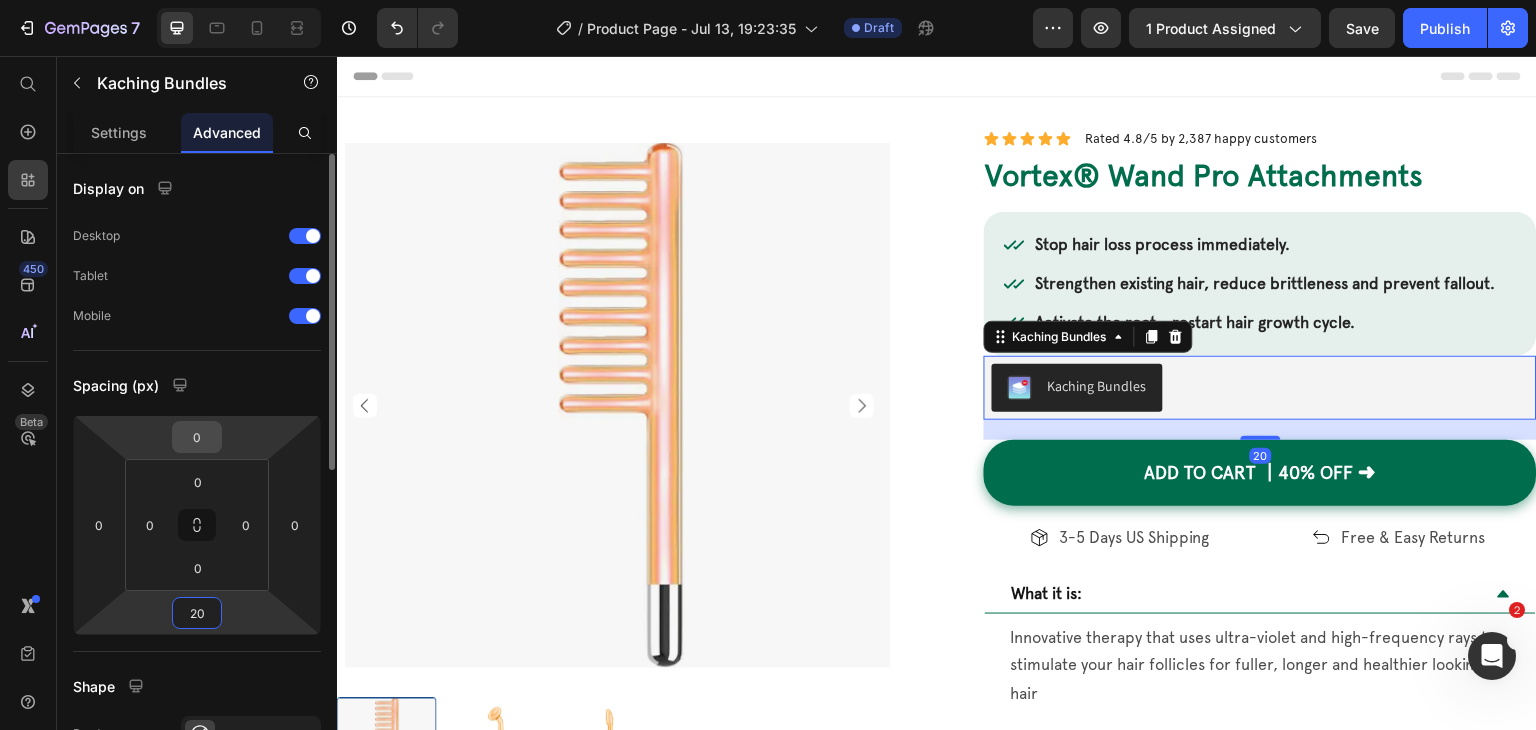 type on "20" 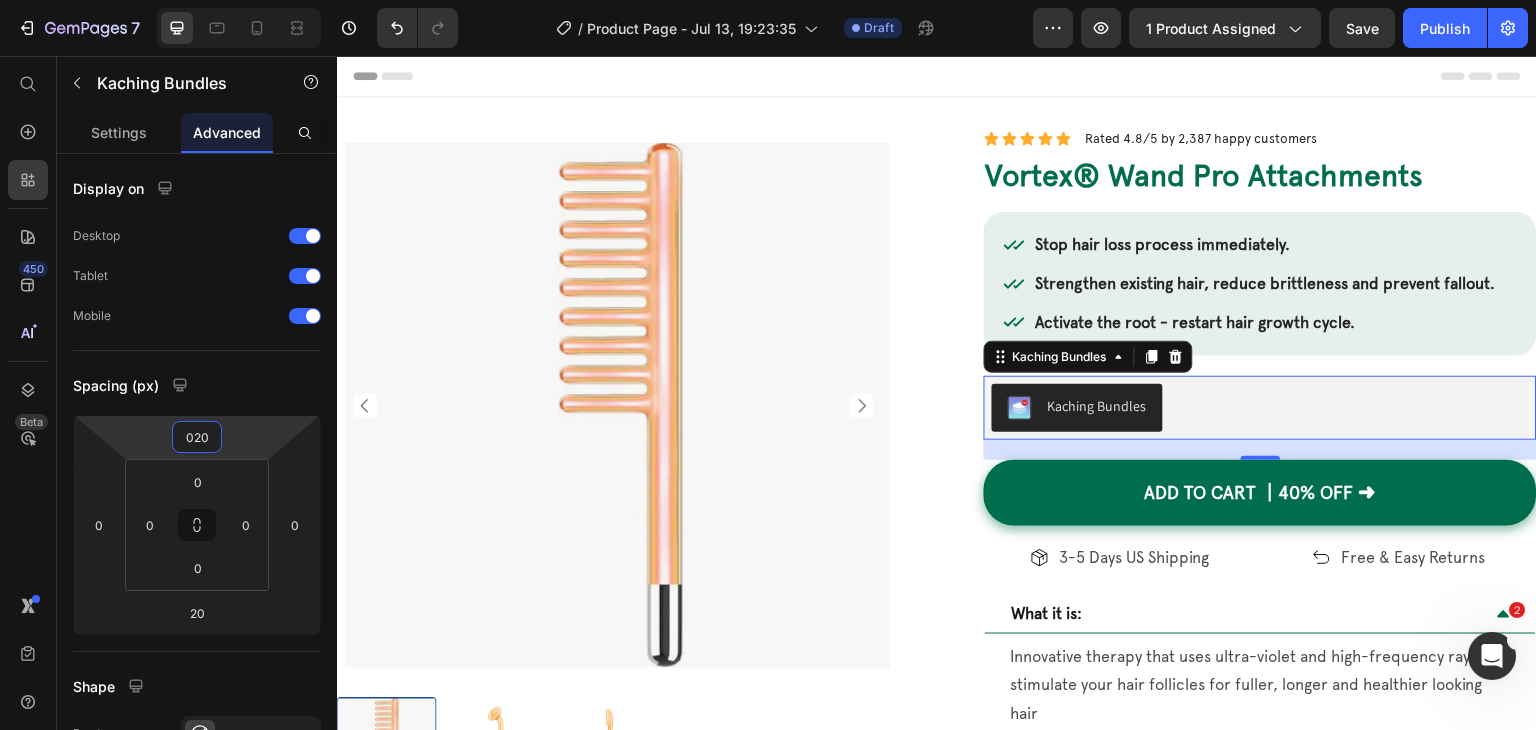 click on "Kaching Bundles" at bounding box center (1260, 408) 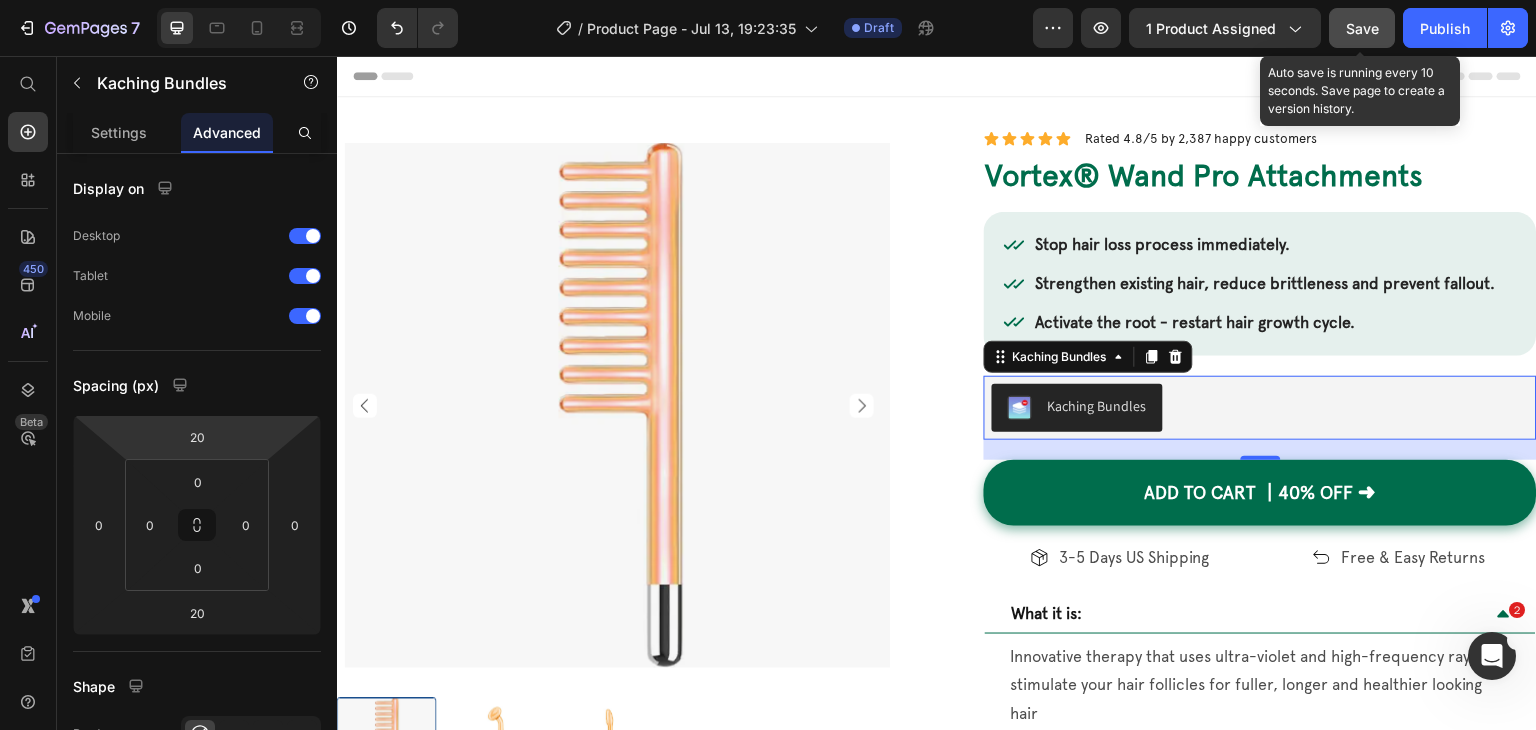 click on "Save" at bounding box center (1362, 28) 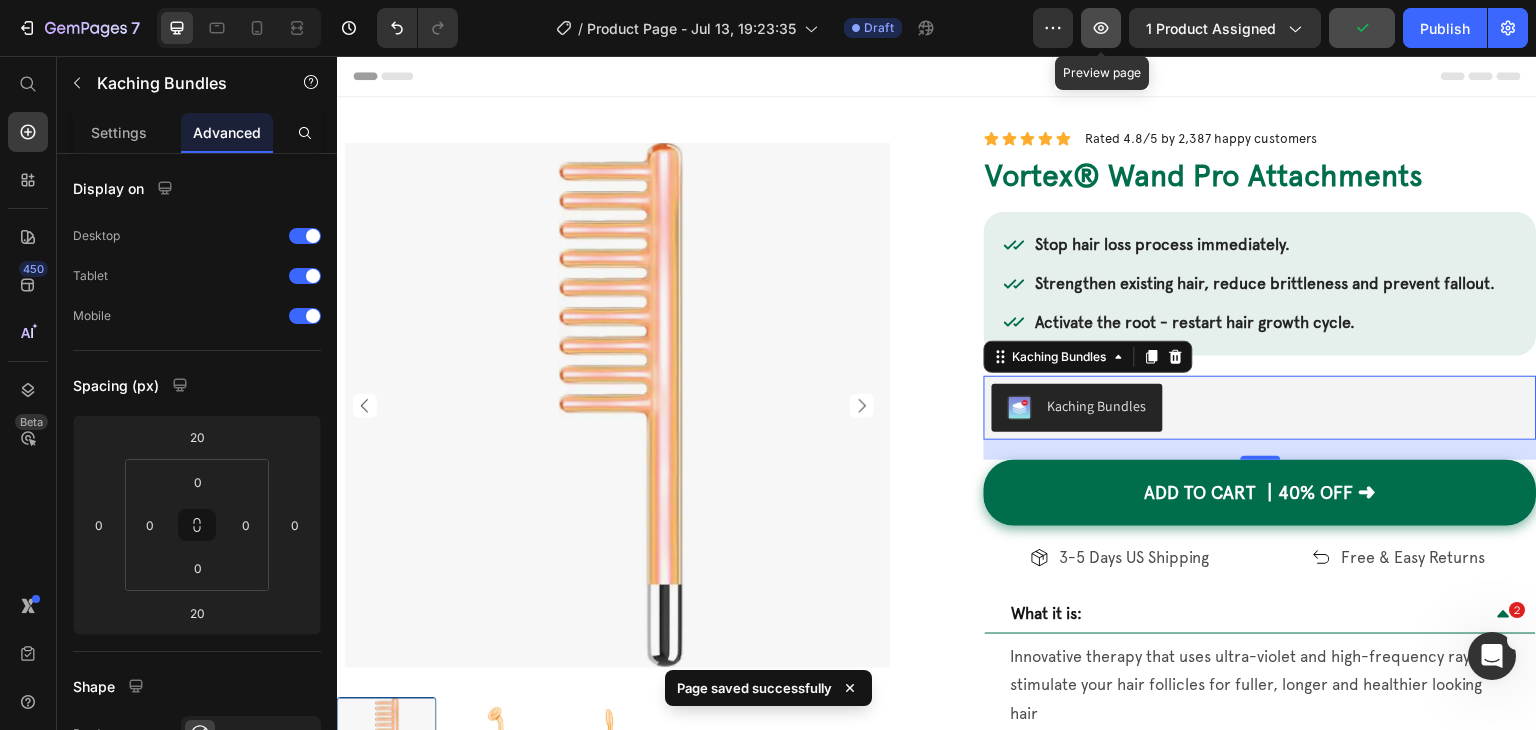 click 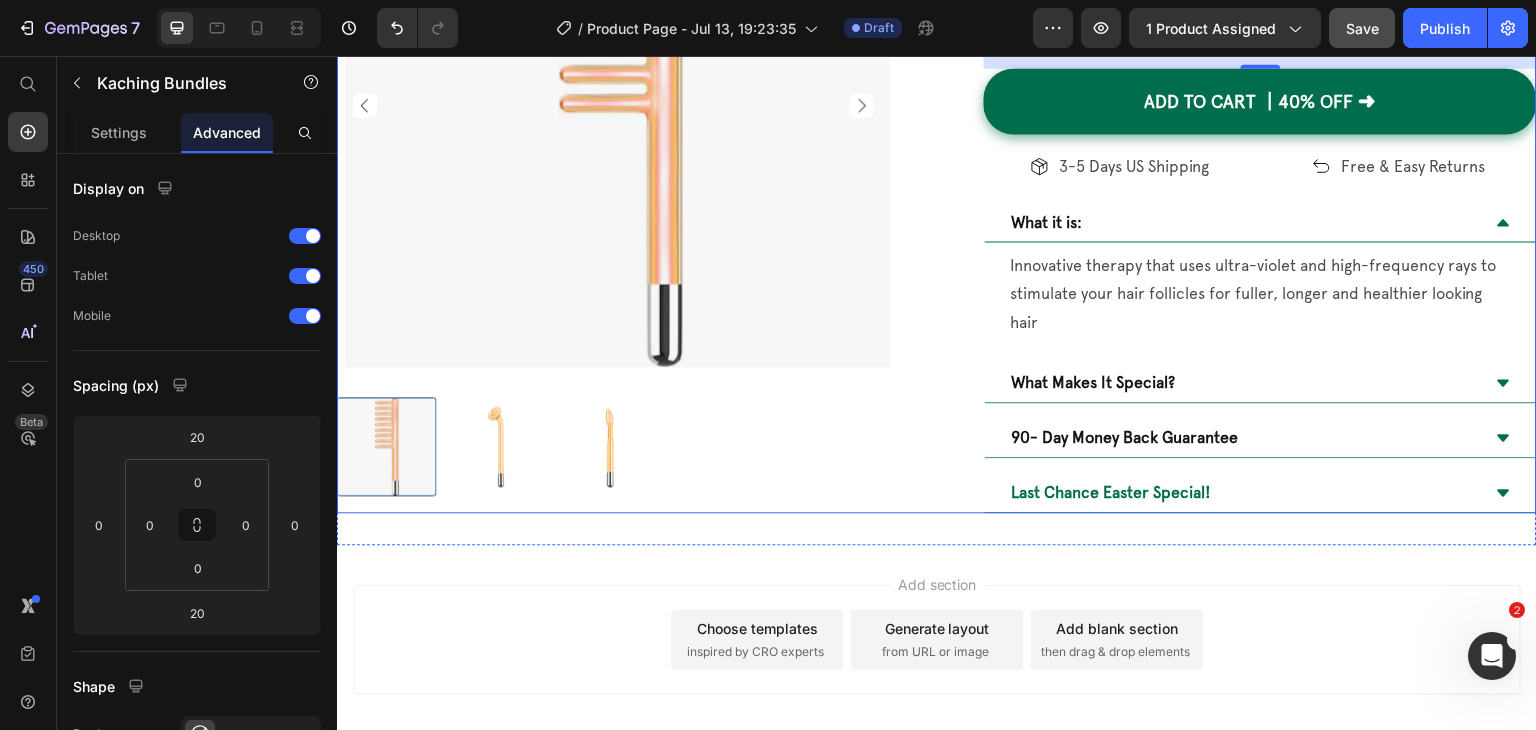 scroll, scrollTop: 400, scrollLeft: 0, axis: vertical 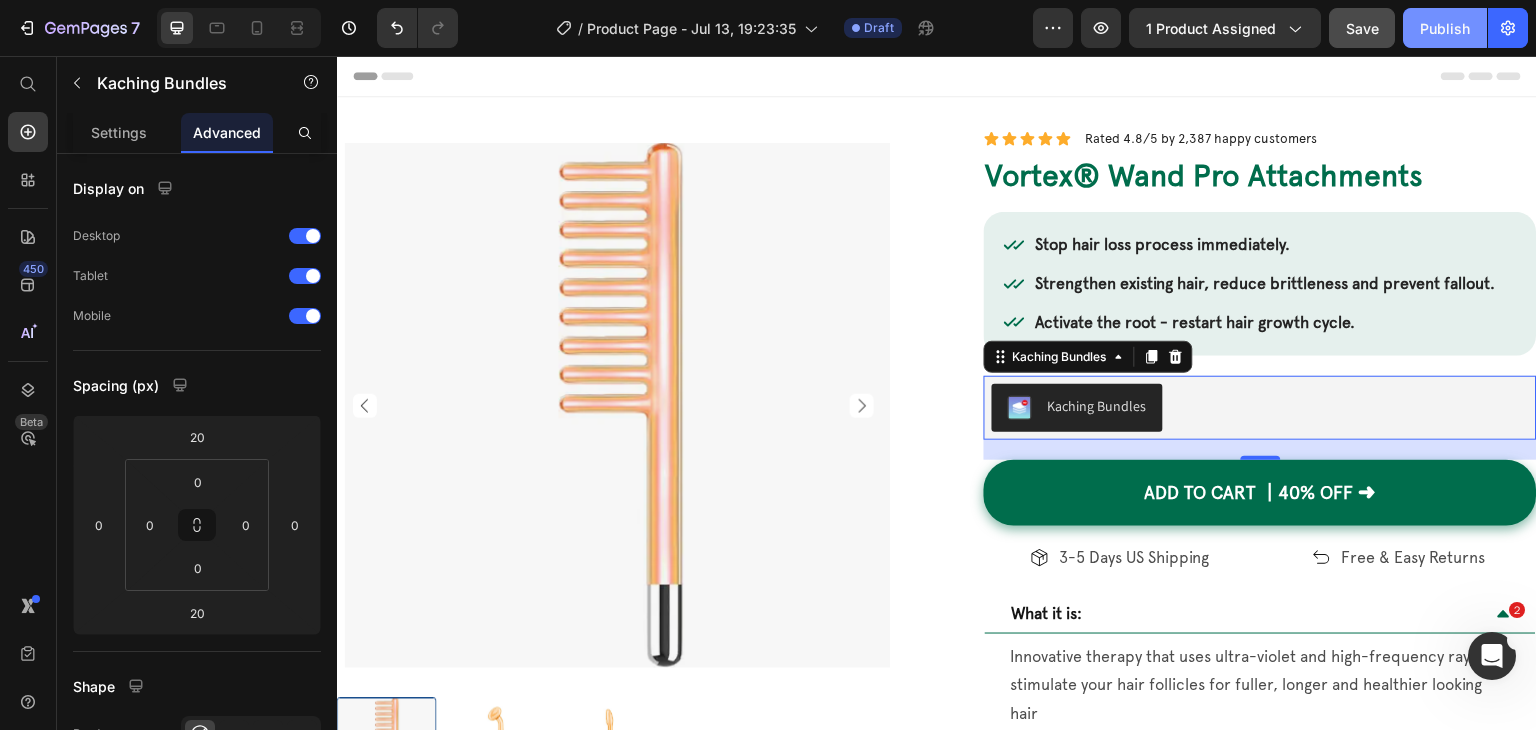 click on "Publish" at bounding box center [1445, 28] 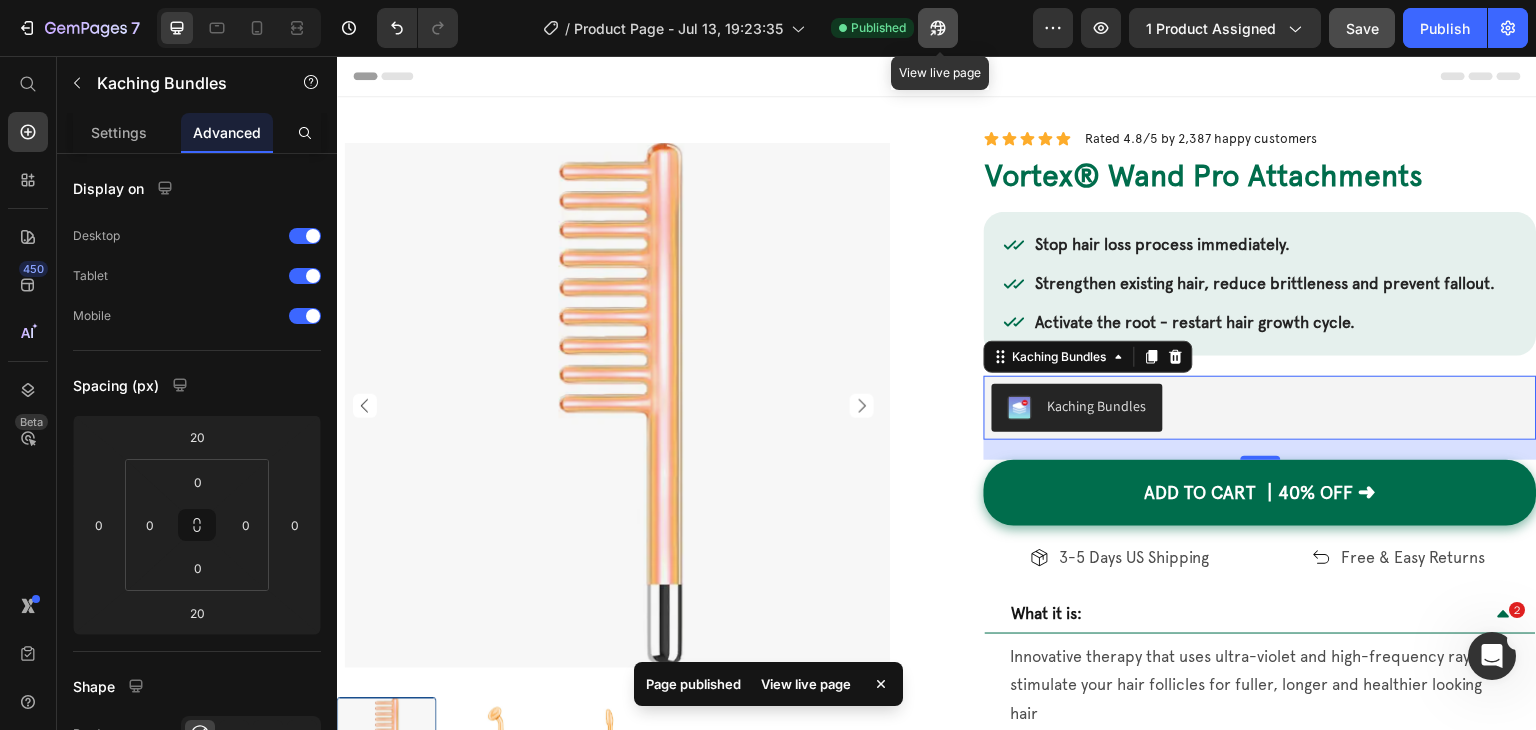 click 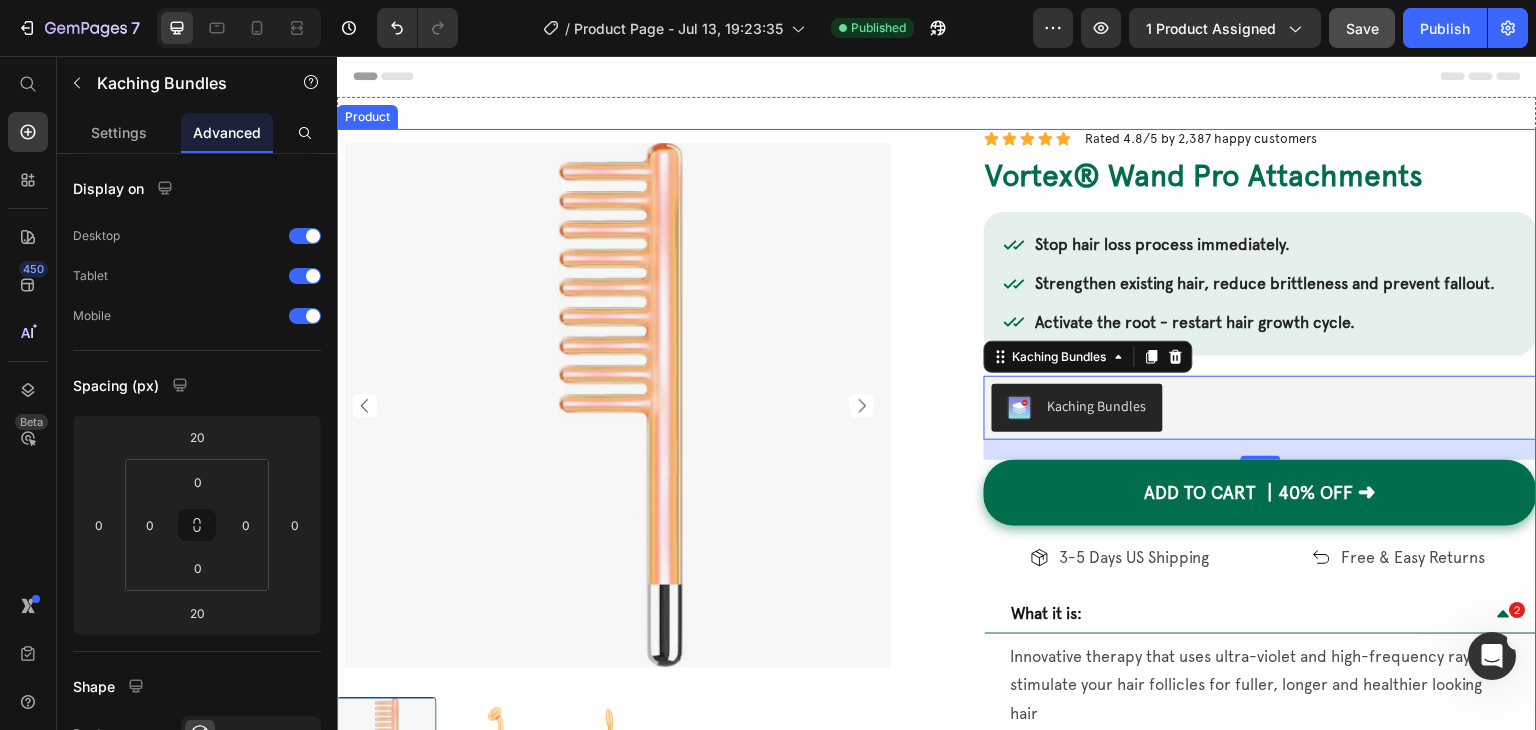 click on "Product Images Icon Icon Icon Icon Icon Icon List Rated 4.8/5 by 2,387 happy customers Text Block Row Vortex® Wand Pro Attachments Heading Image "To anyone who has doubts, give this wand a shot! I noticed results in less than 2 weeks, thank you Vortex!"  [FIRST] [LAST]. Text Block Row
Stop hair loss process immediately.
Strengthen existing hair, reduce brittleness and prevent fallout.
Activate the root - restart hair growth cycle. Item List Kaching Bundles Kaching Bundles   20 Row ADD to cart ┃40% OFF ➜   Add to Cart Row
Icon 3-5 Days US Shipping Text Block Row
Icon Free & Easy Returns Text Block Row Row
What it is: Innovative therapy that uses ultra-violet and high-frequency rays to stimulate your hair follicles for fuller, longer and healthier looking hair Text Block
What Makes It Special?" at bounding box center [937, 517] 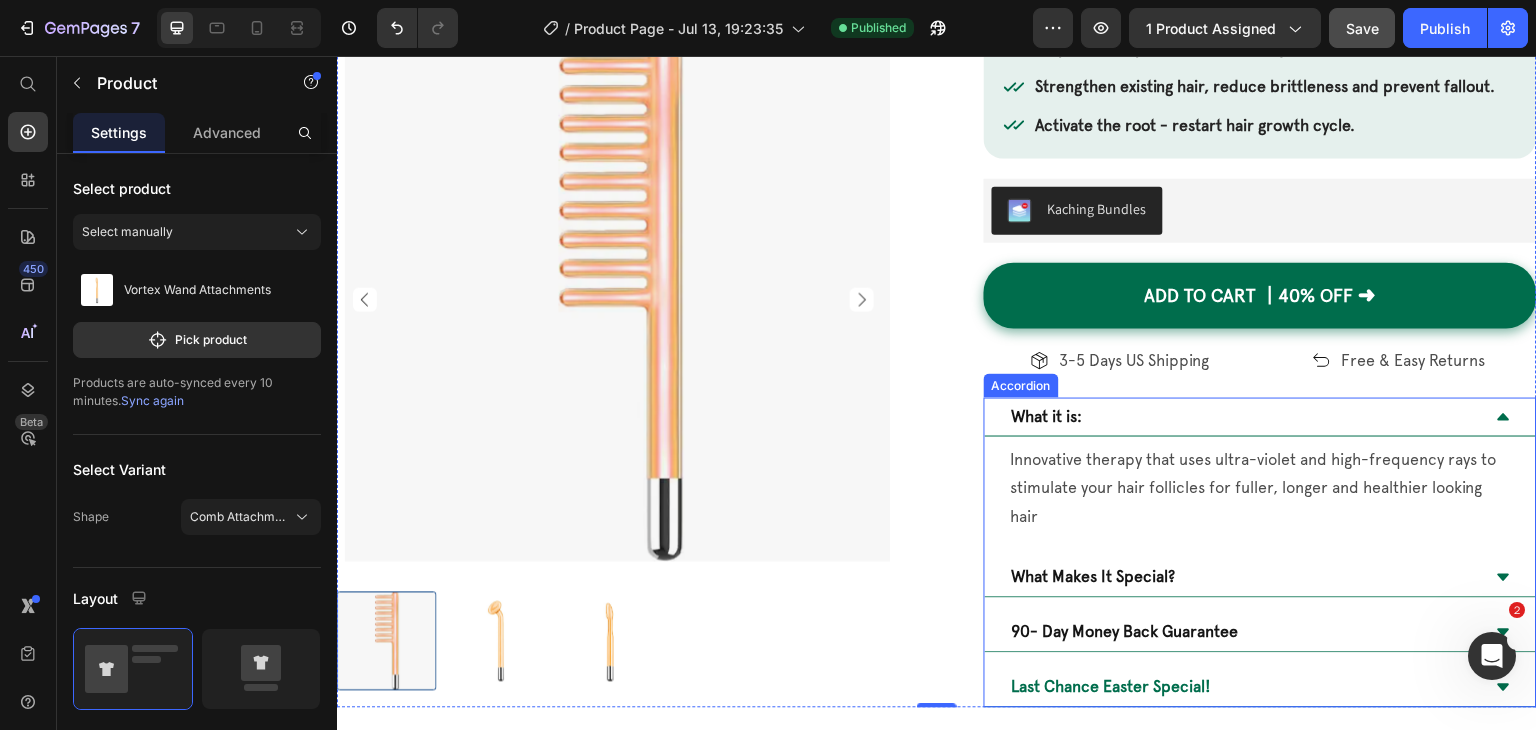 scroll, scrollTop: 189, scrollLeft: 0, axis: vertical 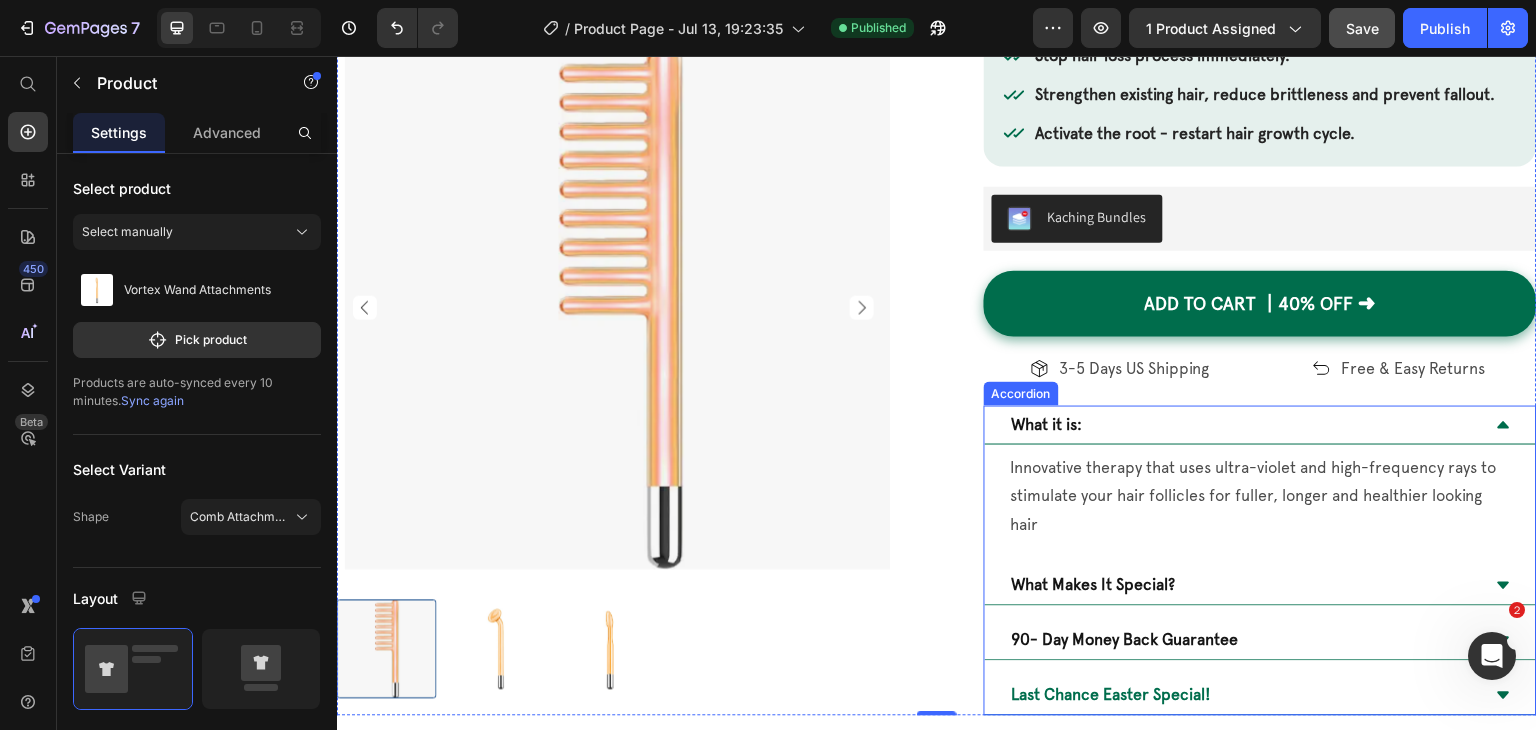 click on "What it is:" at bounding box center [1260, 425] 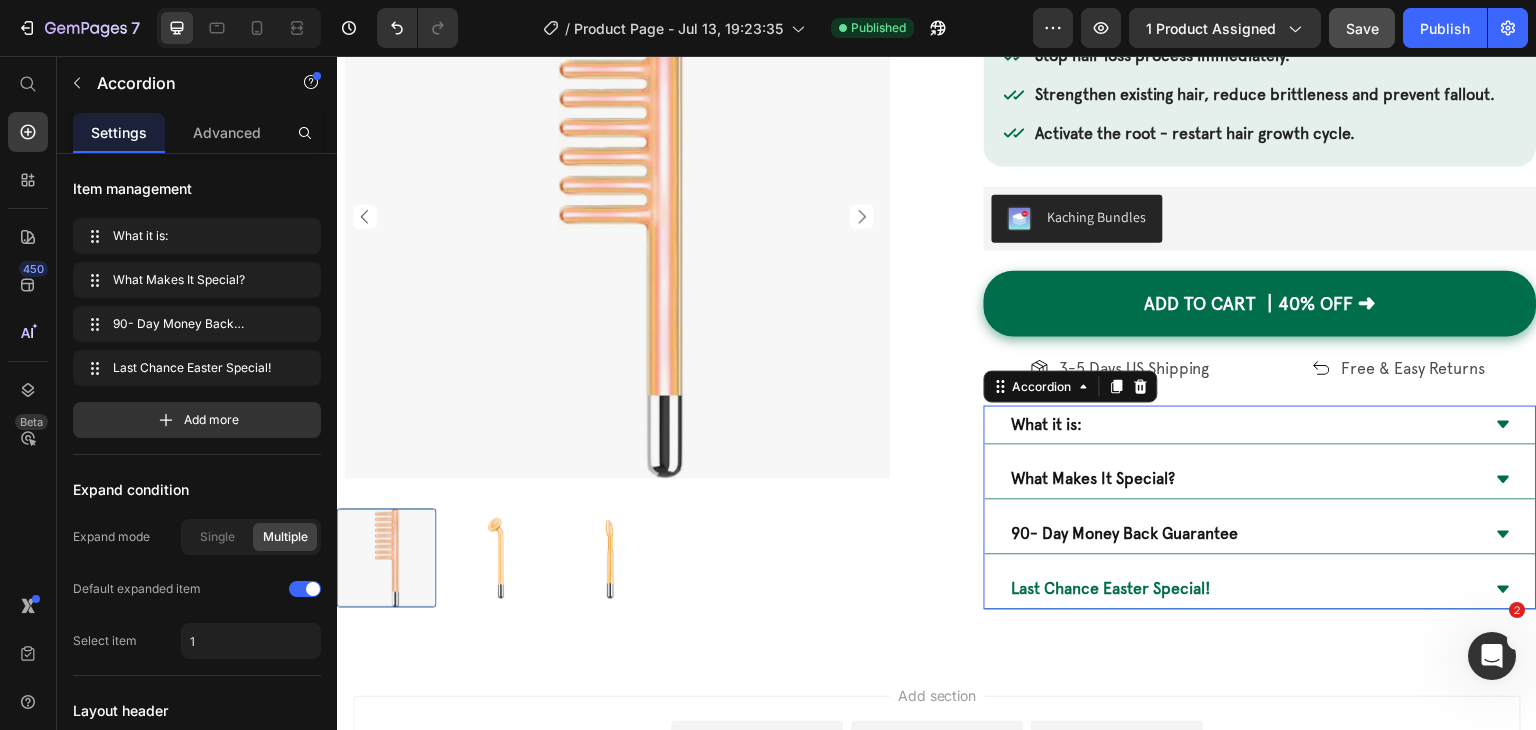 scroll, scrollTop: 394, scrollLeft: 0, axis: vertical 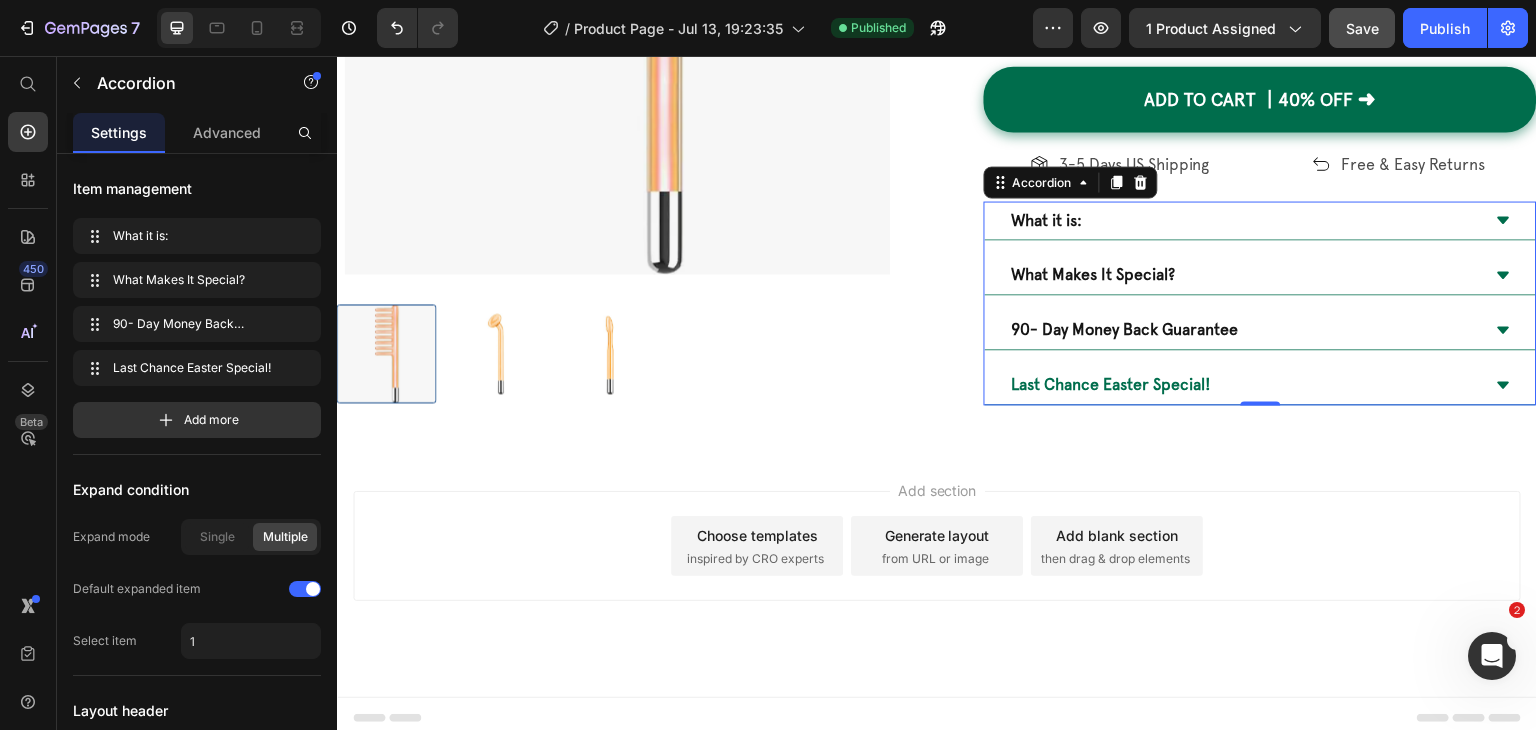 click on "Add section Choose templates inspired by CRO experts Generate layout from URL or image Add blank section then drag & drop elements" at bounding box center (937, 574) 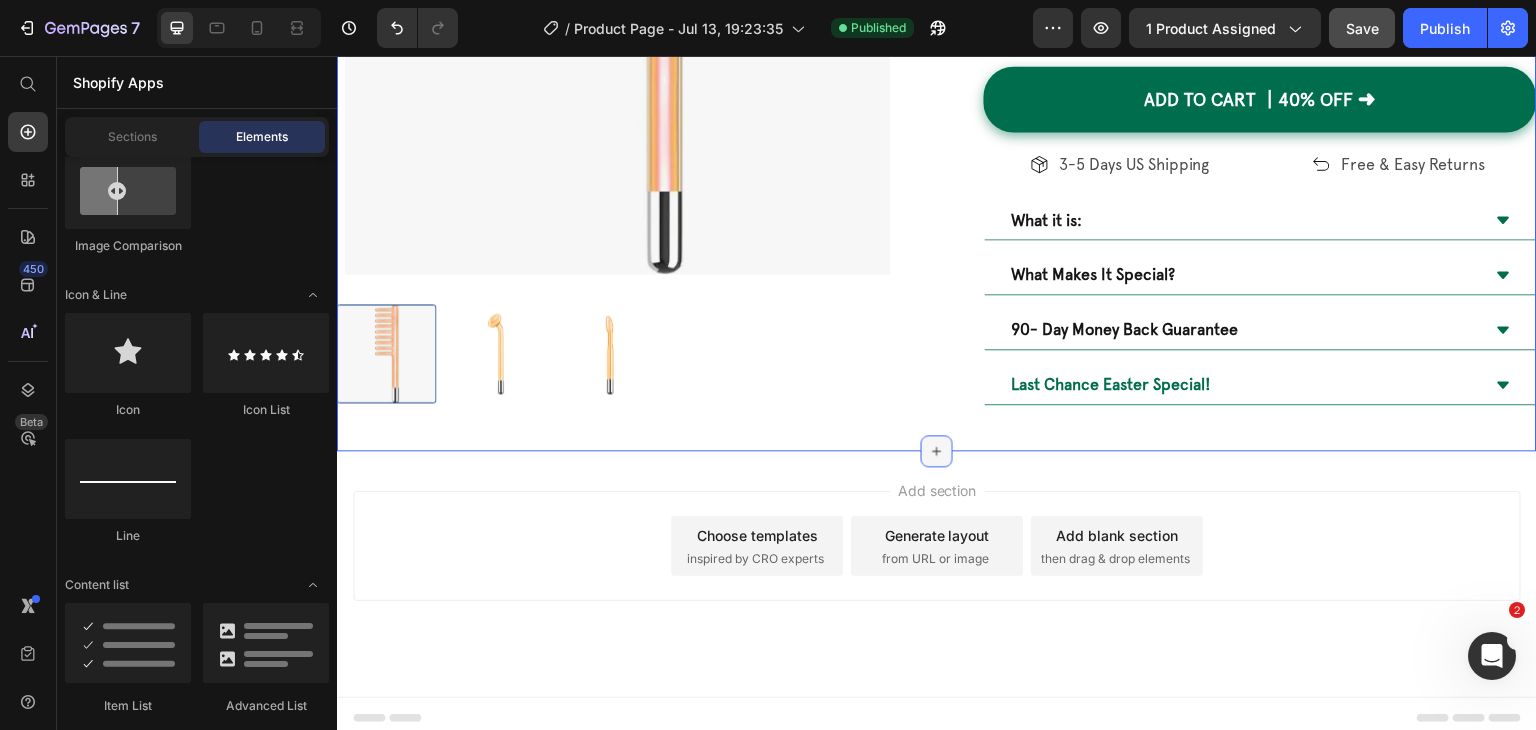 click 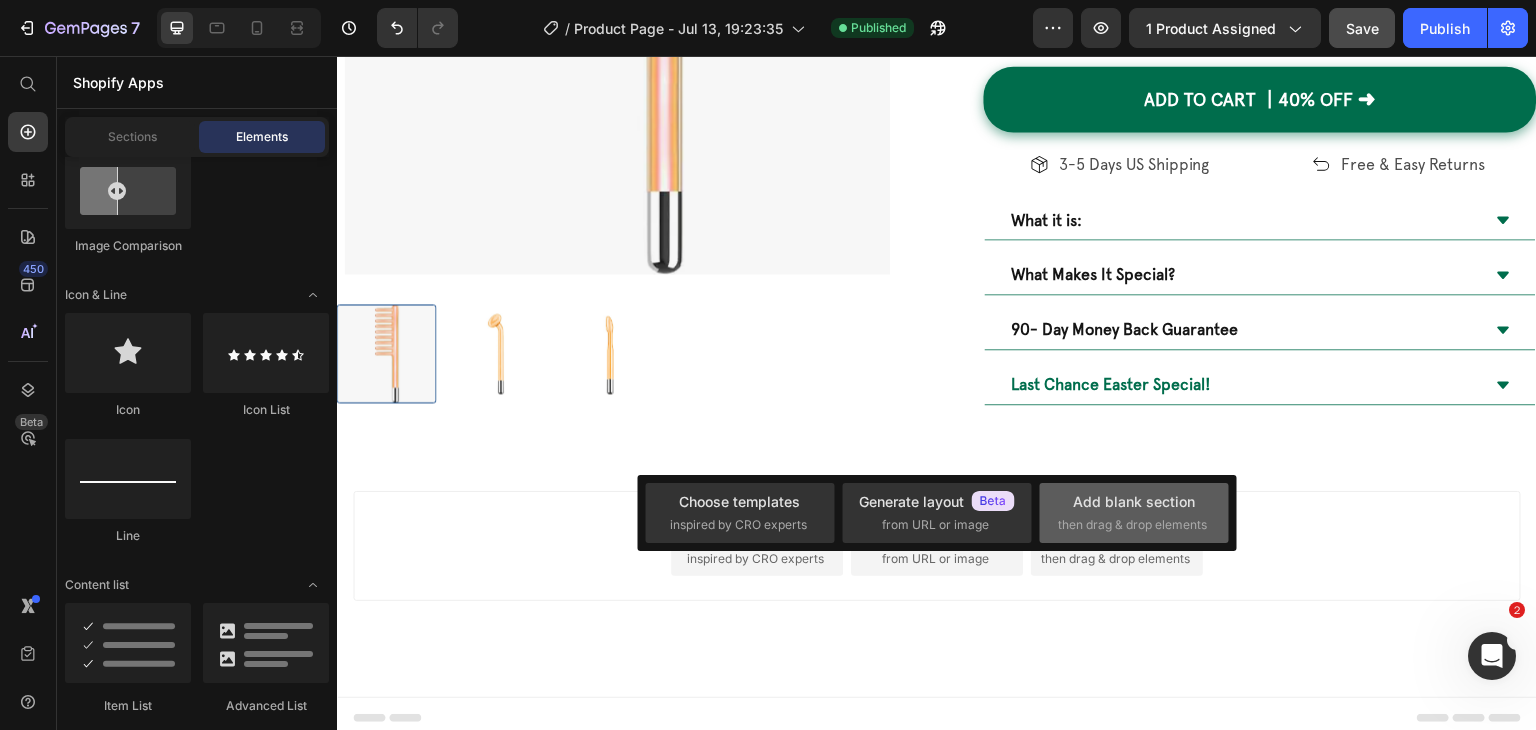 click on "Add blank section  then drag & drop elements" 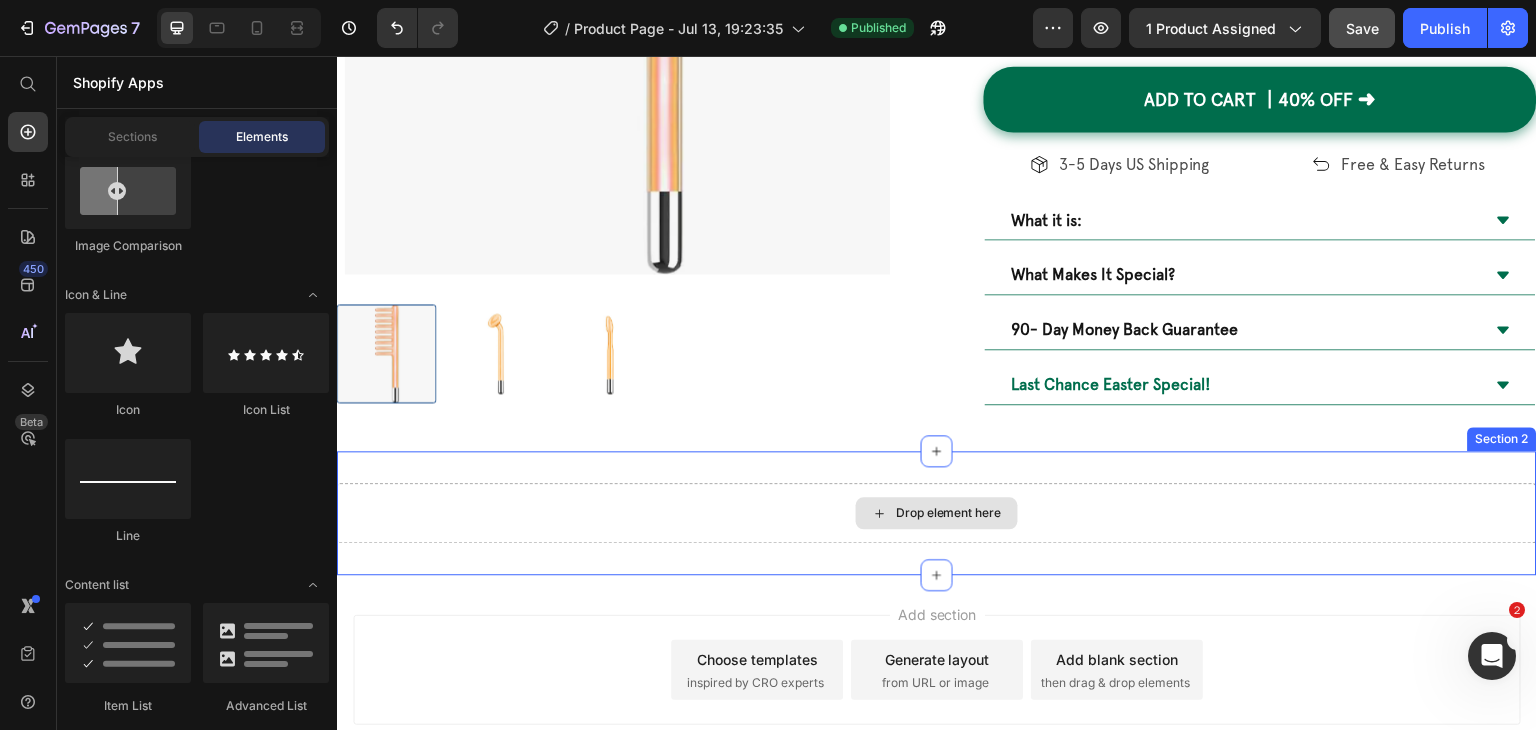 click on "Drop element here" at bounding box center [937, 513] 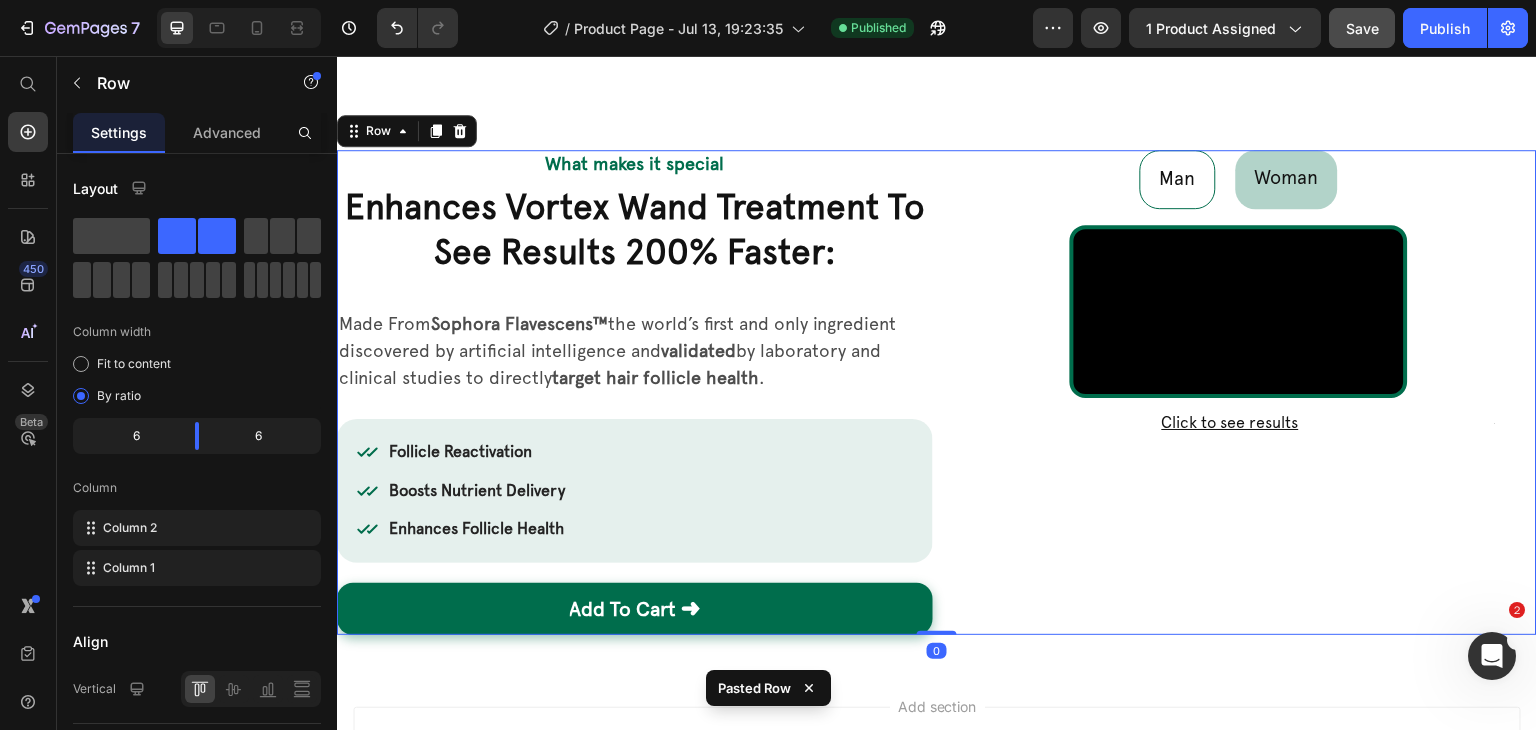 scroll, scrollTop: 864, scrollLeft: 0, axis: vertical 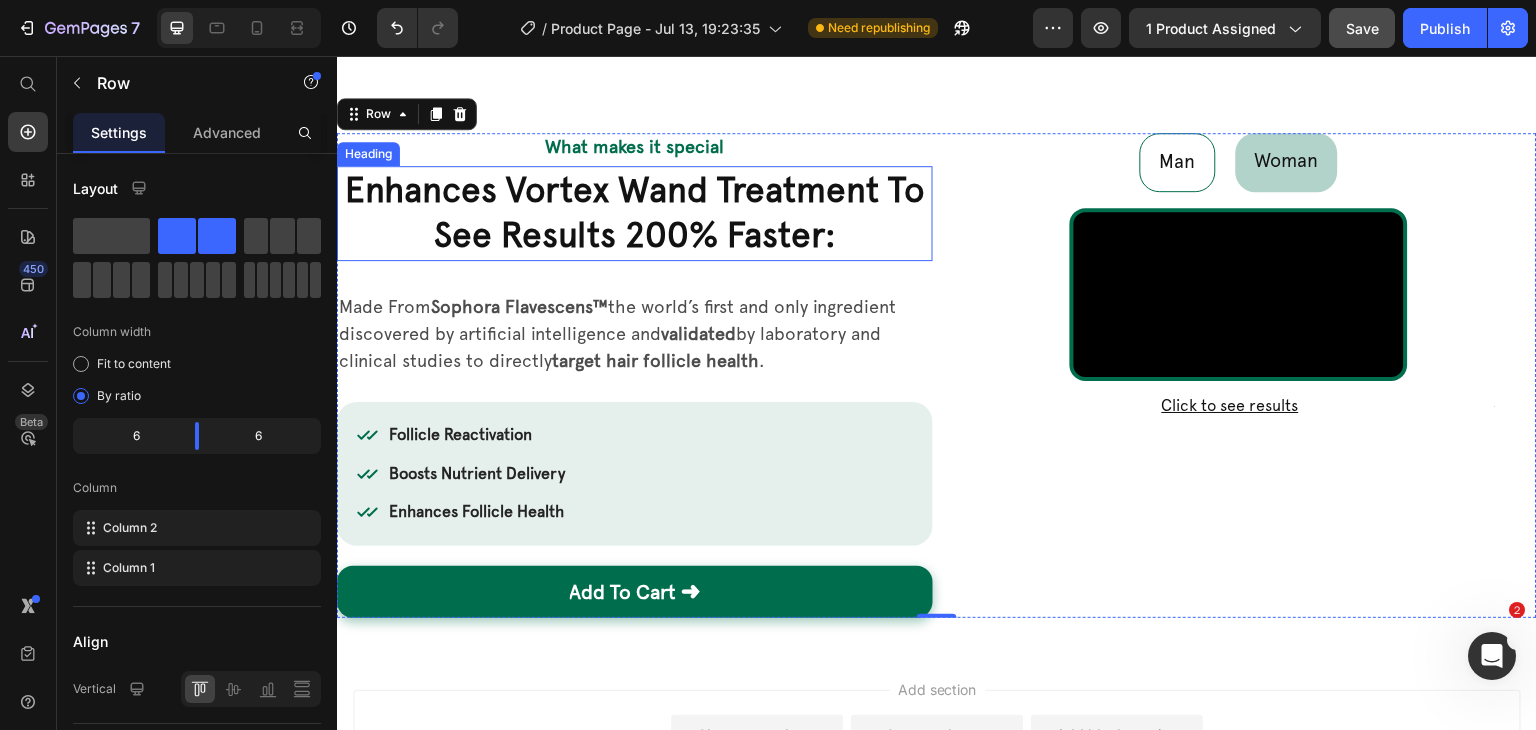 click on "Enhances Vortex Wand Treatment To See Results 200% Faster:" at bounding box center (635, 213) 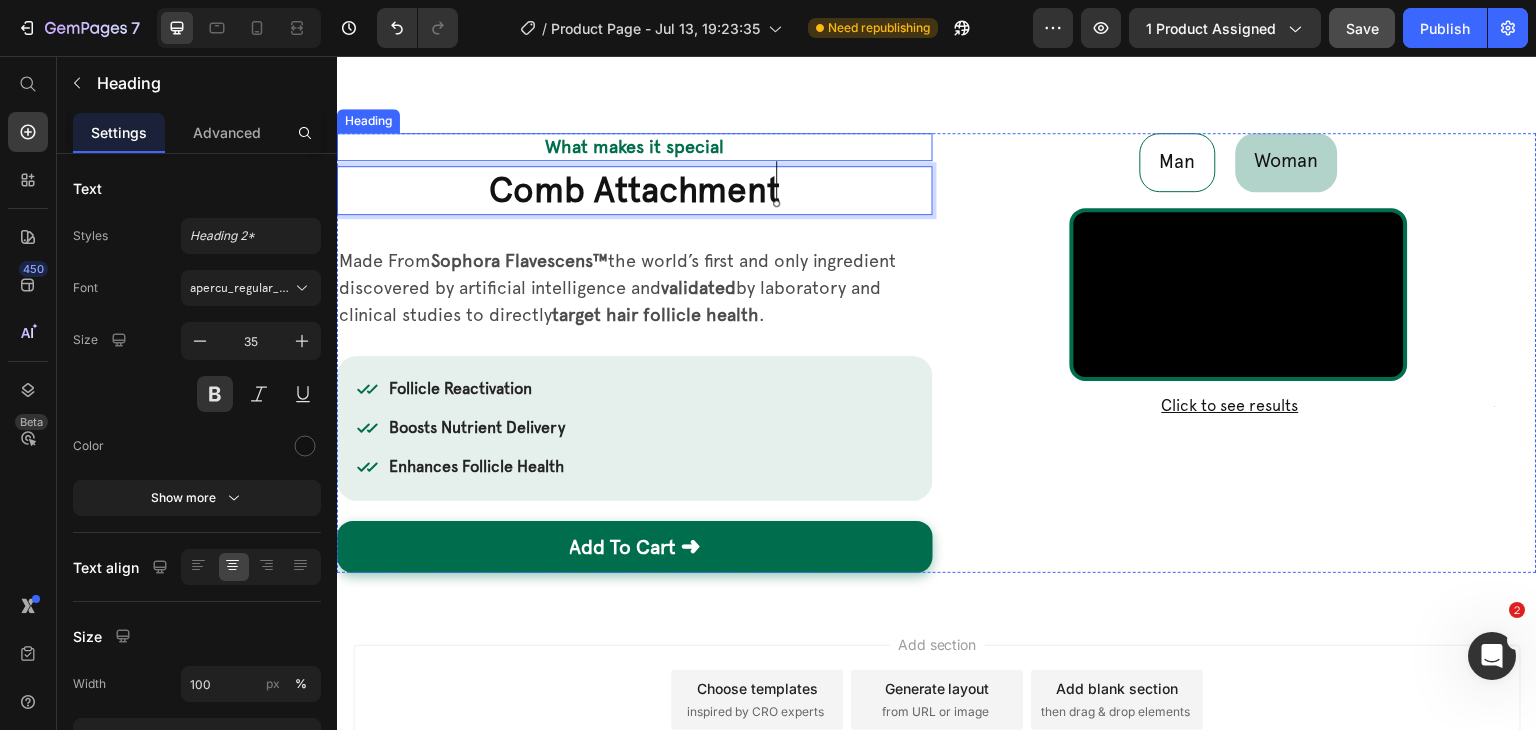 click on "What makes it special" at bounding box center [635, 146] 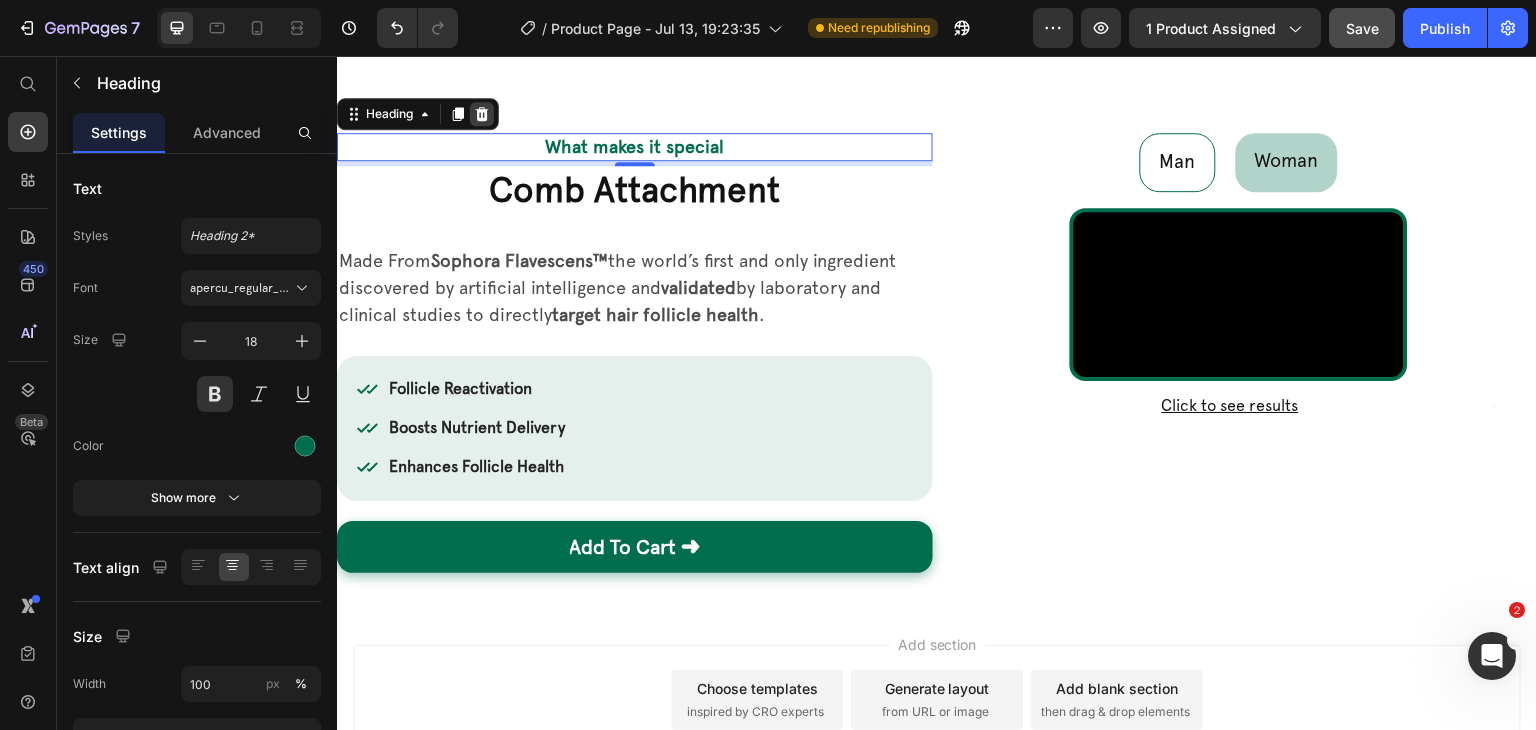 click 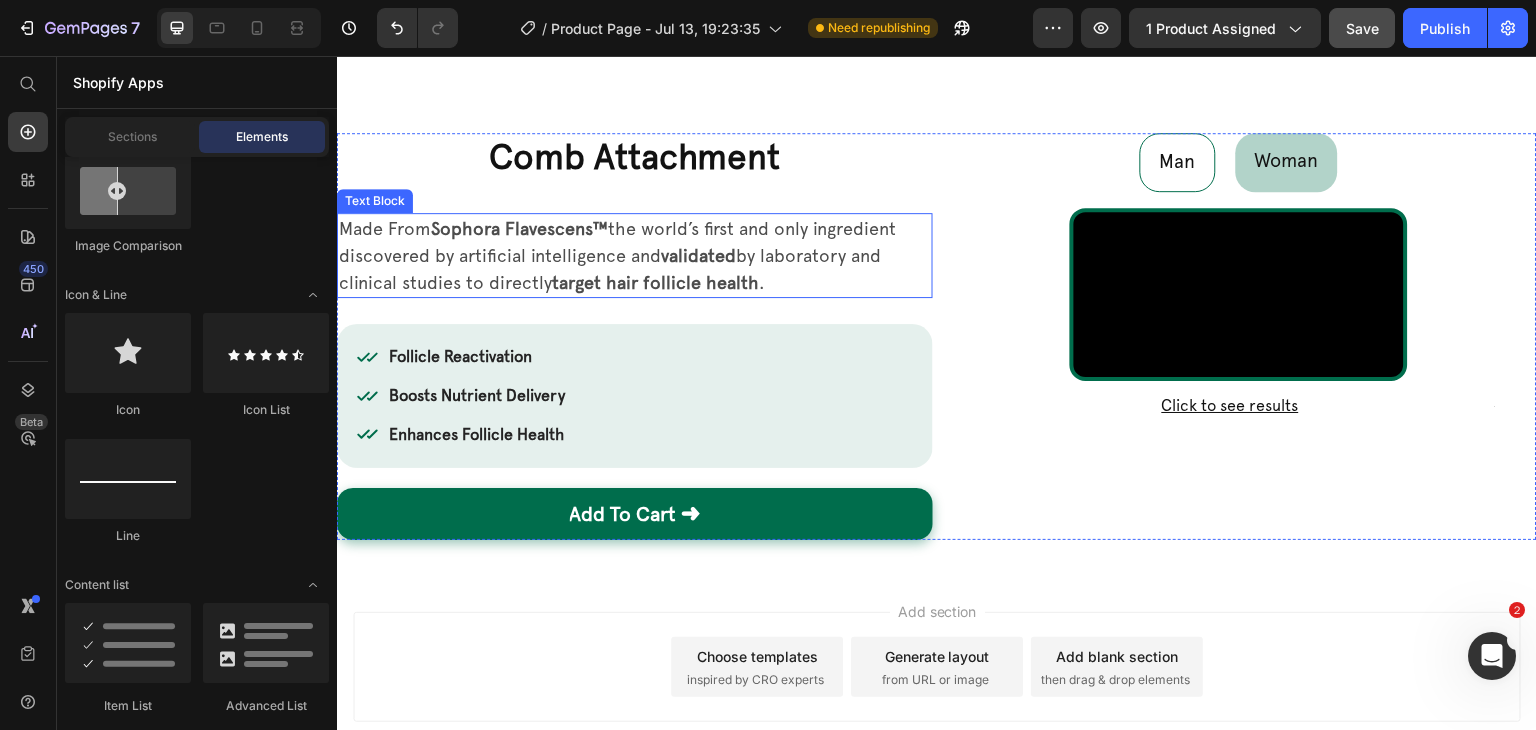 click on "Made From  Sophora Flavescens™  the world’s first and only ingredient discovered by artificial intelligence and  validated  by laboratory and clinical studies to directly  target hair follicle health ." at bounding box center (635, 255) 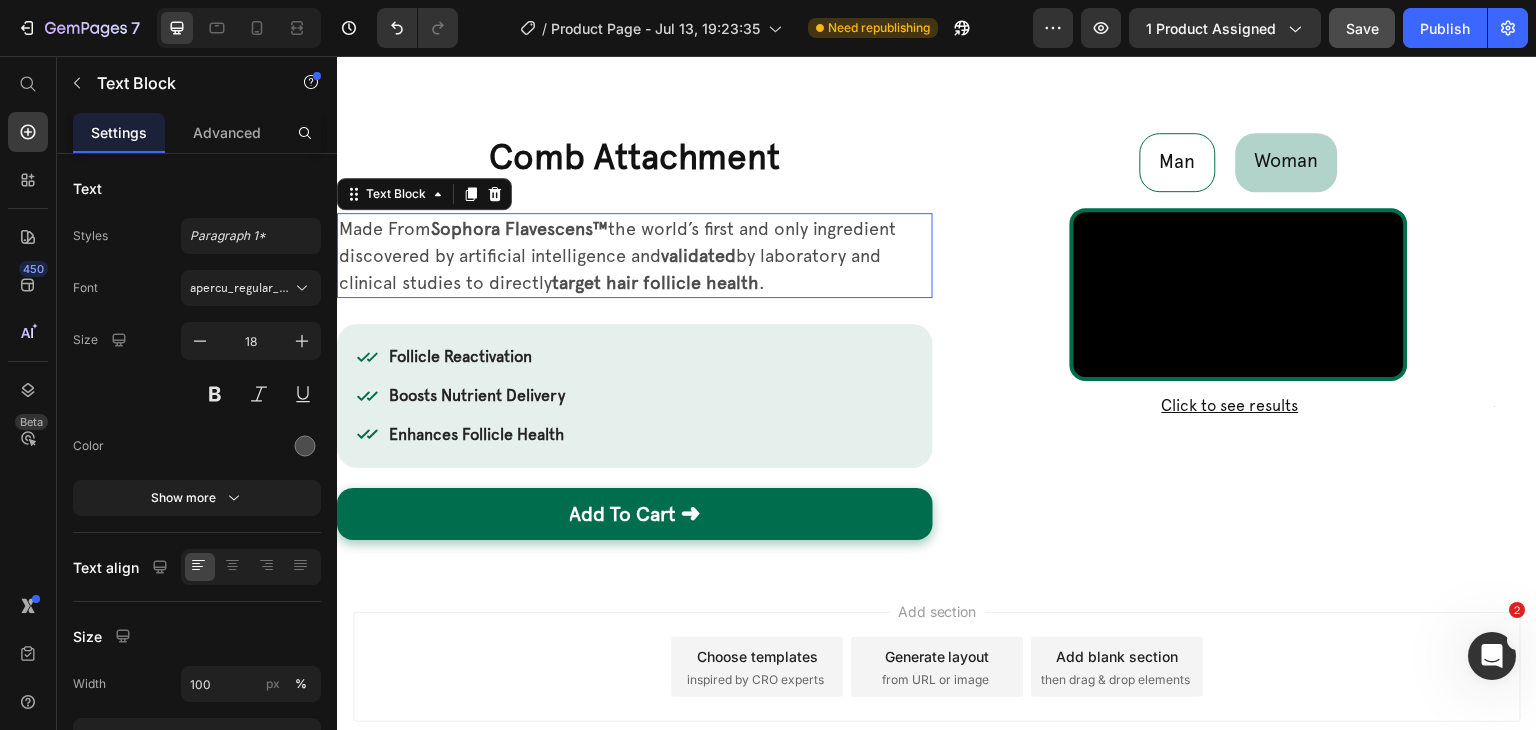 click on "Made From  Sophora Flavescens™  the world’s first and only ingredient discovered by artificial intelligence and  validated  by laboratory and clinical studies to directly  target hair follicle health ." at bounding box center (635, 255) 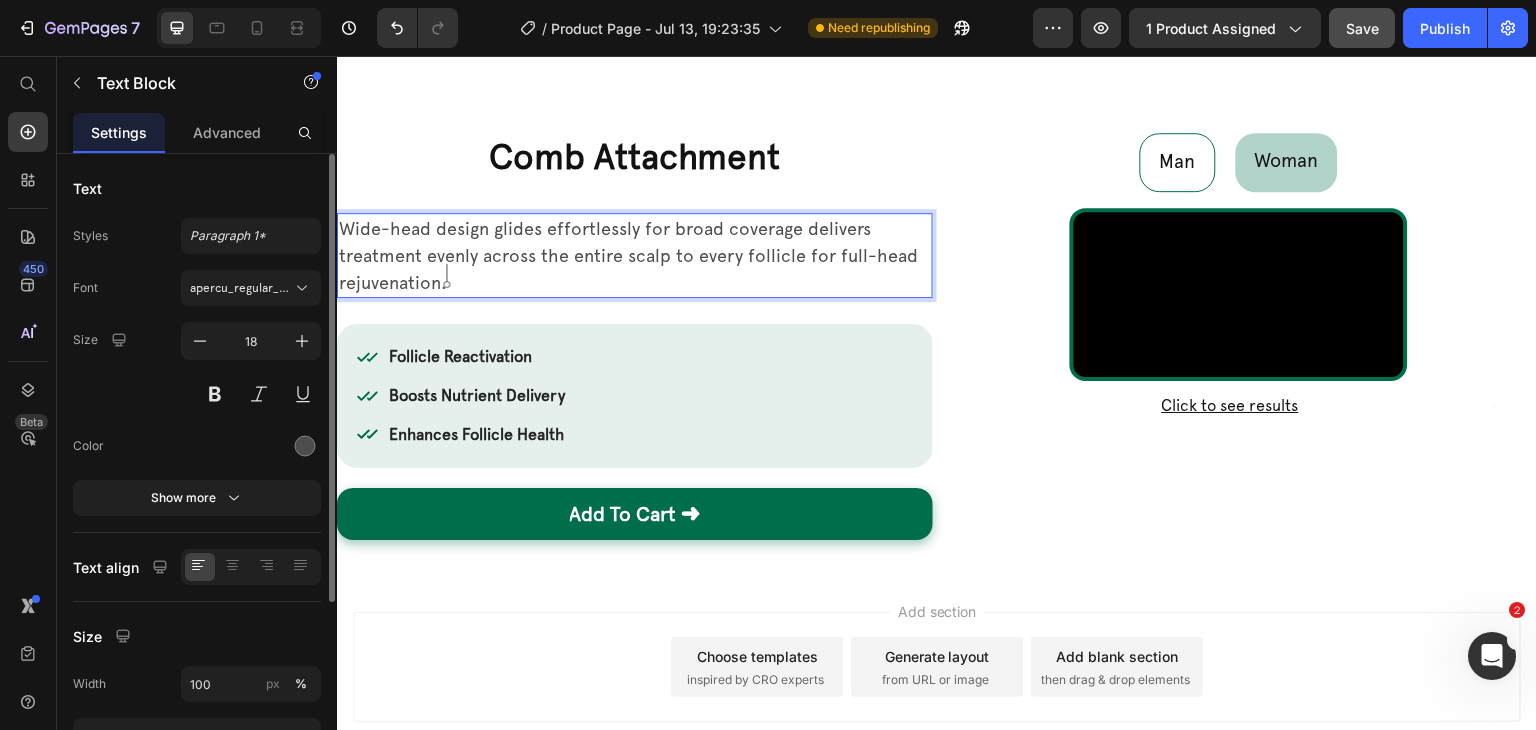 click on "Font apercu_regular_pro Size 18 Color Show more" at bounding box center (197, 393) 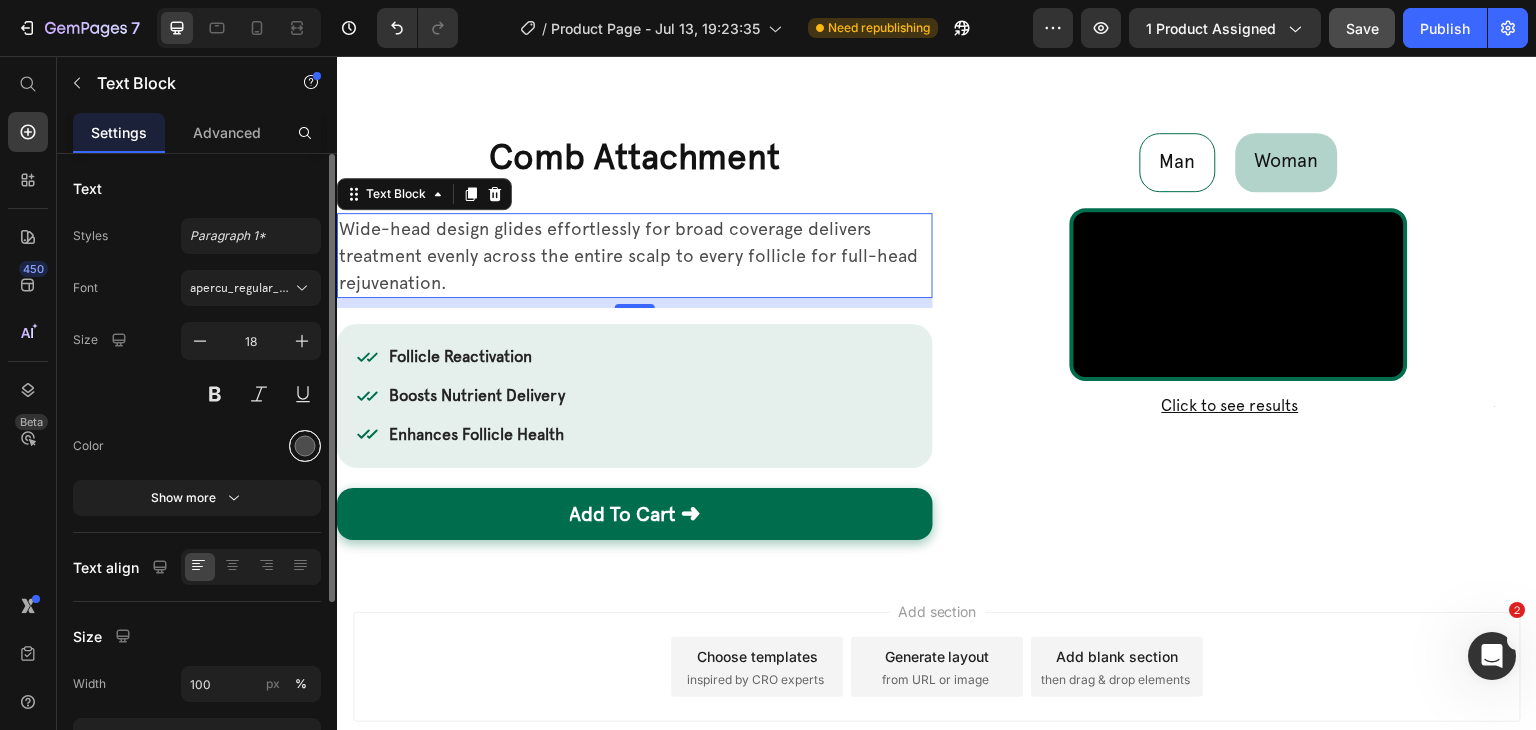 click at bounding box center (305, 446) 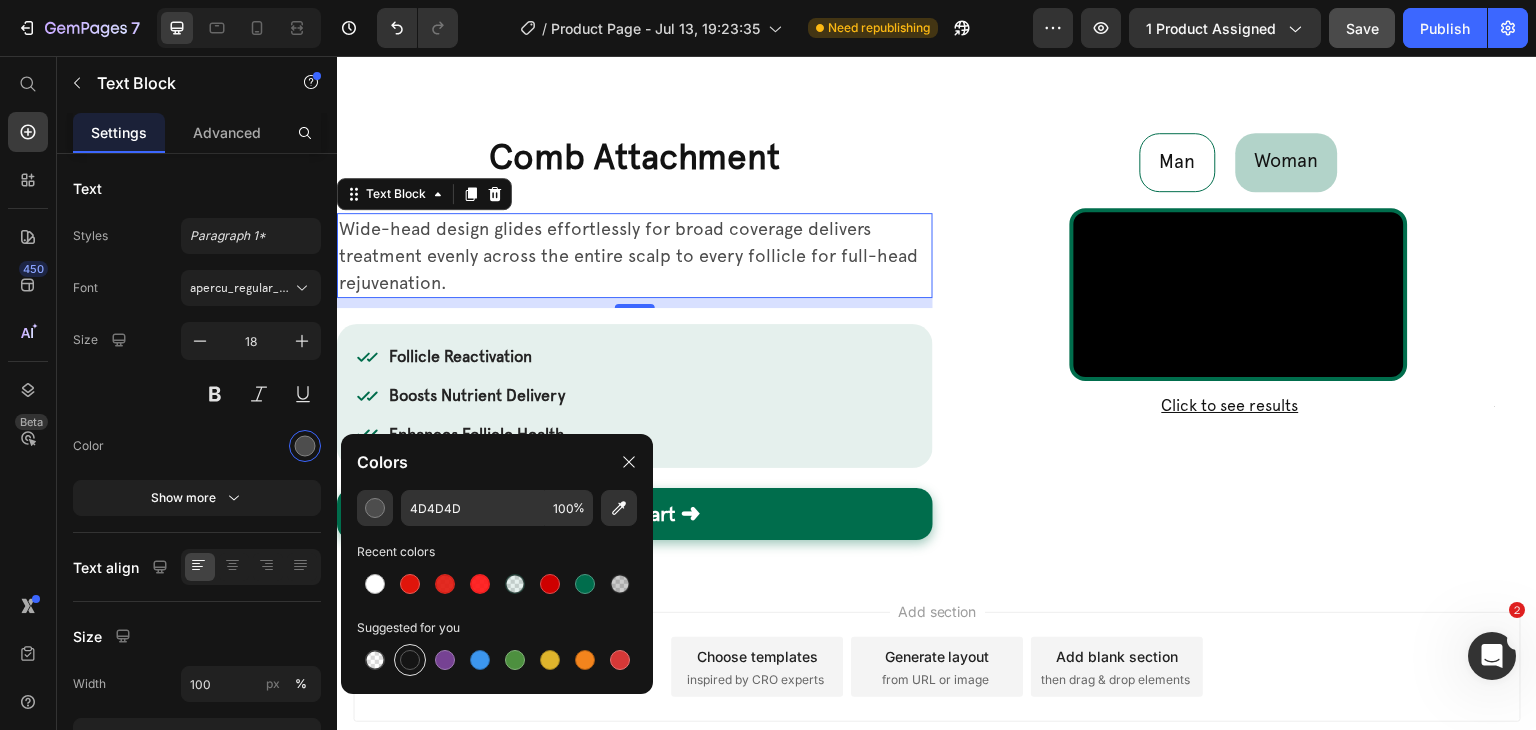 click at bounding box center (410, 660) 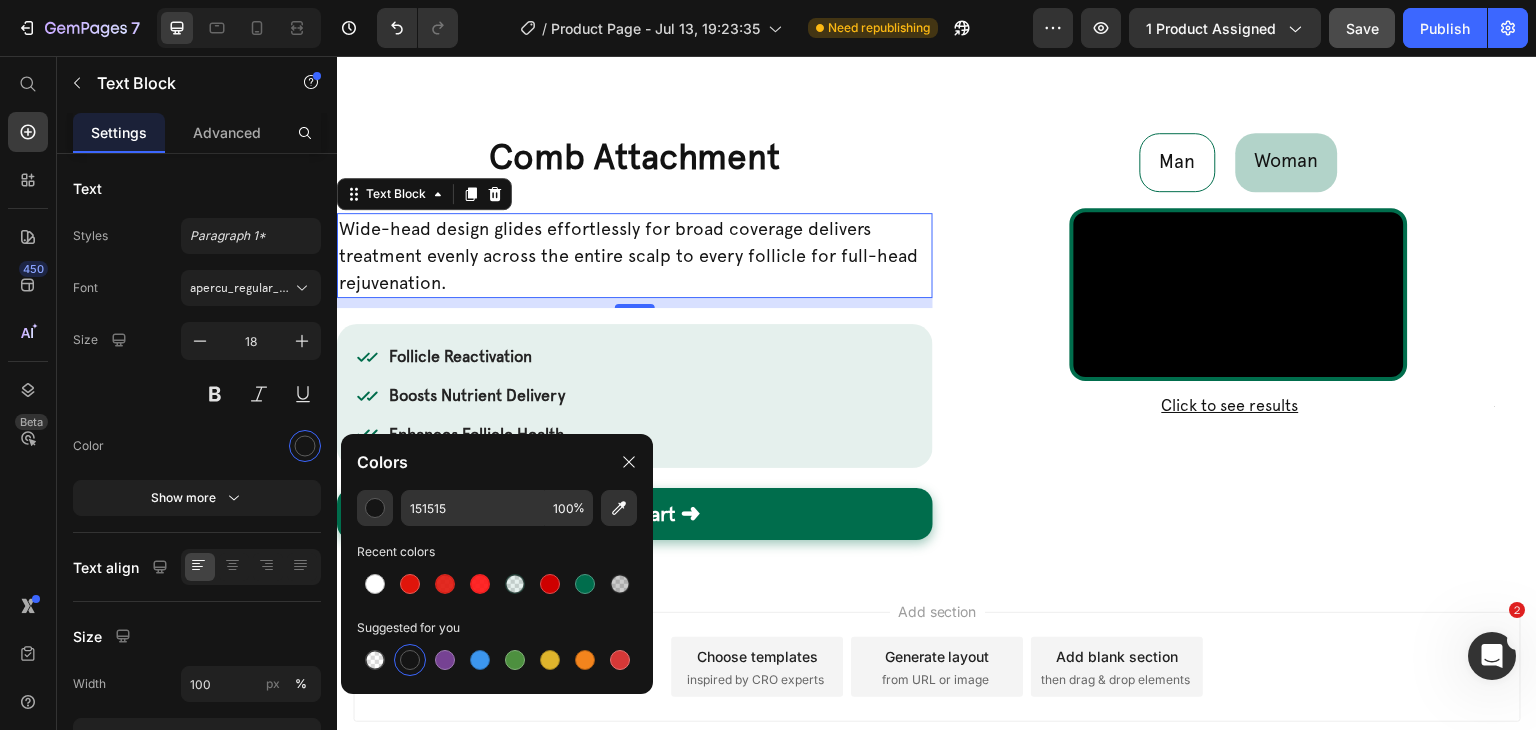 click on "Comb Attachment" at bounding box center [635, 158] 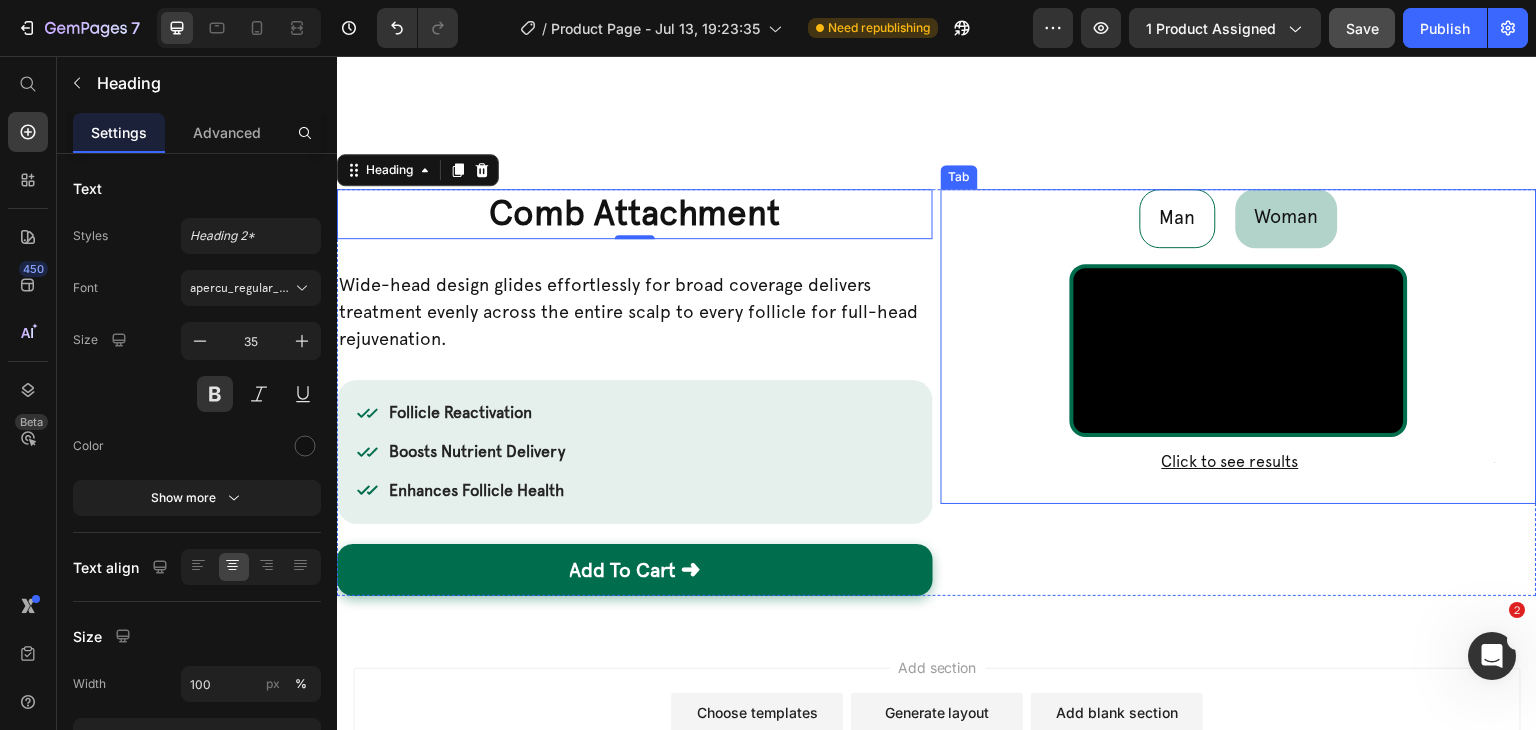 scroll, scrollTop: 764, scrollLeft: 0, axis: vertical 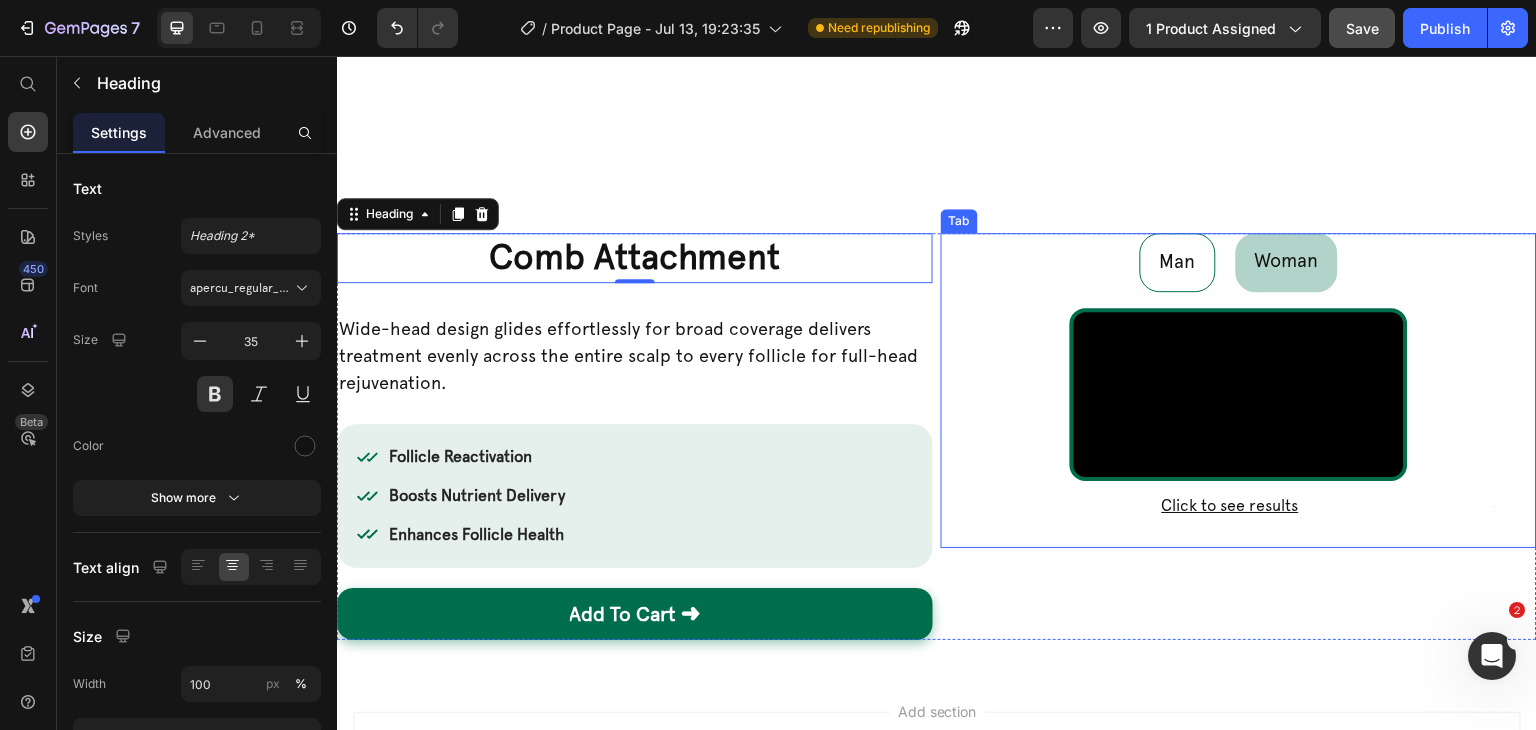 click at bounding box center [1239, 394] 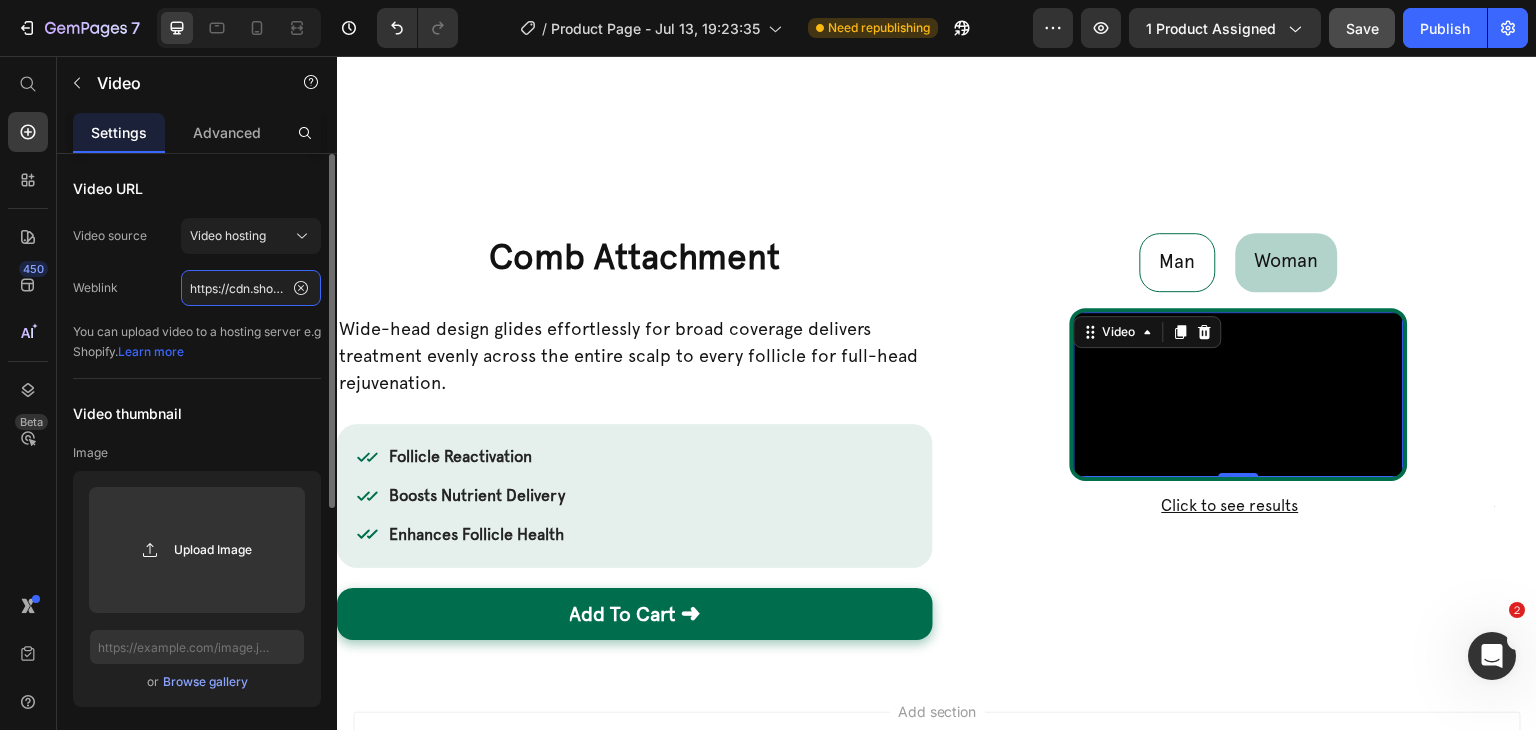 click on "https://cdn.shopify.com/videos/c/o/v/d38de9667749412481623a633444506b.mov" 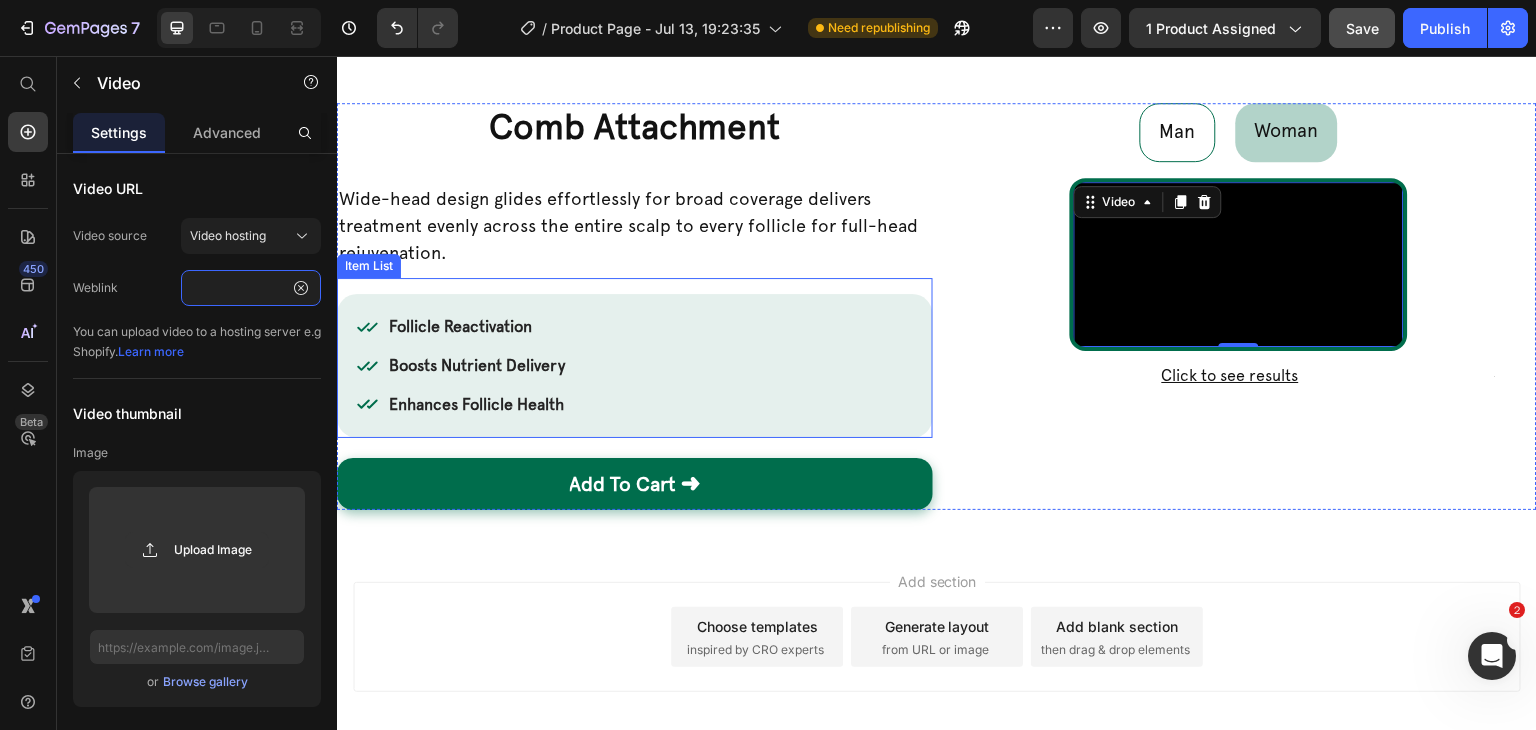 scroll, scrollTop: 764, scrollLeft: 0, axis: vertical 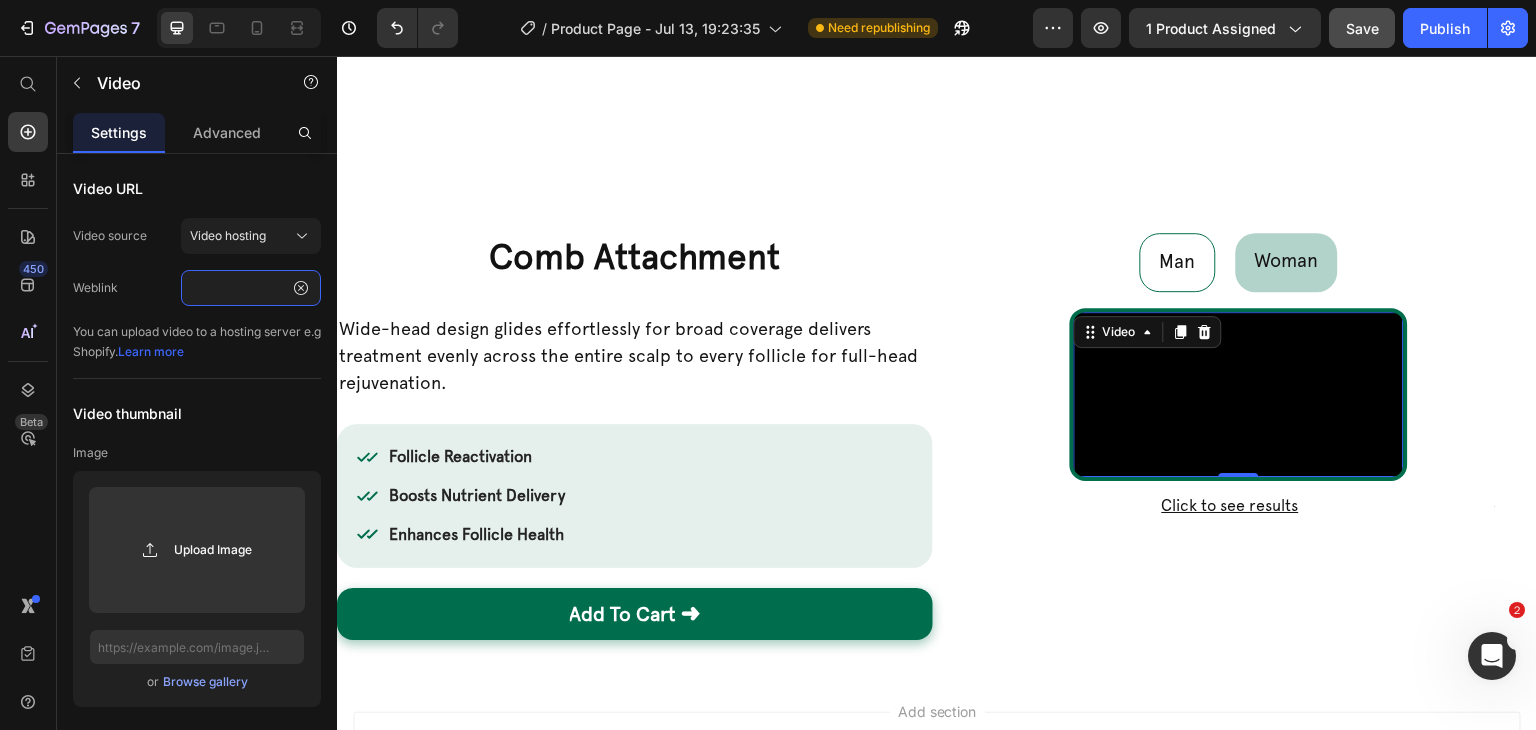 type on "https://cdn.shopify.com/videos/c/o/v/a4d1195996bb42bdac17754fcc0cbb8e.mov" 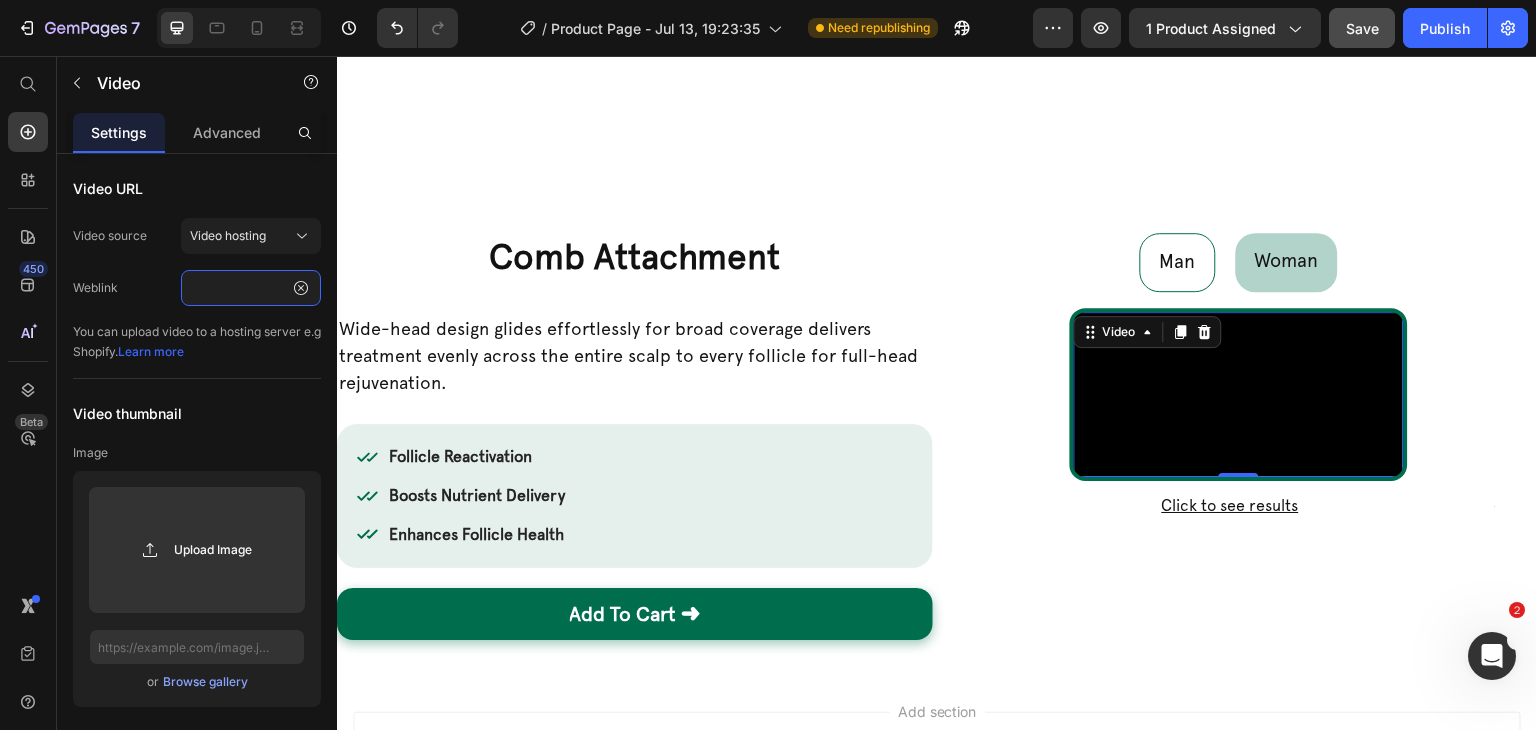 scroll, scrollTop: 0, scrollLeft: 0, axis: both 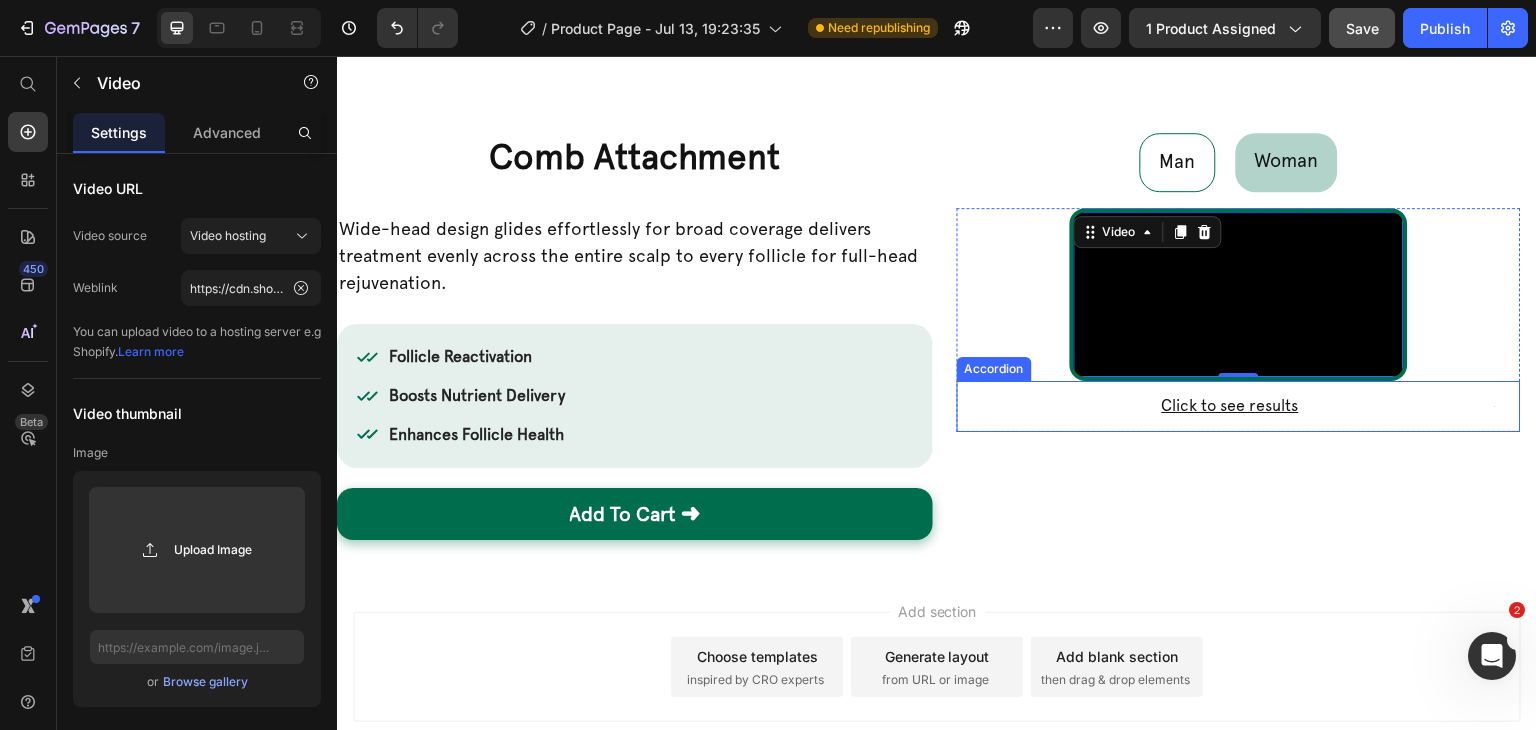 click on "Click to see results" at bounding box center [1230, 406] 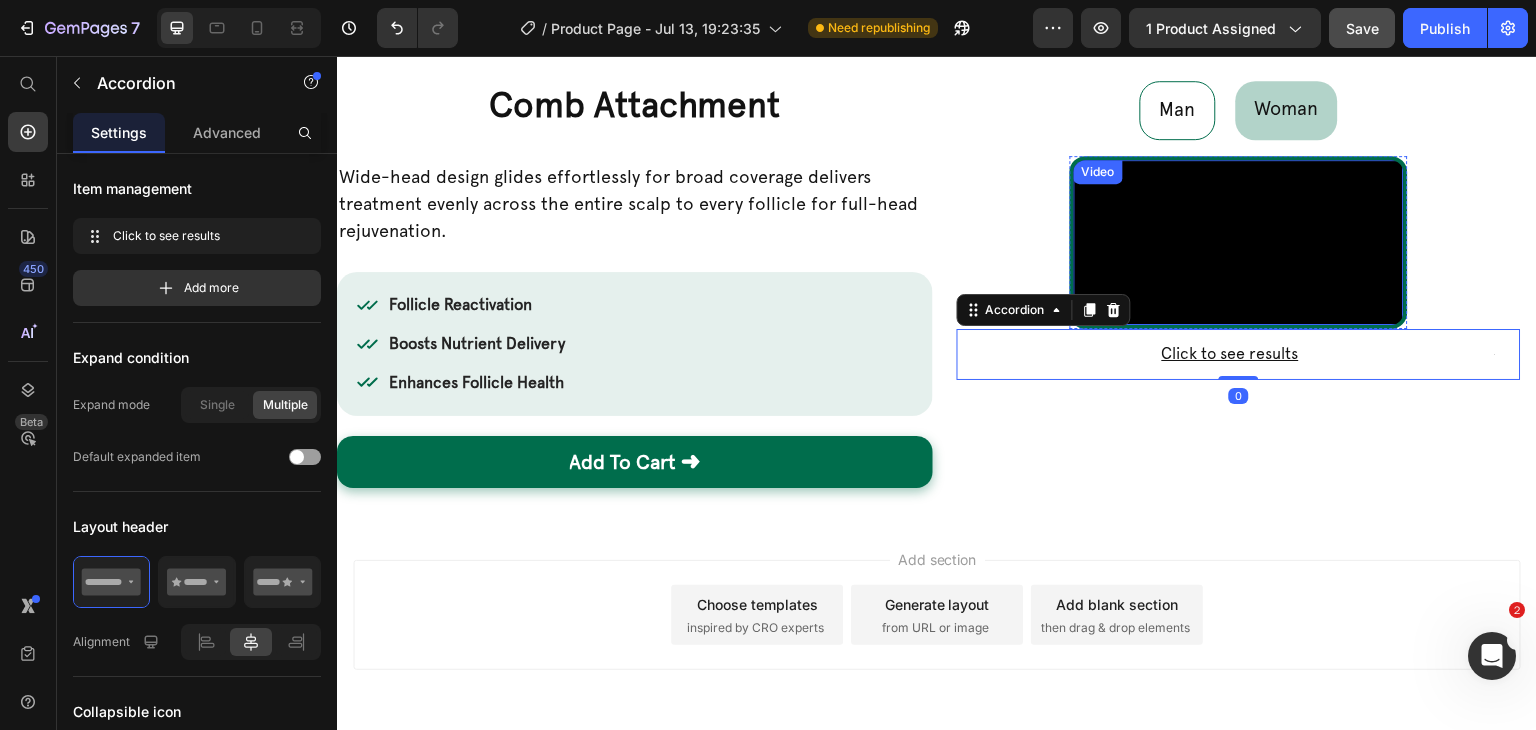 scroll, scrollTop: 964, scrollLeft: 0, axis: vertical 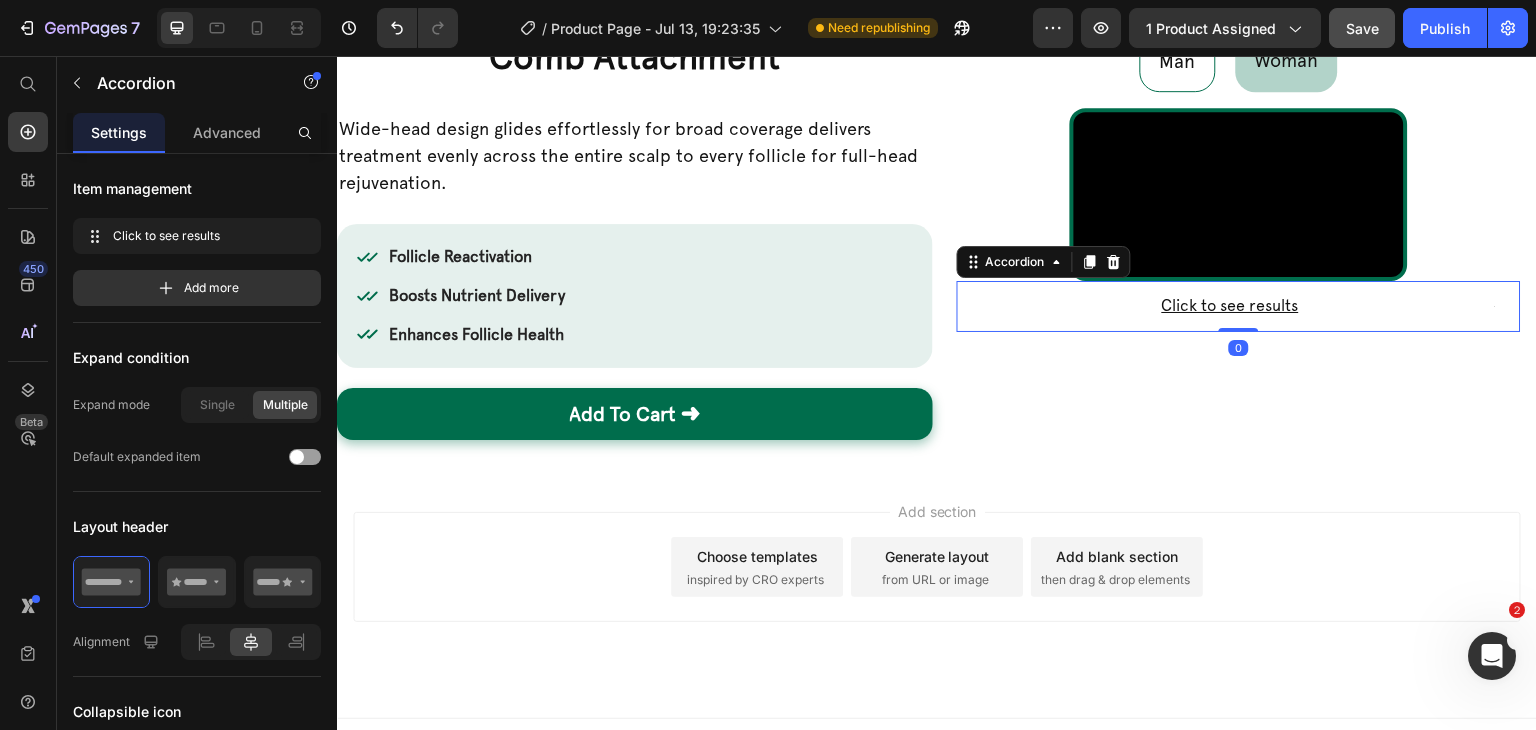 click on "Click to see results" at bounding box center [1230, 306] 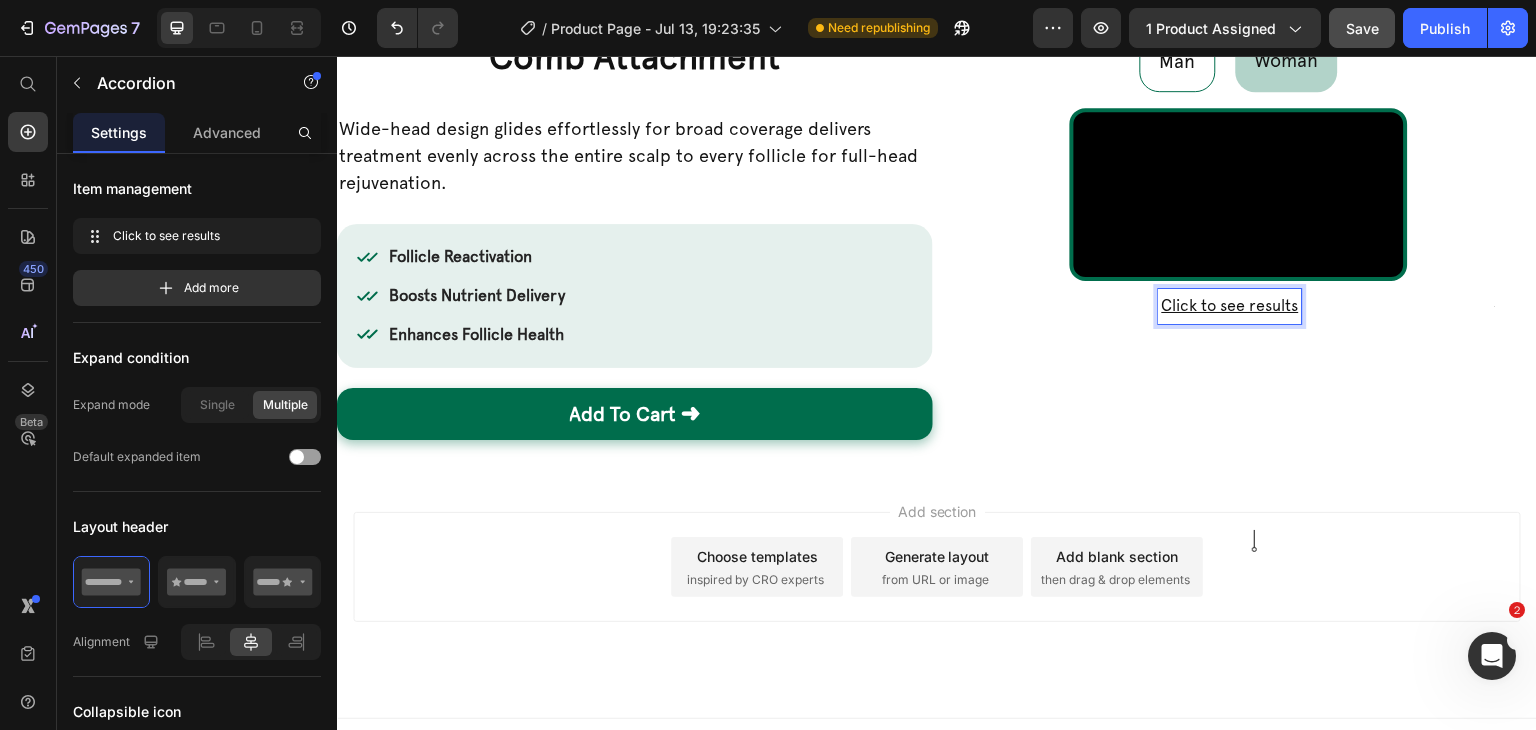 click on "Click to see results" at bounding box center (1230, 306) 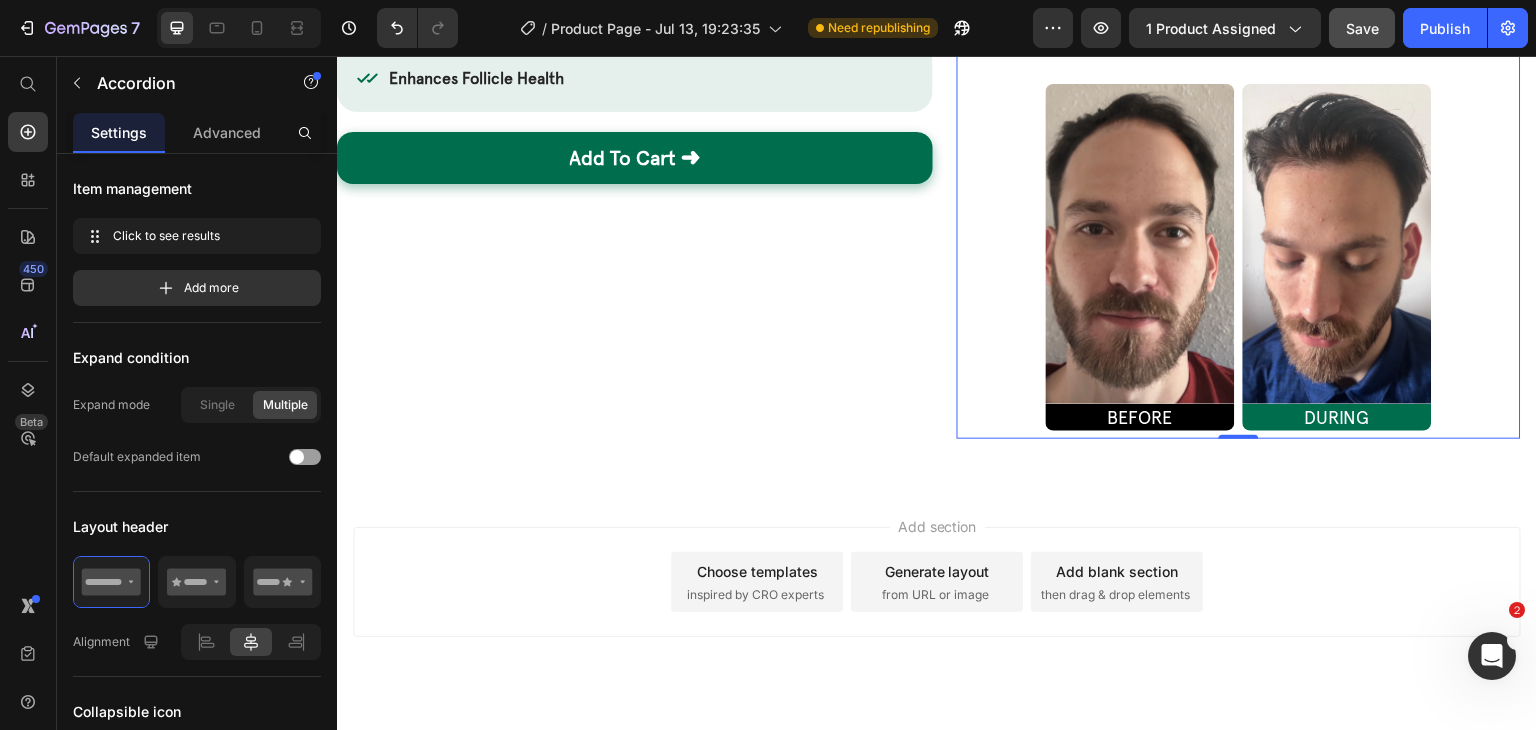 scroll, scrollTop: 1264, scrollLeft: 0, axis: vertical 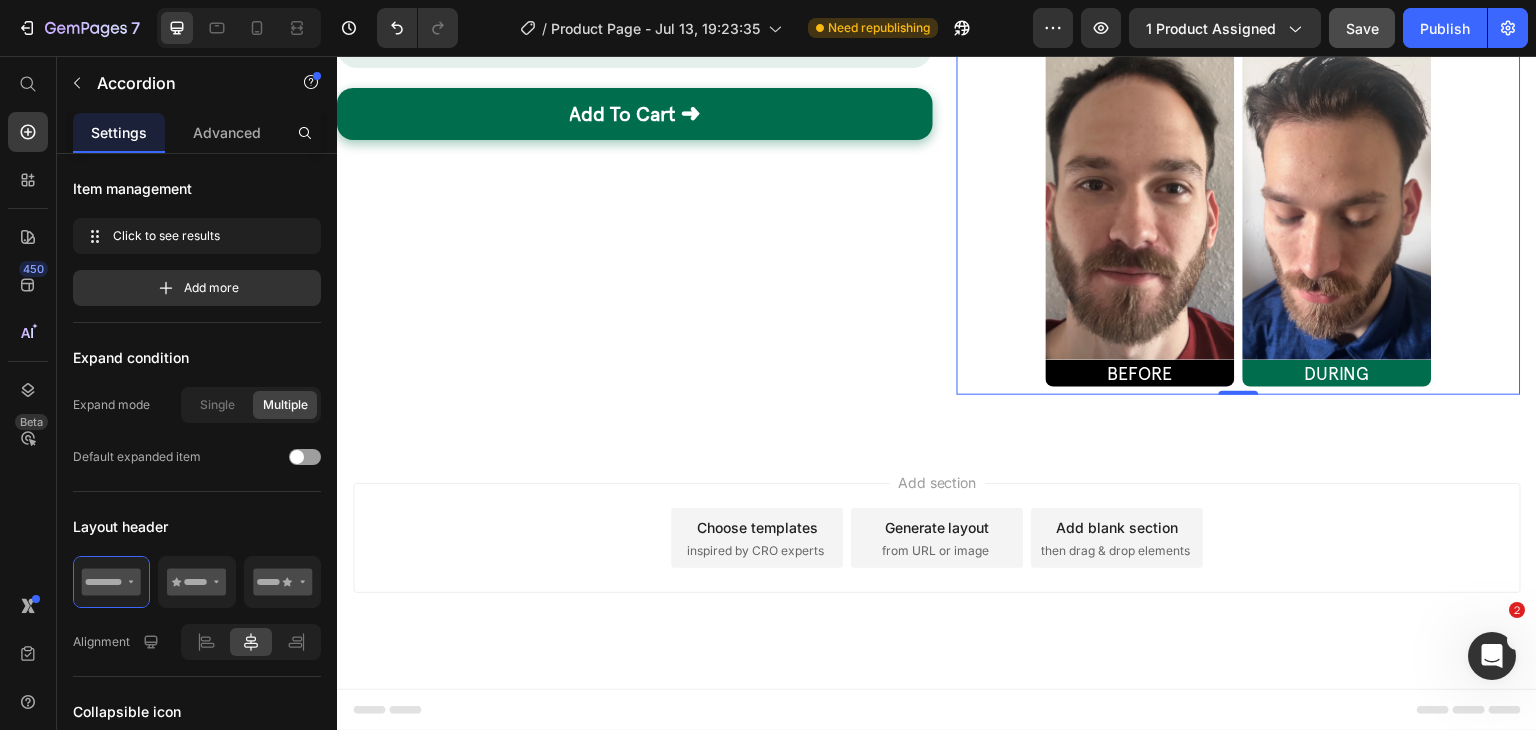click at bounding box center [1140, 200] 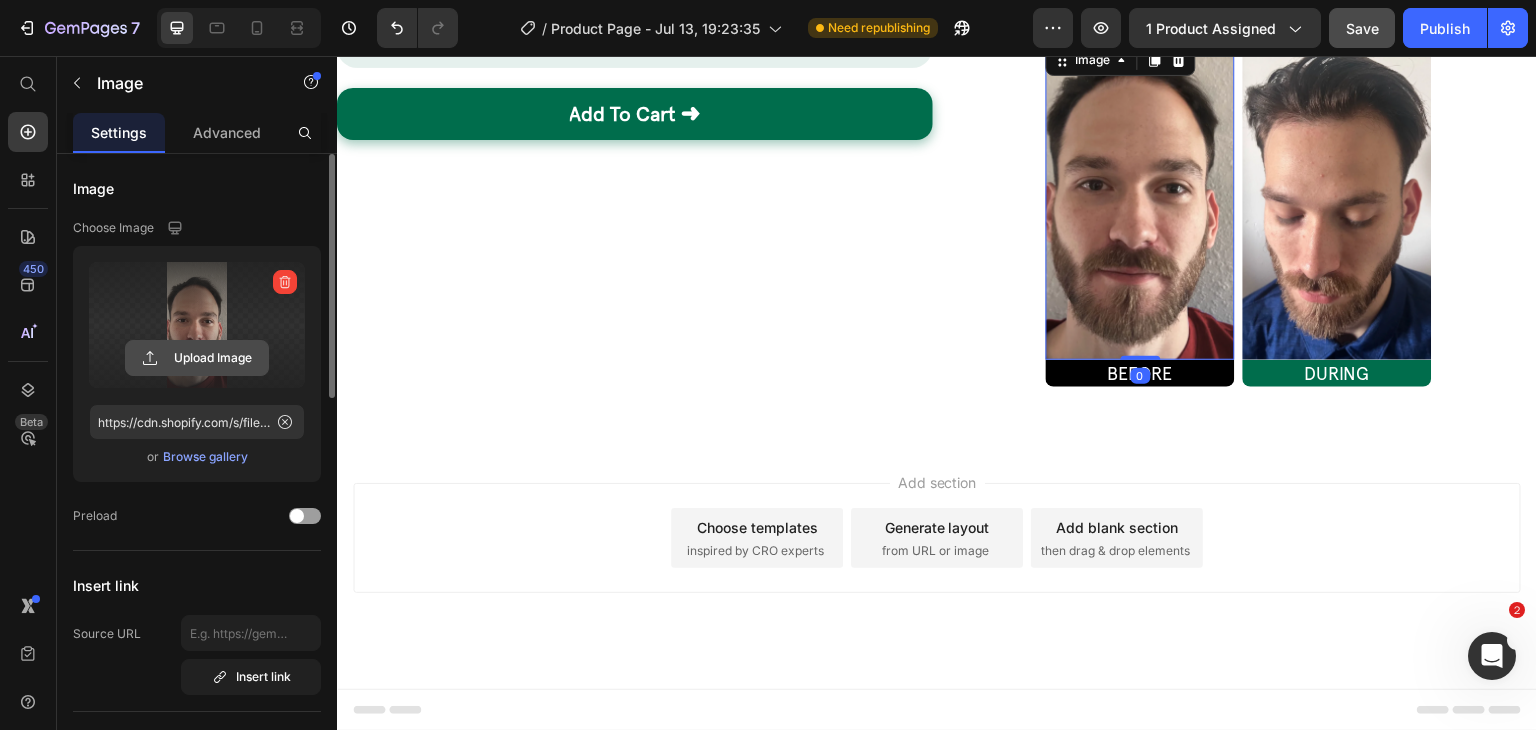 click 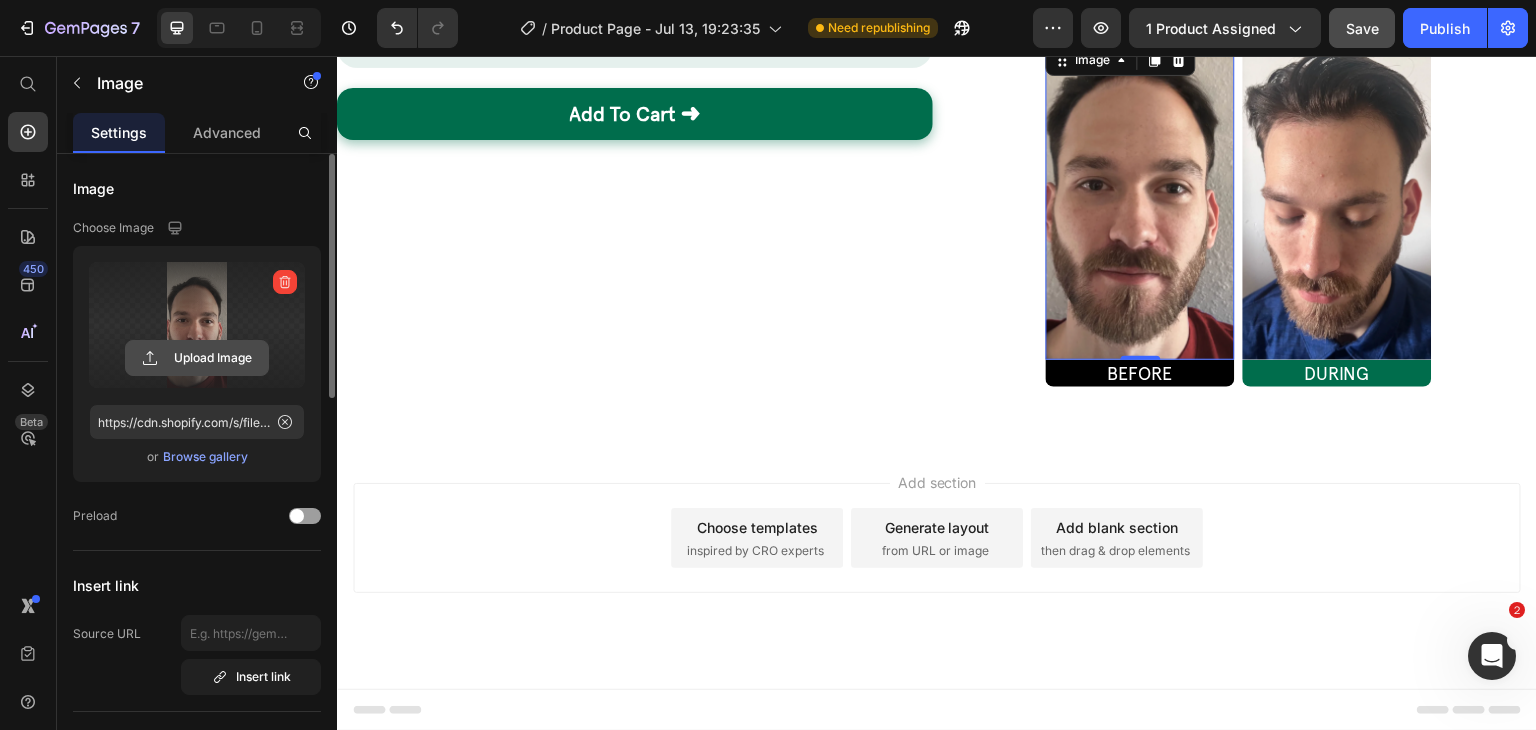 type on "C:\fakepath\73743184225__5963B7C7-4C17-4949-8B62-18AF5873A5FE.fullsizerender.heic" 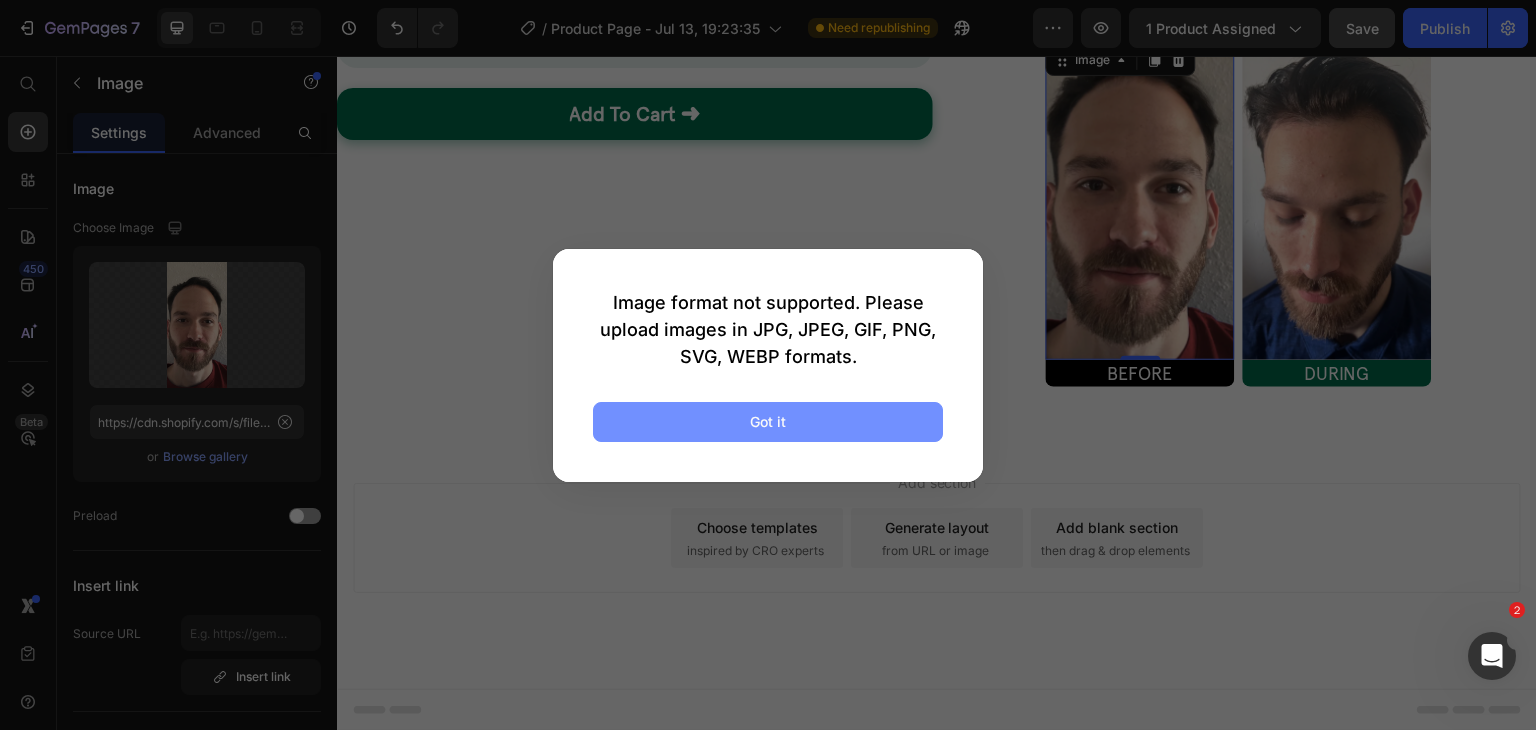 click on "Got it" at bounding box center (768, 422) 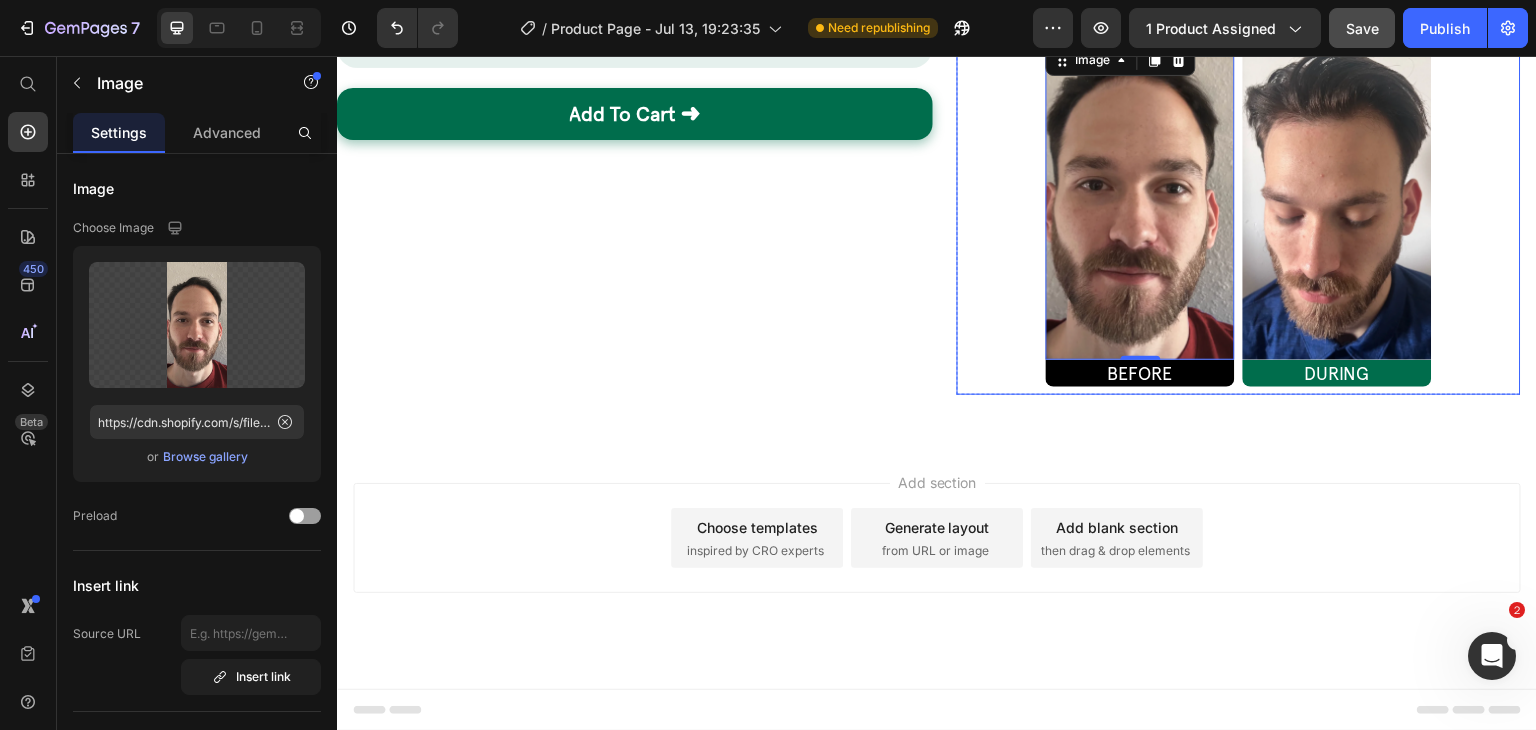 click on "Click to see results" at bounding box center (1230, 6) 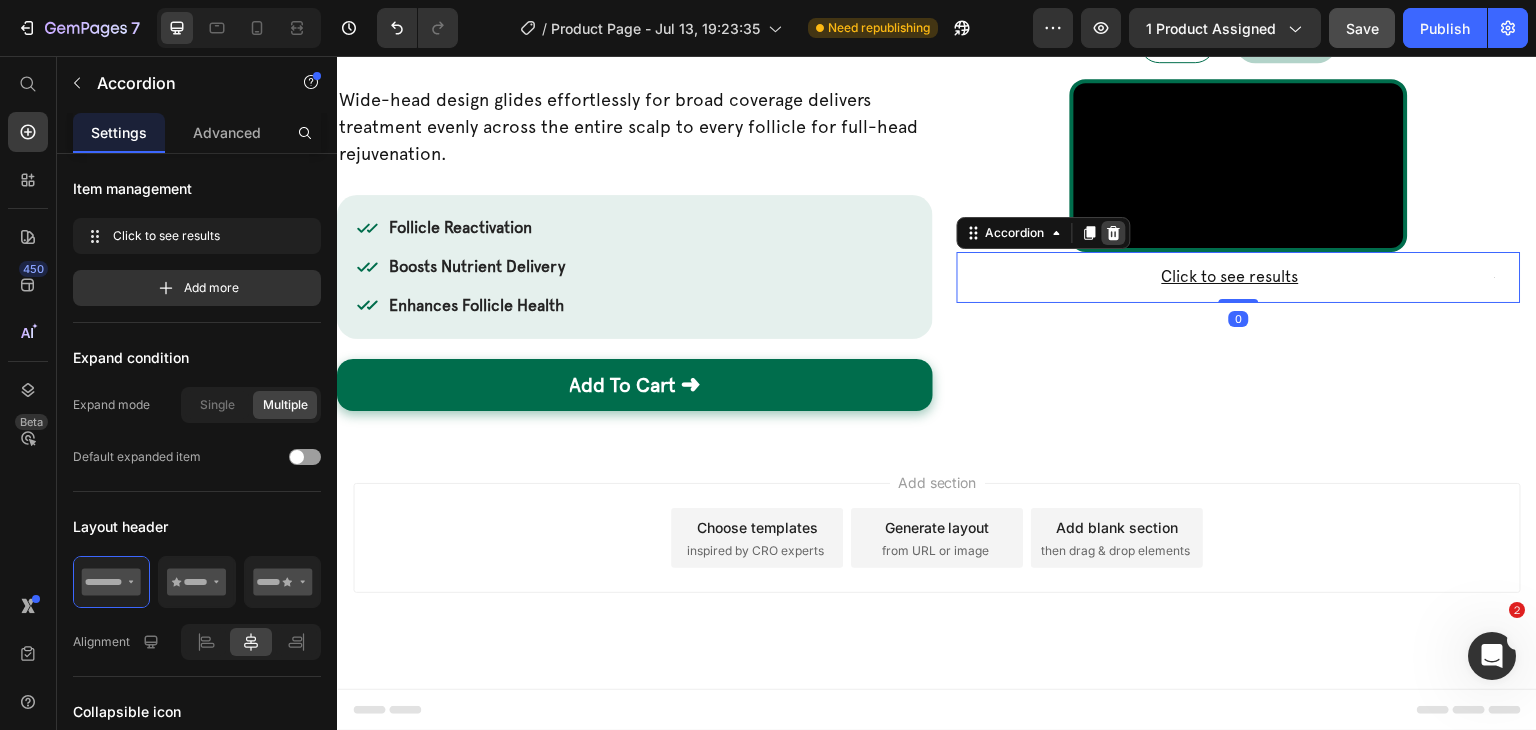 click 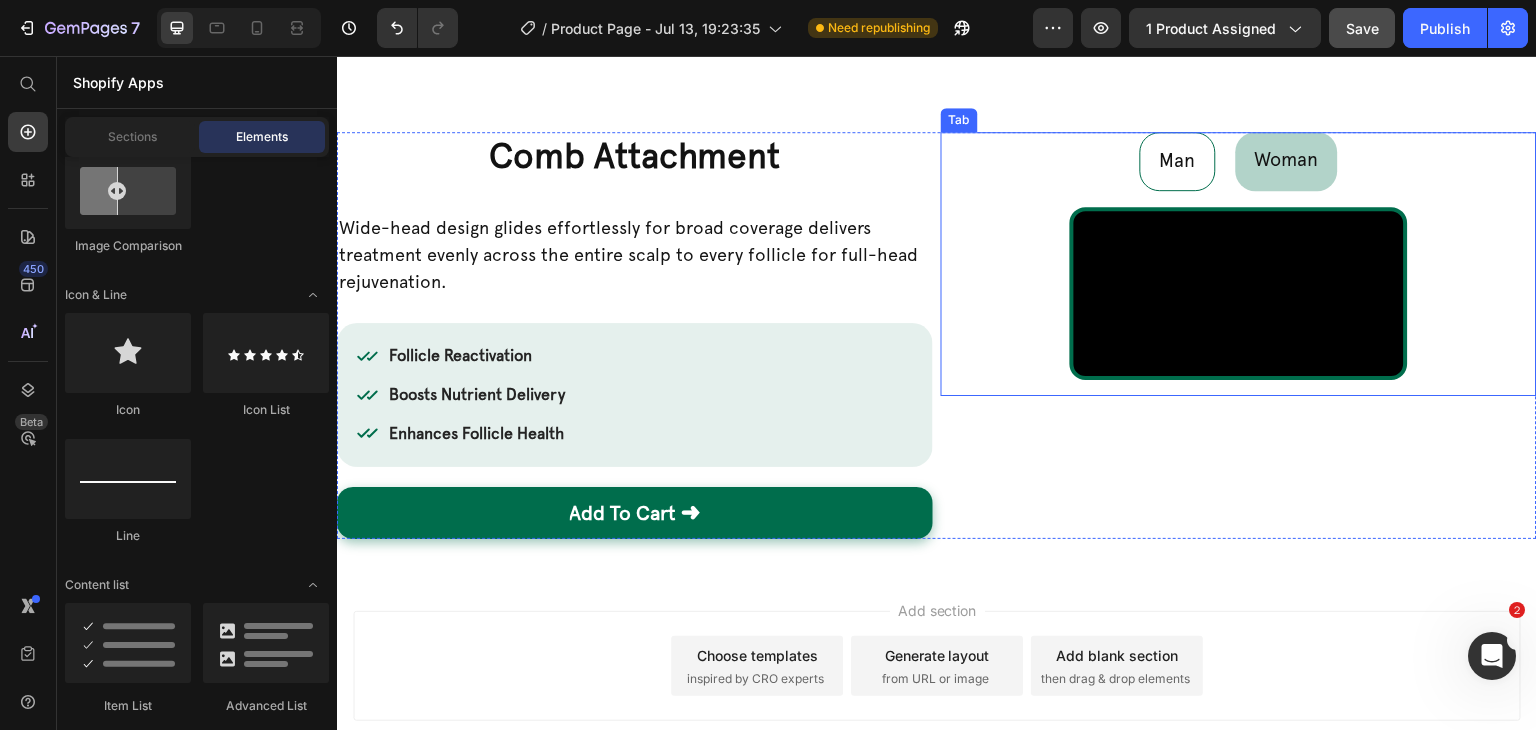 scroll, scrollTop: 883, scrollLeft: 0, axis: vertical 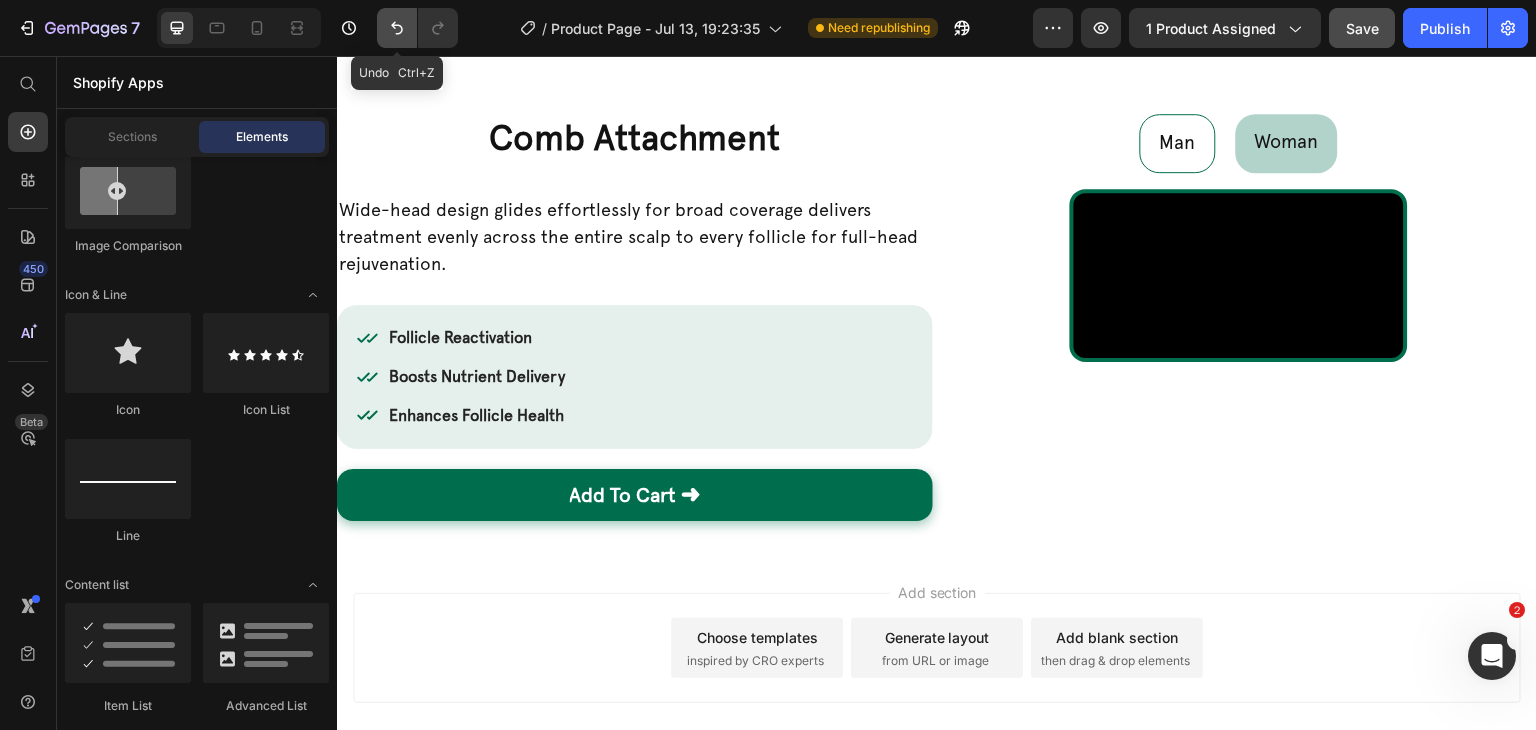 click 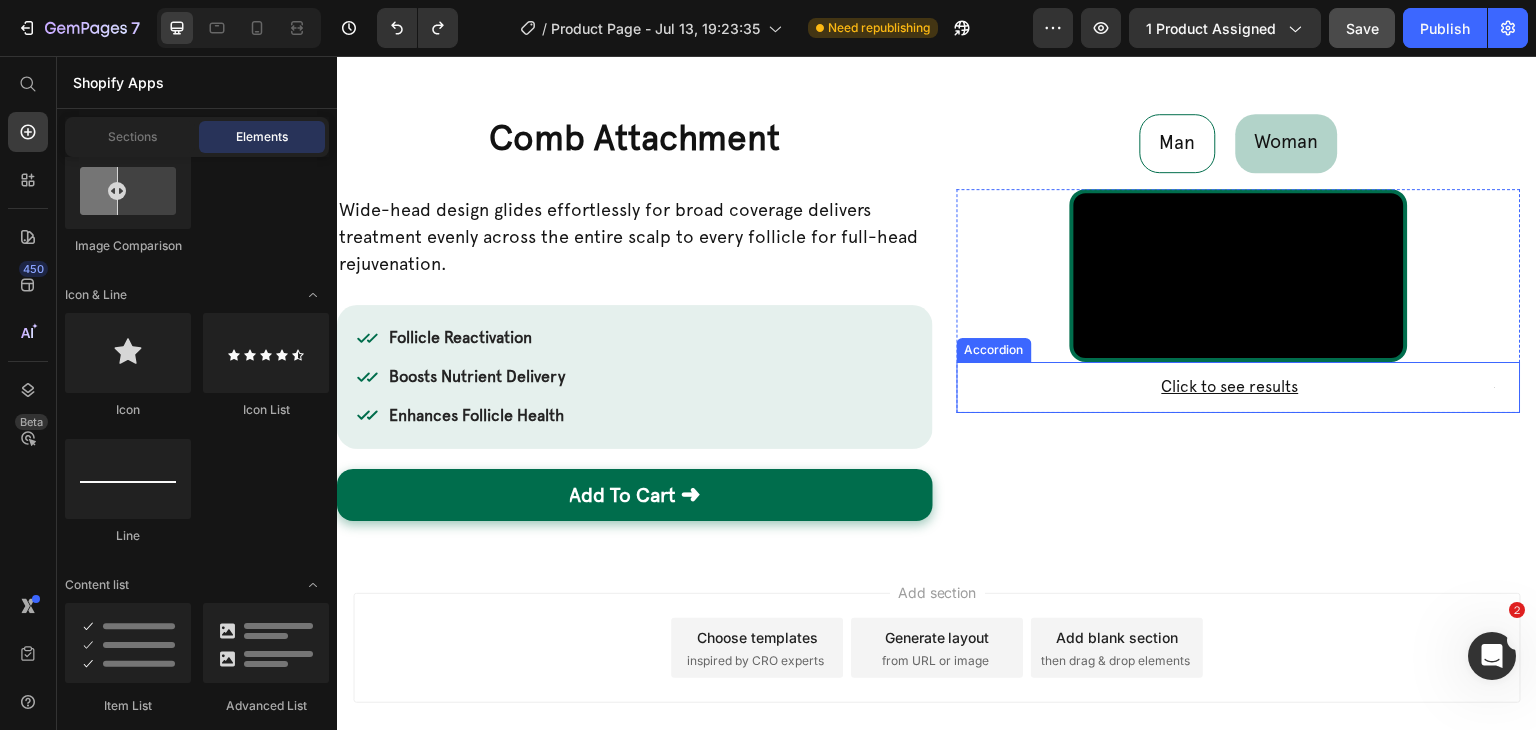 click on "Click to see results" at bounding box center (1230, 387) 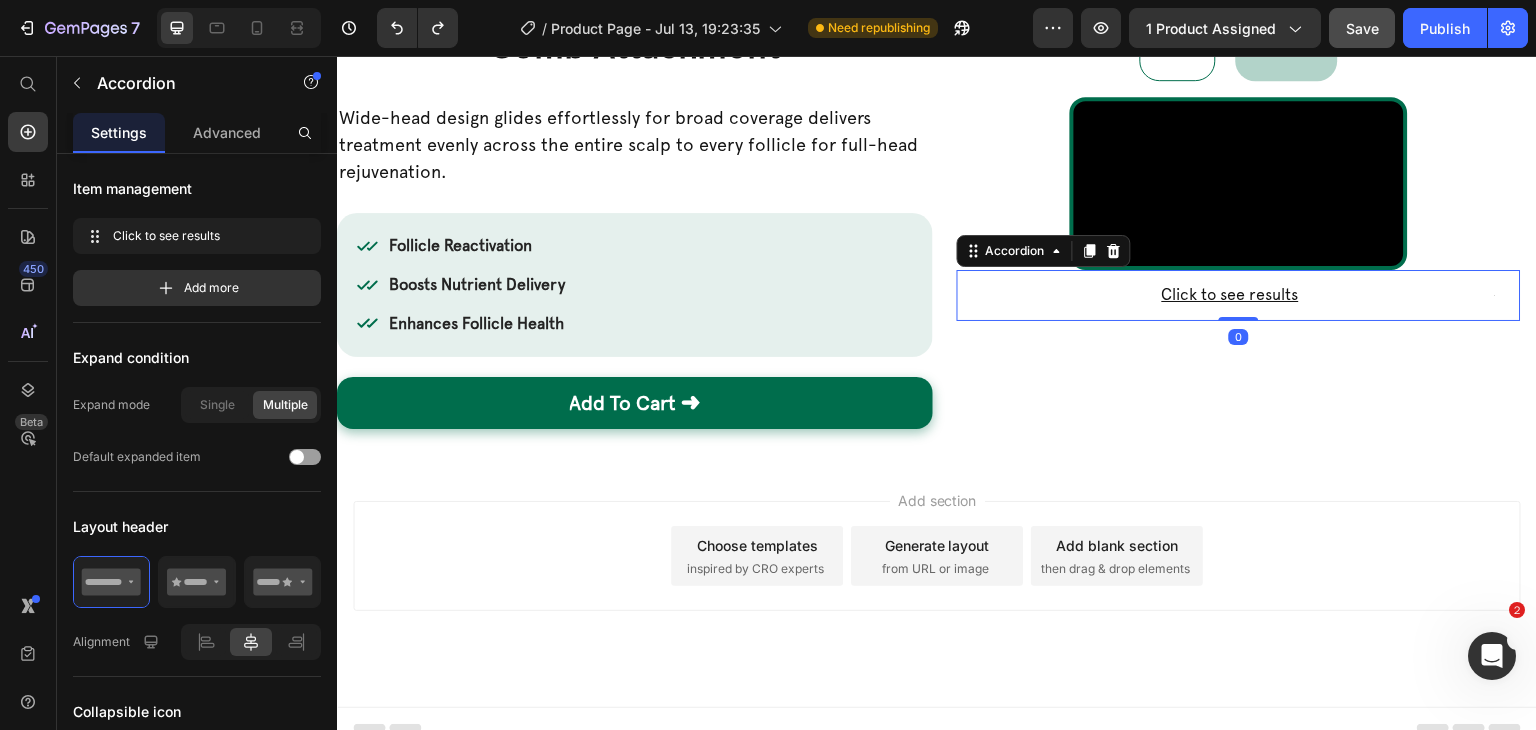 scroll, scrollTop: 1083, scrollLeft: 0, axis: vertical 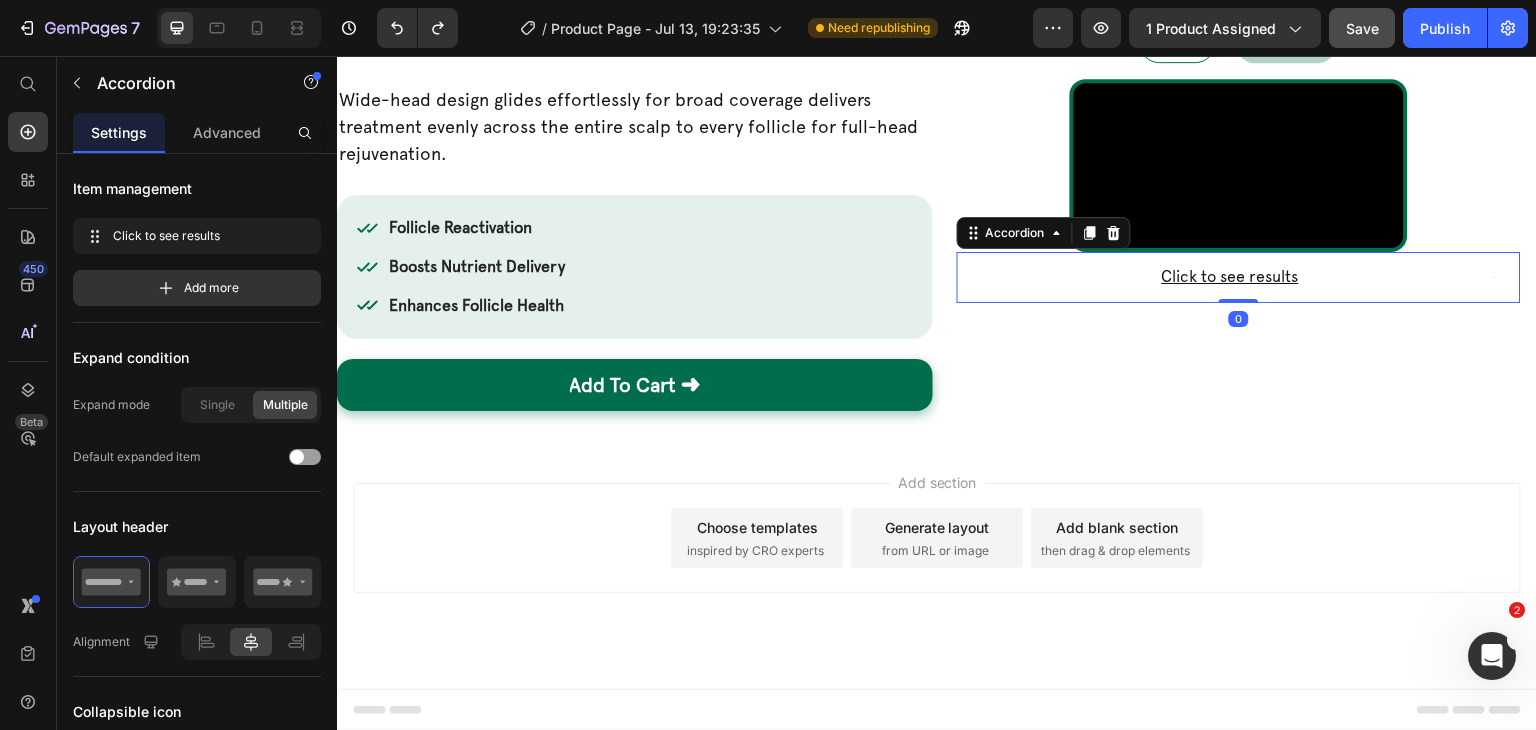 click on "Click to see results" at bounding box center [1230, 277] 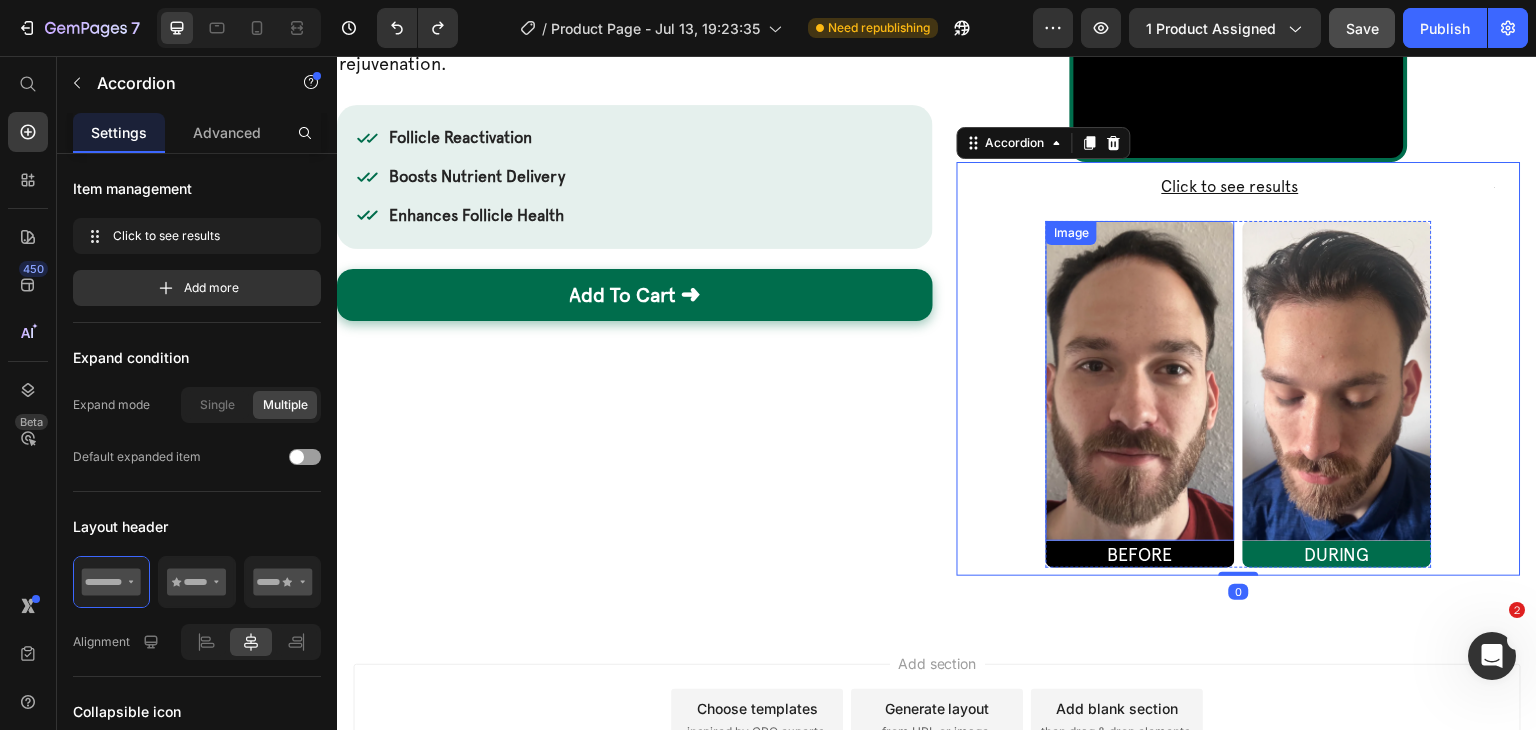 click at bounding box center (1140, 381) 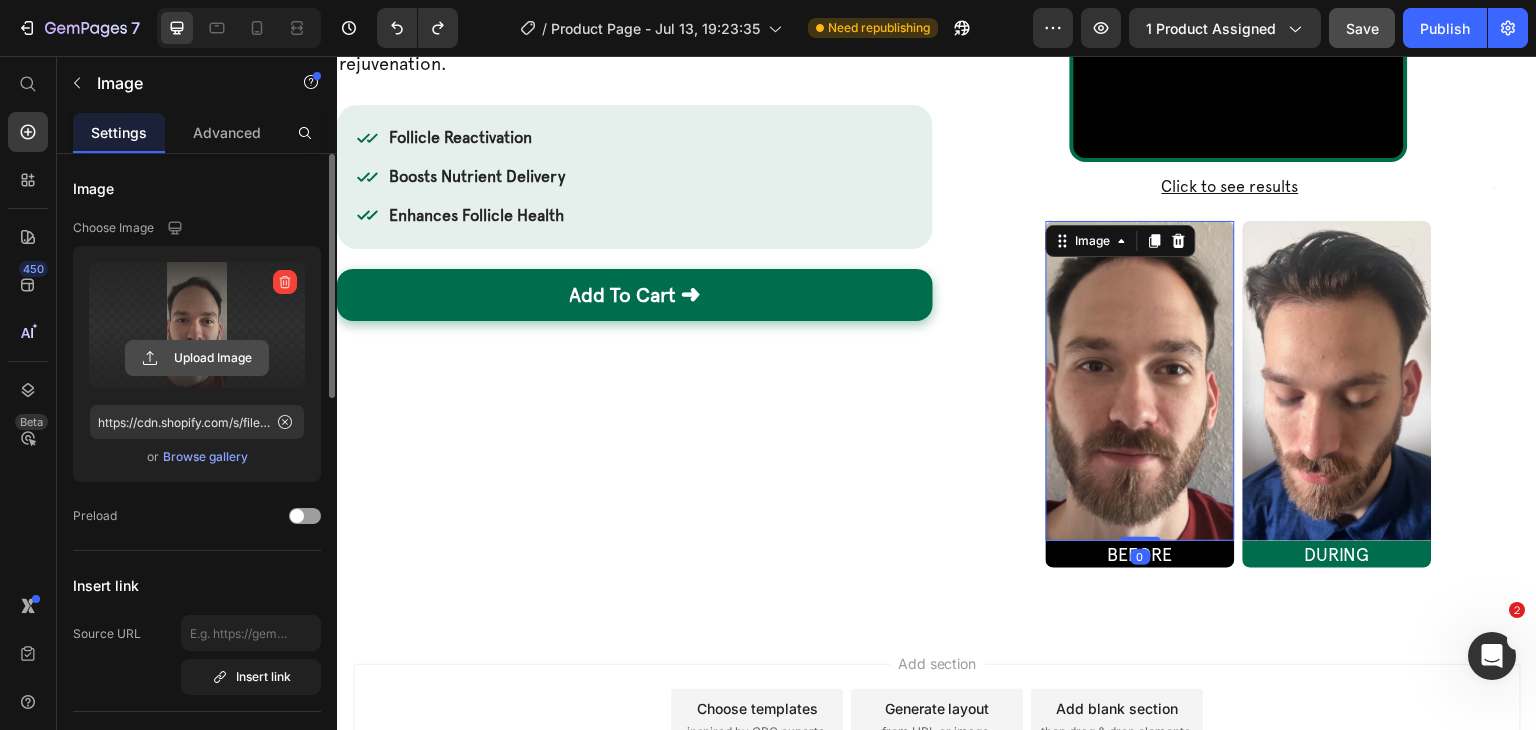 click 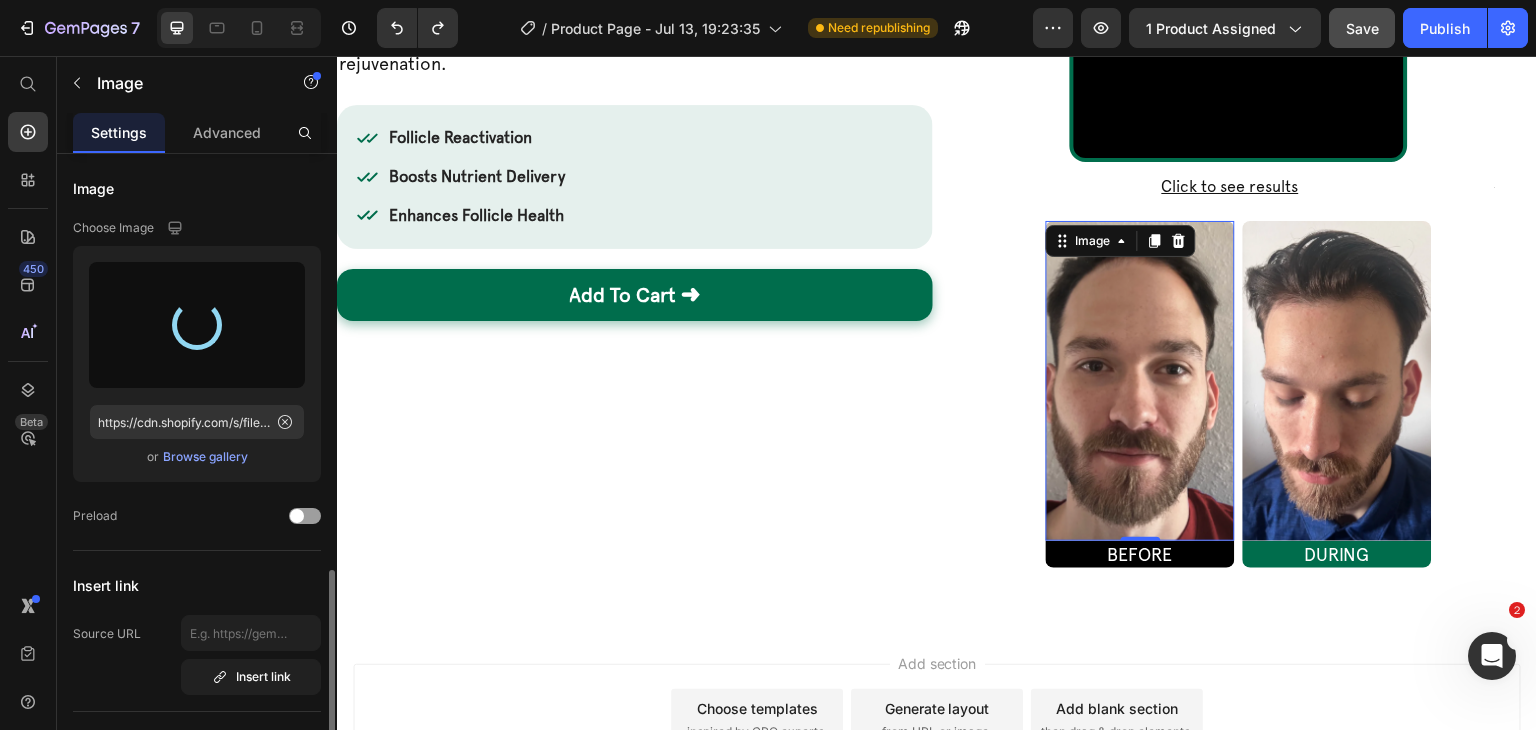 scroll, scrollTop: 300, scrollLeft: 0, axis: vertical 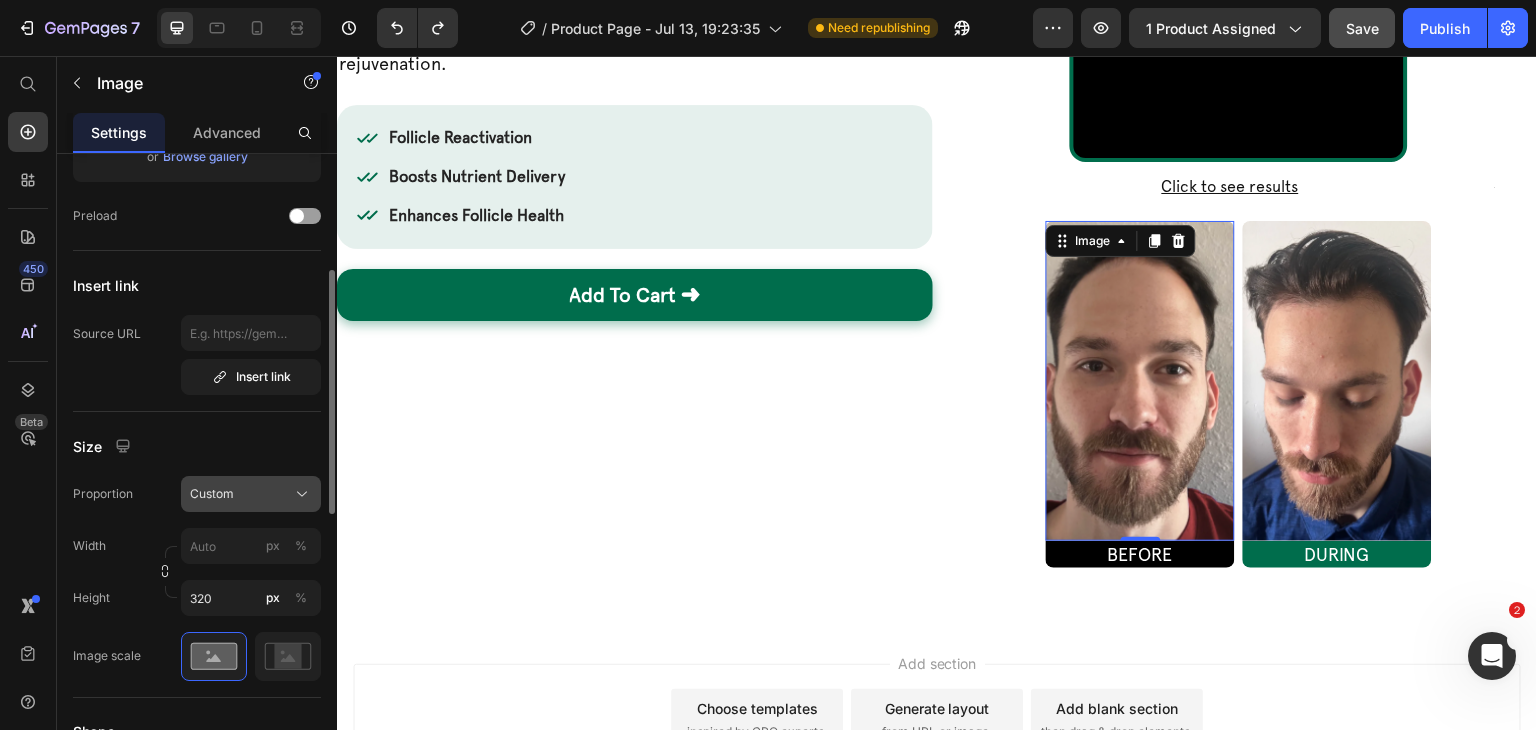 click on "Custom" 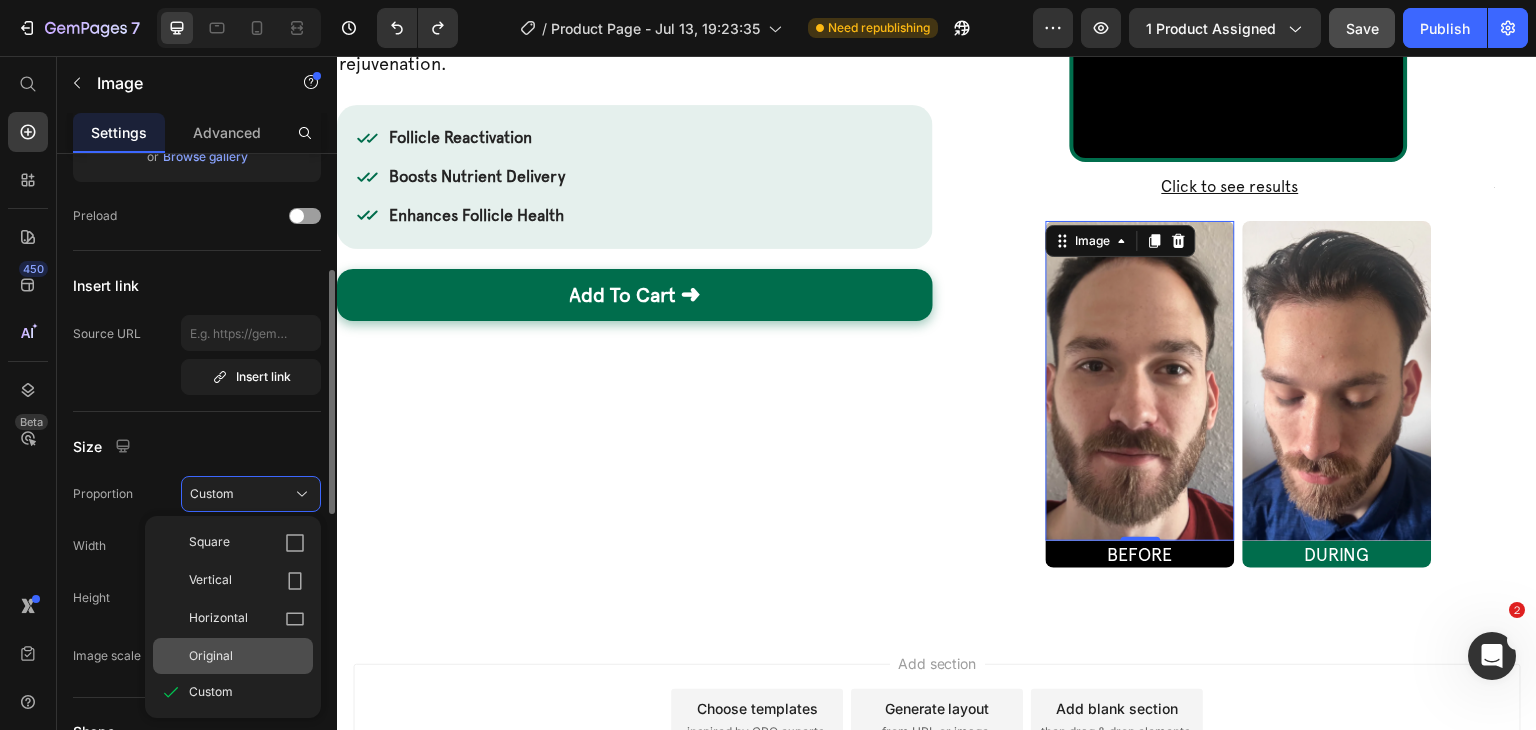 click on "Original" at bounding box center [247, 656] 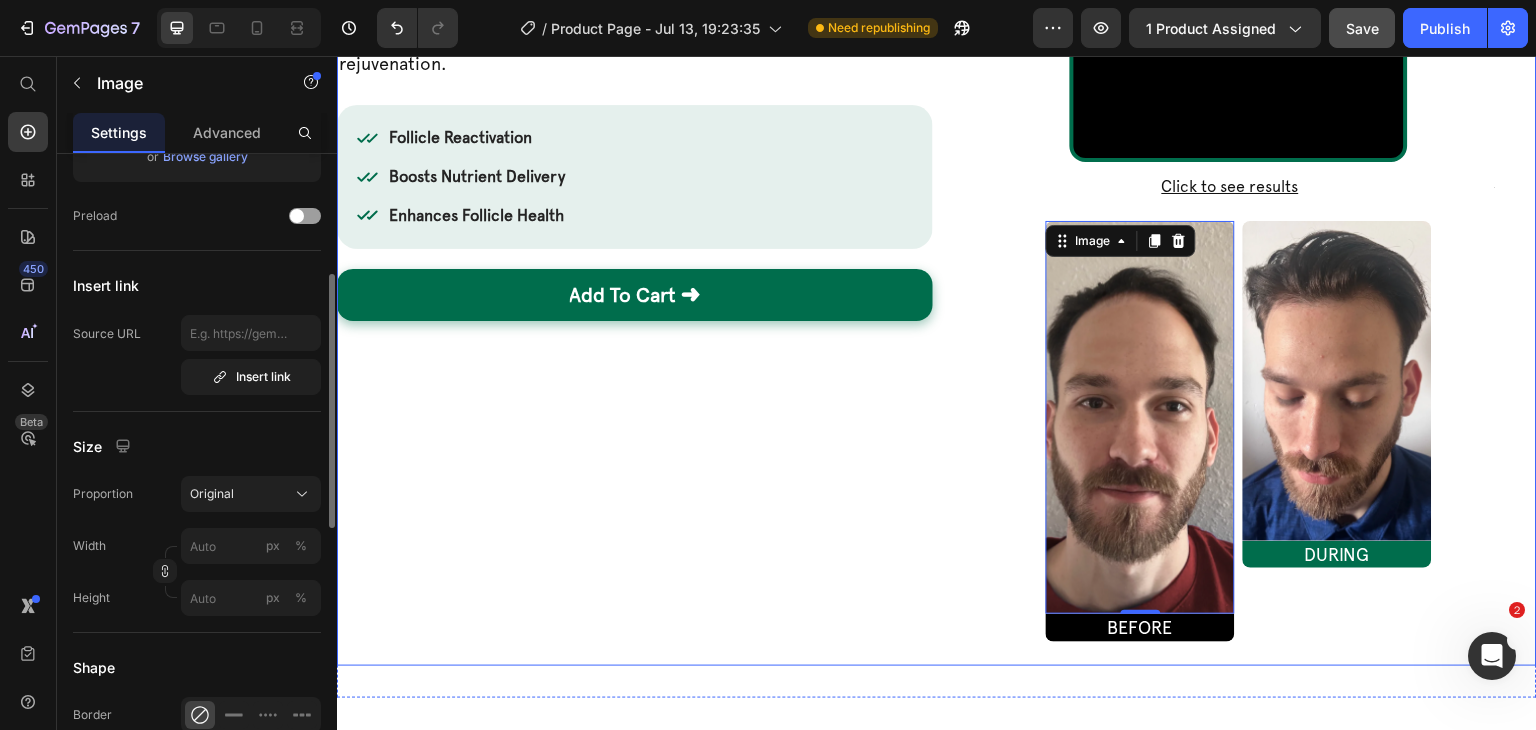 type on "https://cdn.shopify.com/s/files/1/0846/9626/9121/files/gempages_490359696700474124-724d3796-8f72-421f-ad95-f0cc2689e12a.png" 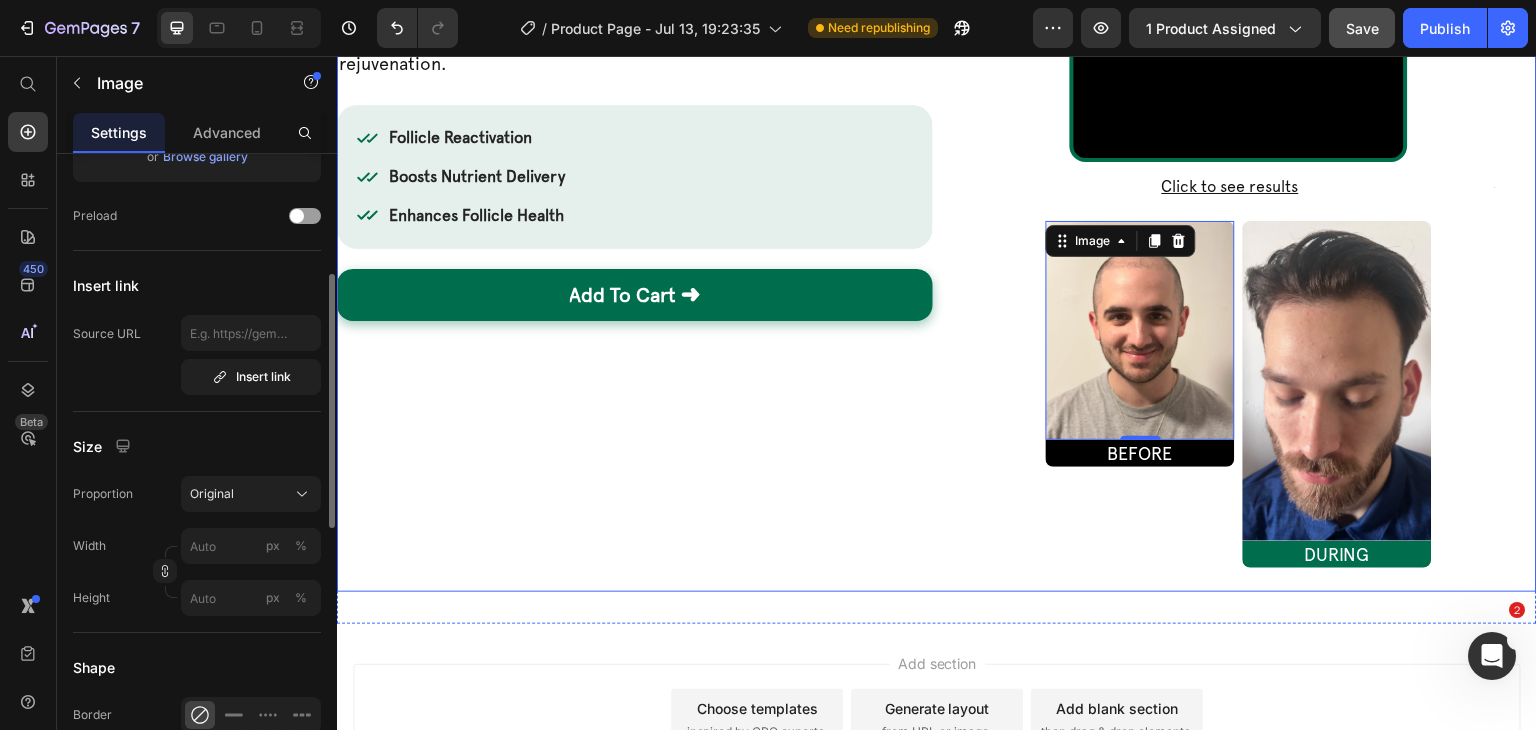 scroll, scrollTop: 1183, scrollLeft: 0, axis: vertical 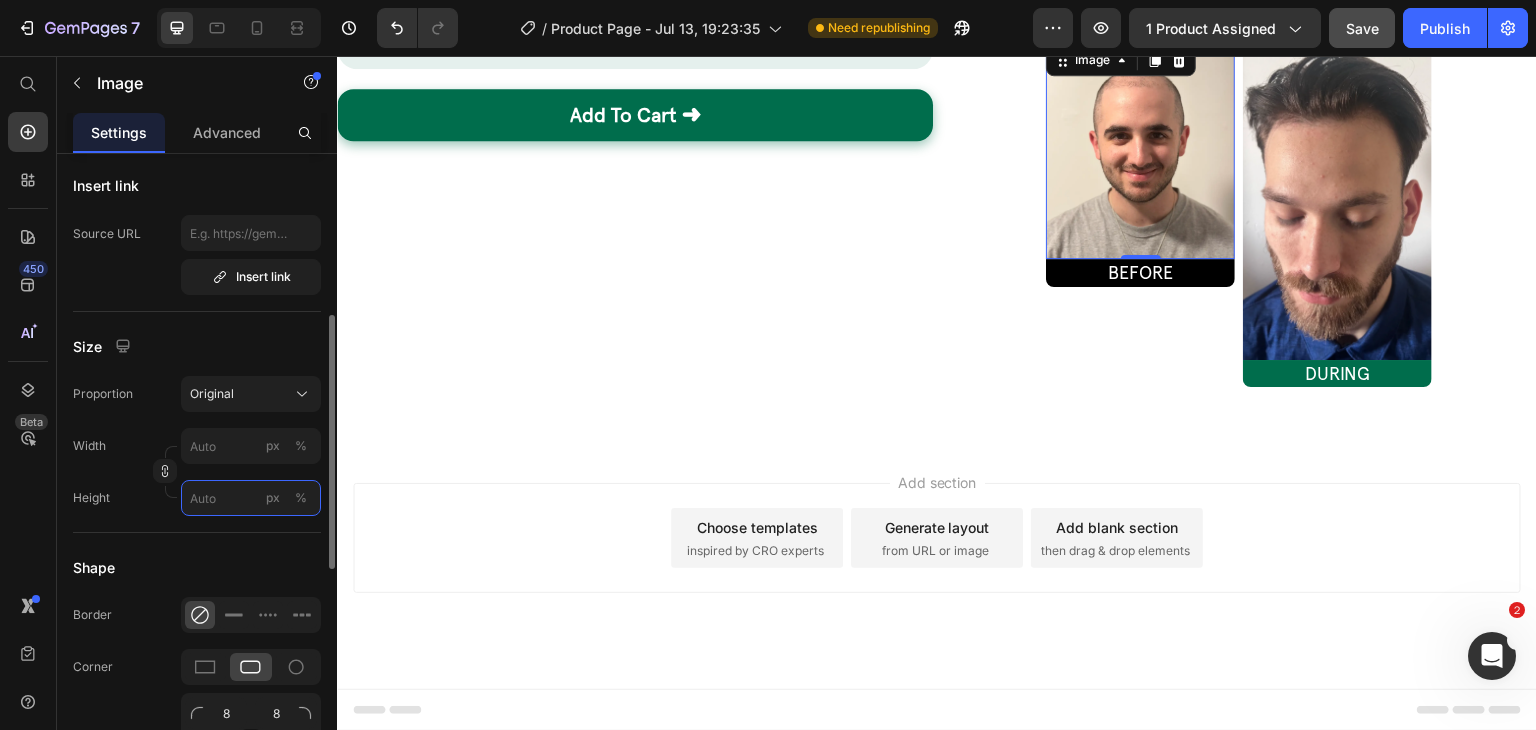 click on "px %" at bounding box center [251, 498] 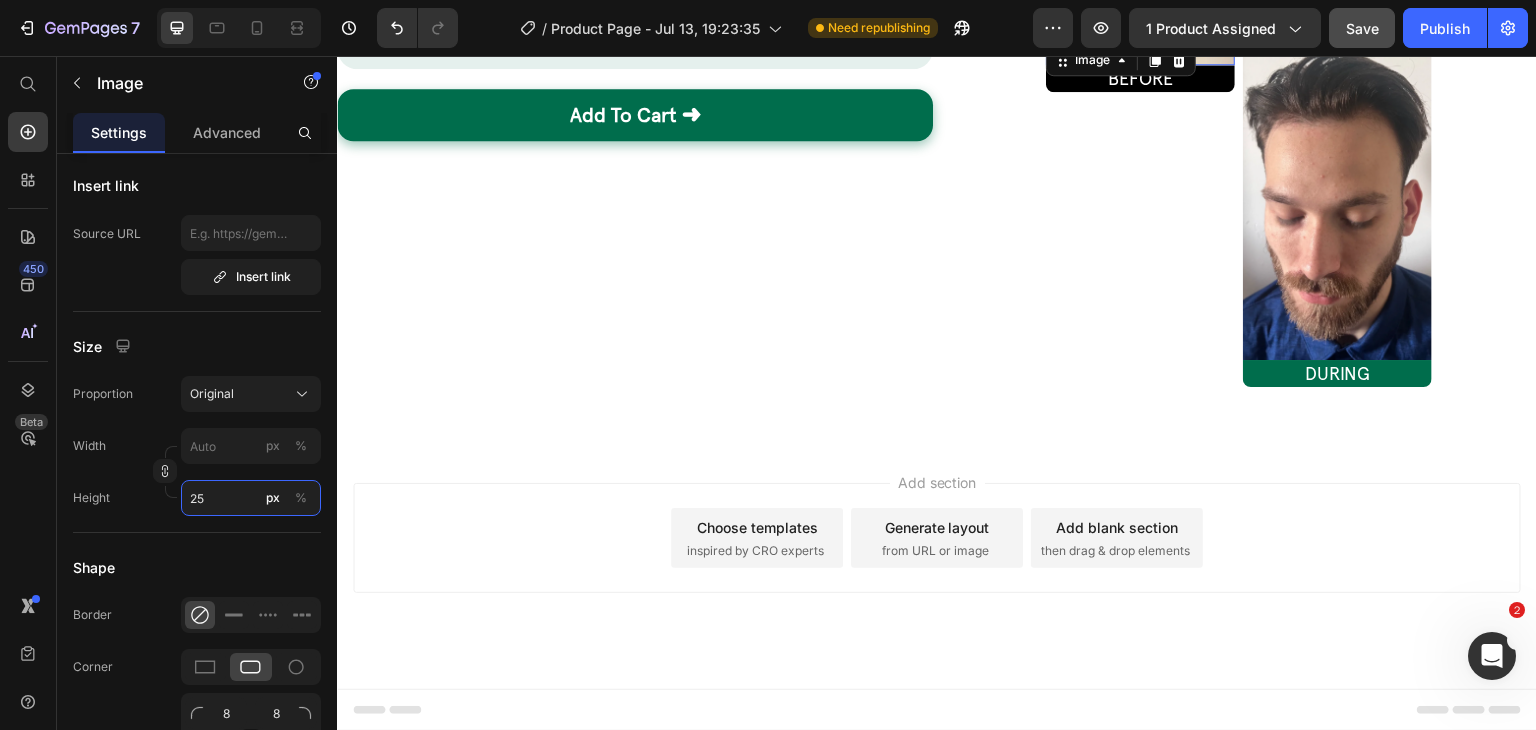 type on "250" 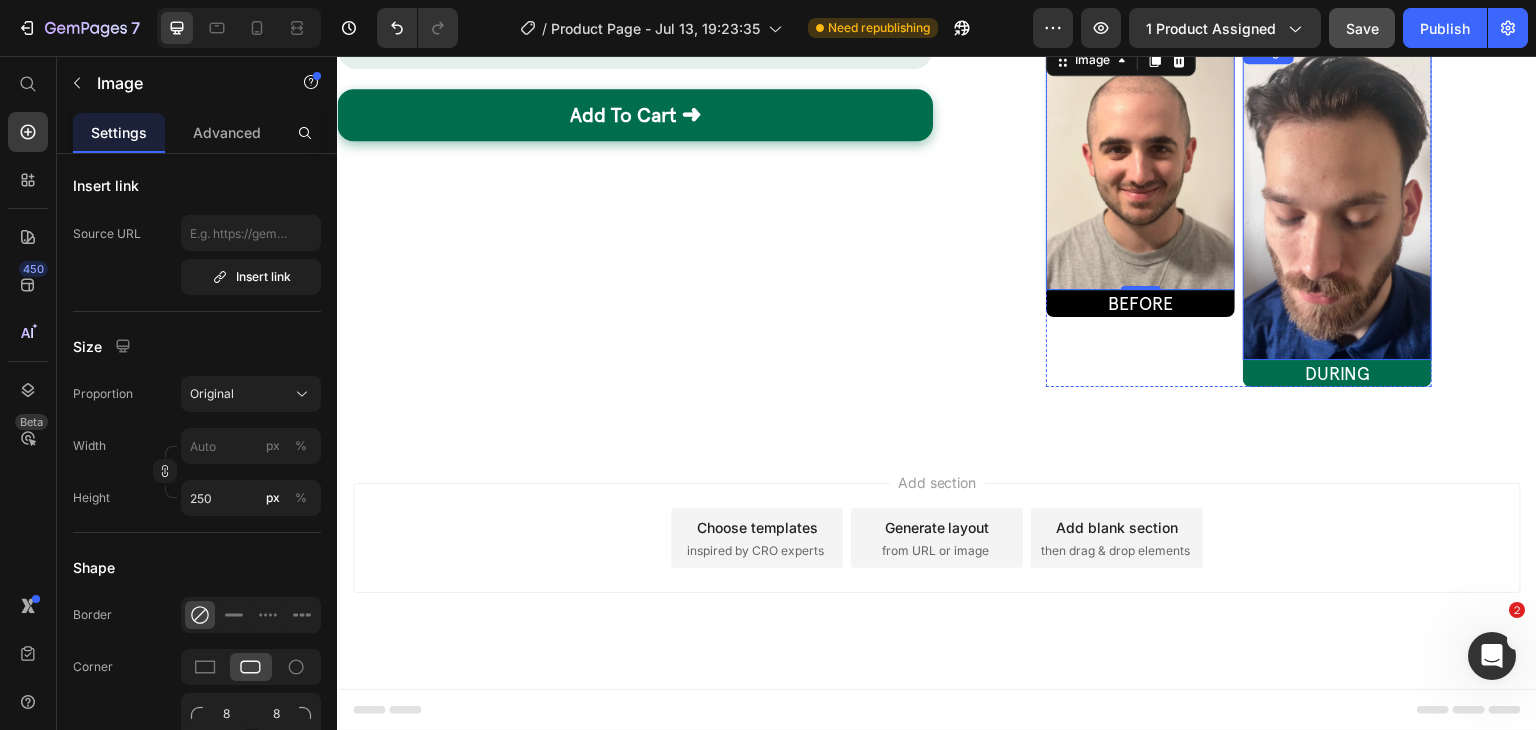 click at bounding box center (1337, 200) 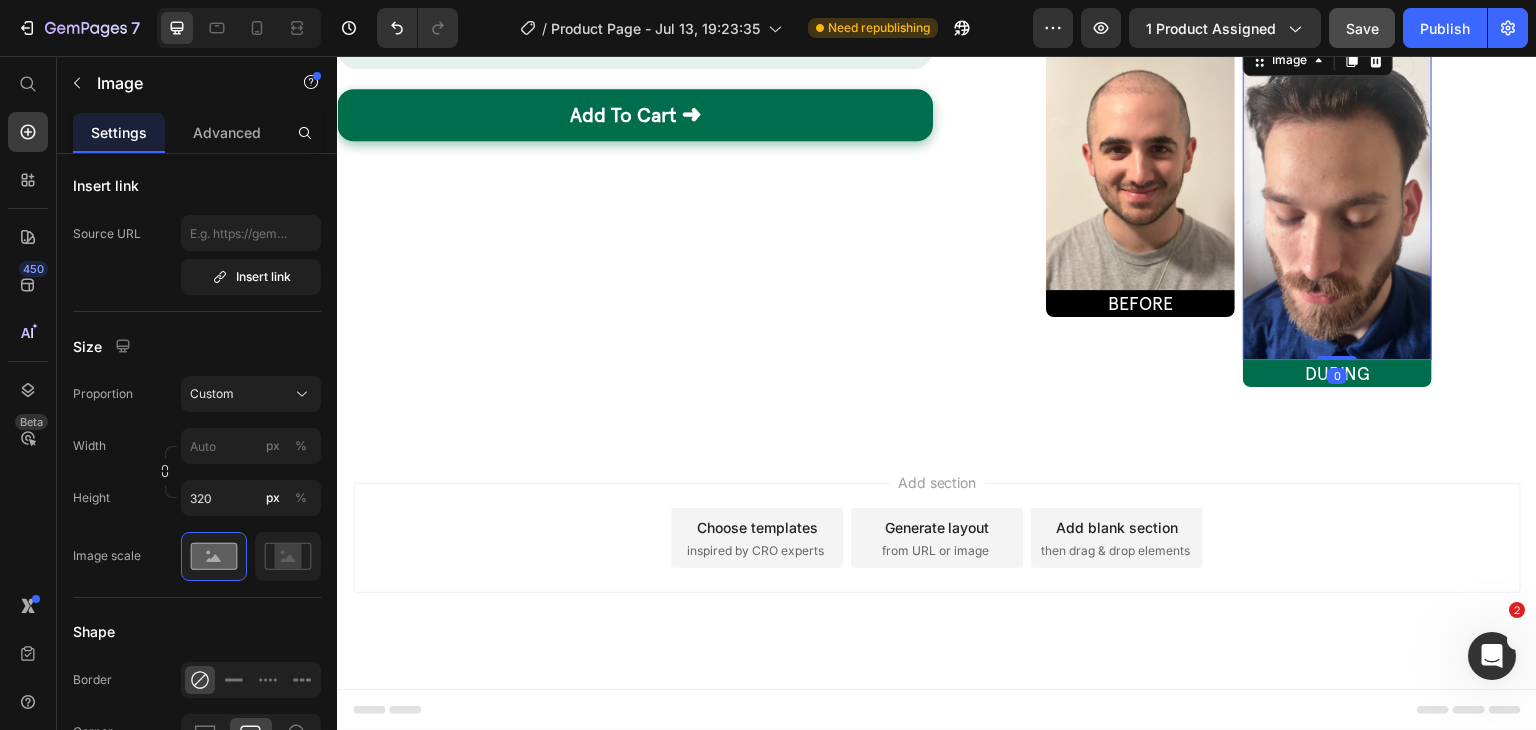 scroll, scrollTop: 0, scrollLeft: 0, axis: both 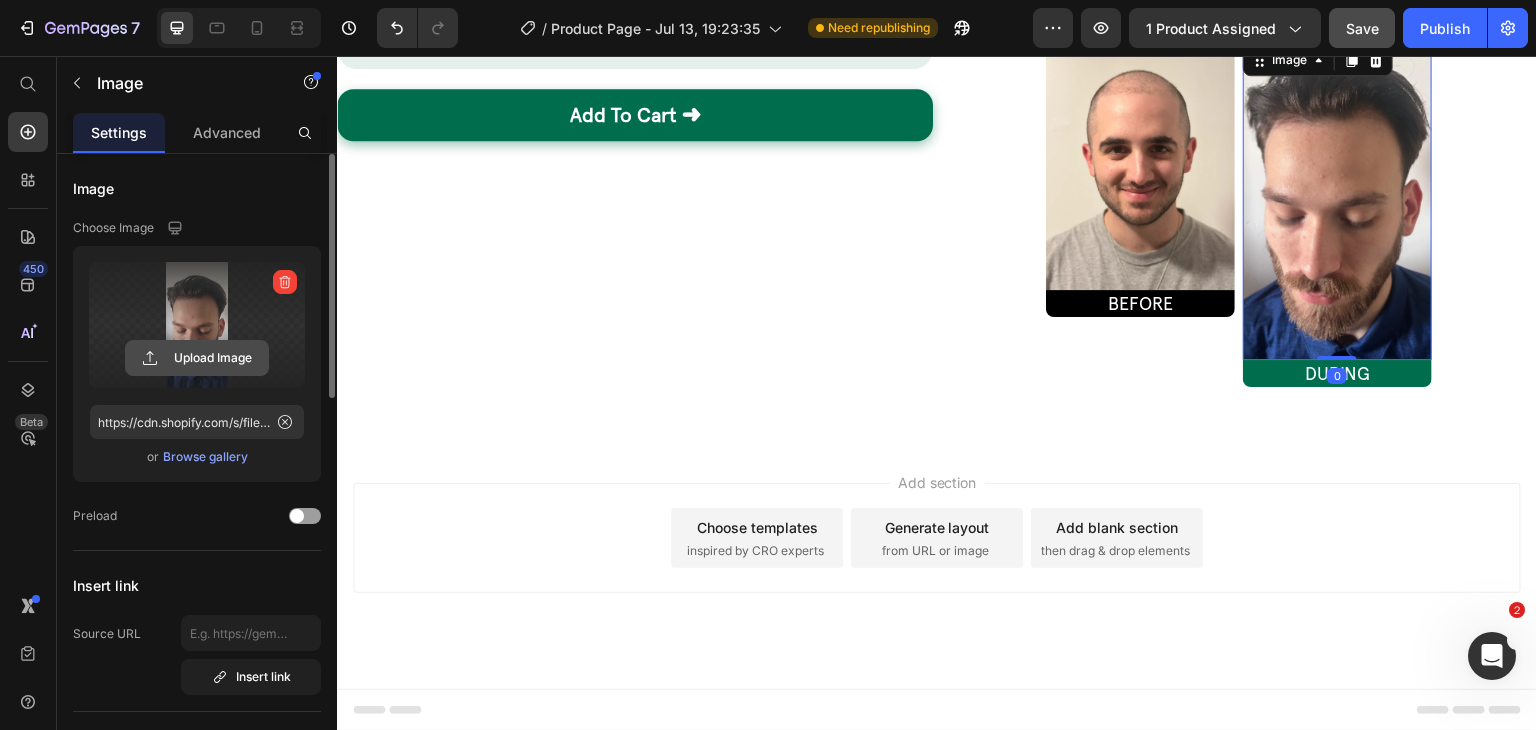 click 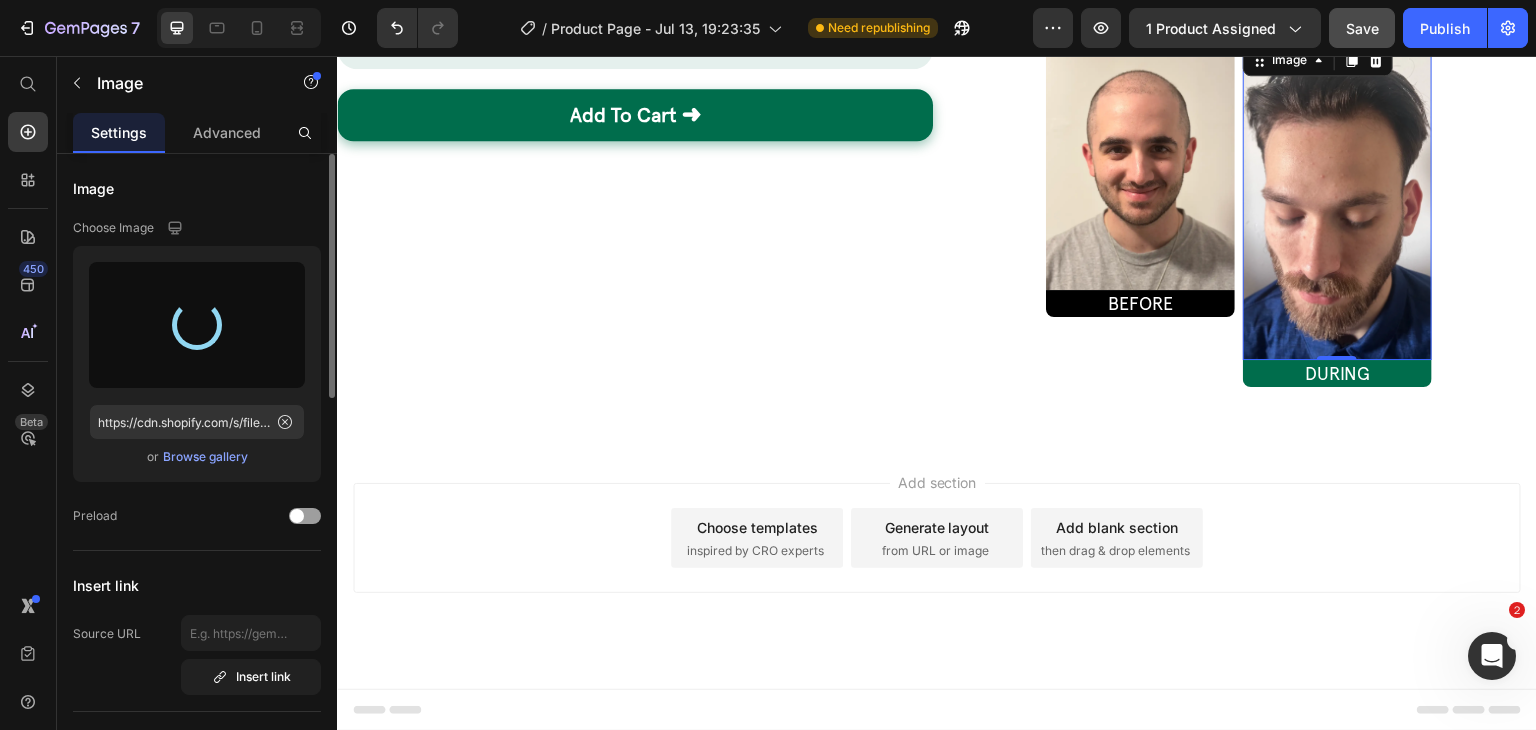 scroll, scrollTop: 500, scrollLeft: 0, axis: vertical 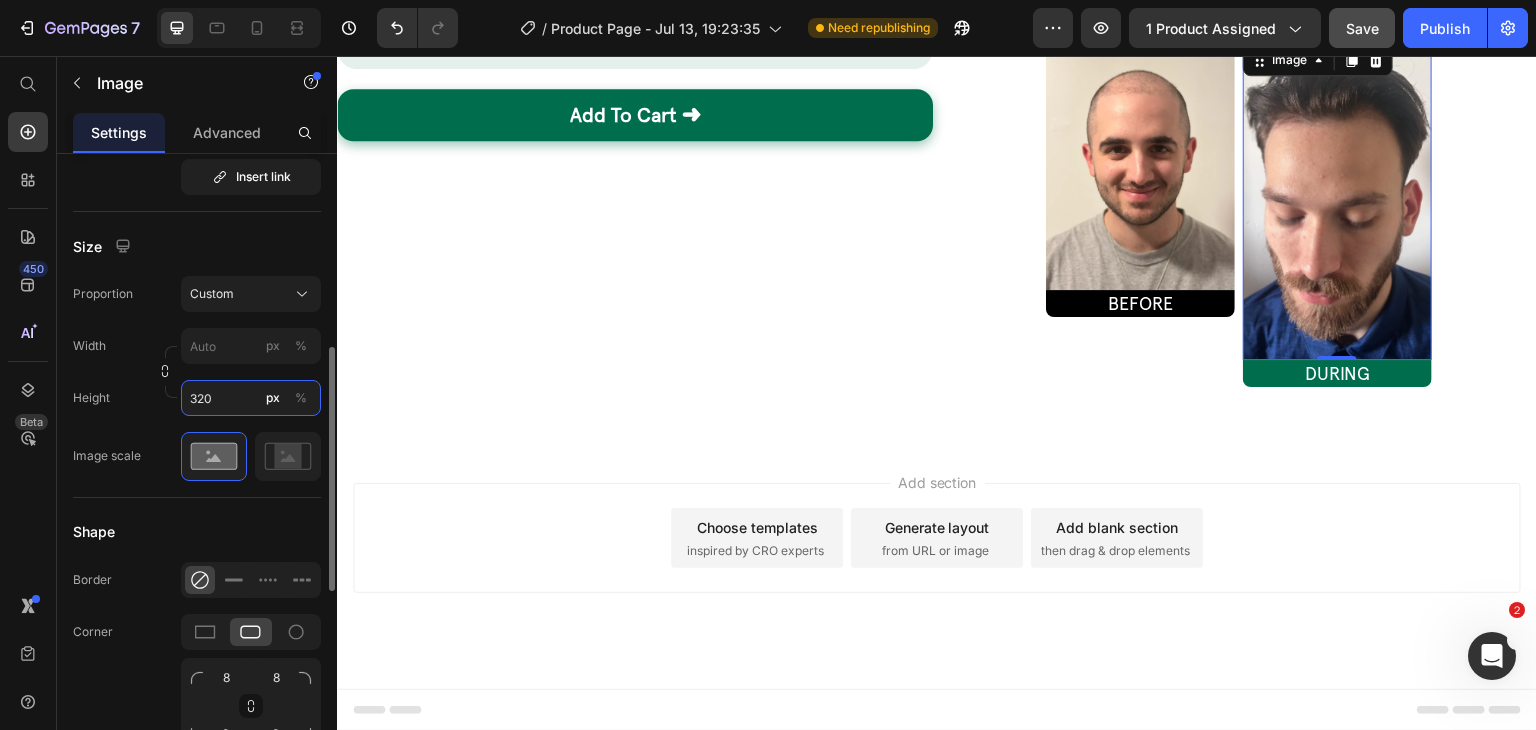 click on "320" at bounding box center [251, 398] 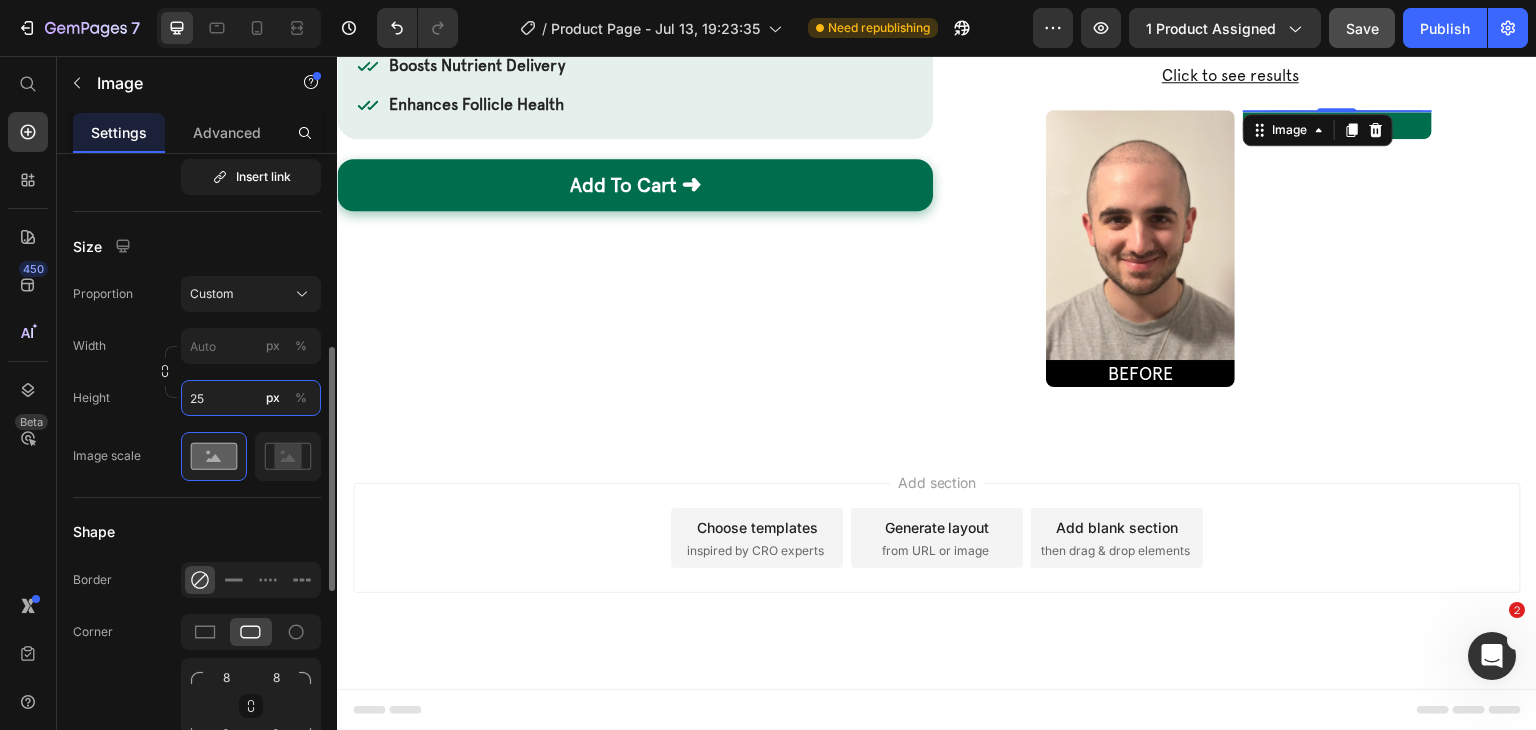 type on "250" 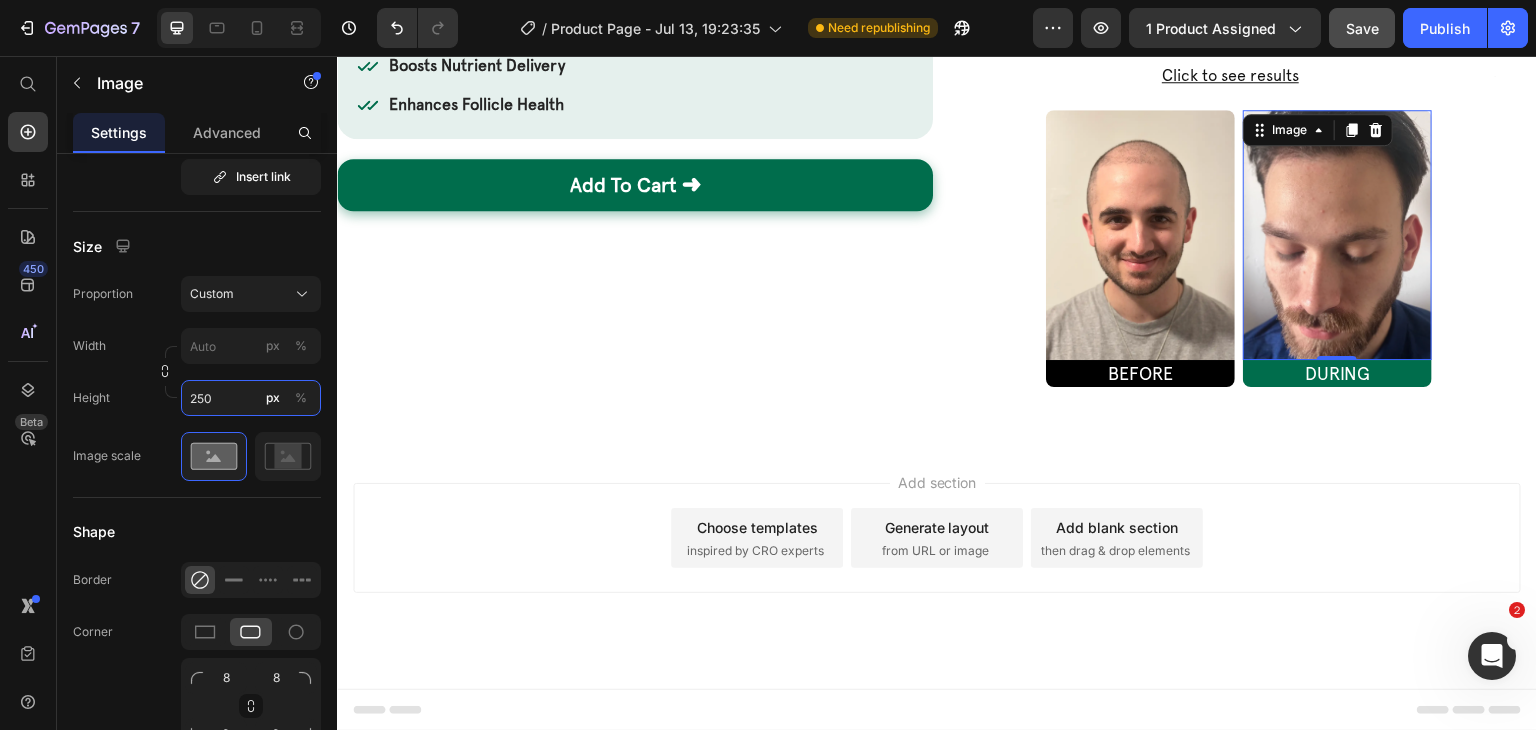 type on "https://cdn.shopify.com/s/files/1/0846/9626/9121/files/gempages_490359696700474124-4a15666b-7e93-4b6e-96bd-74ce395d3b5d.png" 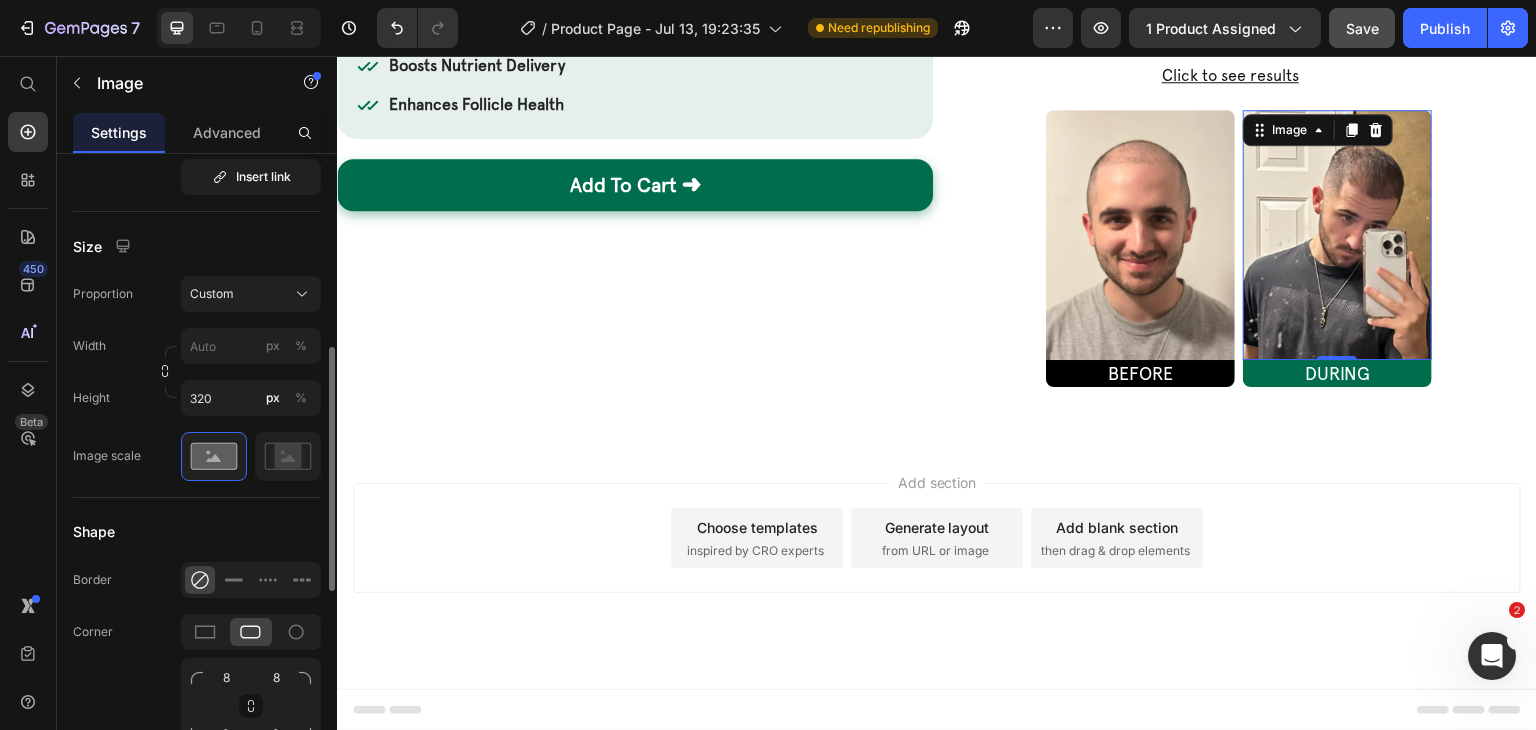 click on "Image Choose Image Upload Image https://cdn.shopify.com/s/files/1/0846/9626/9121/files/gempages_490359696700474124-4a15666b-7e93-4b6e-96bd-74ce395d3b5d.png  or   Browse gallery  Preload Insert link Source URL  Insert link  Size Proportion Custom Width px % Height 320 px % Image scale Shape Border Corner 8 8 0 0 Shadow Align SEO Alt text Image title" at bounding box center (197, 424) 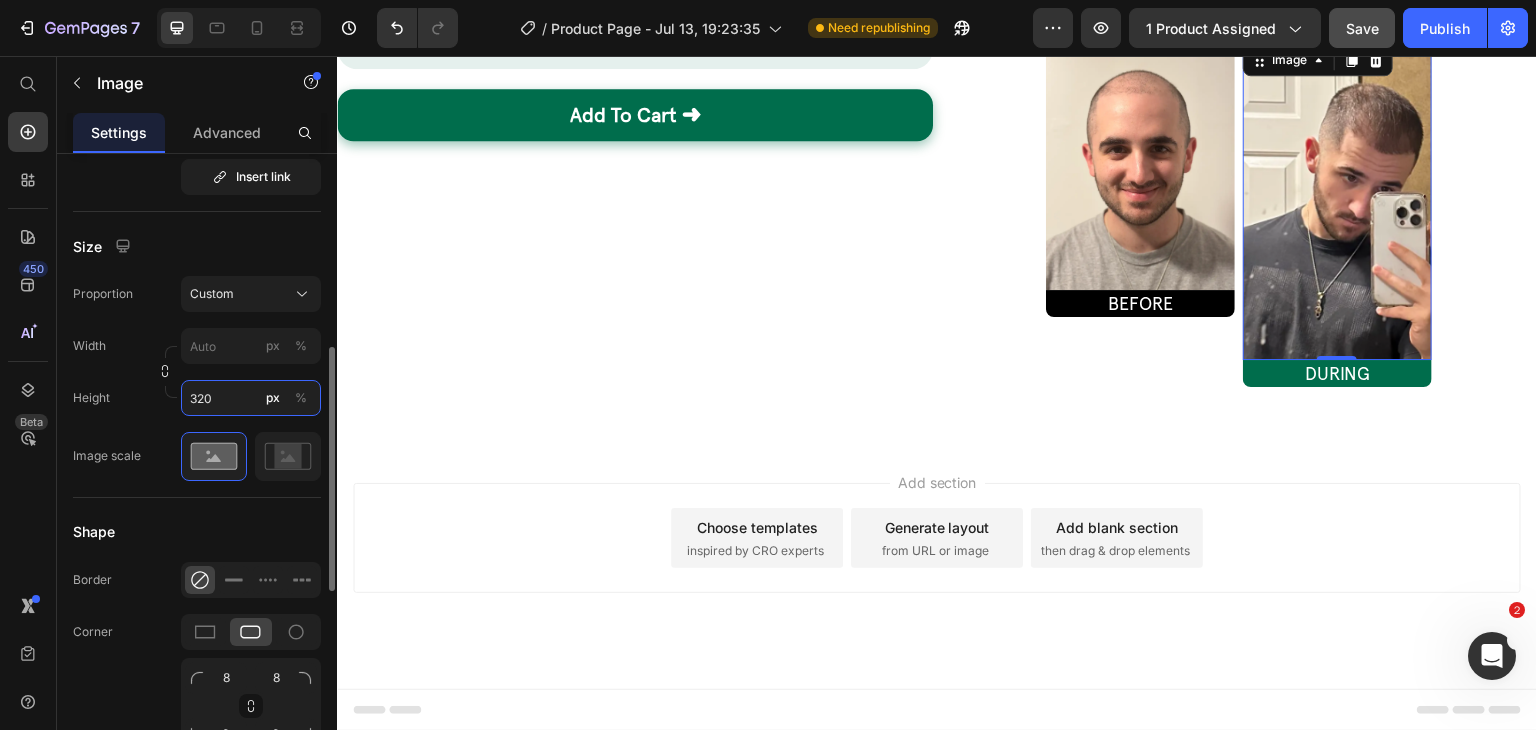 click on "320" at bounding box center (251, 398) 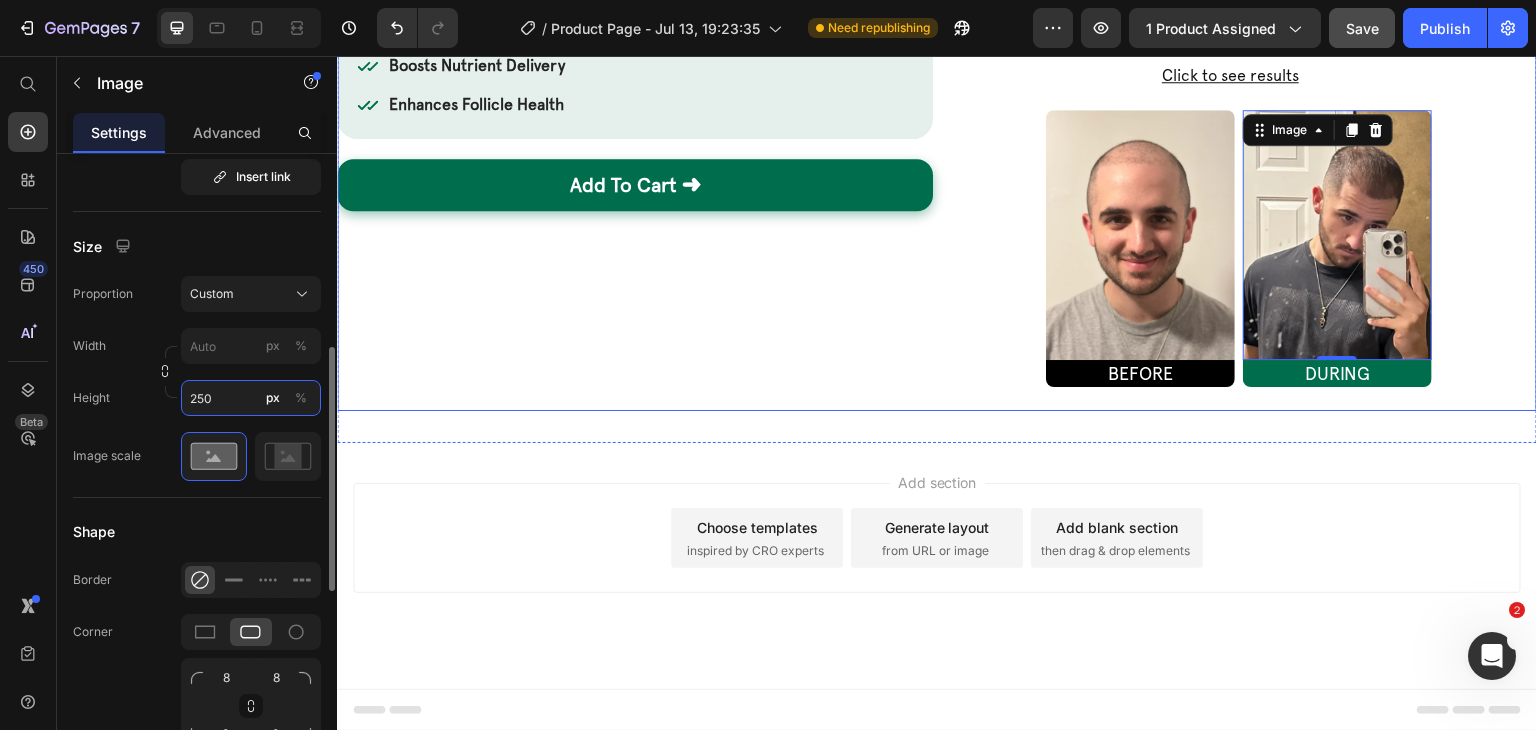 type on "250" 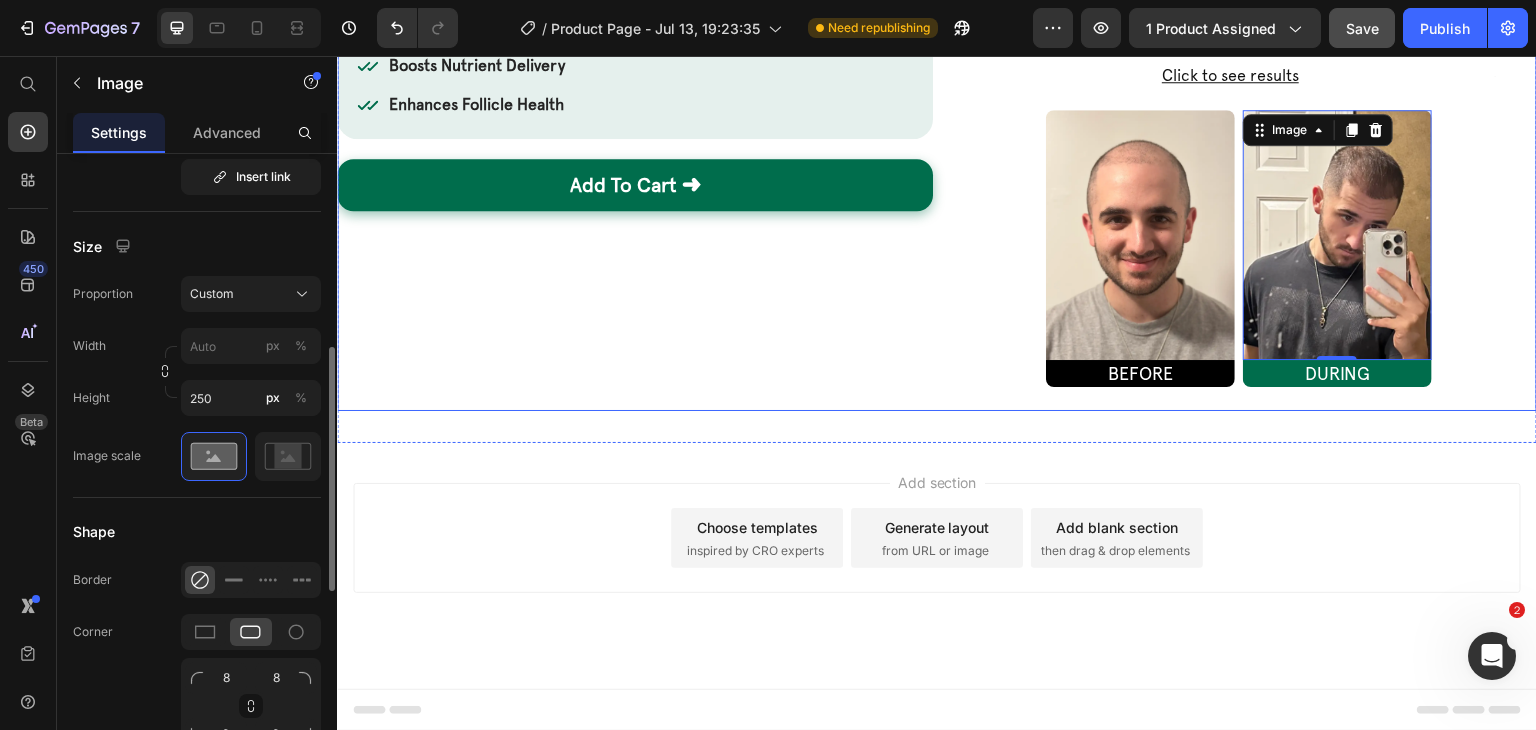 click on "Size" at bounding box center (197, 246) 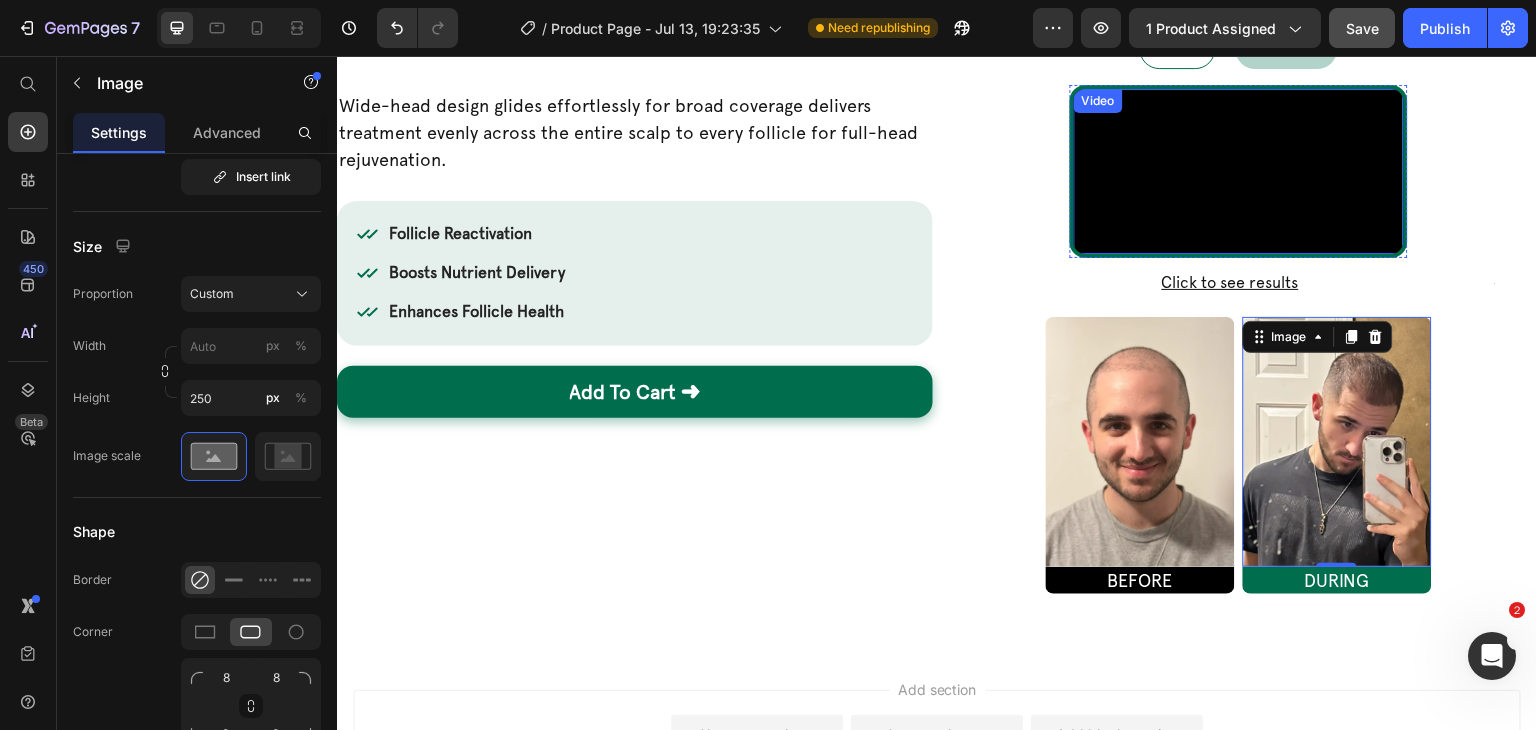 scroll, scrollTop: 978, scrollLeft: 0, axis: vertical 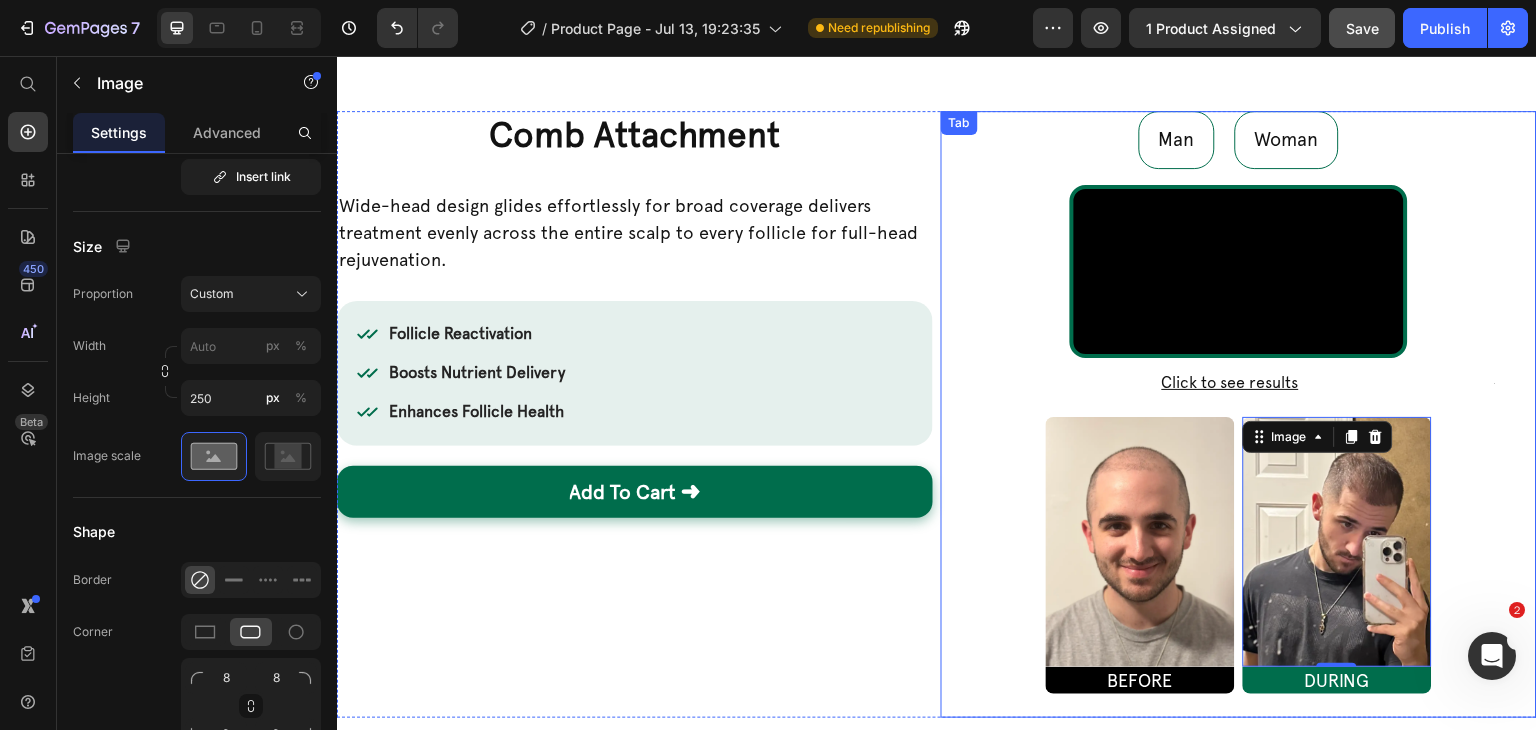 click on "Woman" at bounding box center [1287, 140] 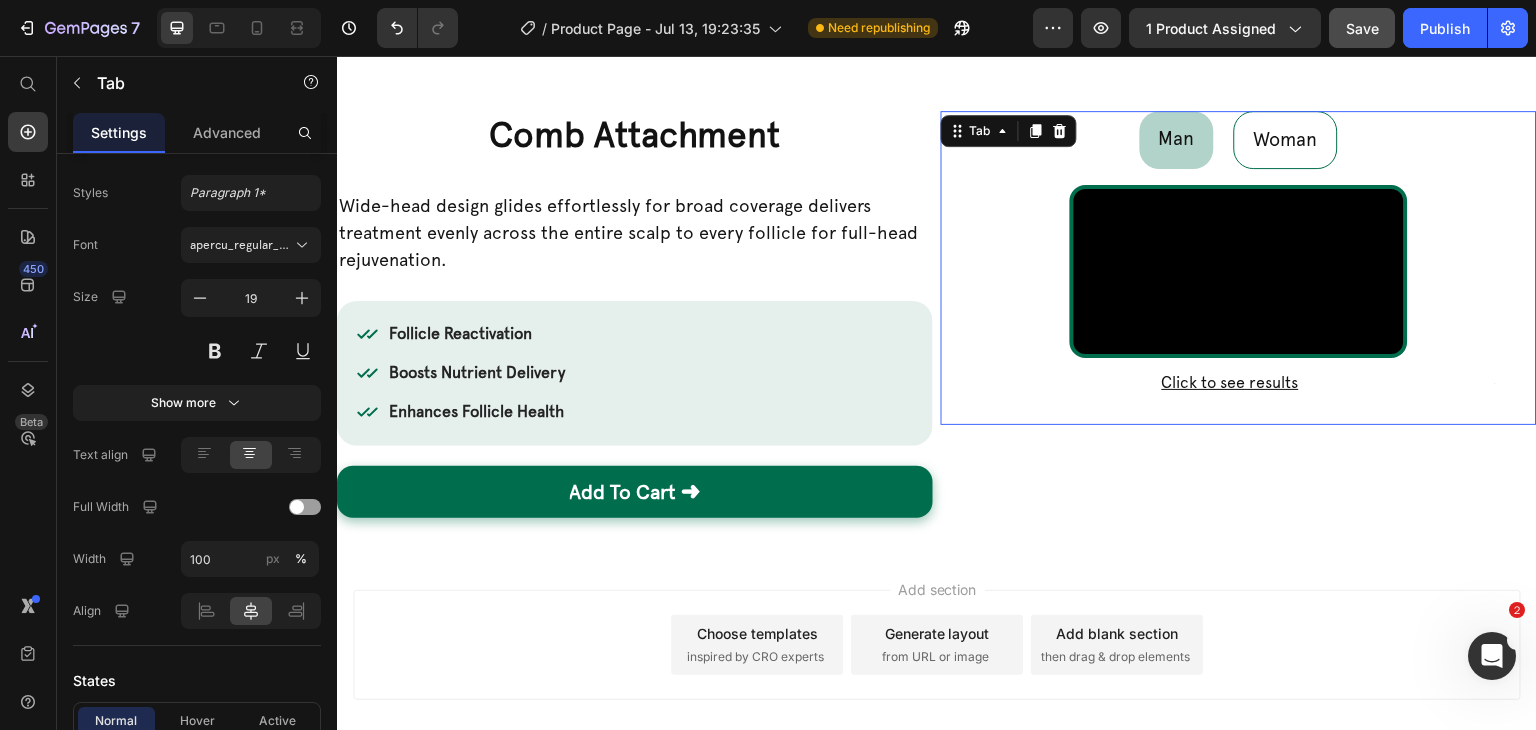 scroll, scrollTop: 0, scrollLeft: 0, axis: both 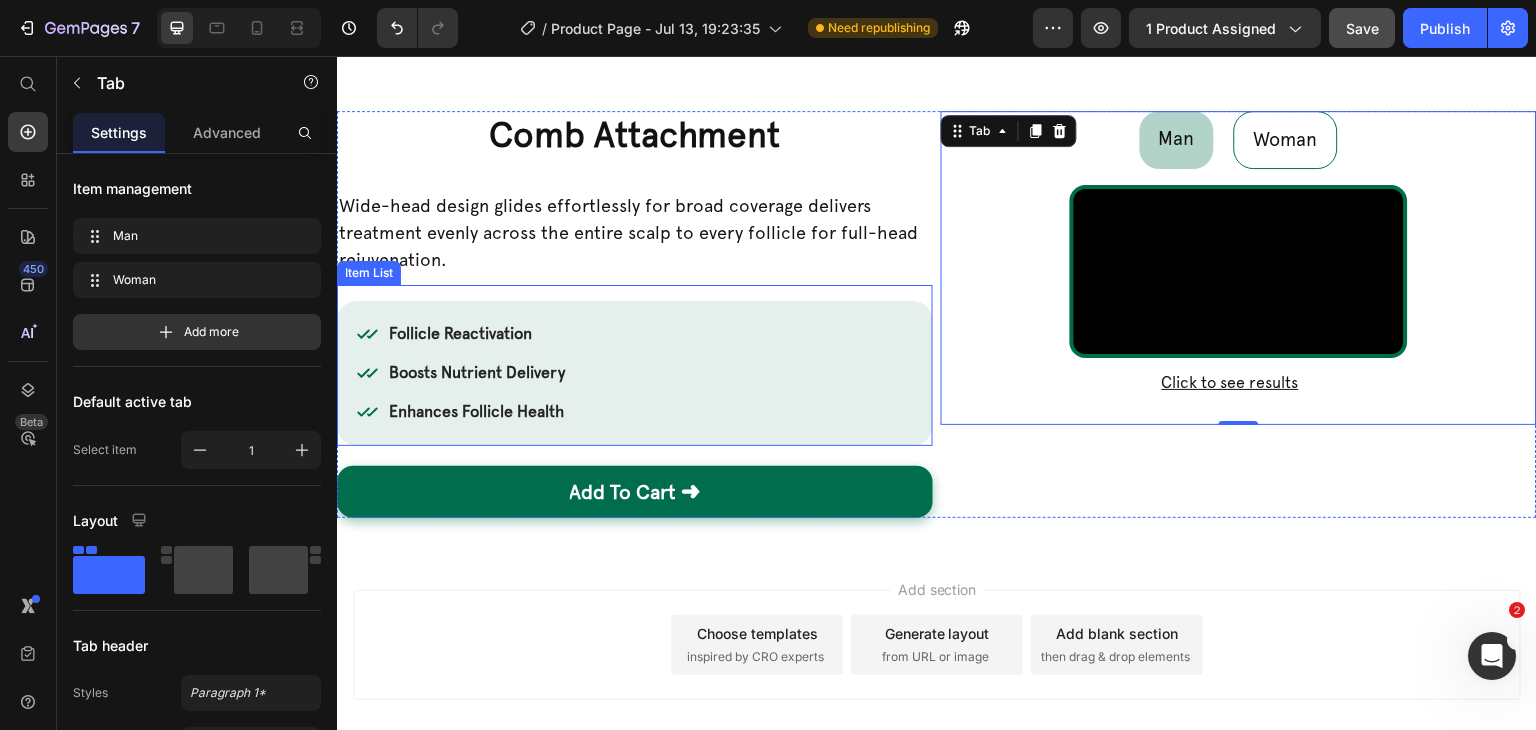 click on "Follicle Reactivation
Boosts Nutrient Delivery
Enhances Follicle Health Item List" at bounding box center (635, 365) 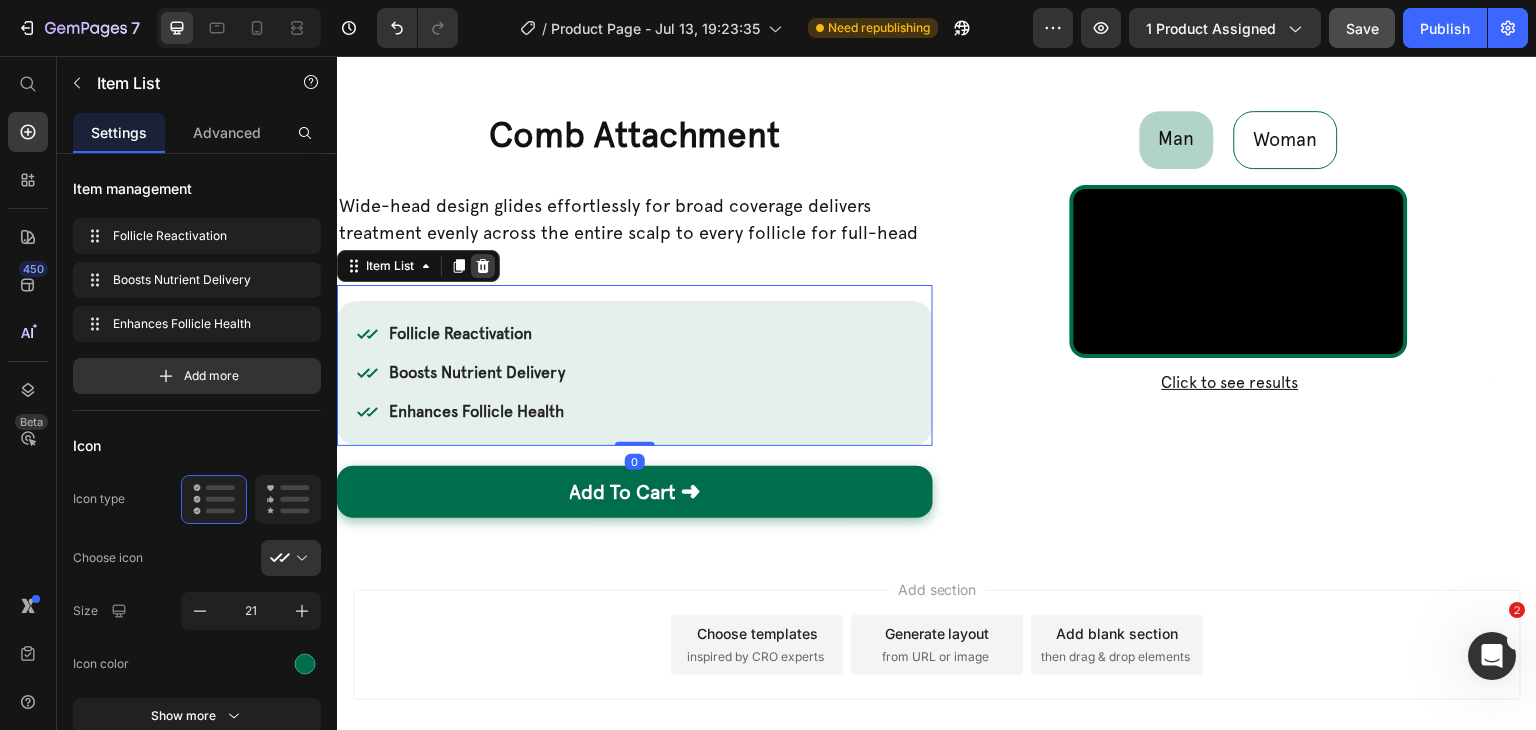 click 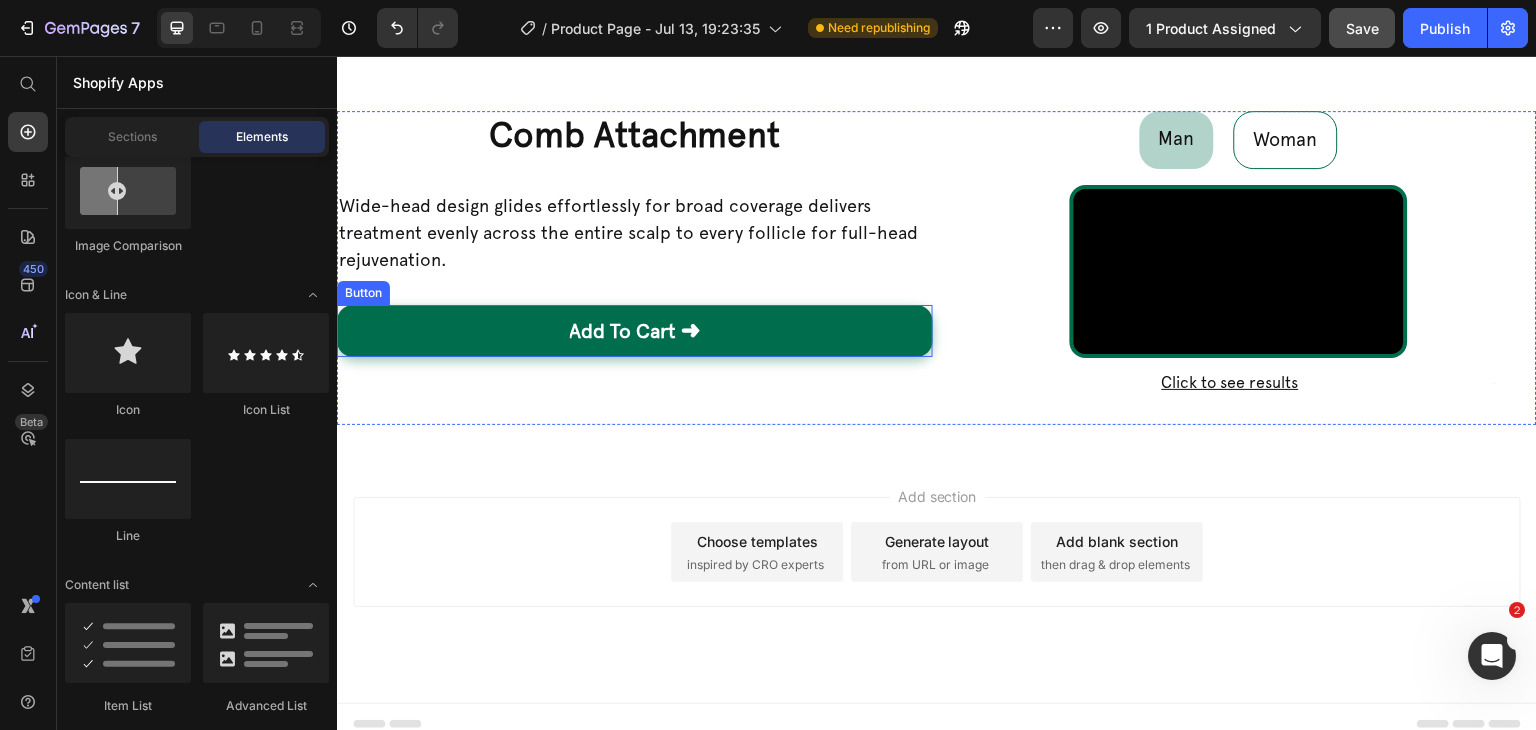 click on "Add To Cart ➜ Button" at bounding box center (635, 331) 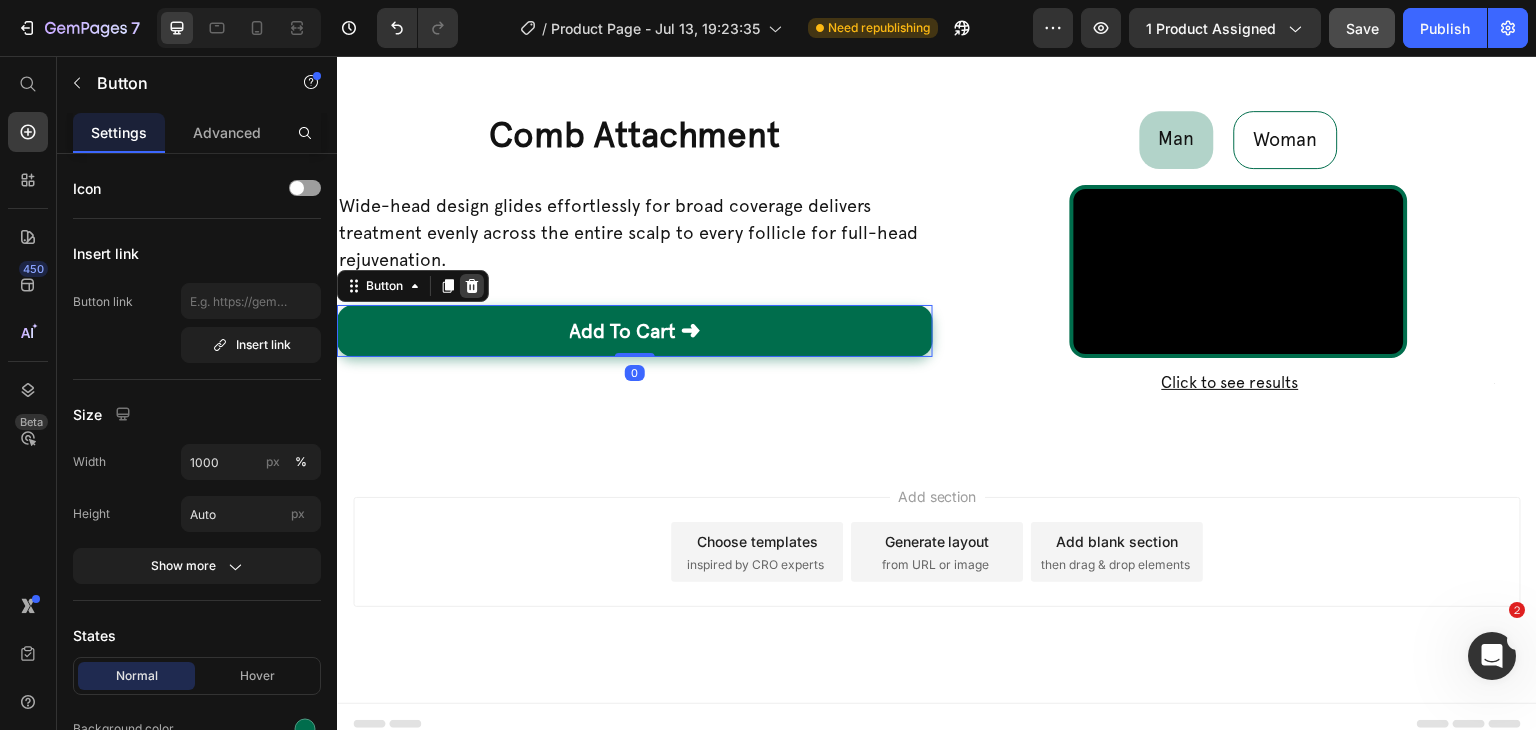click 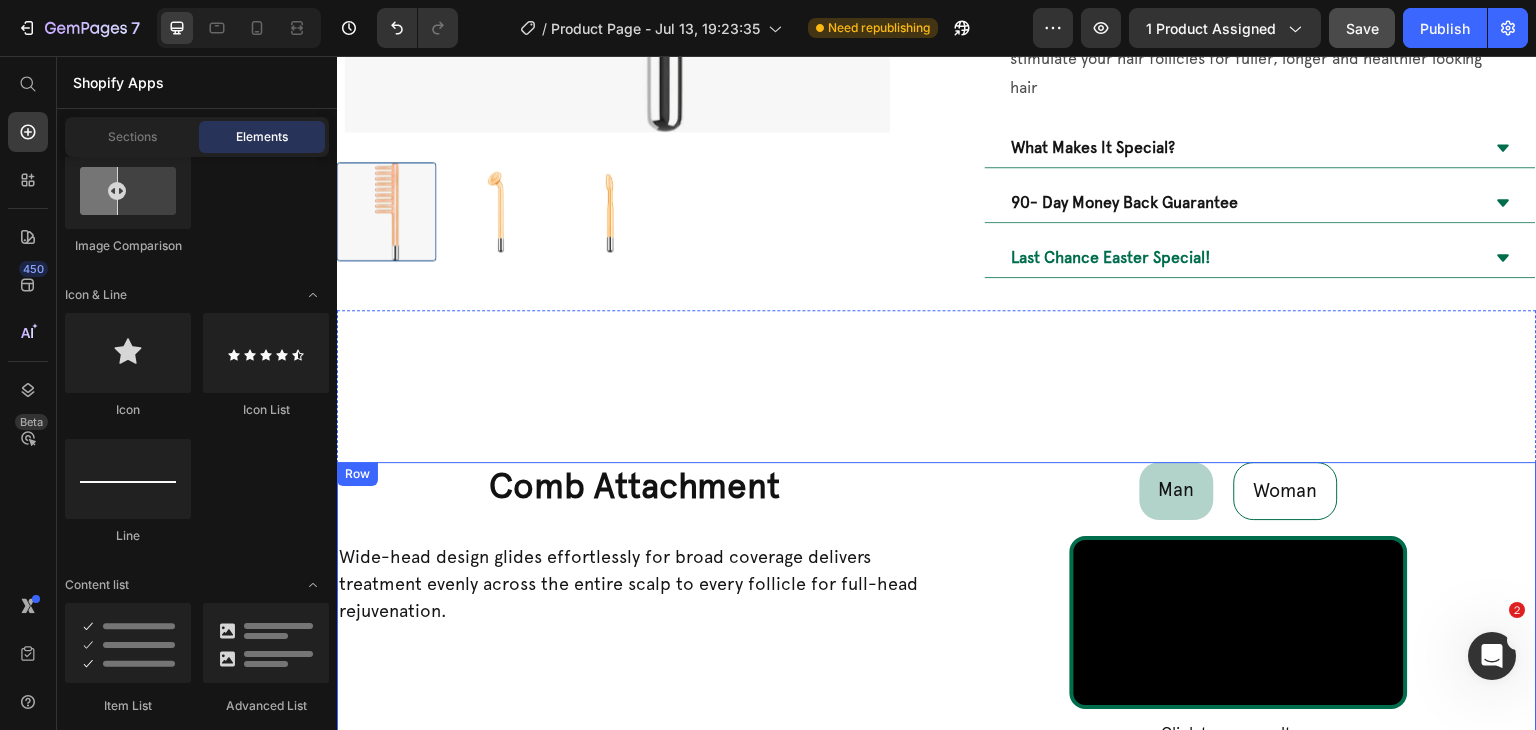 scroll, scrollTop: 478, scrollLeft: 0, axis: vertical 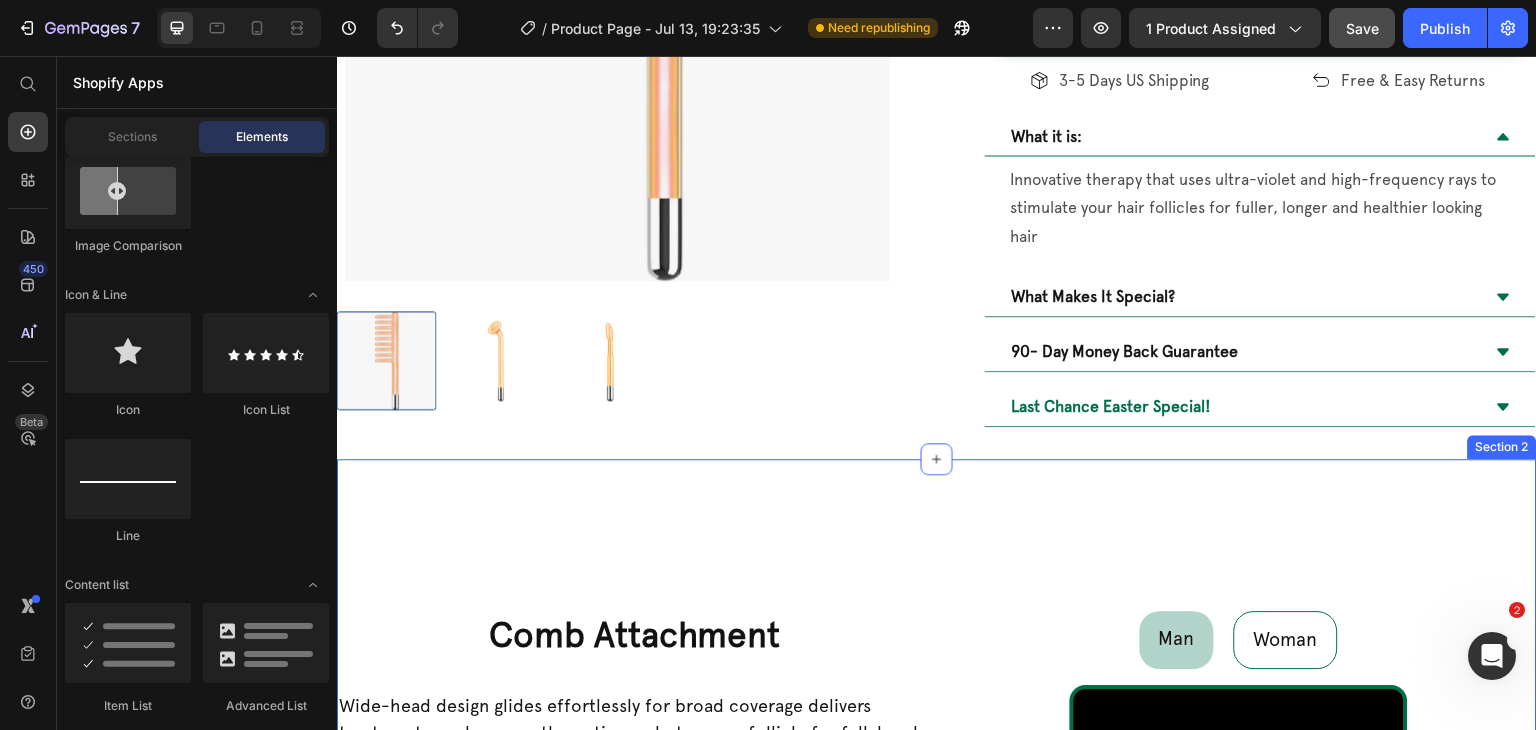 click on "Man Woman Video Row
Click to see results Image BEFORE Heading Image DURING Heading Row Accordion Row Video Row Row
Click to see results Accordion Tab Comb Attachment Heading Wide-head design glides effortlessly for broad coverage delivers treatment evenly across the entire scalp to every follicle for full-head rejuvenation. Text Block Row" at bounding box center [937, 708] 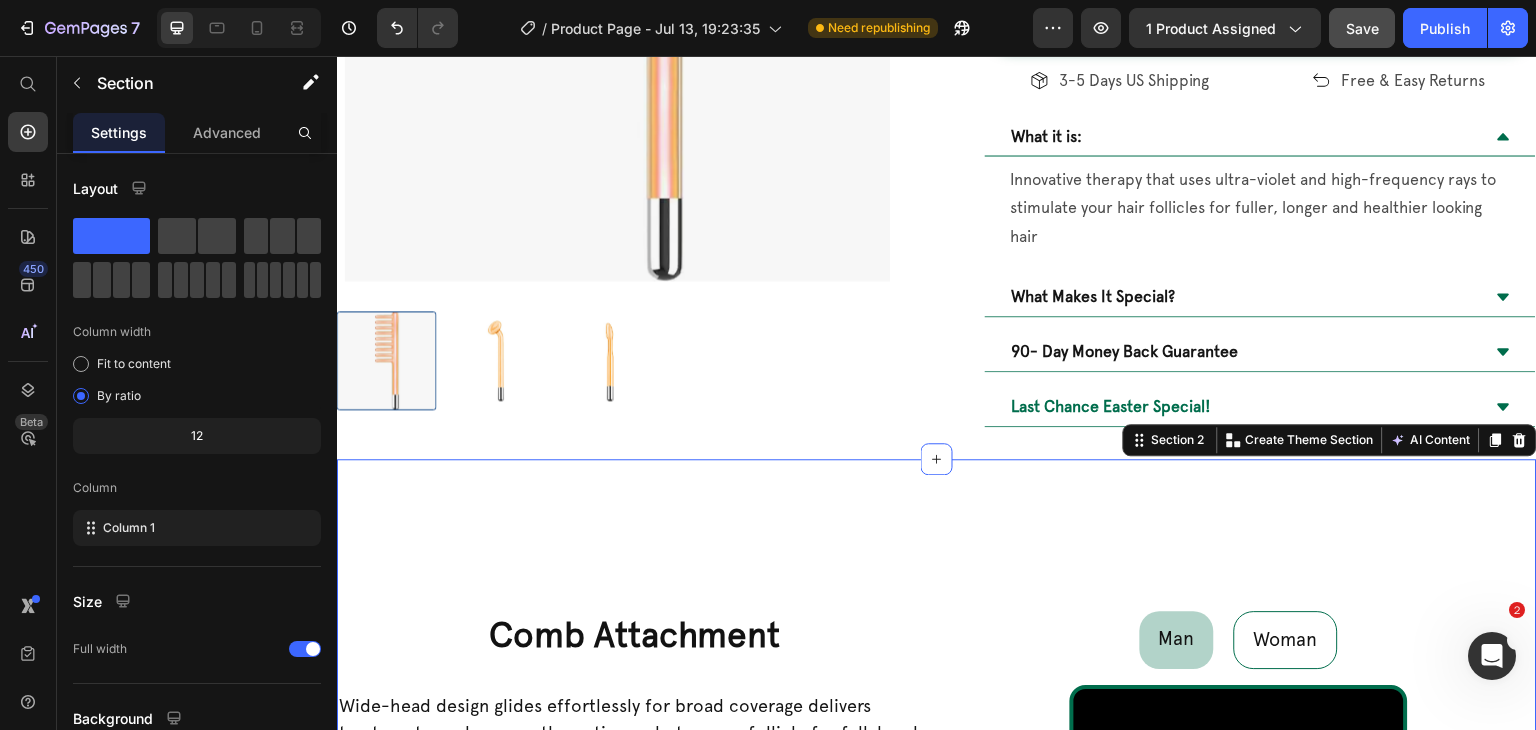 click on "Man Woman Video Row
Click to see results Image BEFORE Heading Image DURING Heading Row Accordion Row Video Row Row
Click to see results Accordion Tab Comb Attachment Heading Wide-head design glides effortlessly for broad coverage delivers treatment evenly across the entire scalp to every follicle for full-head rejuvenation. Text Block Row" at bounding box center (937, 708) 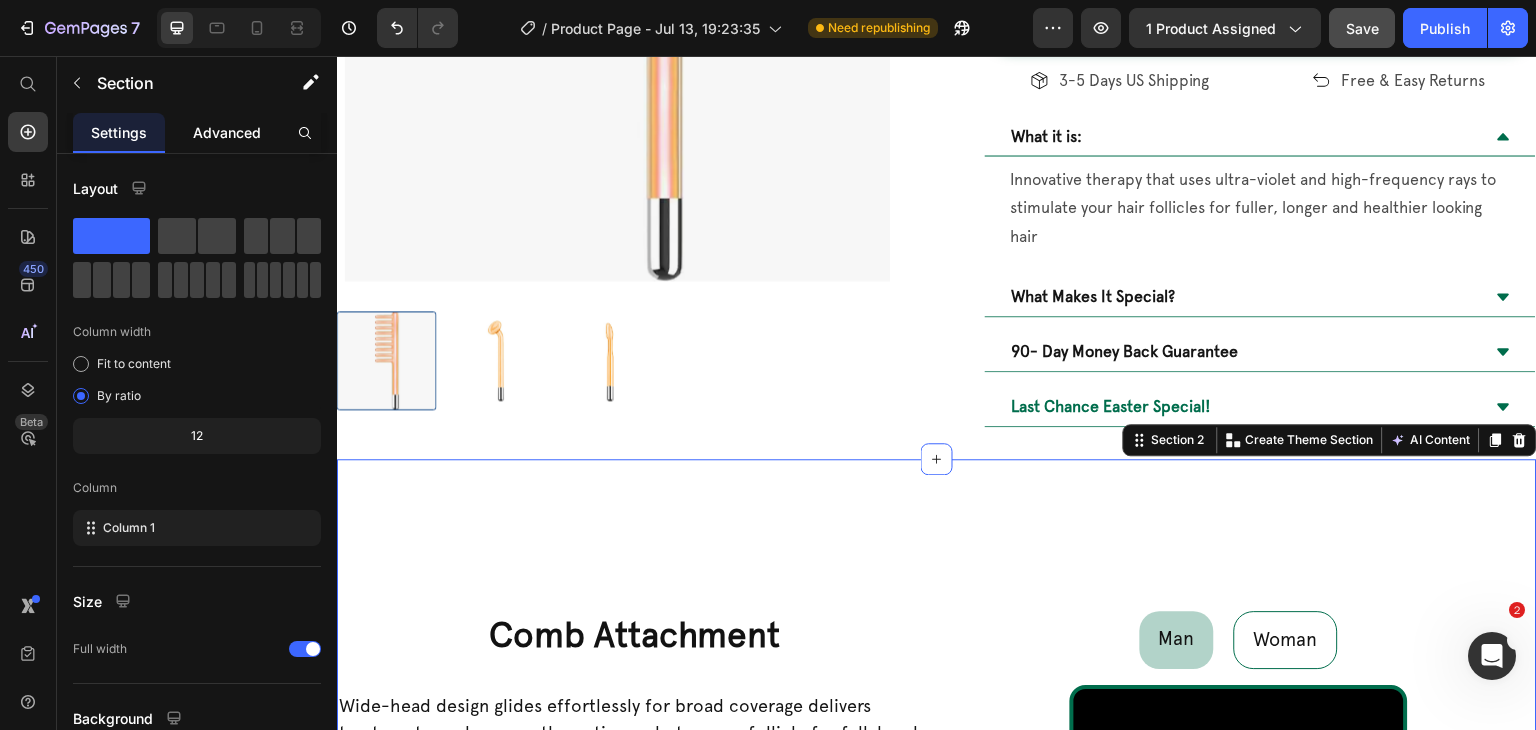 click on "Advanced" at bounding box center (227, 132) 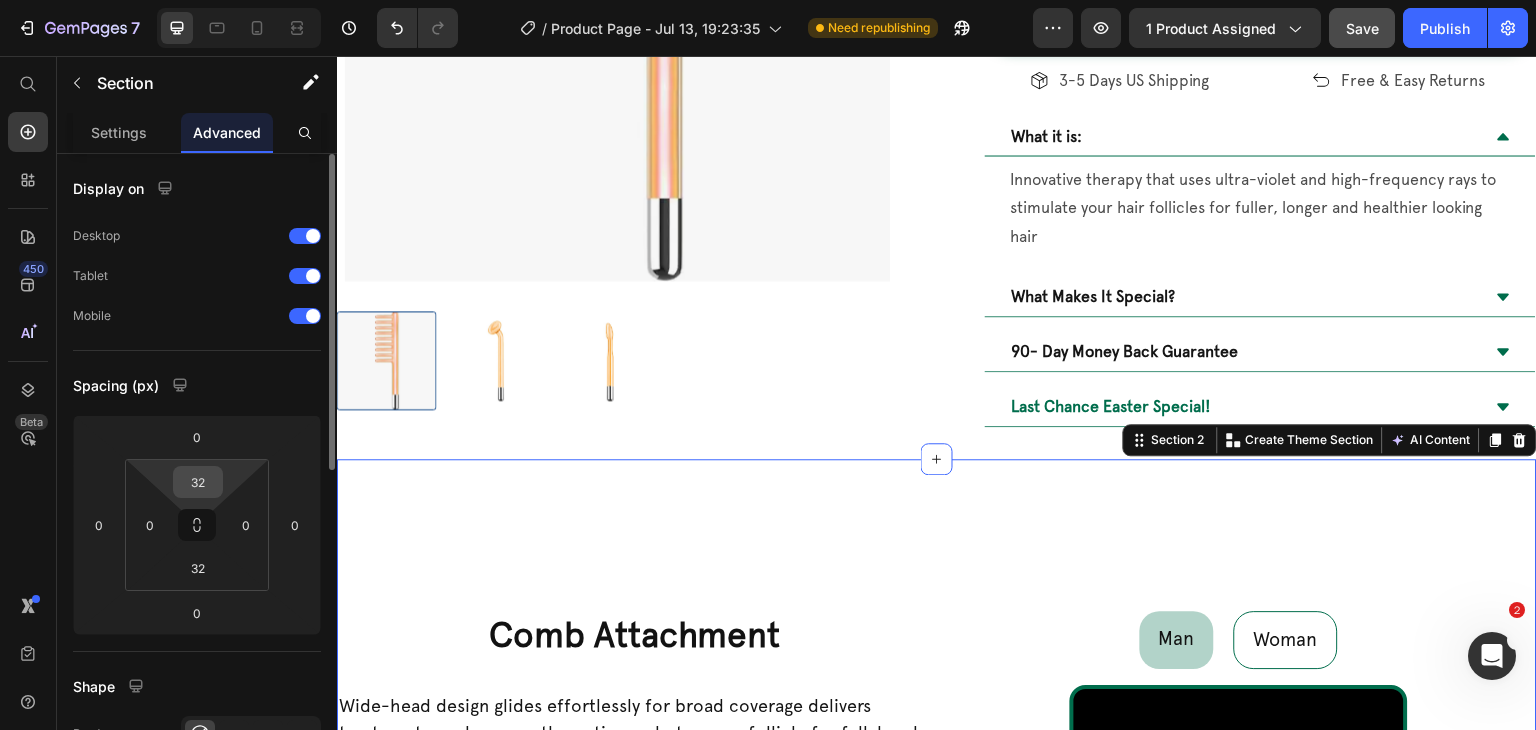 click on "32" at bounding box center [198, 482] 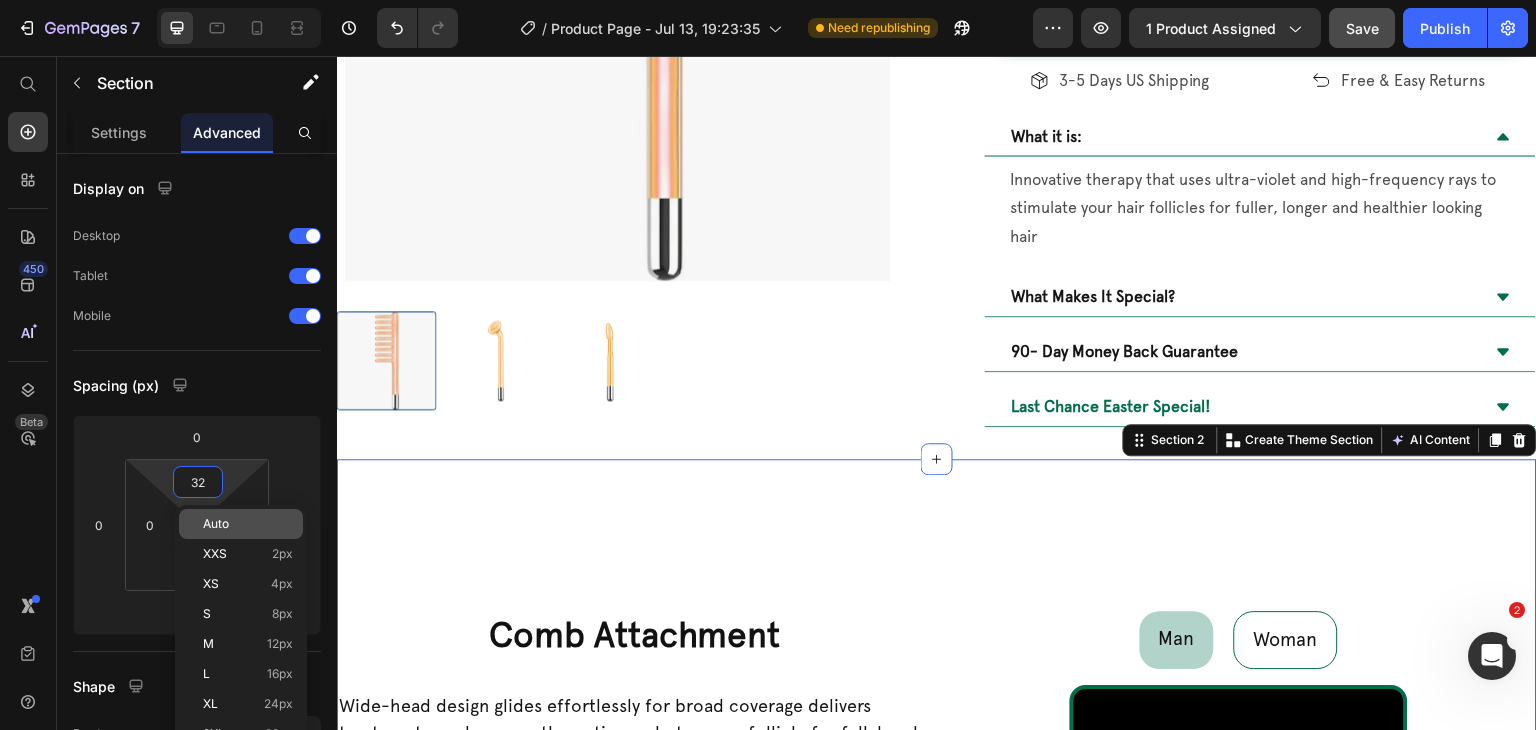 type 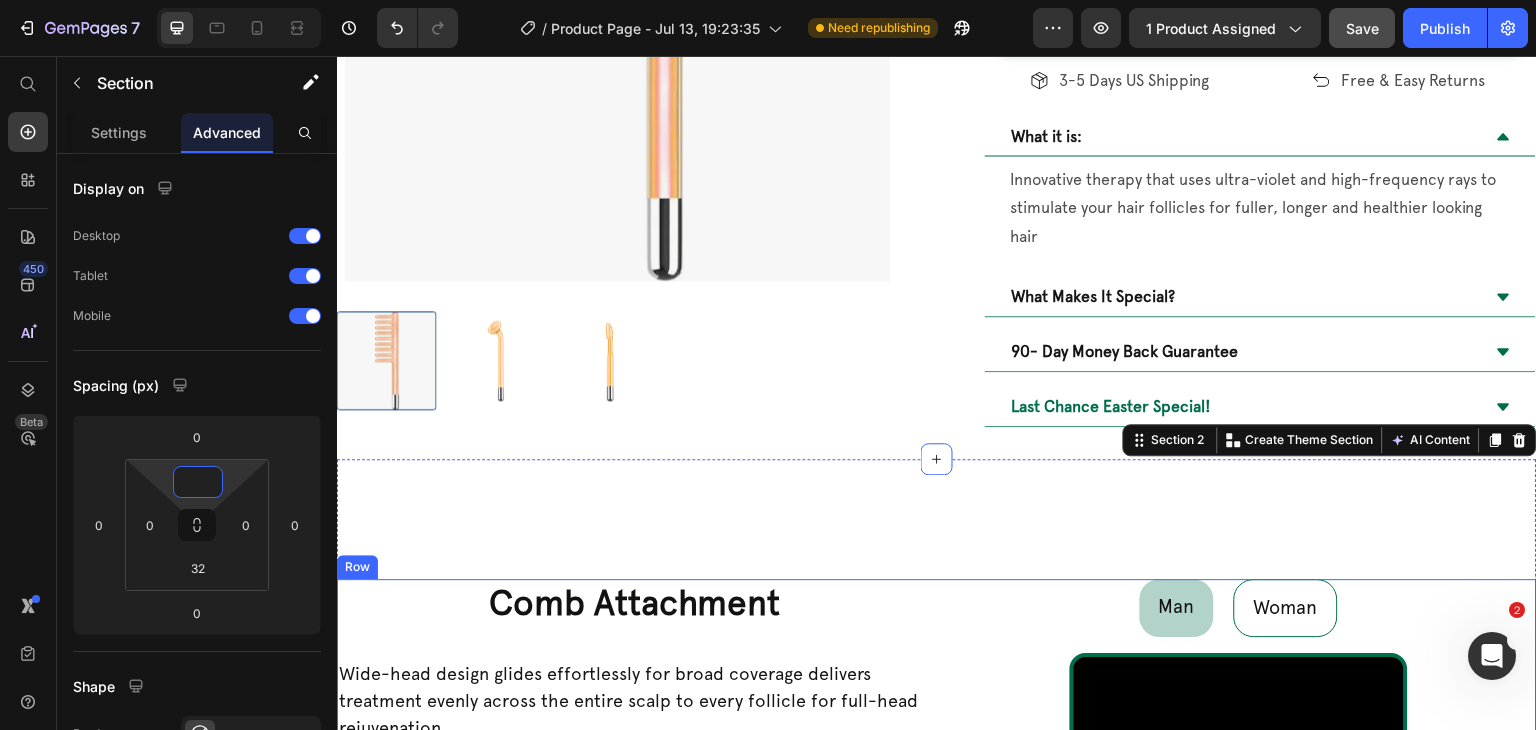 click on "Man Woman Video Row
Click to see results Image BEFORE Heading Image DURING Heading Row Accordion Row Video Row Row
Click to see results Accordion Tab Comb Attachment Heading Wide-head design glides effortlessly for broad coverage delivers treatment evenly across the entire scalp to every follicle for full-head rejuvenation. Text Block Row" at bounding box center (937, 736) 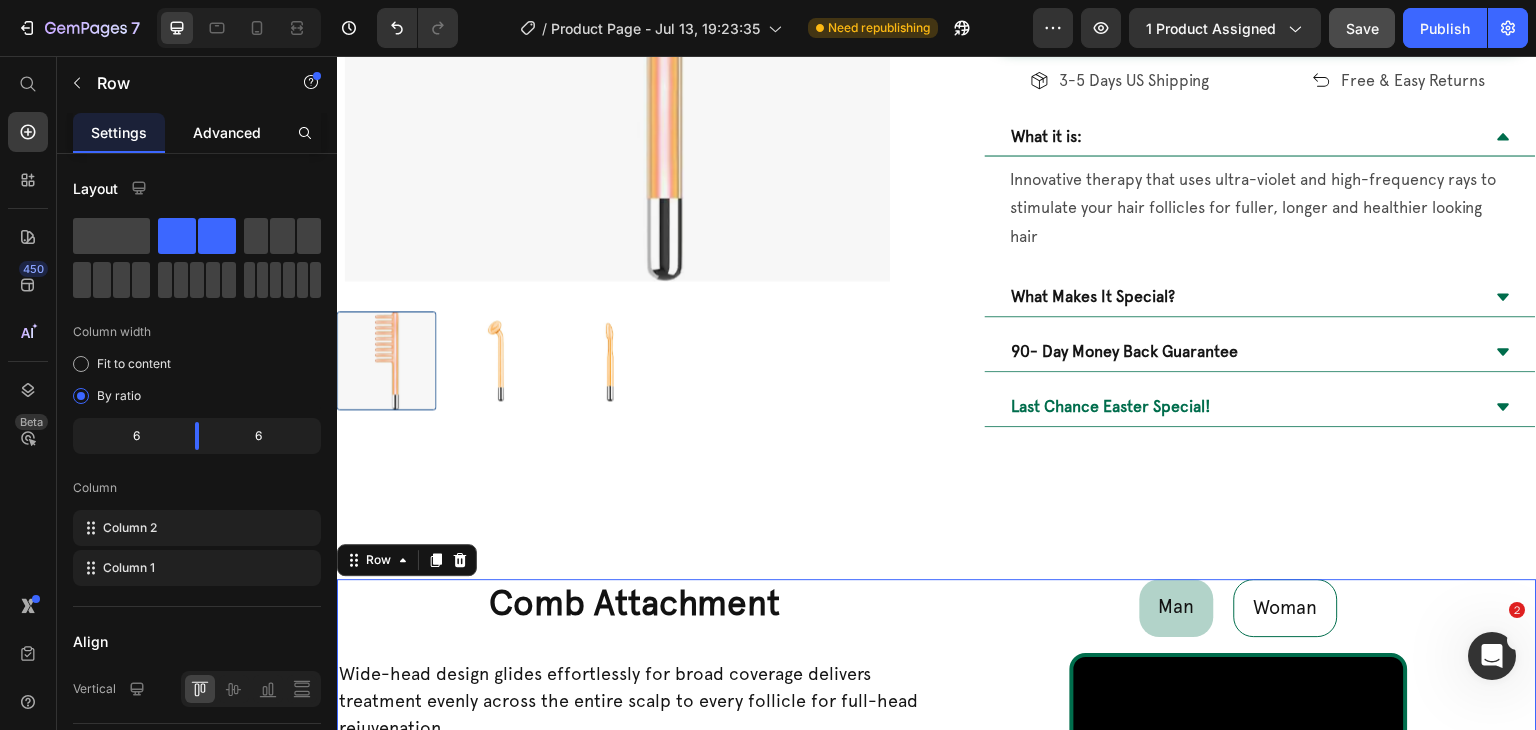 click on "Advanced" at bounding box center [227, 132] 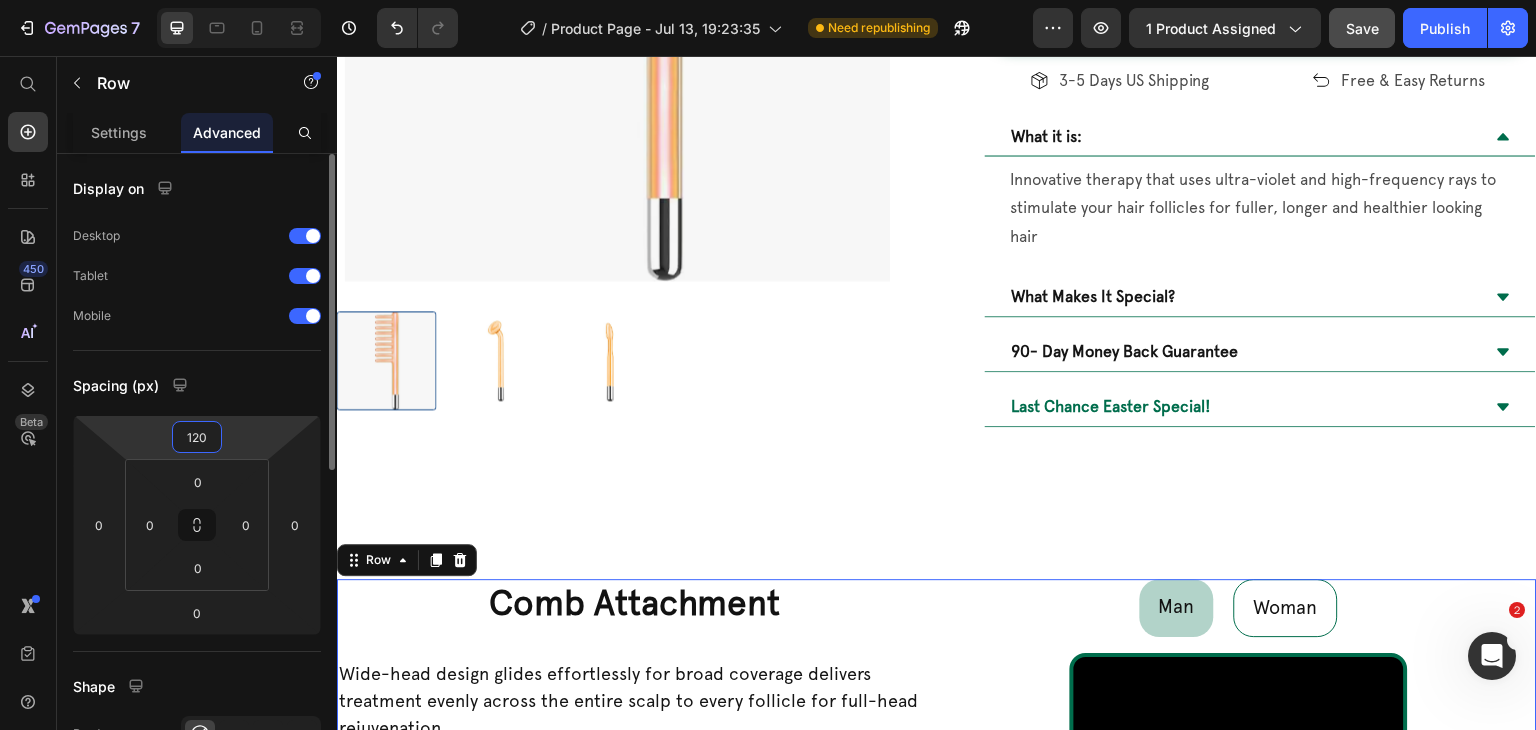 click on "120" at bounding box center [197, 437] 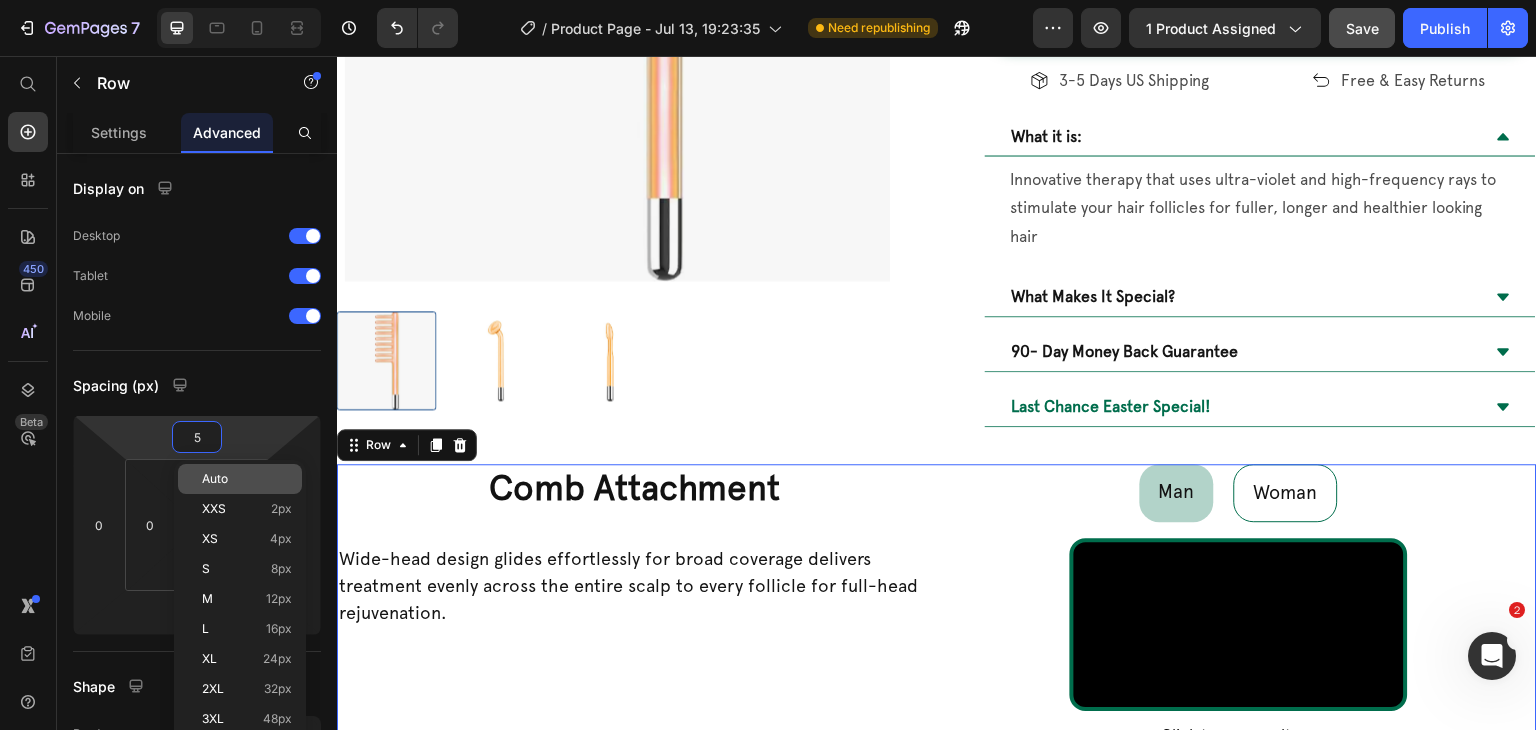 type on "50" 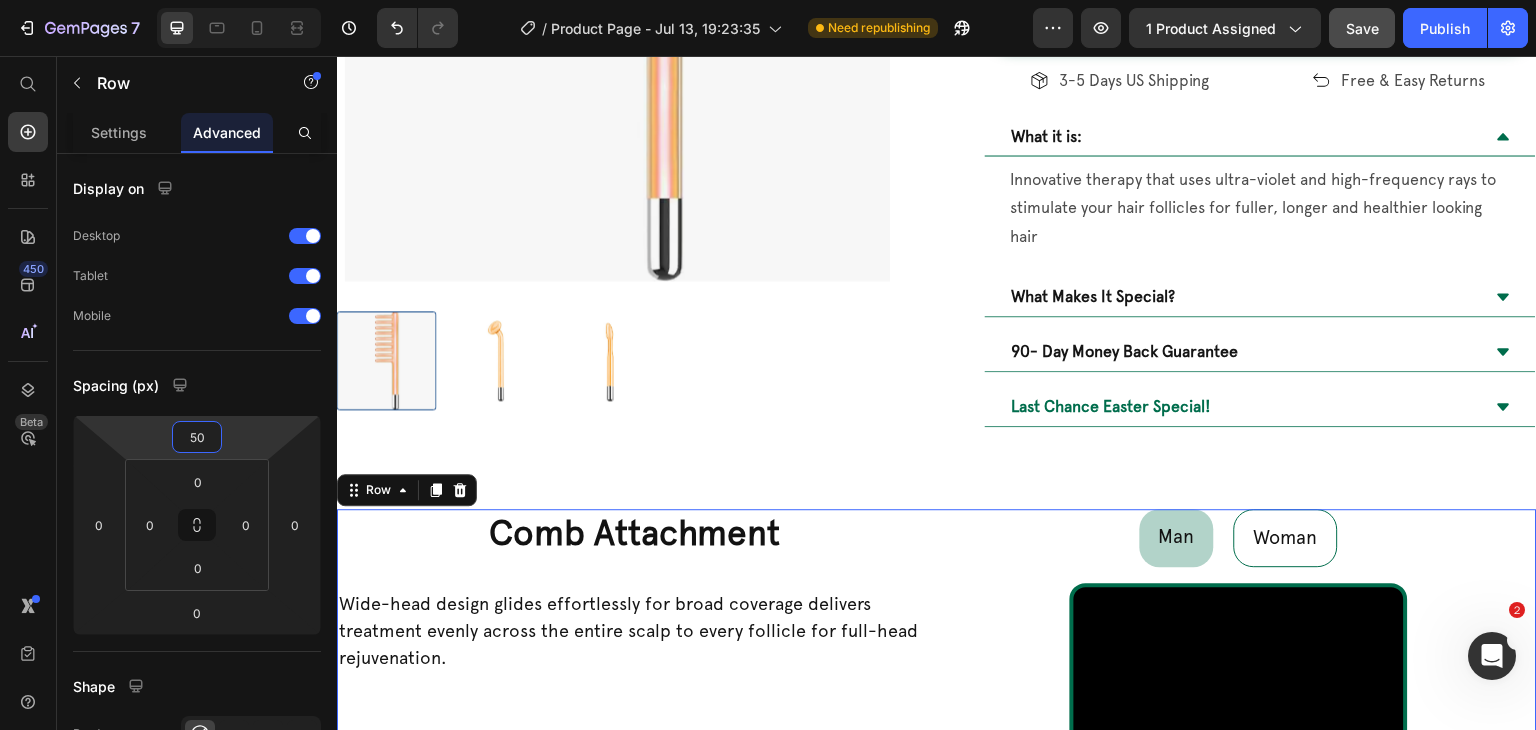 click on "Product Images Icon Icon Icon Icon Icon Icon List Rated 4.8/5 by 2,387 happy customers Text Block Row Vortex® Wand Pro Attachments Heading Image "To anyone who has doubts, give this wand a shot! I noticed results in less than 2 weeks, thank you Vortex!"  [FIRST] [LAST]. Text Block Row
Stop hair loss process immediately.
Strengthen existing hair, reduce brittleness and prevent fallout.
Activate the root - restart hair growth cycle. Item List Kaching Bundles Kaching Bundles Row ADD to cart ┃40% OFF ➜   Add to Cart Row
Icon 3-5 Days US Shipping Text Block Row
Icon Free & Easy Returns Text Block Row Row
What it is: Innovative therapy that uses ultra-violet and high-frequency rays to stimulate your hair follicles for fuller, longer and healthier looking hair Text Block
What Makes It Special?
Accordion" at bounding box center (937, 39) 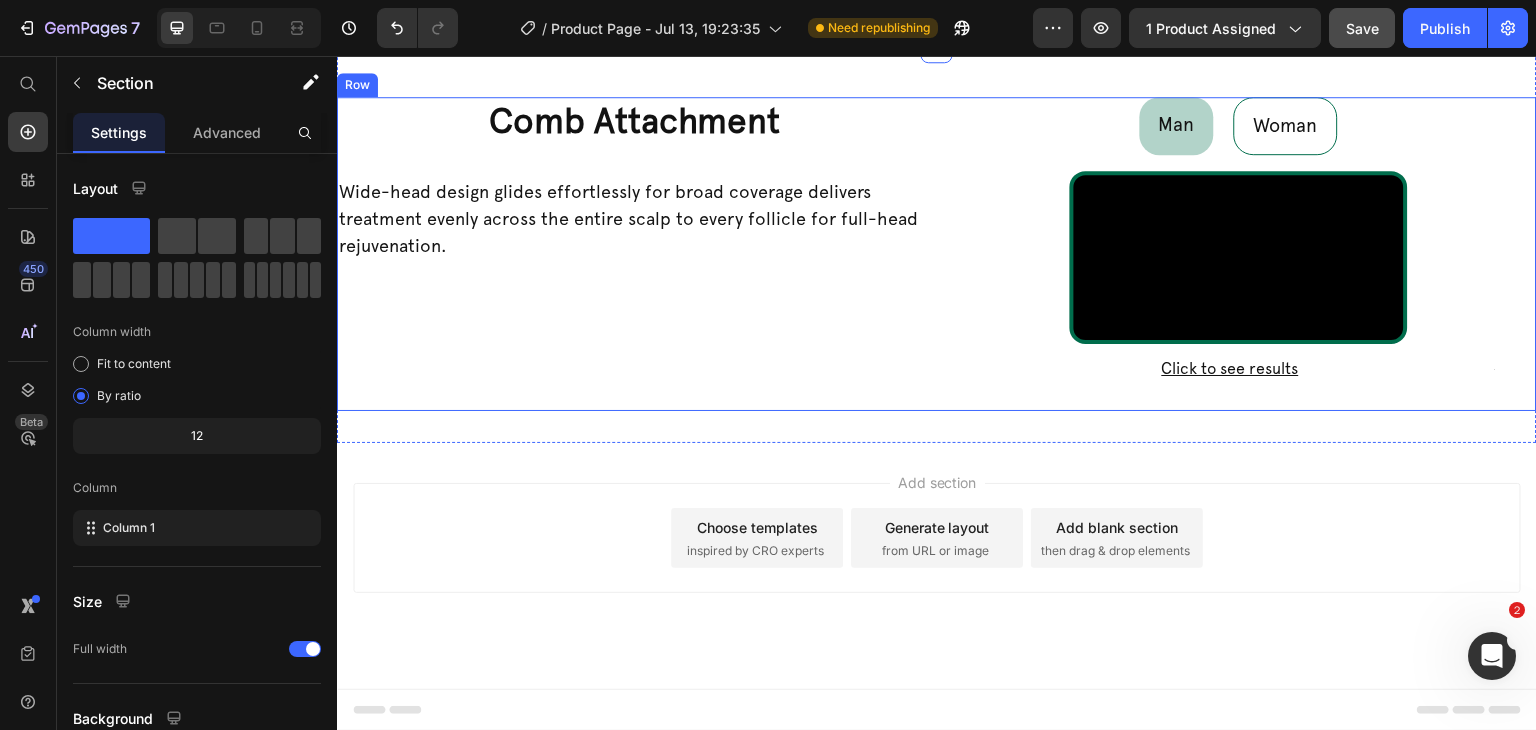 scroll, scrollTop: 878, scrollLeft: 0, axis: vertical 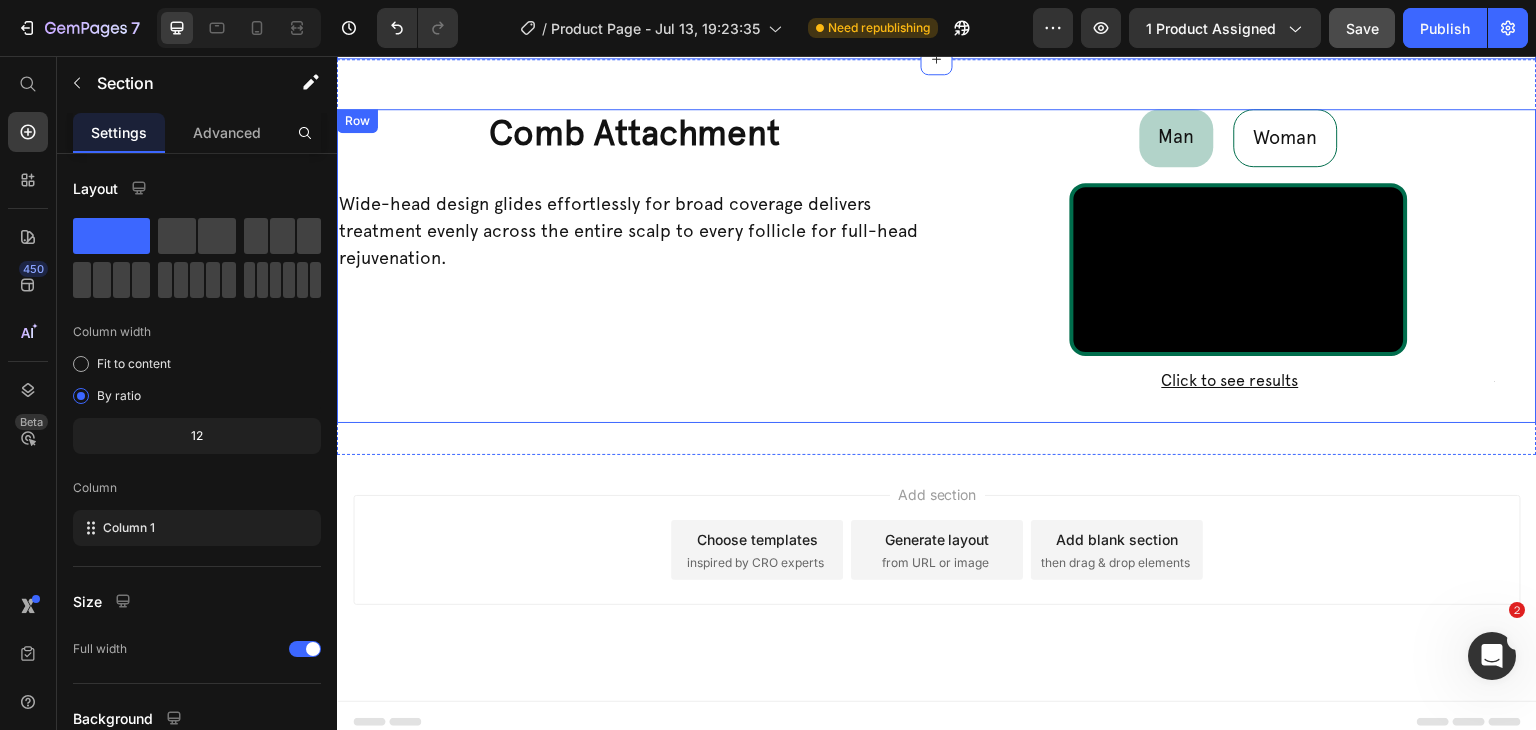 click on "Comb Attachment Heading Wide-head design glides effortlessly for broad coverage delivers treatment evenly across the entire scalp to every follicle for full-head rejuvenation. Text Block" at bounding box center (635, 266) 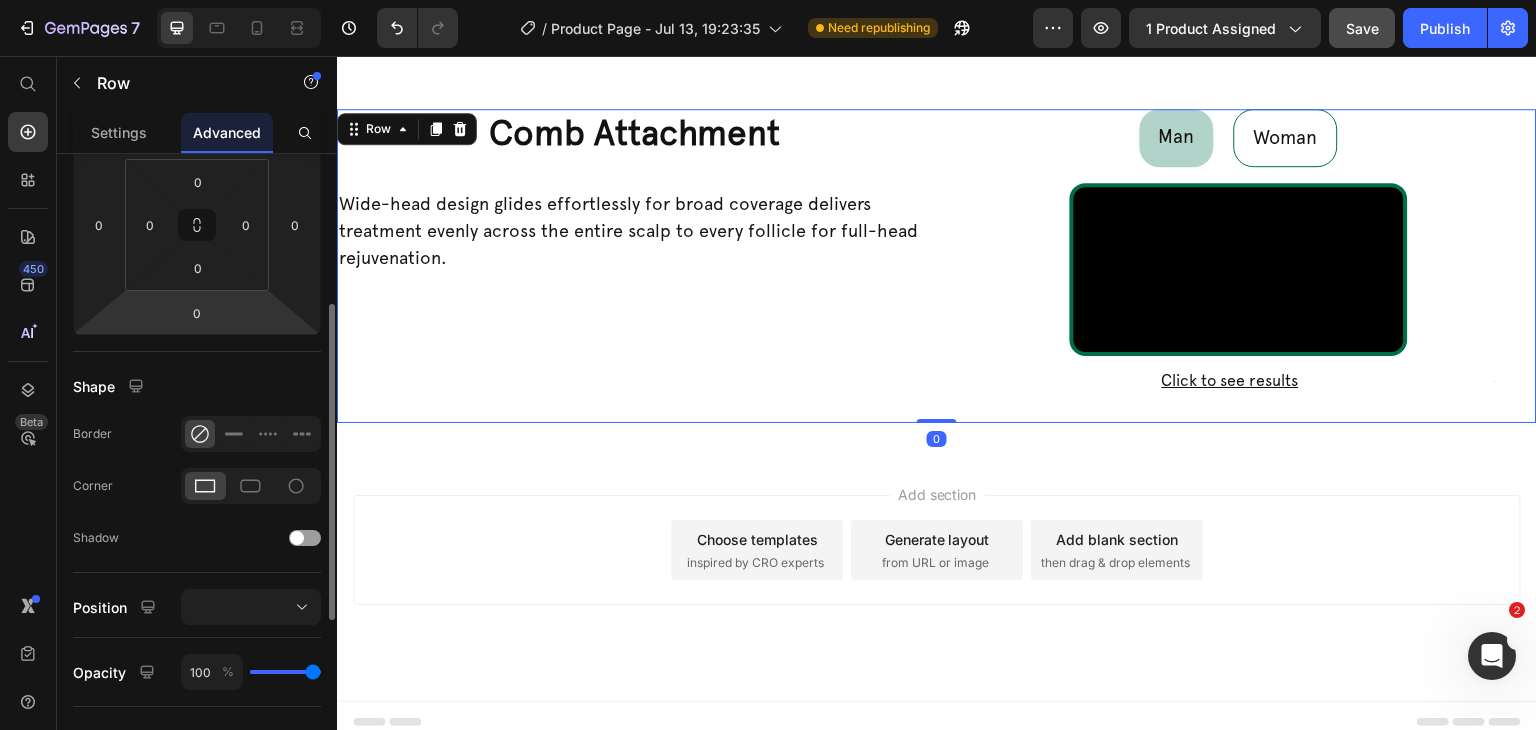 scroll, scrollTop: 400, scrollLeft: 0, axis: vertical 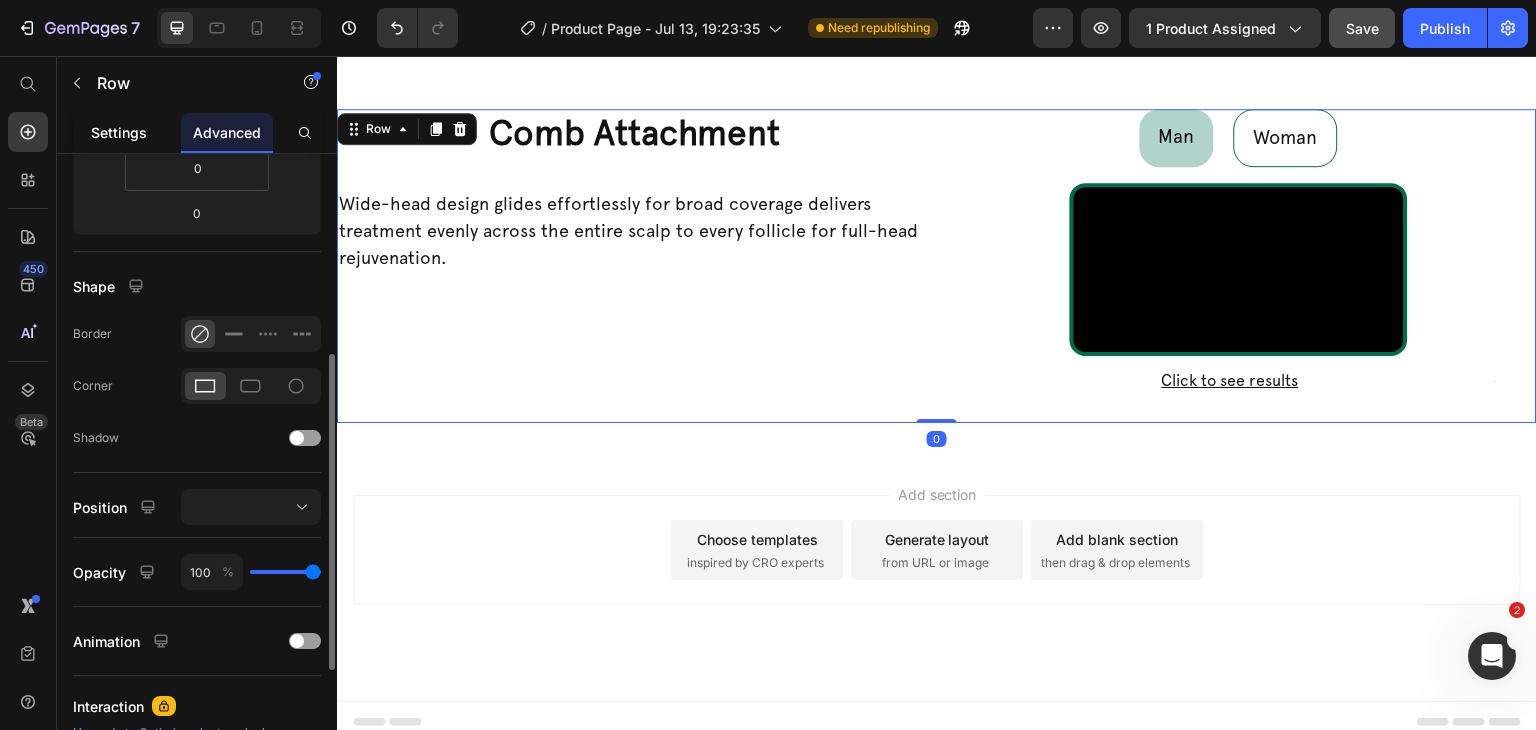 click on "Settings" 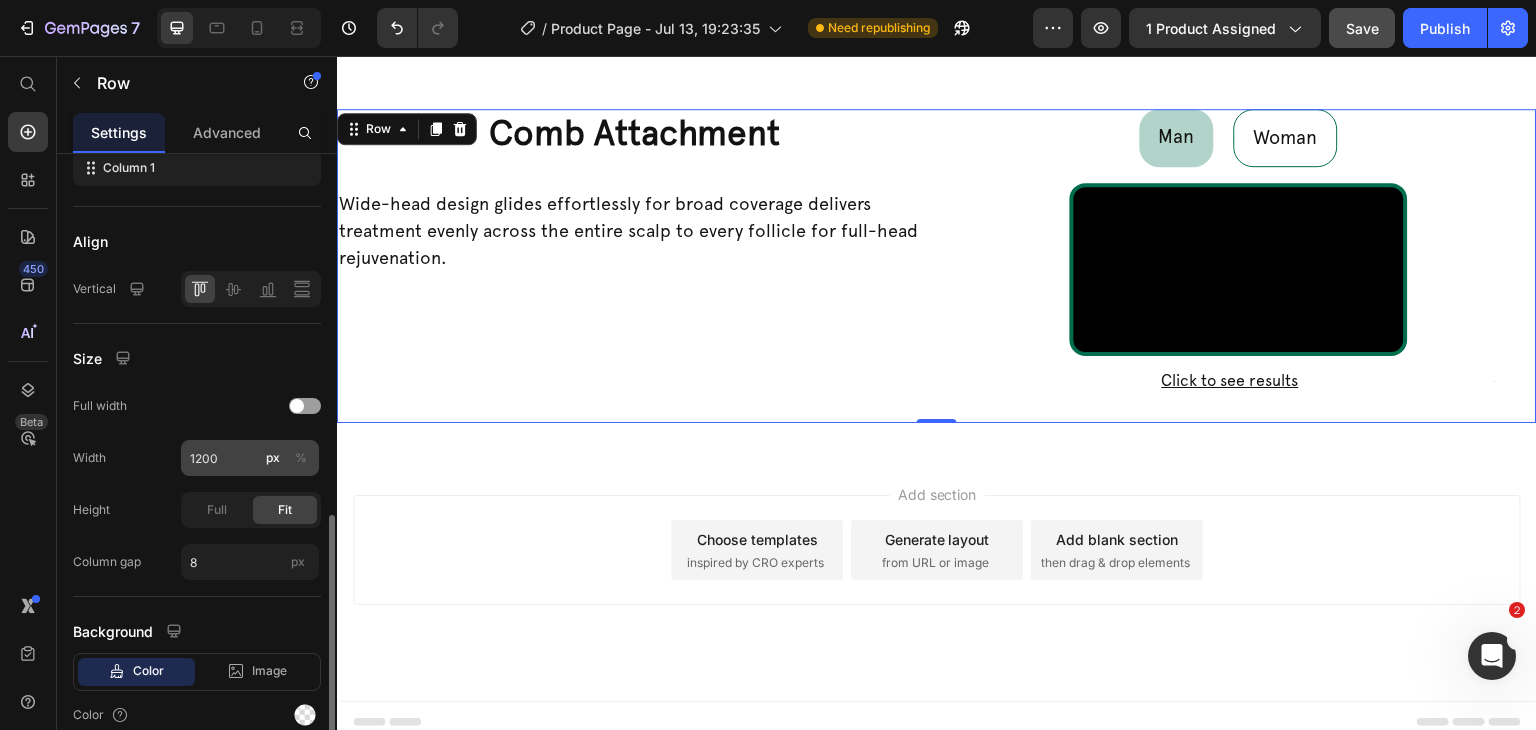 scroll, scrollTop: 486, scrollLeft: 0, axis: vertical 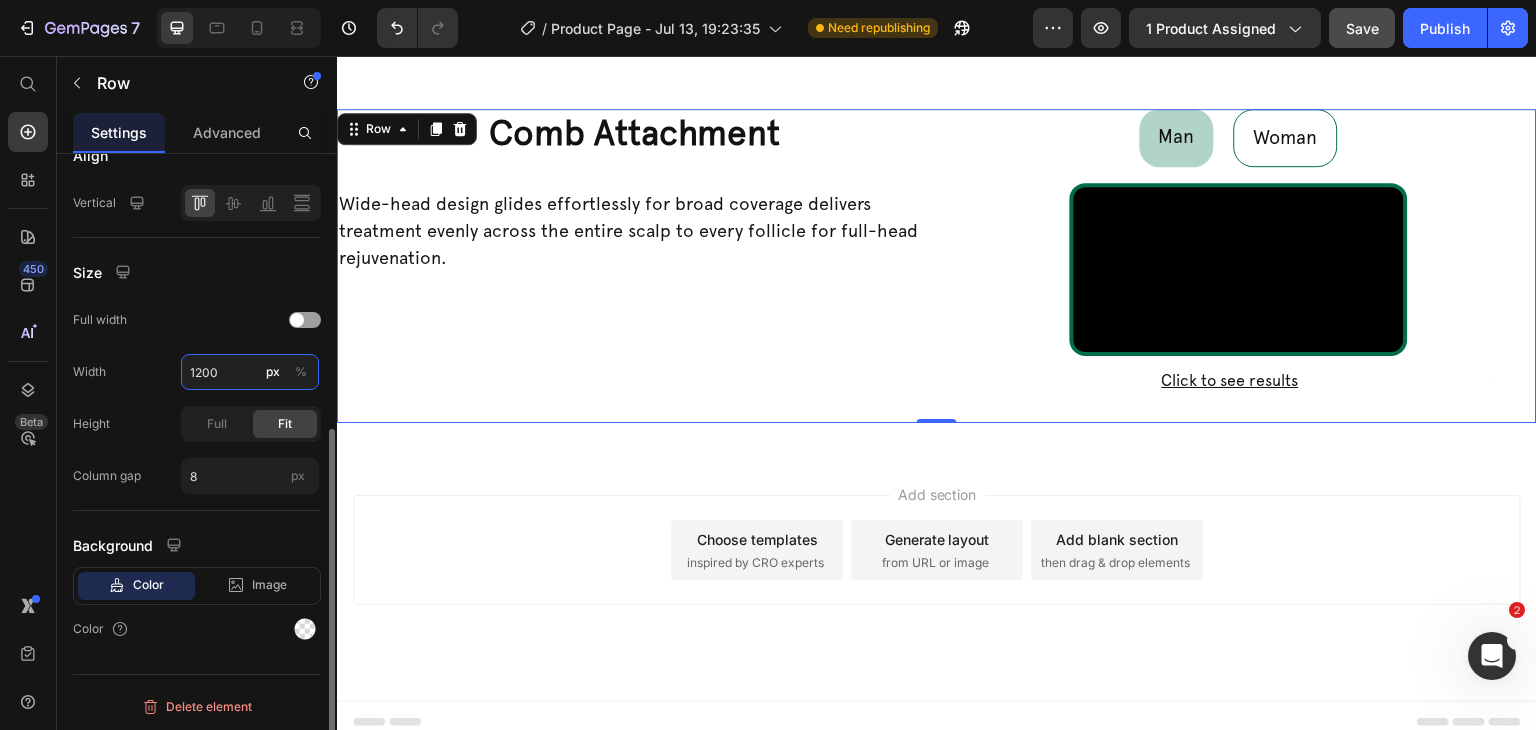 click on "1200" at bounding box center [250, 372] 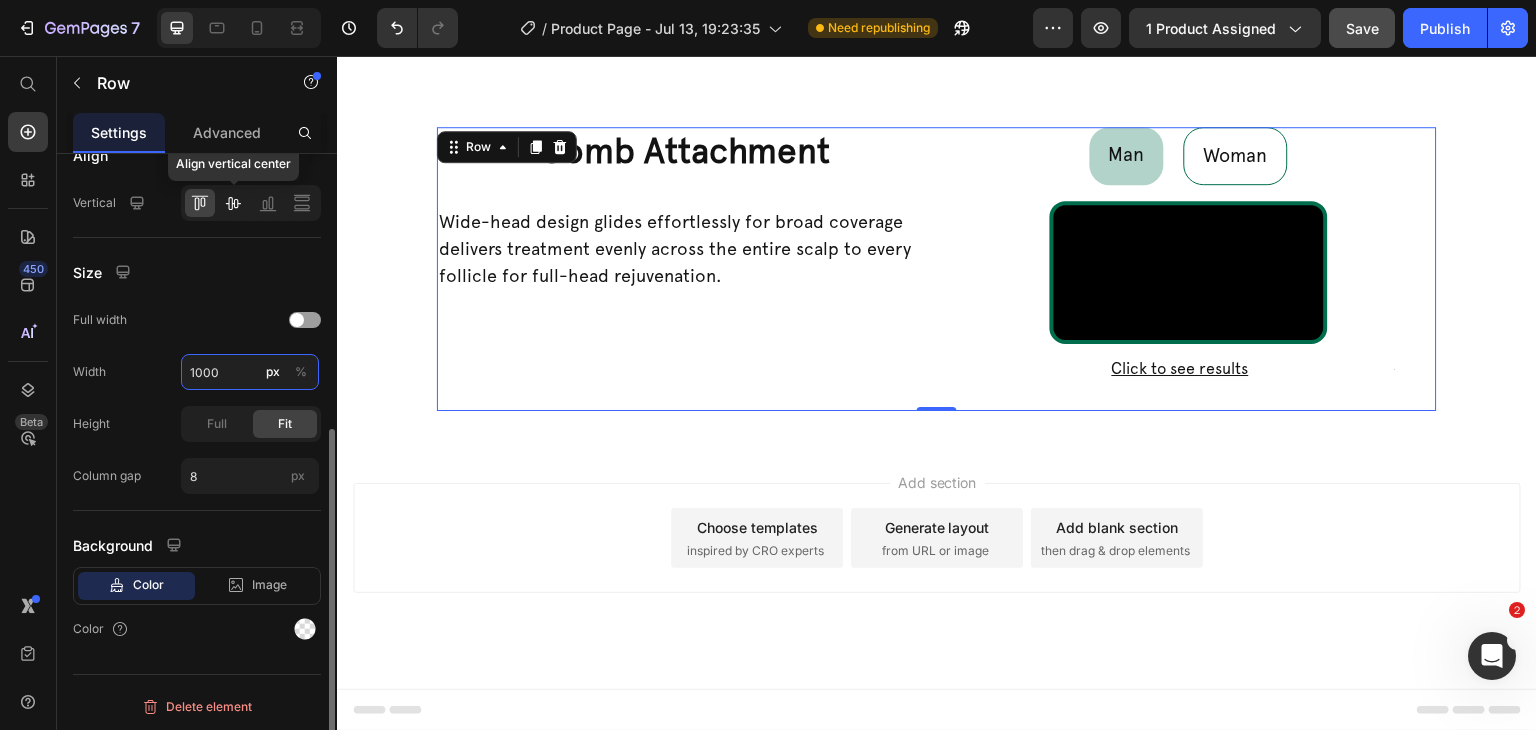 type on "1000" 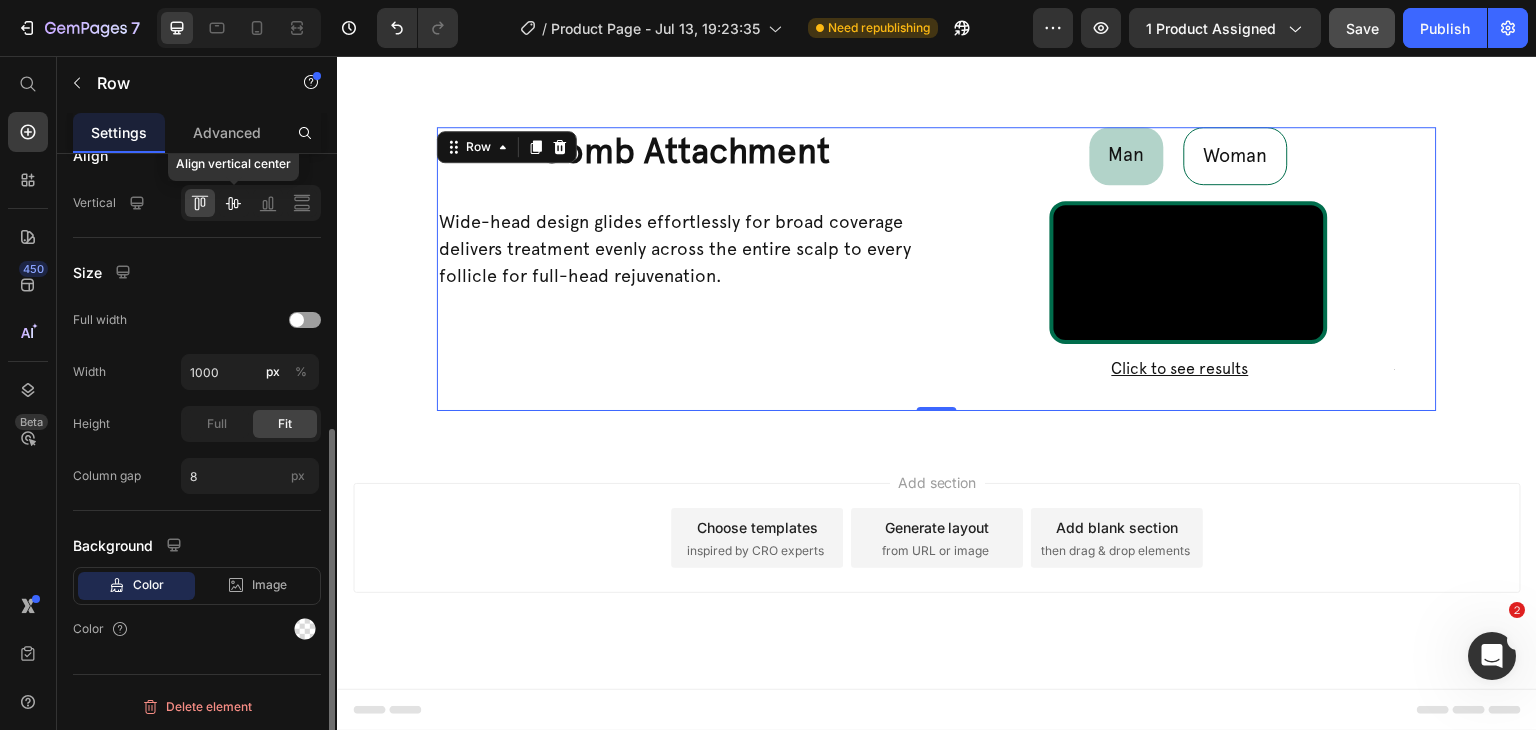 click 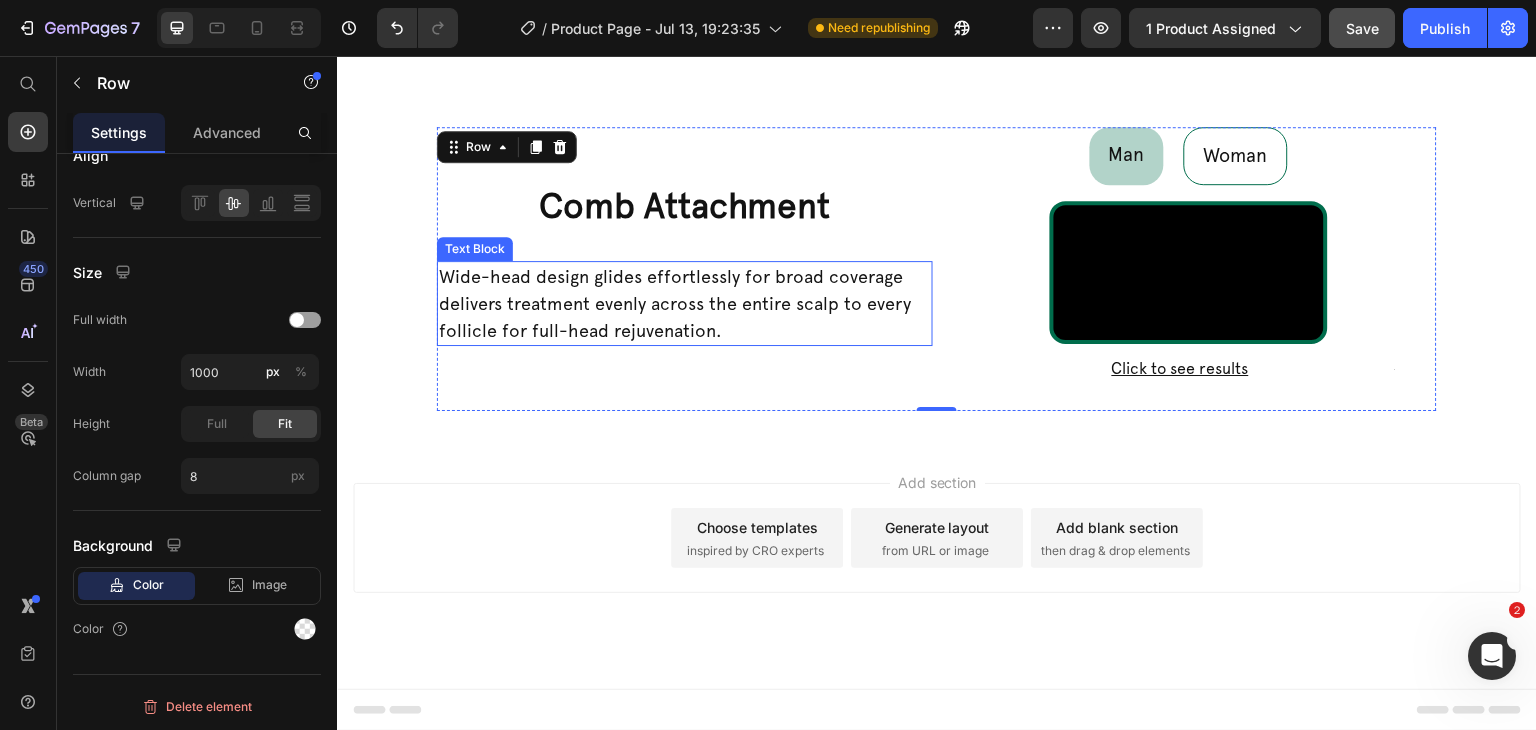 click on "Wide-head design glides effortlessly for broad coverage delivers treatment evenly across the entire scalp to every follicle for full-head rejuvenation." at bounding box center [685, 303] 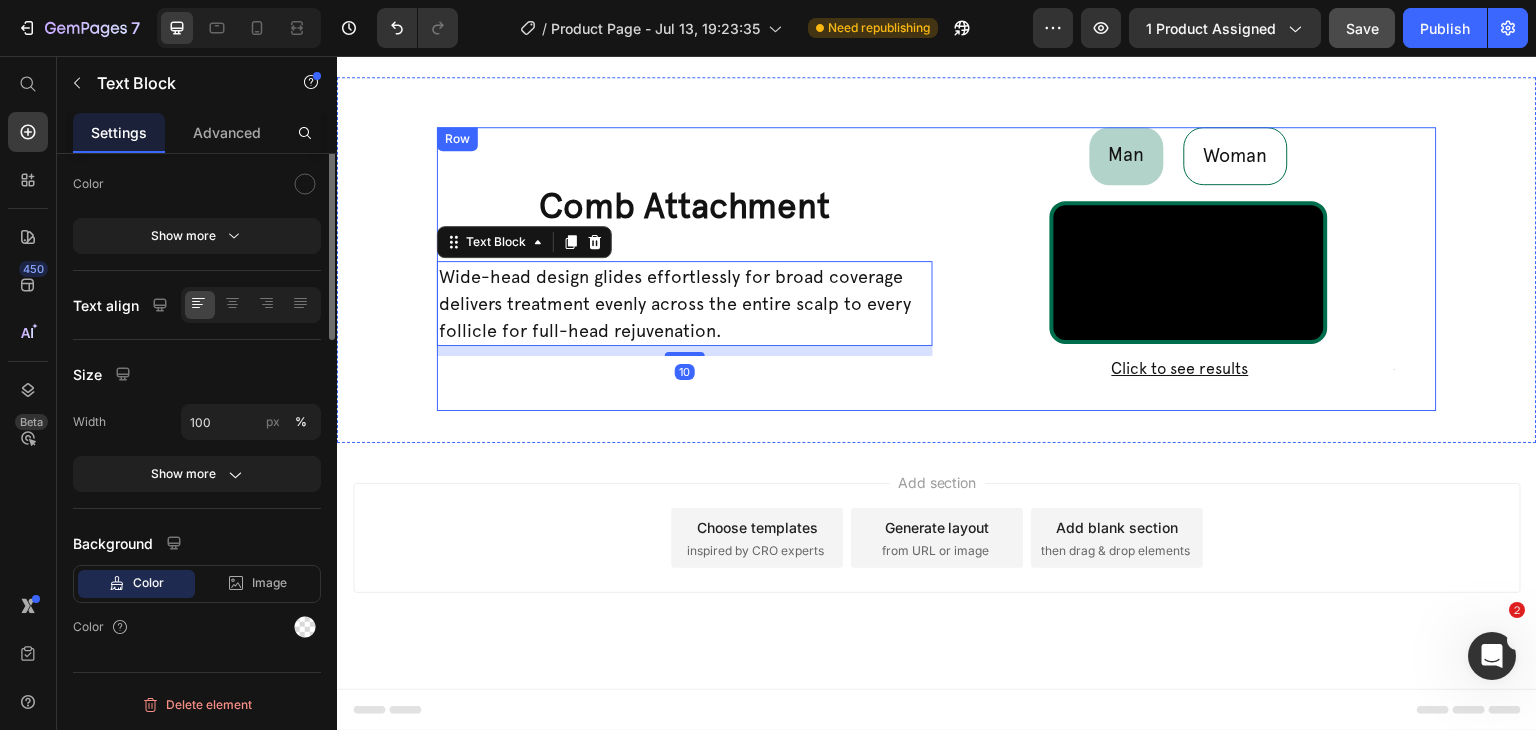 scroll, scrollTop: 0, scrollLeft: 0, axis: both 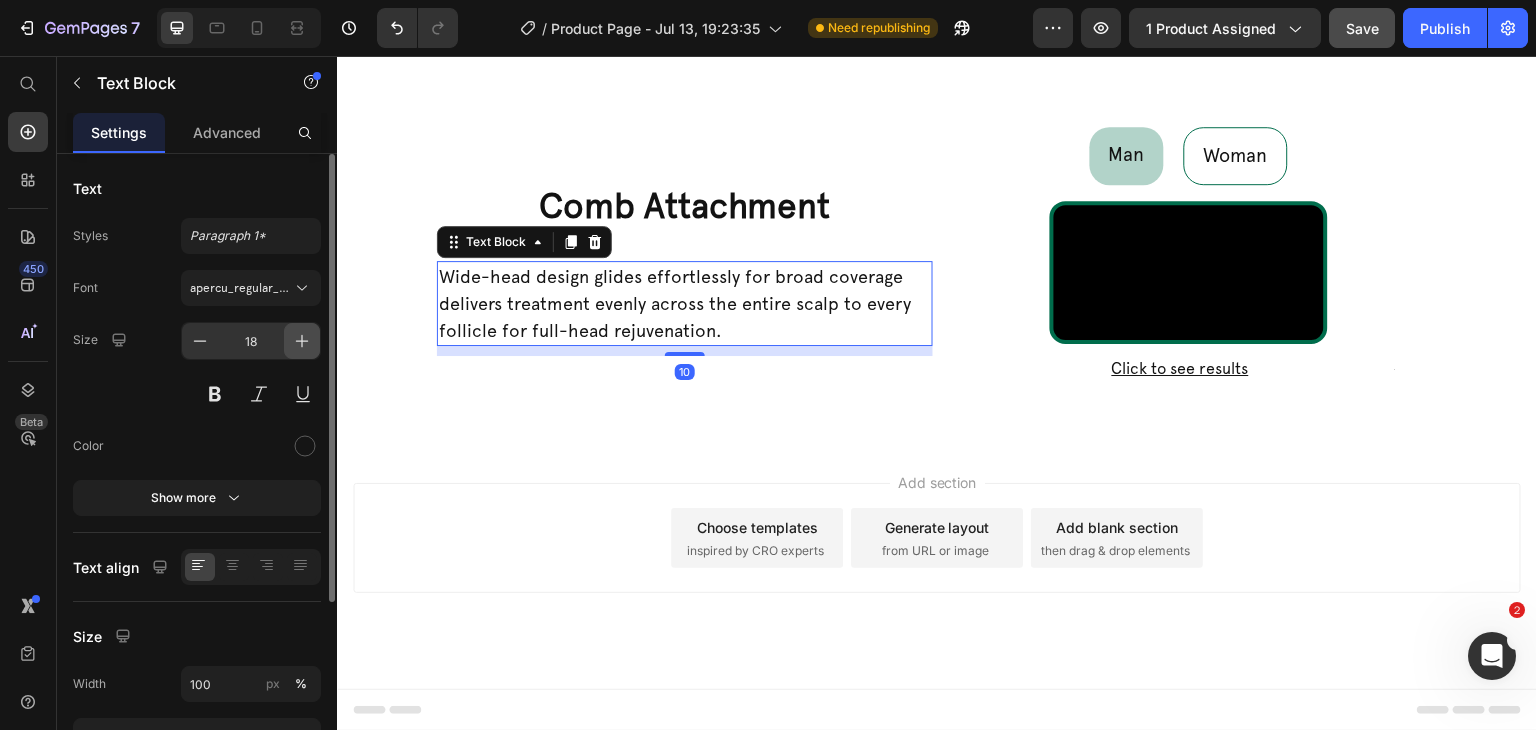 click 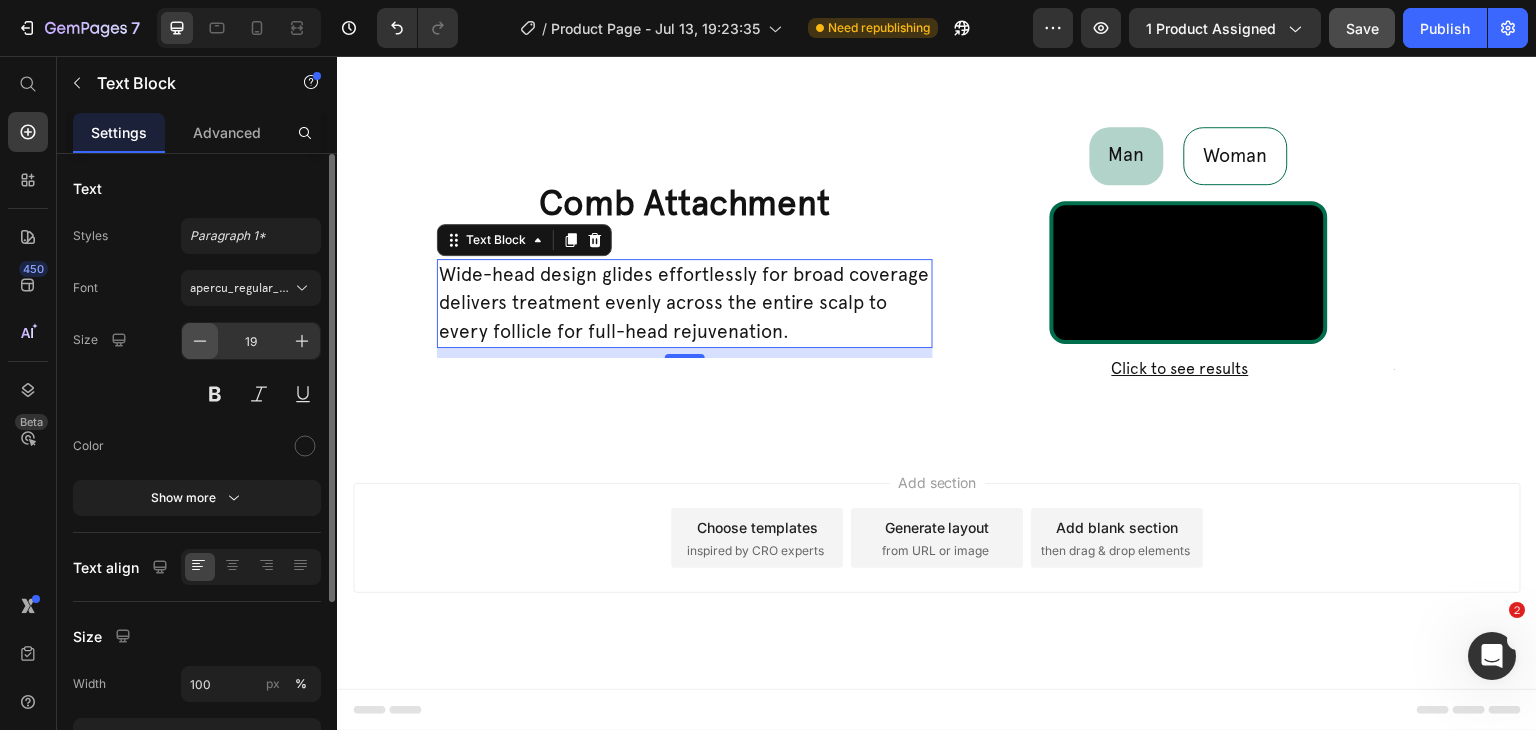 click 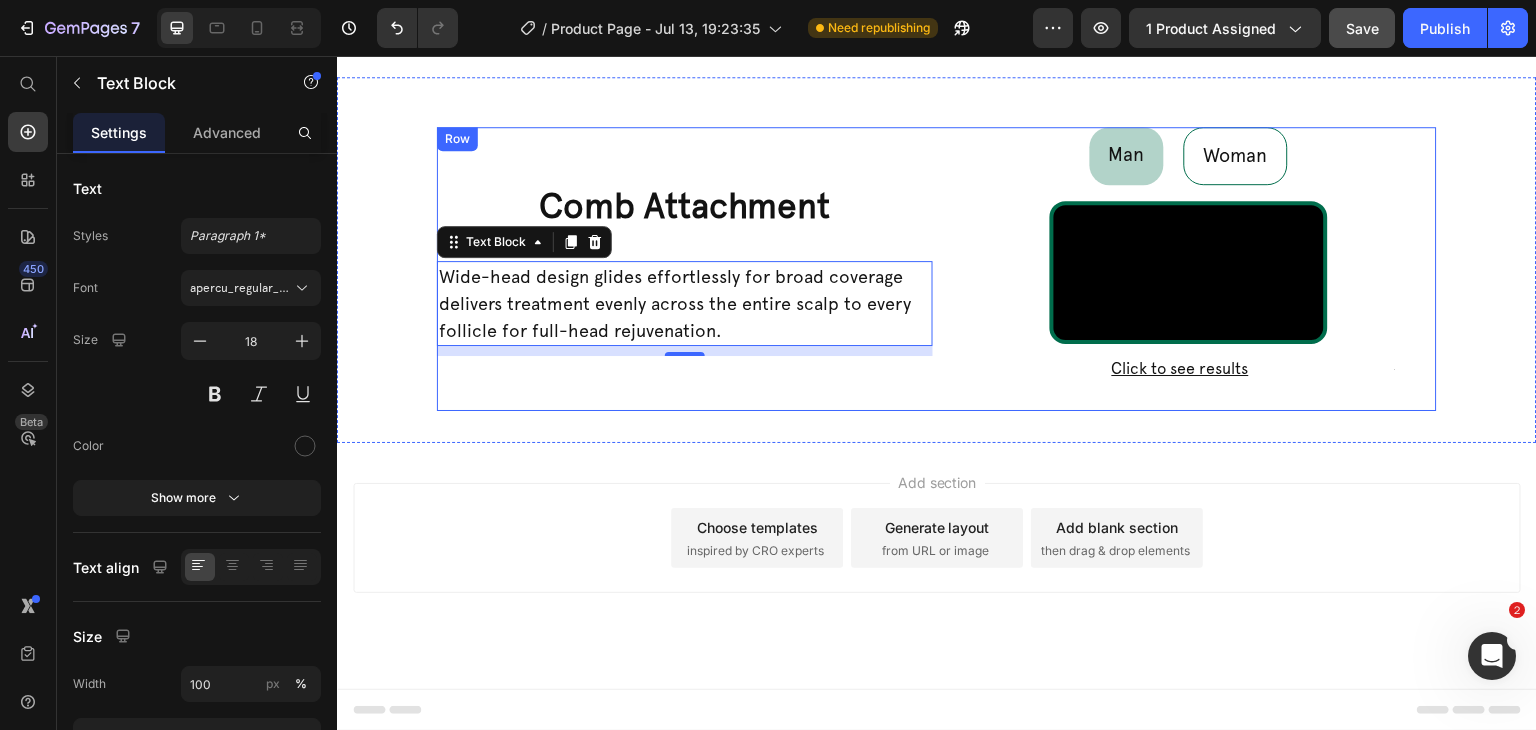 click on "Comb Attachment Heading Wide-head design glides effortlessly for broad coverage delivers treatment evenly across the entire scalp to every follicle for full-head rejuvenation. Text Block   10" at bounding box center (685, 269) 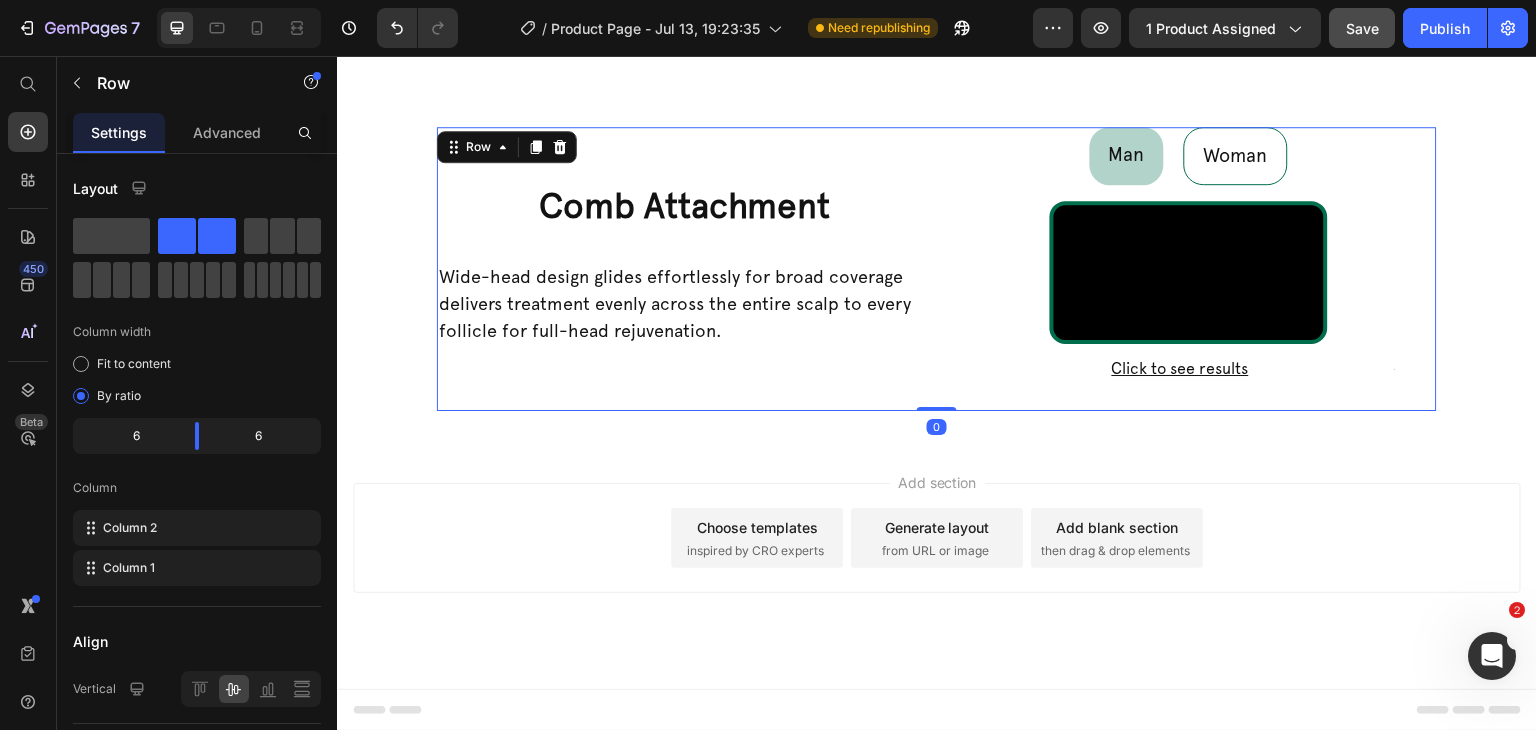 click on "Wide-head design glides effortlessly for broad coverage delivers treatment evenly across the entire scalp to every follicle for full-head rejuvenation." at bounding box center (685, 303) 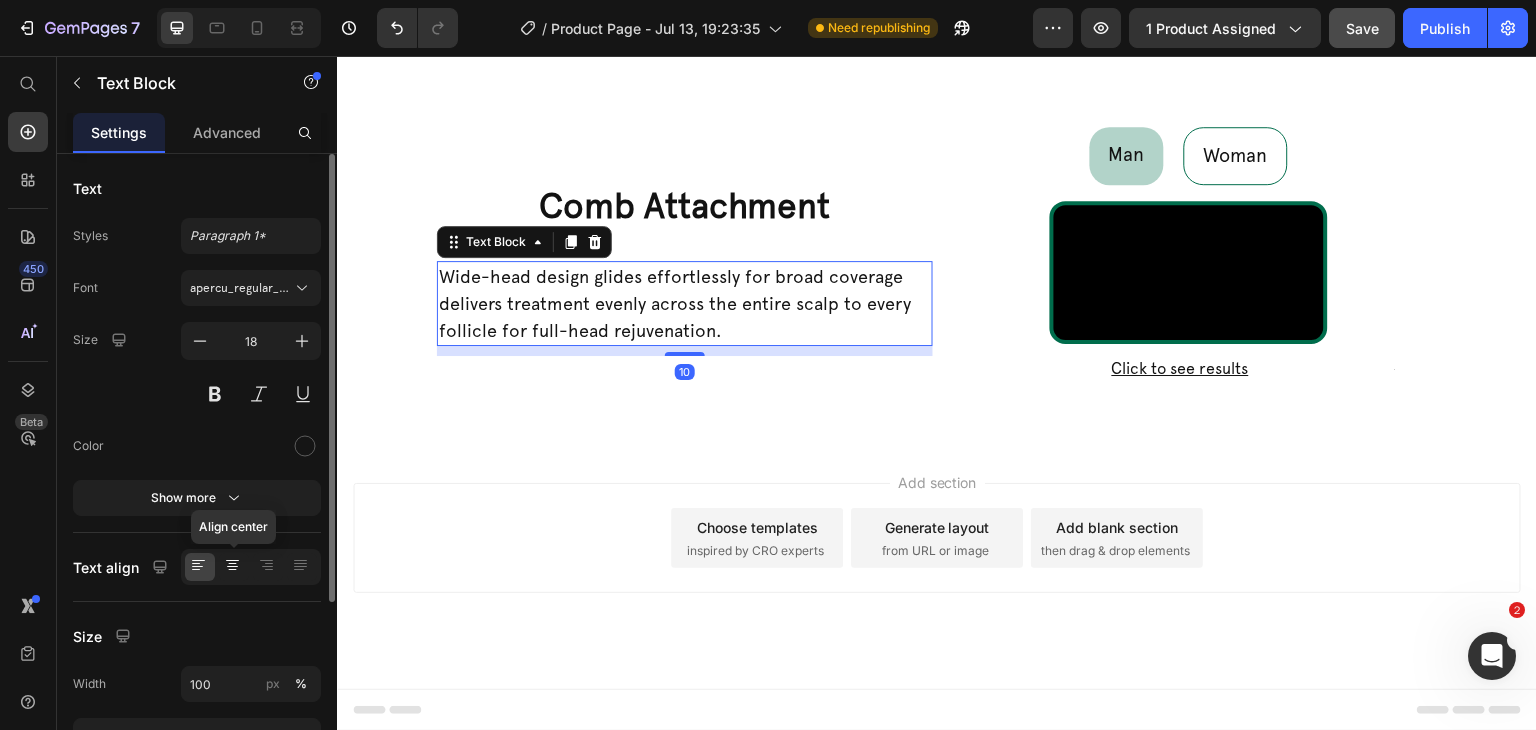 click 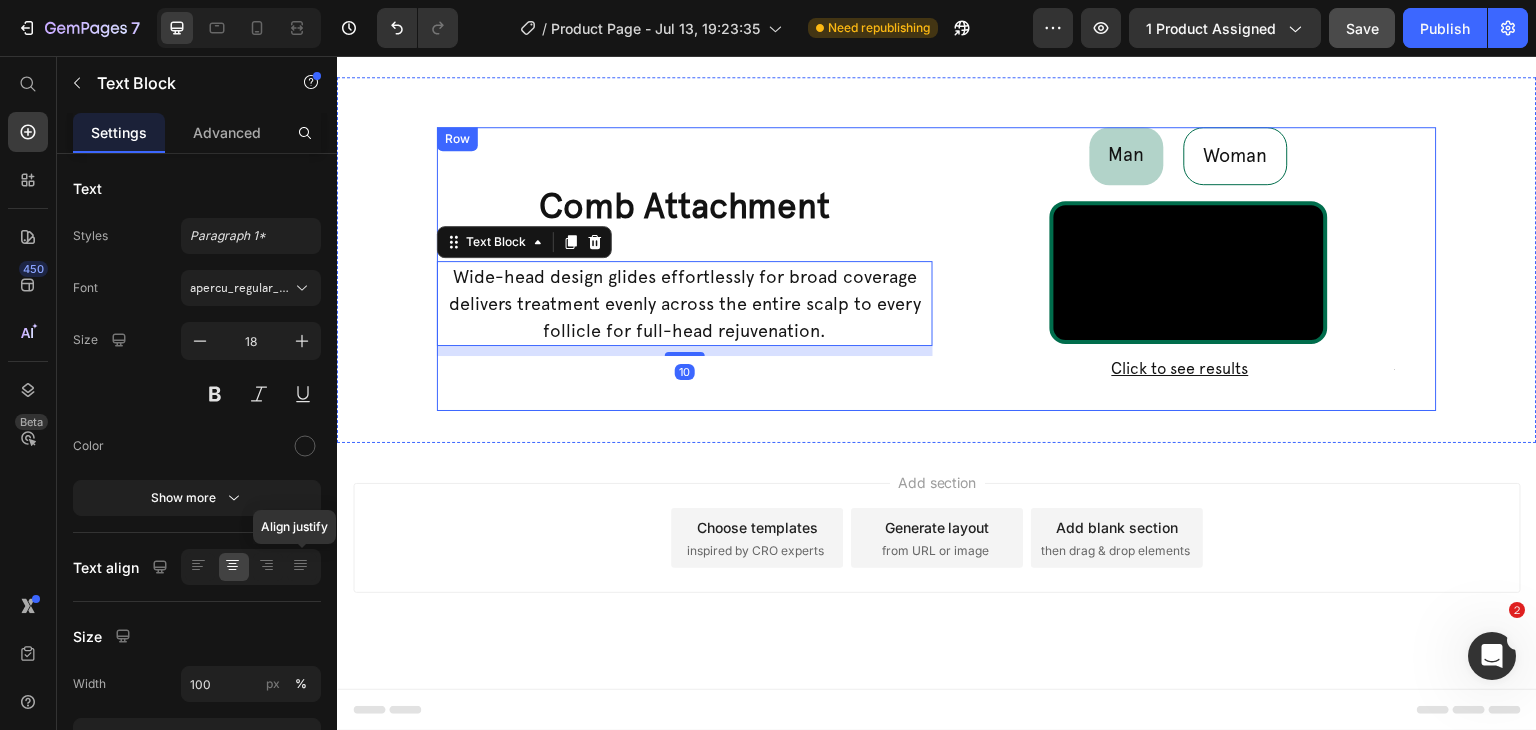 click on "Comb Attachment Heading Wide-head design glides effortlessly for broad coverage delivers treatment evenly across the entire scalp to every follicle for full-head rejuvenation. Text Block   10" at bounding box center (685, 269) 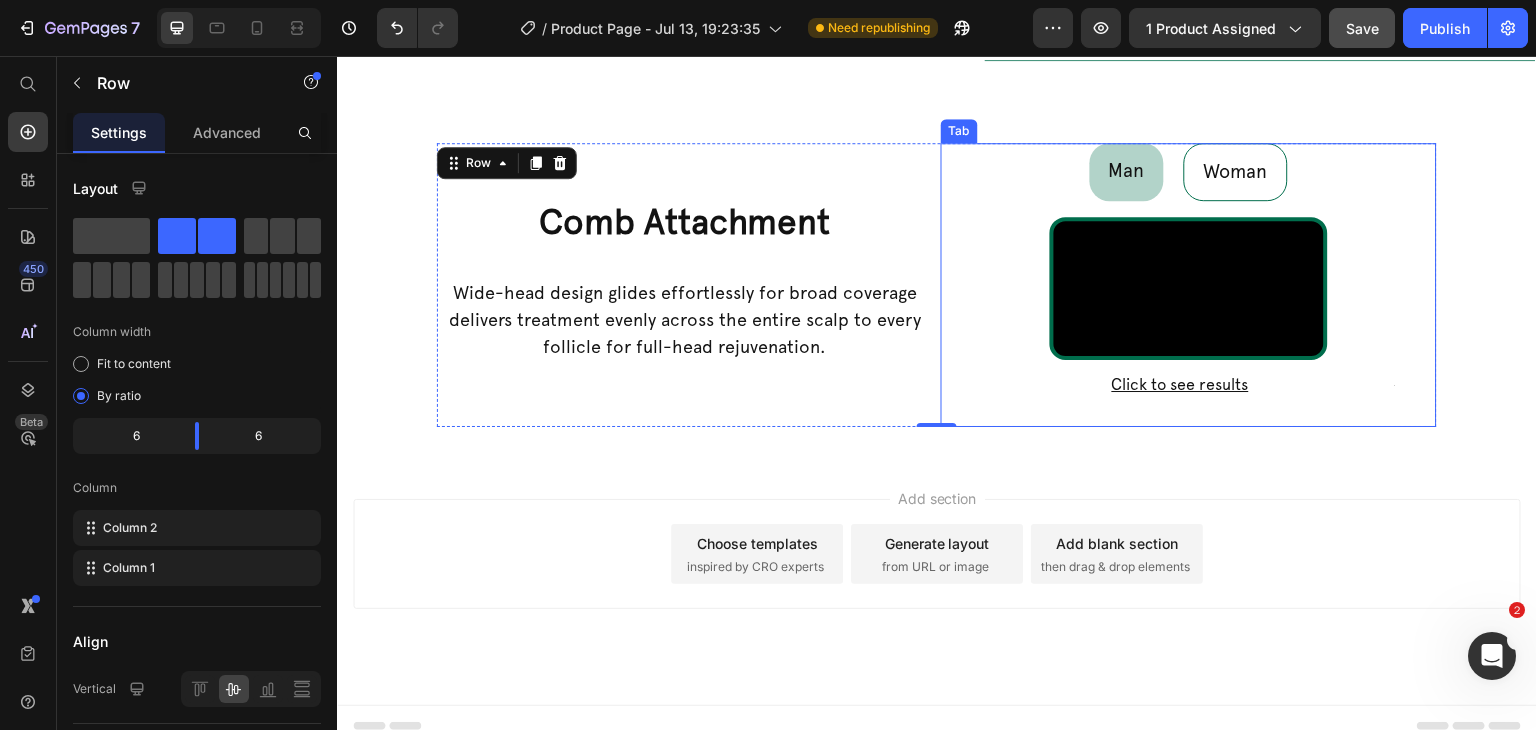 scroll, scrollTop: 878, scrollLeft: 0, axis: vertical 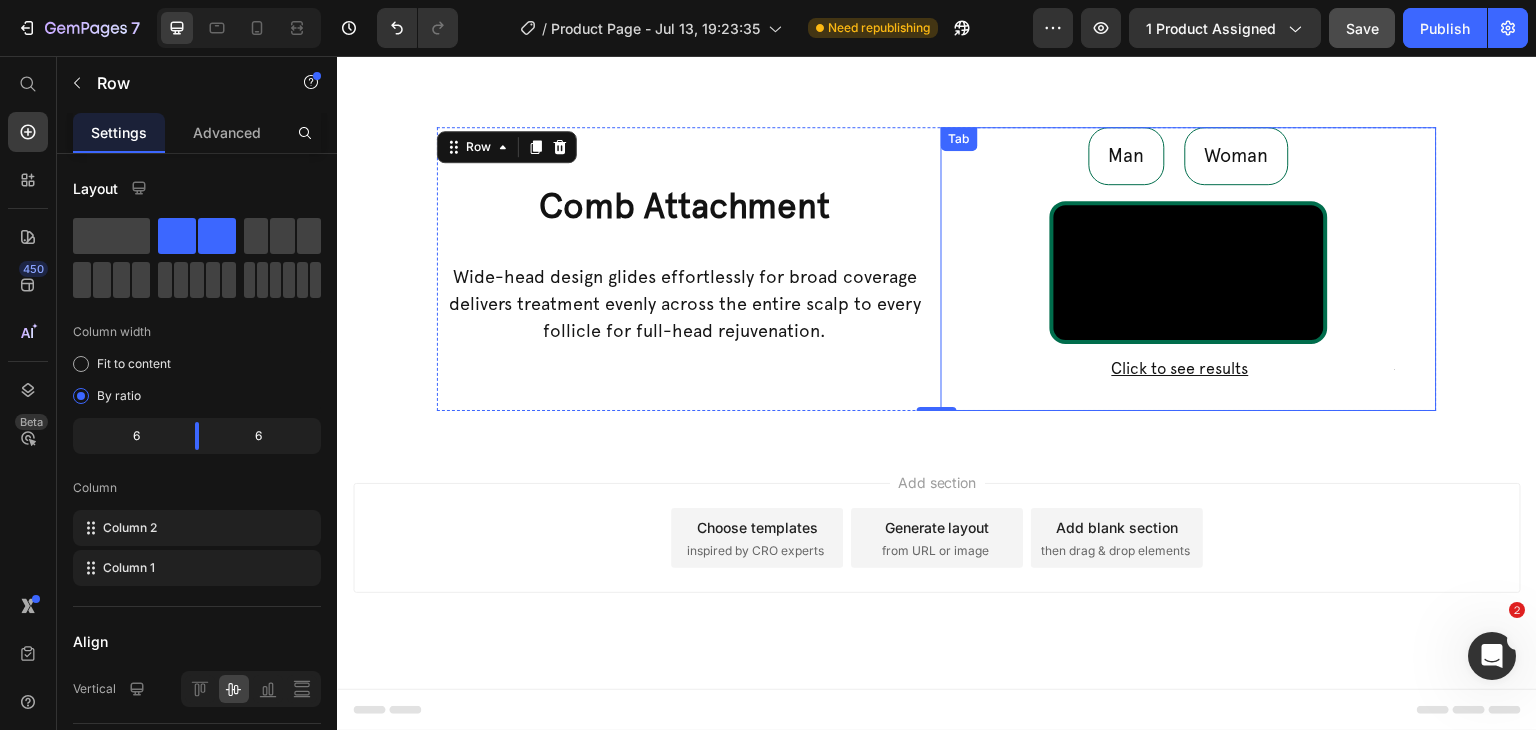 click on "Man" at bounding box center [1127, 156] 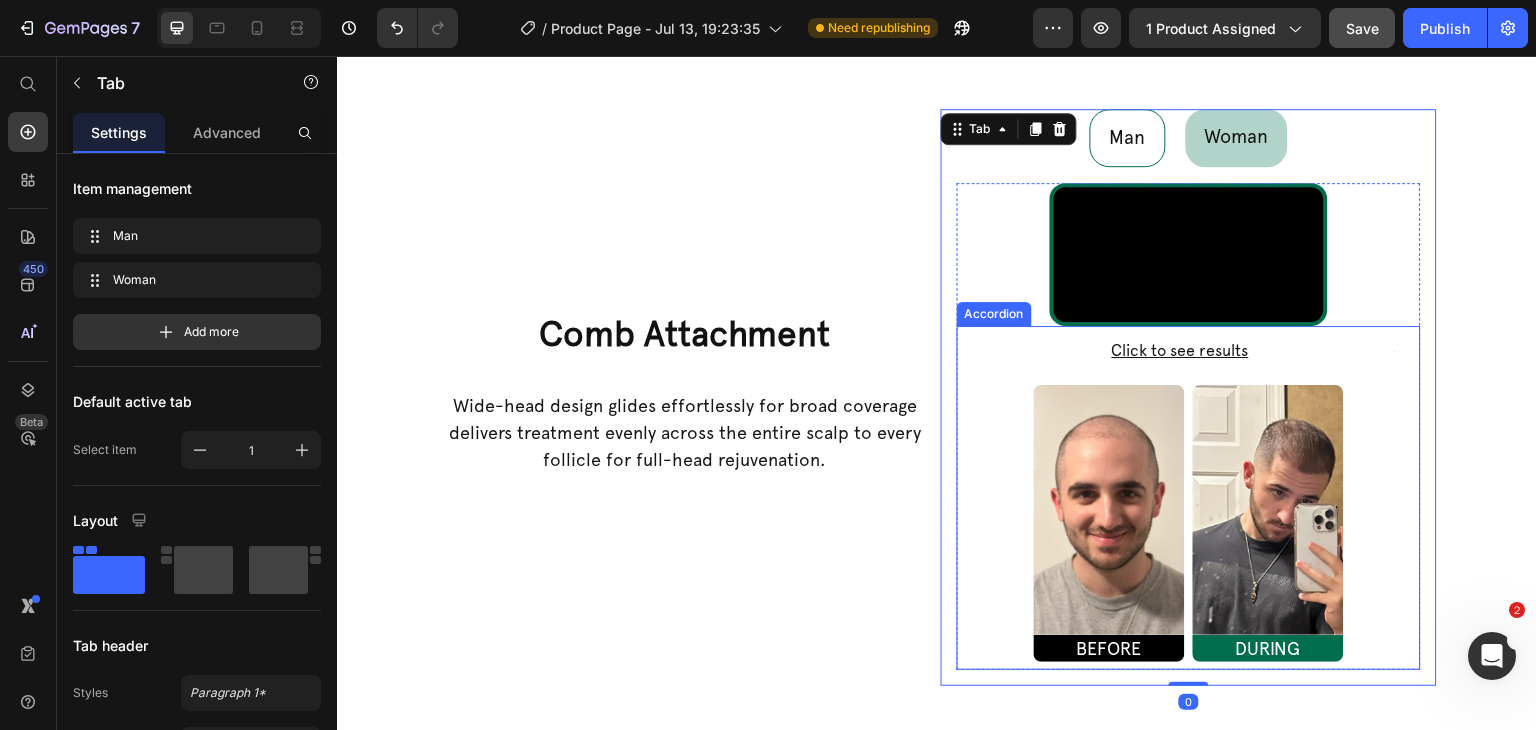 click on "Click to see results" at bounding box center (1180, 351) 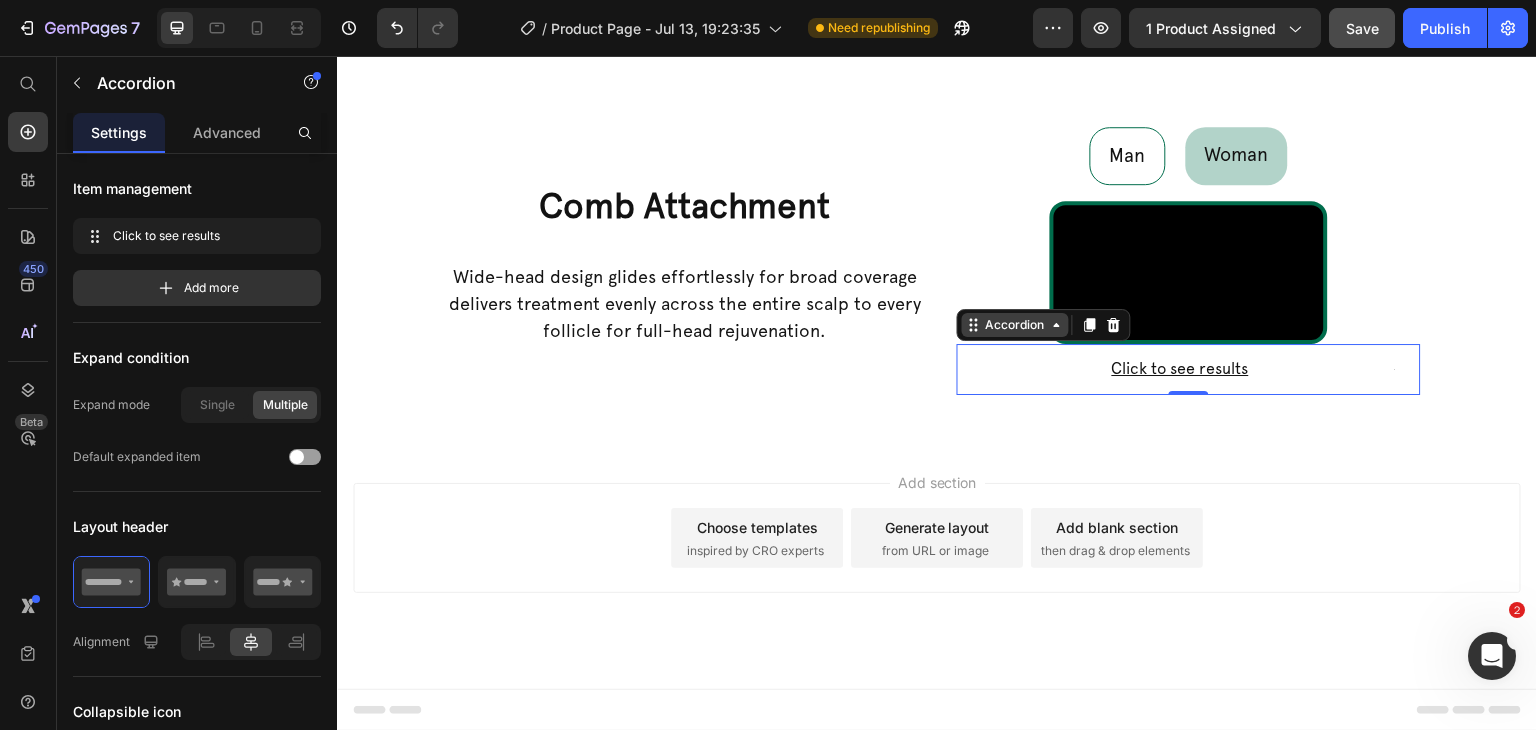 scroll, scrollTop: 778, scrollLeft: 0, axis: vertical 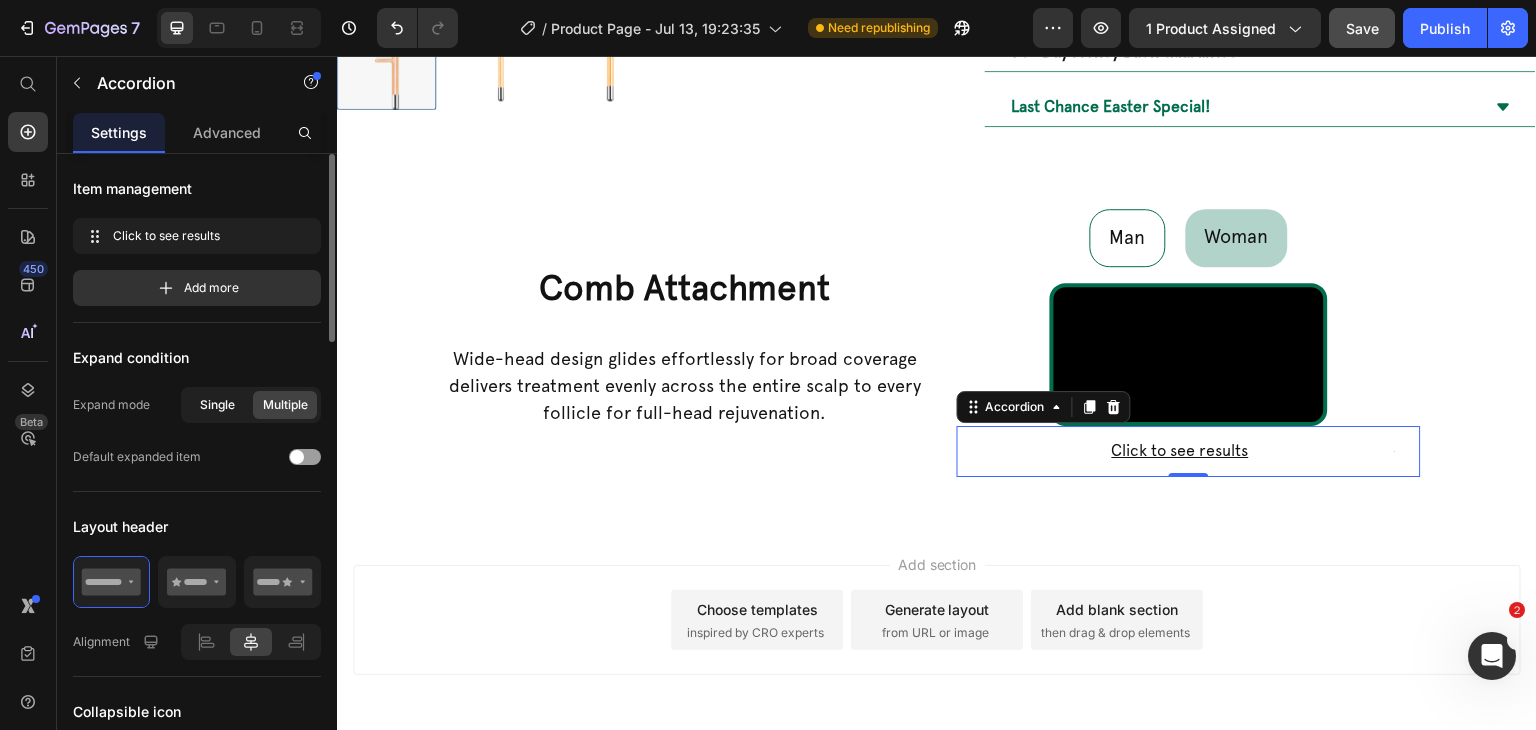 click on "Single" 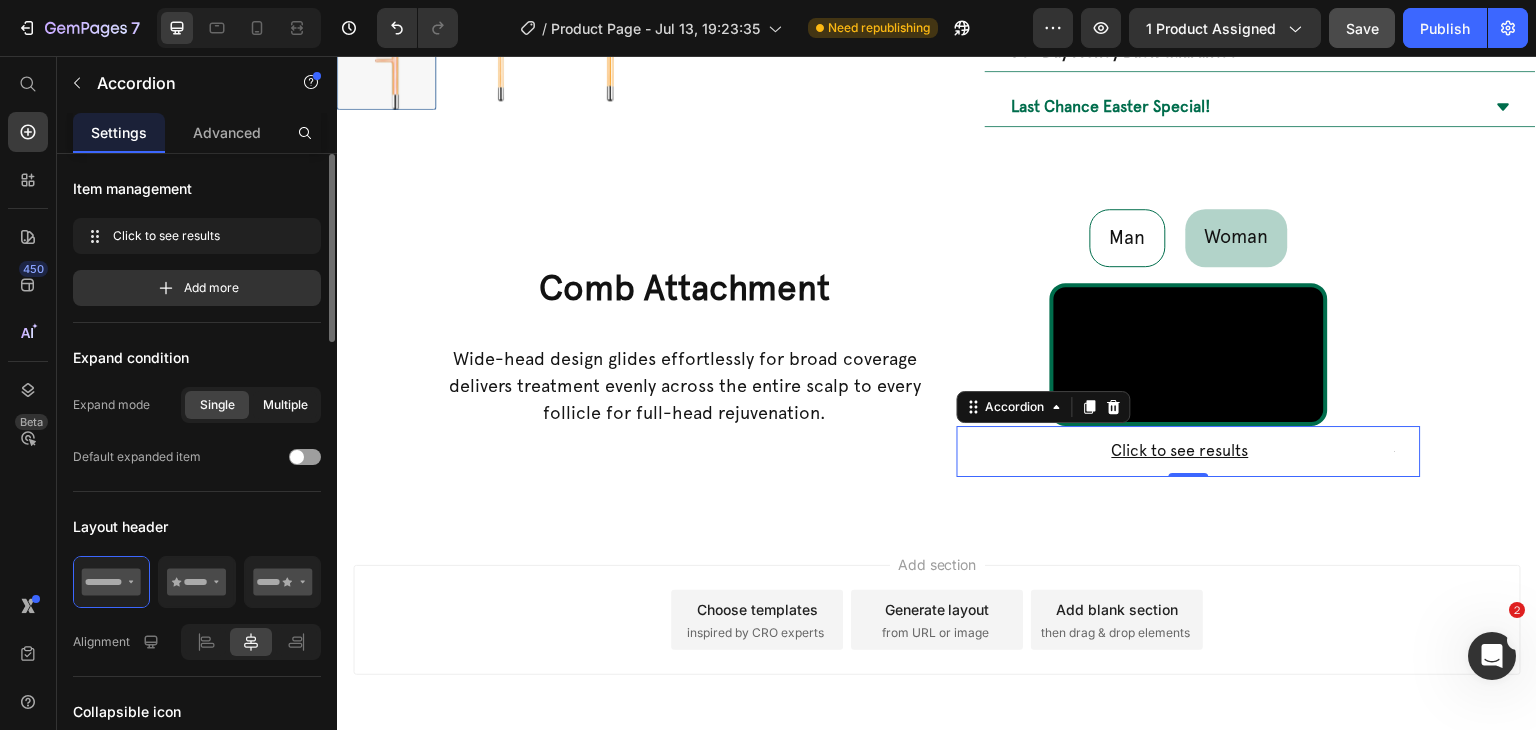 click on "Multiple" 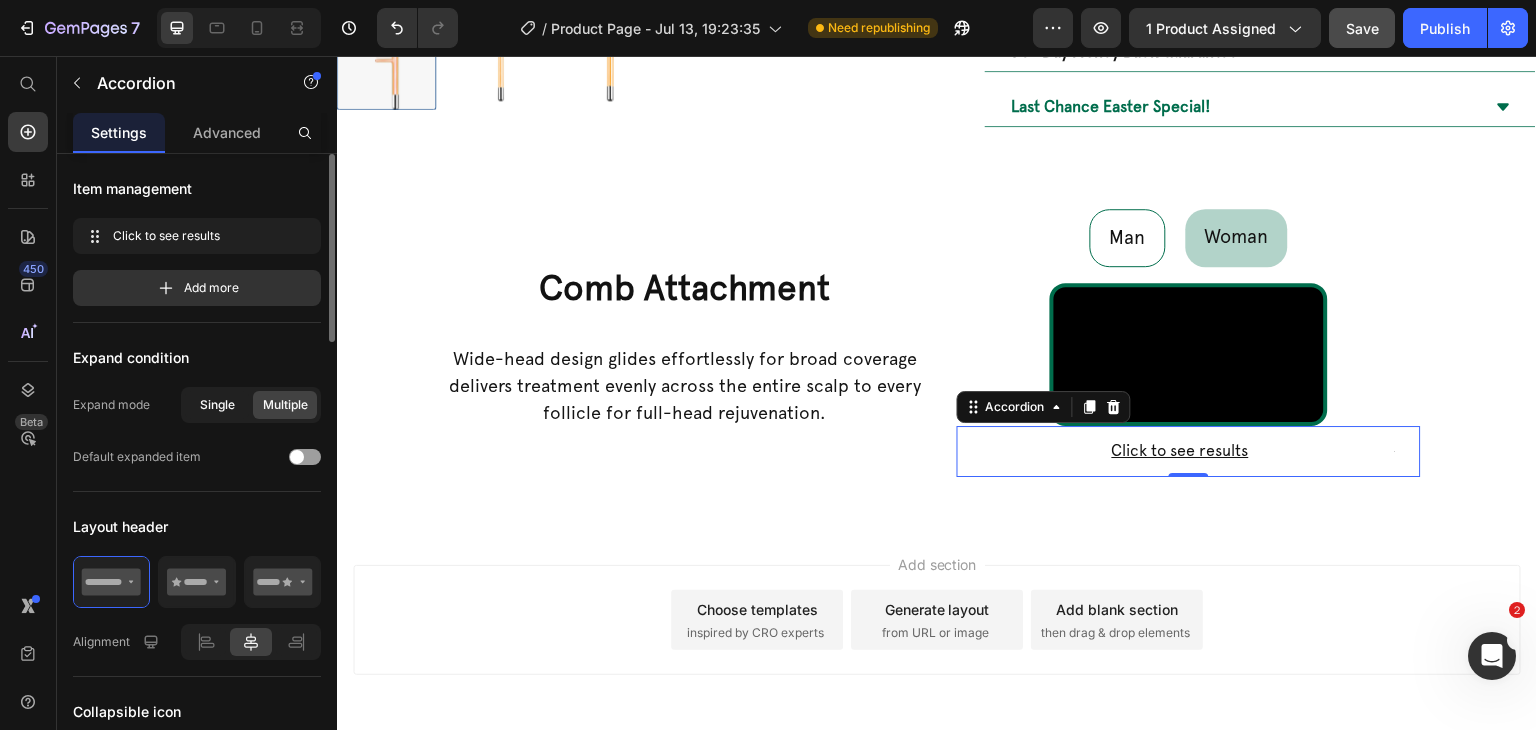 drag, startPoint x: 213, startPoint y: 406, endPoint x: 232, endPoint y: 407, distance: 19.026299 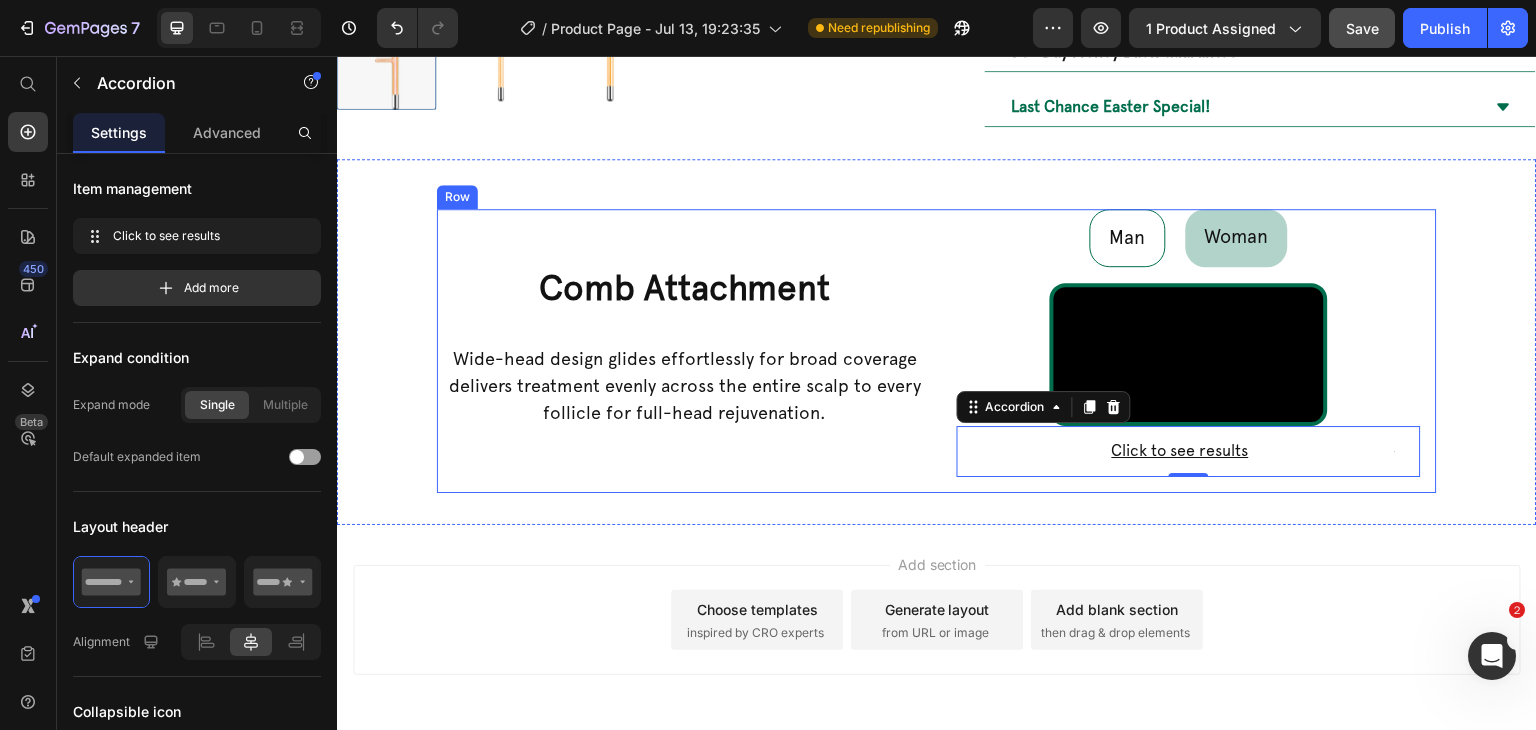 click on "Comb Attachment Heading Wide-head design glides effortlessly for broad coverage delivers treatment evenly across the entire scalp to every follicle for full-head rejuvenation. Text Block" at bounding box center [685, 351] 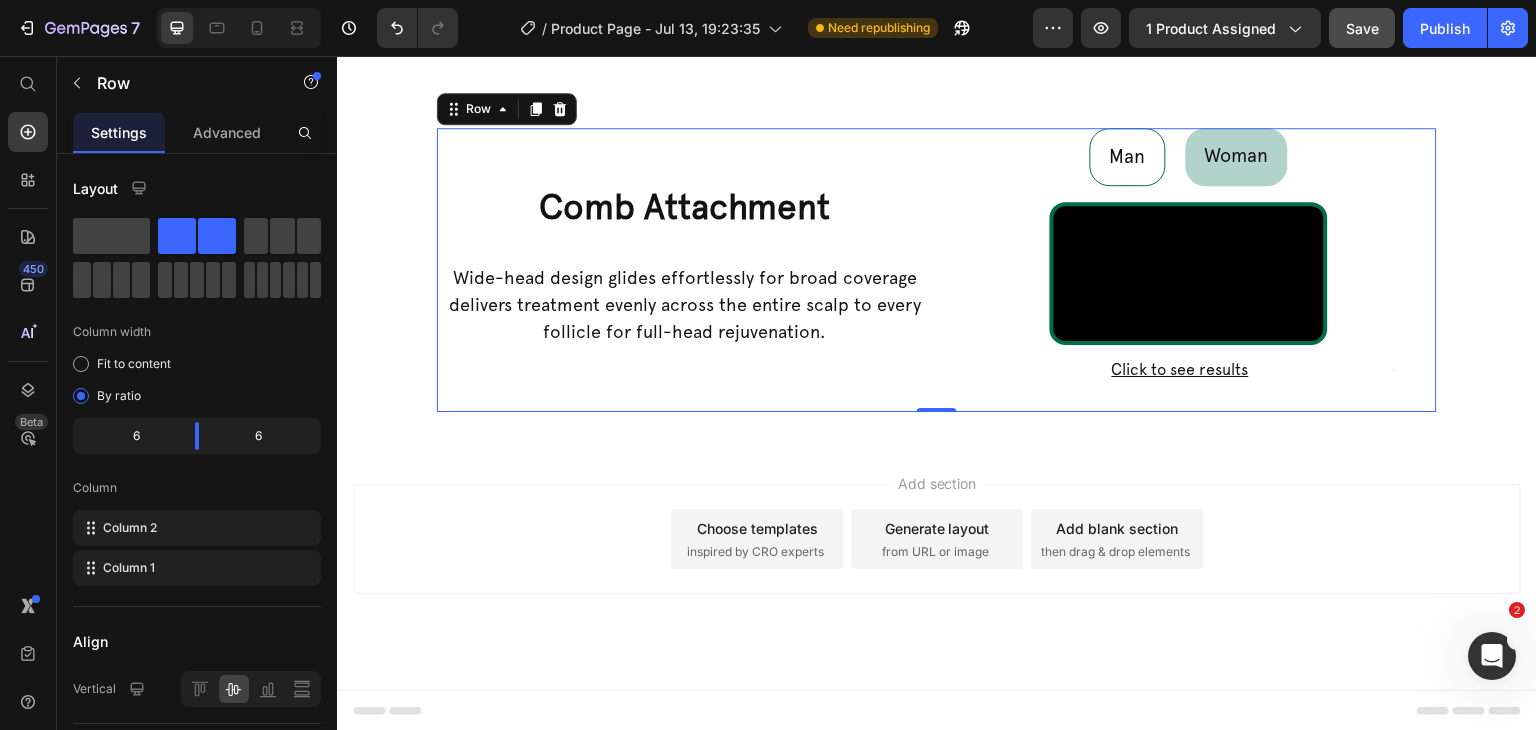 scroll, scrollTop: 857, scrollLeft: 0, axis: vertical 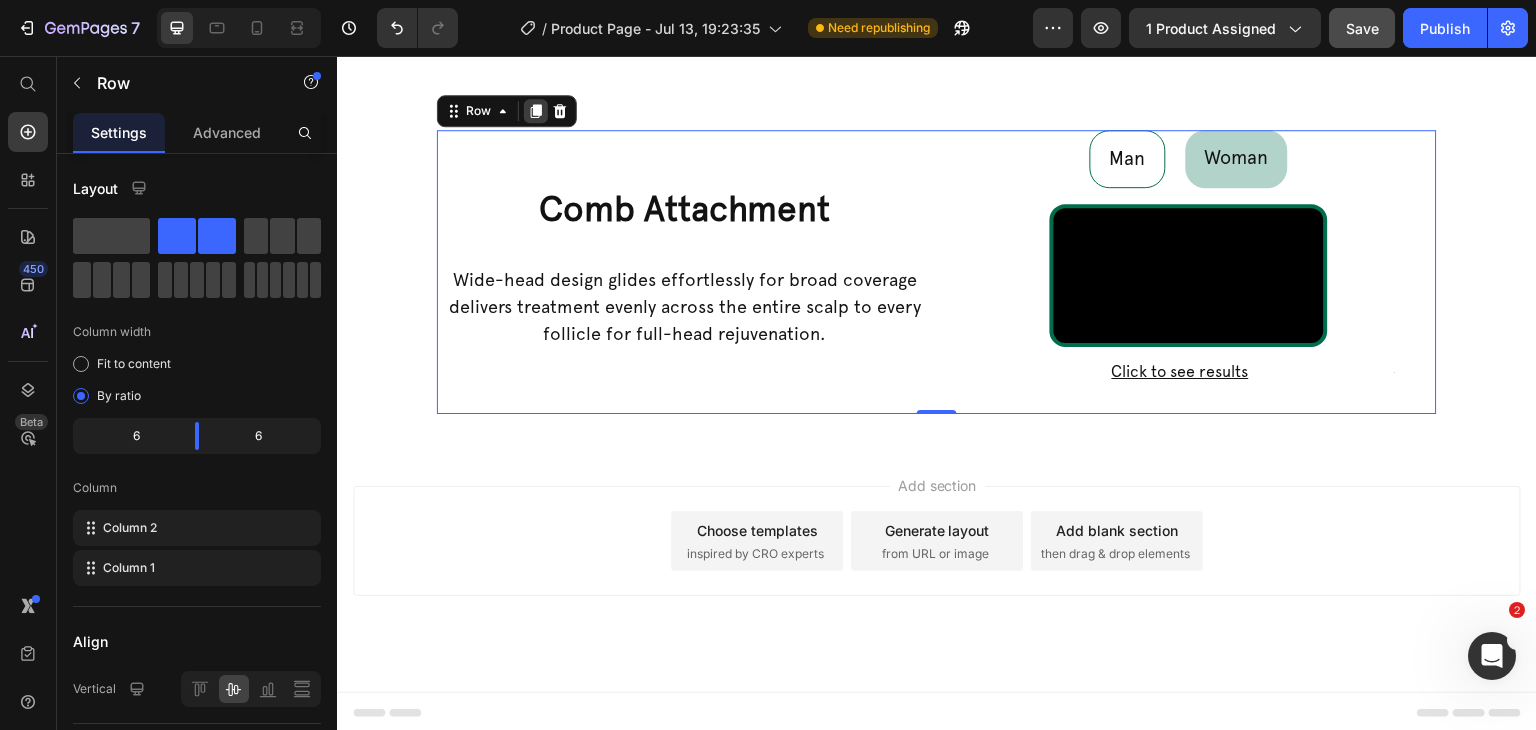 click 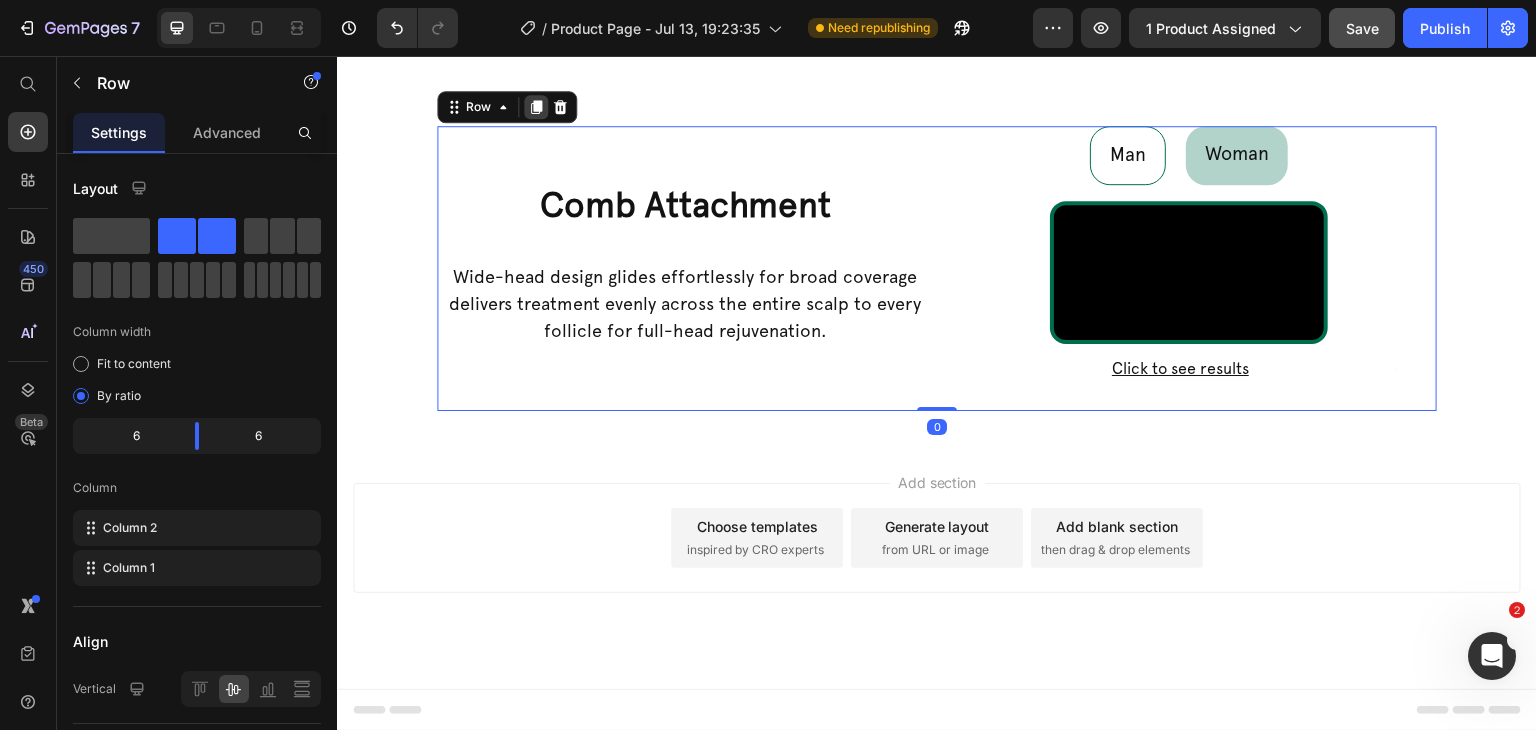 scroll, scrollTop: 1390, scrollLeft: 0, axis: vertical 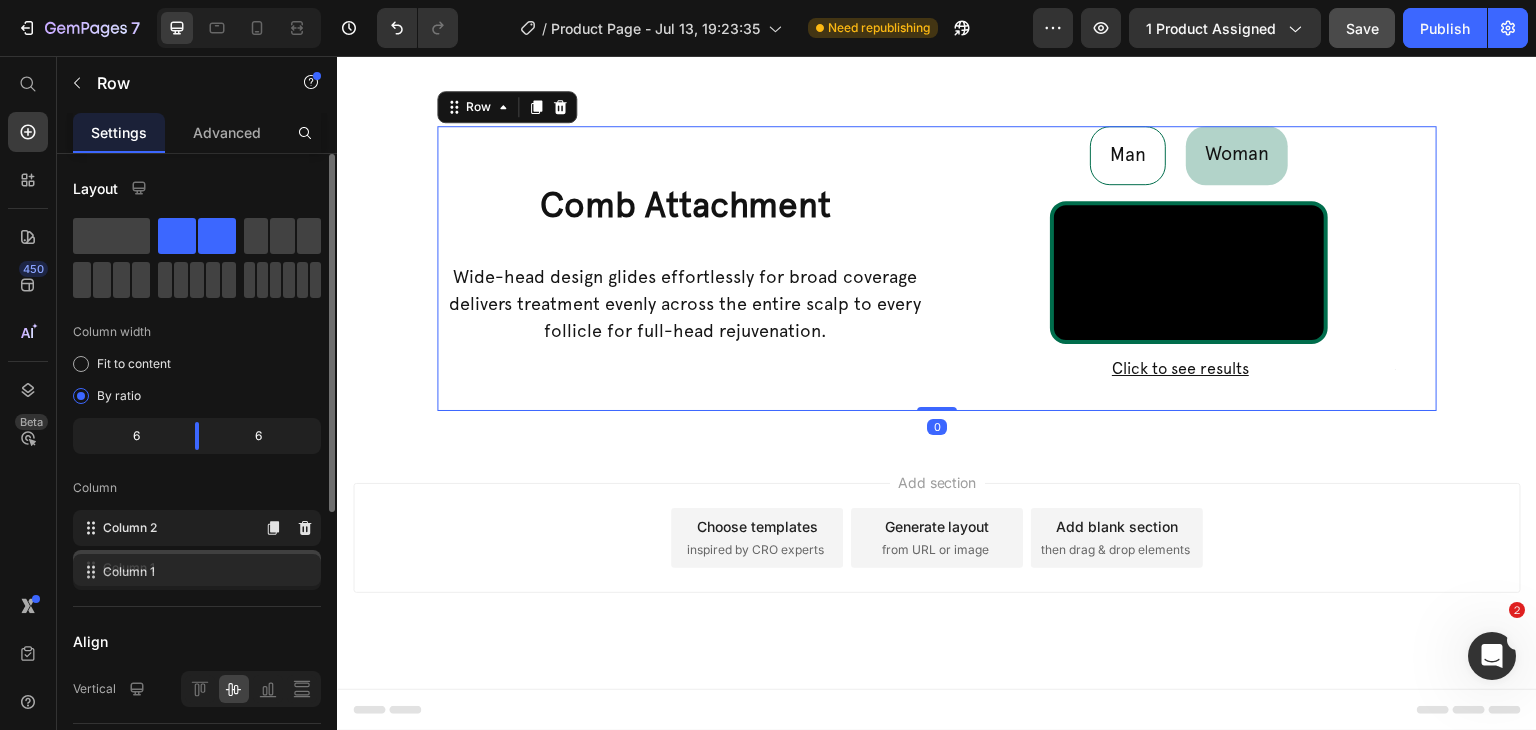 type 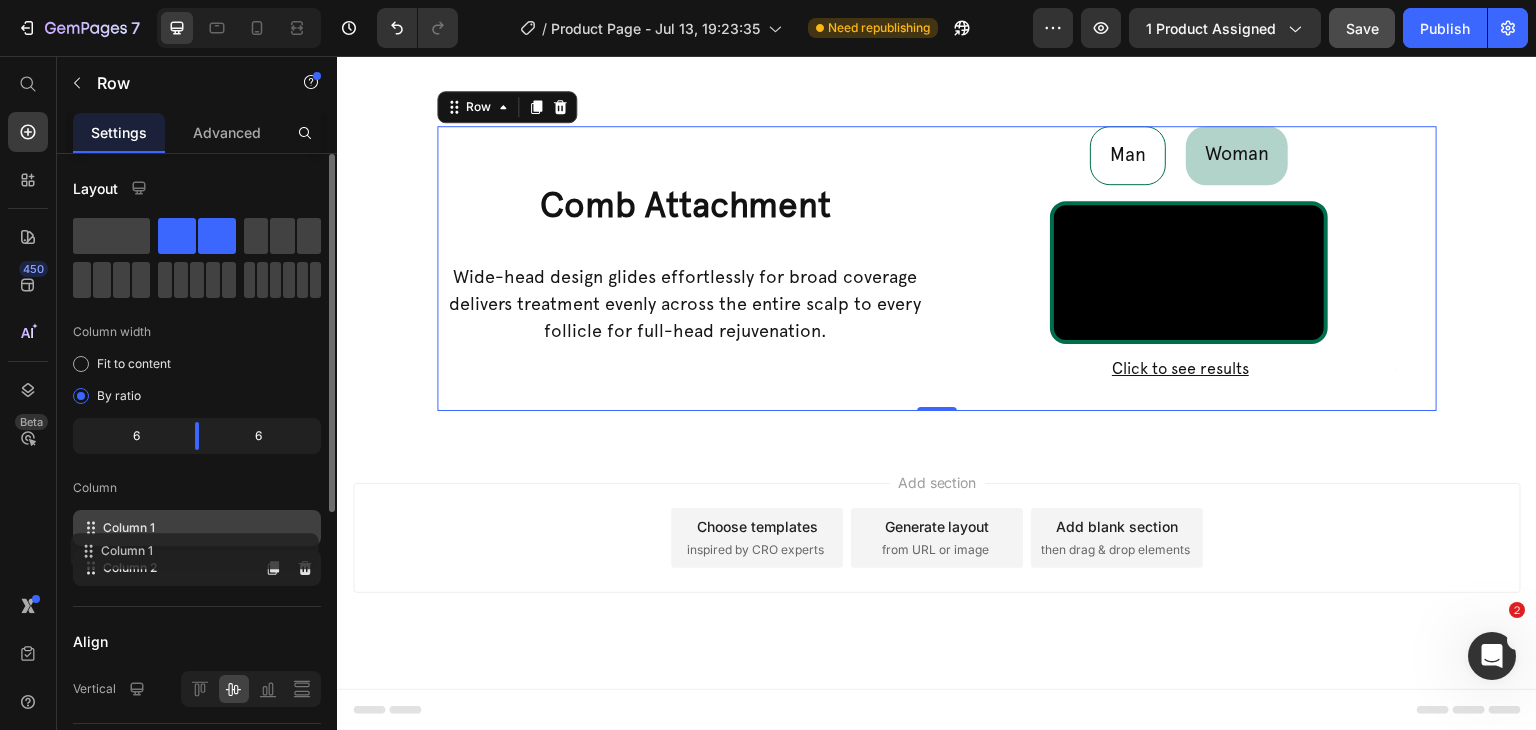 drag, startPoint x: 179, startPoint y: 557, endPoint x: 176, endPoint y: 537, distance: 20.22375 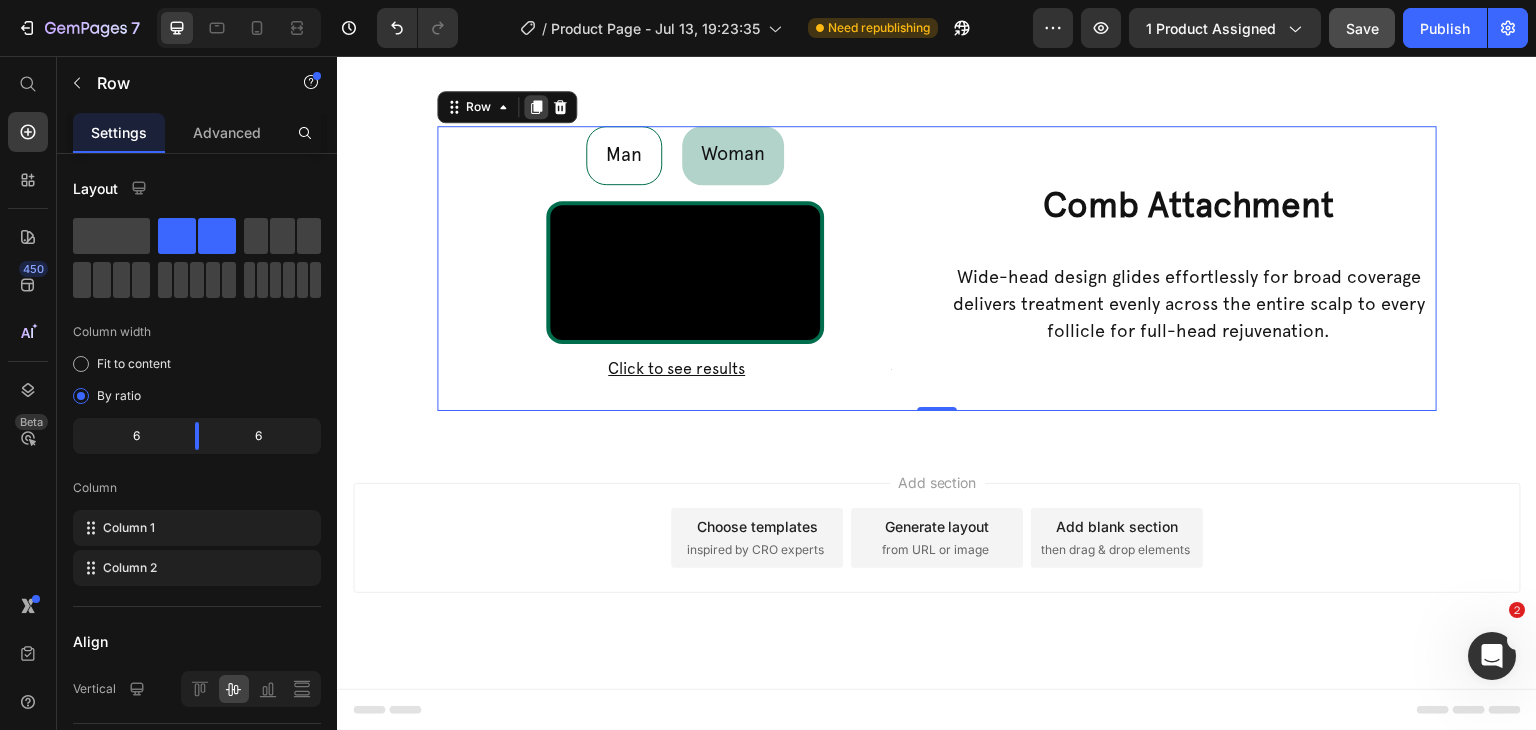 click 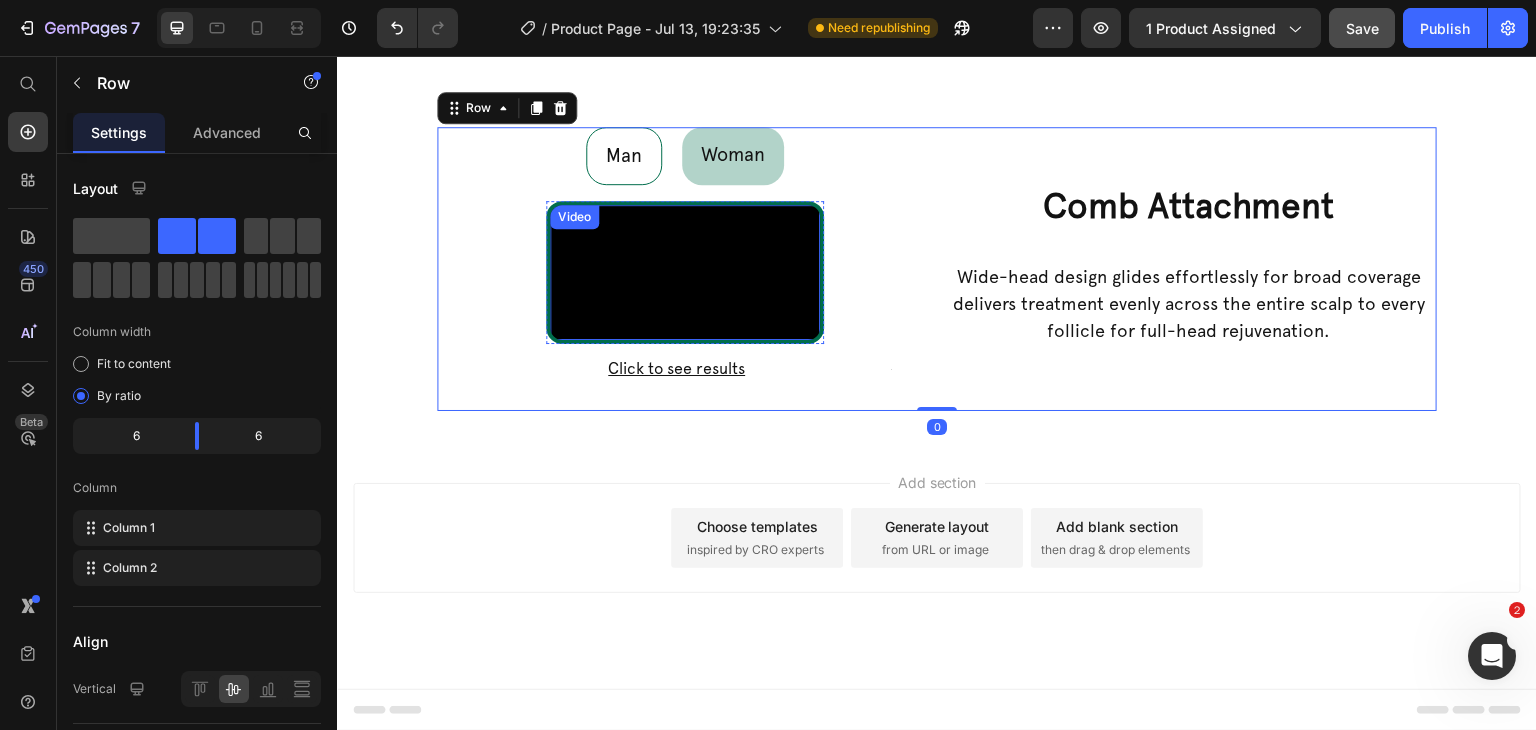 scroll, scrollTop: 1926, scrollLeft: 0, axis: vertical 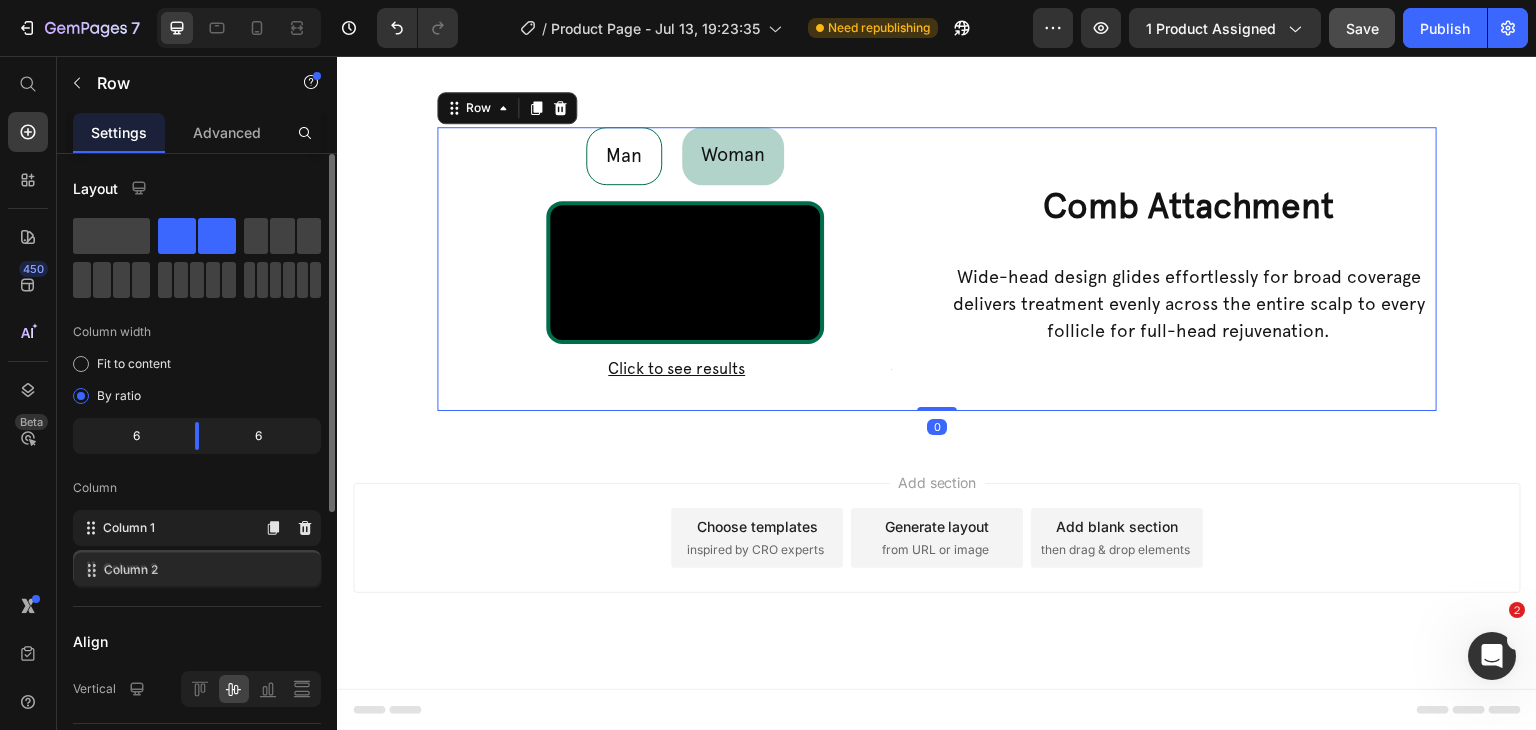 type 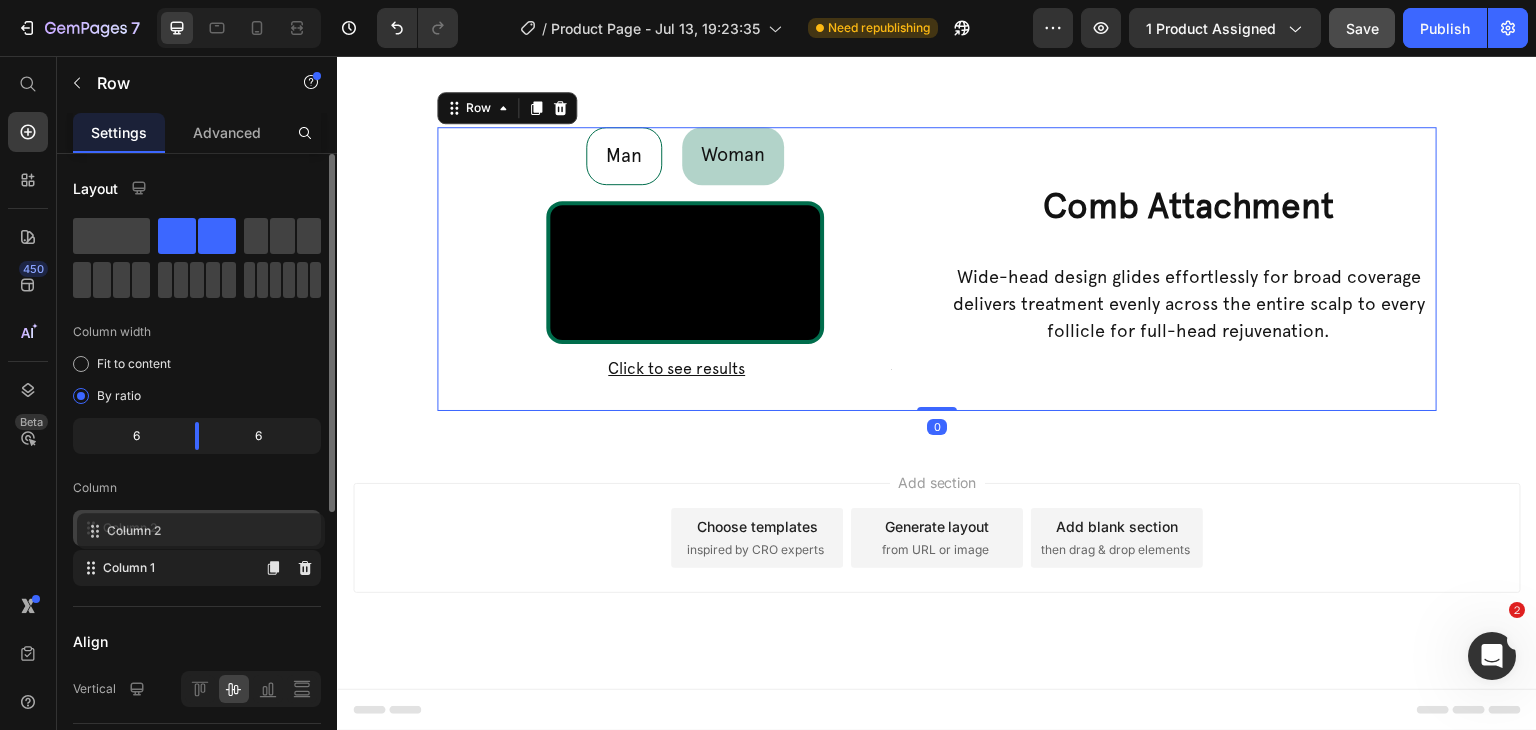 drag, startPoint x: 178, startPoint y: 568, endPoint x: 182, endPoint y: 527, distance: 41.19466 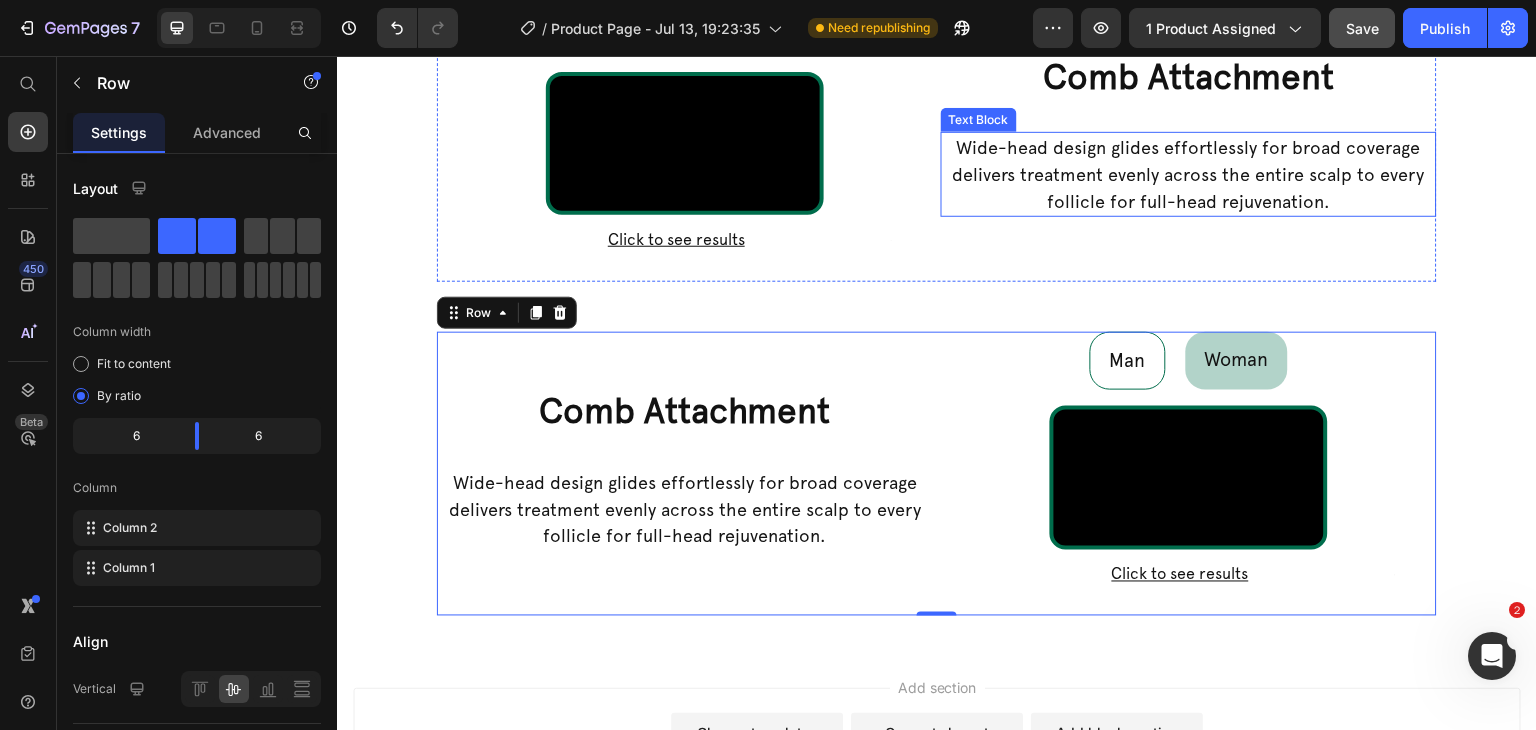 scroll, scrollTop: 1327, scrollLeft: 0, axis: vertical 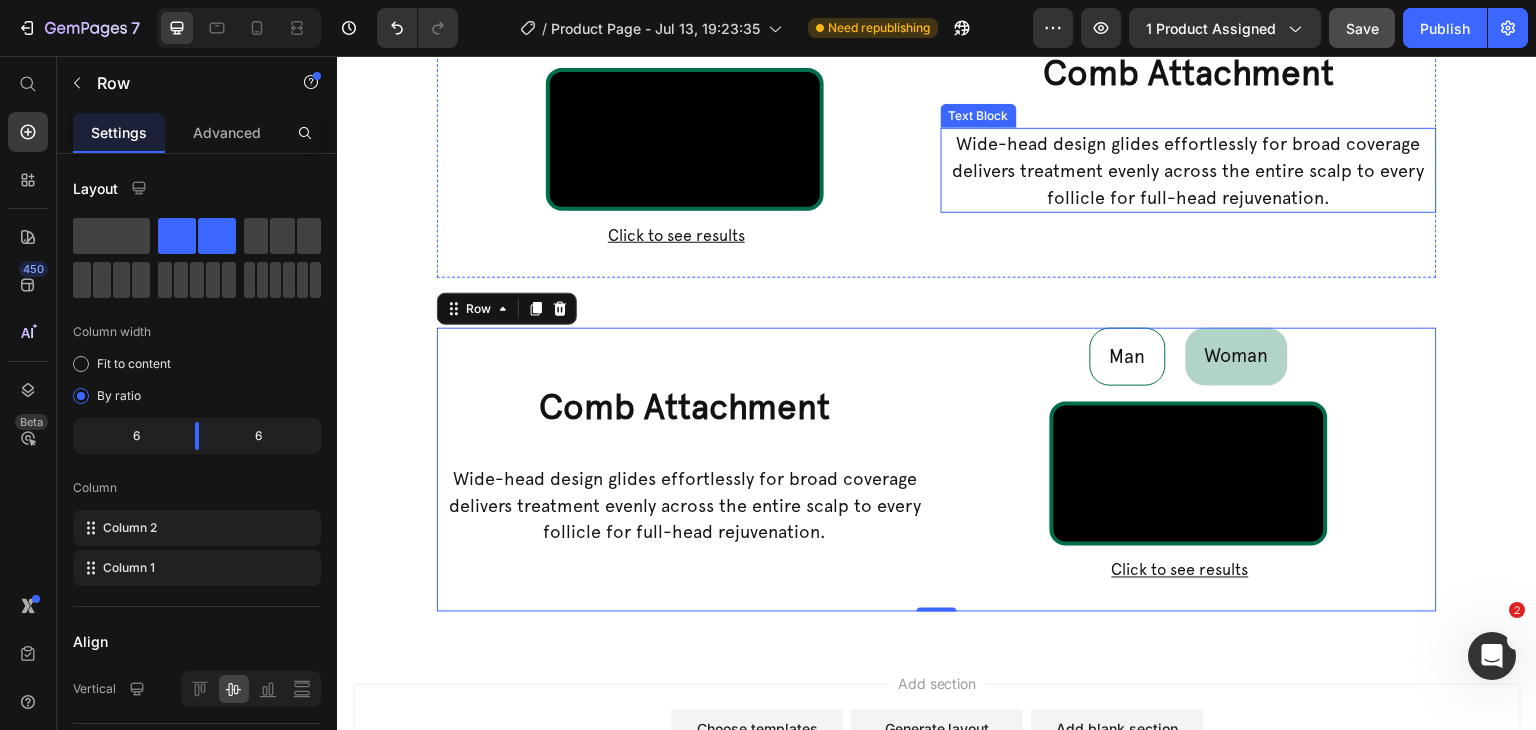 click on "Comb Attachment" at bounding box center [1189, 74] 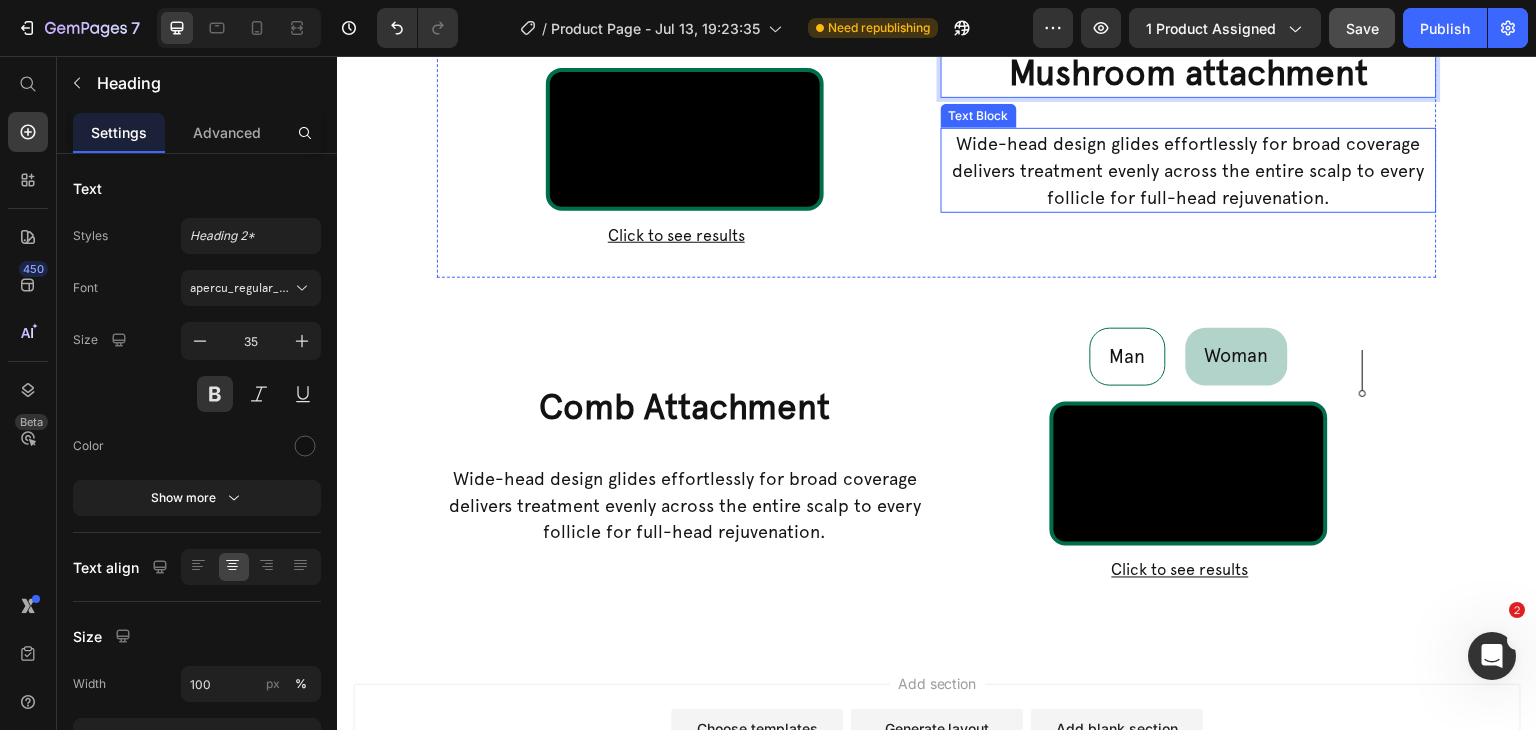 click on "Wide-head design glides effortlessly for broad coverage delivers treatment evenly across the entire scalp to every follicle for full-head rejuvenation." at bounding box center (1189, 170) 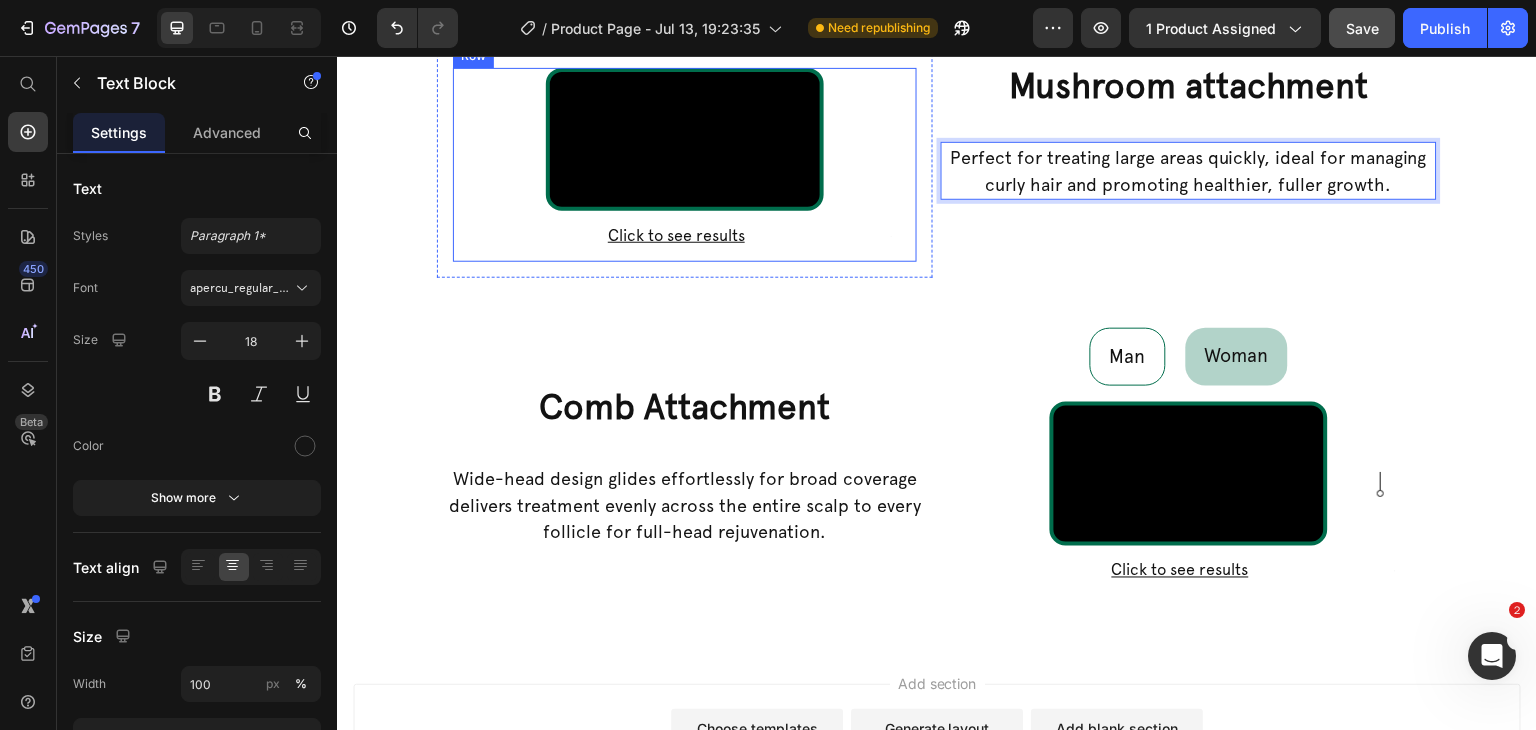 click on "Video Row
Click to see results Accordion" at bounding box center (685, 165) 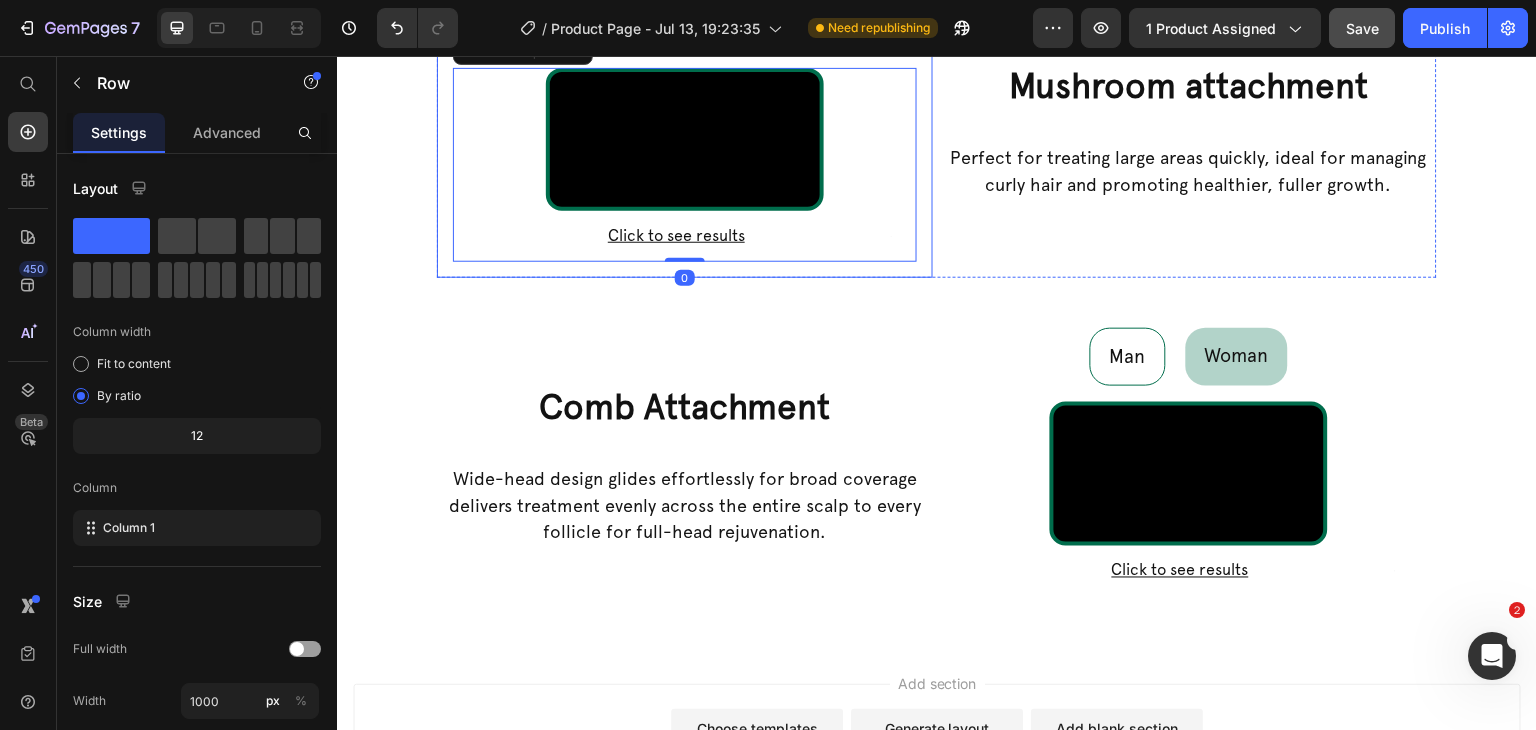 click on "Man Woman" at bounding box center (685, 23) 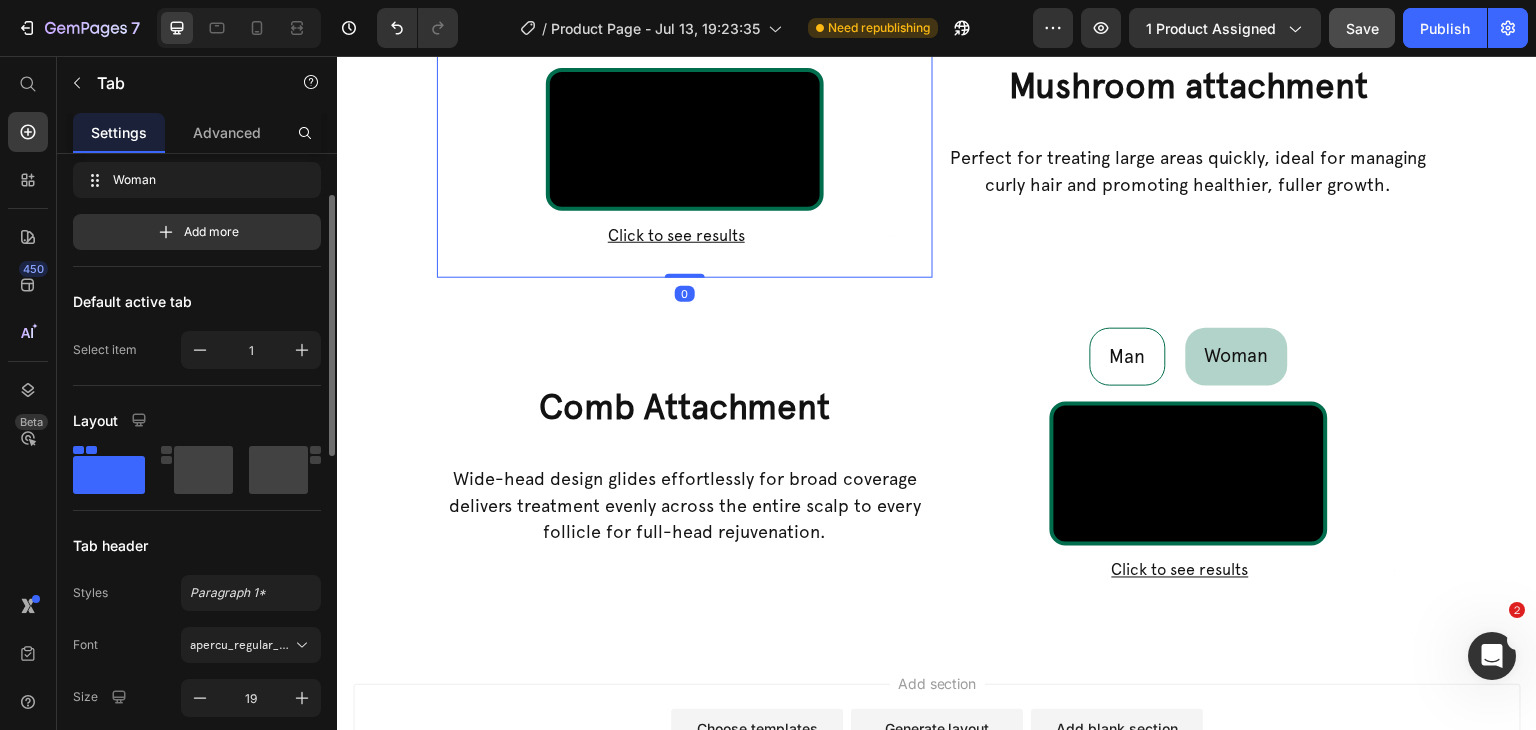scroll, scrollTop: 0, scrollLeft: 0, axis: both 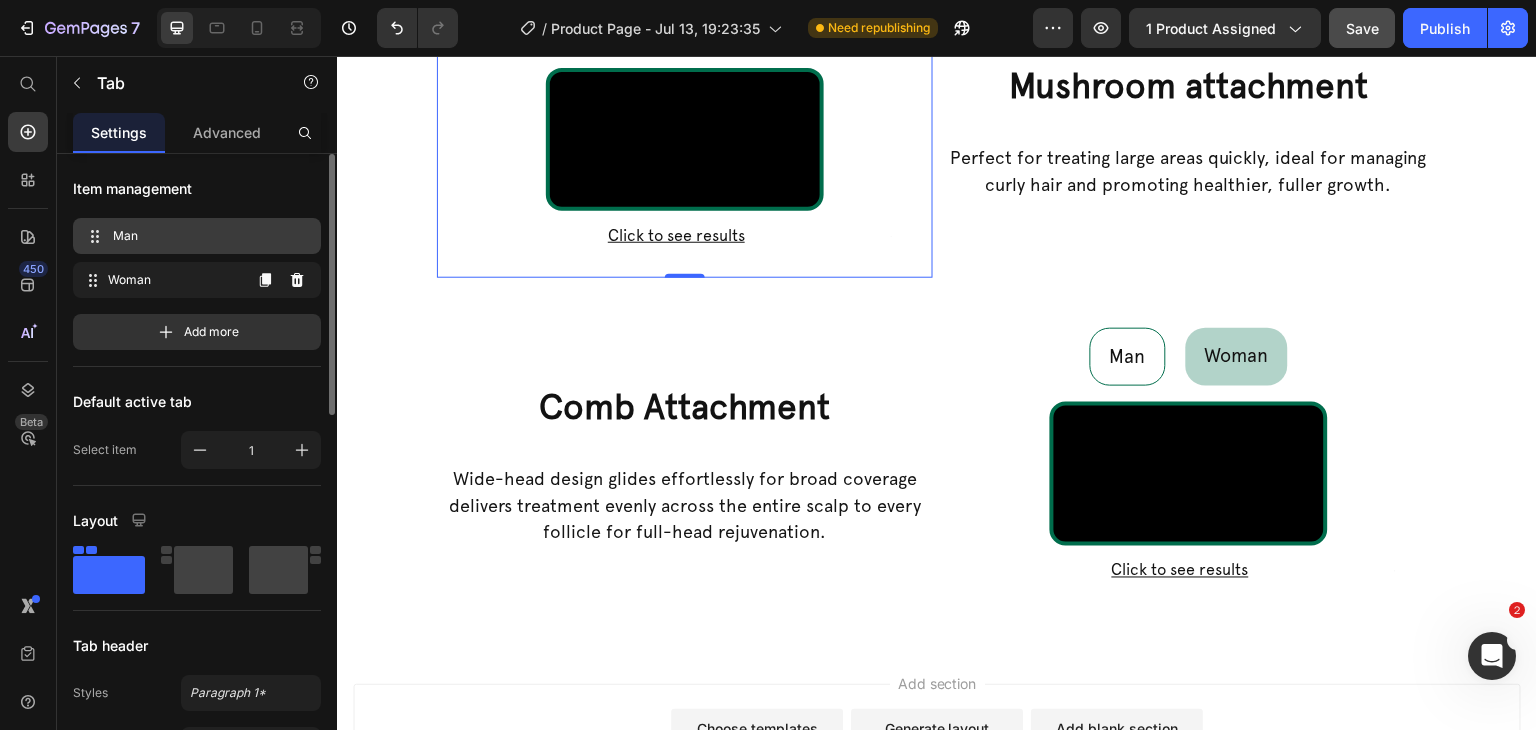 type 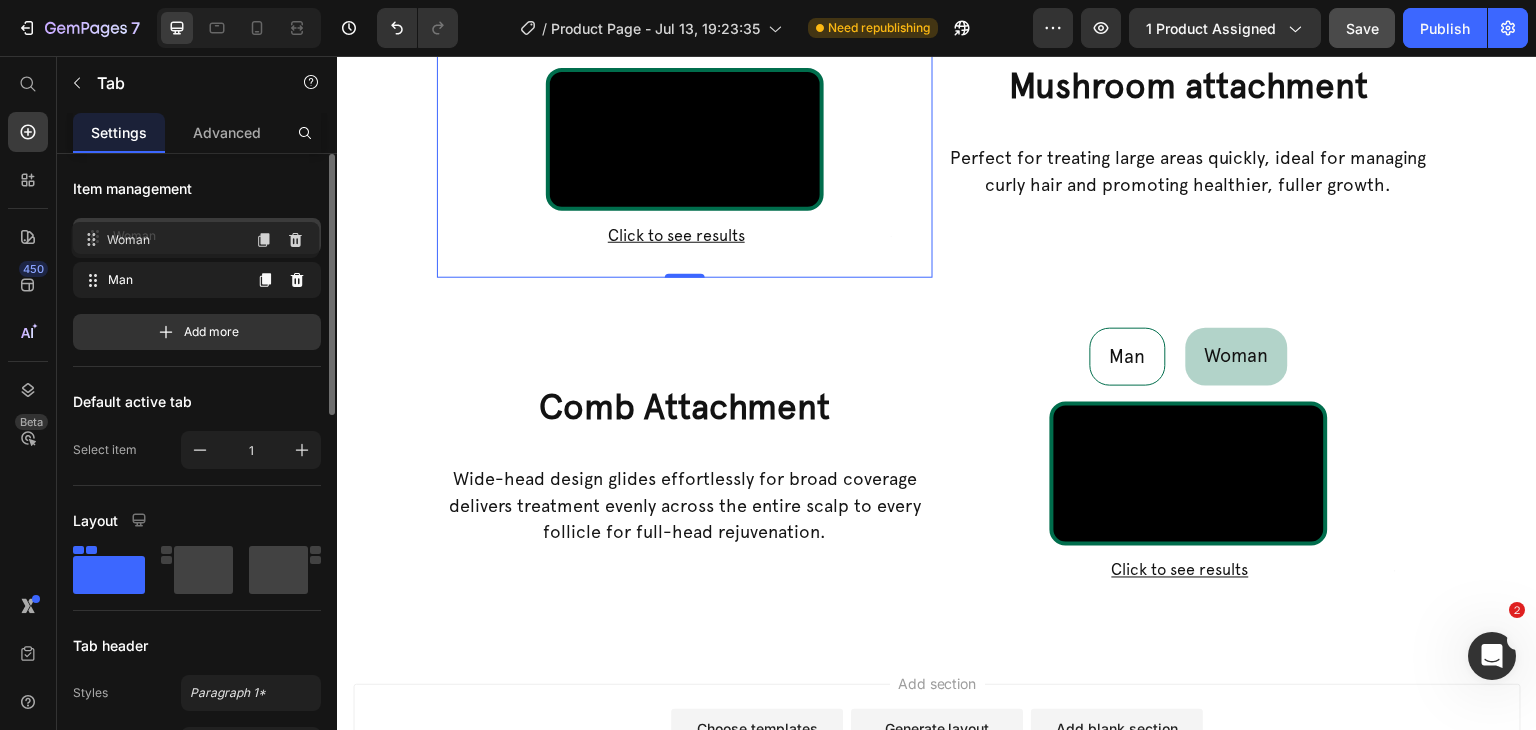 drag, startPoint x: 179, startPoint y: 281, endPoint x: 177, endPoint y: 241, distance: 40.04997 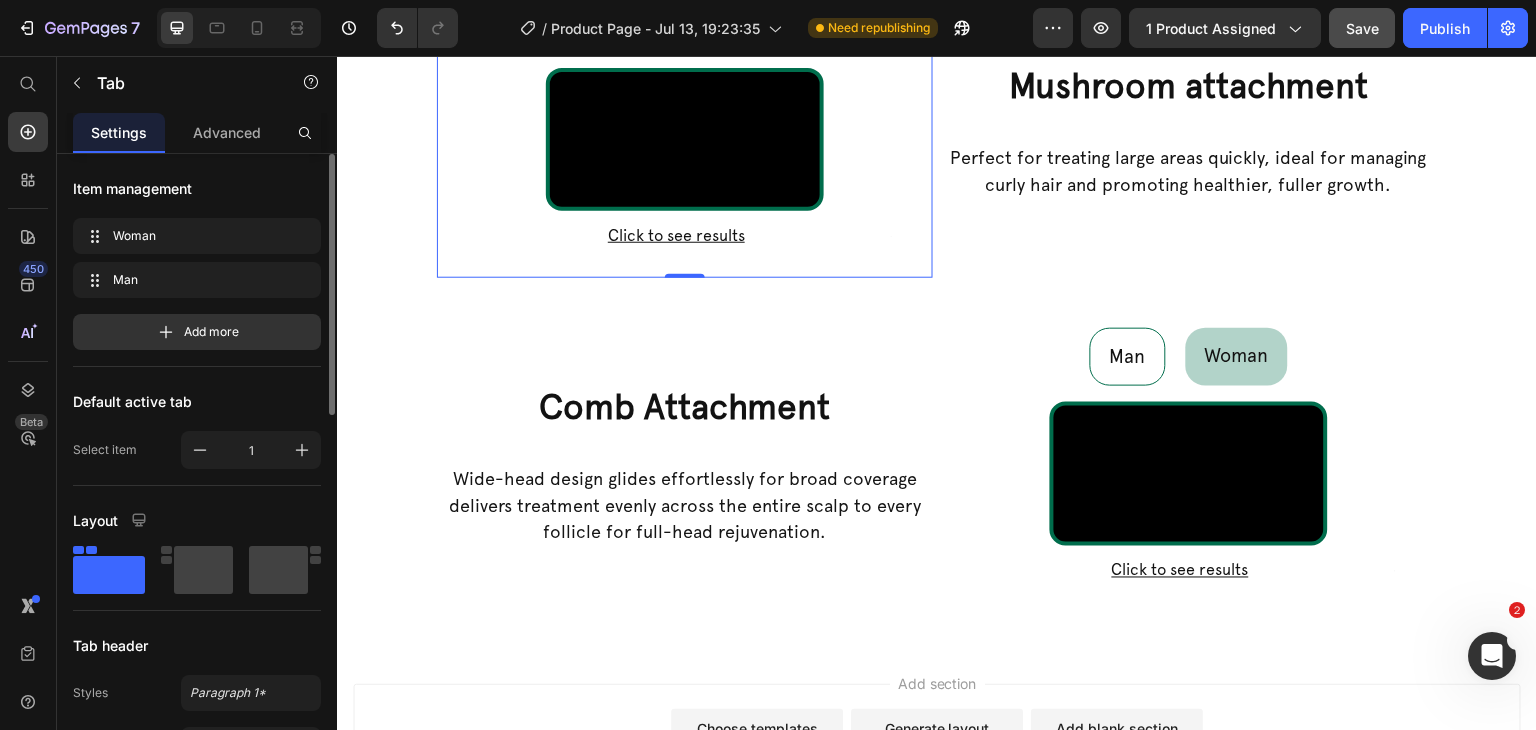 click on "Man" at bounding box center (747, 23) 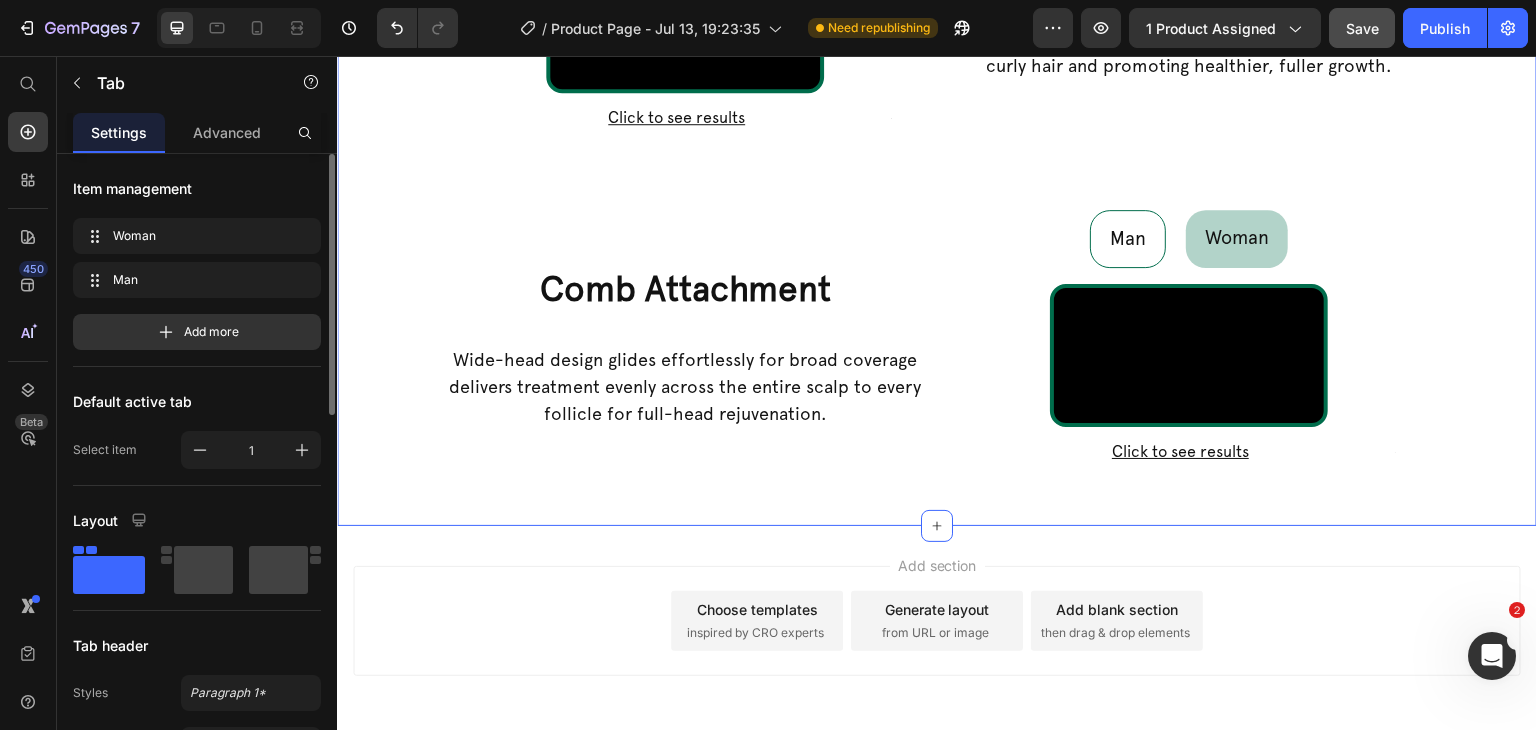 scroll, scrollTop: 1527, scrollLeft: 0, axis: vertical 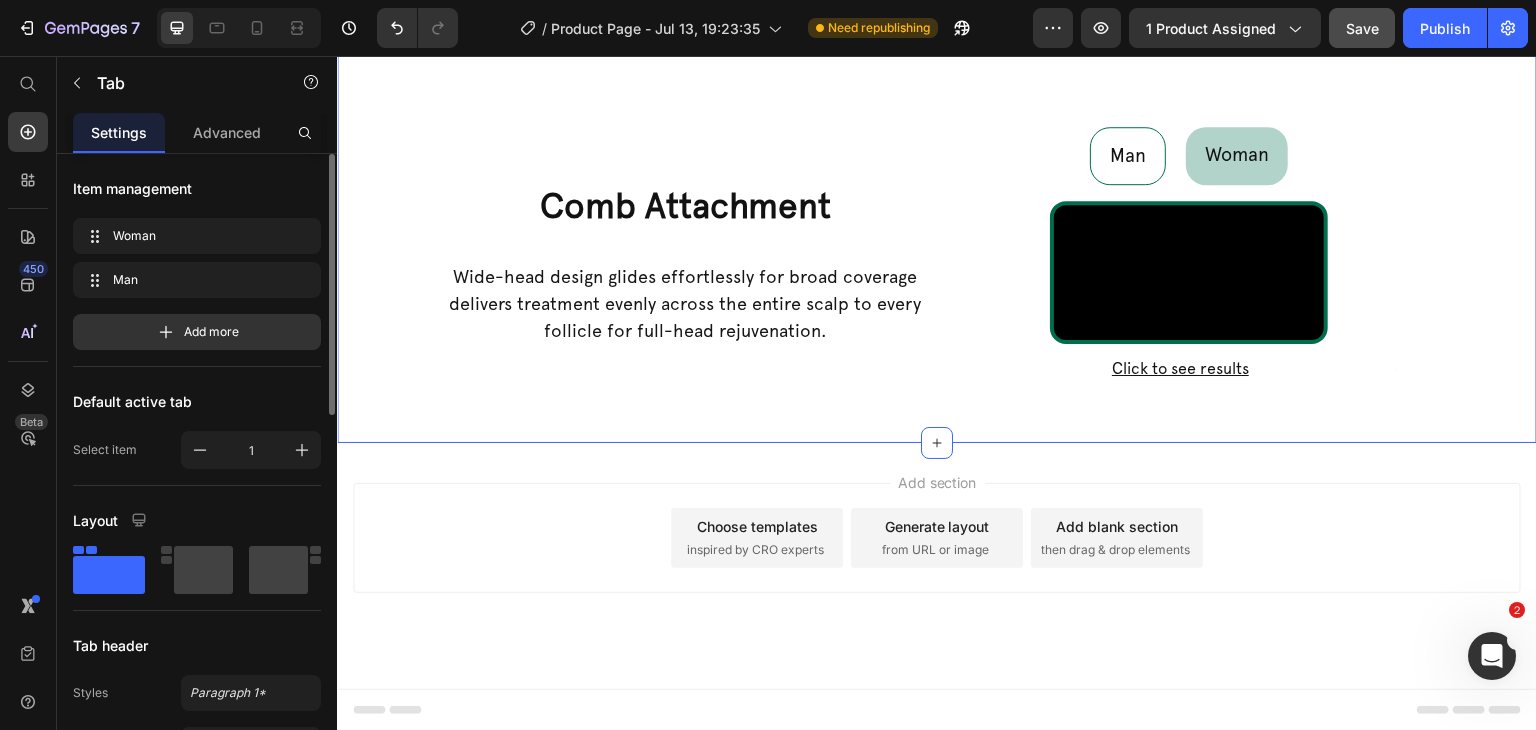 click on "Click to see results" at bounding box center (676, 35) 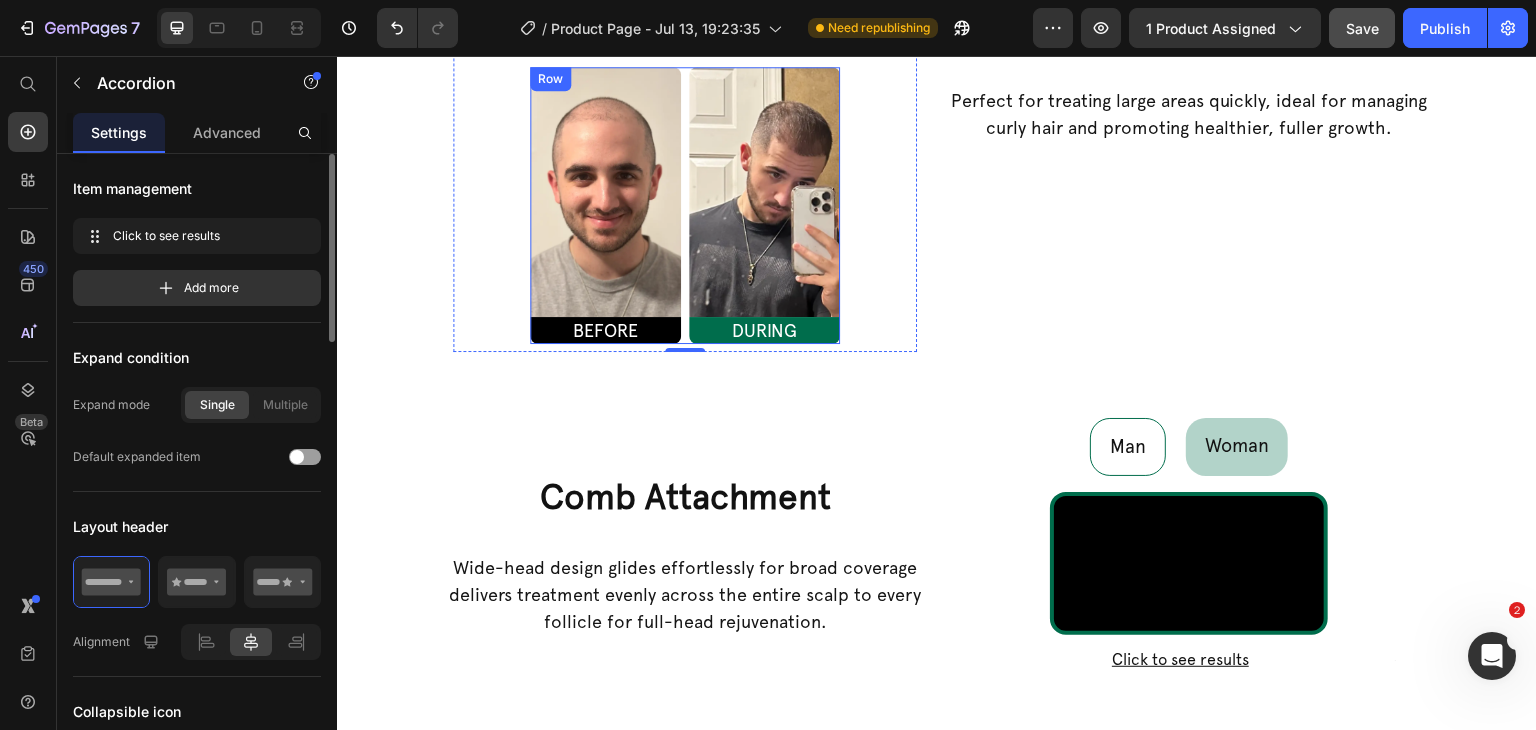 click on "Image BEFORE Heading Image DURING Heading Row" at bounding box center [685, 205] 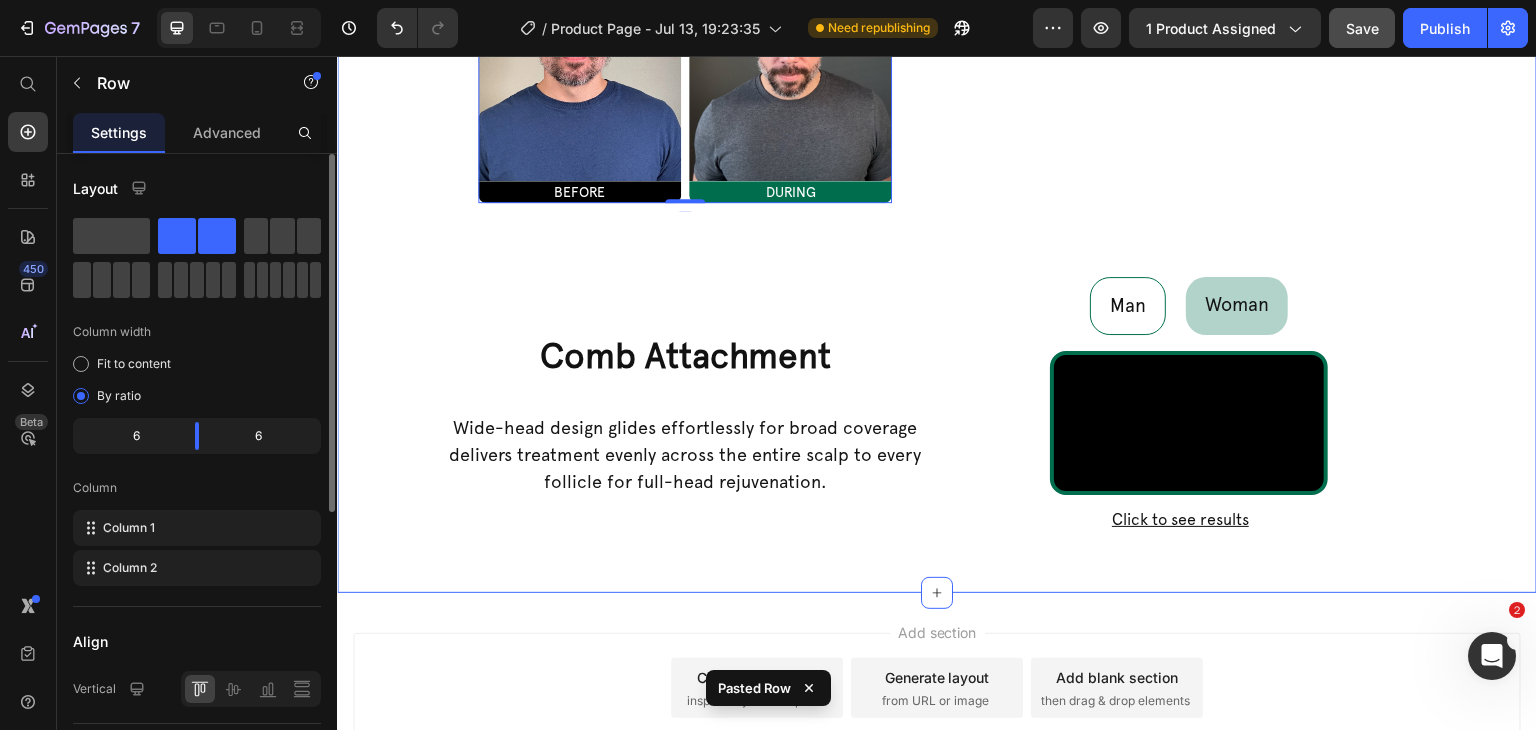 scroll, scrollTop: 1848, scrollLeft: 0, axis: vertical 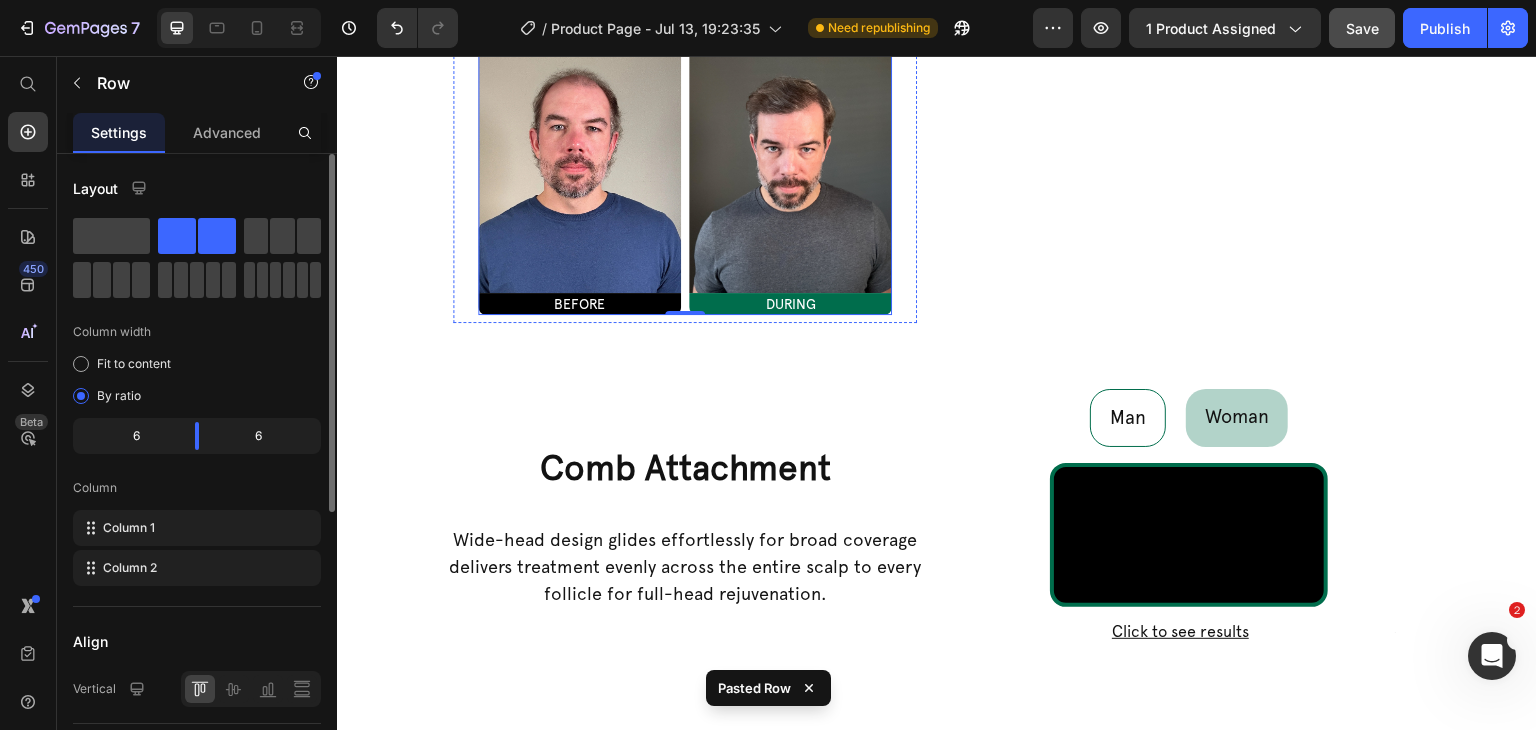 click on "Image BEFORE Heading Image DURING Heading Row" at bounding box center [685, -116] 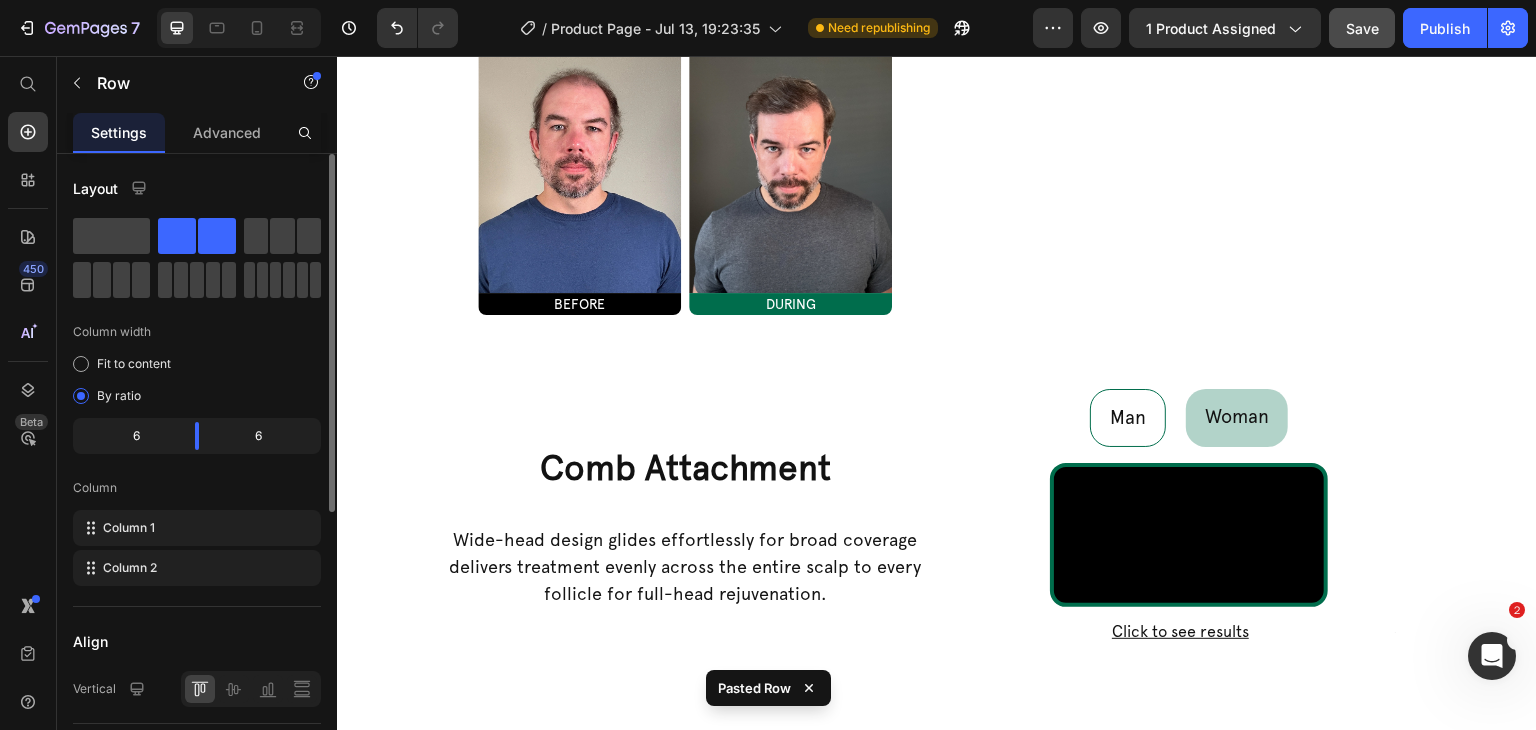 click 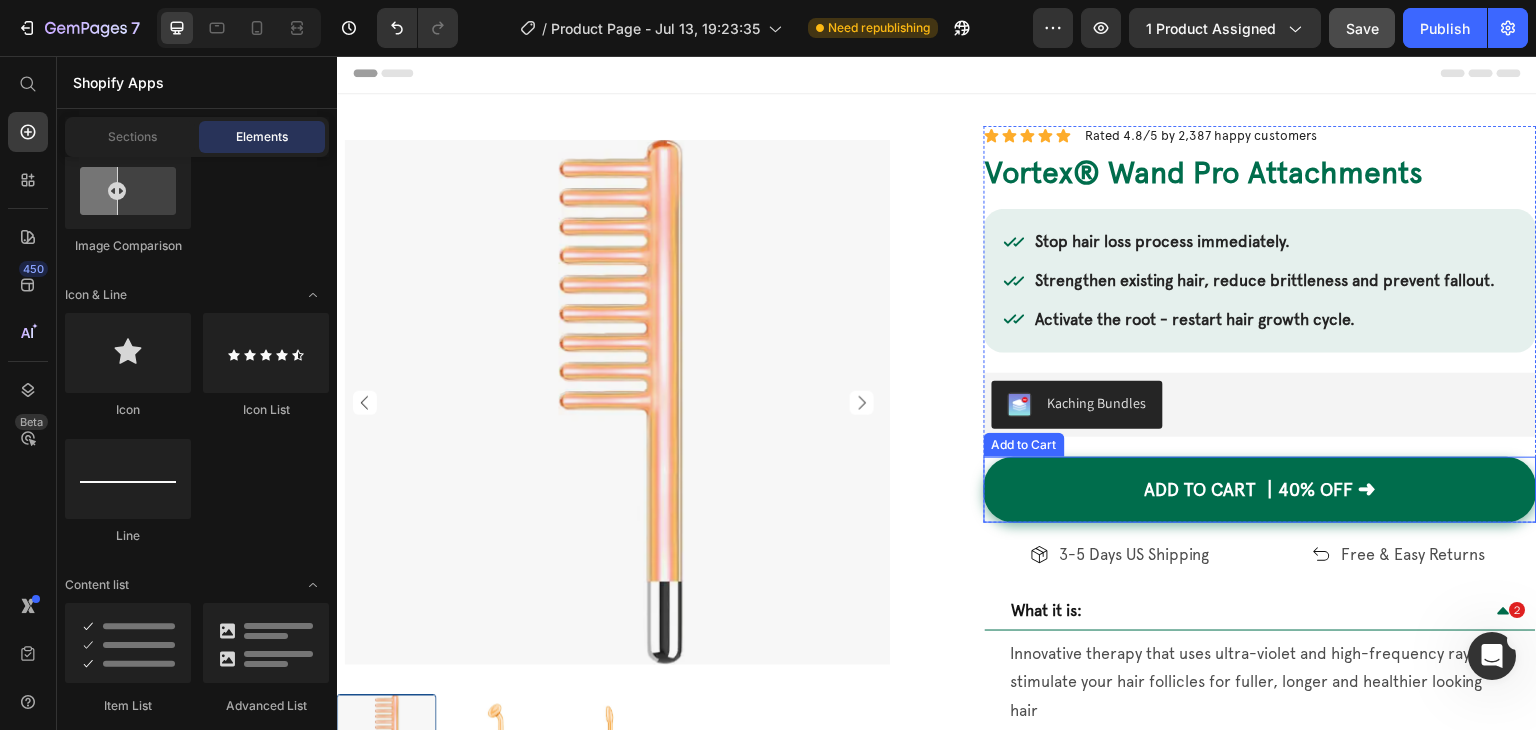 scroll, scrollTop: 0, scrollLeft: 0, axis: both 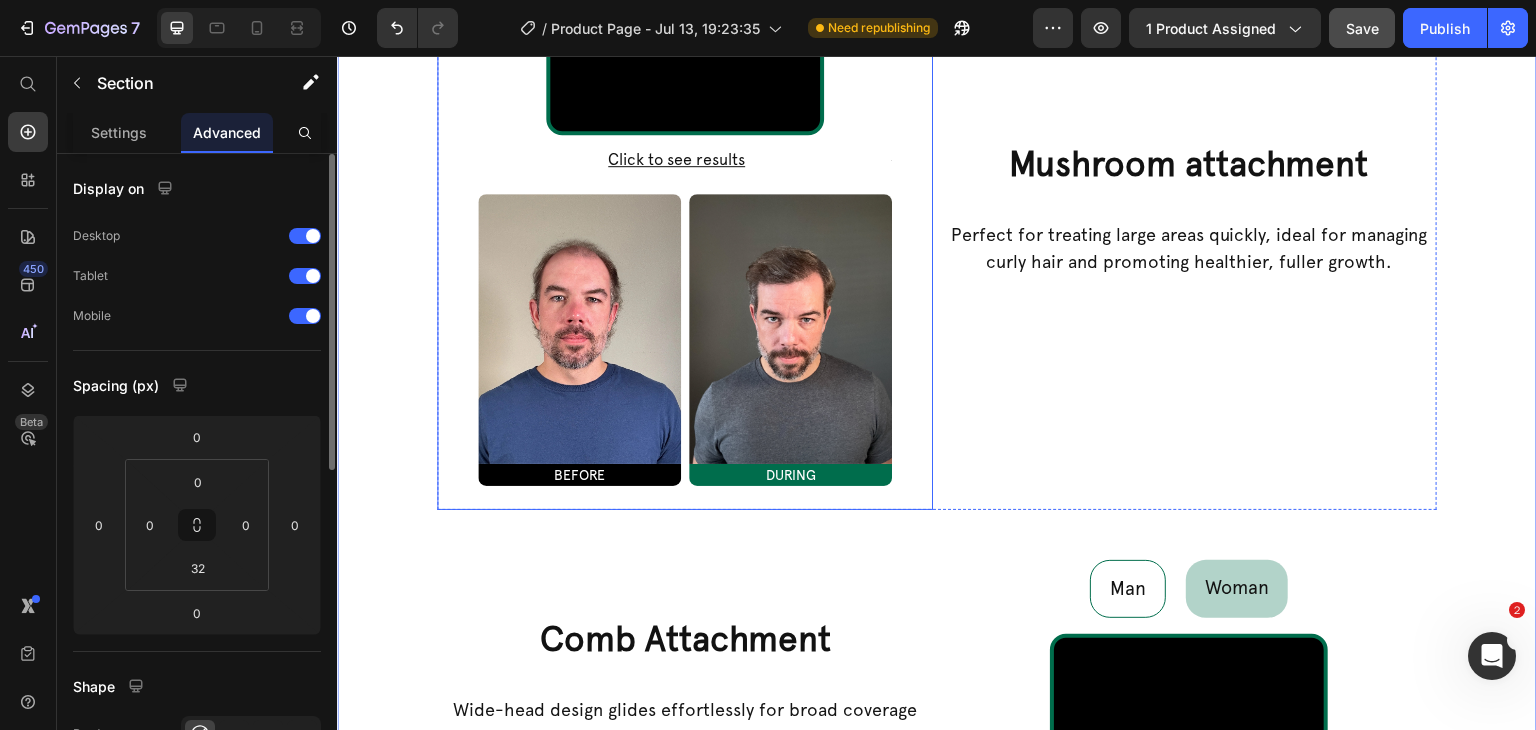 click on "Woman" at bounding box center [637, -54] 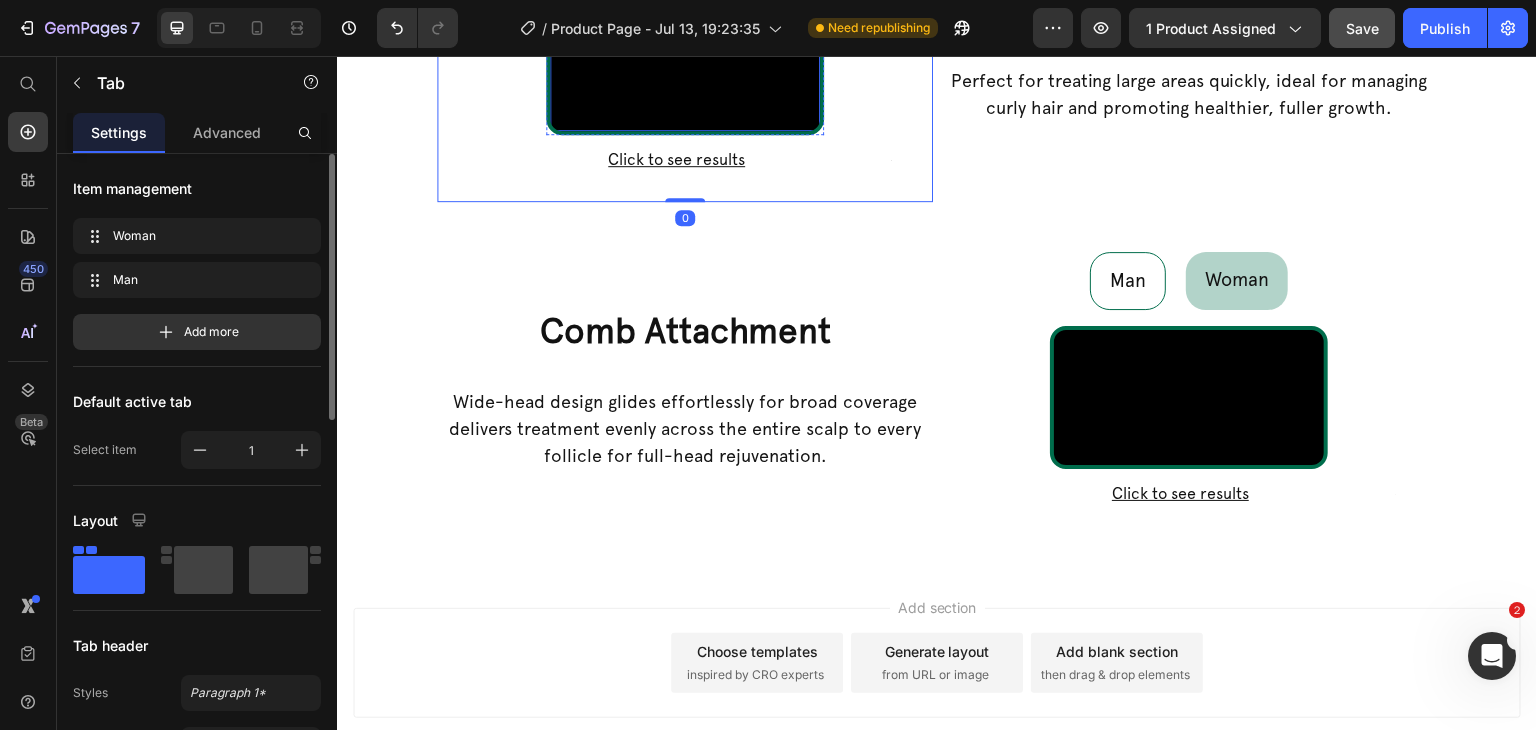 scroll, scrollTop: 1500, scrollLeft: 0, axis: vertical 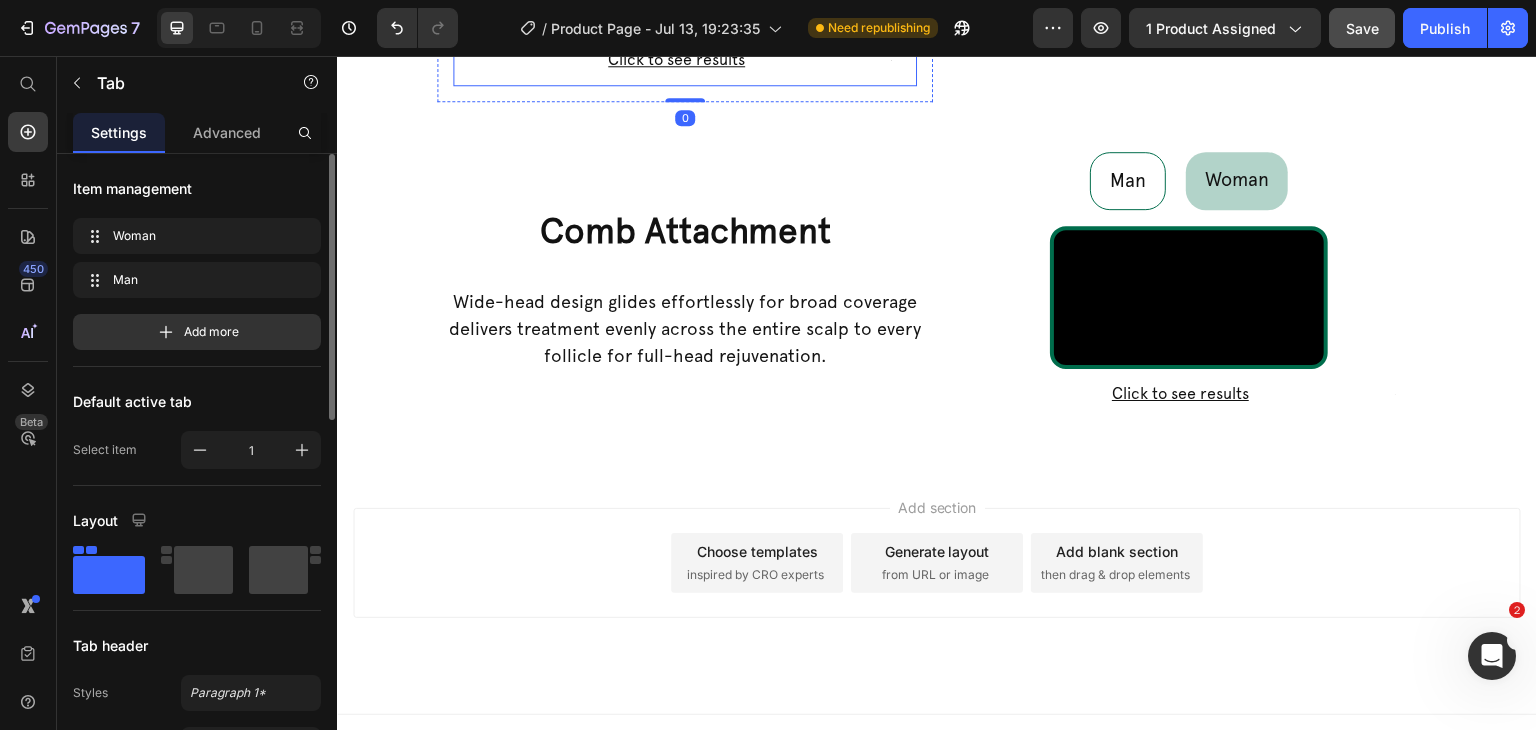 click on "Click to see results" at bounding box center (676, 60) 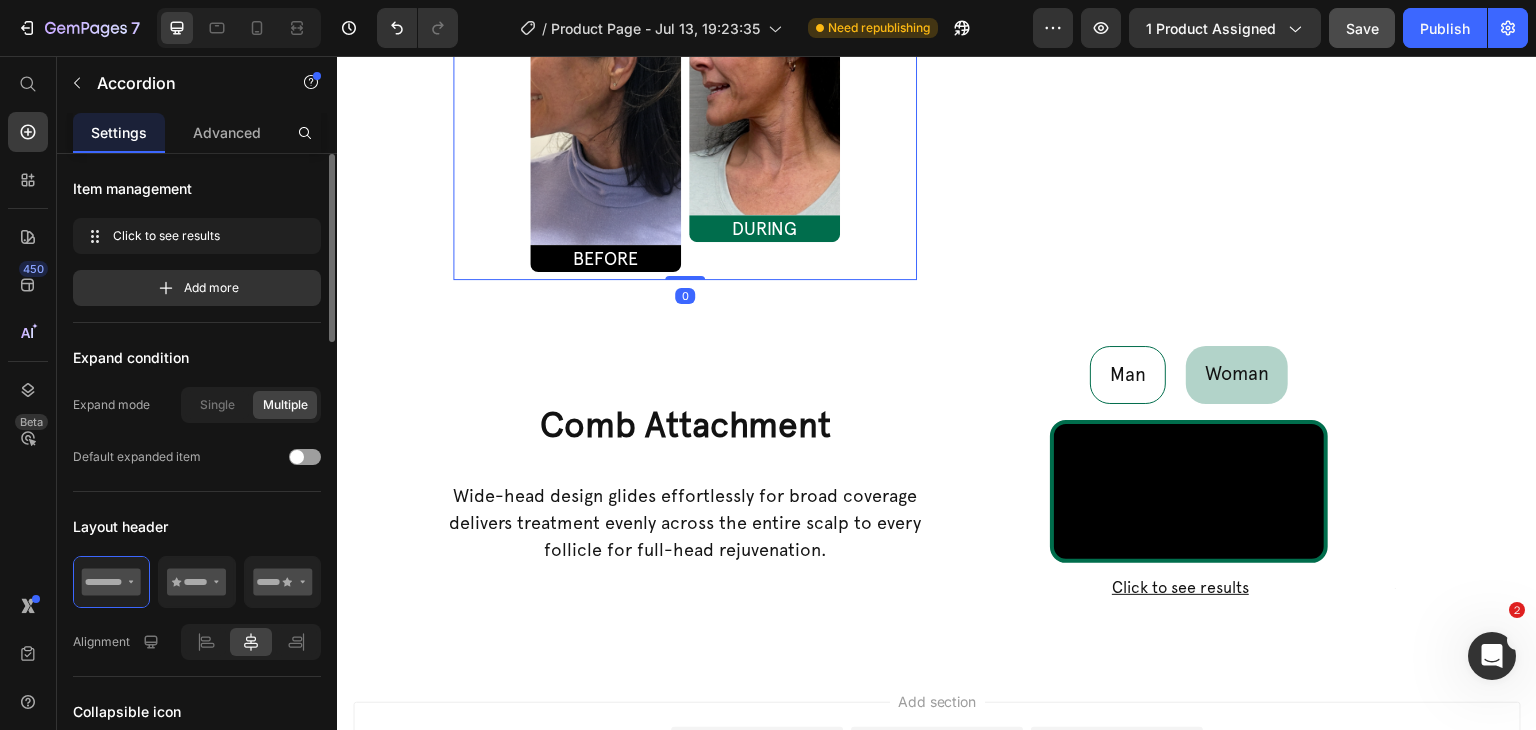 scroll, scrollTop: 1700, scrollLeft: 0, axis: vertical 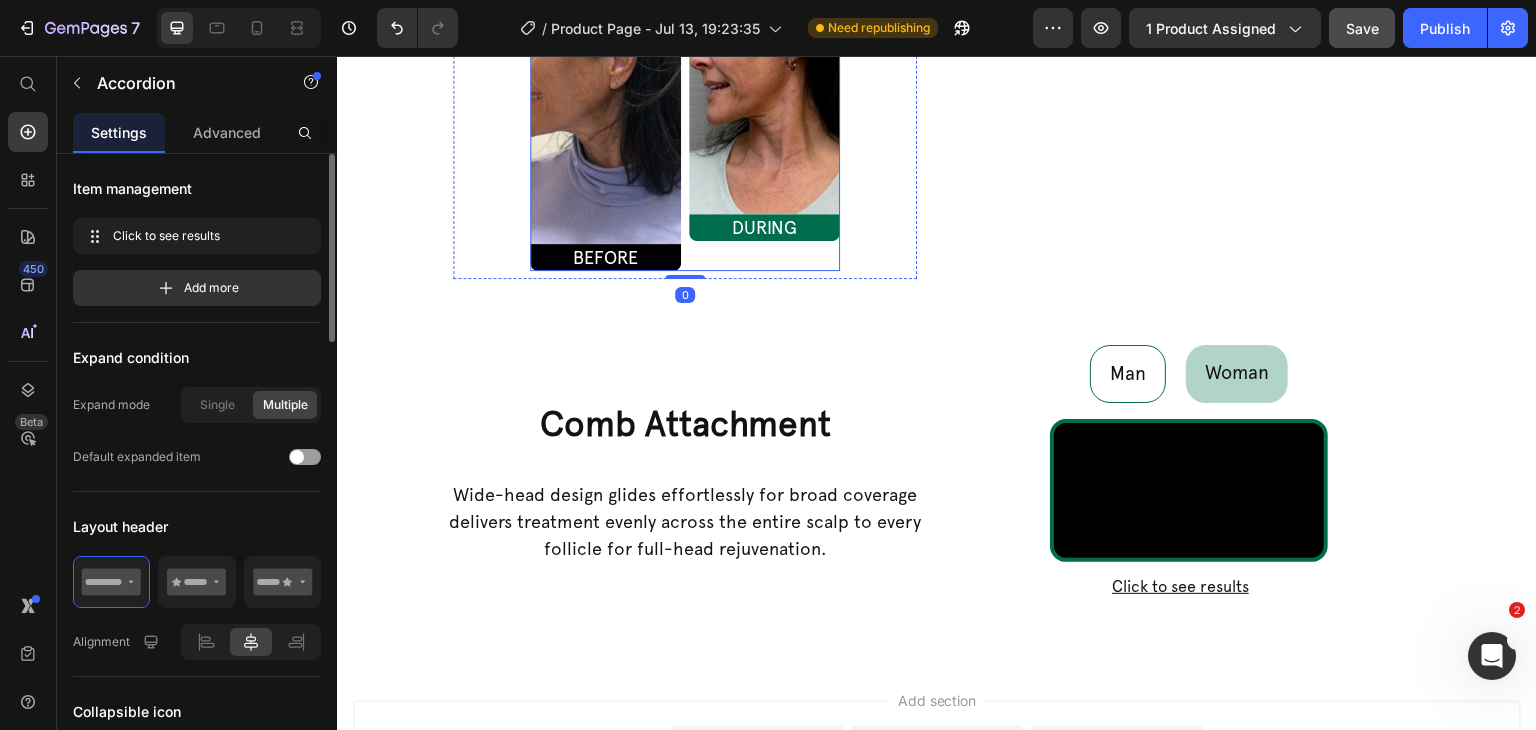 click on "Image BEFORE Heading Image DURING Heading Row" at bounding box center [685, 82] 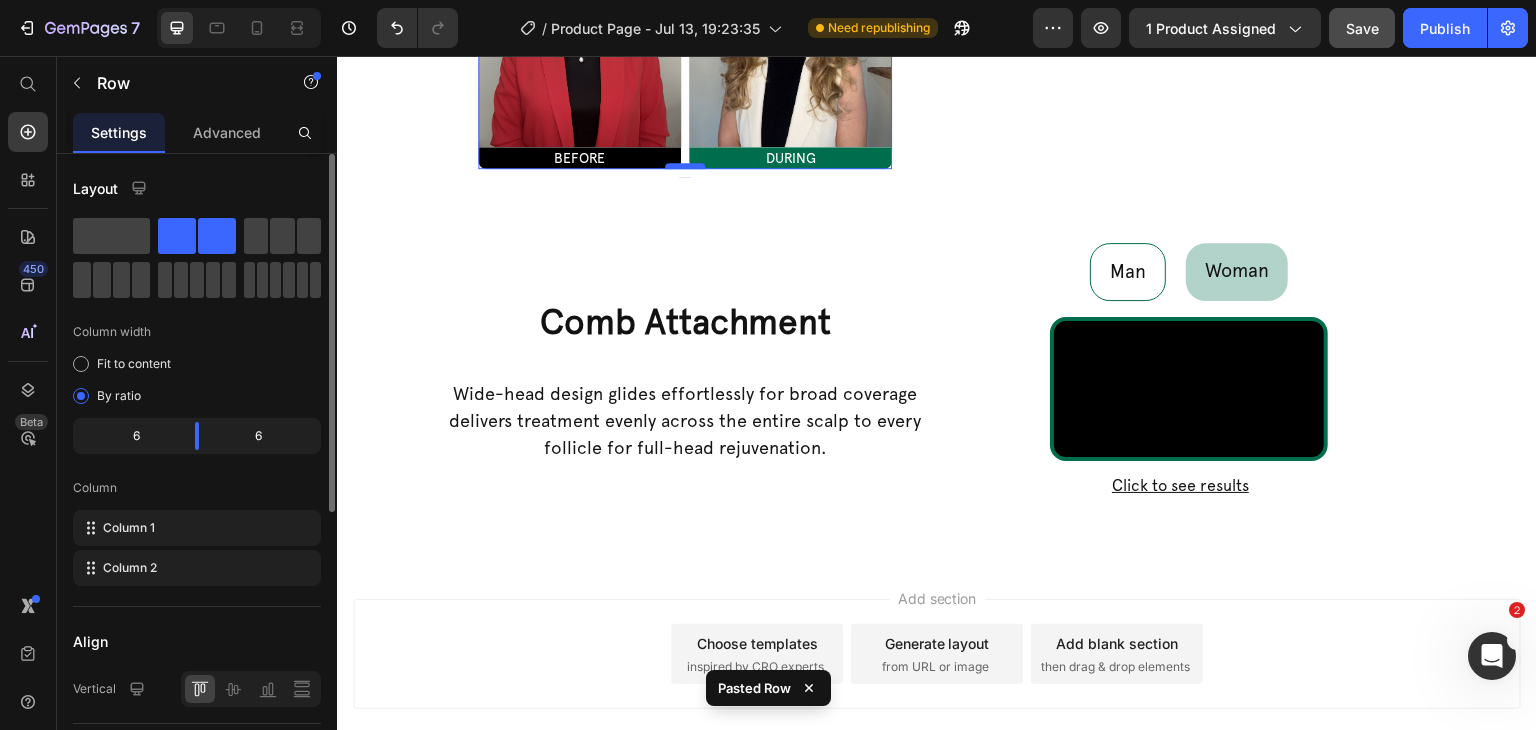 scroll, scrollTop: 1848, scrollLeft: 0, axis: vertical 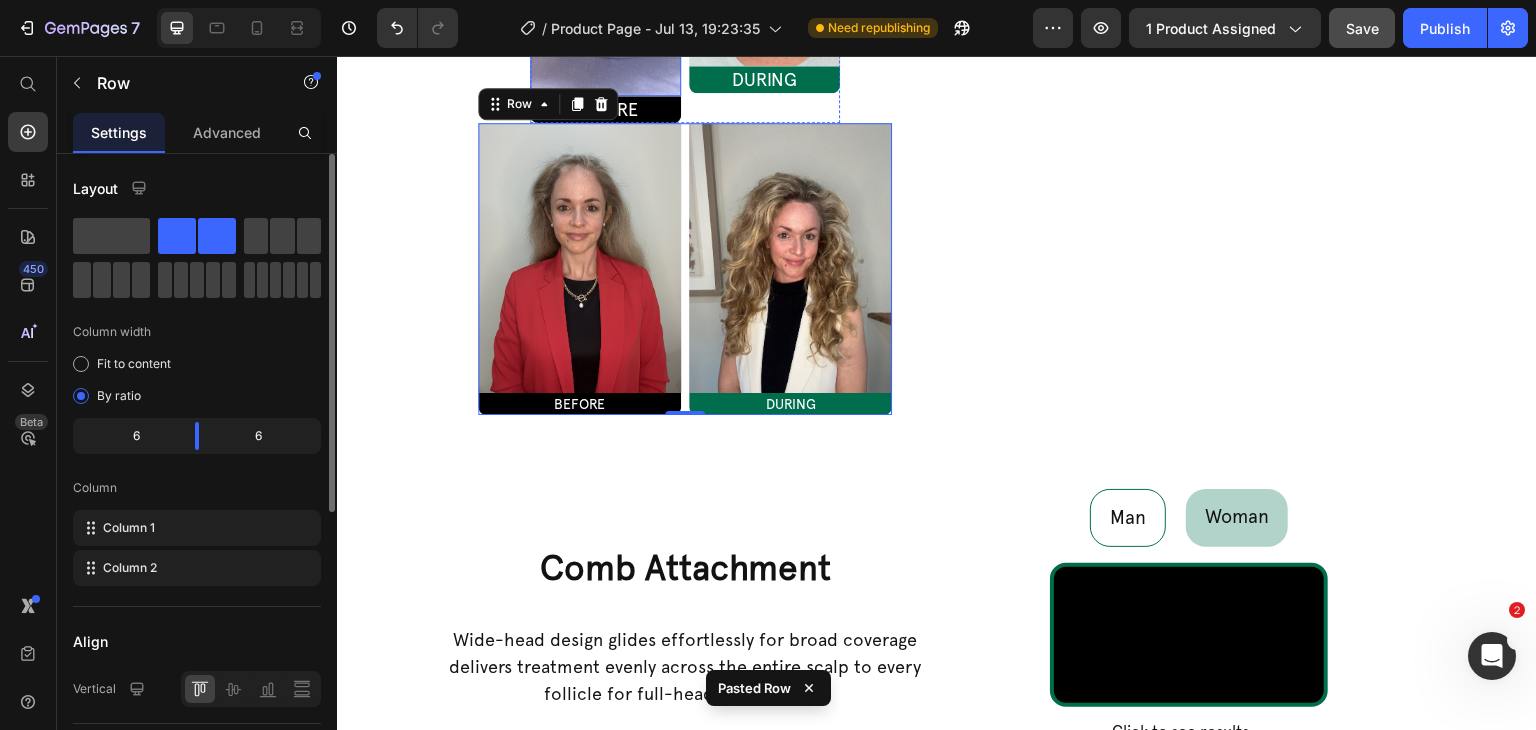 click at bounding box center [605, -79] 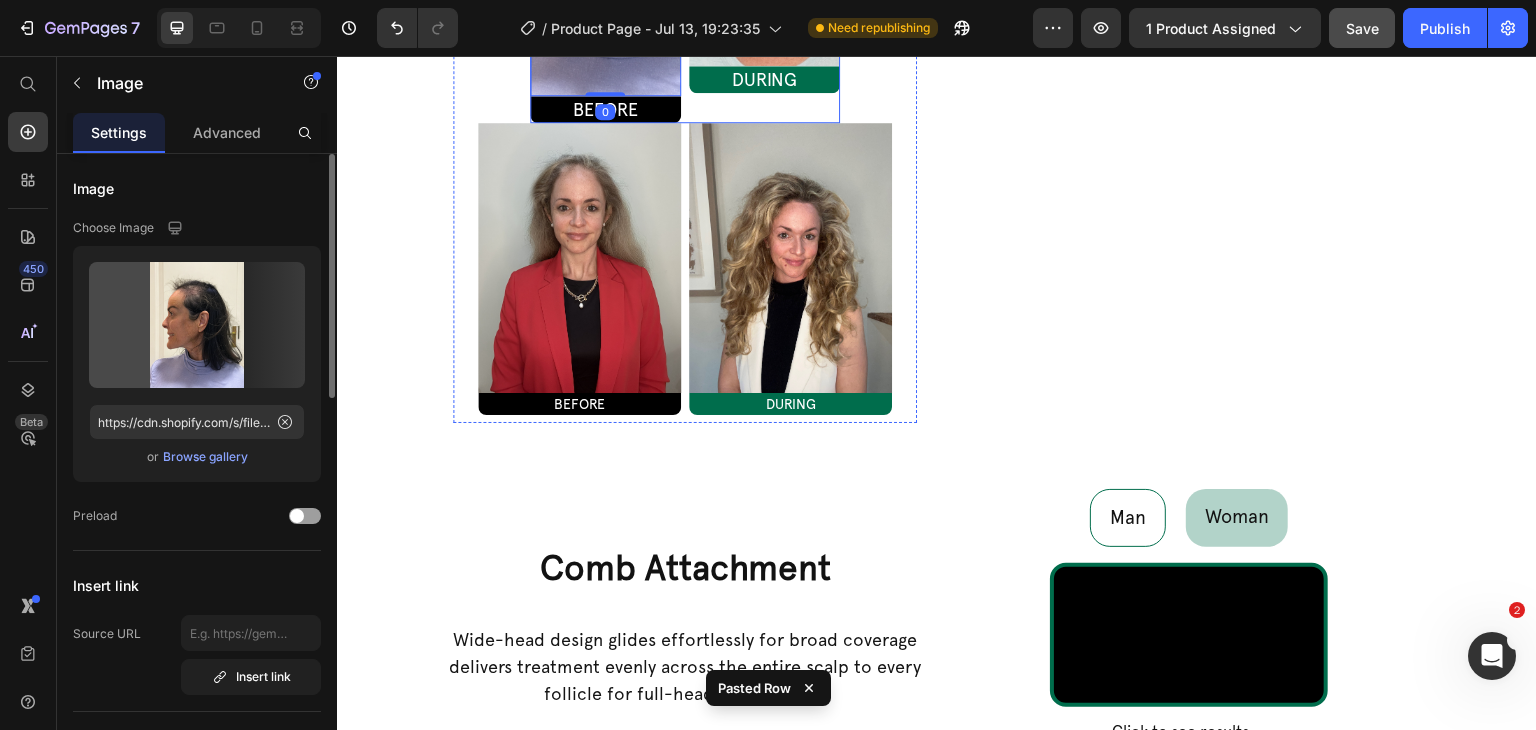 click on "Image   0 BEFORE Heading Image DURING Heading Row" at bounding box center [685, -66] 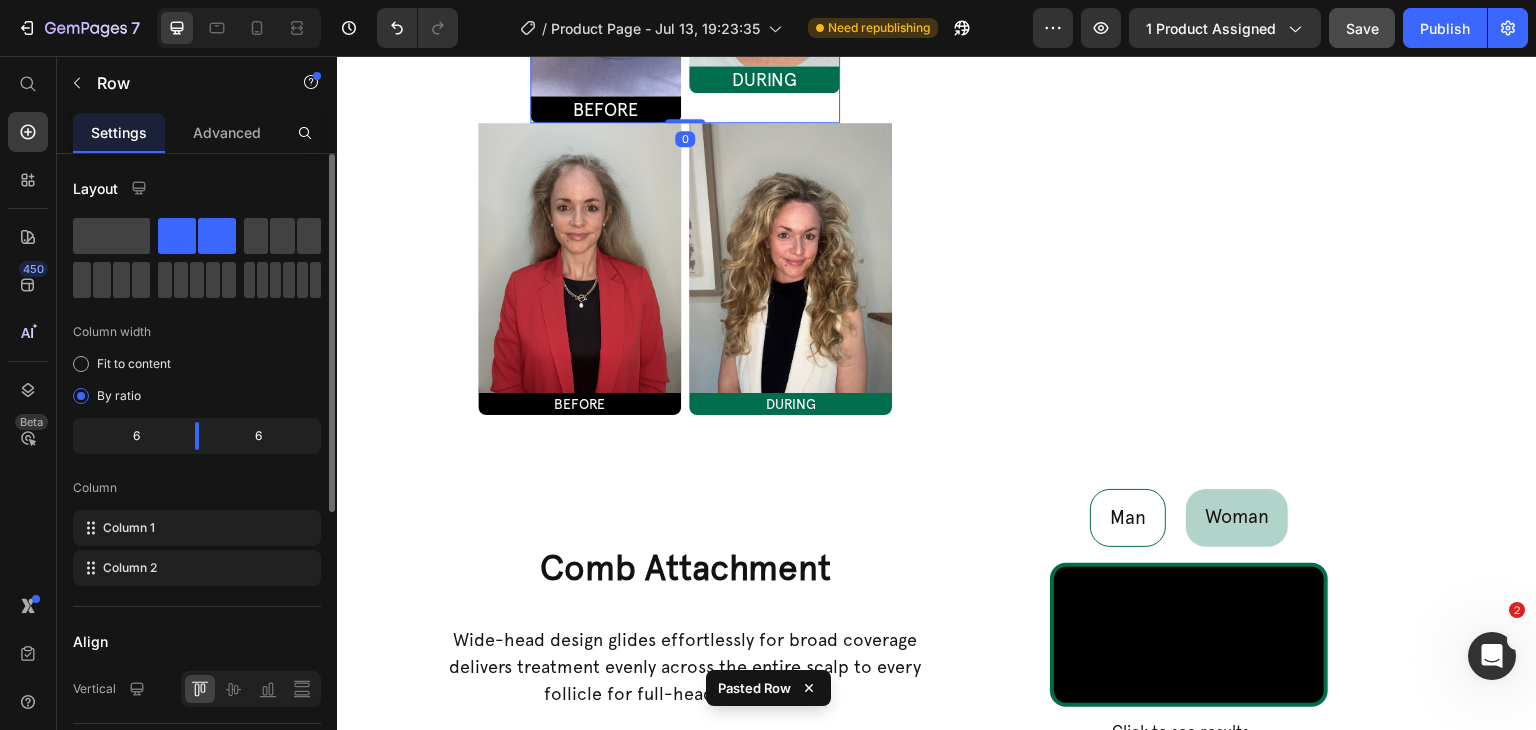 click 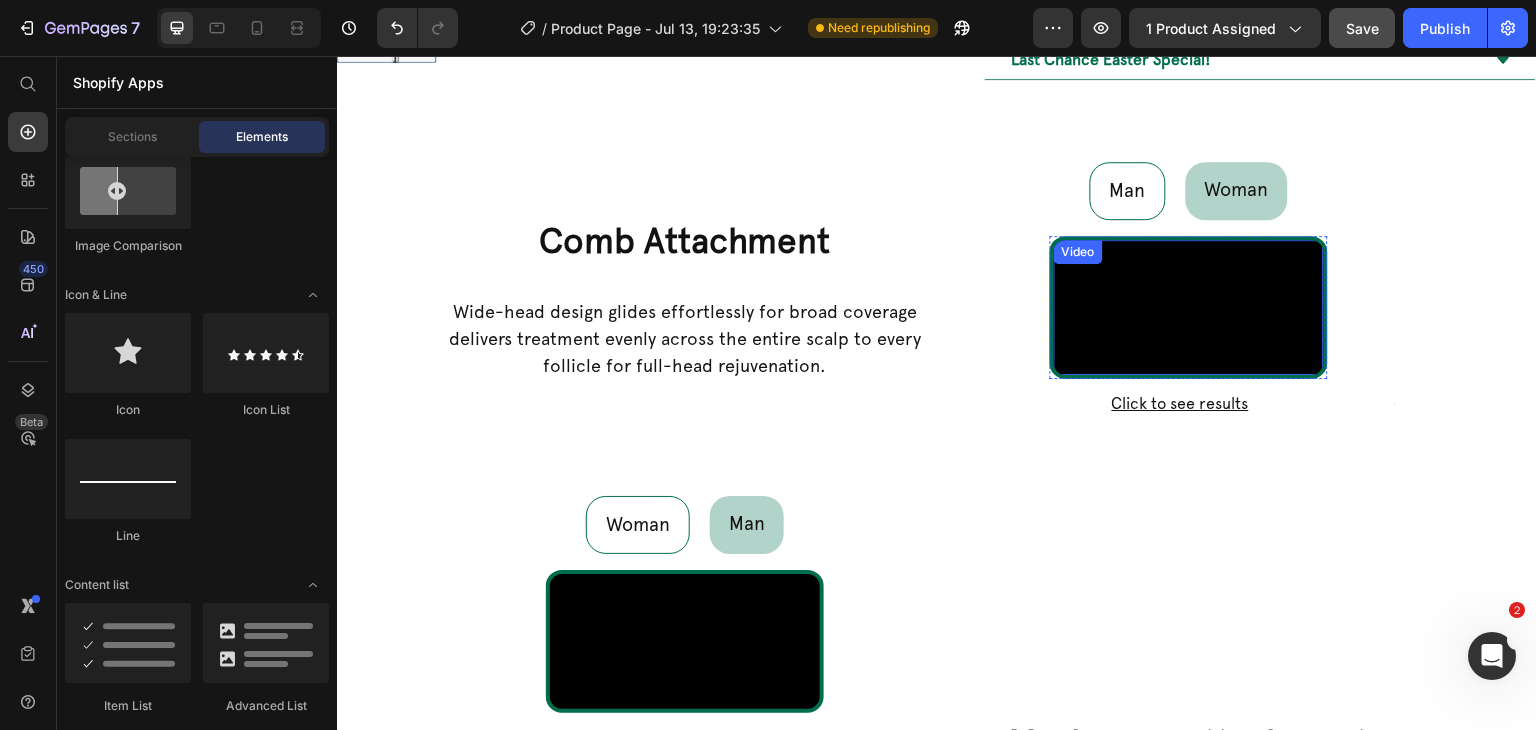 scroll, scrollTop: 952, scrollLeft: 0, axis: vertical 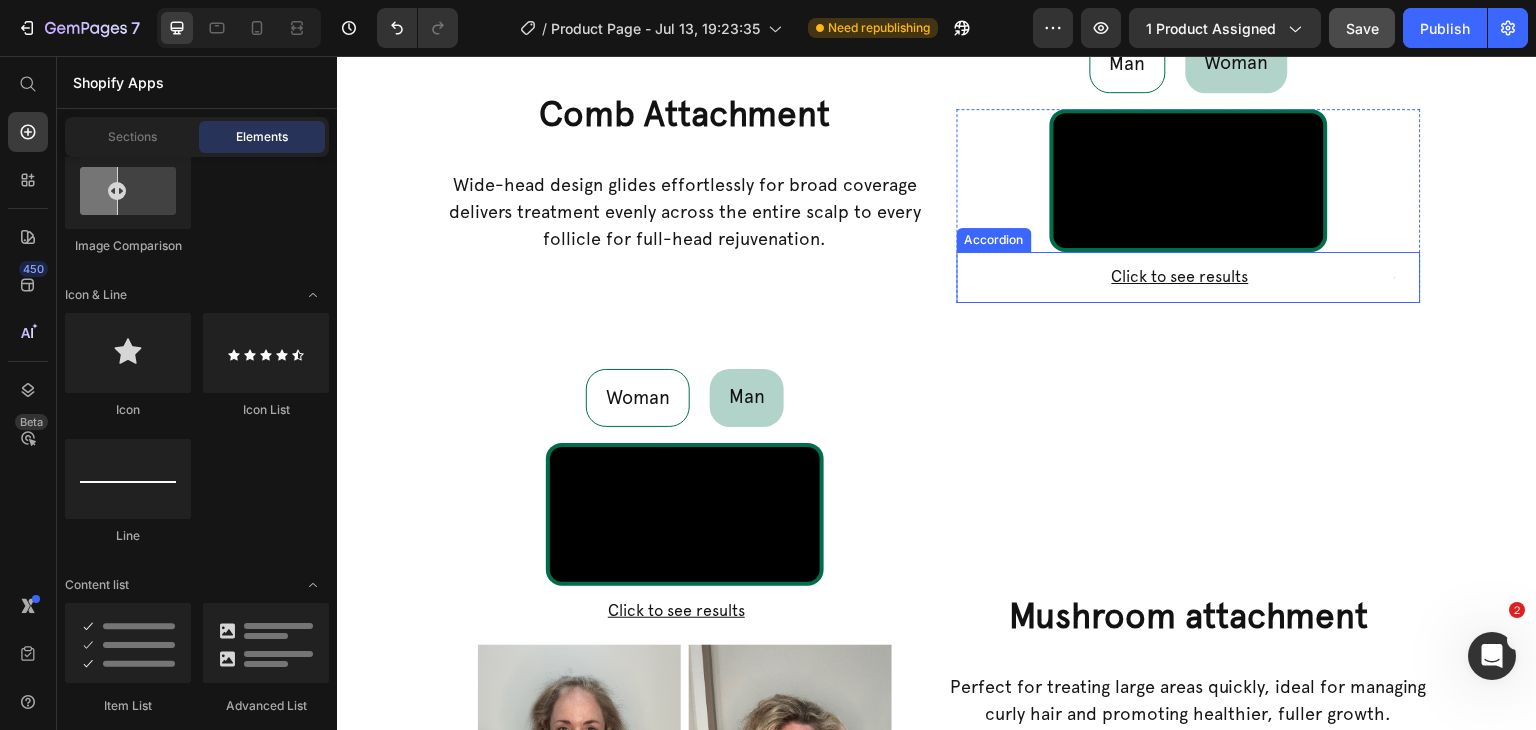 click on "Click to see results" at bounding box center [1180, 277] 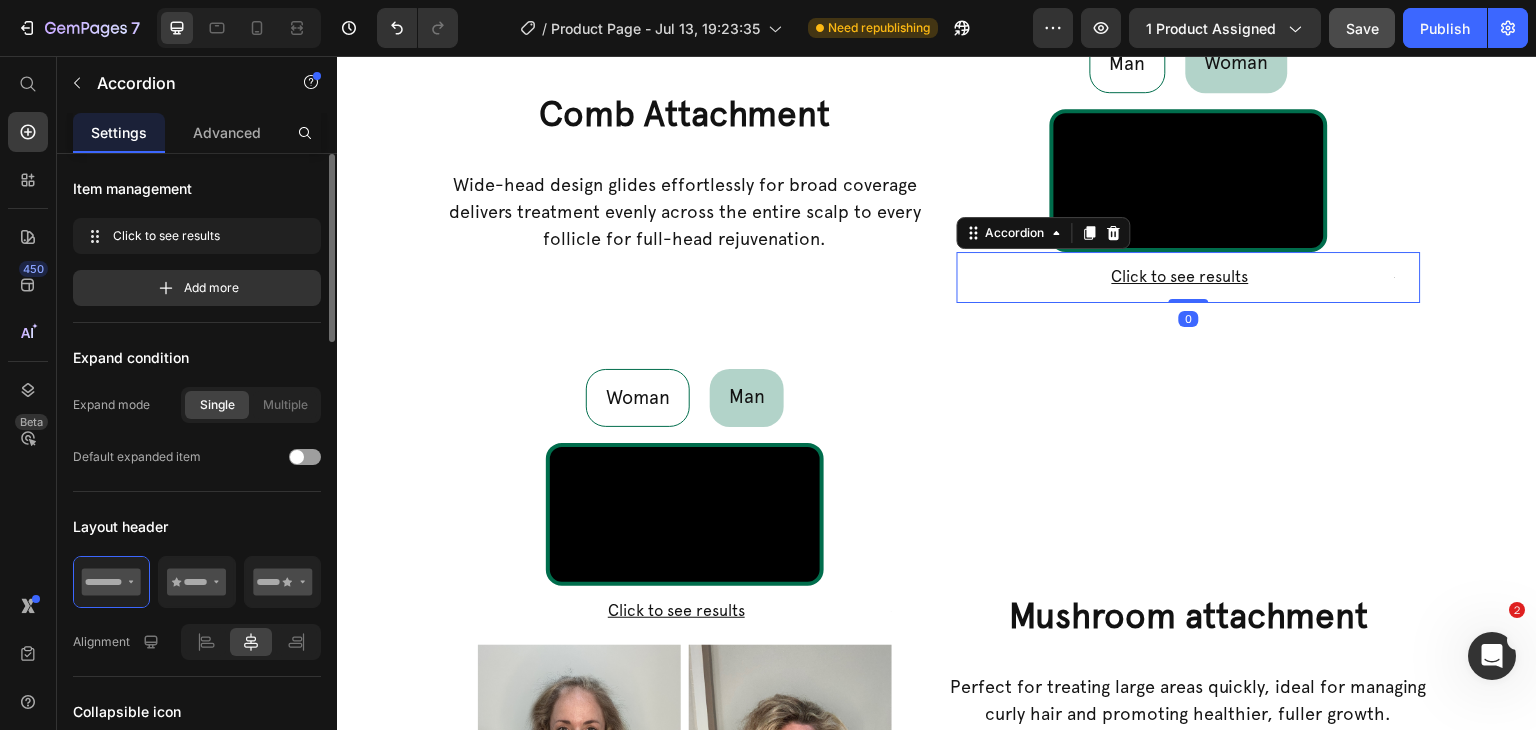 click on "Click to see results" at bounding box center [1180, 277] 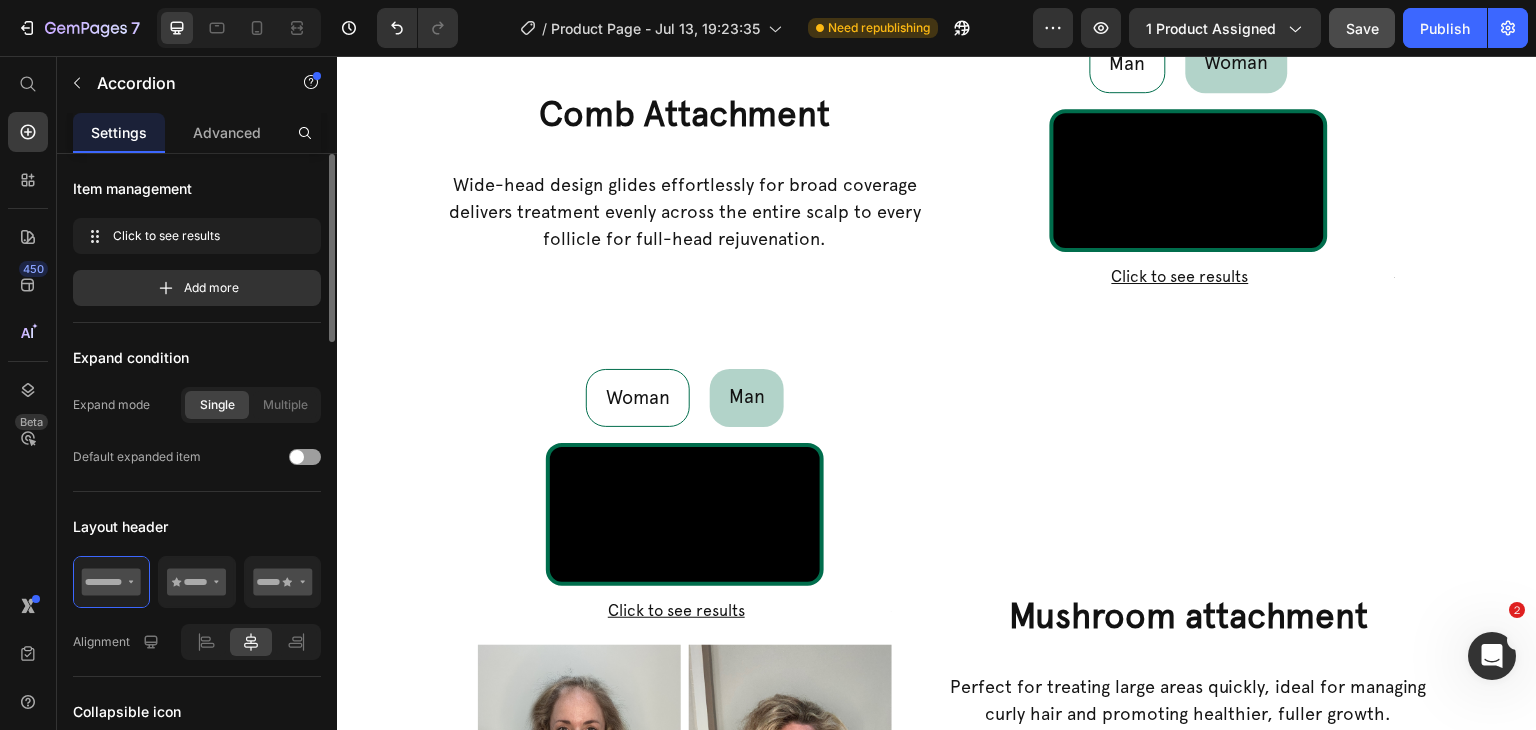 click on "Click to see results" at bounding box center [1180, 277] 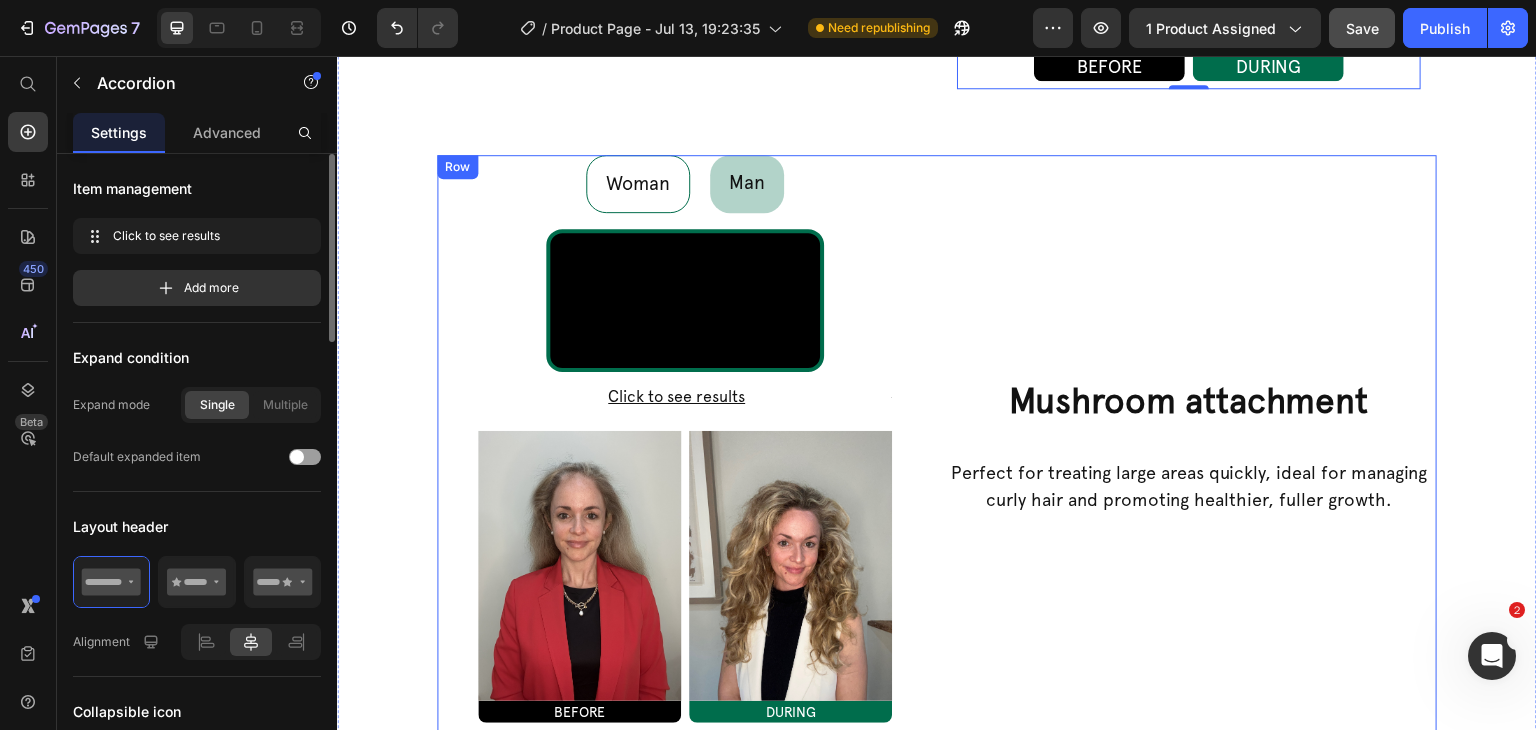 scroll, scrollTop: 1452, scrollLeft: 0, axis: vertical 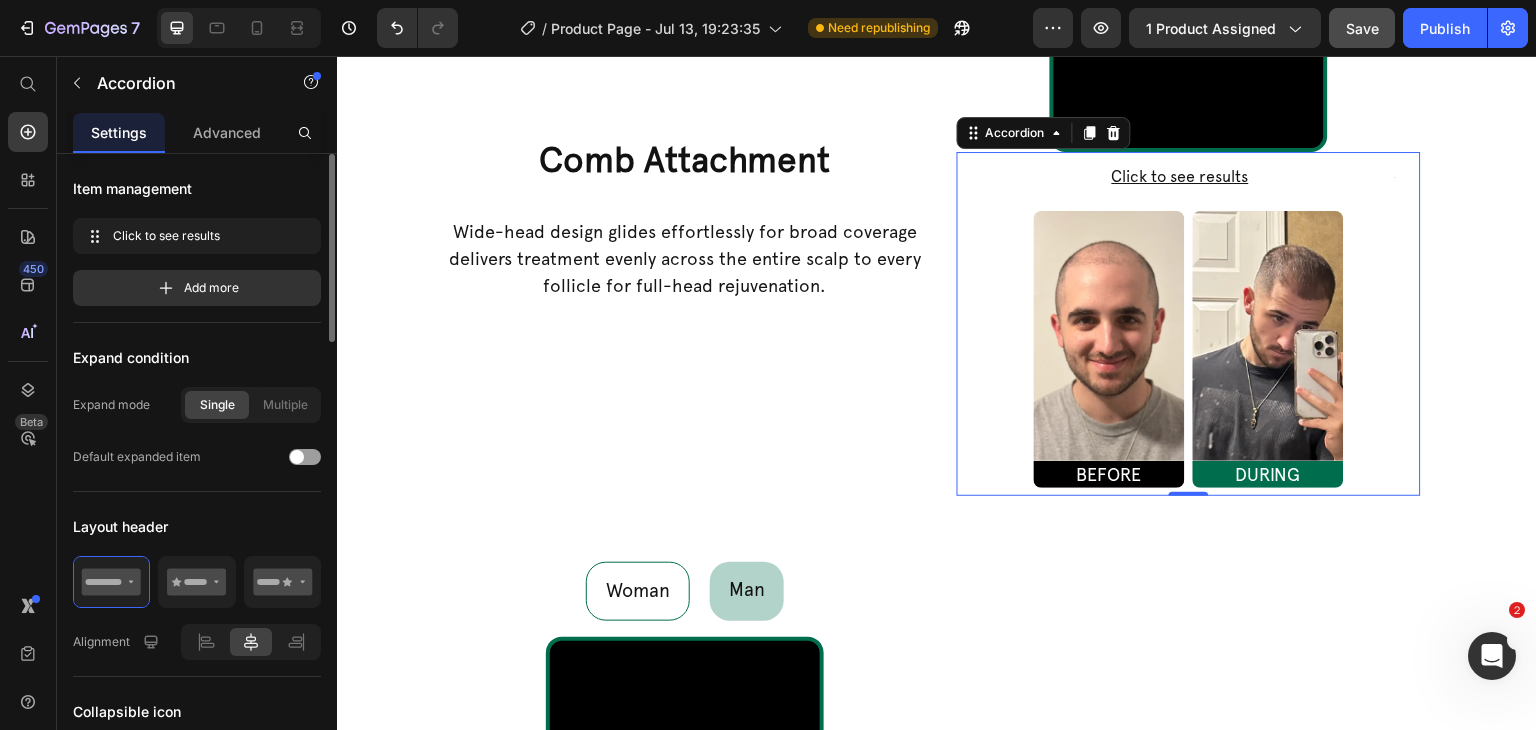 click on "Click to see results" at bounding box center [1180, 177] 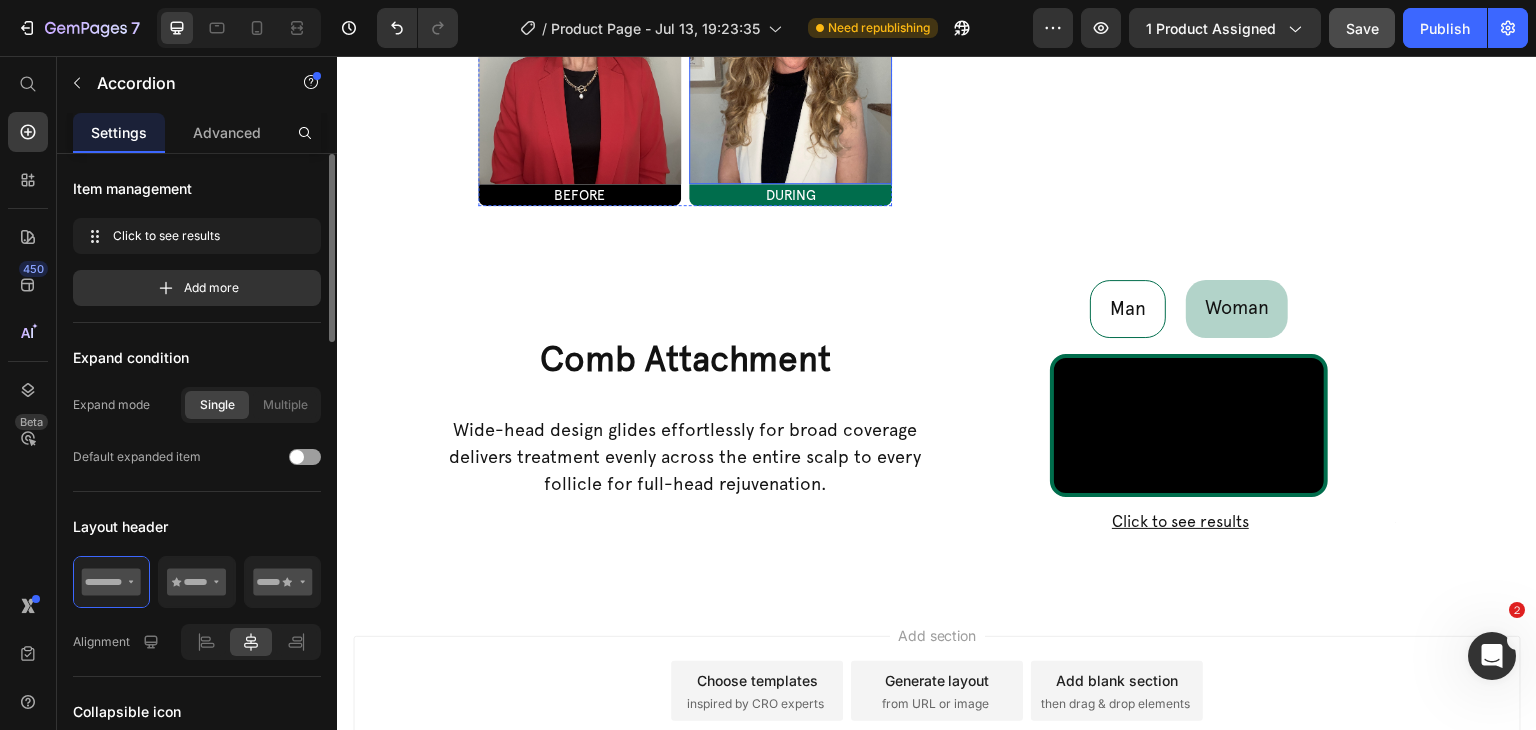 scroll, scrollTop: 1652, scrollLeft: 0, axis: vertical 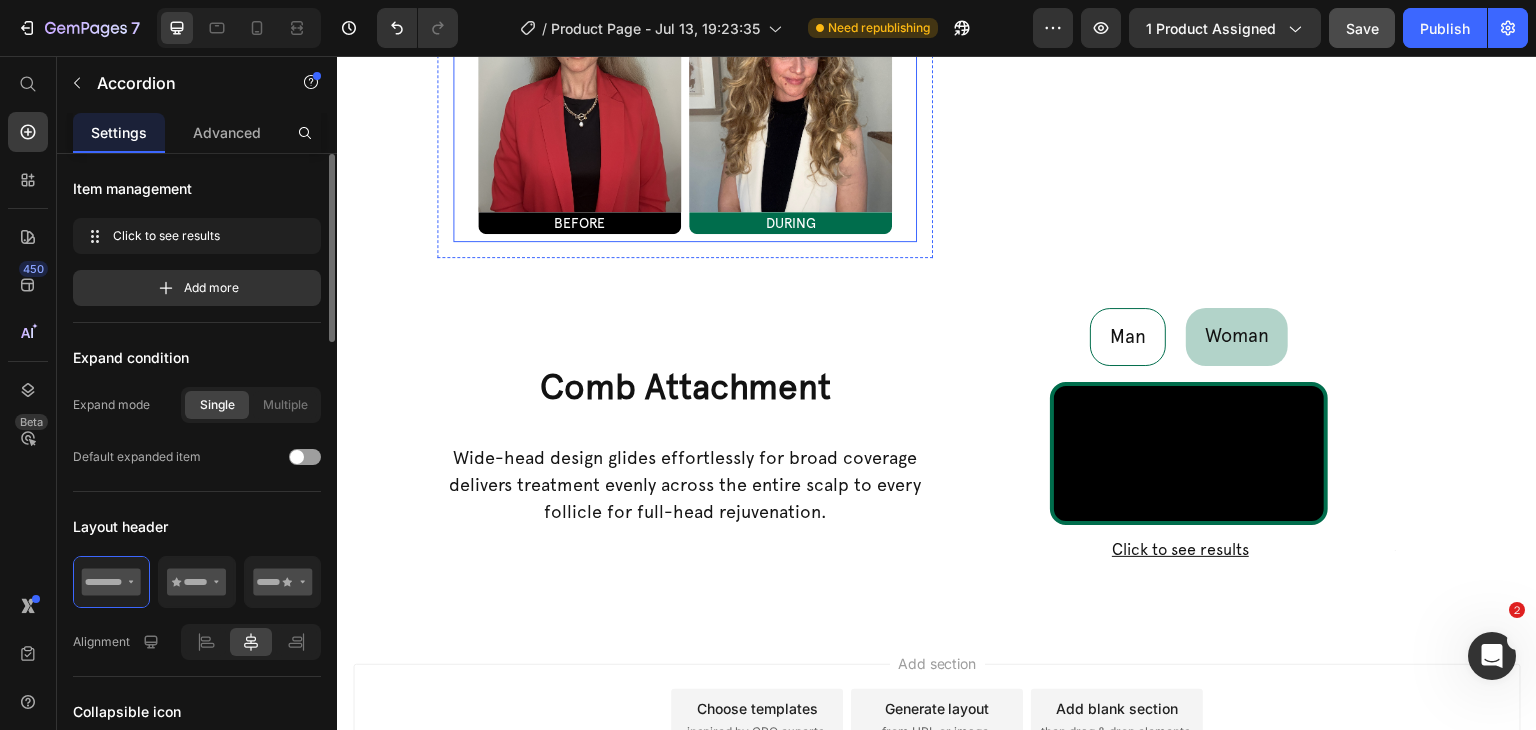 click on "Click to see results" at bounding box center [676, -92] 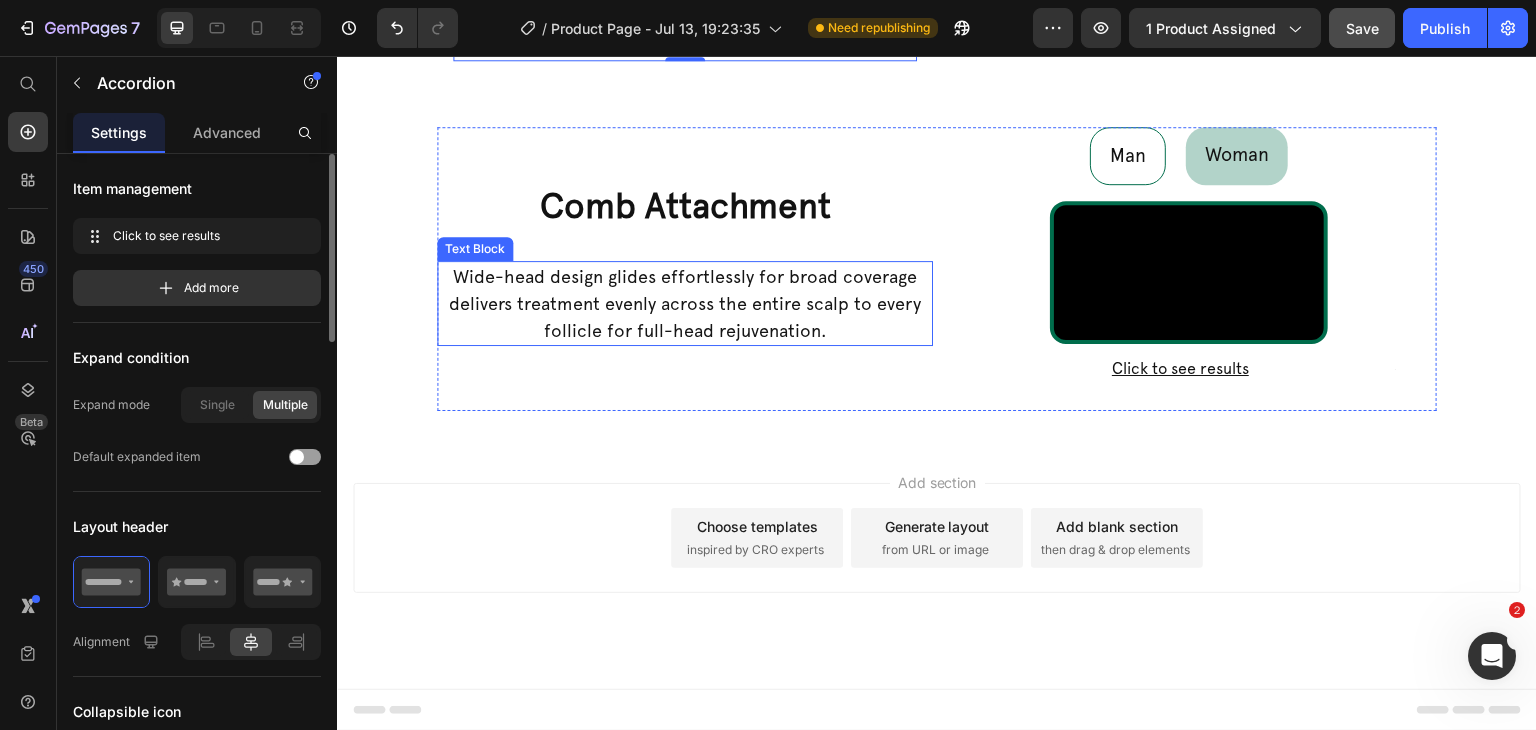 scroll, scrollTop: 1852, scrollLeft: 0, axis: vertical 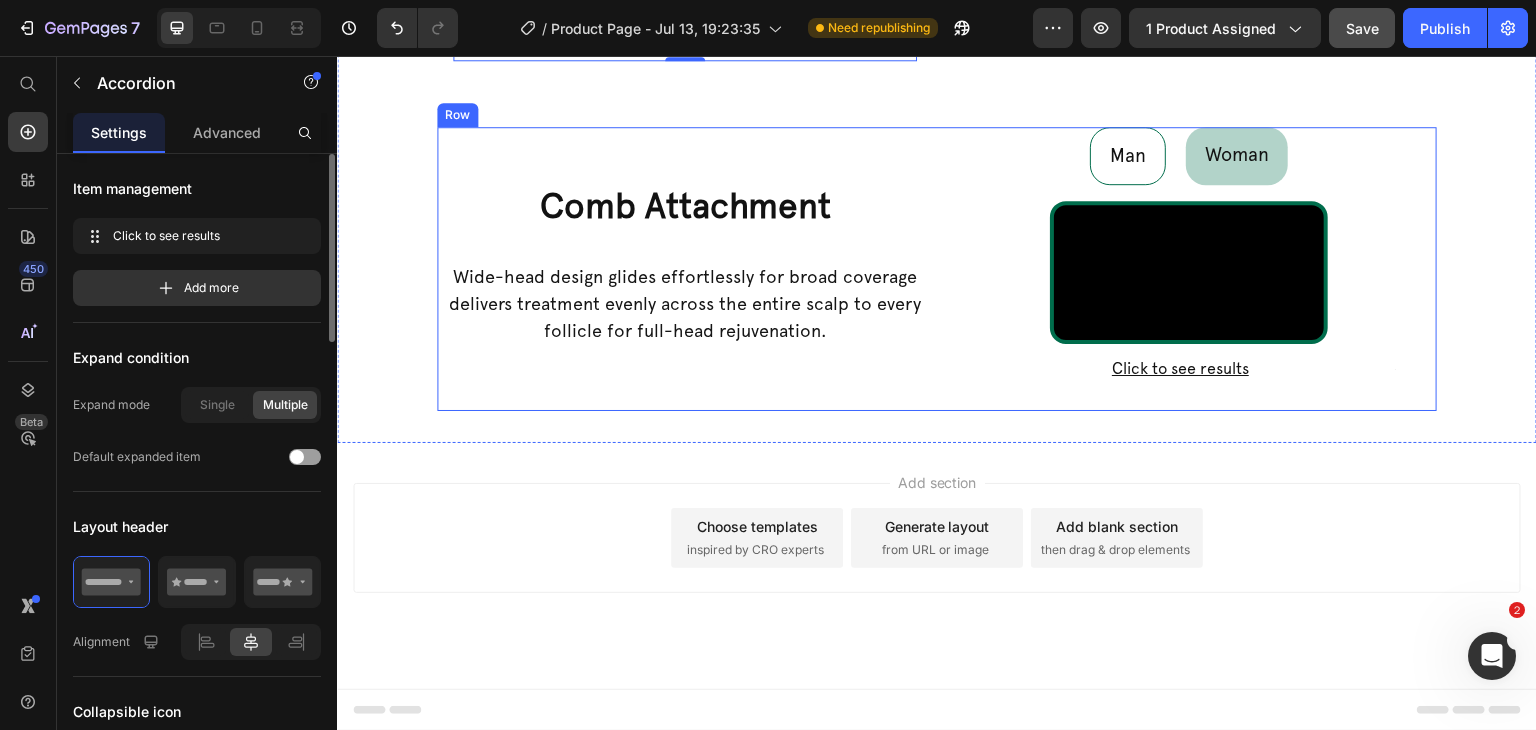 click on "Comb Attachment" at bounding box center (685, 207) 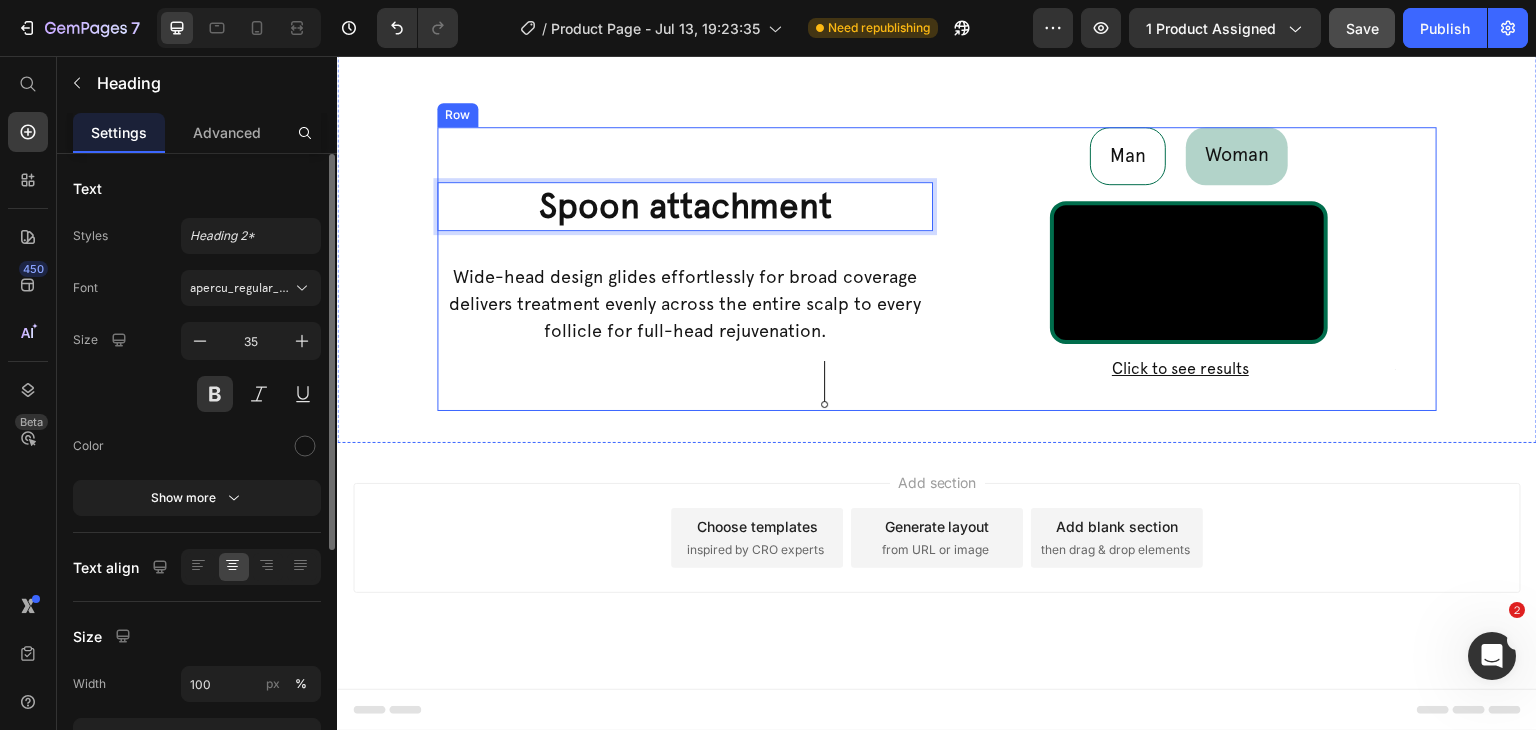 click on "Wide-head design glides effortlessly for broad coverage delivers treatment evenly across the entire scalp to every follicle for full-head rejuvenation." at bounding box center (685, 303) 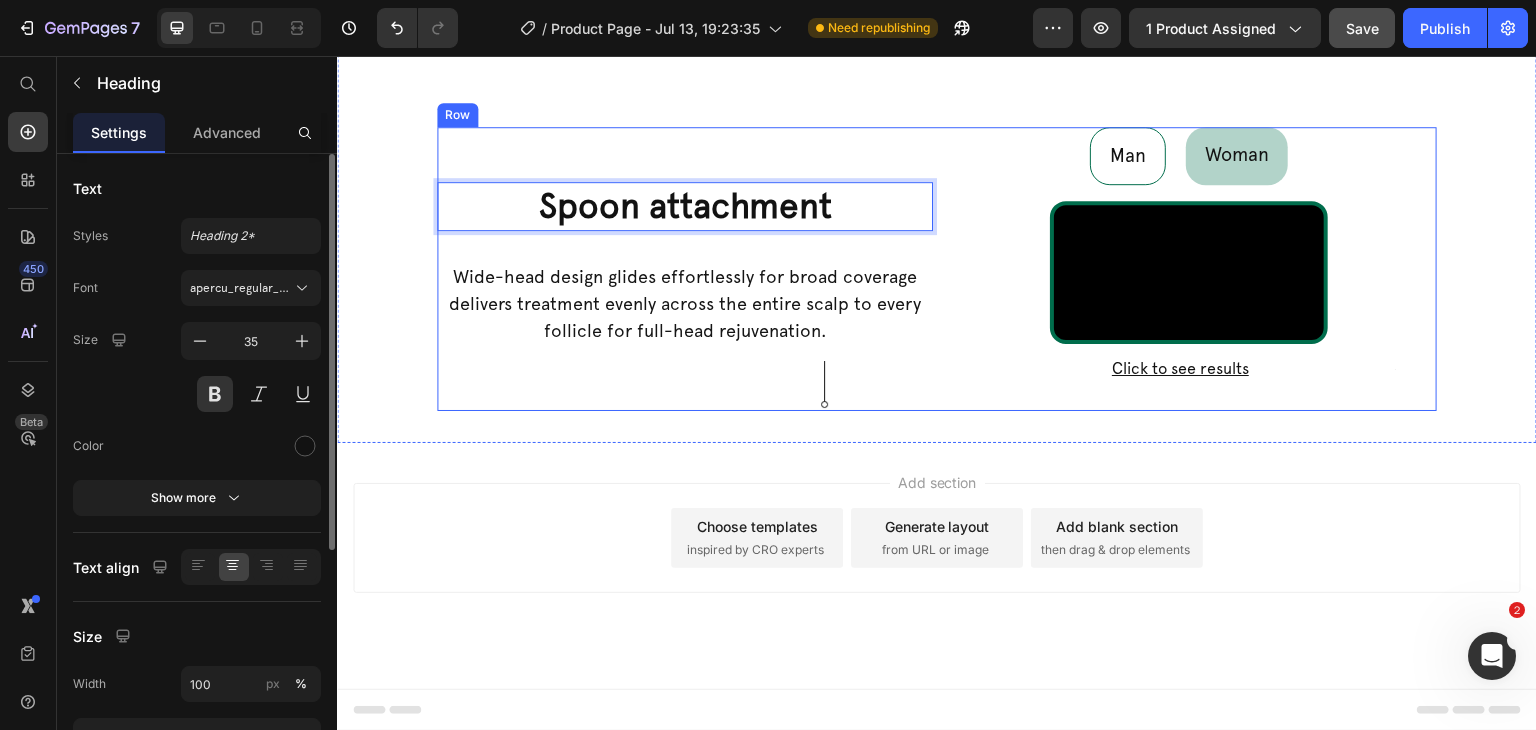 click on "Wide-head design glides effortlessly for broad coverage delivers treatment evenly across the entire scalp to every follicle for full-head rejuvenation." at bounding box center [685, 303] 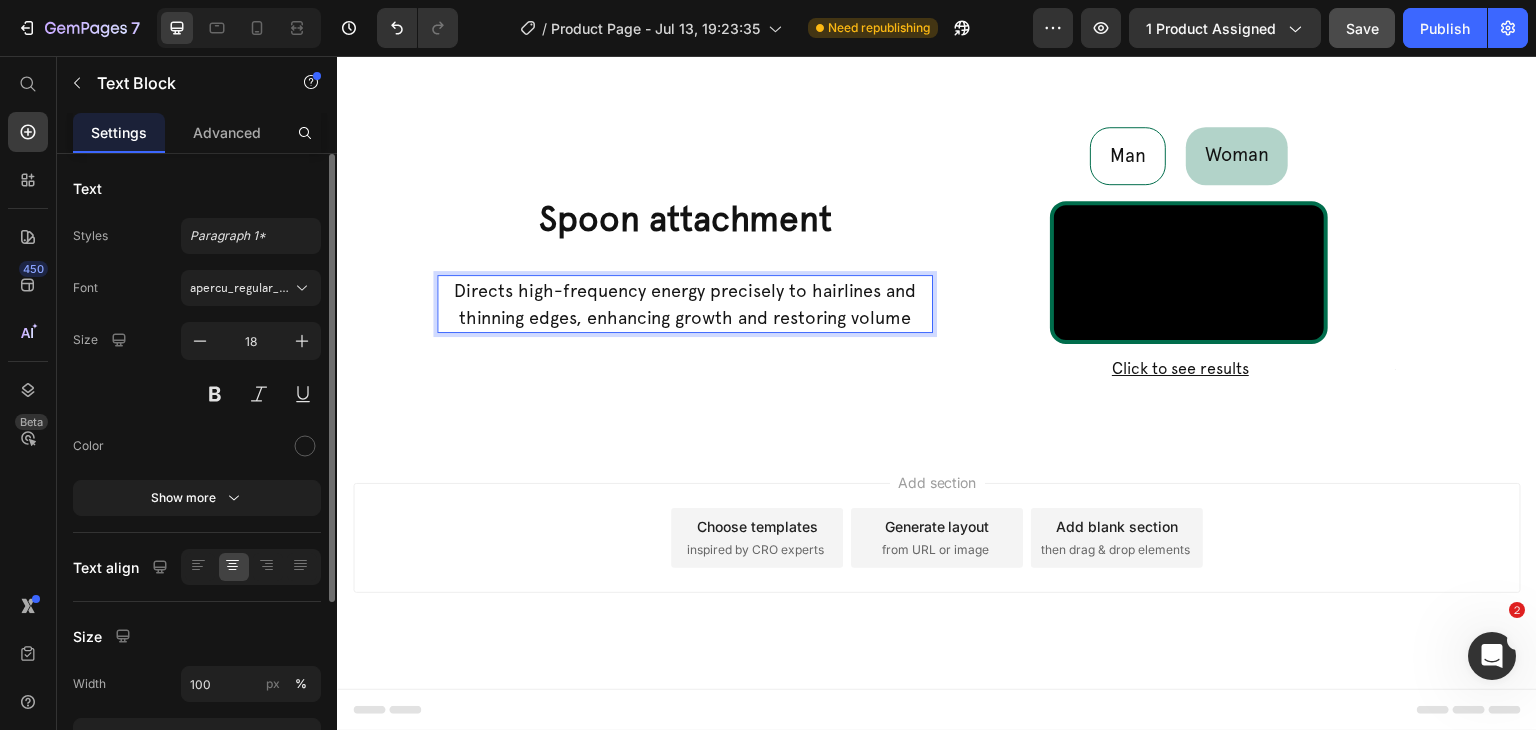 scroll, scrollTop: 1865, scrollLeft: 0, axis: vertical 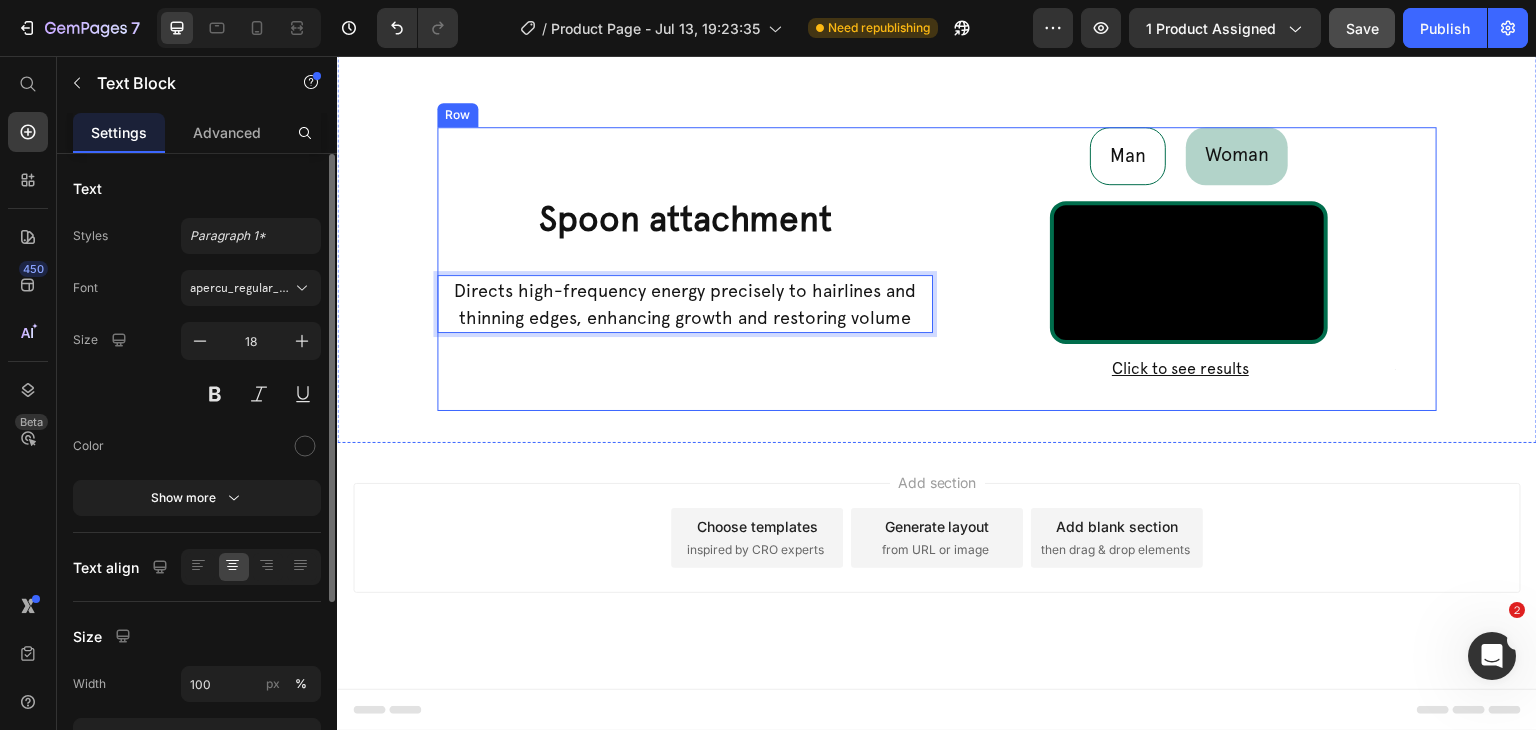 click on "Spoon attachment Heading Directs high-frequency energy precisely to hairlines and thinning edges, enhancing growth and restoring volume Text Block   10" at bounding box center [685, 269] 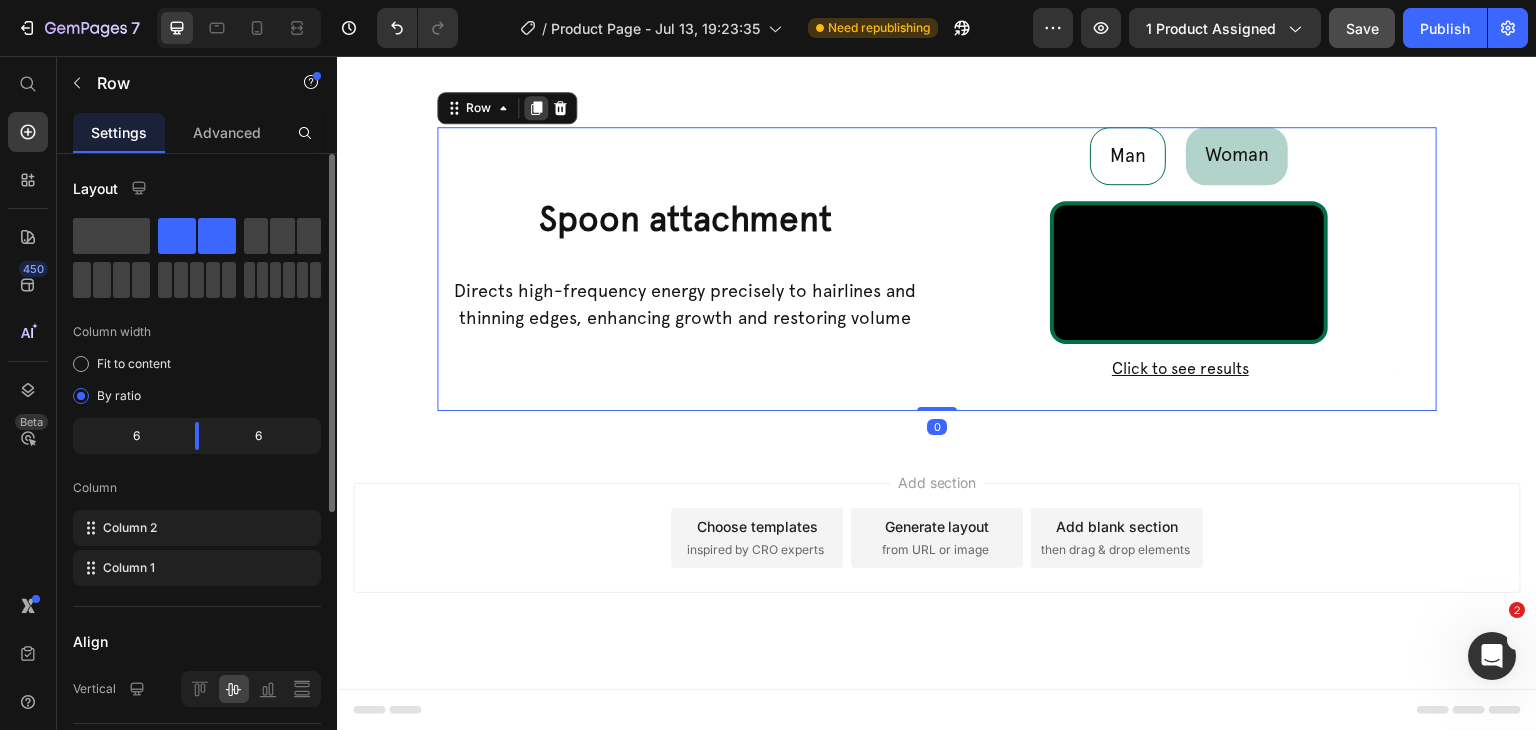 click 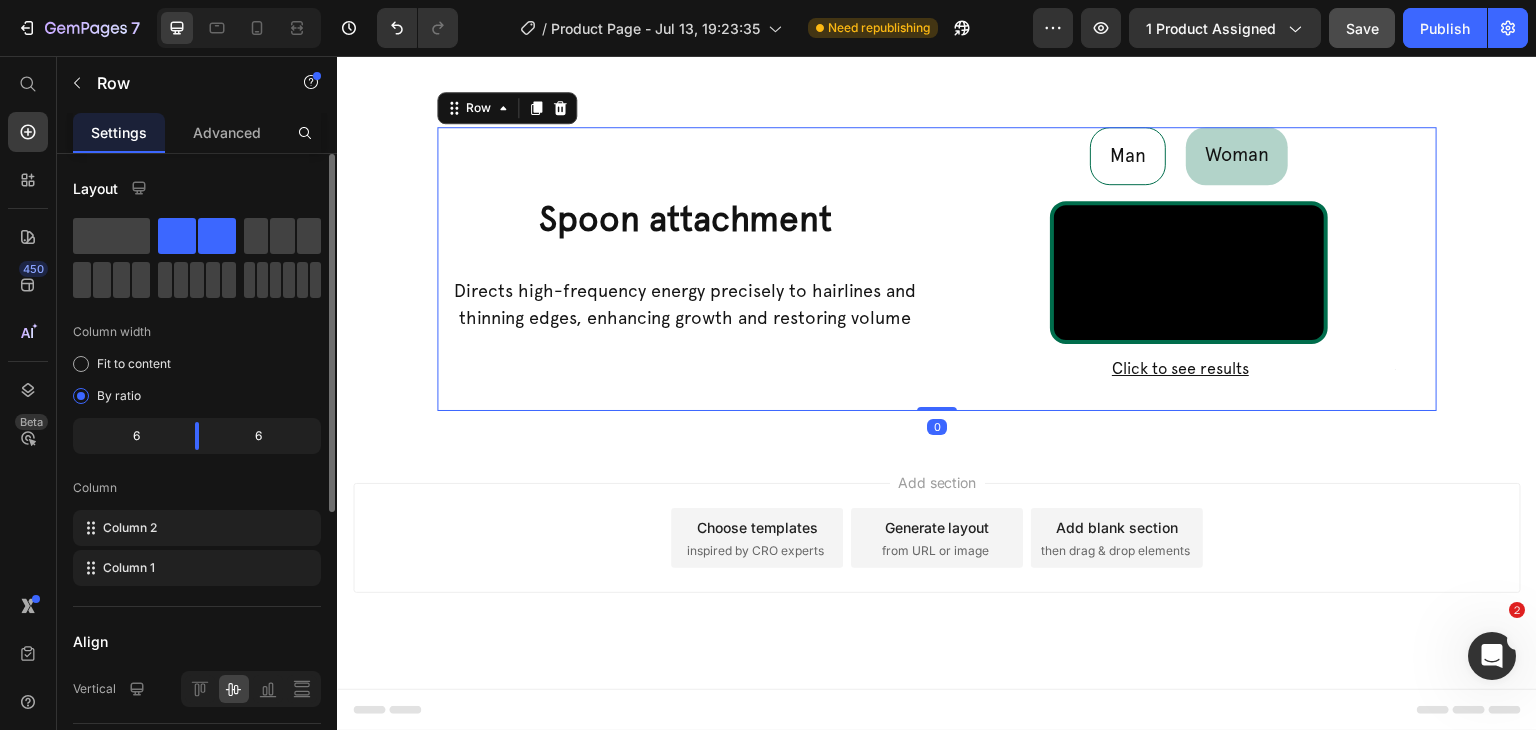 scroll, scrollTop: 2462, scrollLeft: 0, axis: vertical 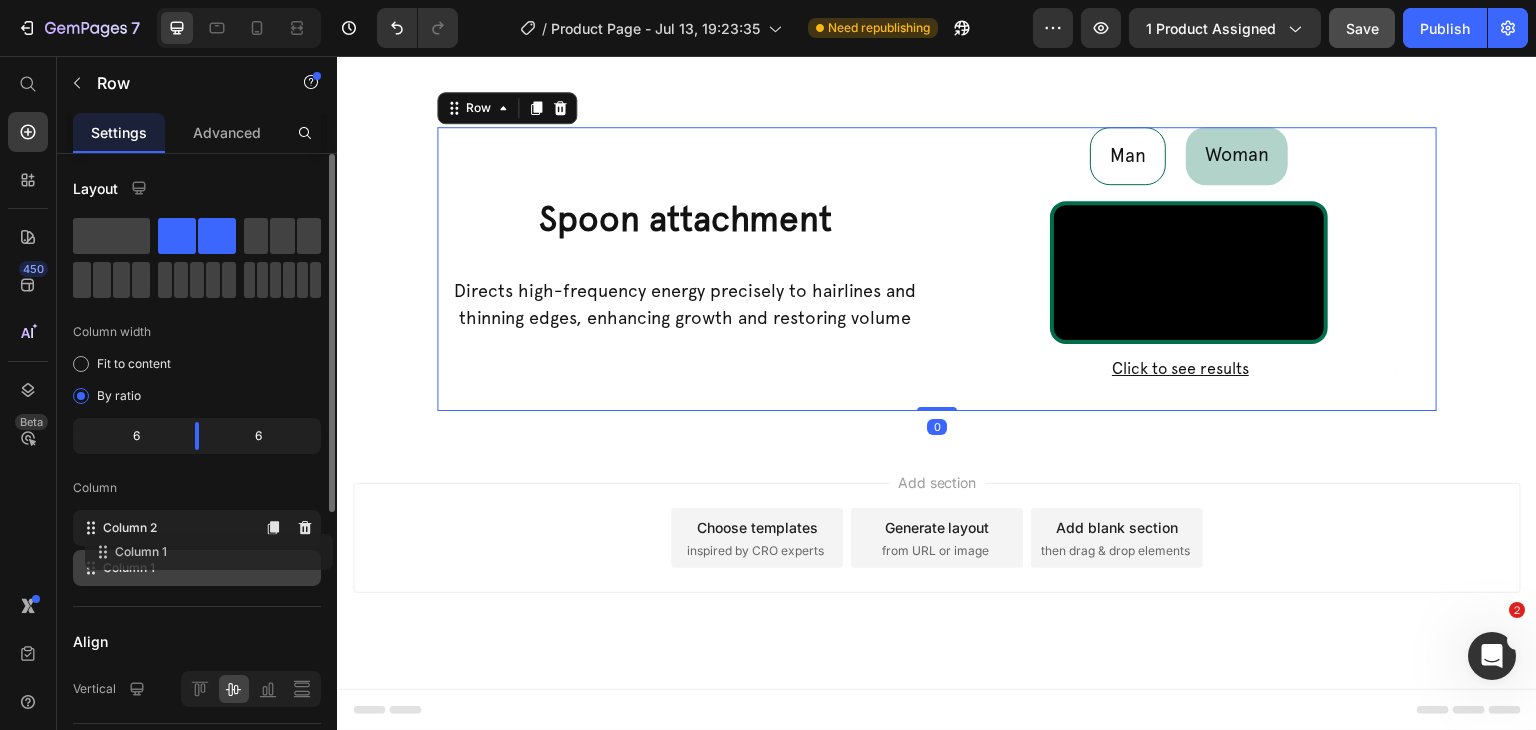 type 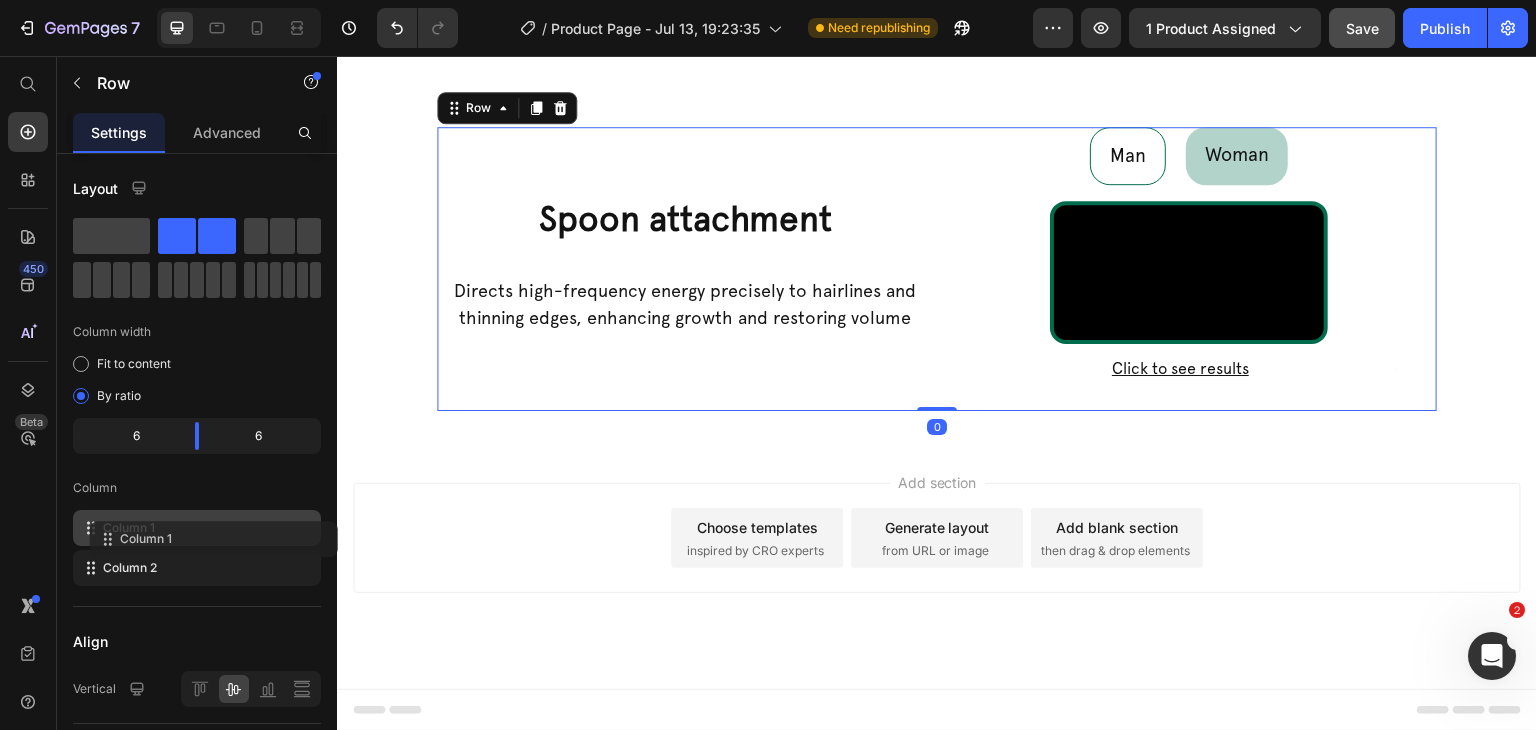 drag, startPoint x: 135, startPoint y: 557, endPoint x: 424, endPoint y: 233, distance: 434.1624 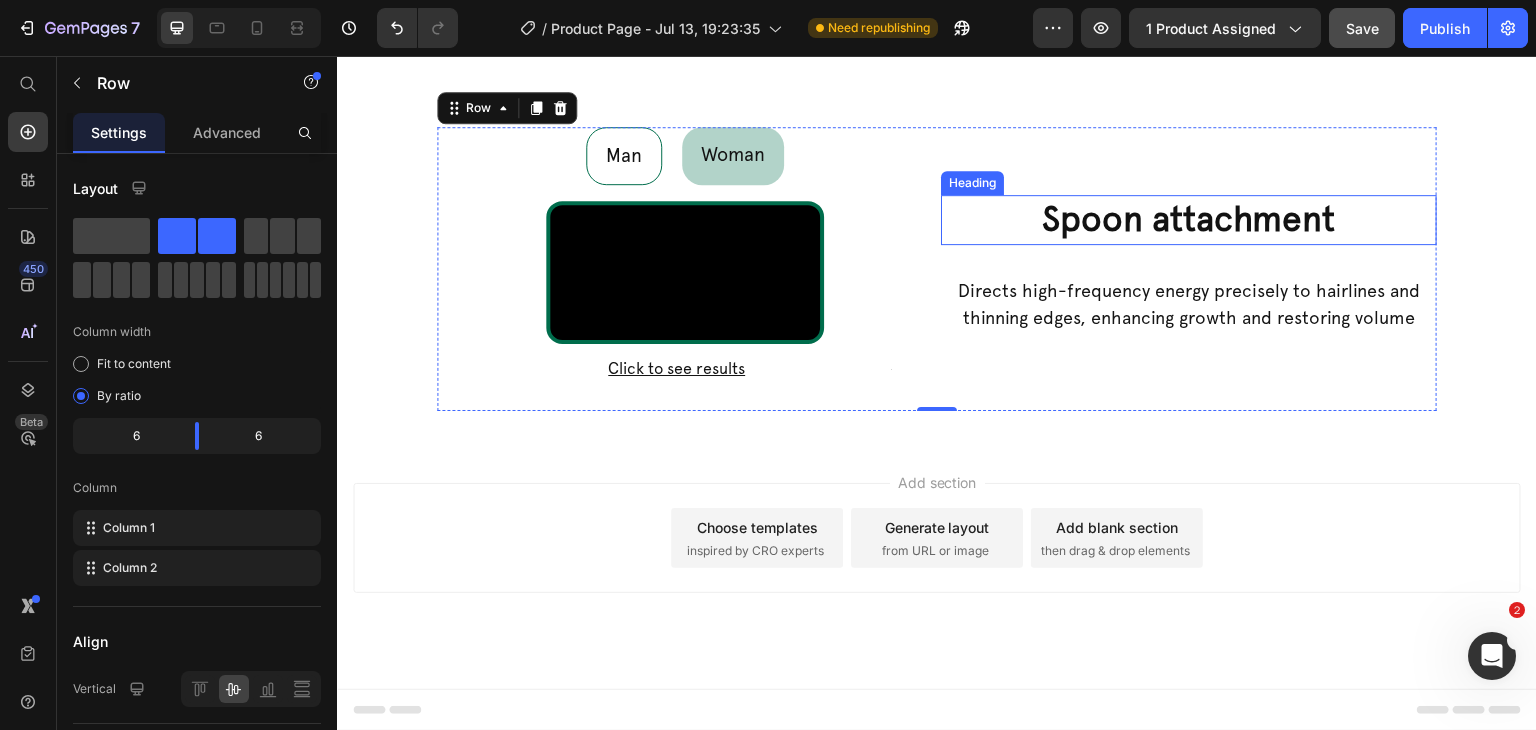 click on "Spoon attachment" at bounding box center [1189, 220] 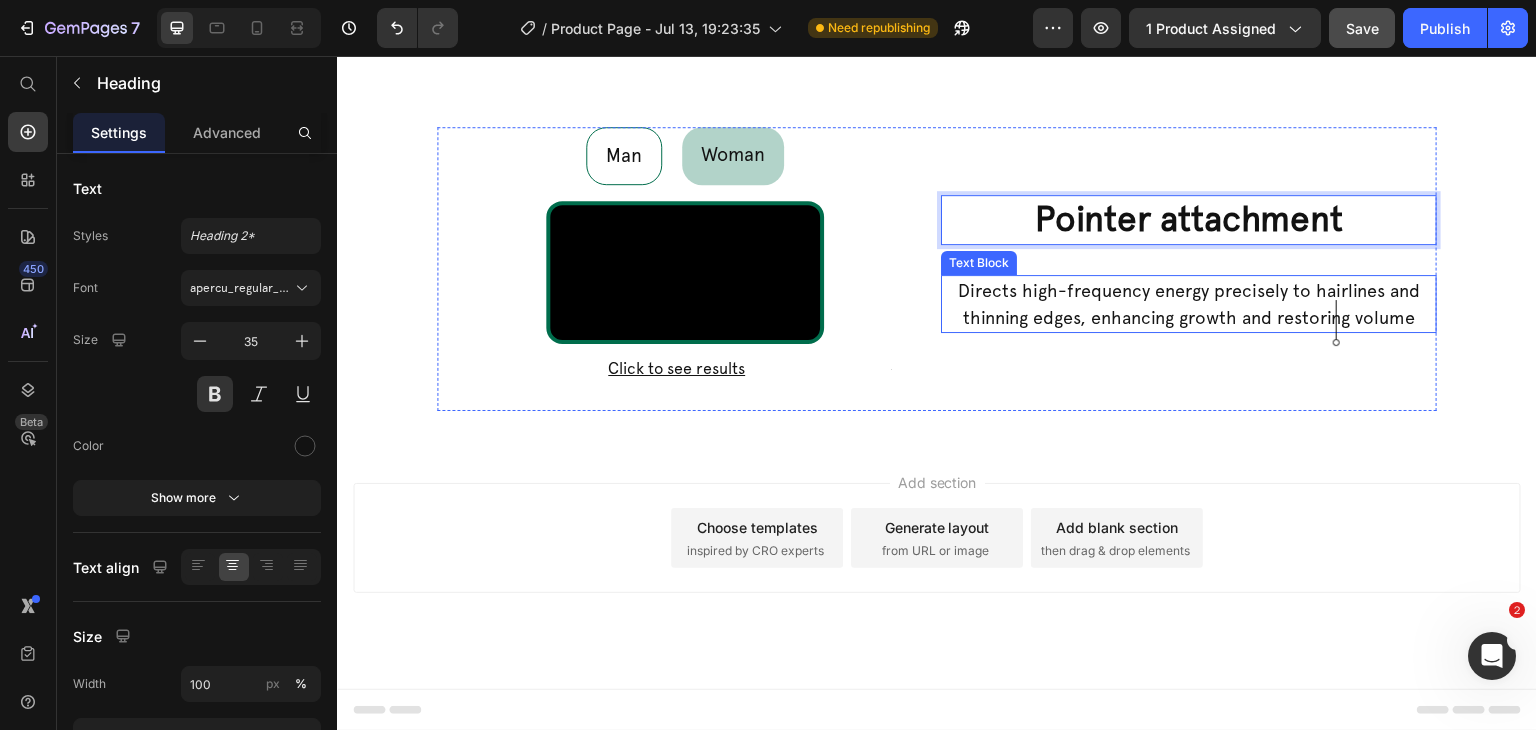 click on "Directs high-frequency energy precisely to hairlines and thinning edges, enhancing growth and restoring volume" at bounding box center [1189, 304] 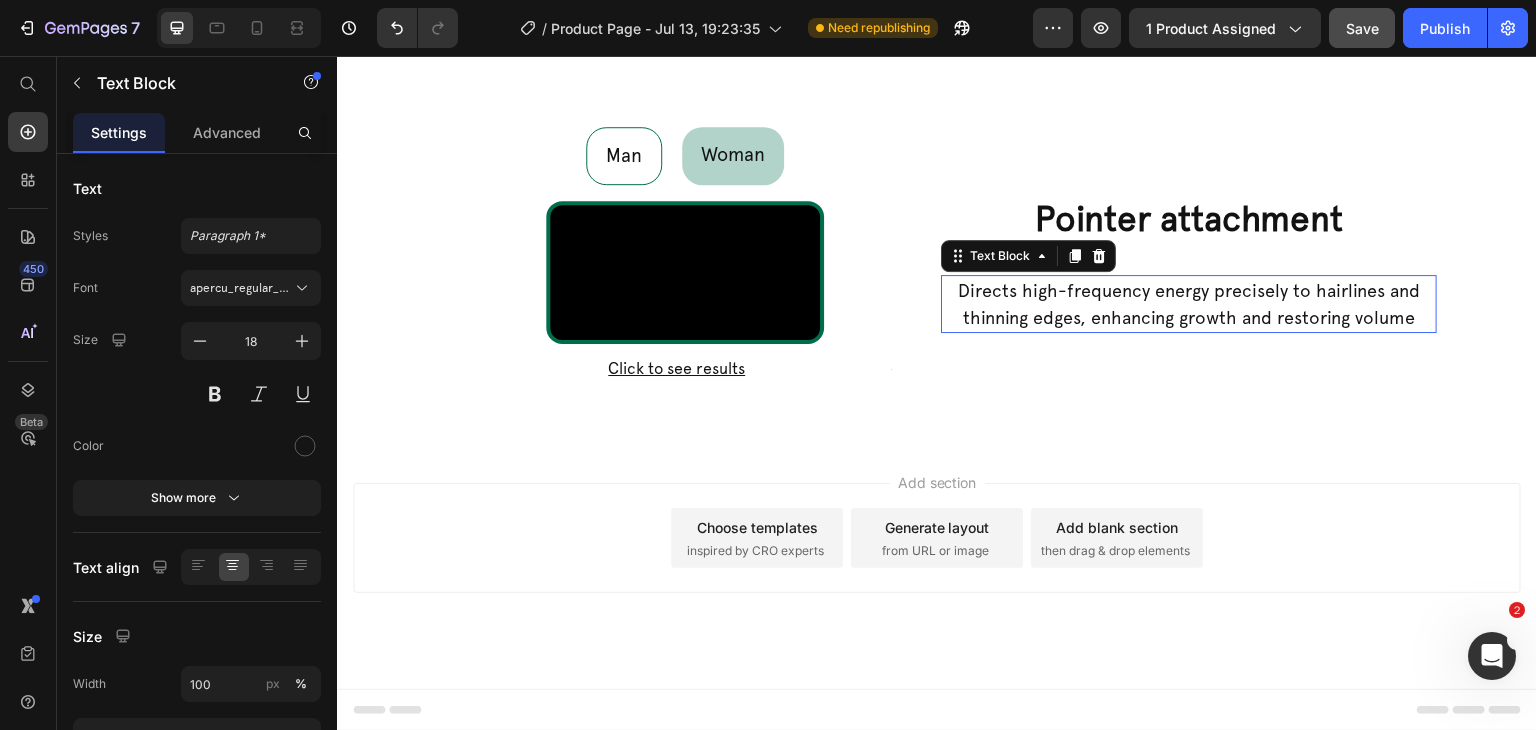 scroll, scrollTop: 2448, scrollLeft: 0, axis: vertical 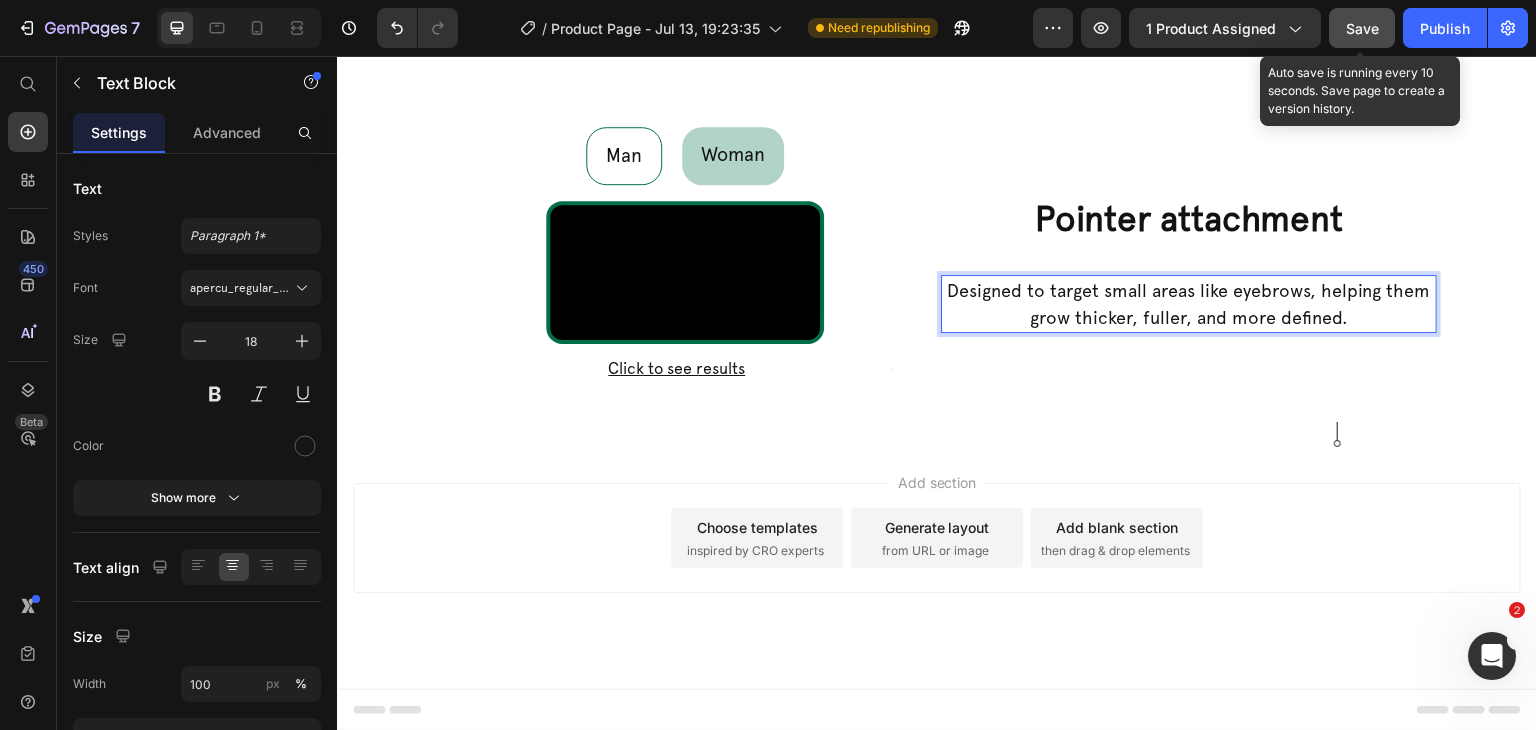 click on "Save" 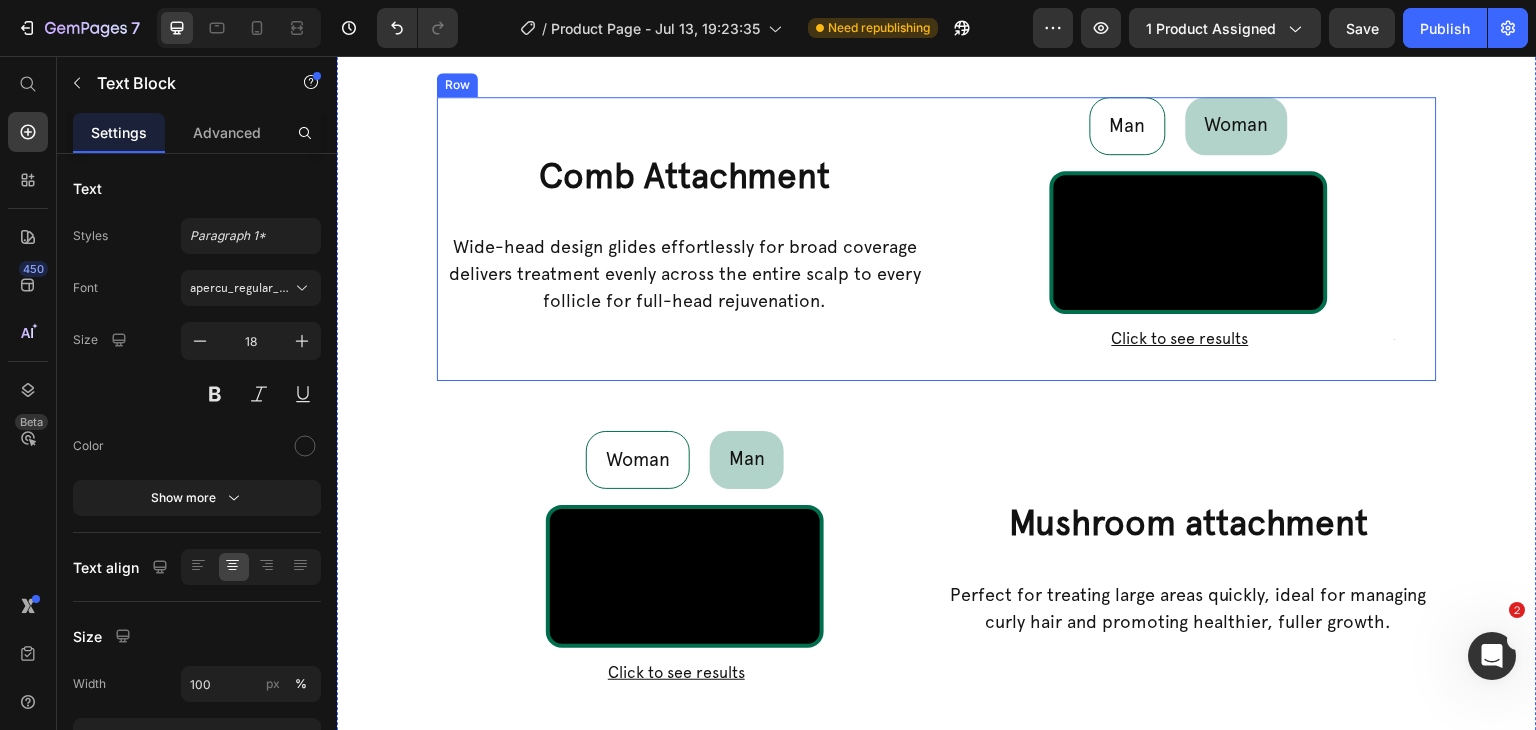 scroll, scrollTop: 1139, scrollLeft: 0, axis: vertical 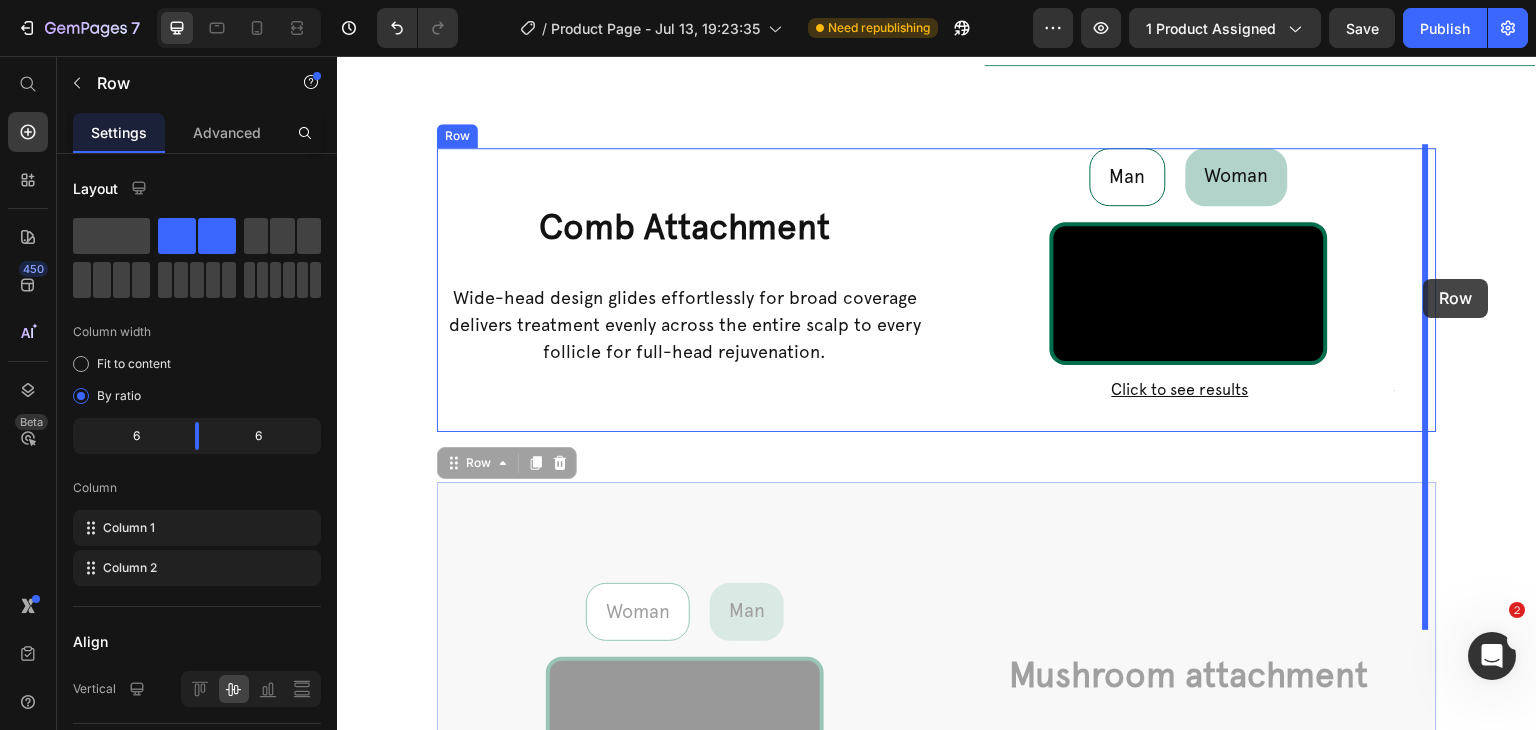 drag, startPoint x: 935, startPoint y: 419, endPoint x: 1424, endPoint y: 279, distance: 508.64624 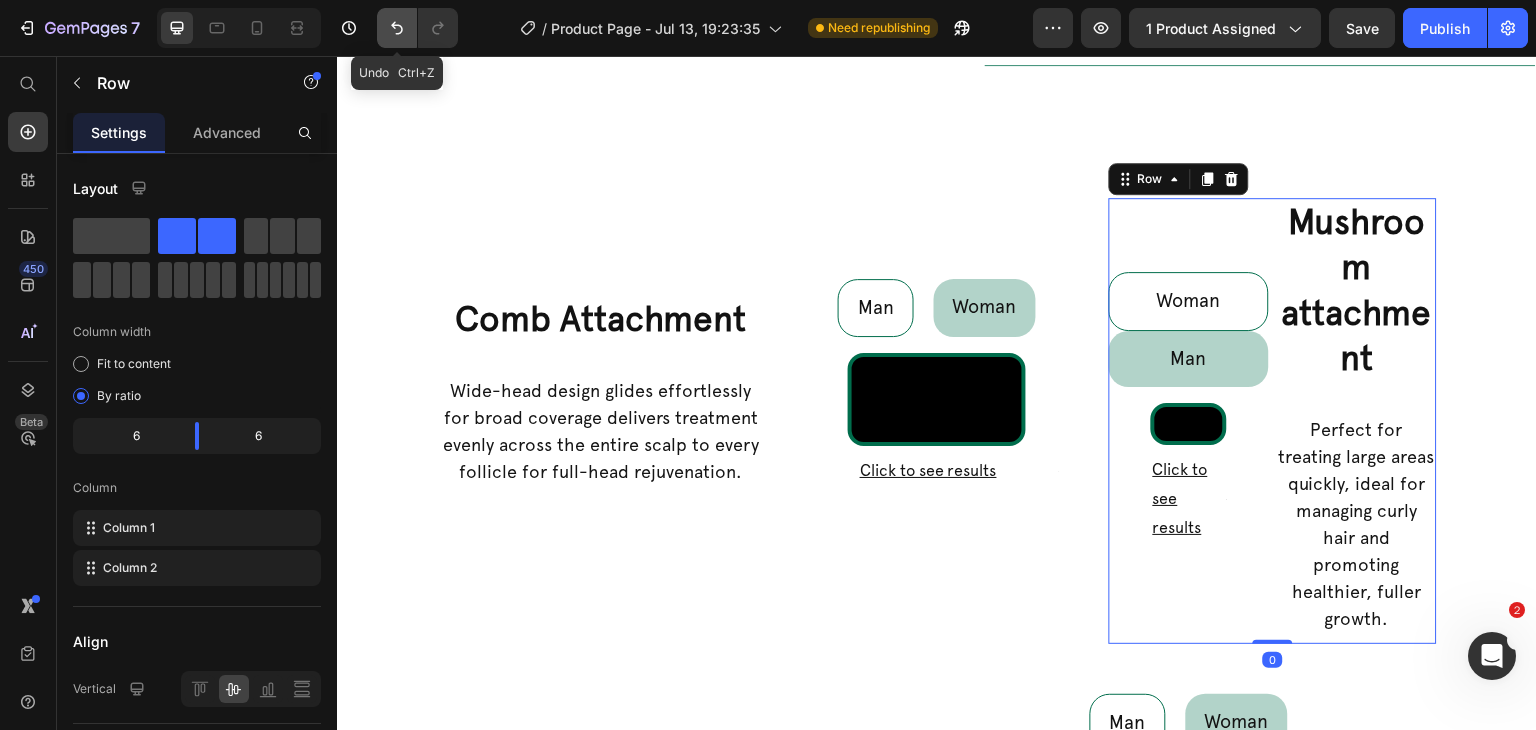 drag, startPoint x: 409, startPoint y: 38, endPoint x: 323, endPoint y: 45, distance: 86.28442 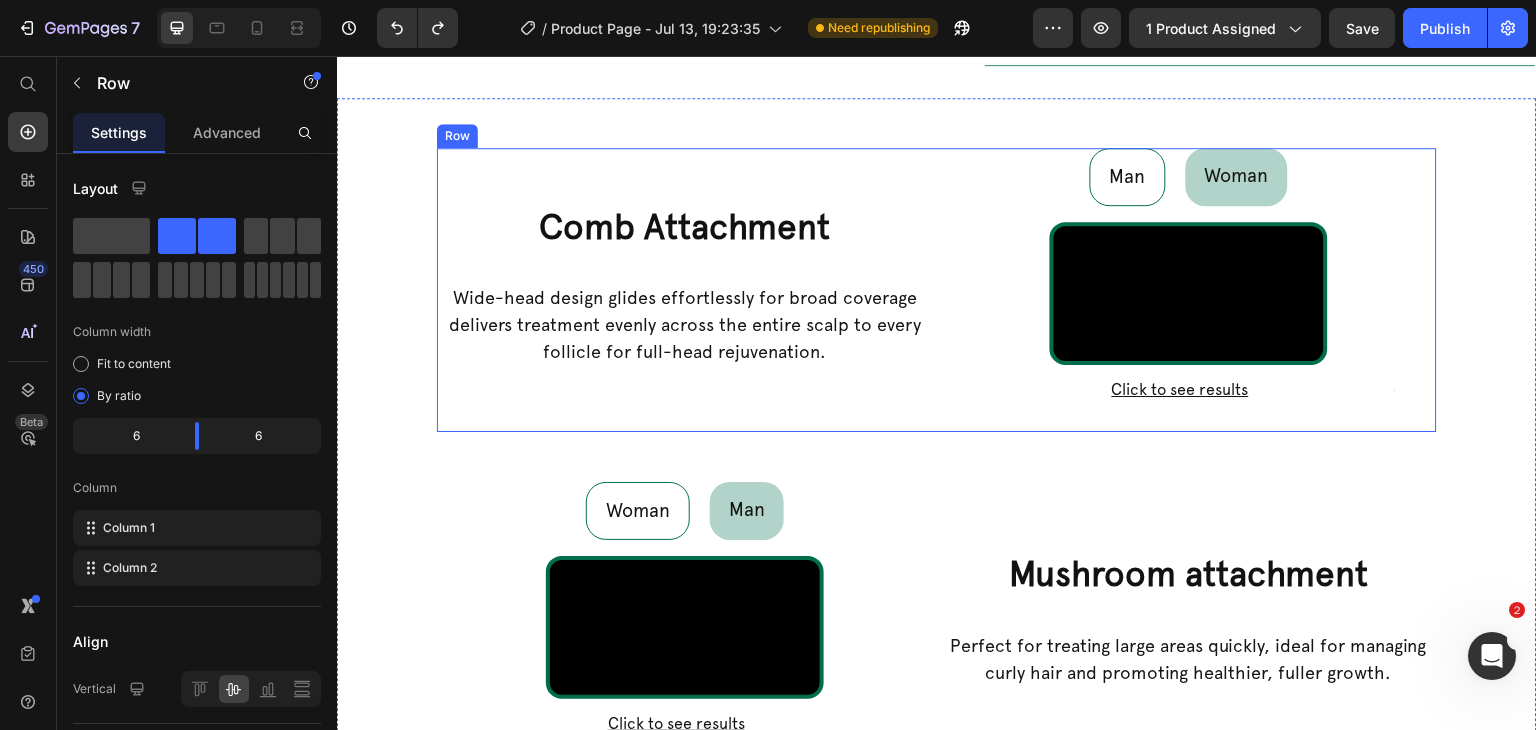 click on "Man Woman Video Row
Click to see results Accordion Row Video Row Row
Click to see results Accordion Tab Comb Attachment Heading Wide-head design glides effortlessly for broad coverage delivers treatment evenly across the entire scalp to every follicle for full-head rejuvenation. Text Block Row" at bounding box center (937, 290) 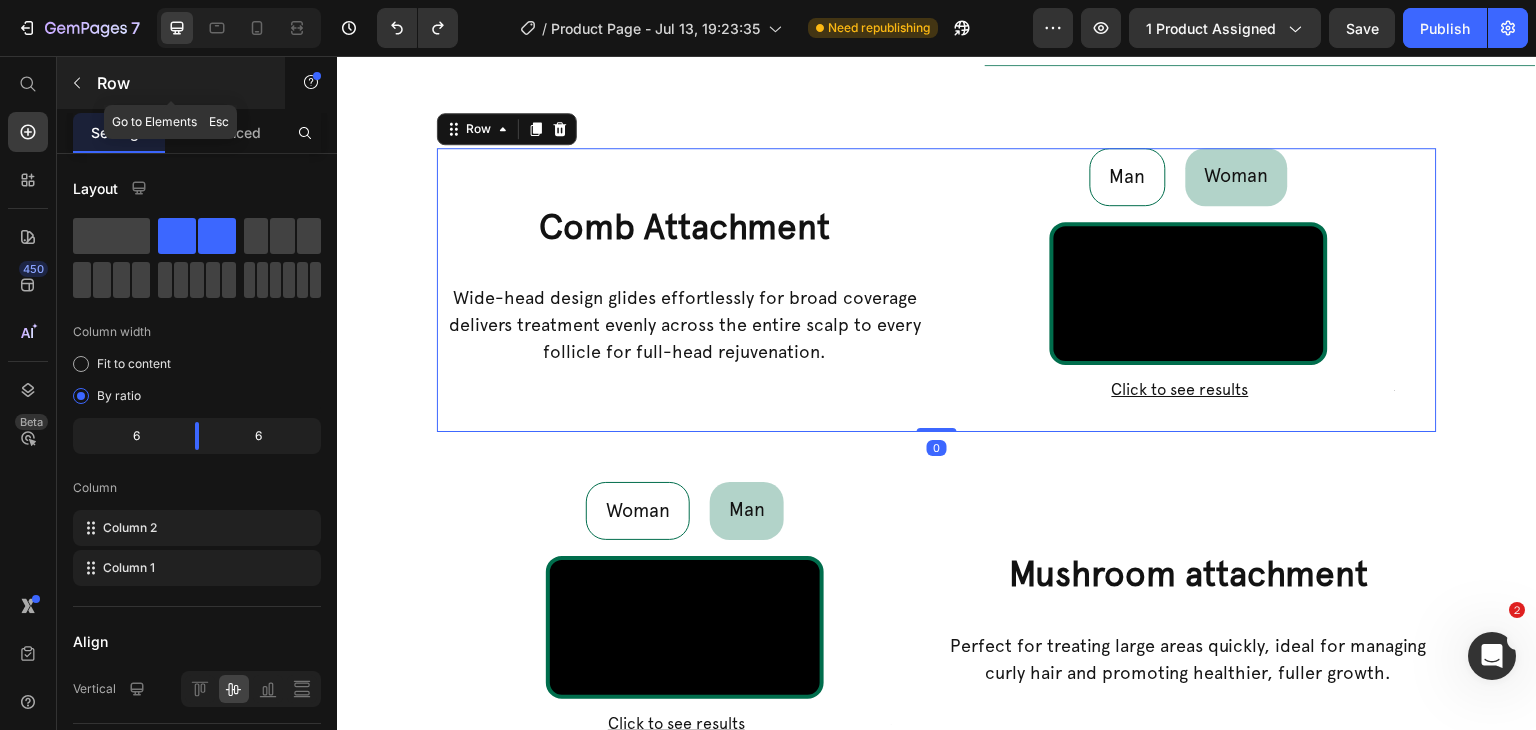 click at bounding box center [77, 83] 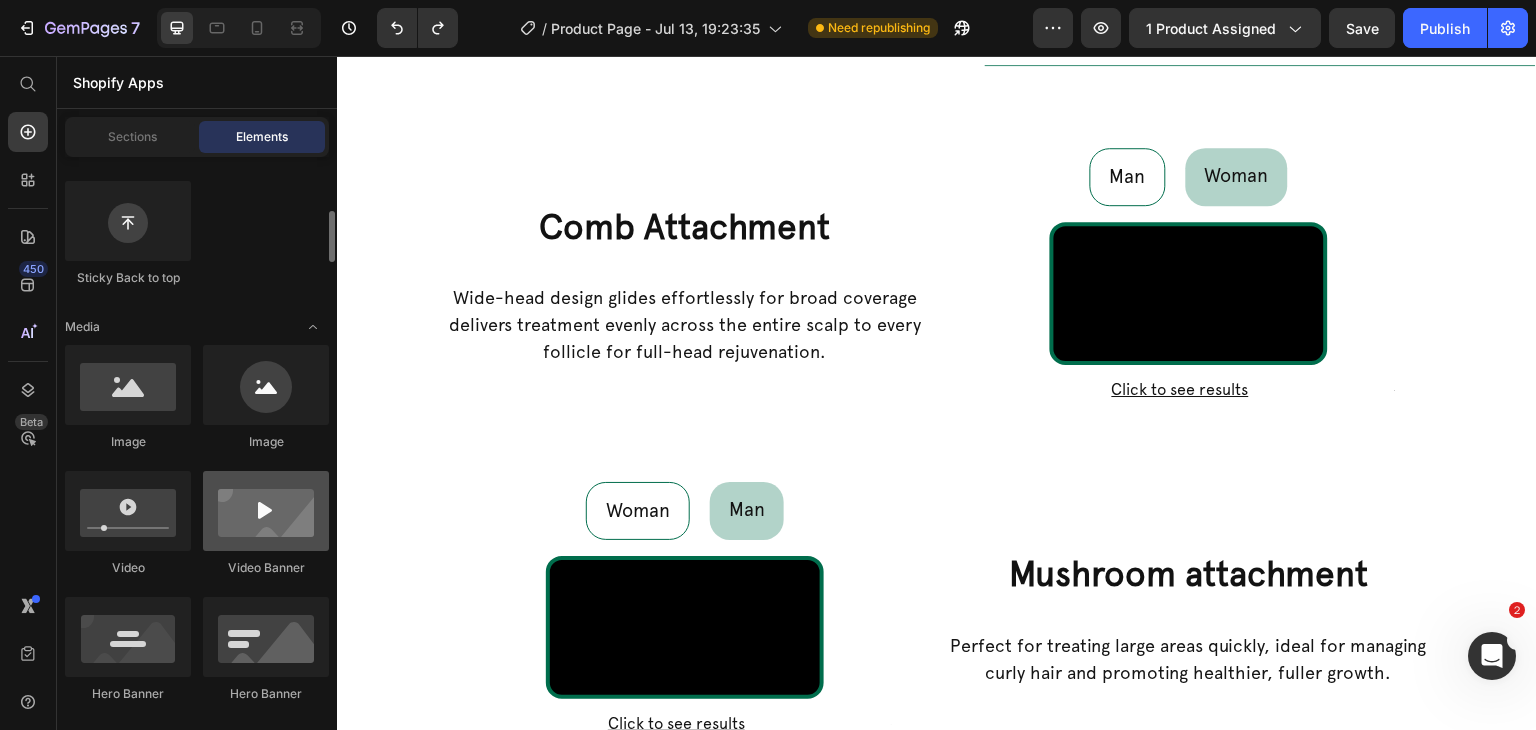 scroll, scrollTop: 0, scrollLeft: 0, axis: both 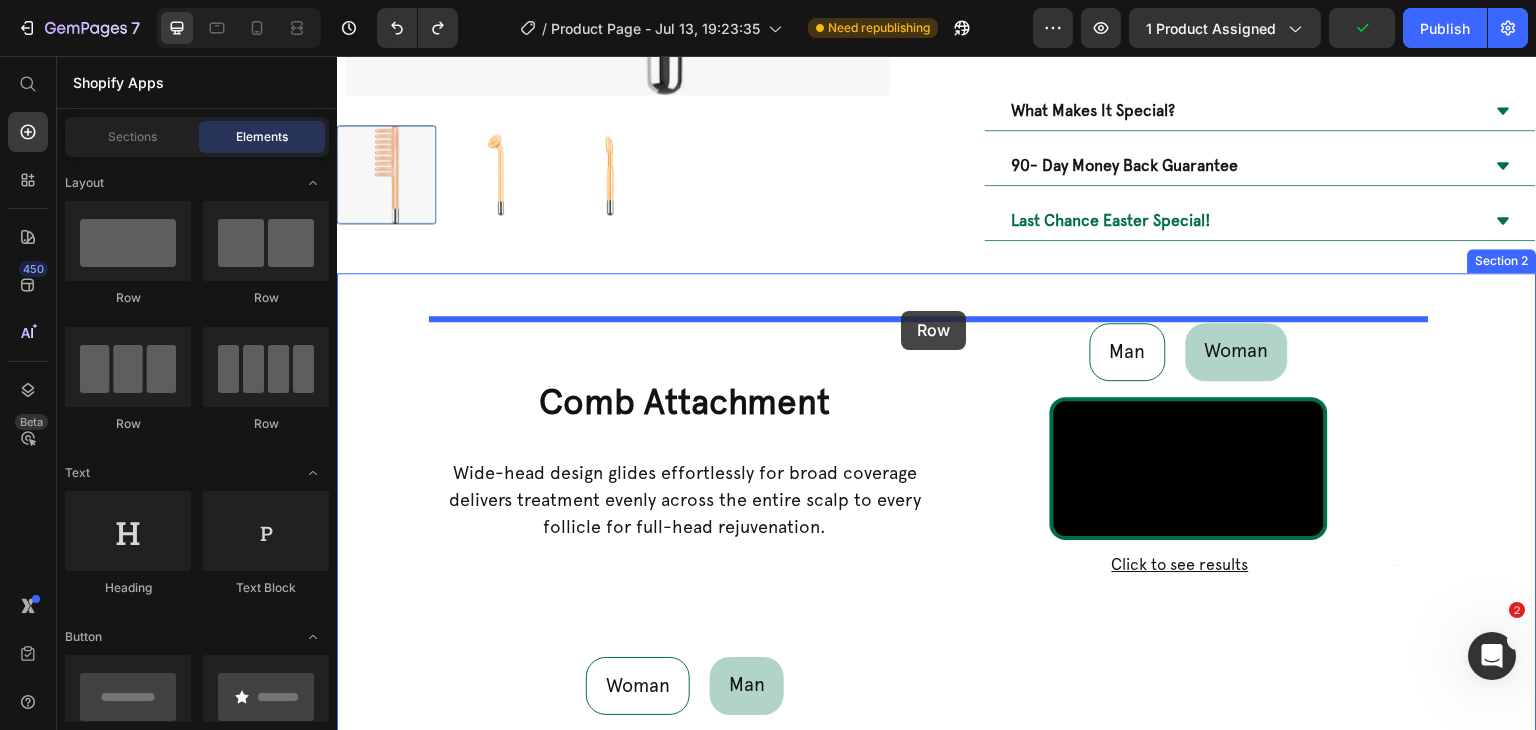 drag, startPoint x: 604, startPoint y: 317, endPoint x: 901, endPoint y: 311, distance: 297.0606 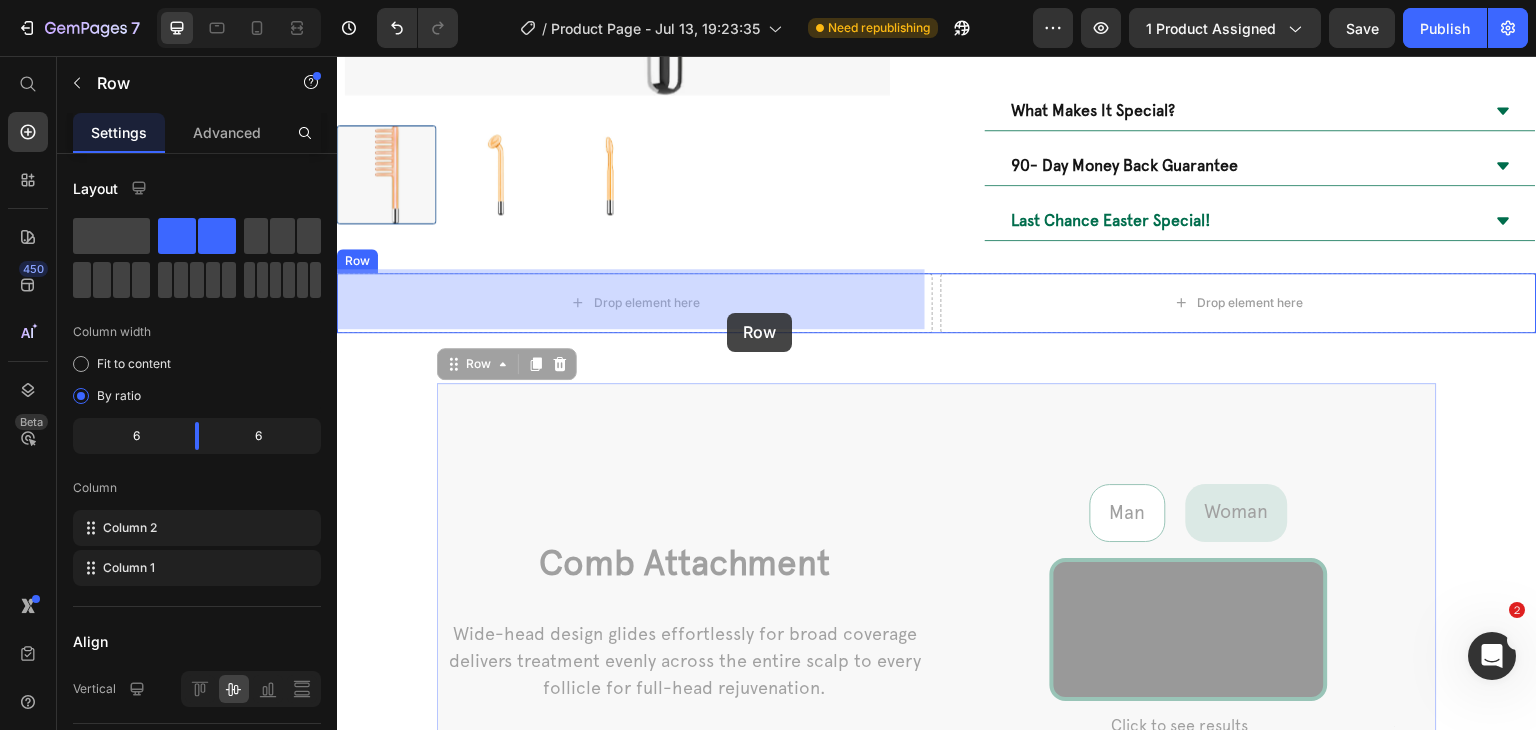 drag, startPoint x: 931, startPoint y: 398, endPoint x: 727, endPoint y: 313, distance: 221 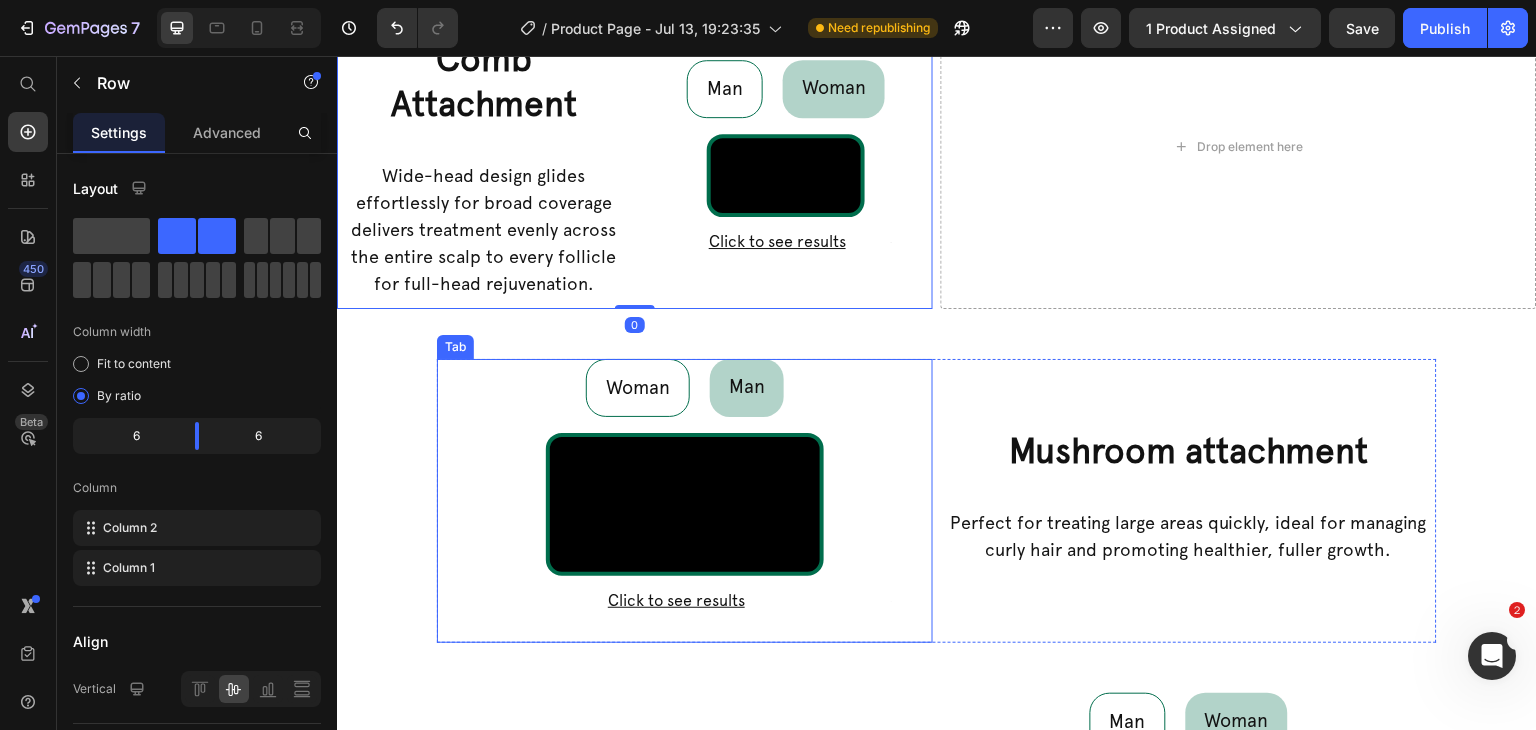 scroll, scrollTop: 964, scrollLeft: 0, axis: vertical 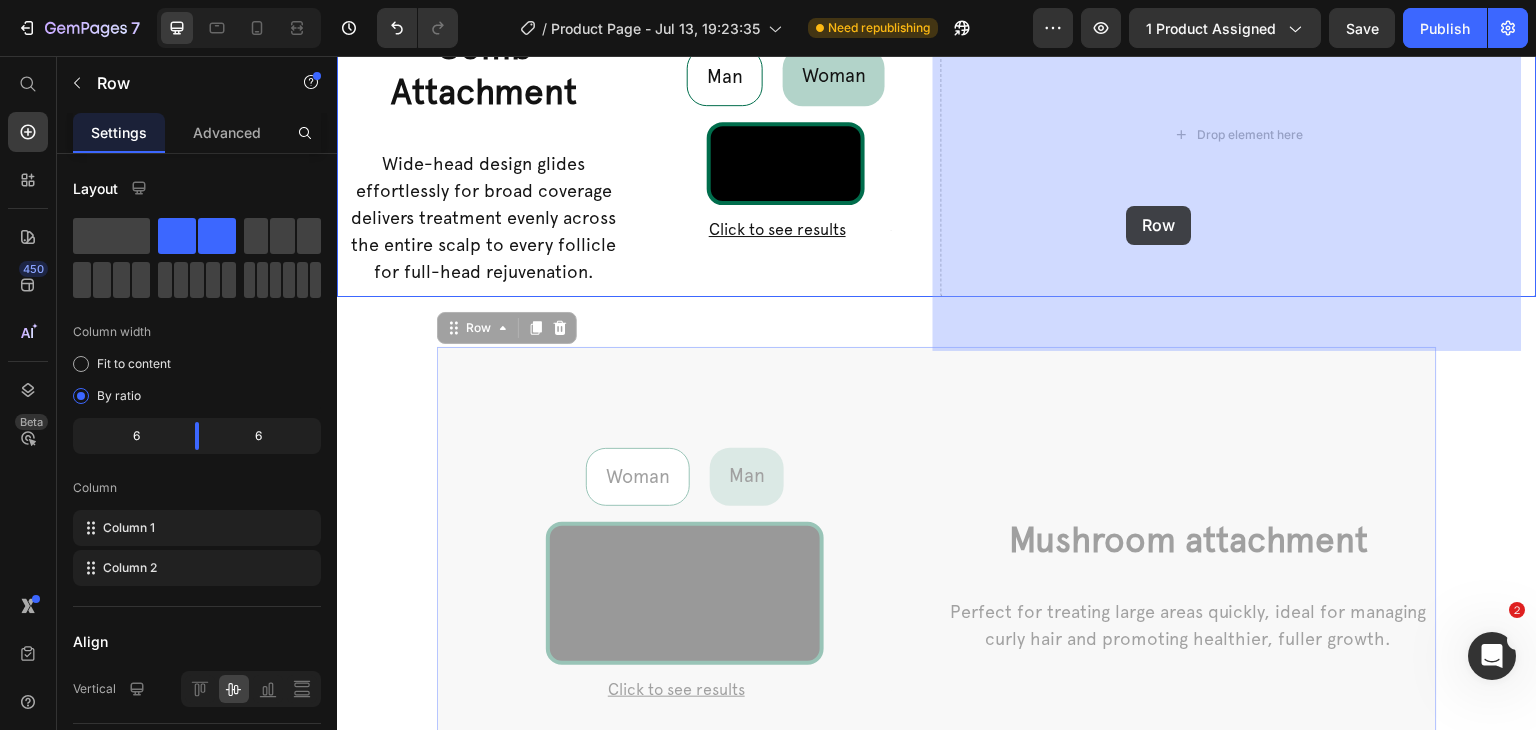 drag, startPoint x: 1075, startPoint y: 289, endPoint x: 1127, endPoint y: 206, distance: 97.94386 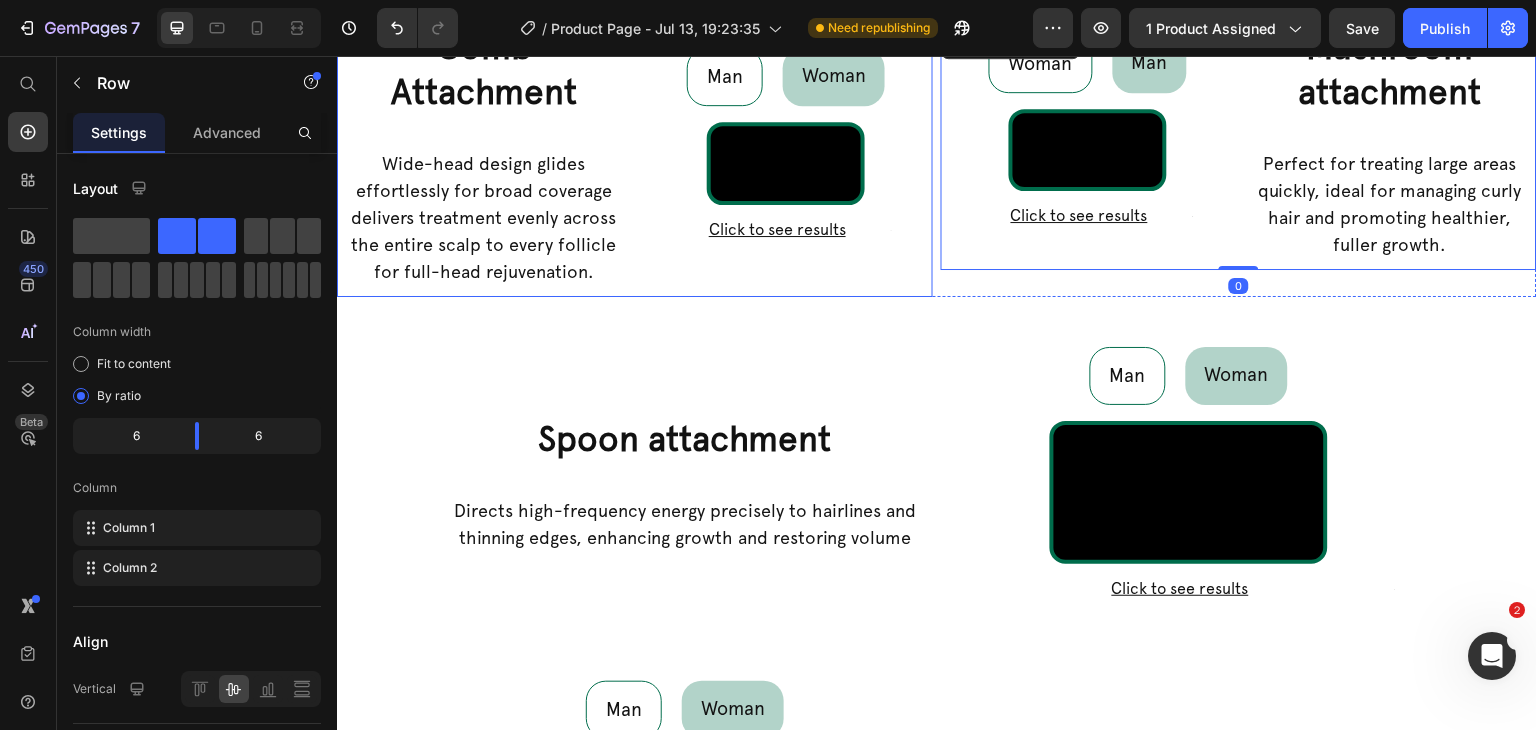 click on "Man Woman Video Row
Click to see results Accordion Row Video Row Row
Click to see results Accordion Tab Comb Attachment Heading Wide-head design glides effortlessly for broad coverage delivers treatment evenly across the entire scalp to every follicle for full-head rejuvenation. Text Block Row" at bounding box center [635, 160] 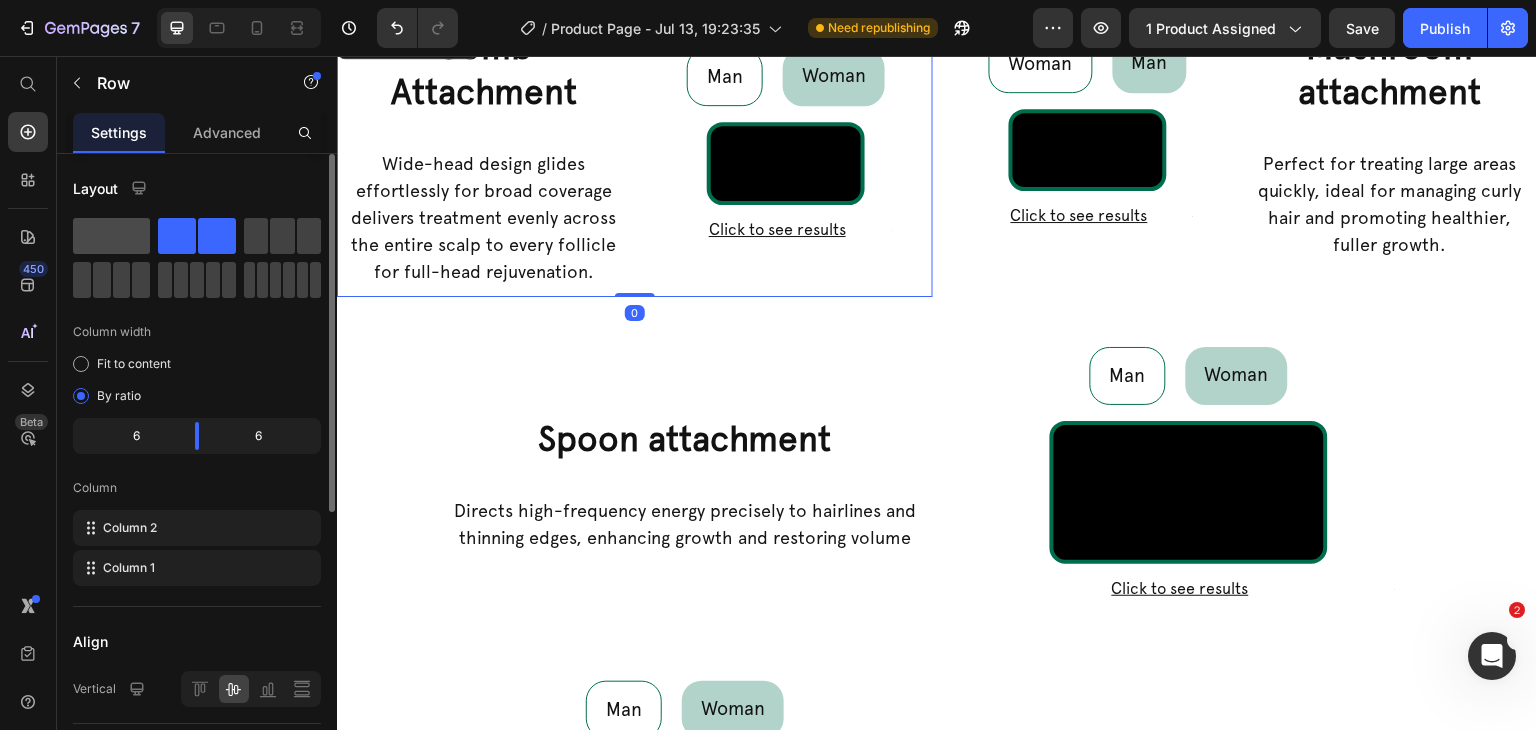 click 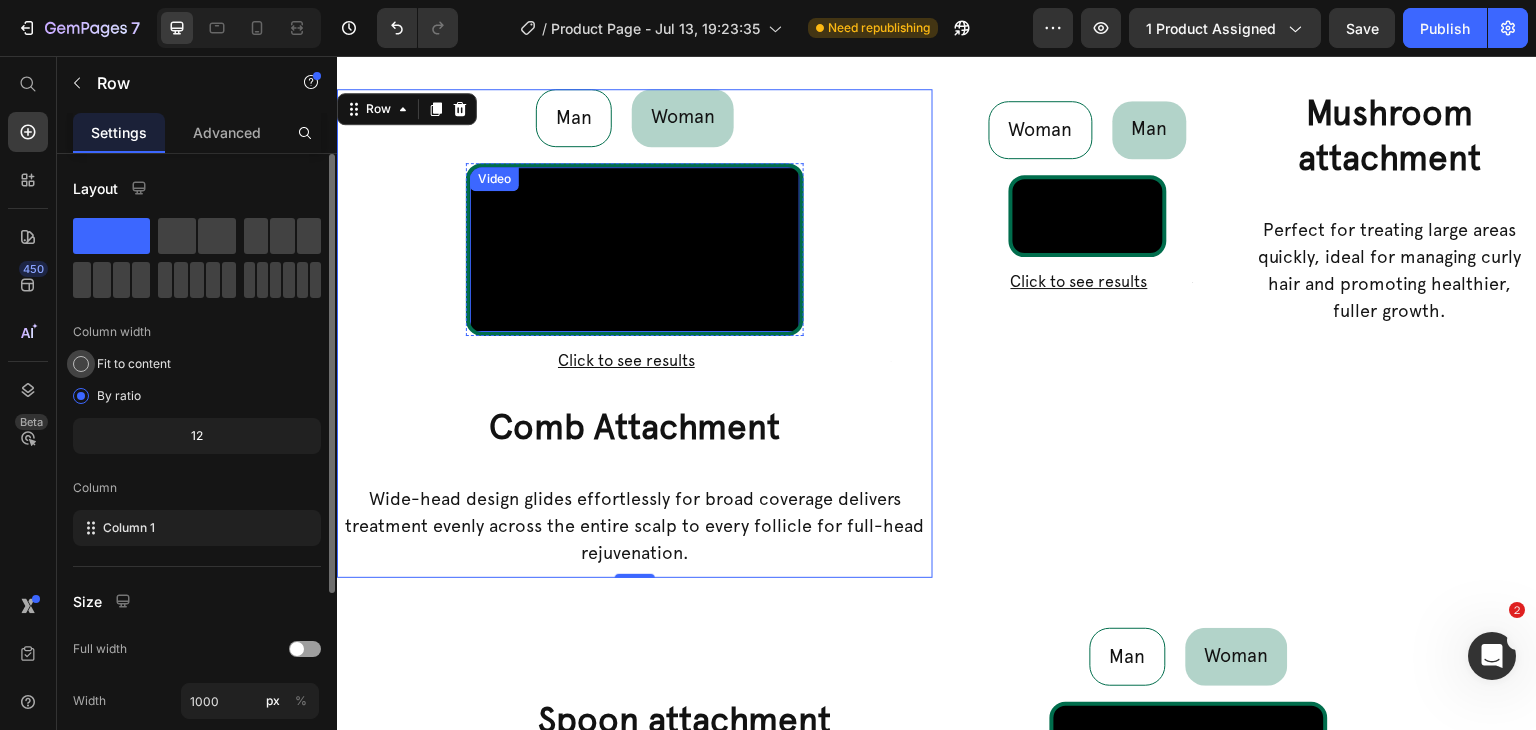 scroll, scrollTop: 864, scrollLeft: 0, axis: vertical 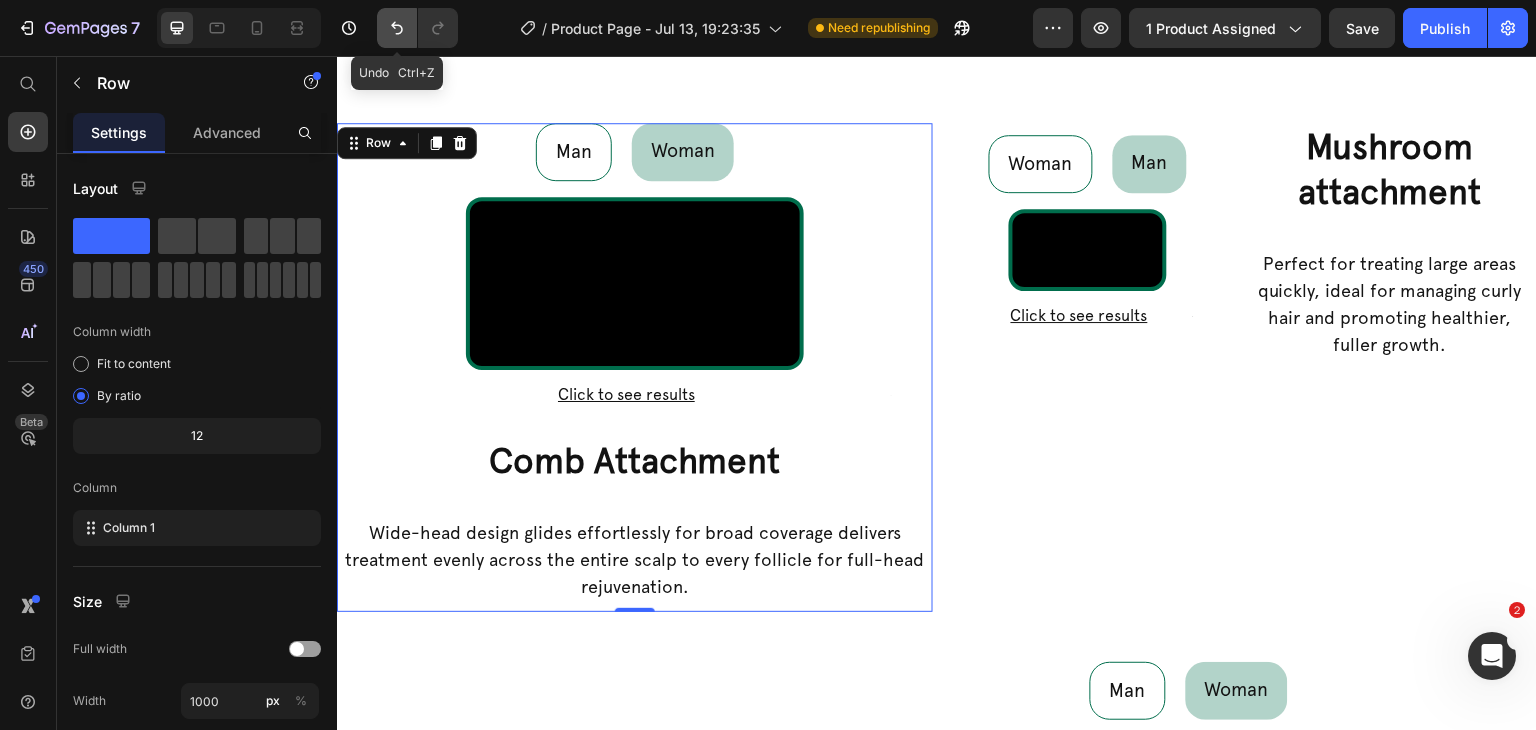 click 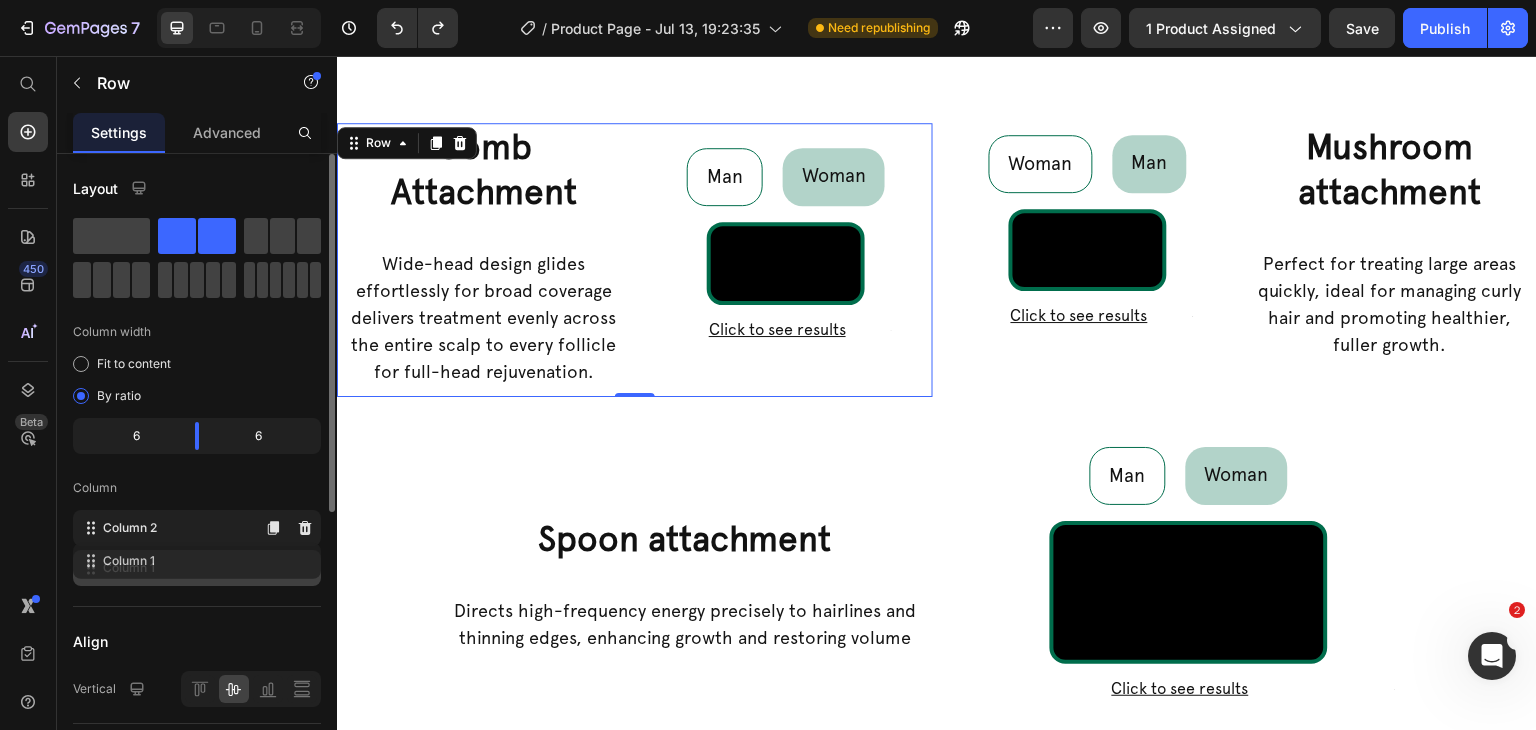 type 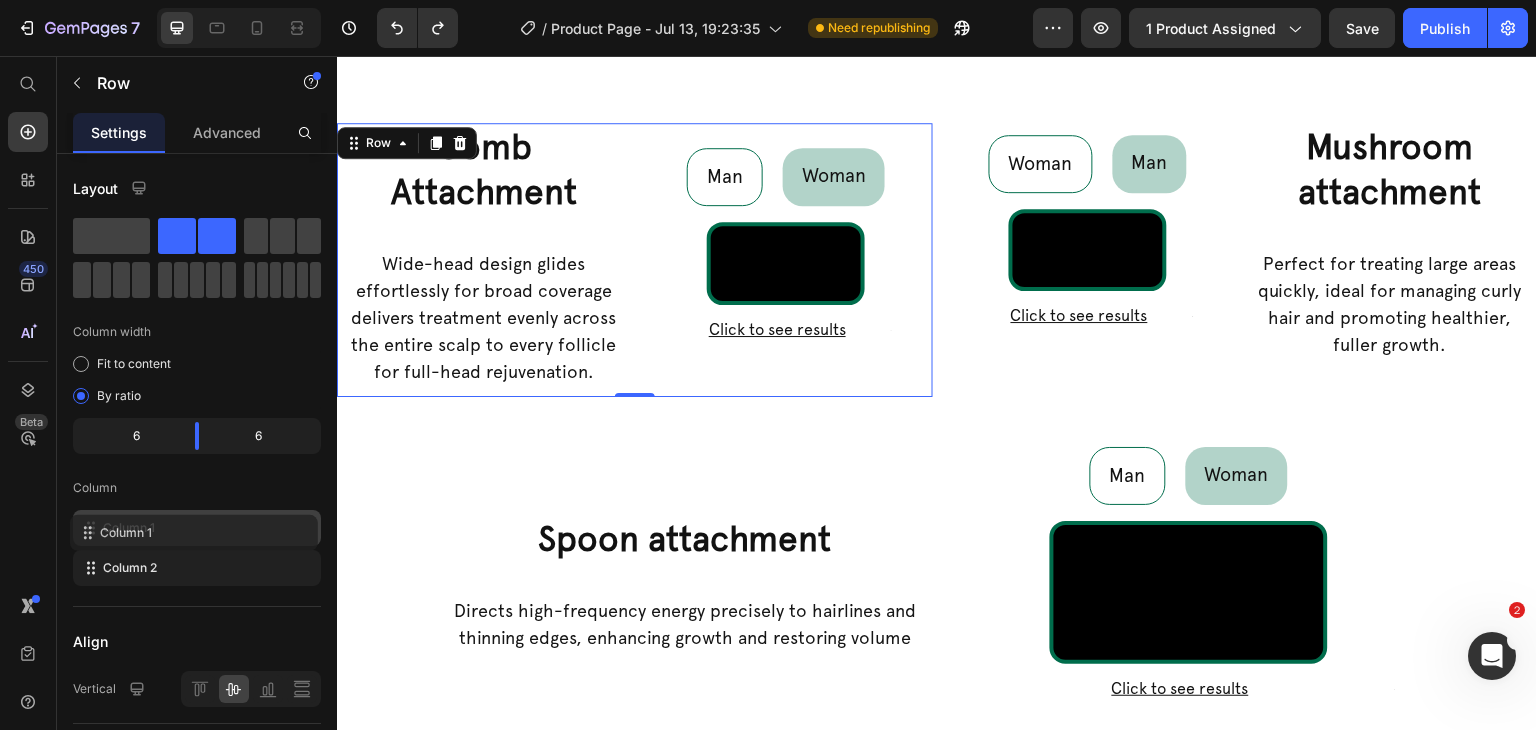 drag, startPoint x: 184, startPoint y: 567, endPoint x: 181, endPoint y: 528, distance: 39.115215 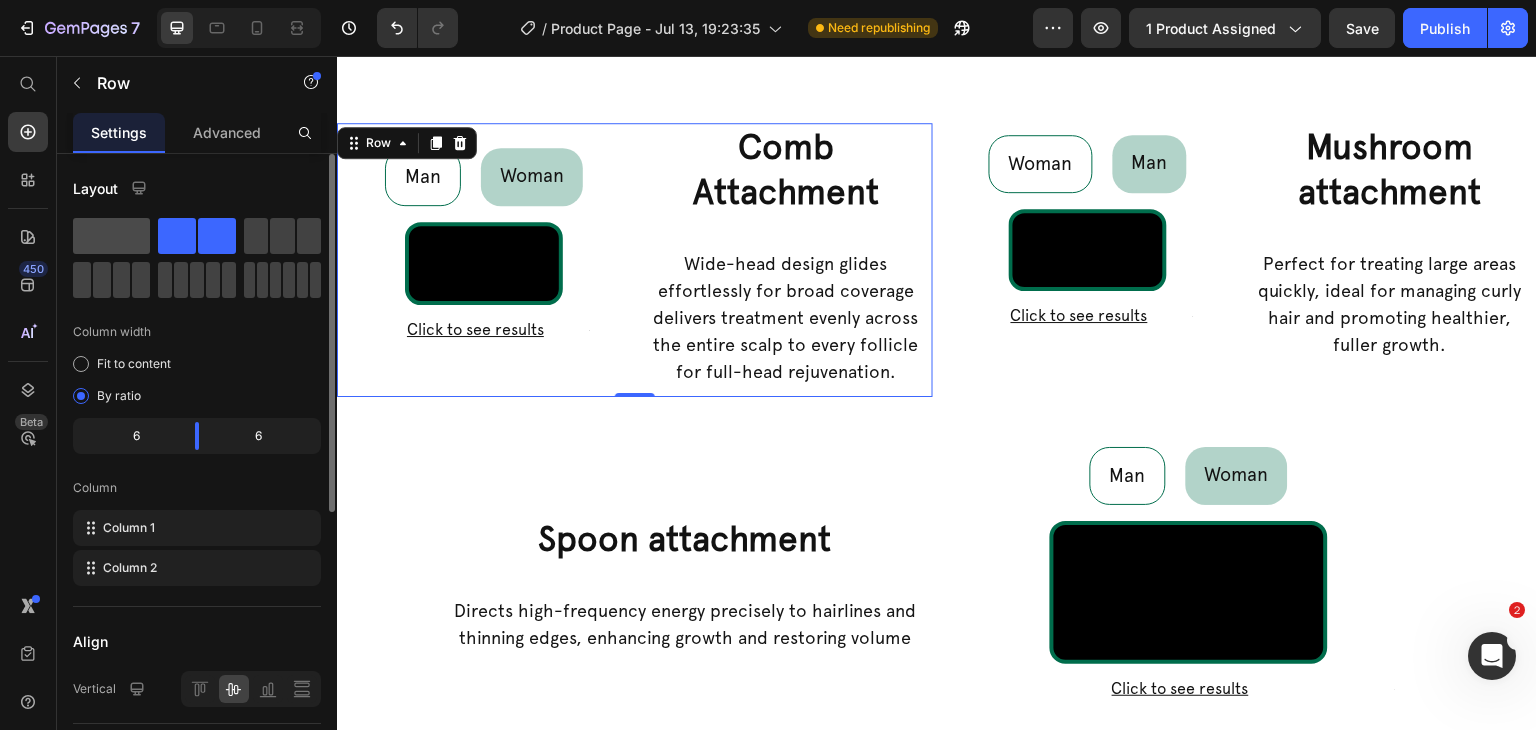 click 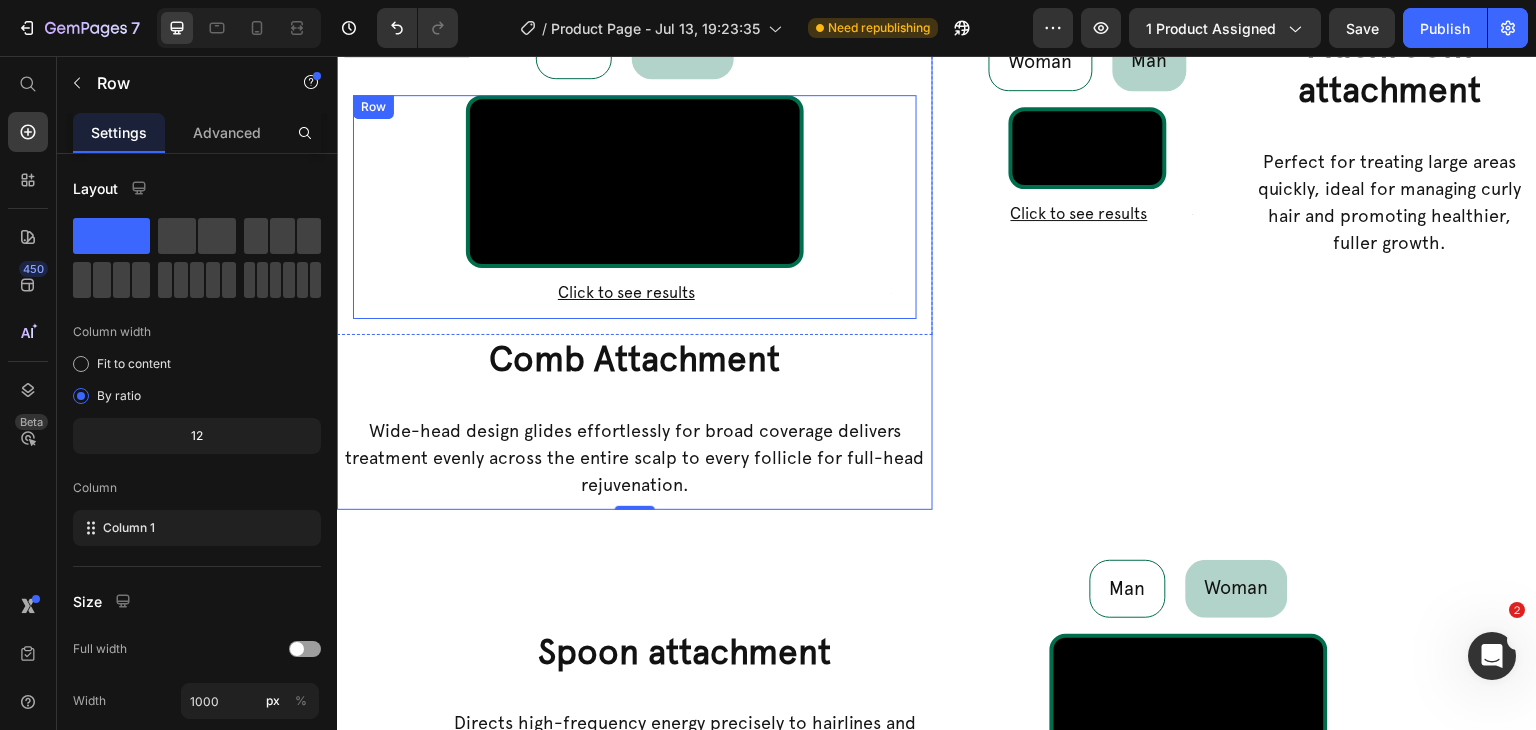 scroll, scrollTop: 864, scrollLeft: 0, axis: vertical 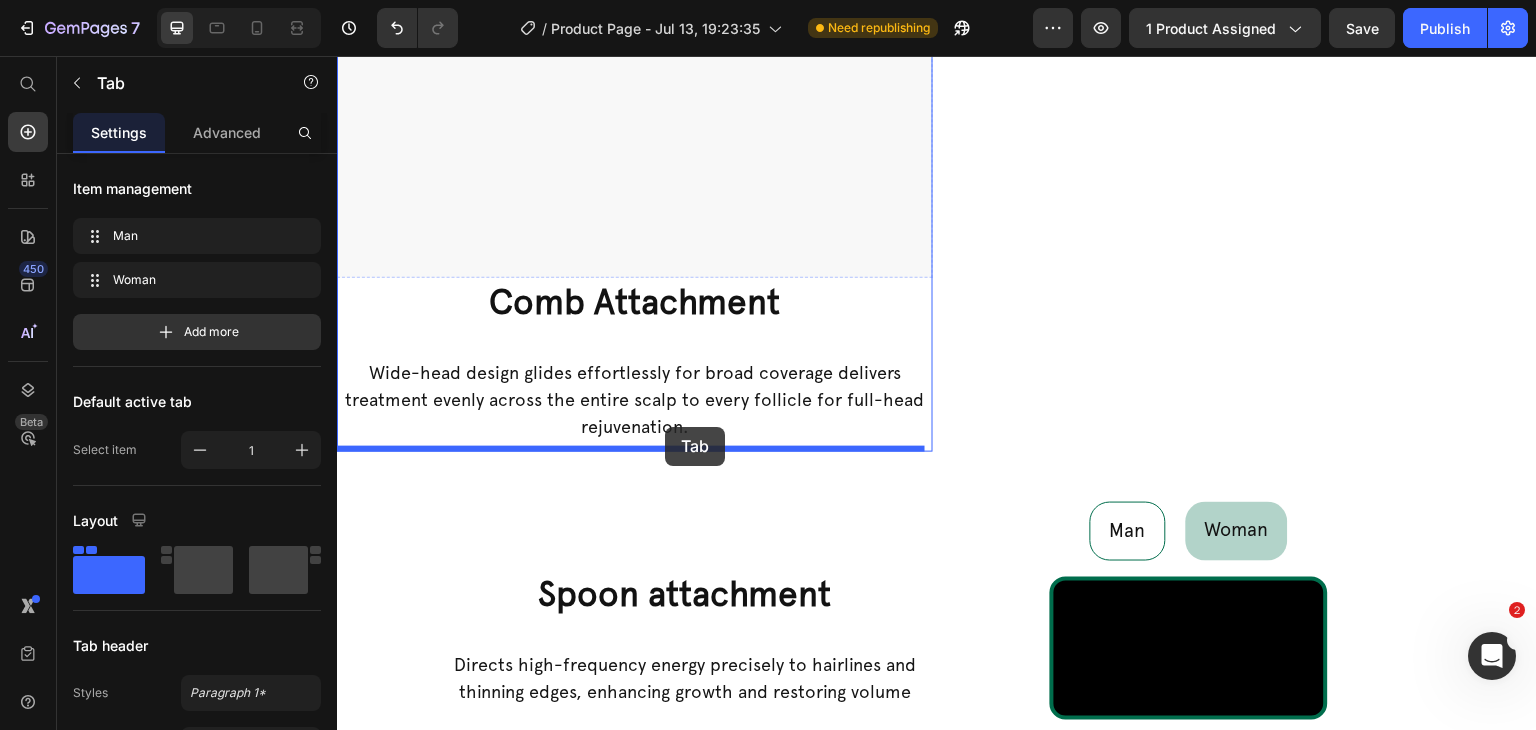 drag, startPoint x: 844, startPoint y: 185, endPoint x: 665, endPoint y: 427, distance: 301.00665 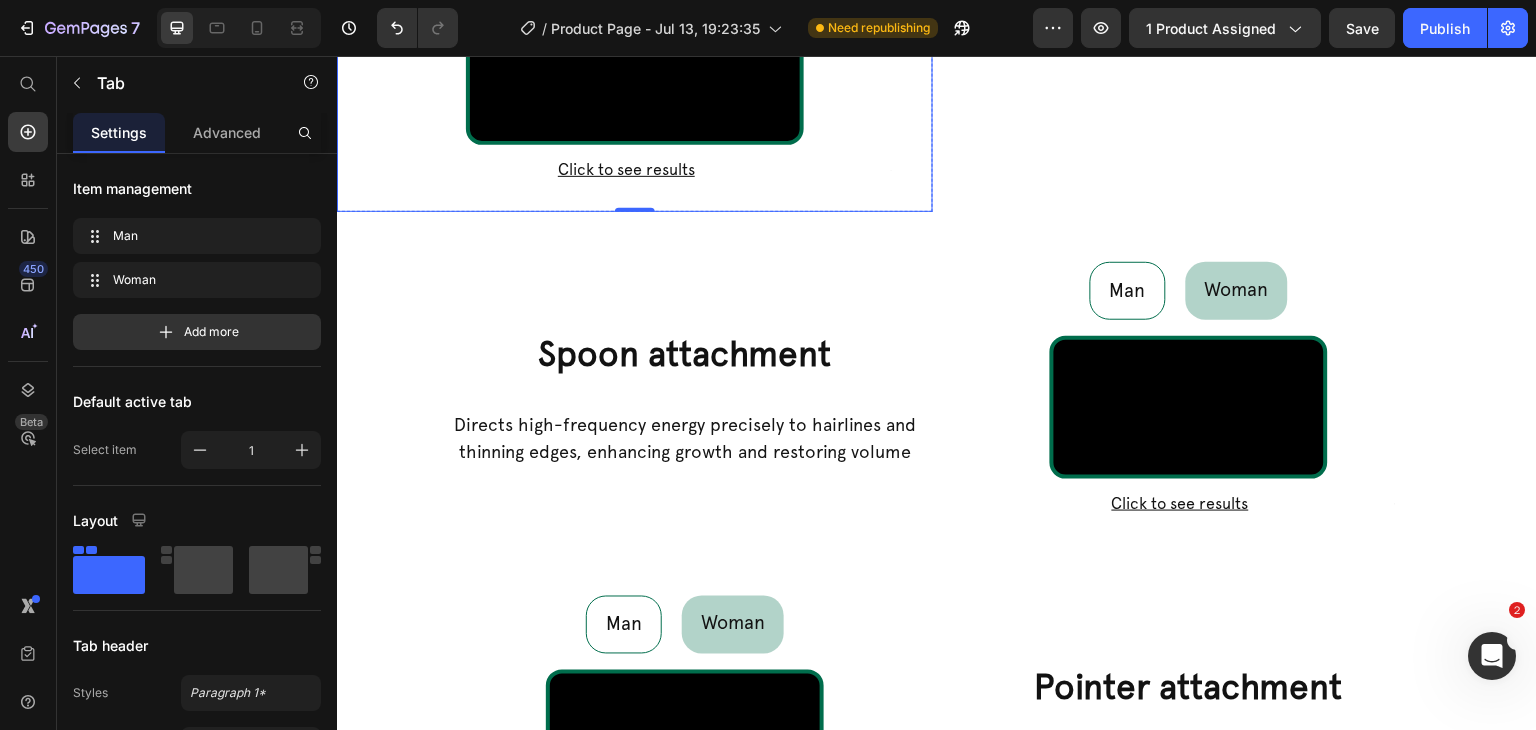 scroll, scrollTop: 709, scrollLeft: 0, axis: vertical 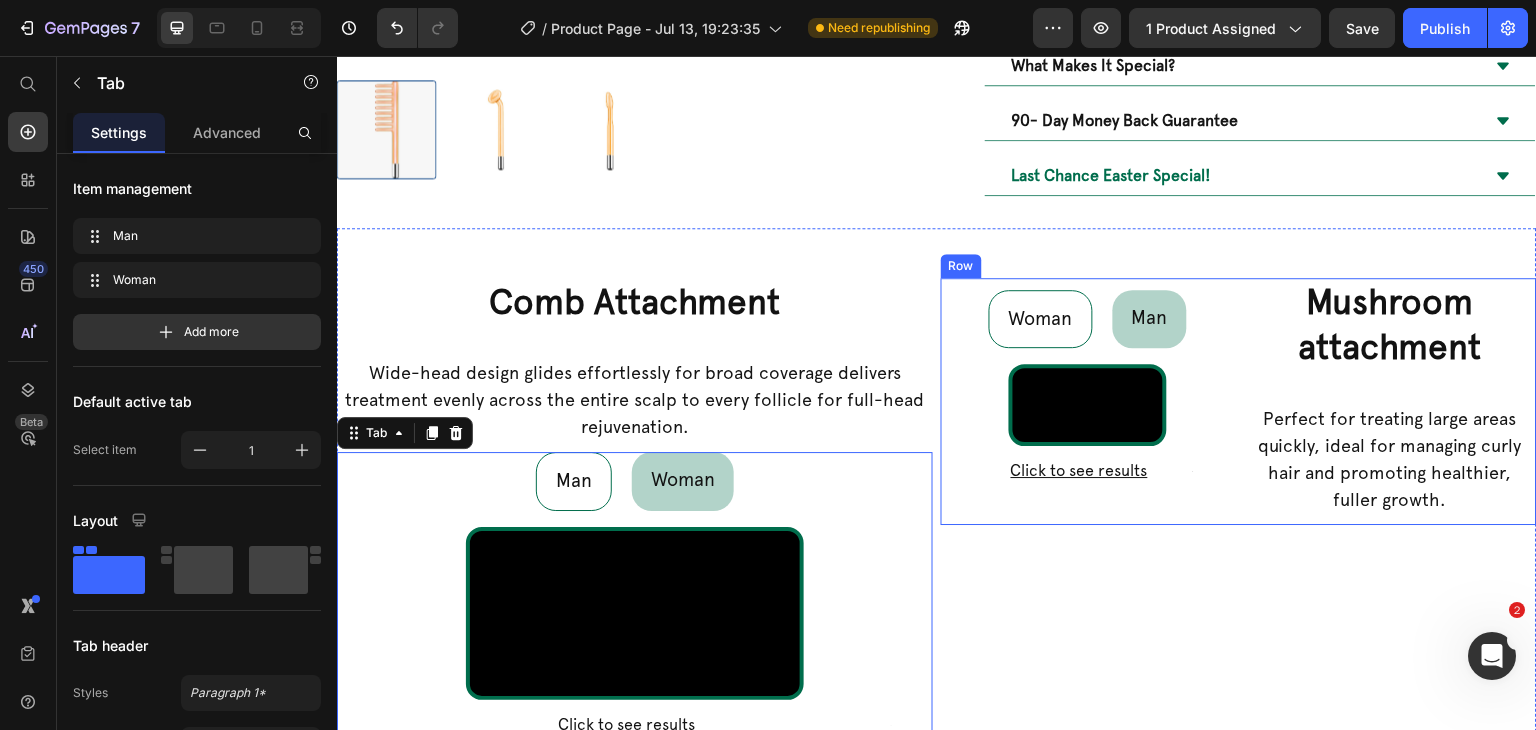 click on "Mushroom attachment" at bounding box center [1390, 325] 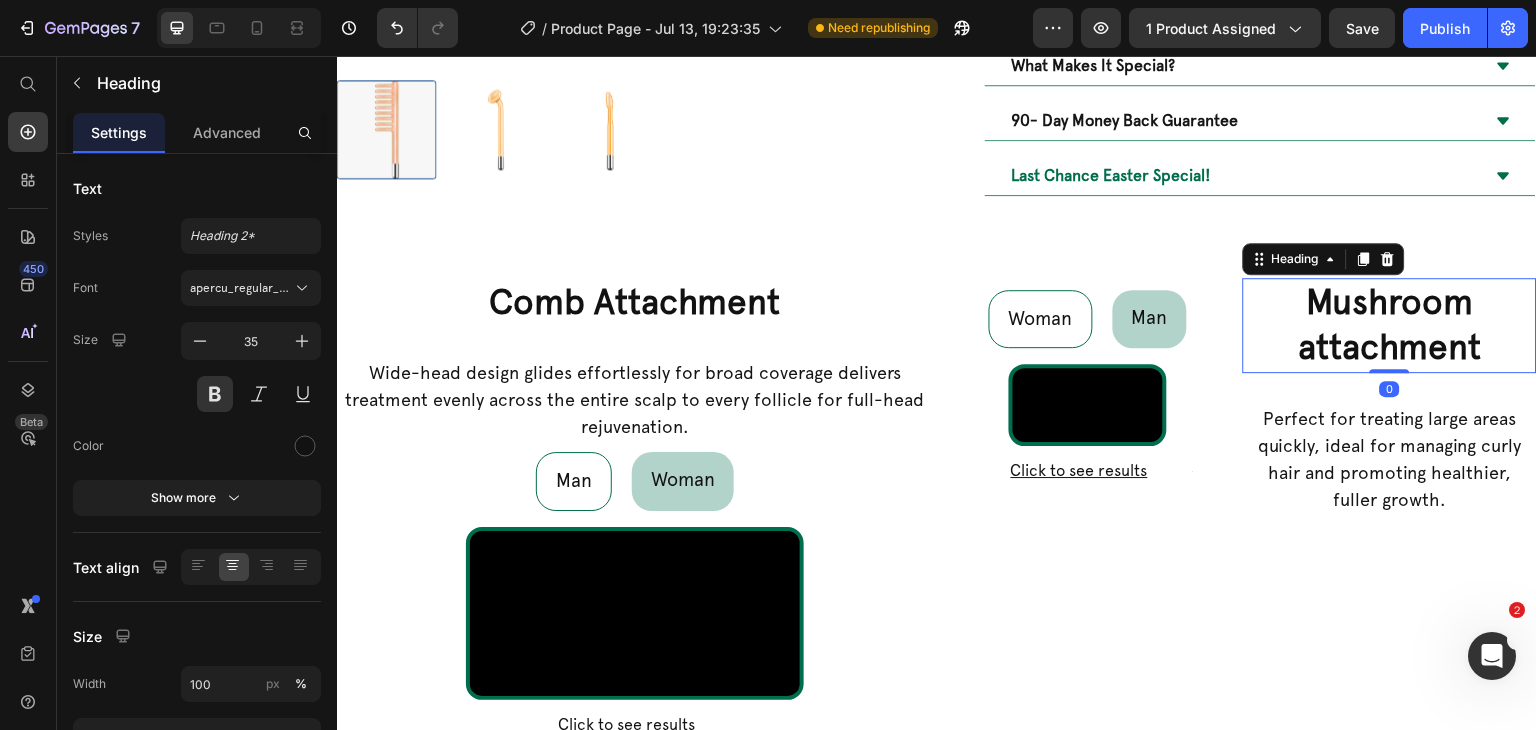 click on "Woman Man Video Row
Click to see results Accordion Video Row
Click to see results Accordion Tab Mushroom attachment Heading   0 Perfect for treating large areas quickly, ideal for managing curly hair and promoting healthier, fuller growth. Text Block Row" at bounding box center [1239, 401] 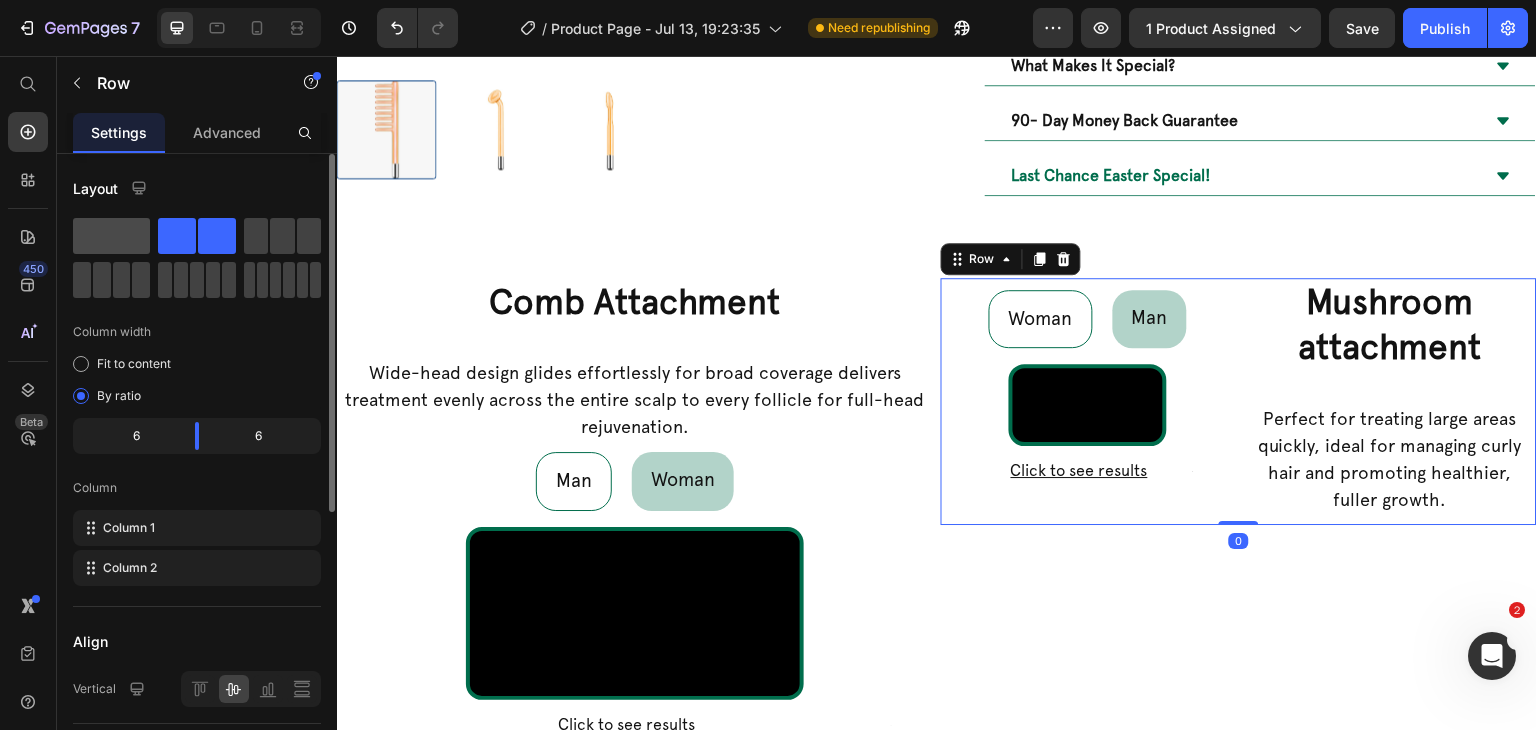 click 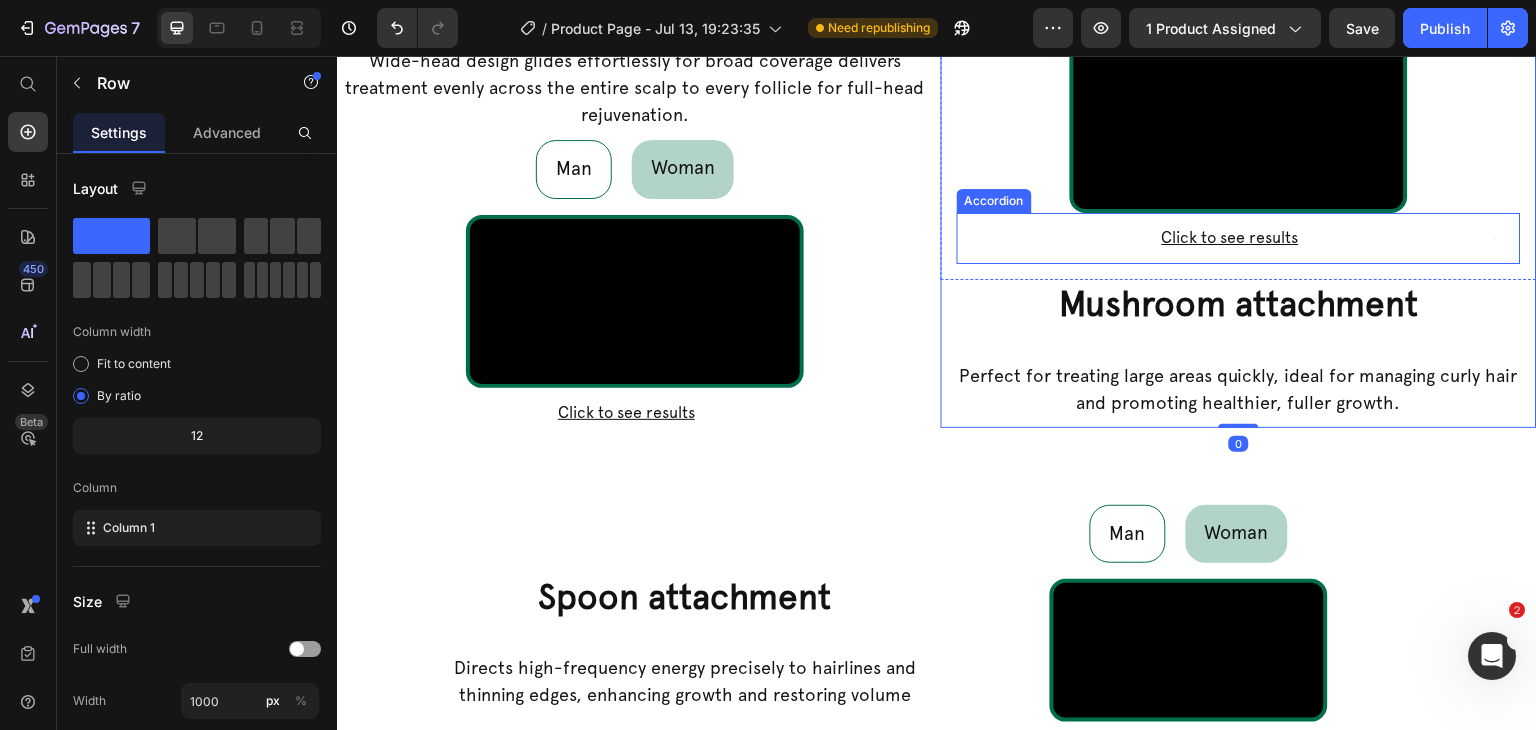 scroll, scrollTop: 1109, scrollLeft: 0, axis: vertical 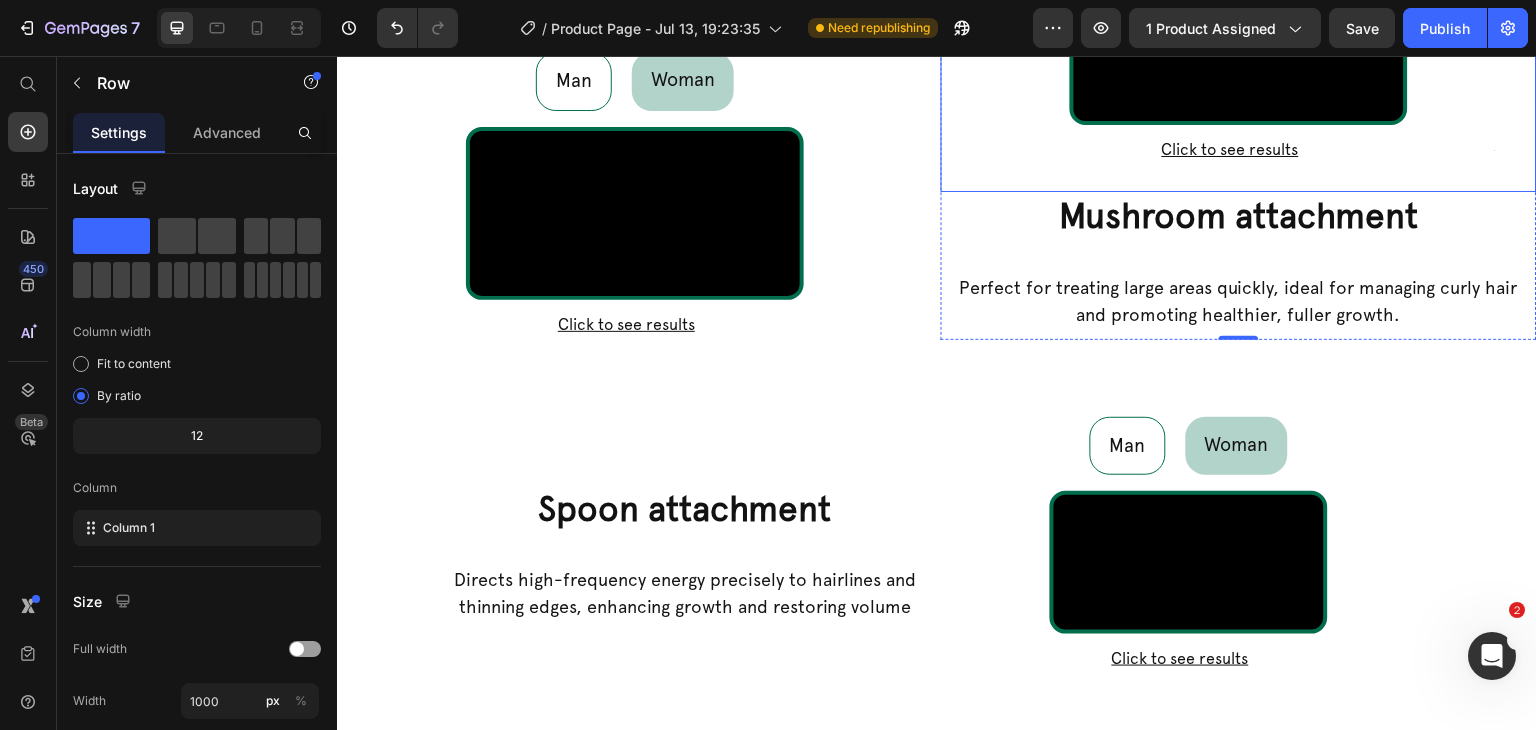 click on "Video Row Row
Click to see results Accordion Video Row
Click to see results Accordion Row" at bounding box center [1239, 56] 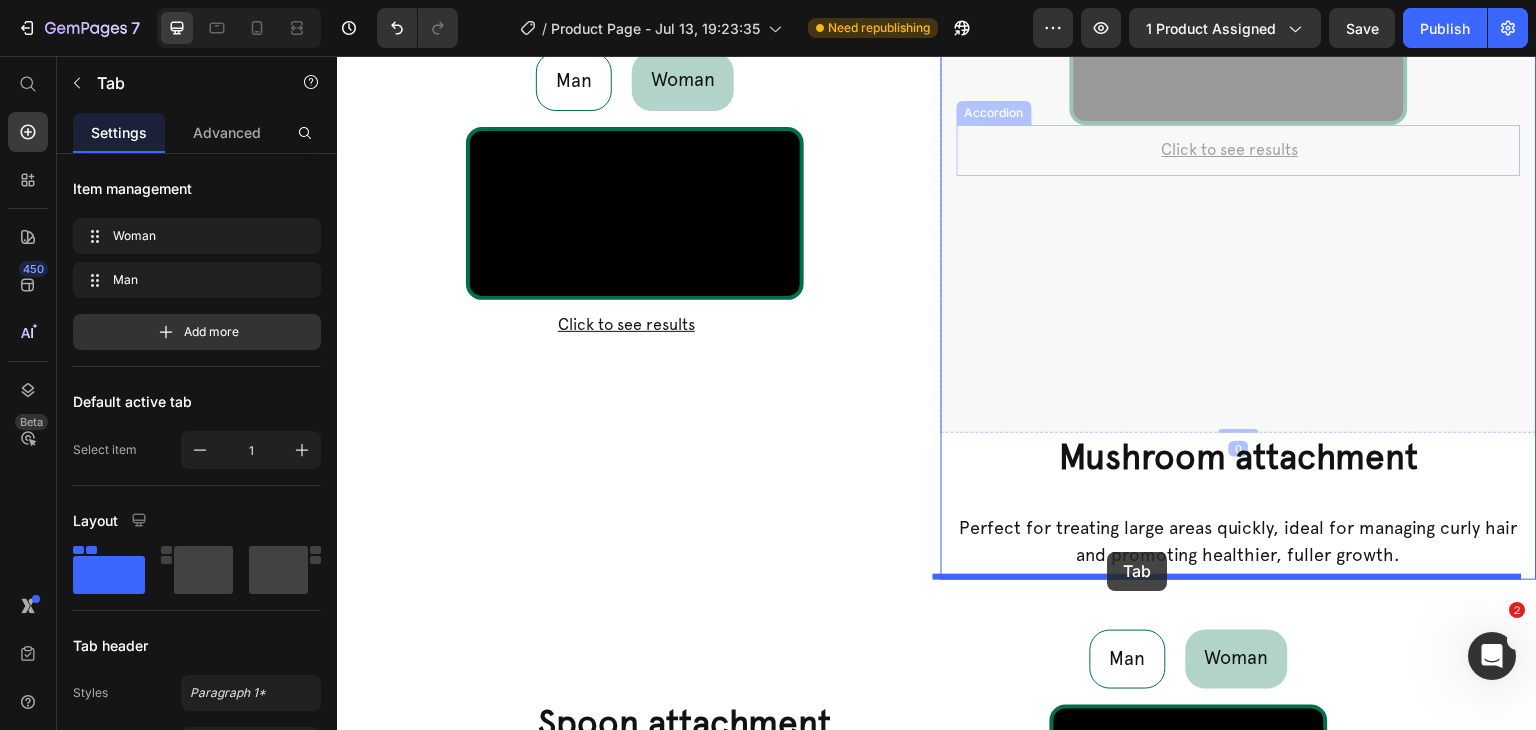 drag, startPoint x: 945, startPoint y: 356, endPoint x: 1108, endPoint y: 552, distance: 254.92155 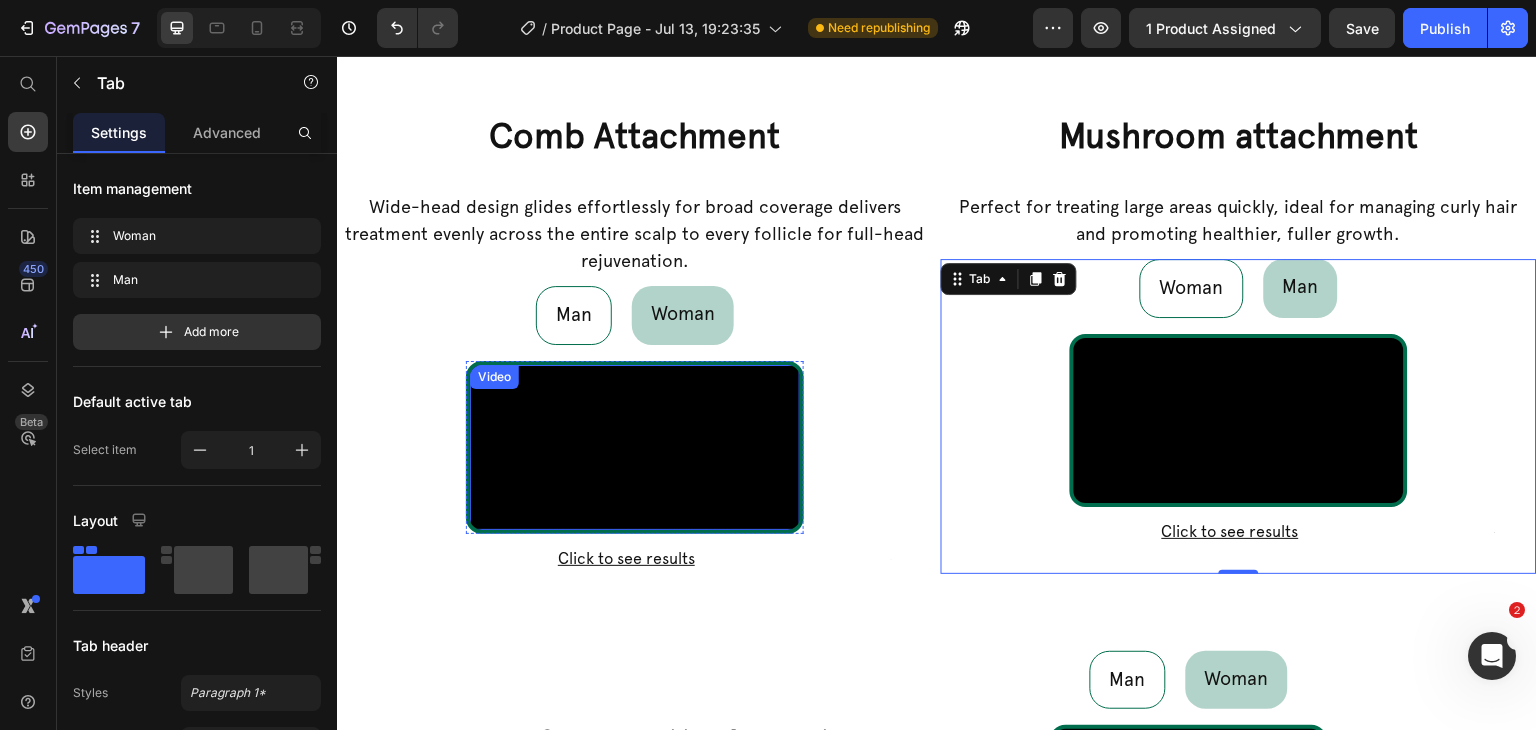 scroll, scrollTop: 909, scrollLeft: 0, axis: vertical 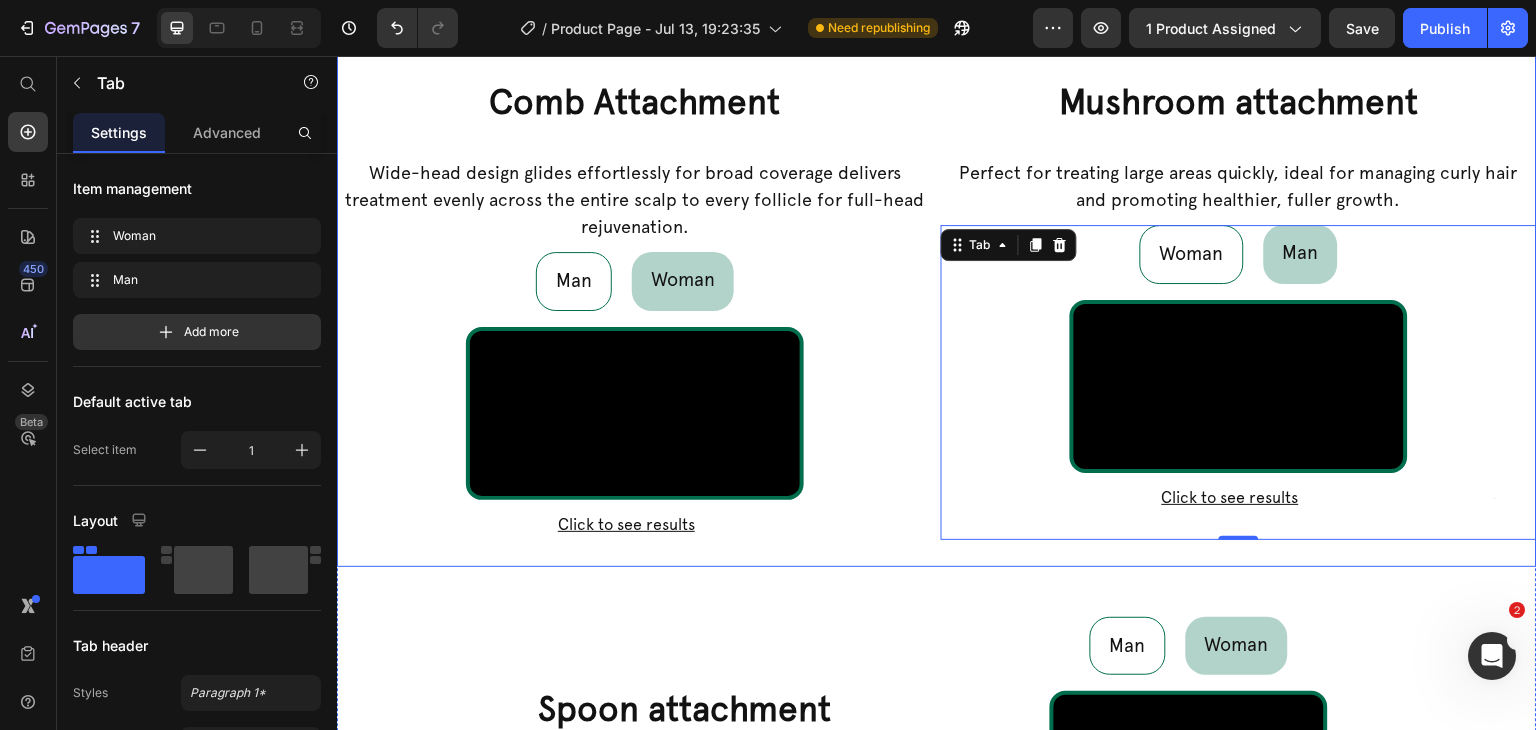 click on "Comb Attachment Heading Wide-head design glides effortlessly for broad coverage delivers treatment evenly across the entire scalp to every follicle for full-head rejuvenation. Text Block Man Woman Video Row
Click to see results Accordion Row Video Row Row
Click to see results Accordion Tab Row Mushroom attachment Heading Perfect for treating large areas quickly, ideal for managing curly hair and promoting healthier, fuller growth. Text Block Woman Man Video Row Row
Click to see results Accordion Video Row
Click to see results Accordion Row Tab   0 Row Row" at bounding box center [937, 297] 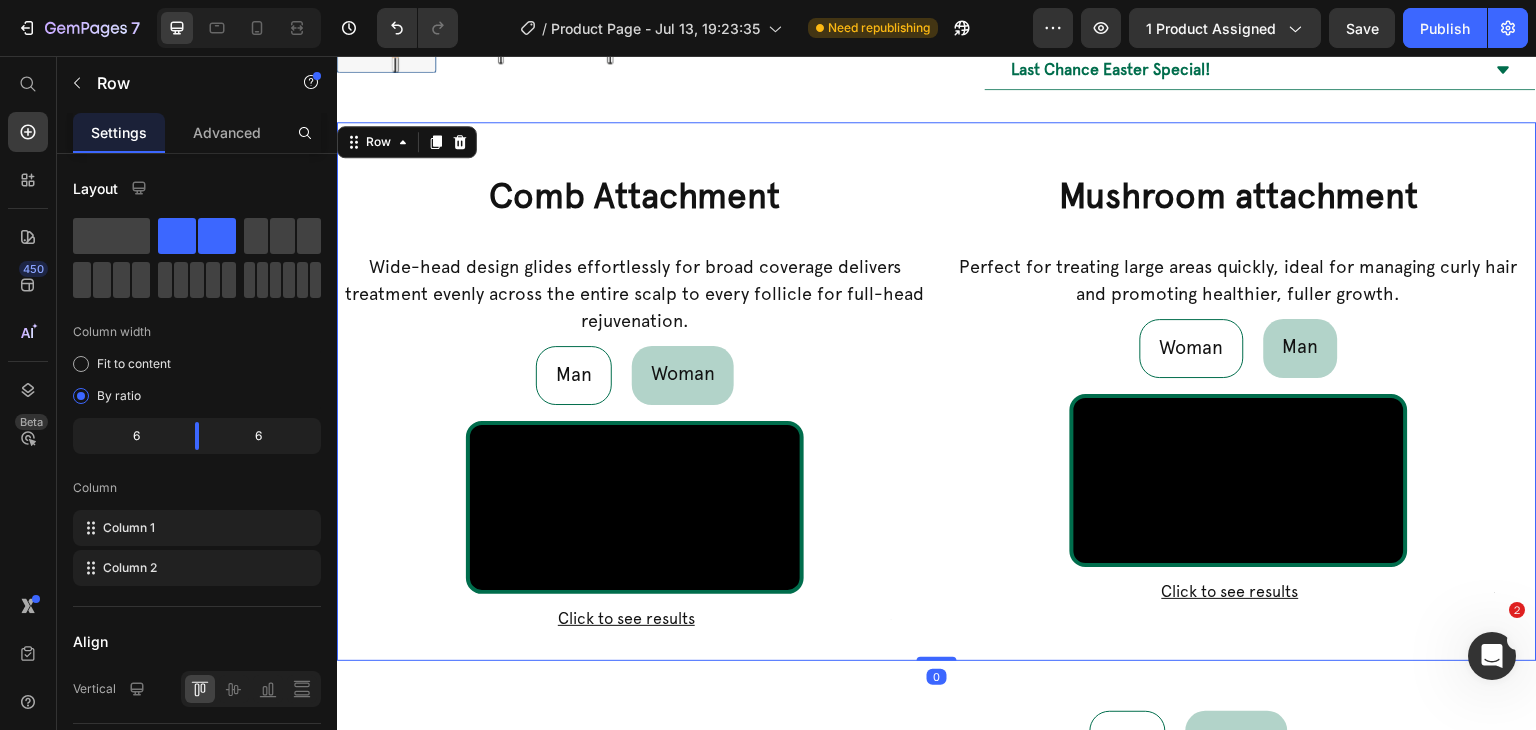 scroll, scrollTop: 709, scrollLeft: 0, axis: vertical 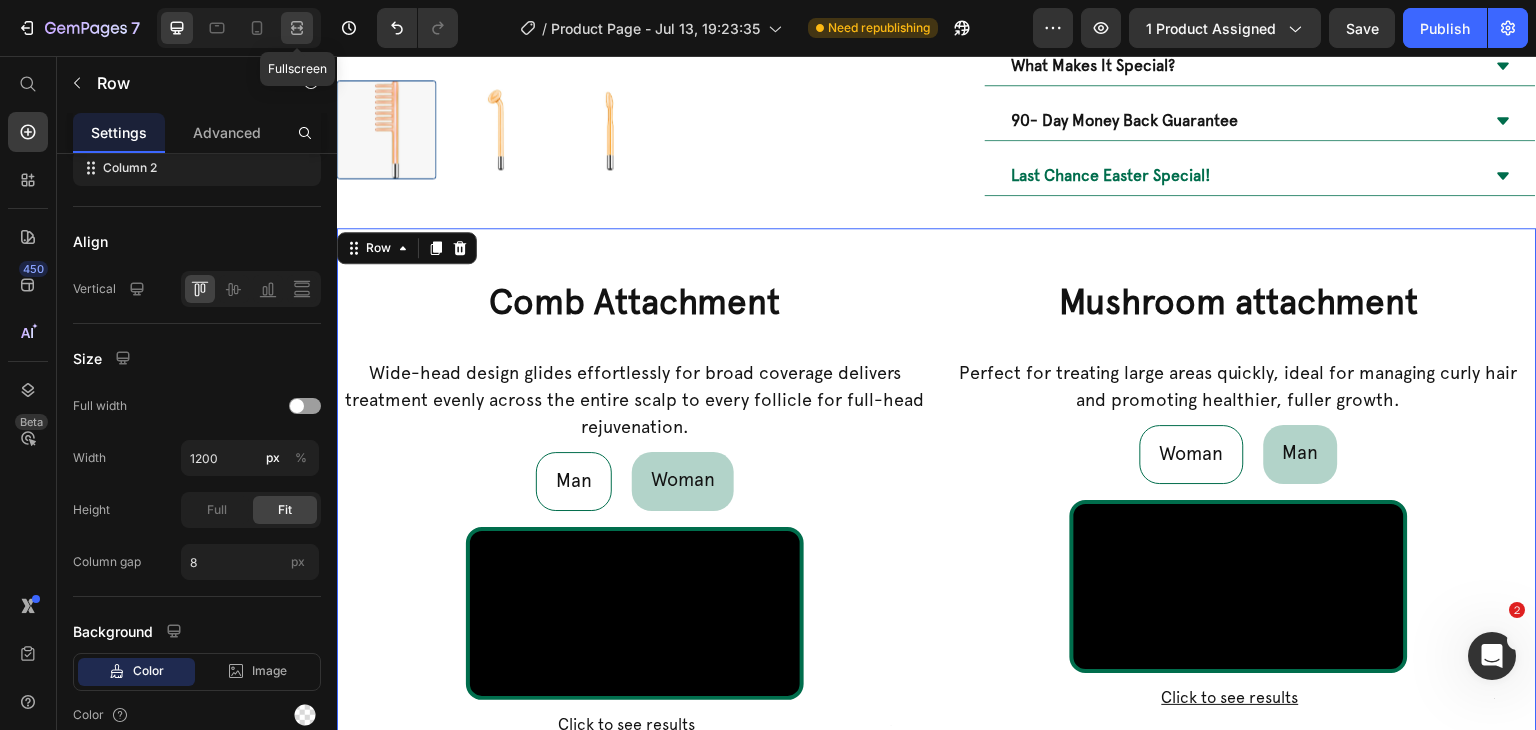 click 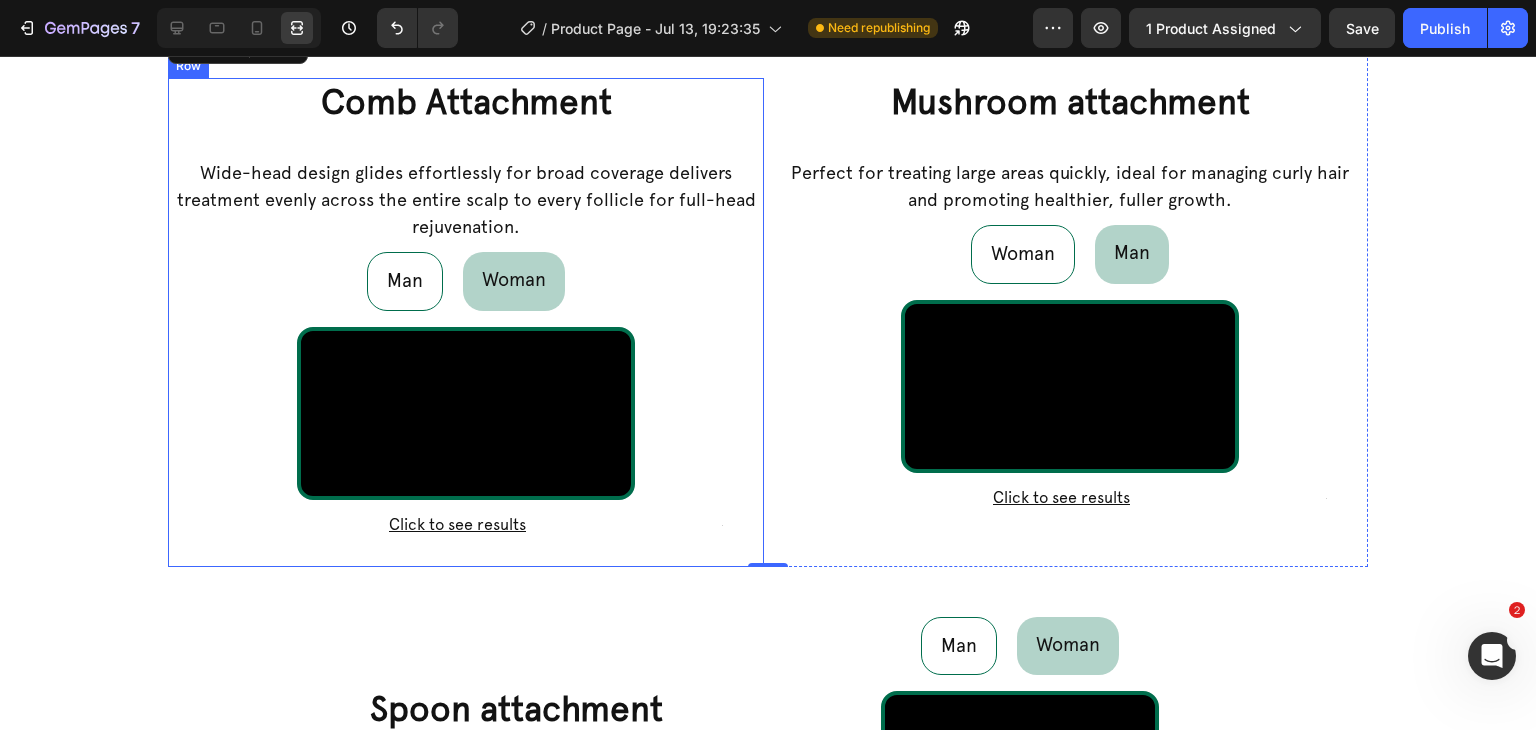 scroll, scrollTop: 809, scrollLeft: 0, axis: vertical 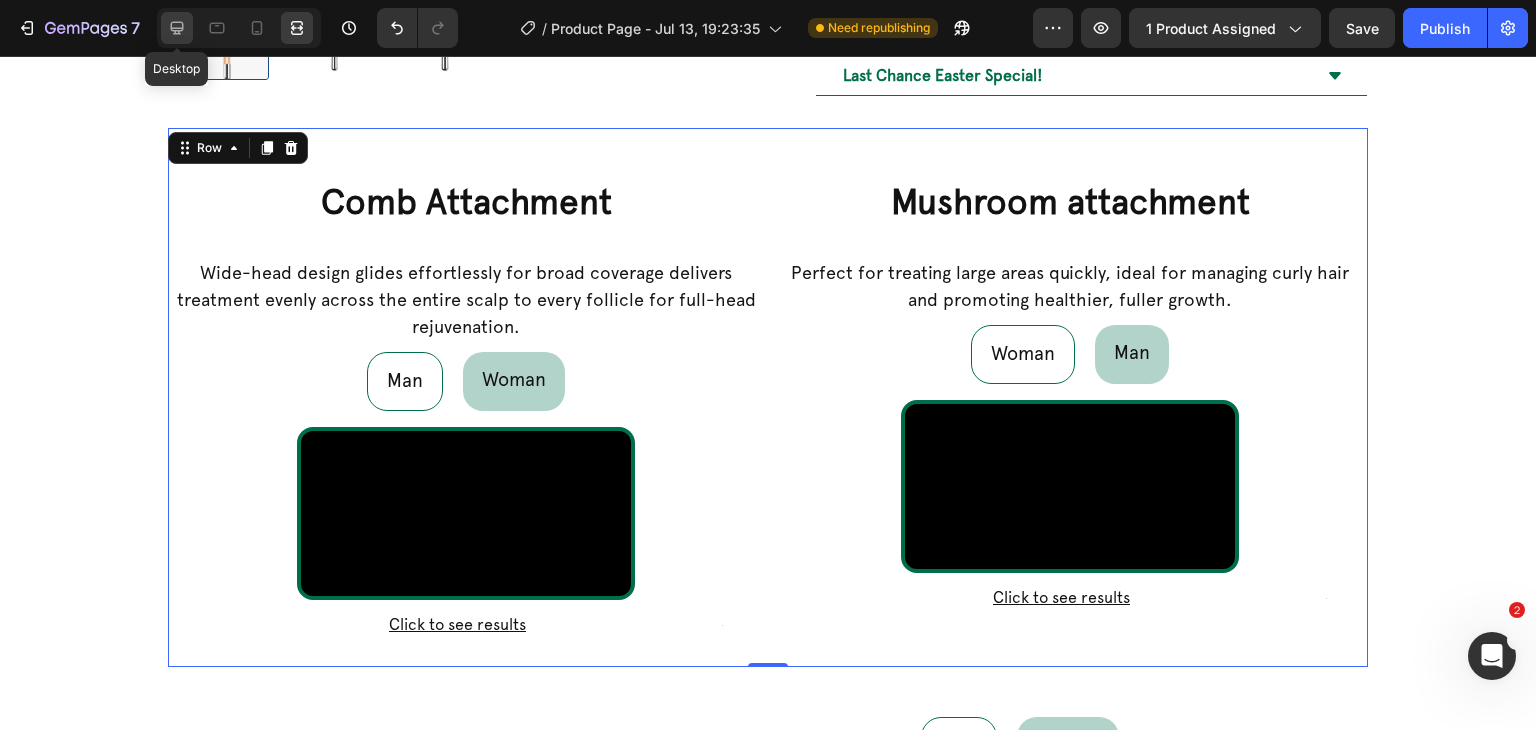 click 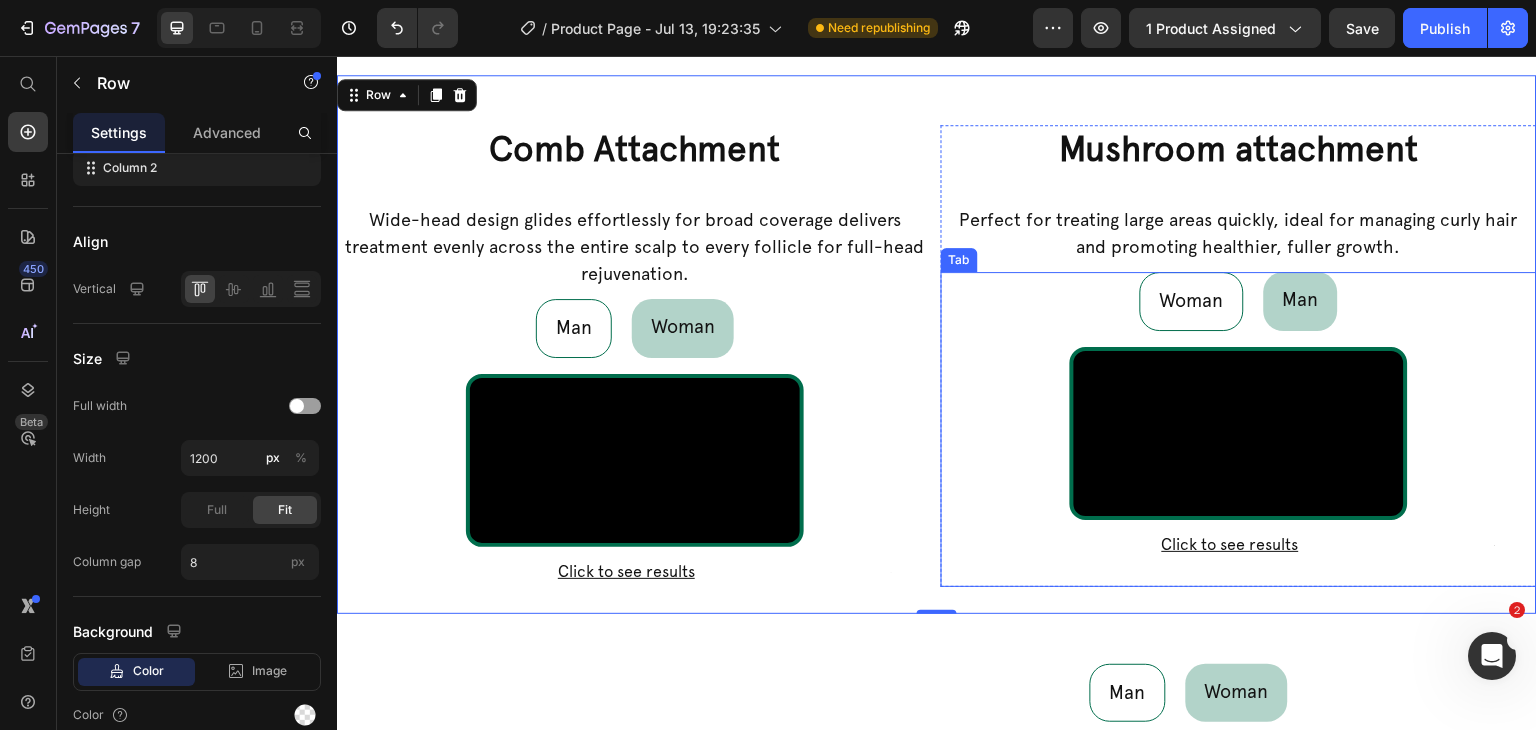 scroll, scrollTop: 909, scrollLeft: 0, axis: vertical 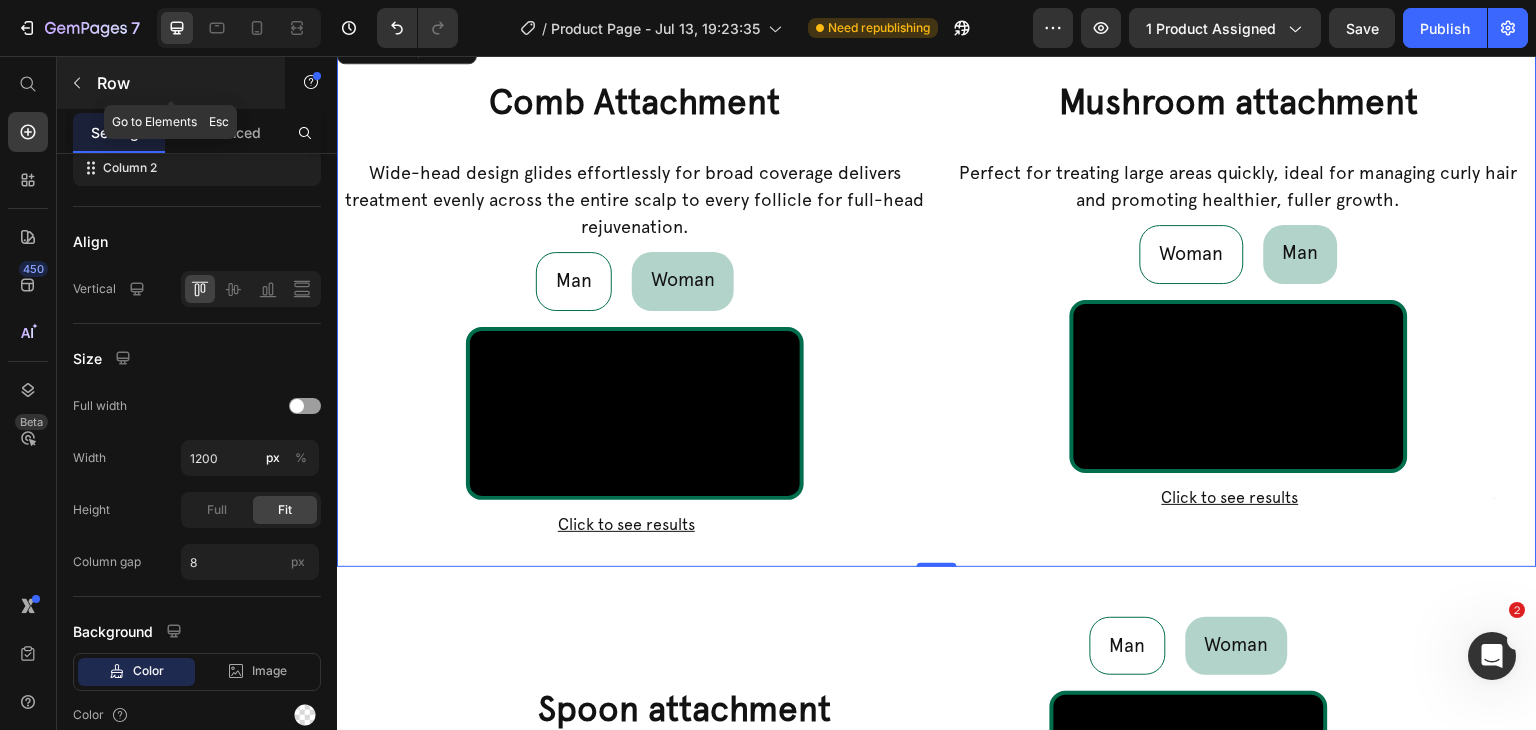 click 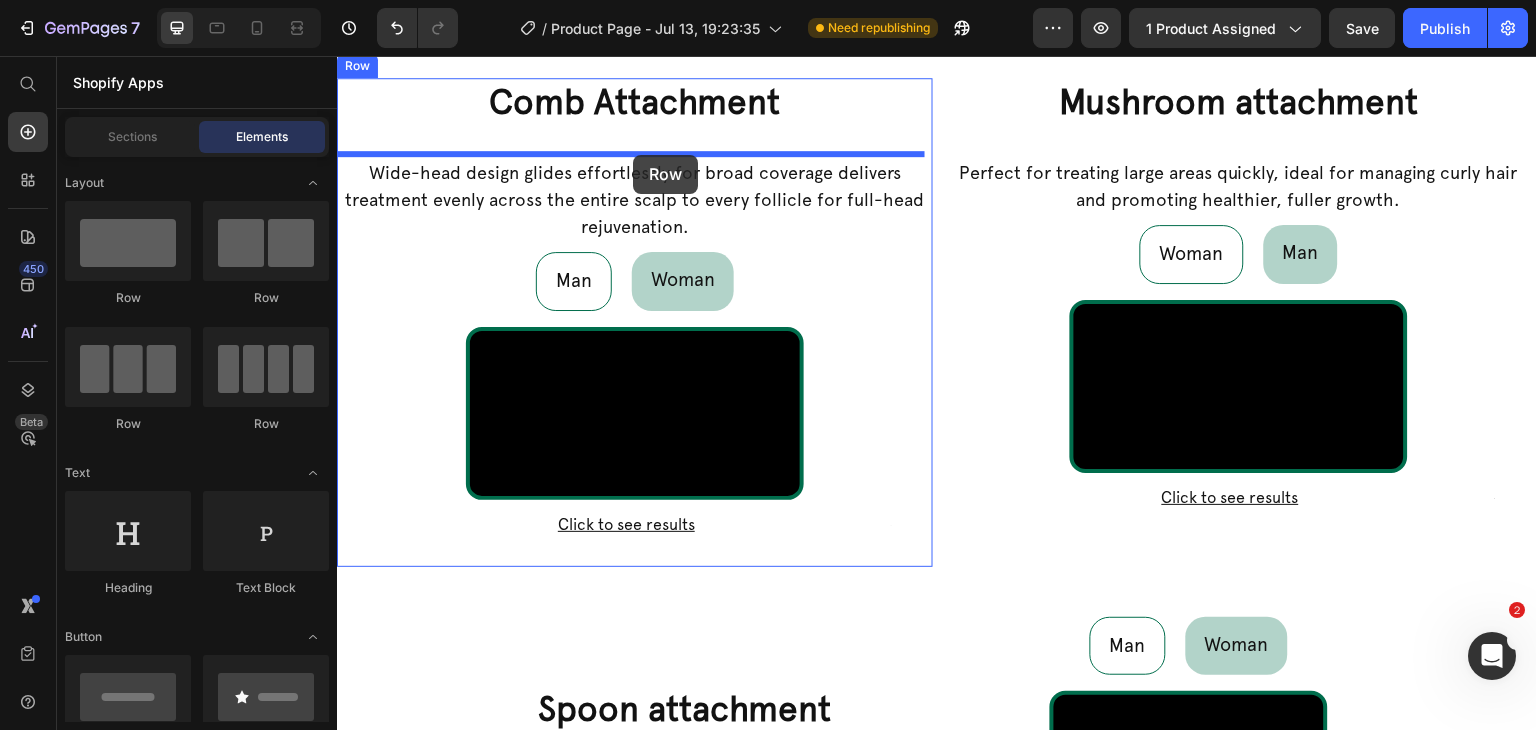 drag, startPoint x: 473, startPoint y: 294, endPoint x: 633, endPoint y: 155, distance: 211.94576 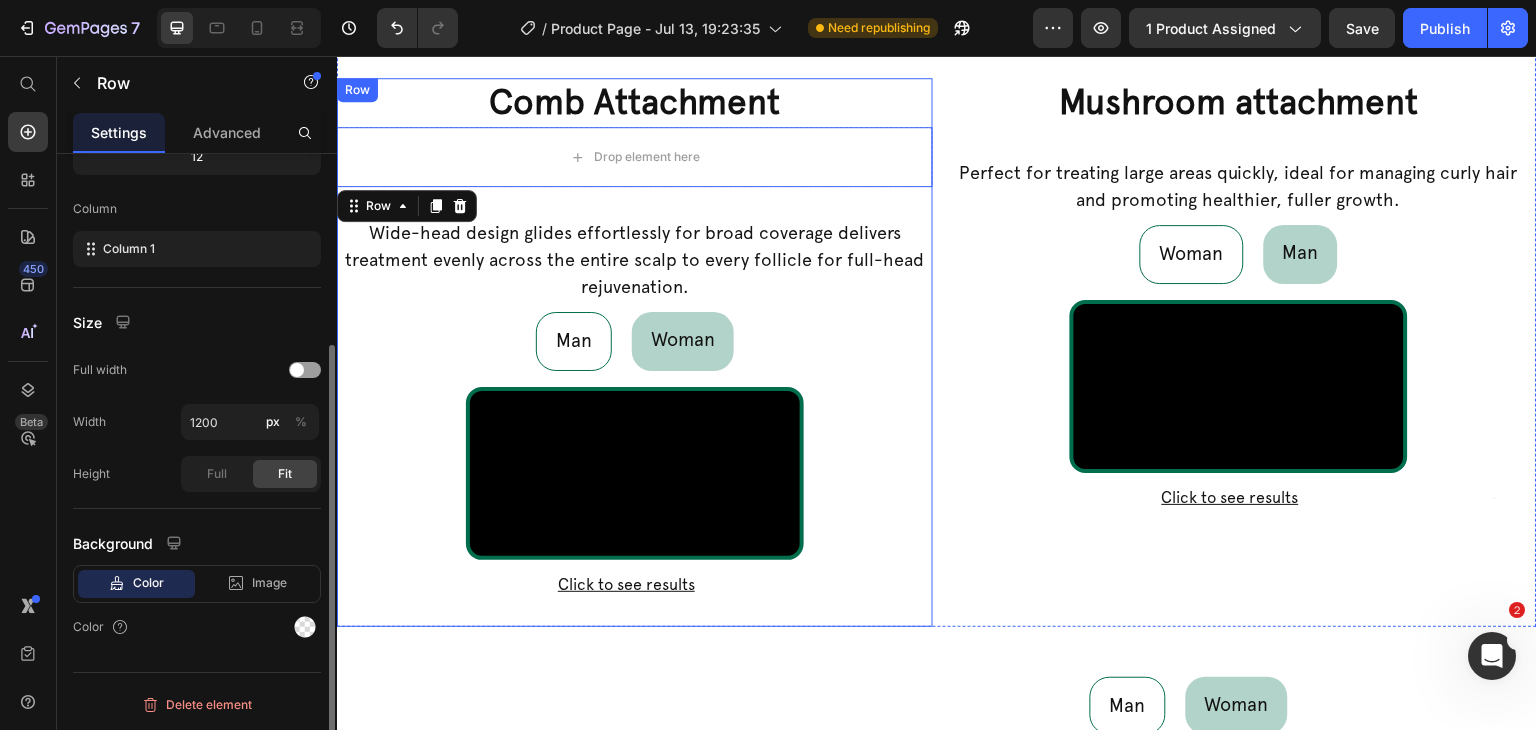 scroll, scrollTop: 277, scrollLeft: 0, axis: vertical 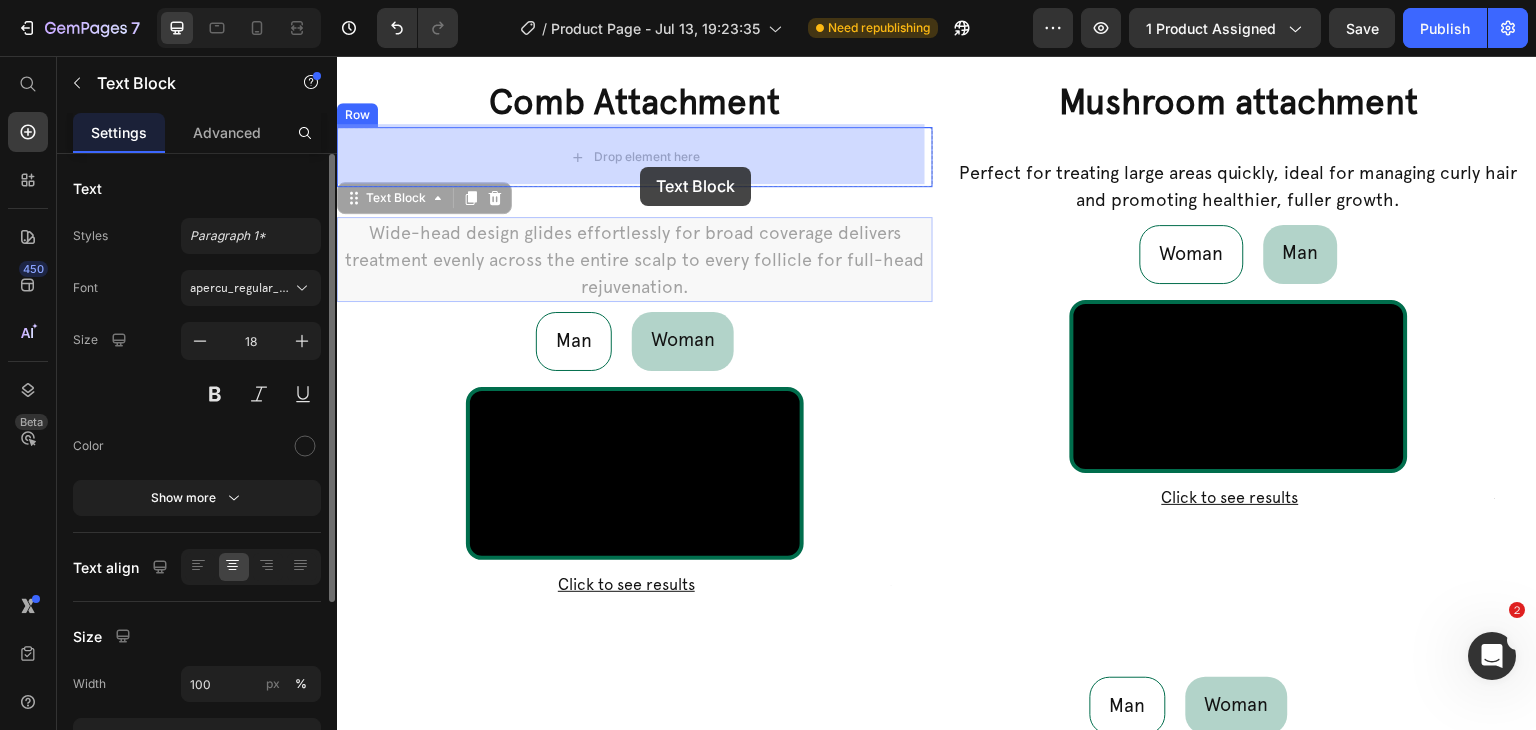 drag, startPoint x: 635, startPoint y: 253, endPoint x: 640, endPoint y: 167, distance: 86.145226 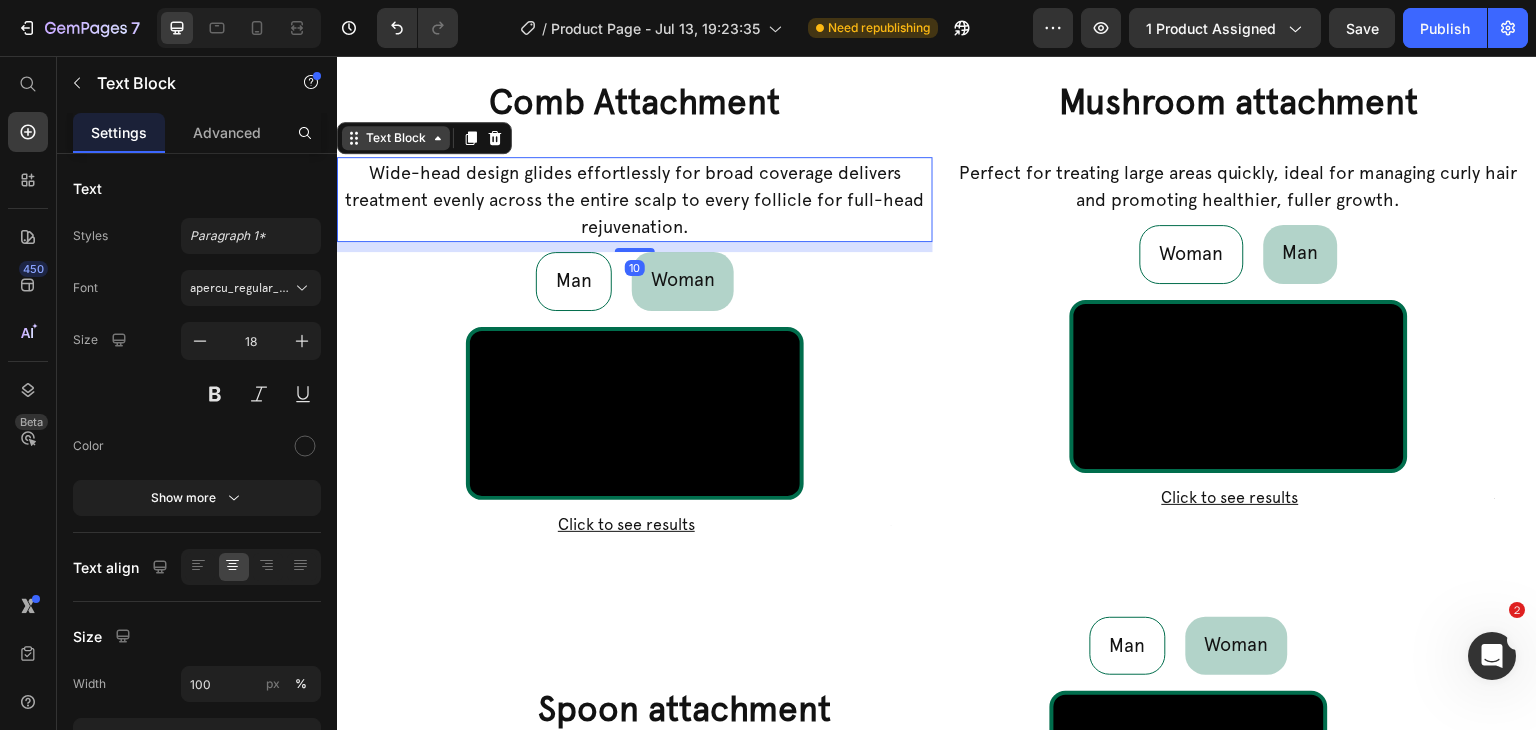 click on "Text Block" at bounding box center [396, 138] 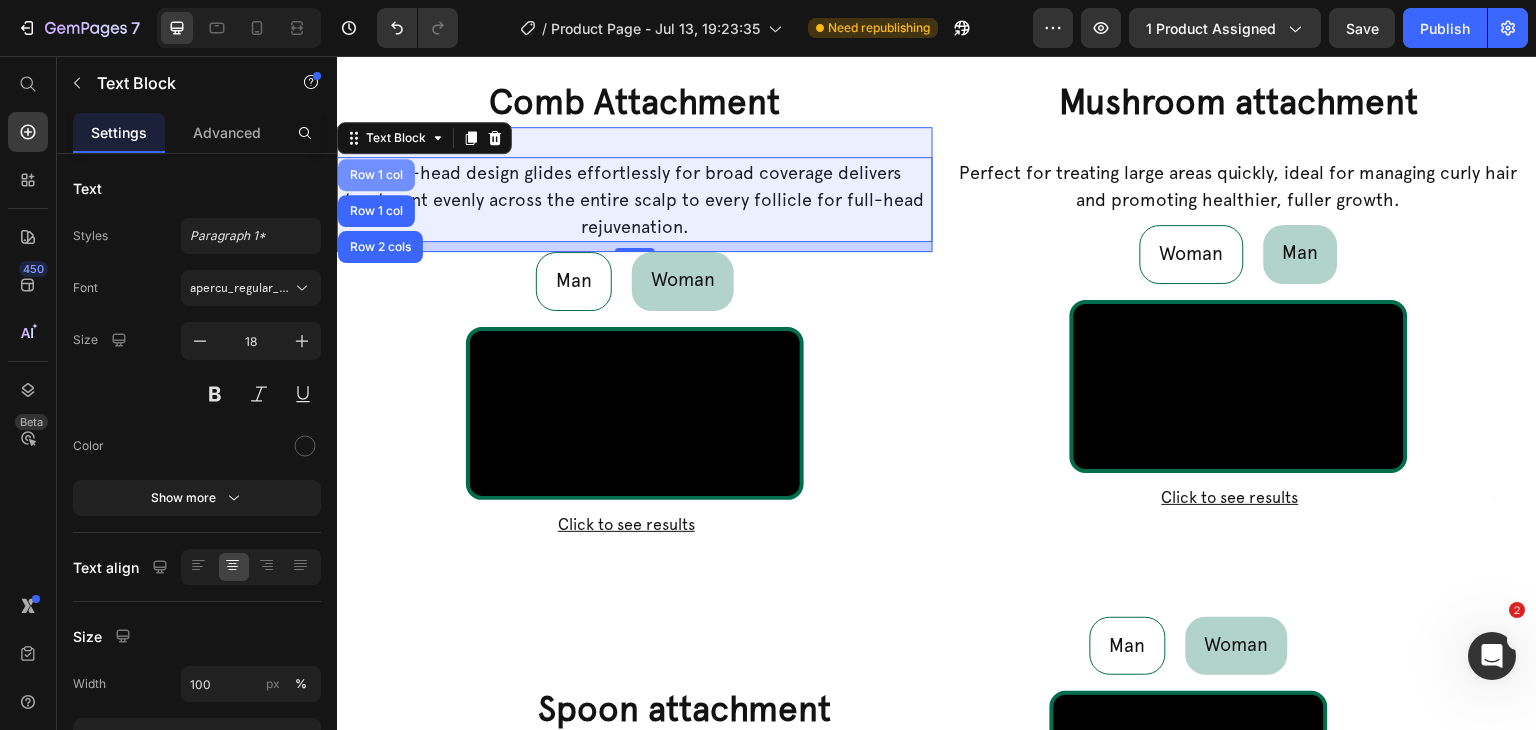 click on "Row 1 col" at bounding box center (376, 175) 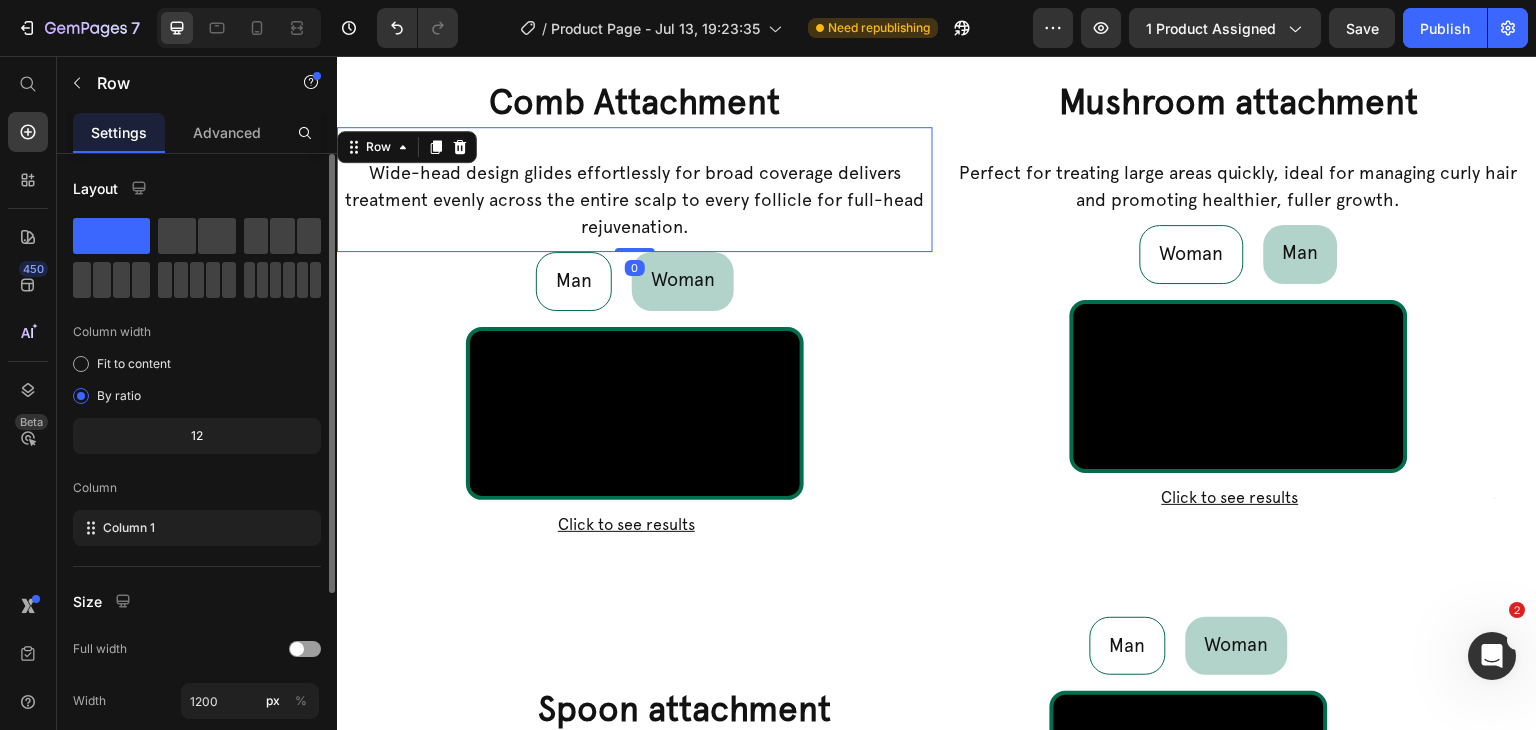 scroll, scrollTop: 277, scrollLeft: 0, axis: vertical 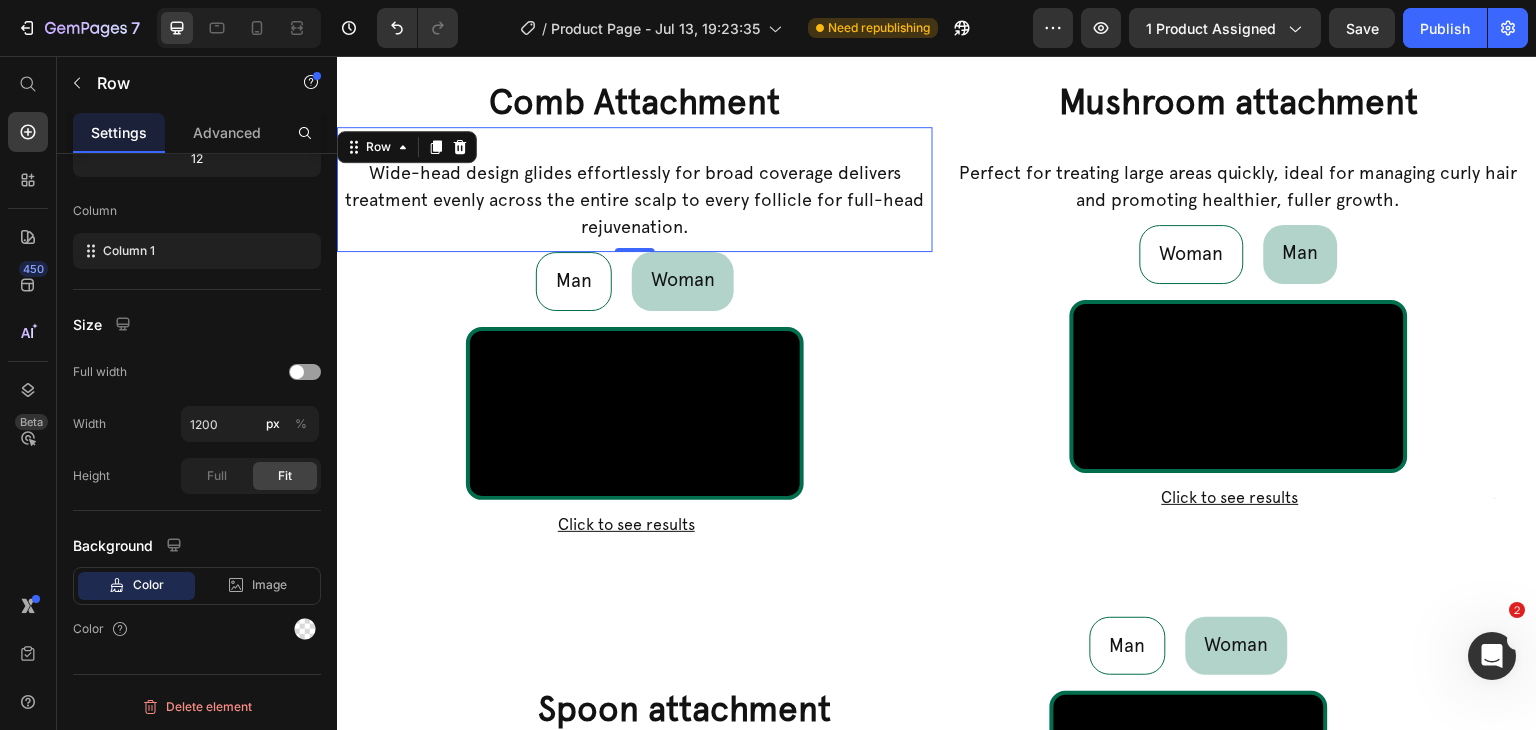 click on "Wide-head design glides effortlessly for broad coverage delivers treatment evenly across the entire scalp to every follicle for full-head rejuvenation. Text Block" at bounding box center [635, 189] 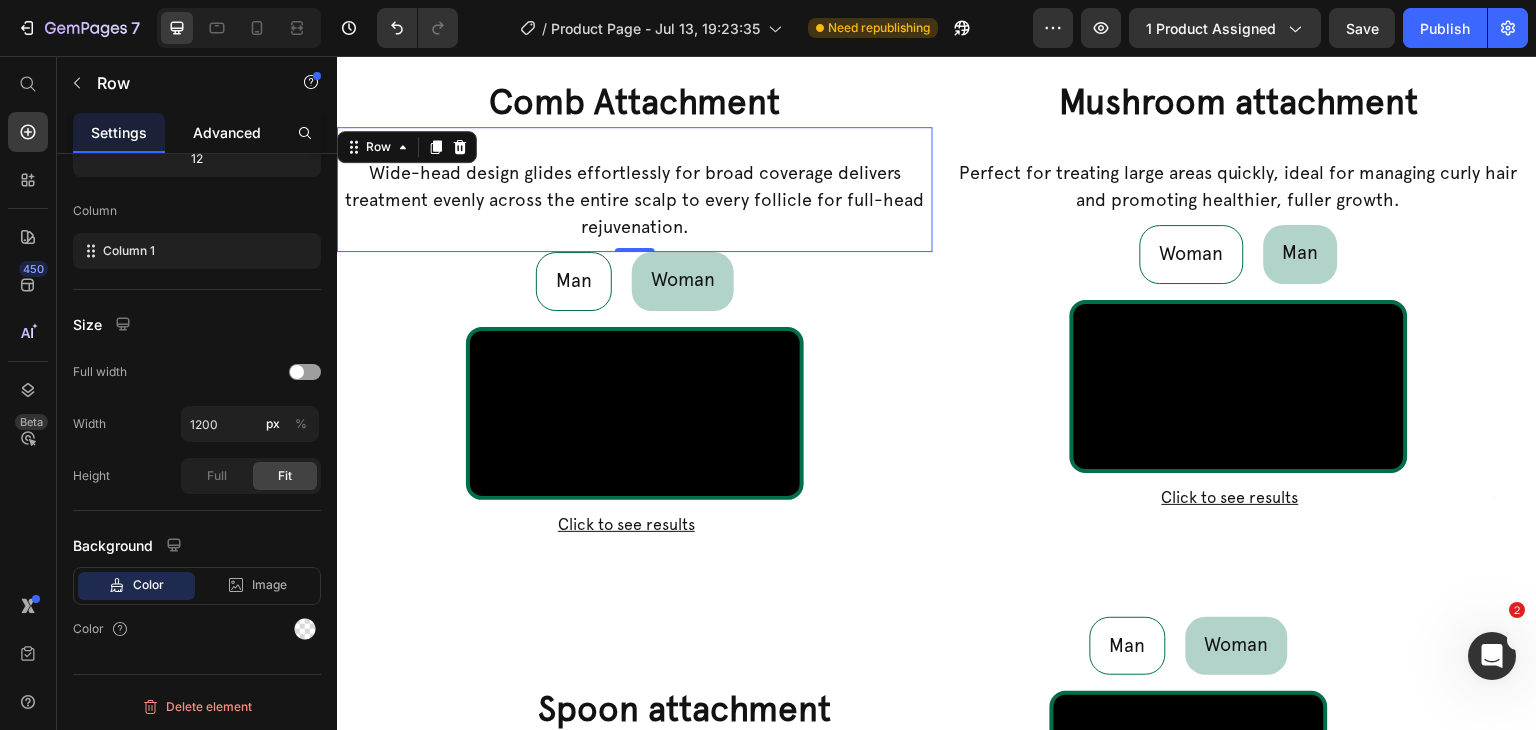 click on "Advanced" 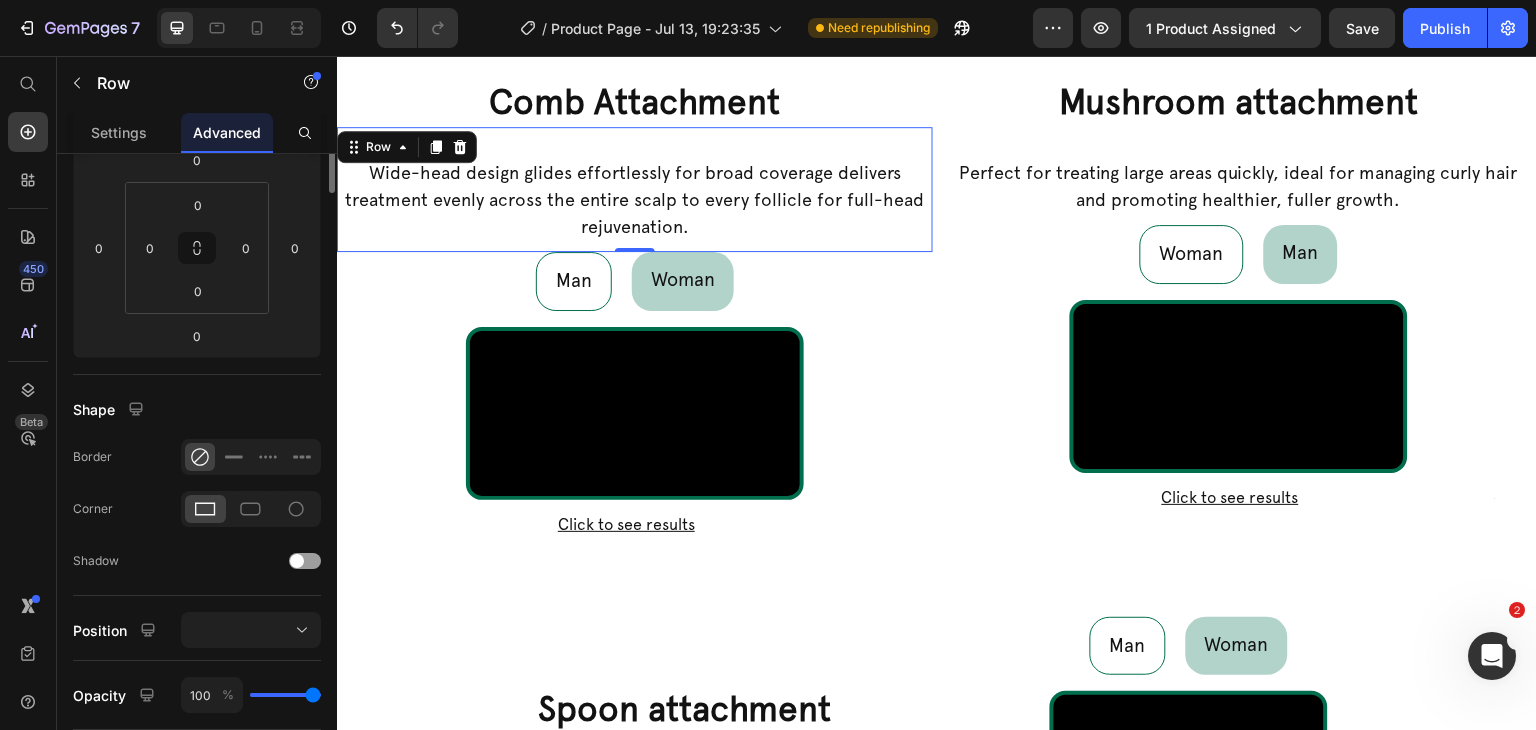 scroll, scrollTop: 0, scrollLeft: 0, axis: both 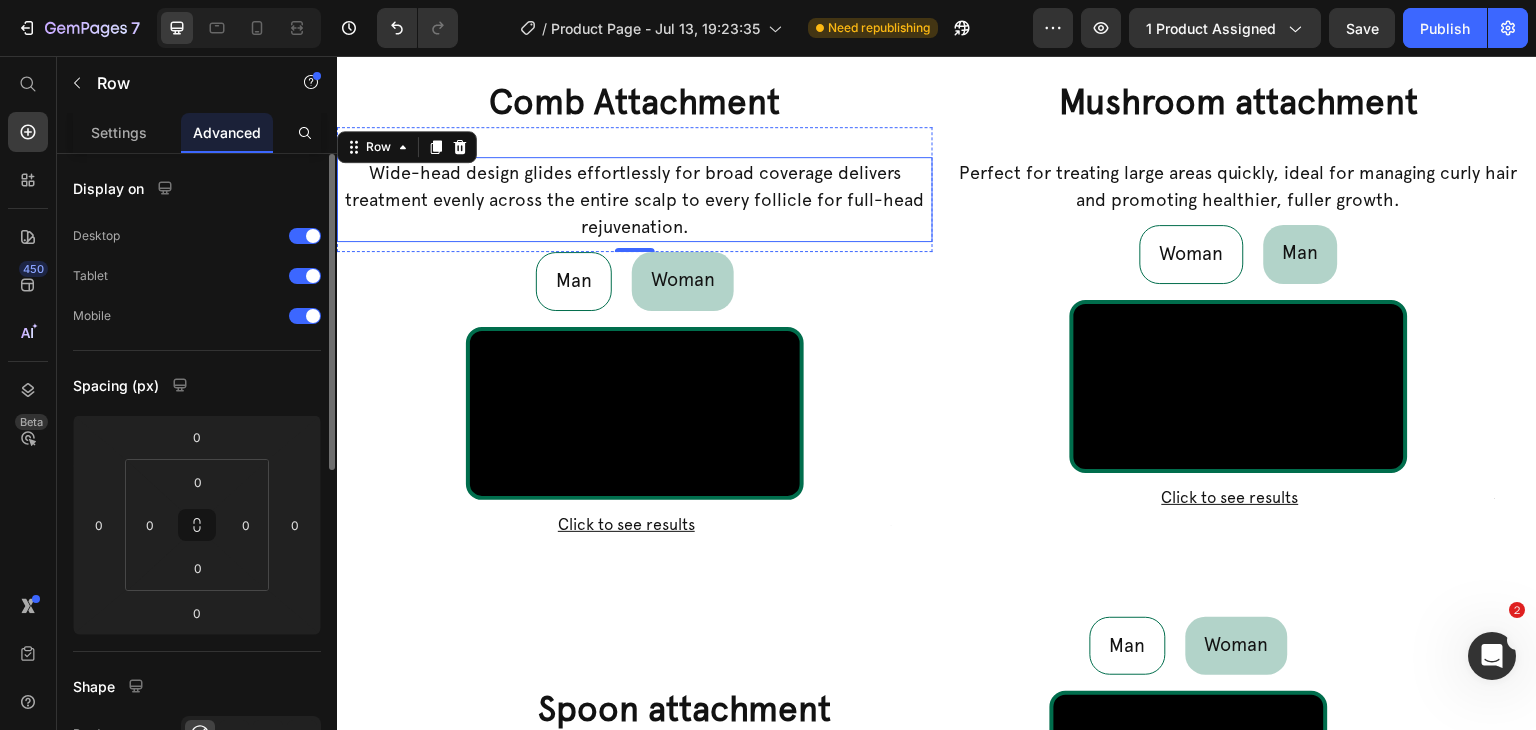click on "Wide-head design glides effortlessly for broad coverage delivers treatment evenly across the entire scalp to every follicle for full-head rejuvenation." at bounding box center [635, 199] 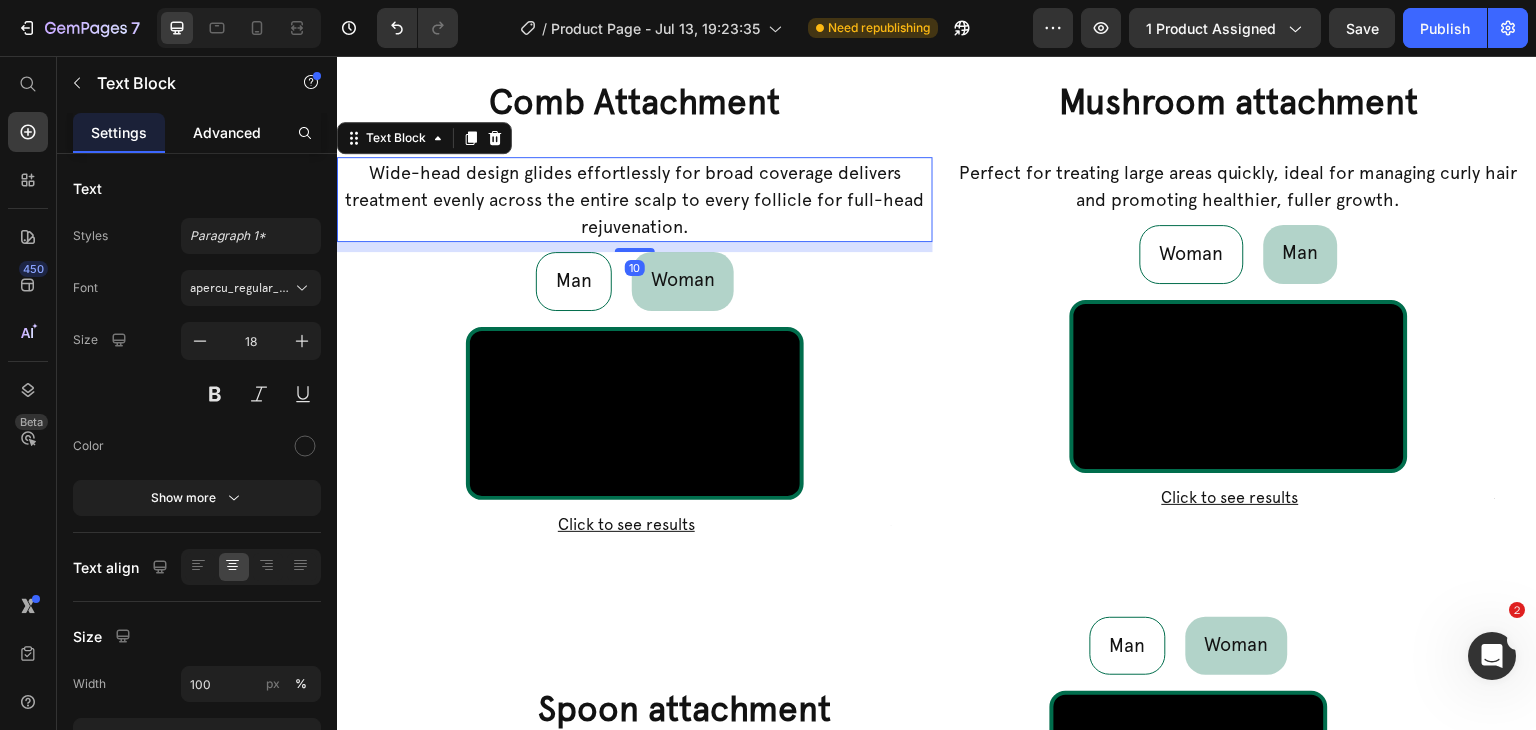 click on "Advanced" at bounding box center [227, 132] 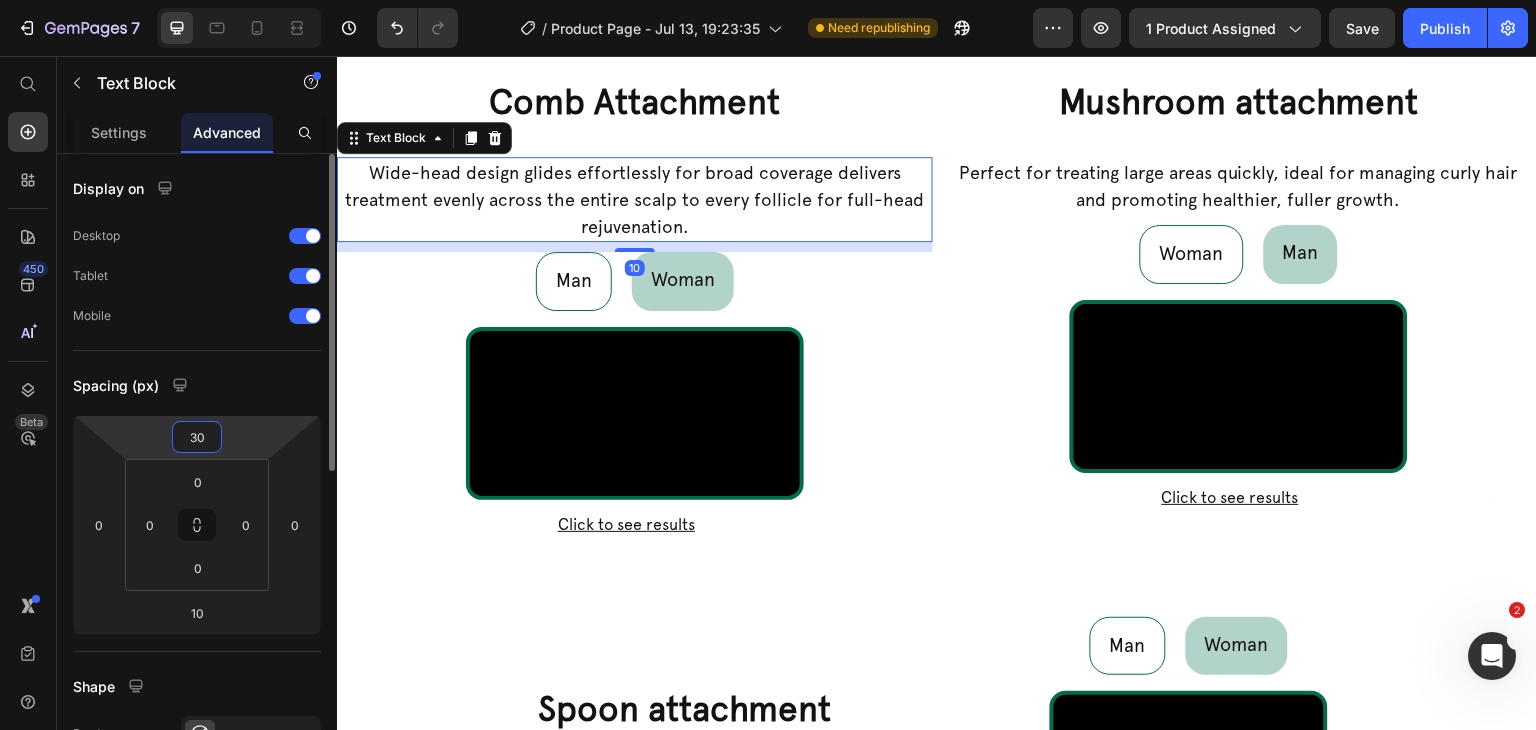 click on "30" at bounding box center [197, 437] 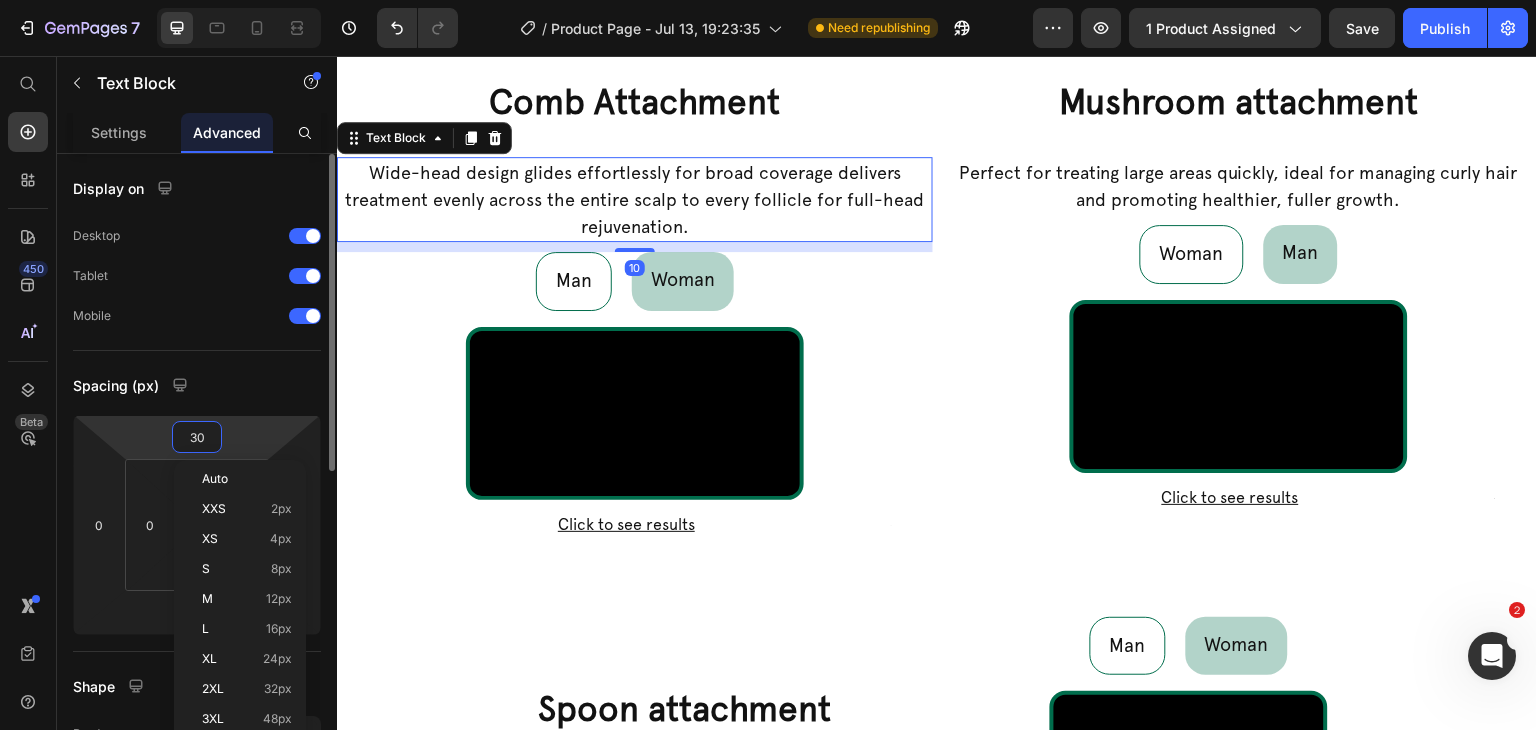 type 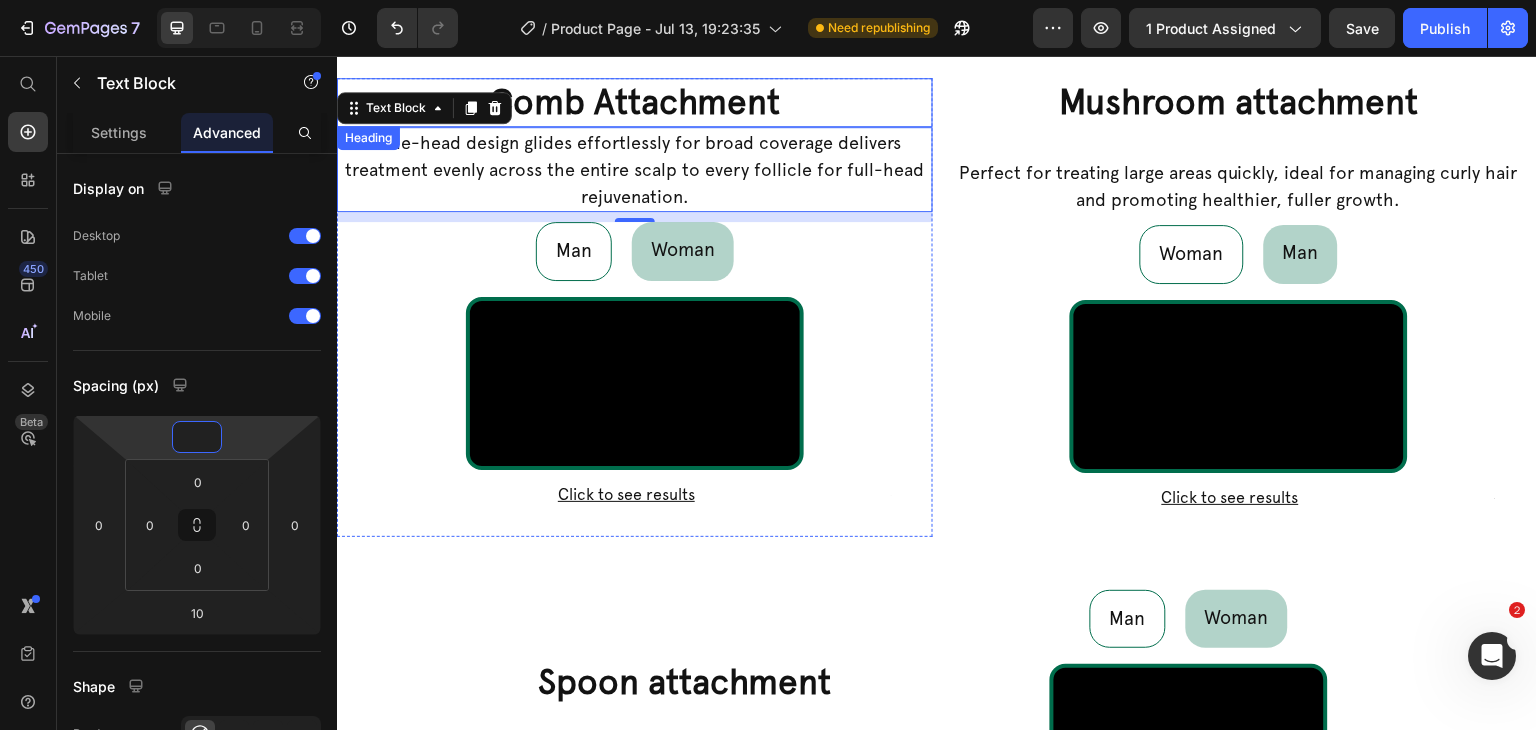 click on "Comb Attachment" at bounding box center (635, 103) 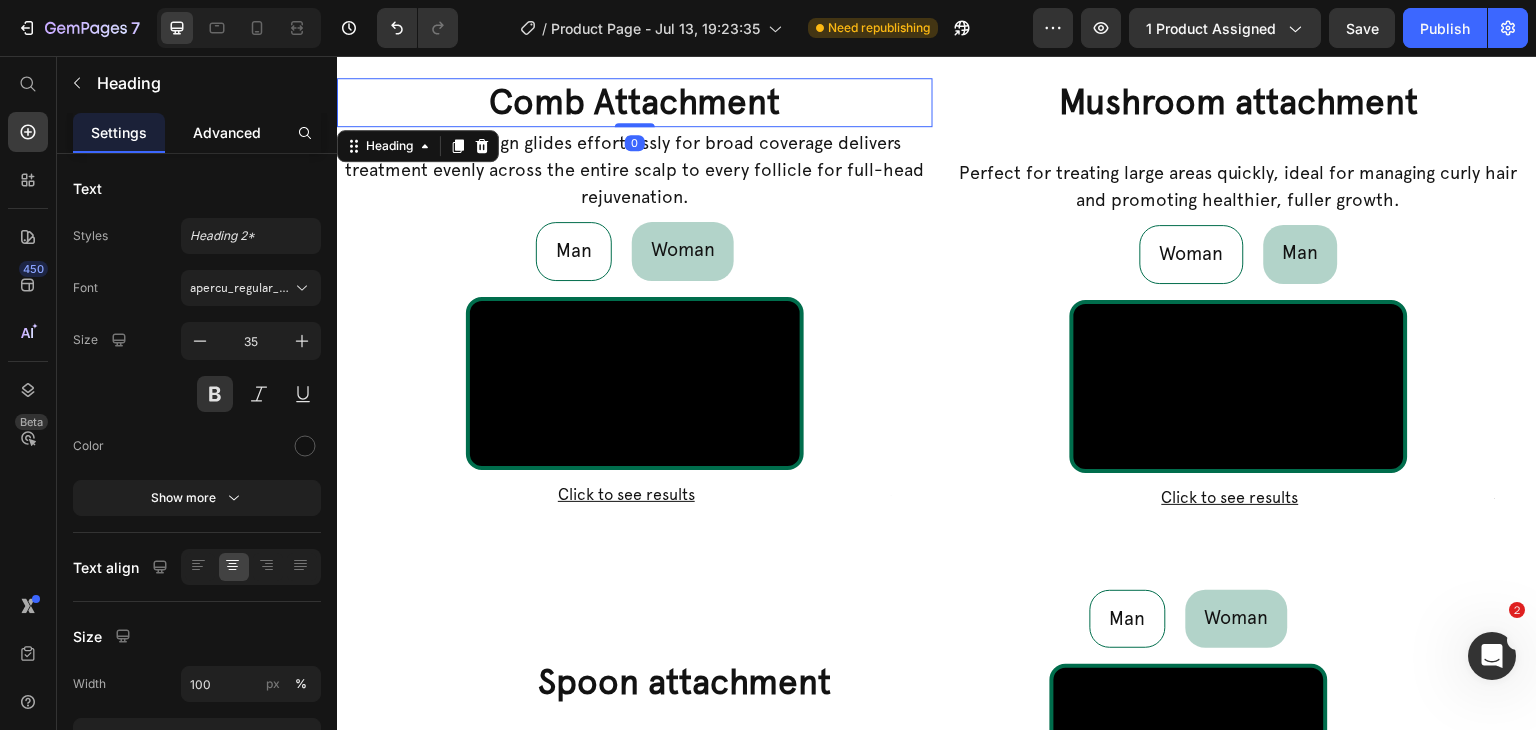 click on "Advanced" at bounding box center (227, 132) 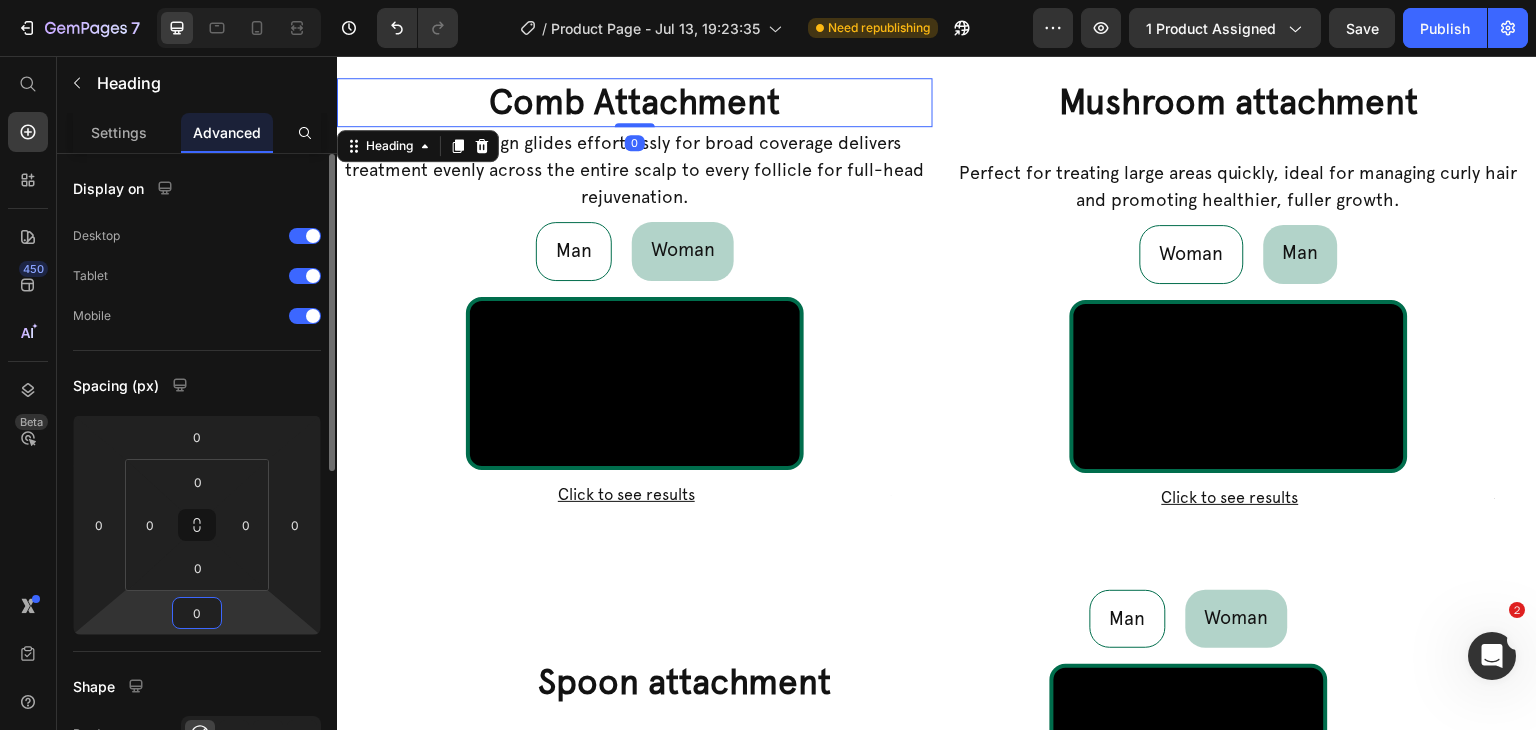 click on "0" at bounding box center [197, 613] 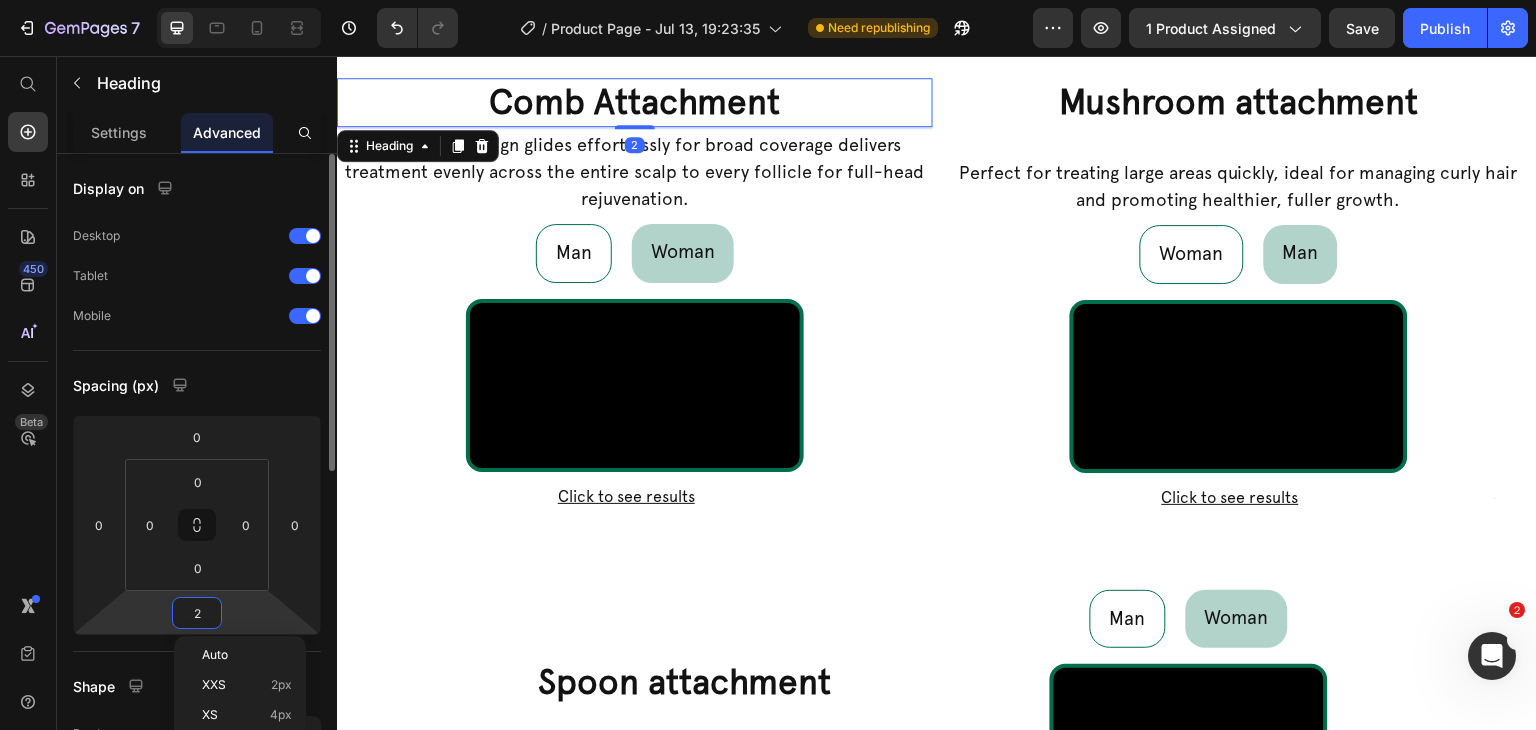type on "20" 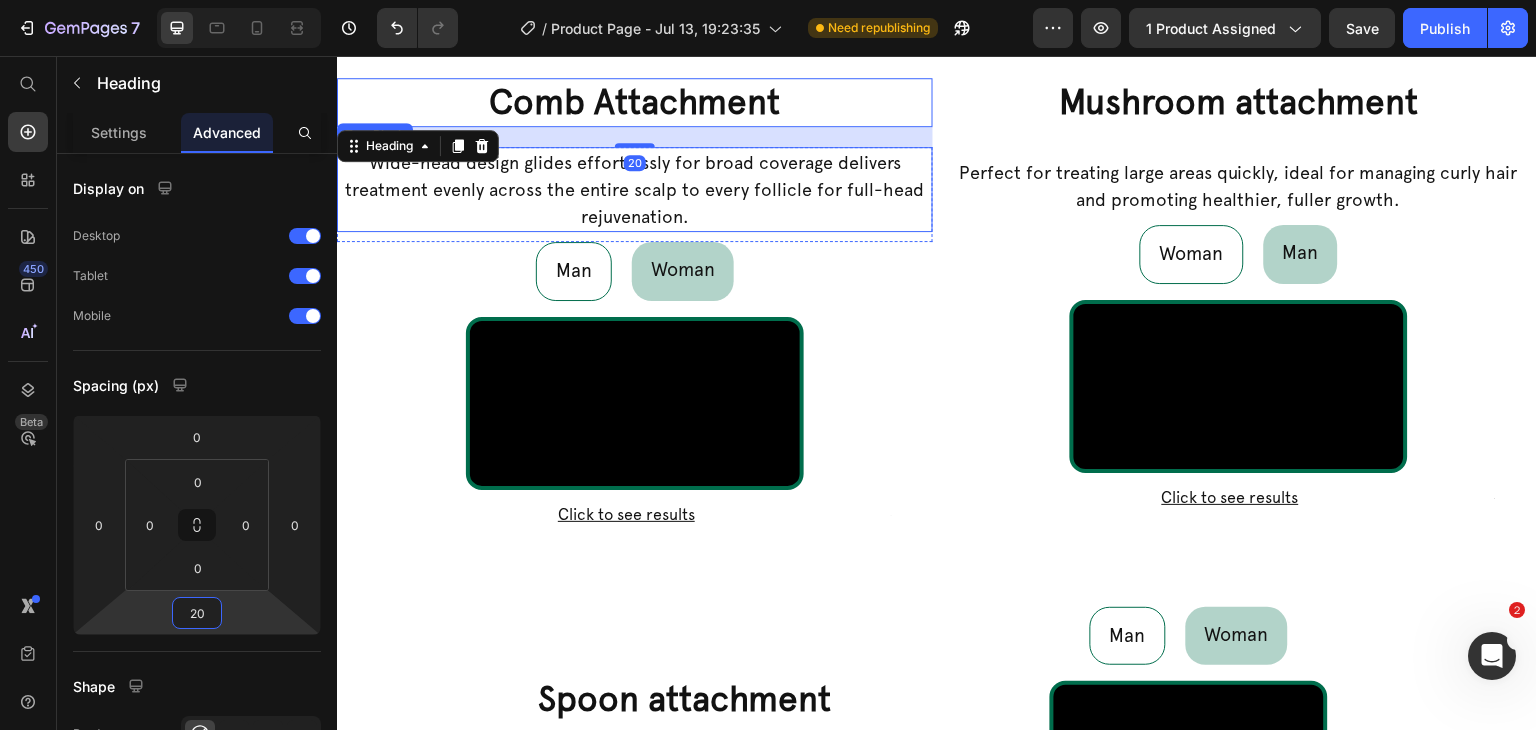 click on "Wide-head design glides effortlessly for broad coverage delivers treatment evenly across the entire scalp to every follicle for full-head rejuvenation." at bounding box center (635, 189) 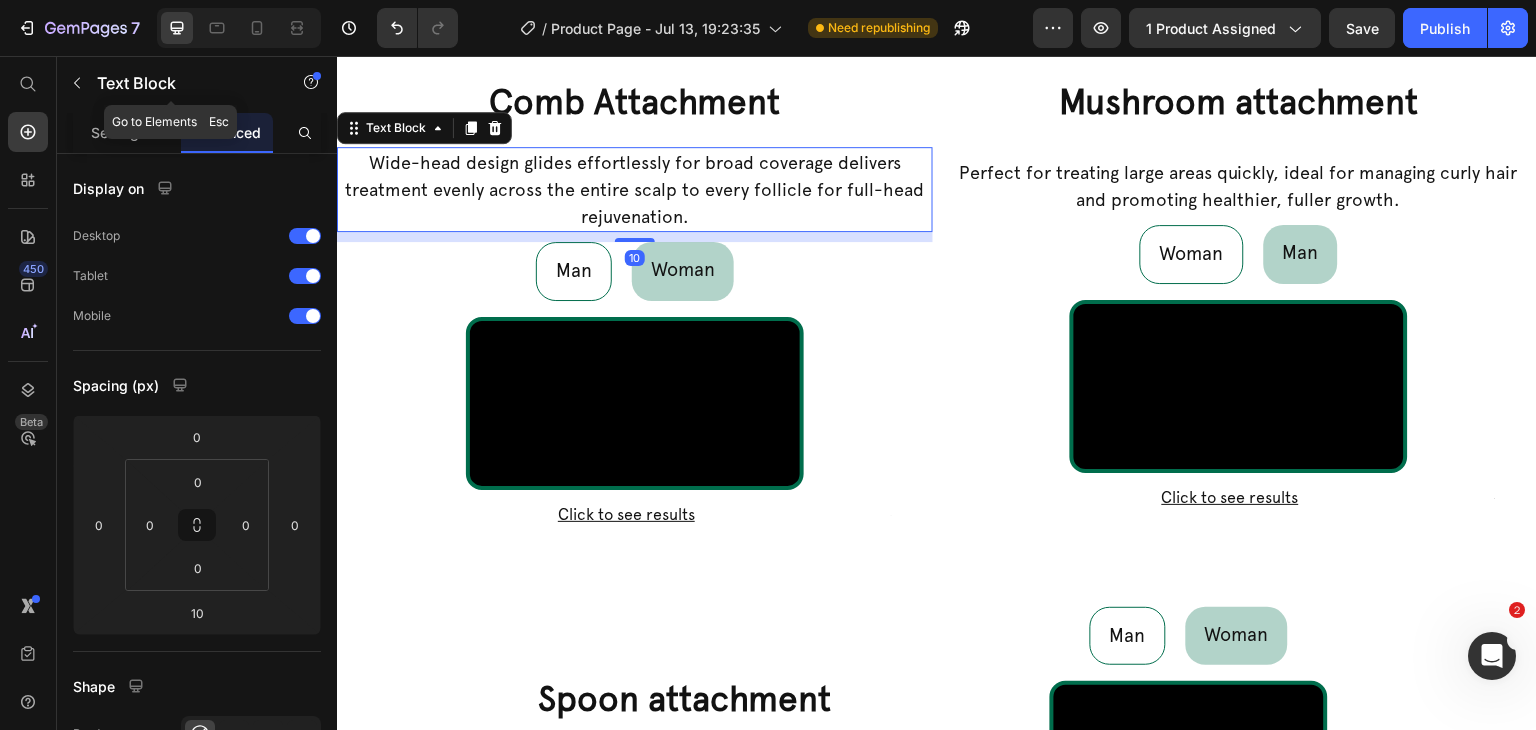 drag, startPoint x: 58, startPoint y: 81, endPoint x: 73, endPoint y: 87, distance: 16.155495 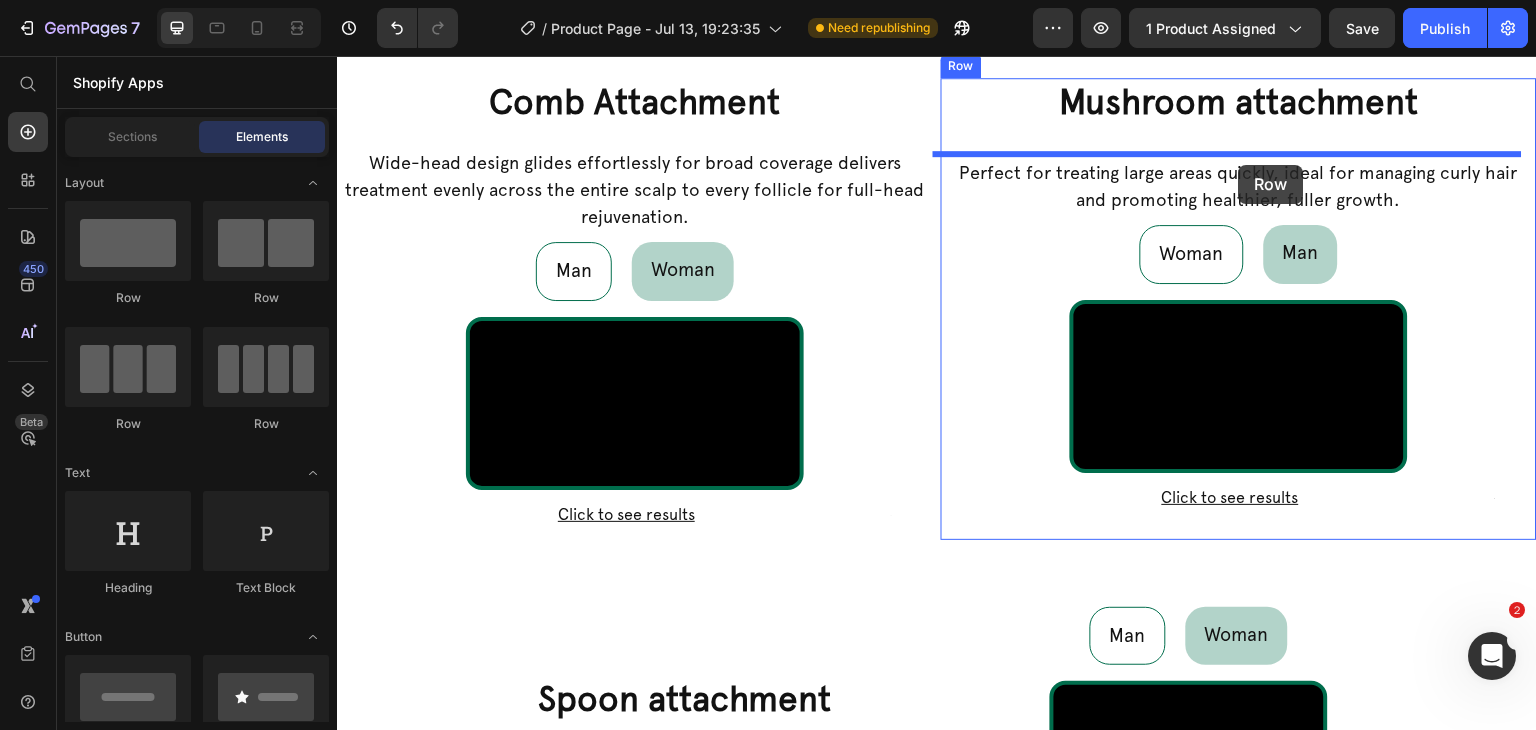 drag, startPoint x: 495, startPoint y: 305, endPoint x: 1239, endPoint y: 165, distance: 757.05743 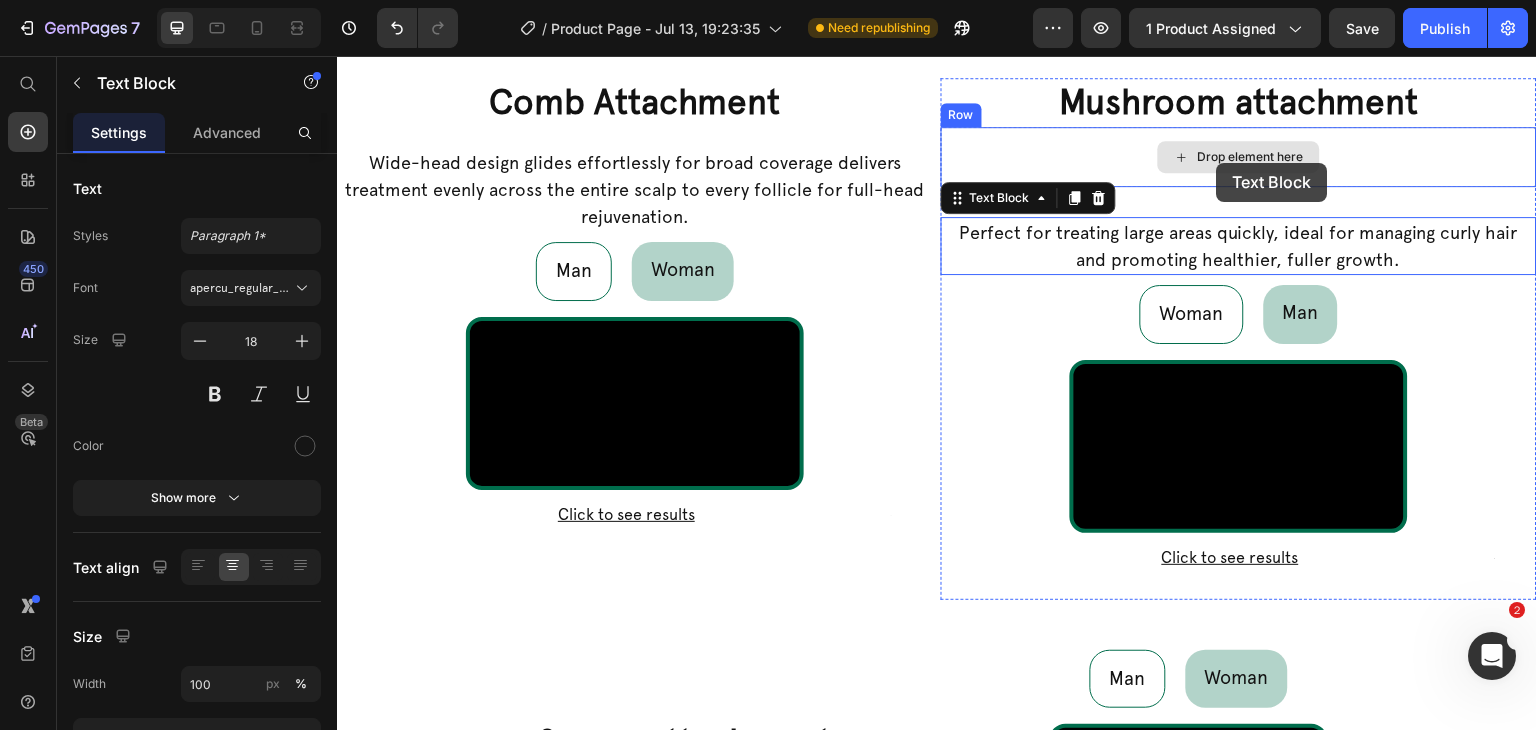 drag, startPoint x: 1216, startPoint y: 249, endPoint x: 1217, endPoint y: 163, distance: 86.00581 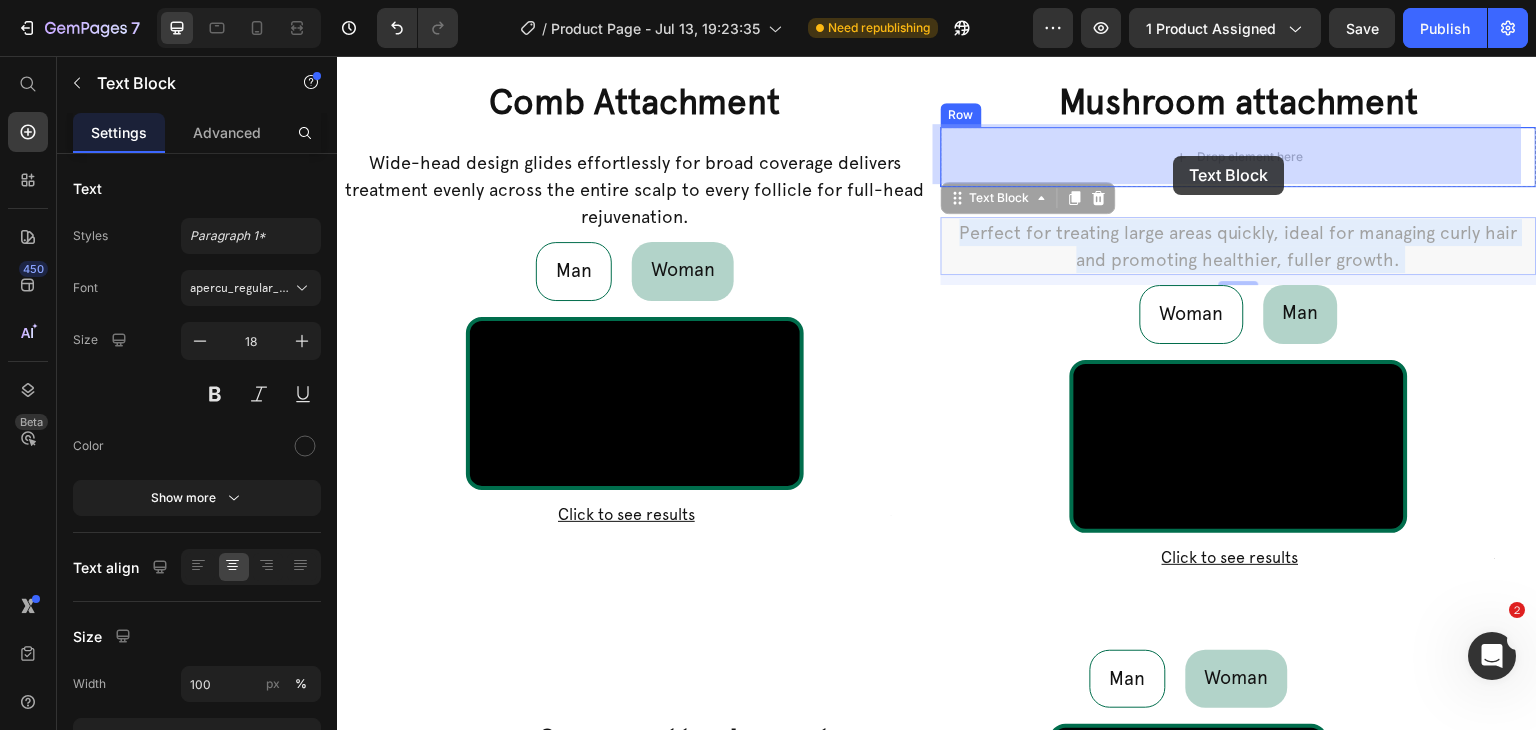 drag, startPoint x: 1179, startPoint y: 226, endPoint x: 1179, endPoint y: 157, distance: 69 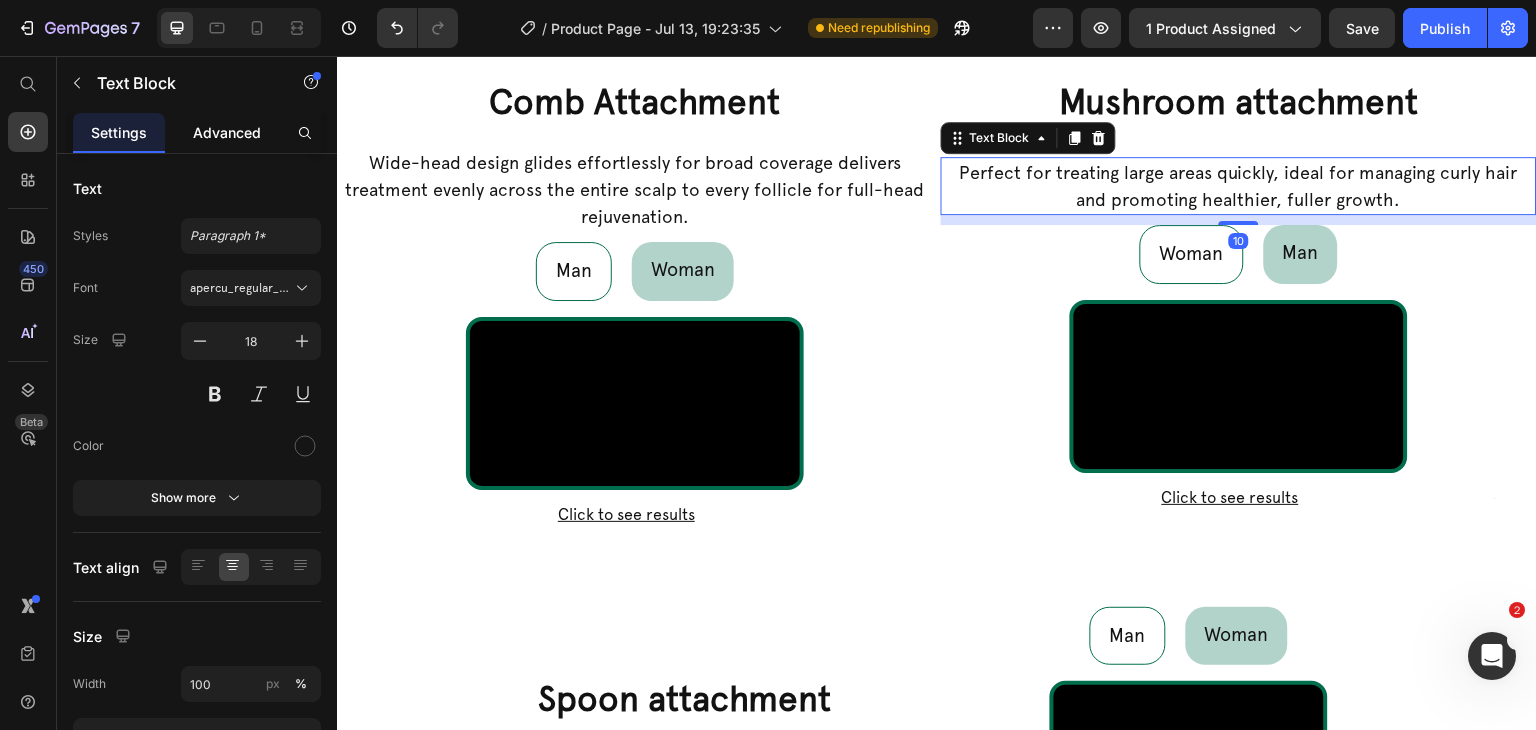 click on "Advanced" at bounding box center (227, 132) 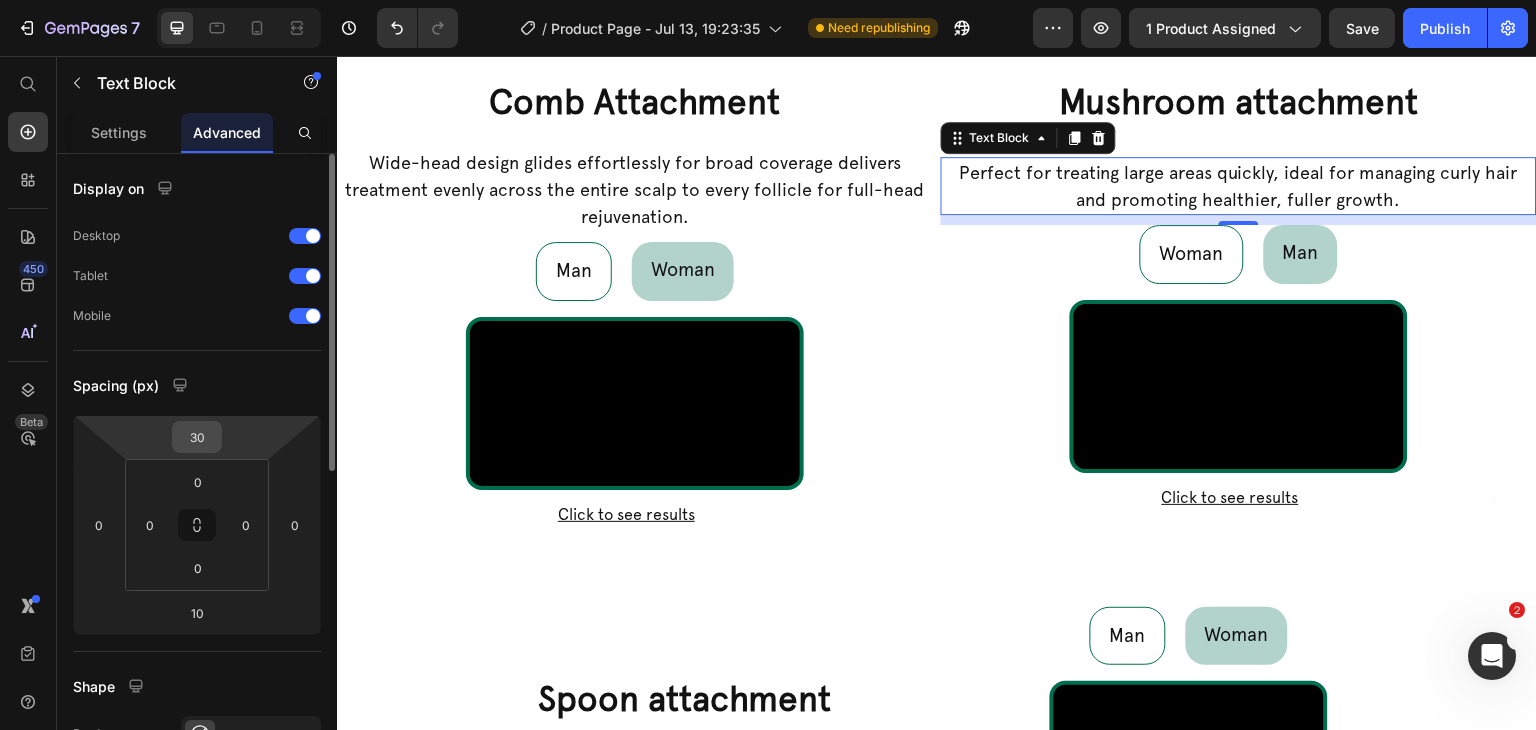 click on "30" at bounding box center (197, 437) 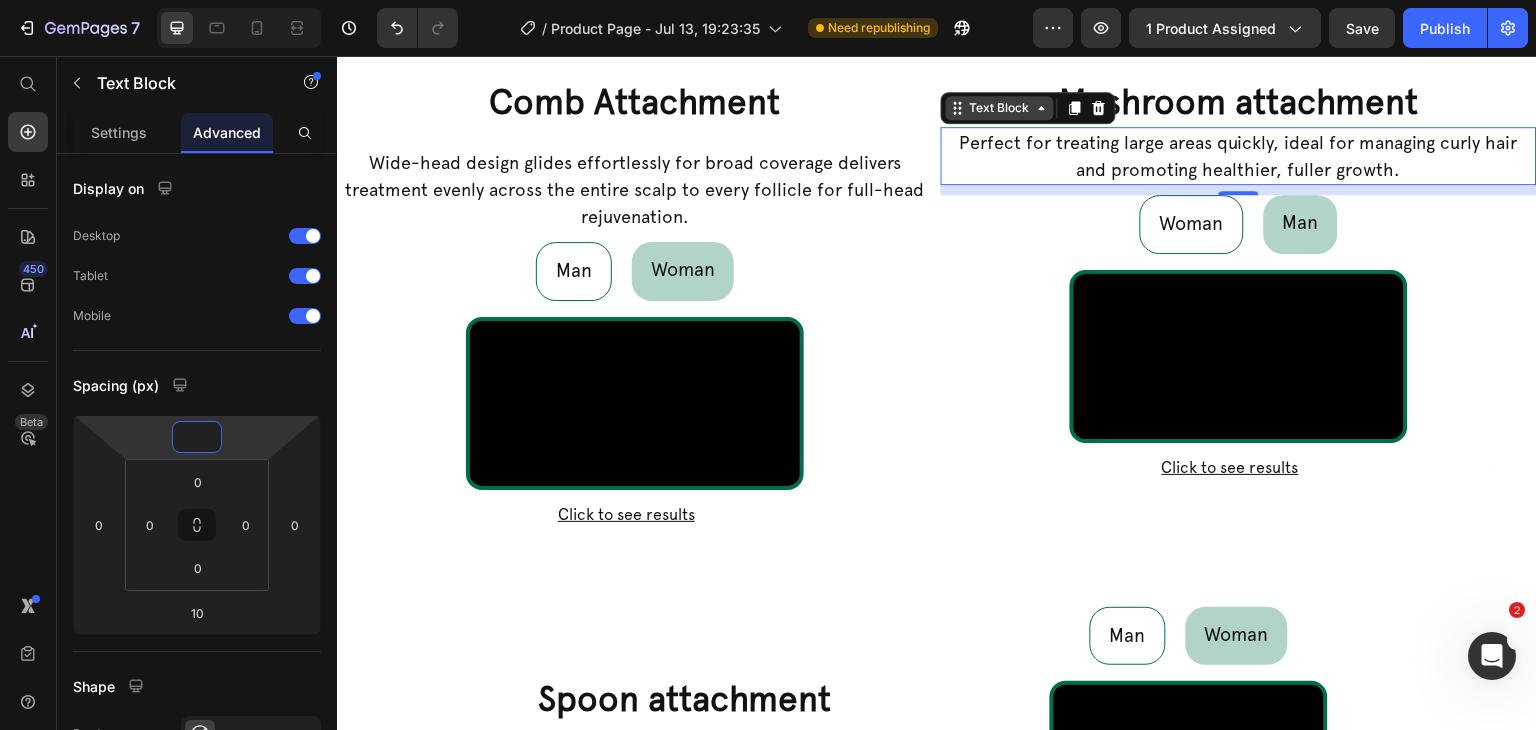 click on "Text Block" at bounding box center (1000, 108) 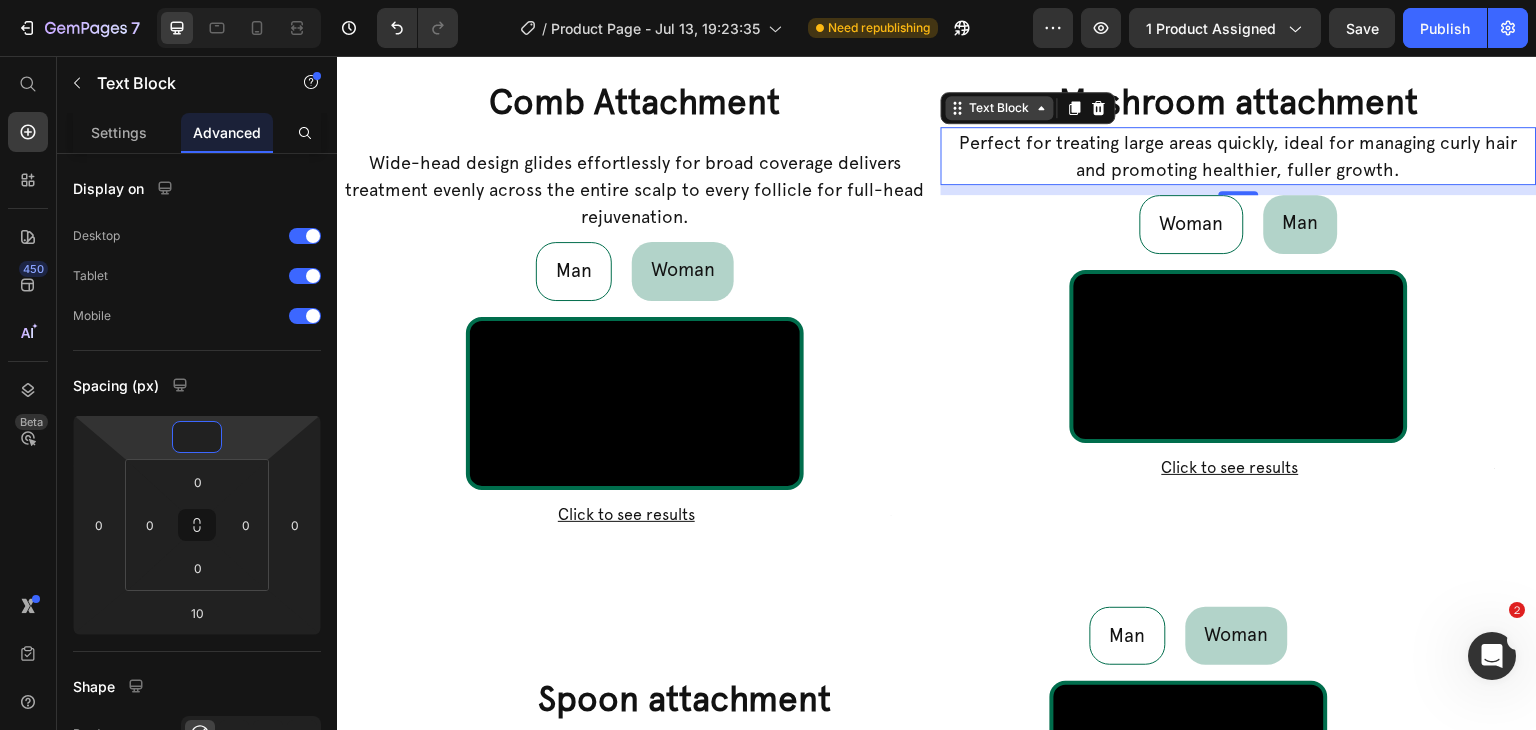 type on "0" 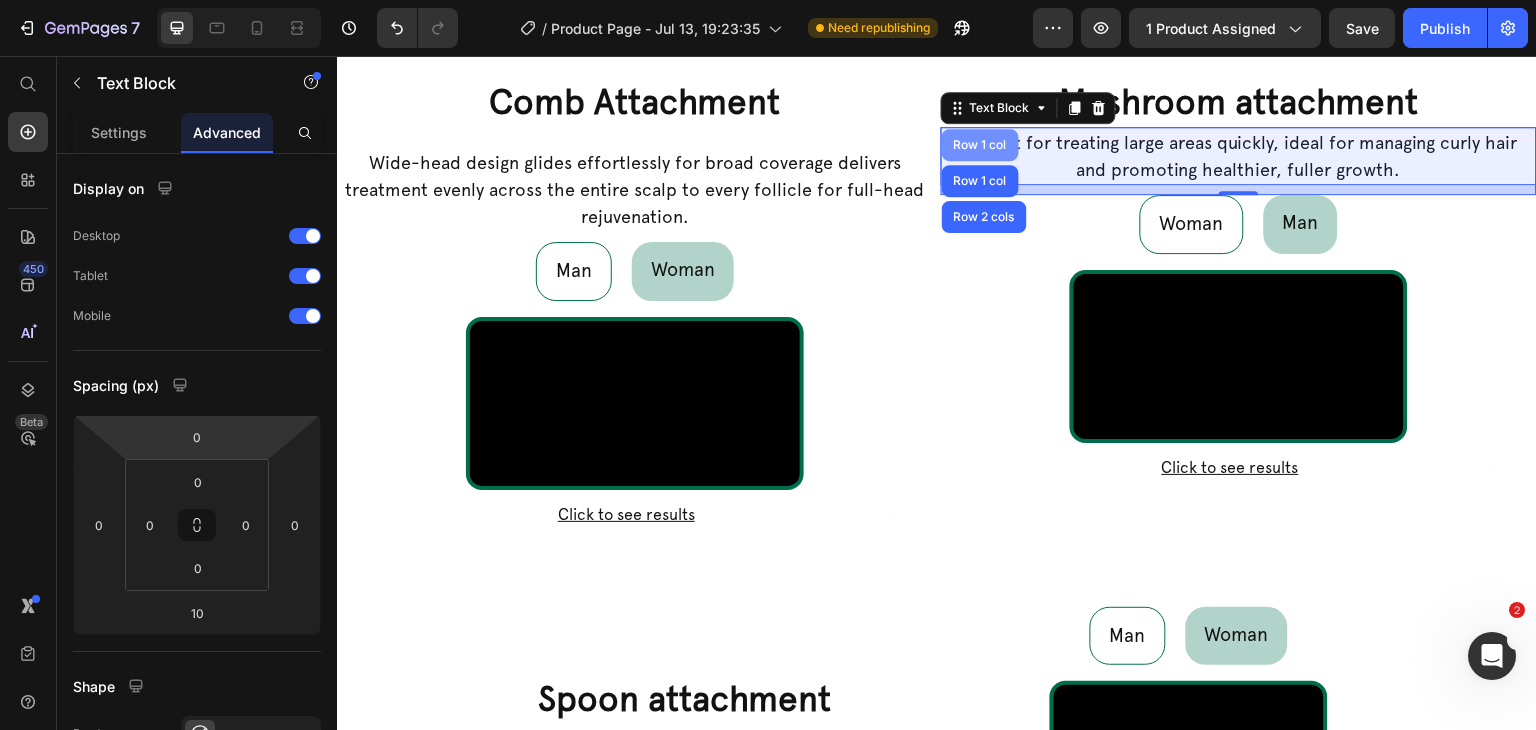 click on "Row 1 col" at bounding box center (980, 145) 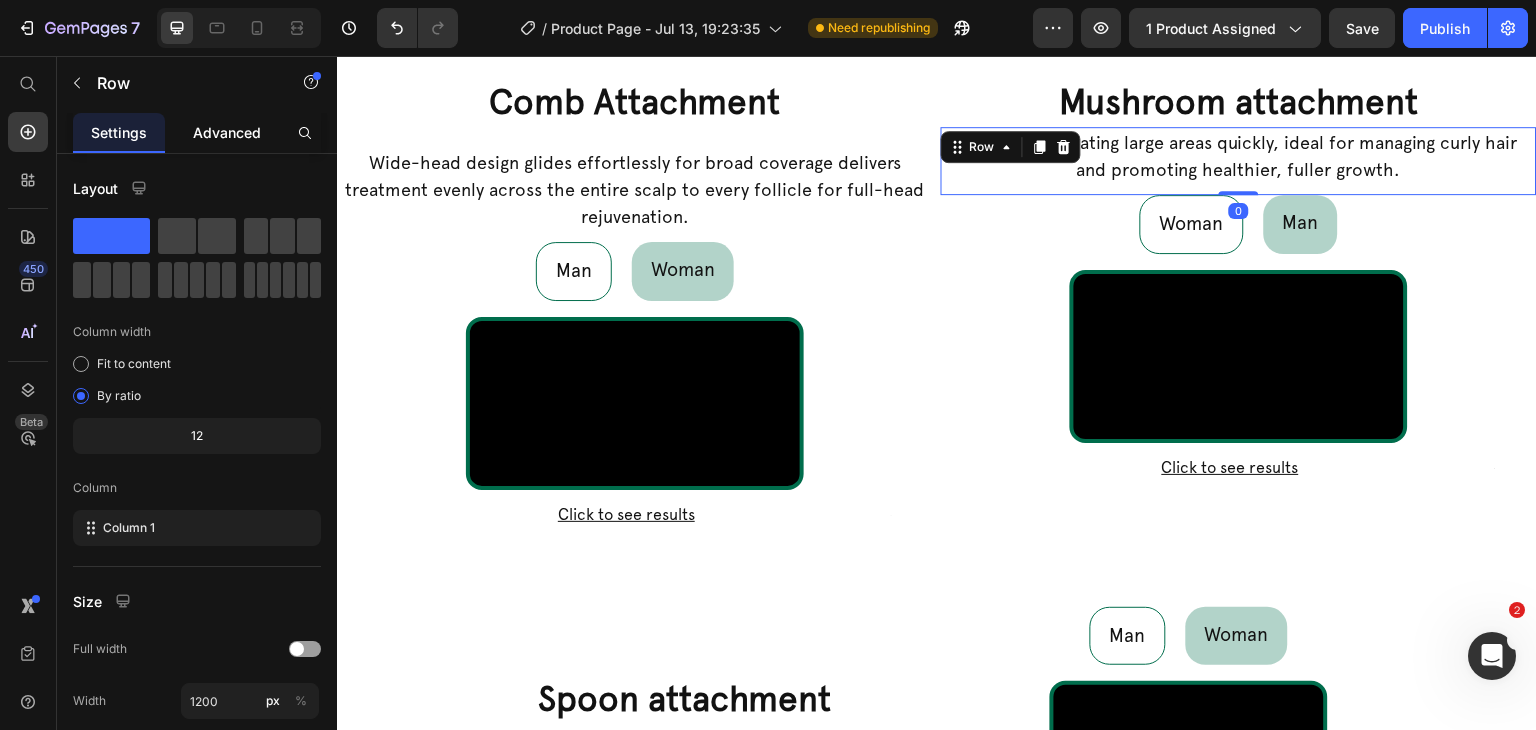 click on "Advanced" 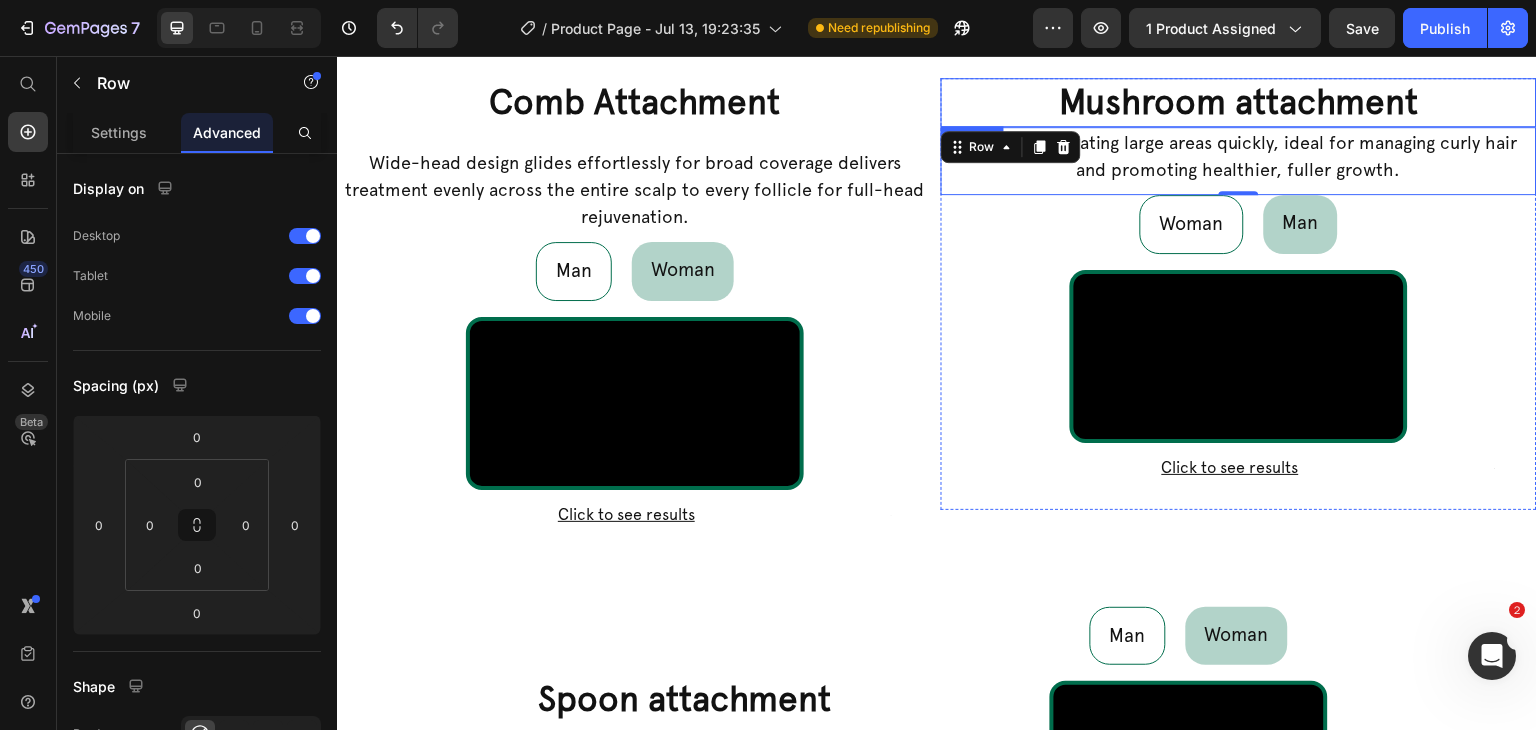 click on "Mushroom attachment" at bounding box center [1239, 103] 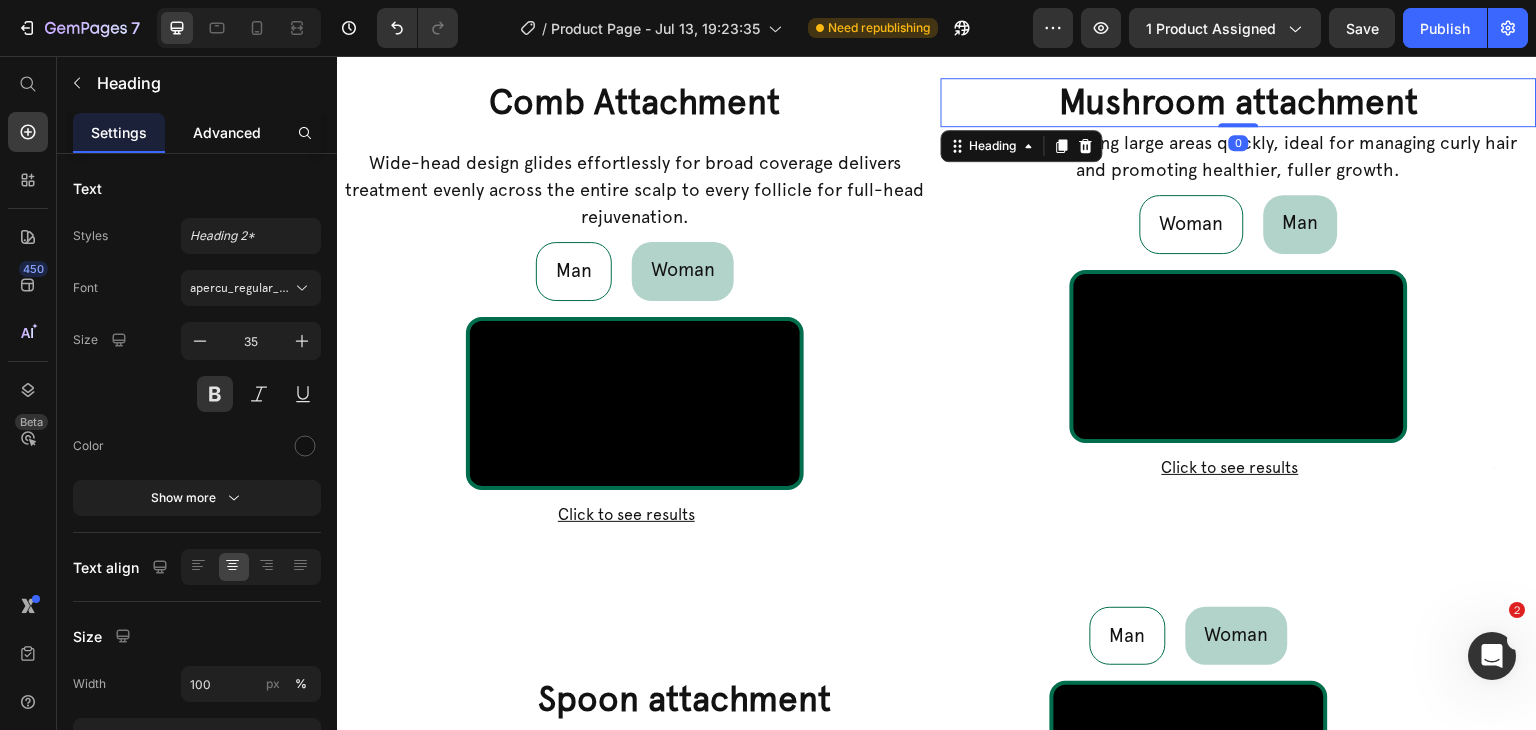 click on "Advanced" at bounding box center (227, 132) 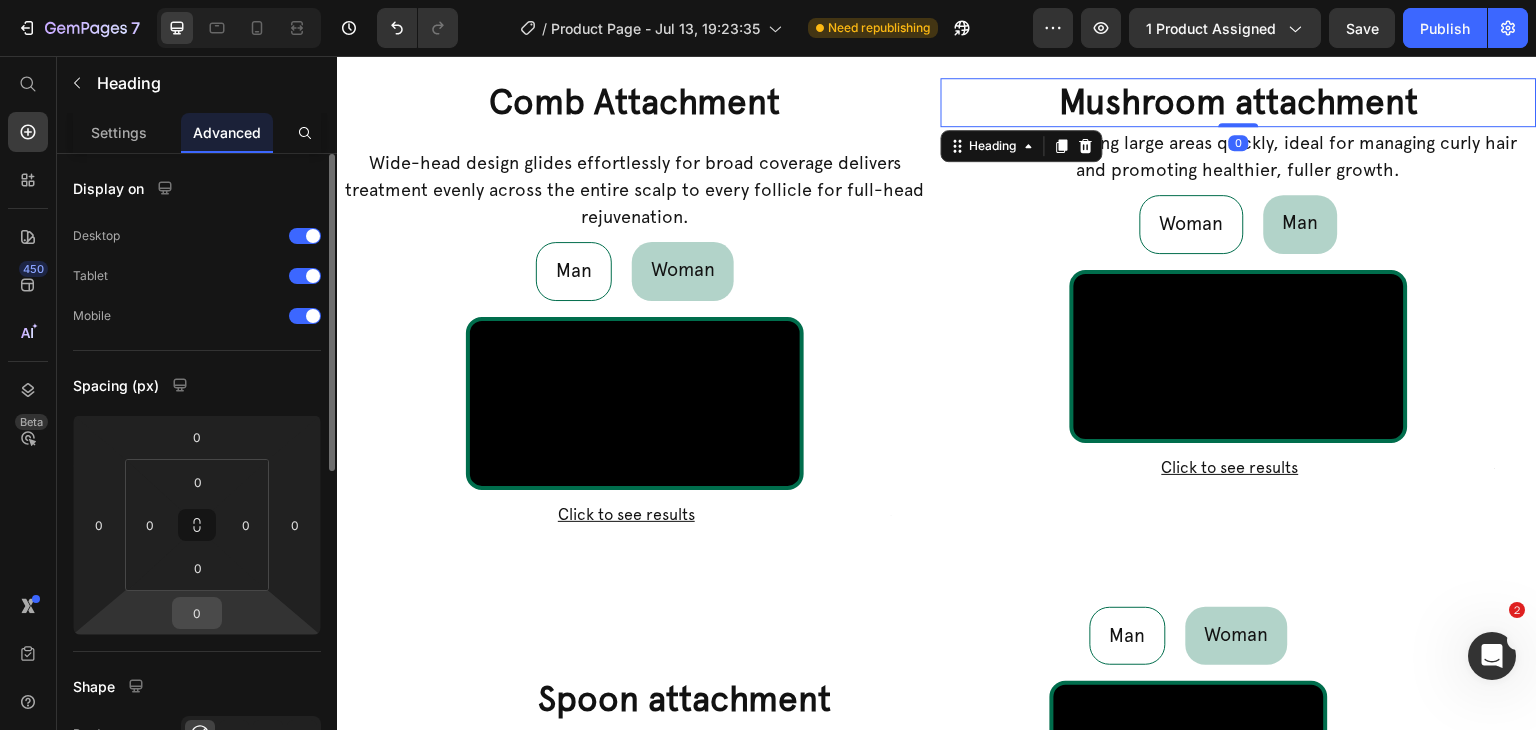 click on "0" at bounding box center [197, 613] 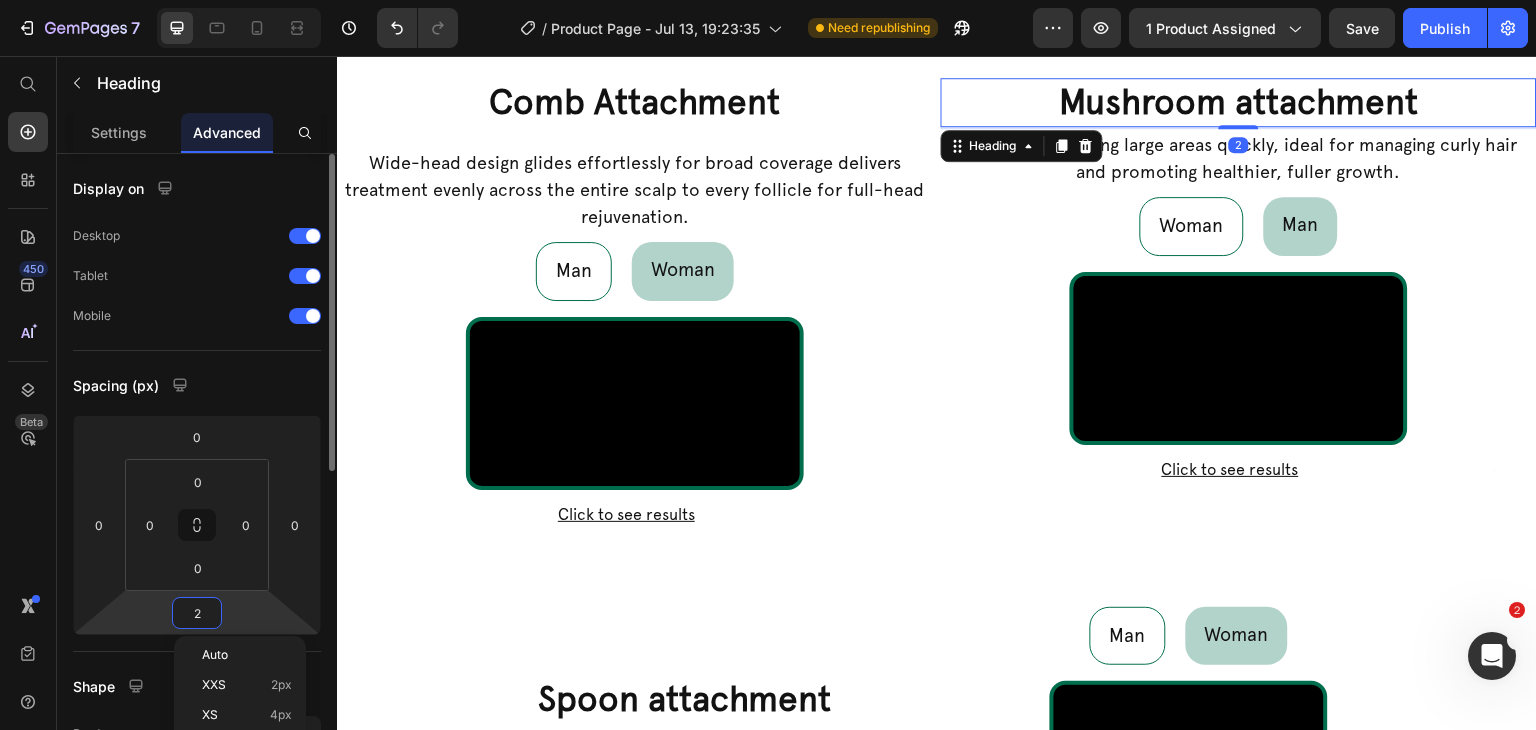 type on "20" 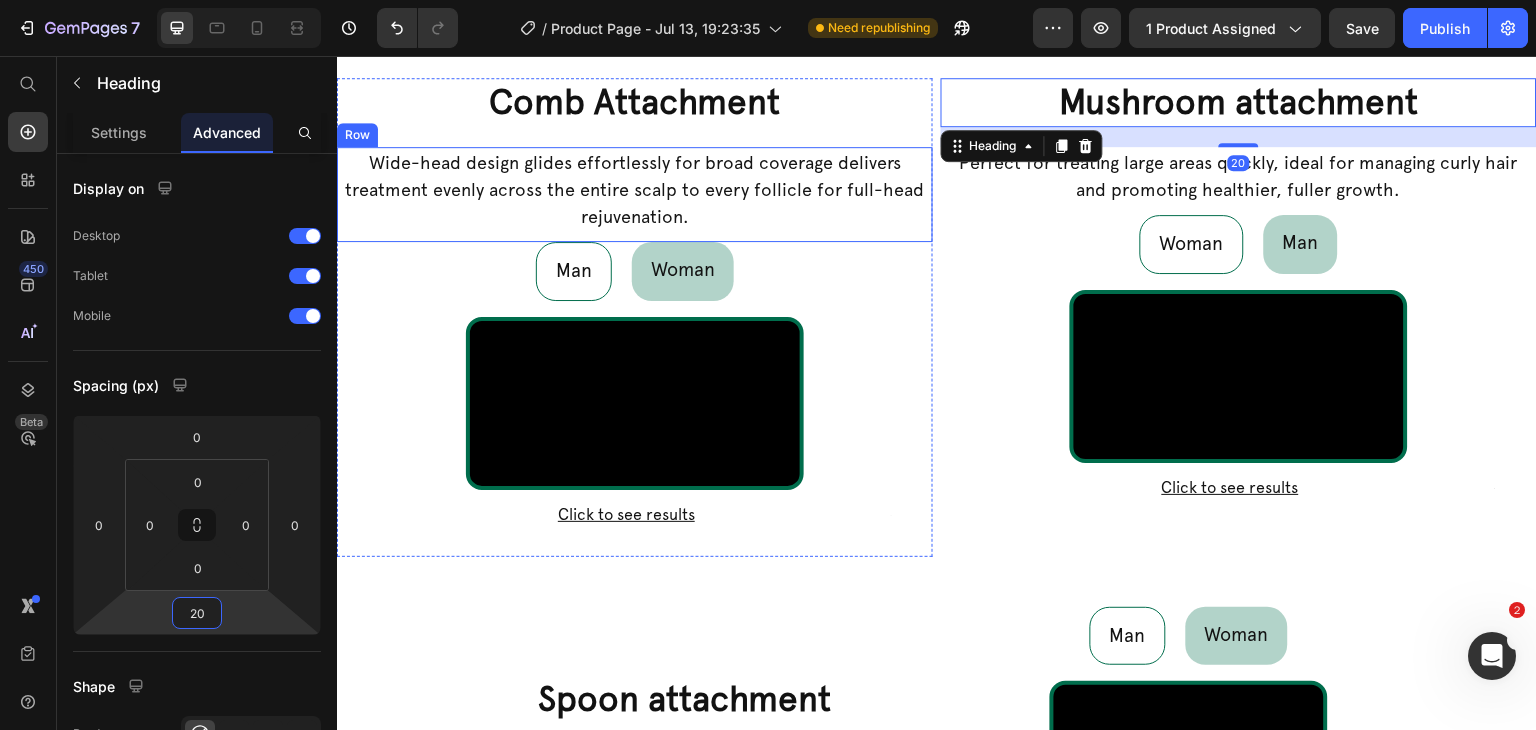 click on "Wide-head design glides effortlessly for broad coverage delivers treatment evenly across the entire scalp to every follicle for full-head rejuvenation. Text Block" at bounding box center [635, 194] 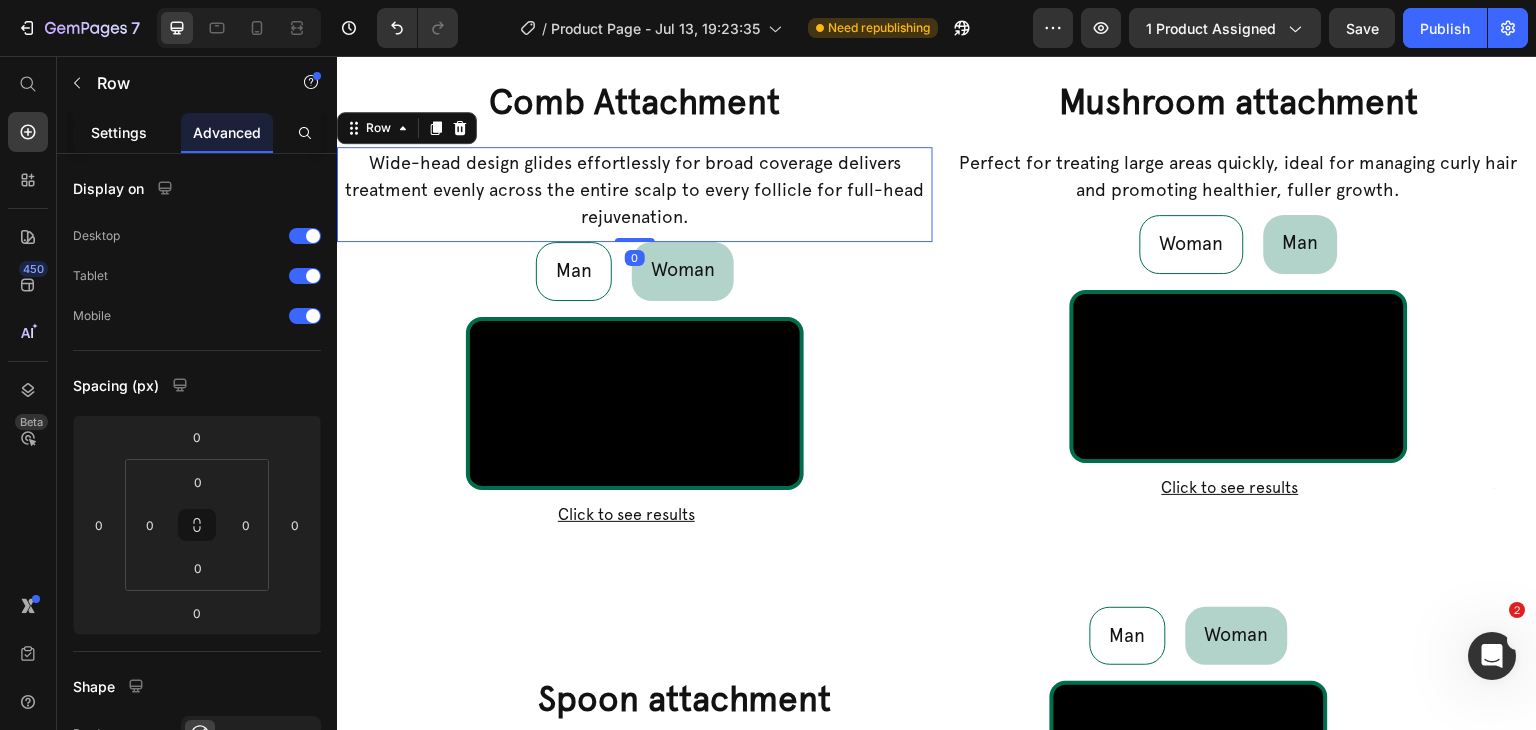 click on "Settings" 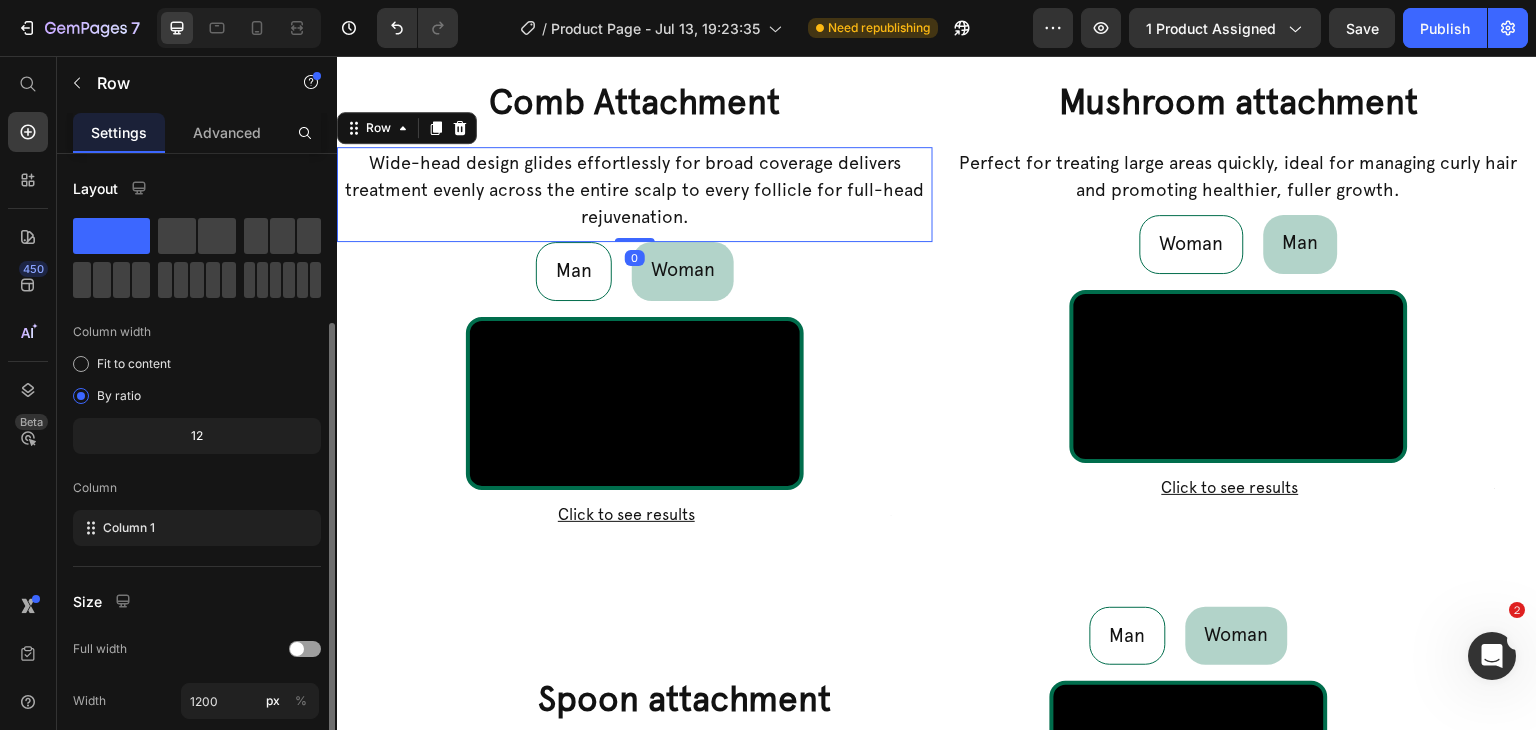 scroll, scrollTop: 100, scrollLeft: 0, axis: vertical 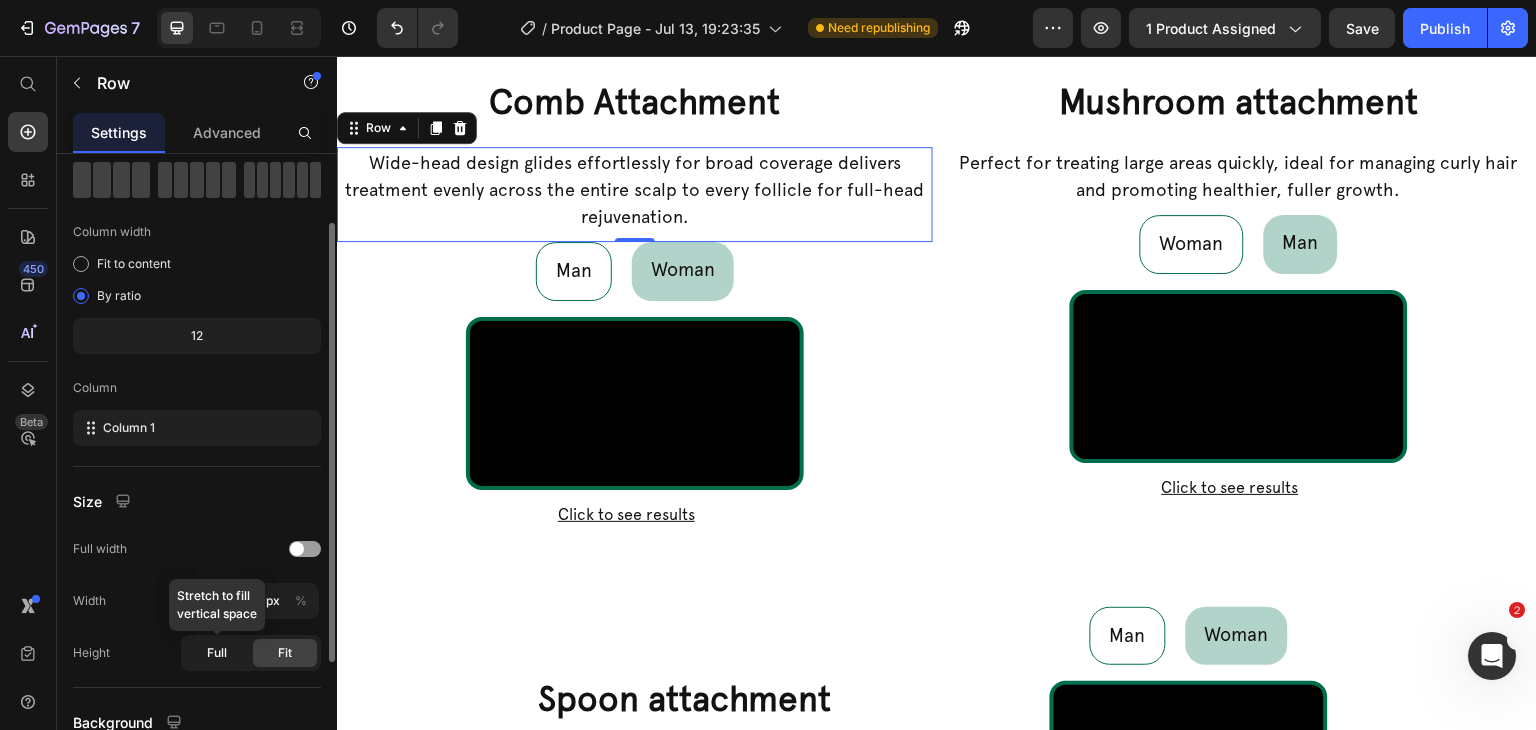 click on "Full" 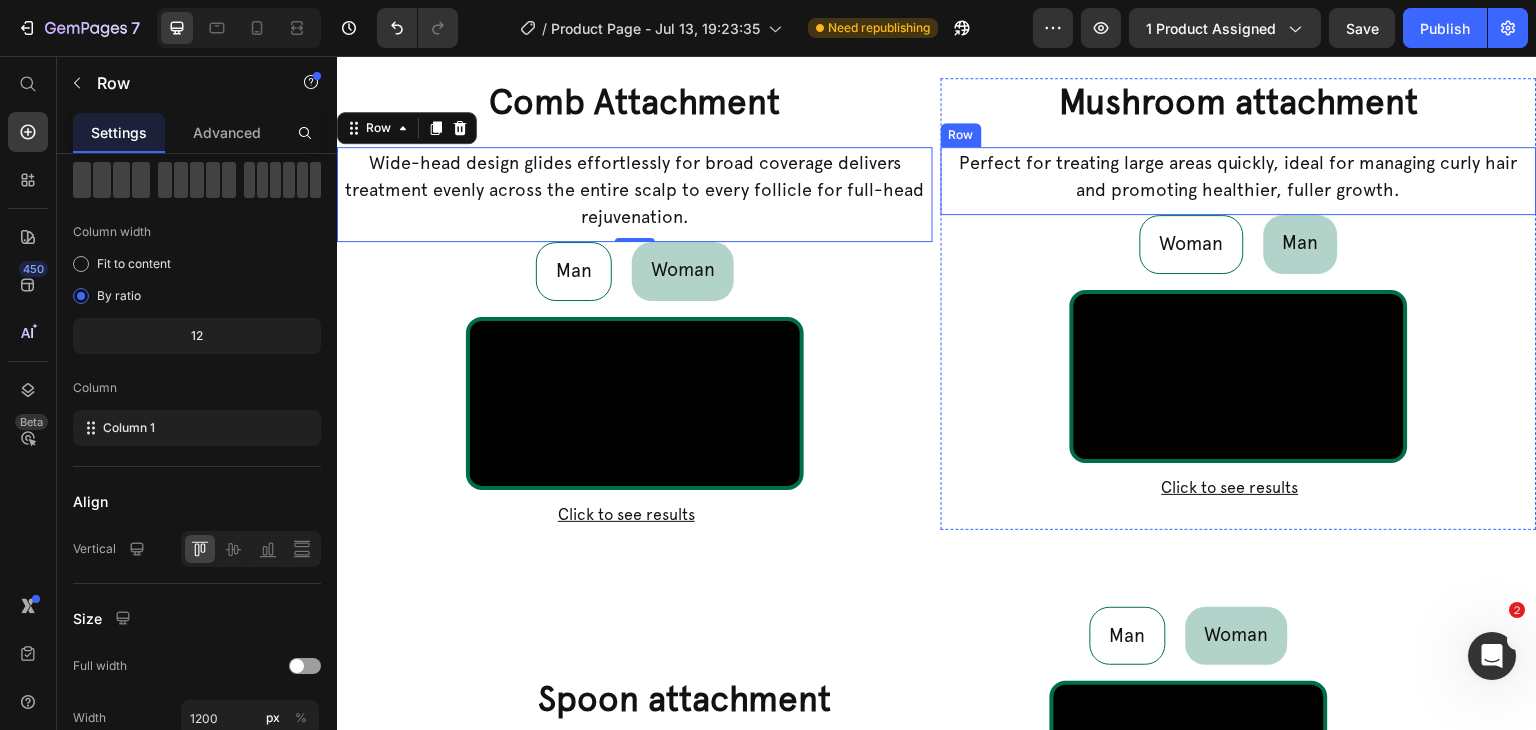click on "Perfect for treating large areas quickly, ideal for managing curly hair and promoting healthier, fuller growth. Text Block" at bounding box center (1239, 181) 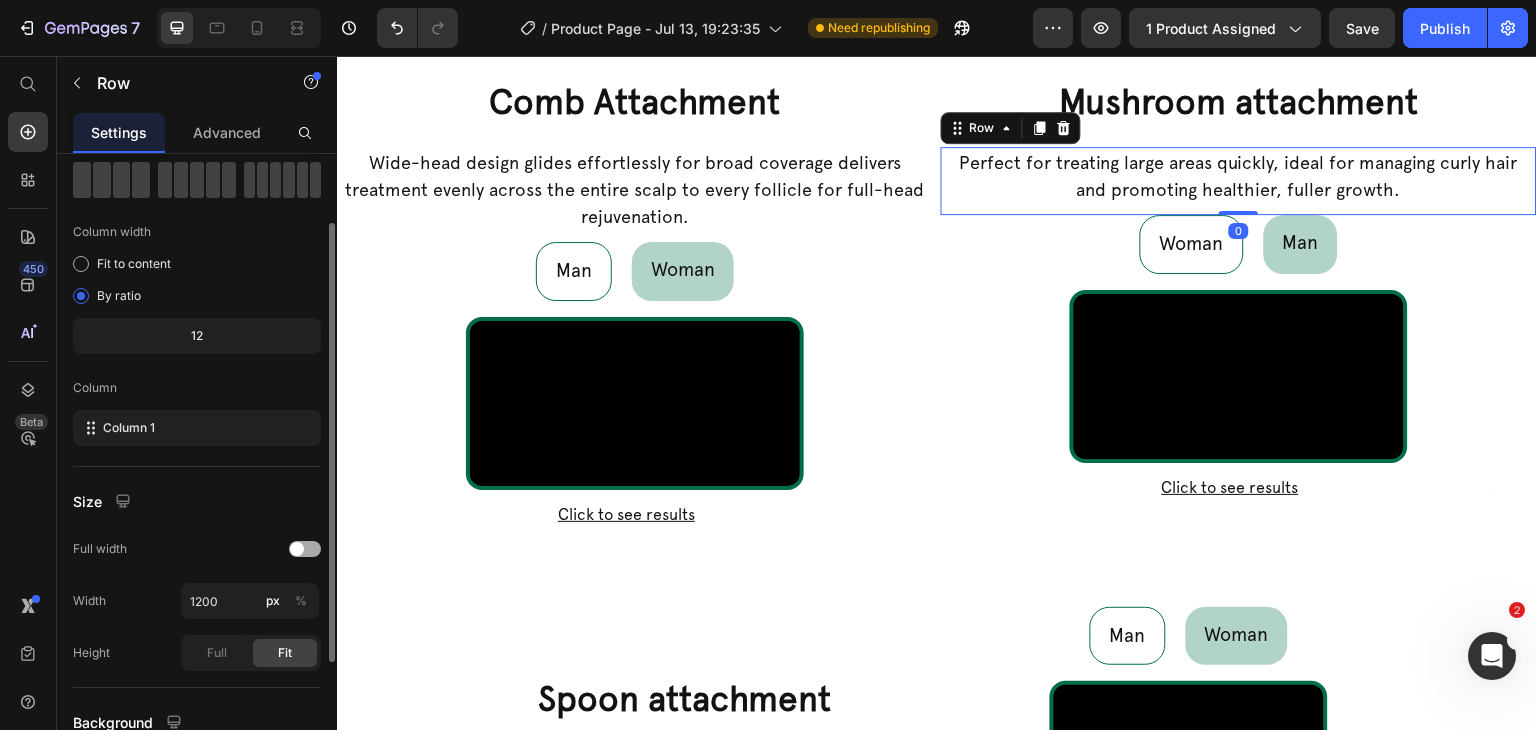 click on "Full" 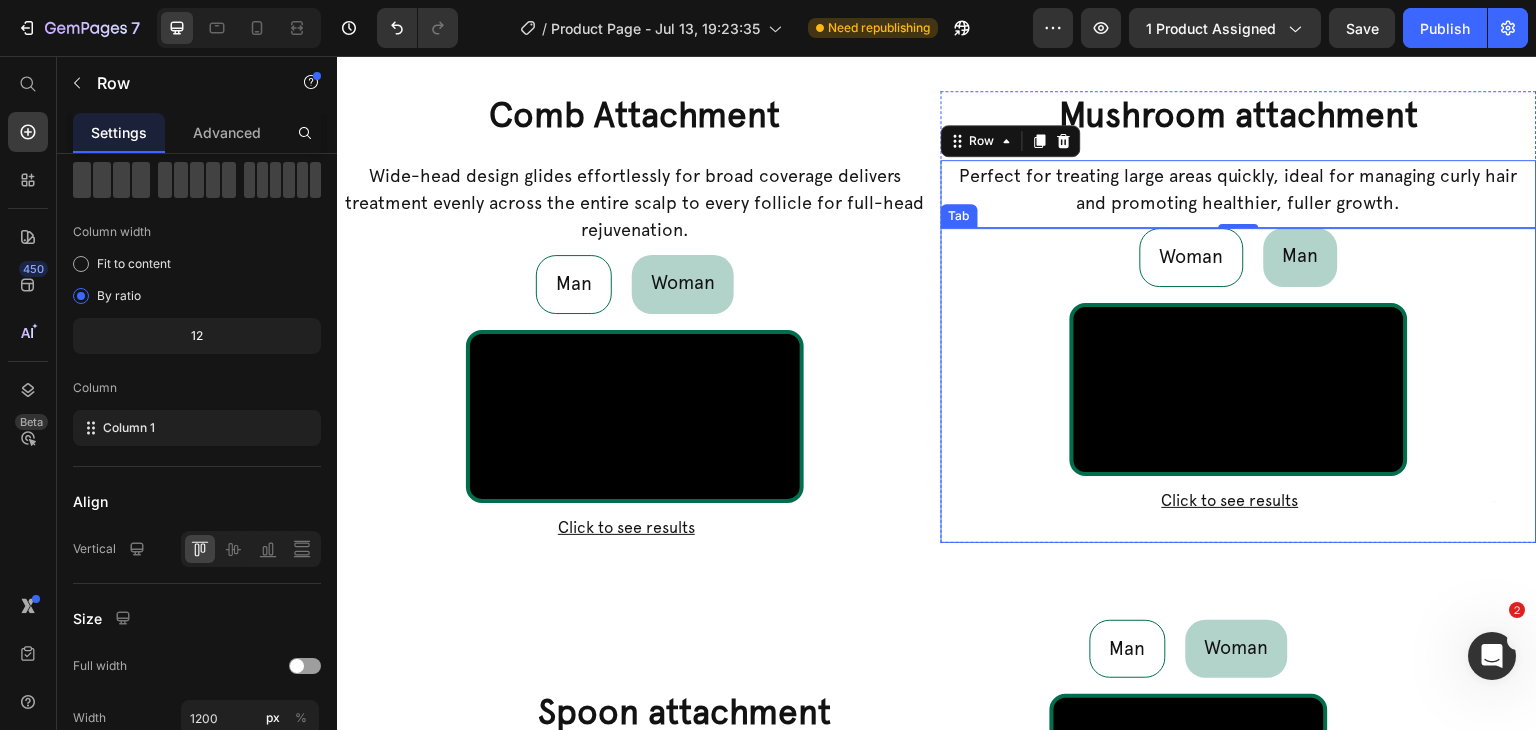 scroll, scrollTop: 809, scrollLeft: 0, axis: vertical 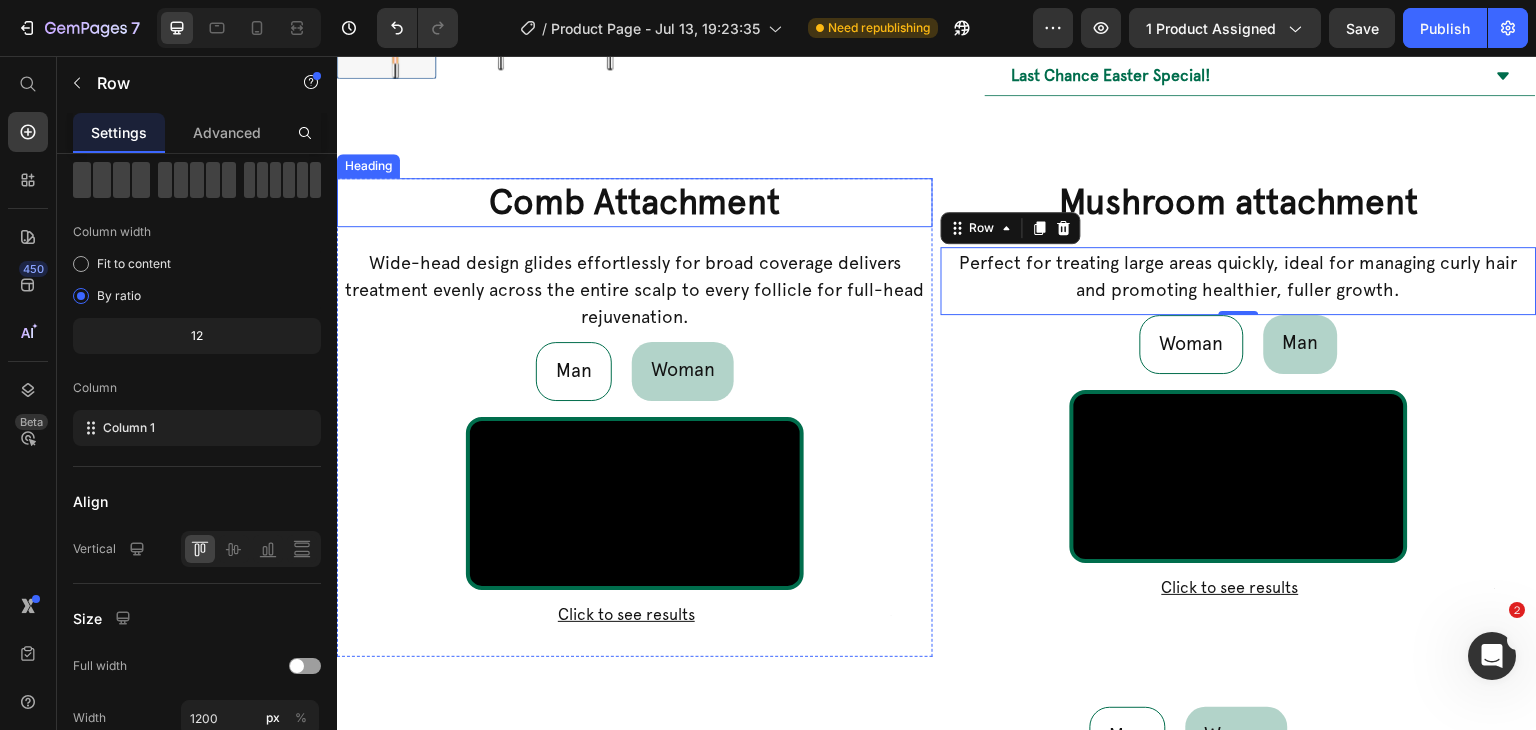 click on "Comb Attachment" at bounding box center (635, 203) 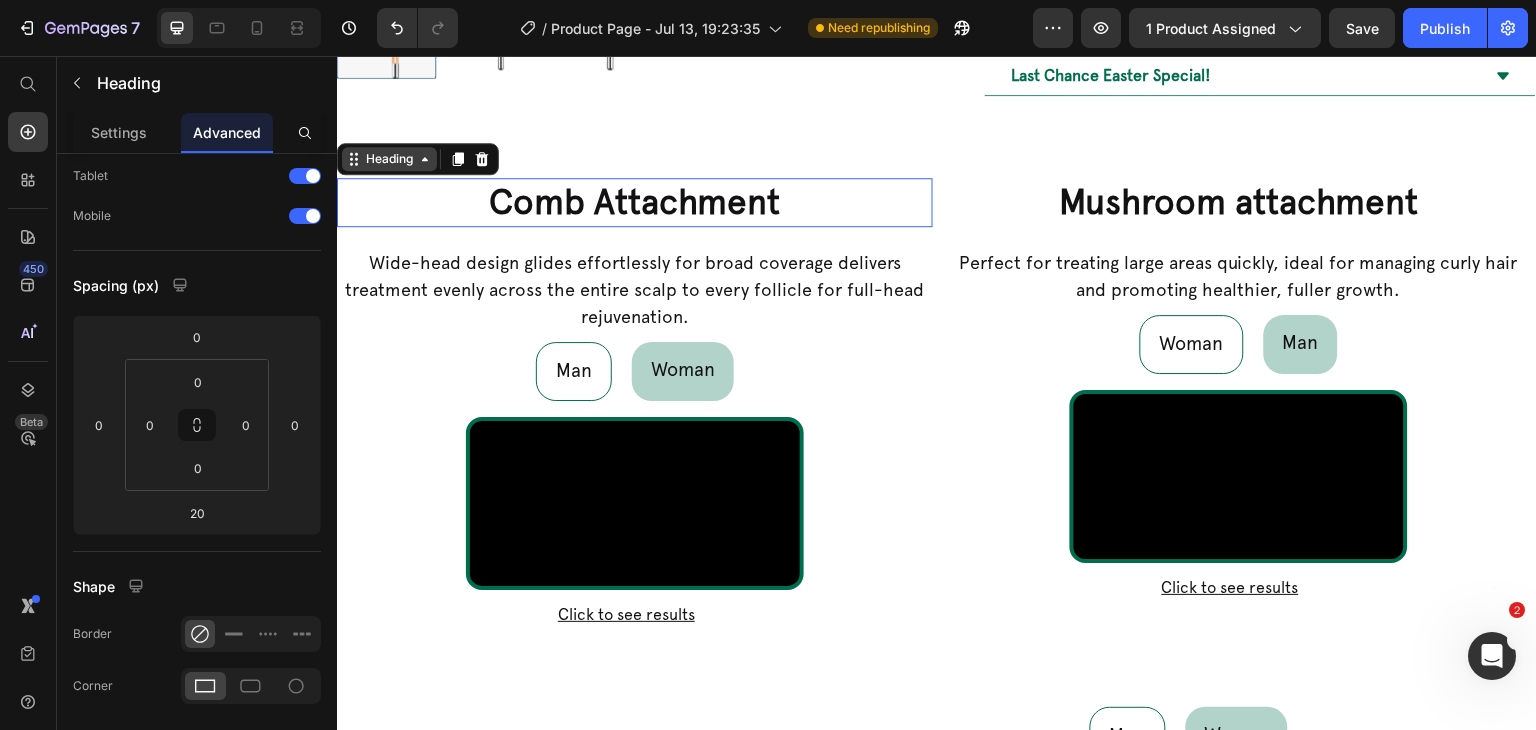 click on "Heading" at bounding box center (389, 159) 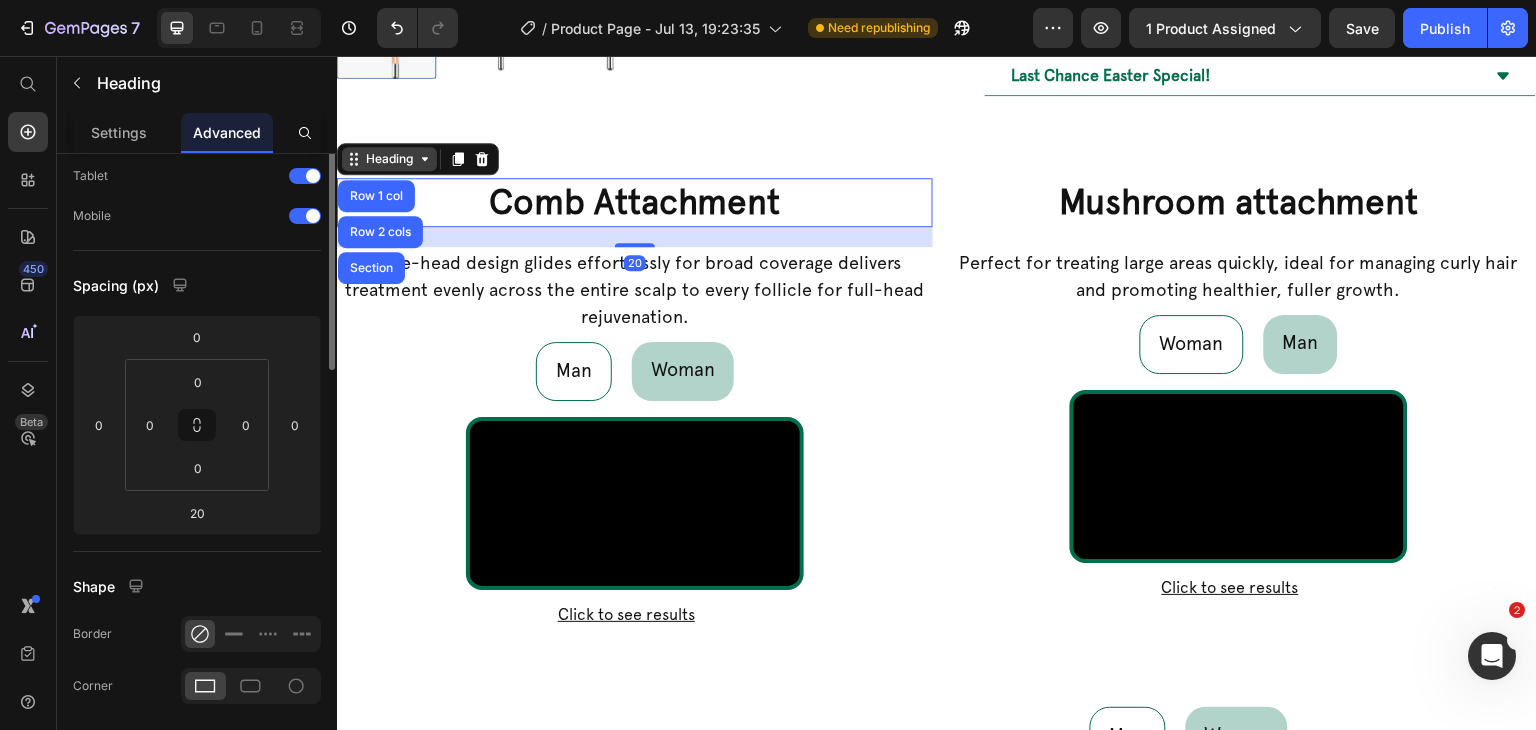scroll, scrollTop: 0, scrollLeft: 0, axis: both 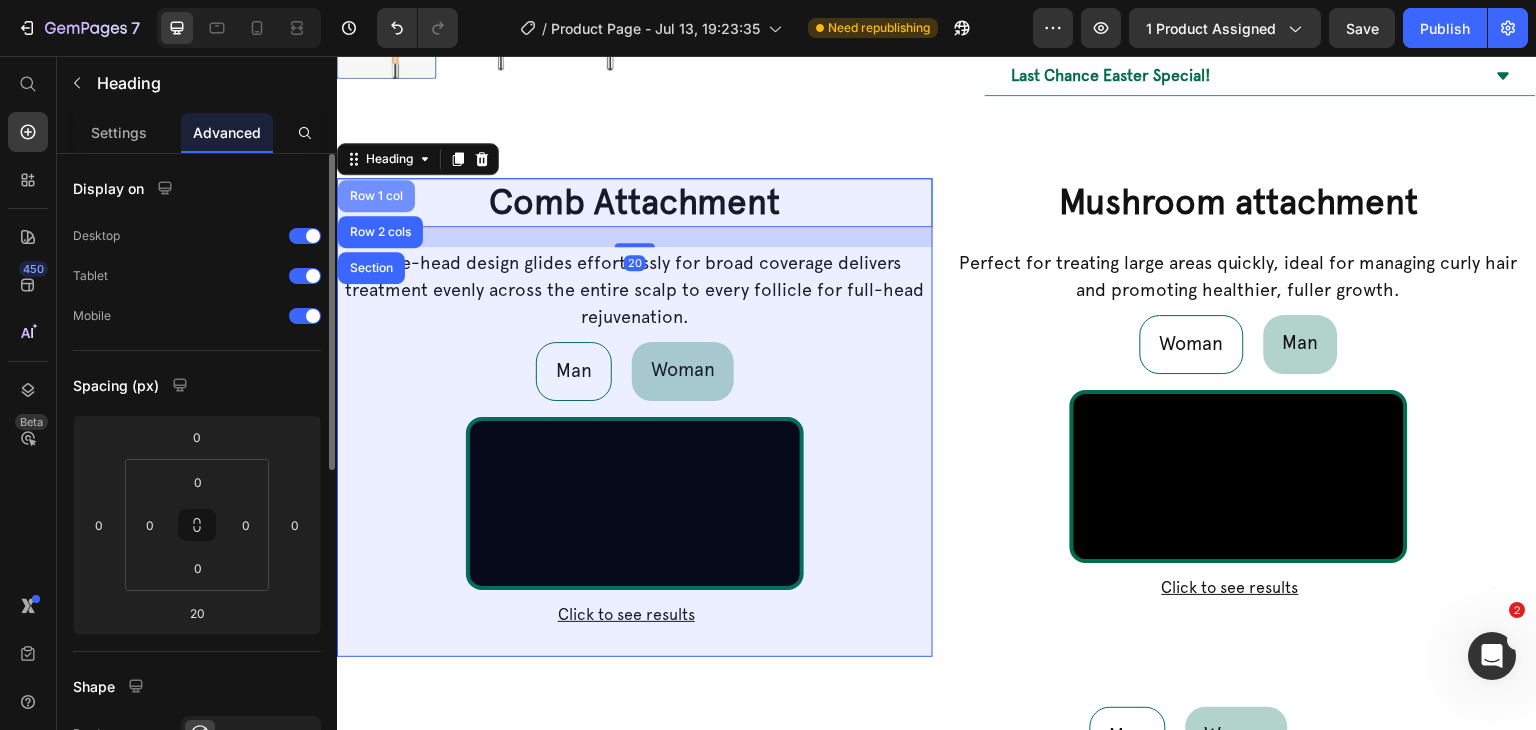 click on "Row 1 col" at bounding box center (376, 196) 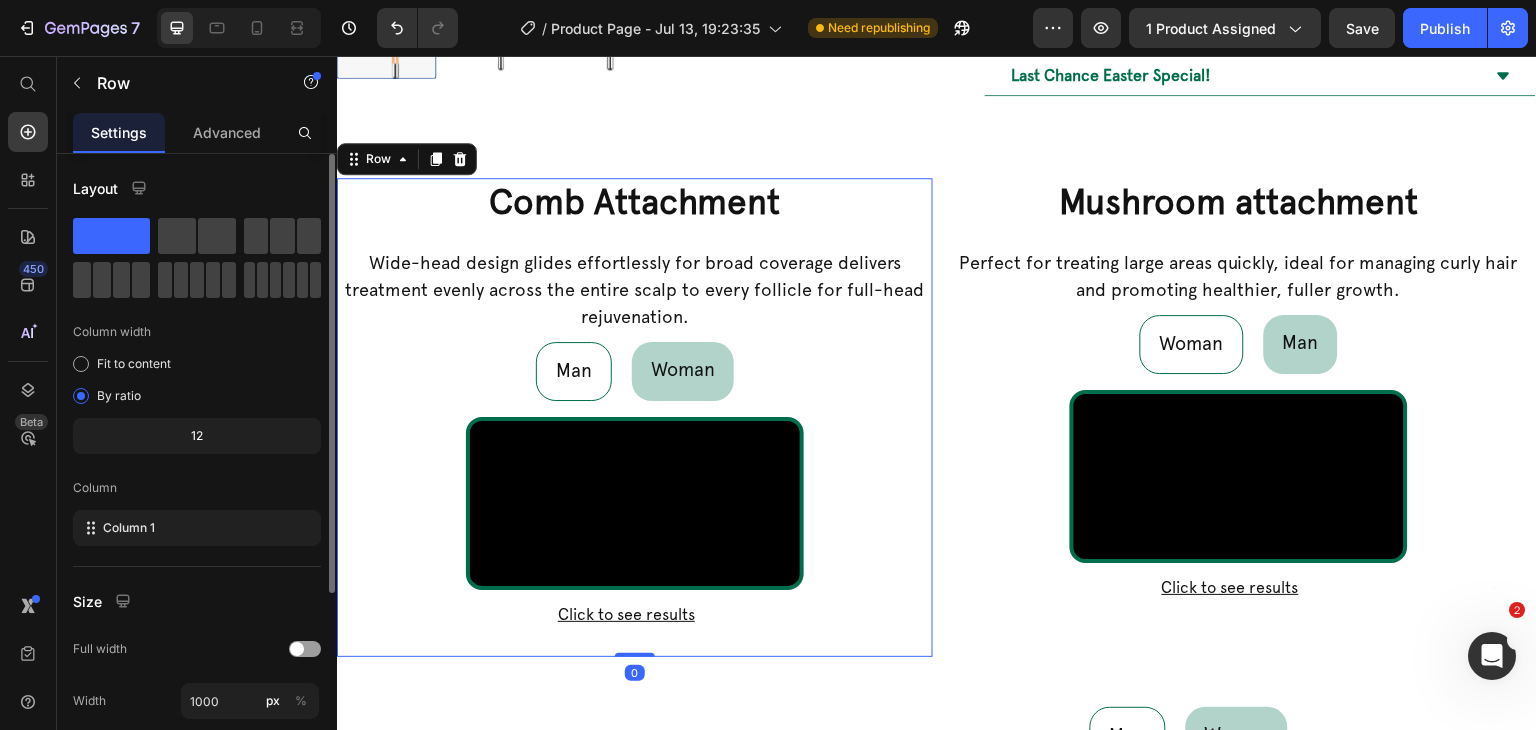 scroll, scrollTop: 200, scrollLeft: 0, axis: vertical 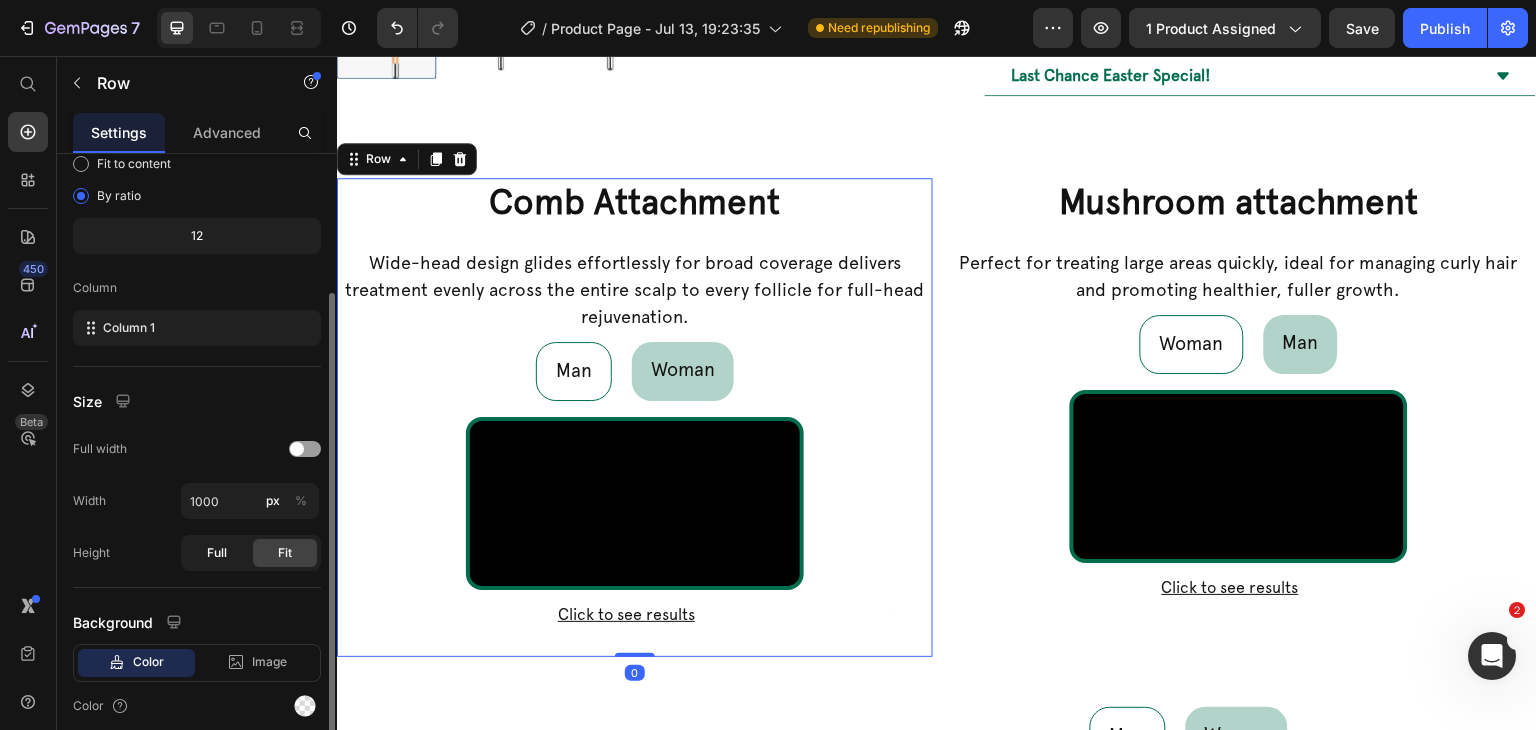 click on "Full" 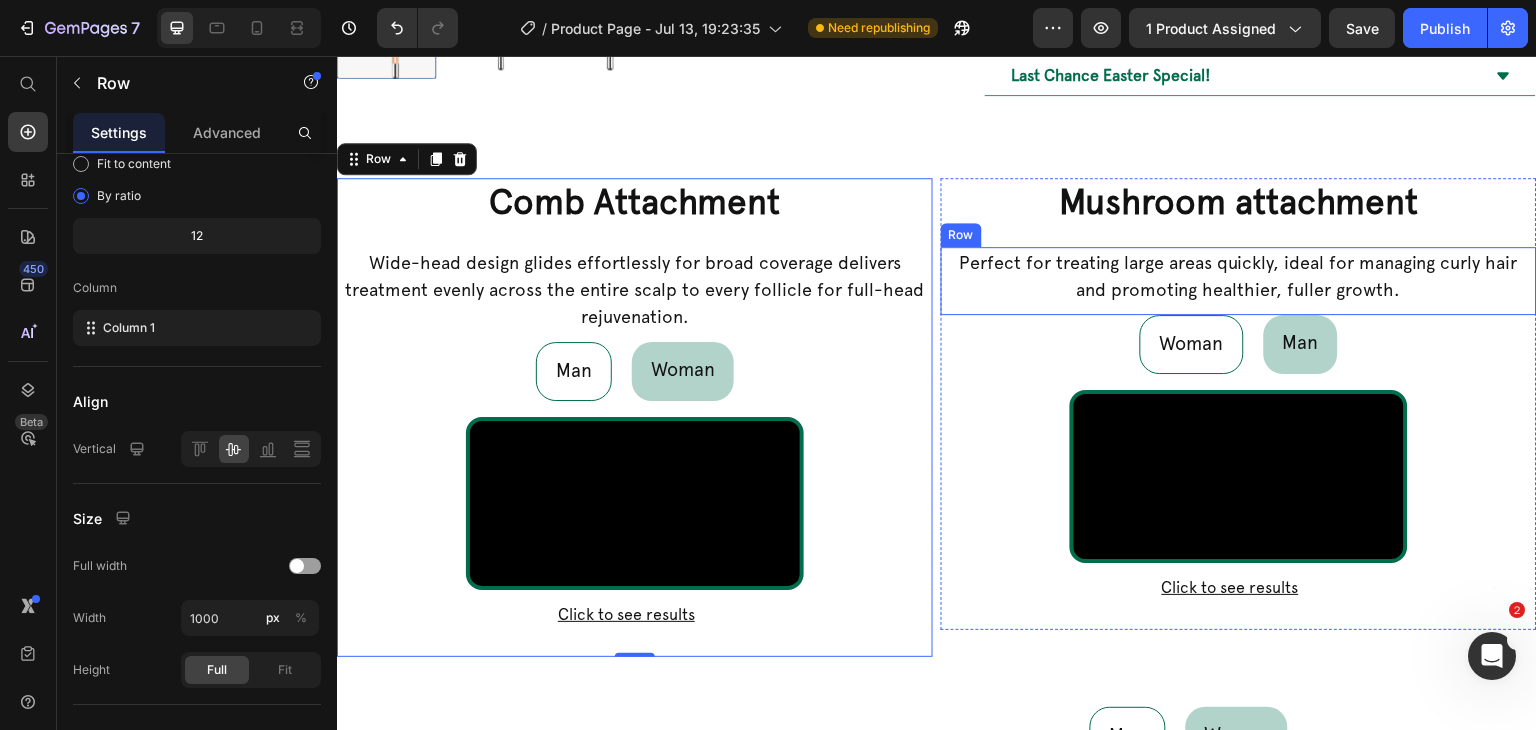 click on "Perfect for treating large areas quickly, ideal for managing curly hair and promoting healthier, fuller growth. Text Block" at bounding box center (1239, 281) 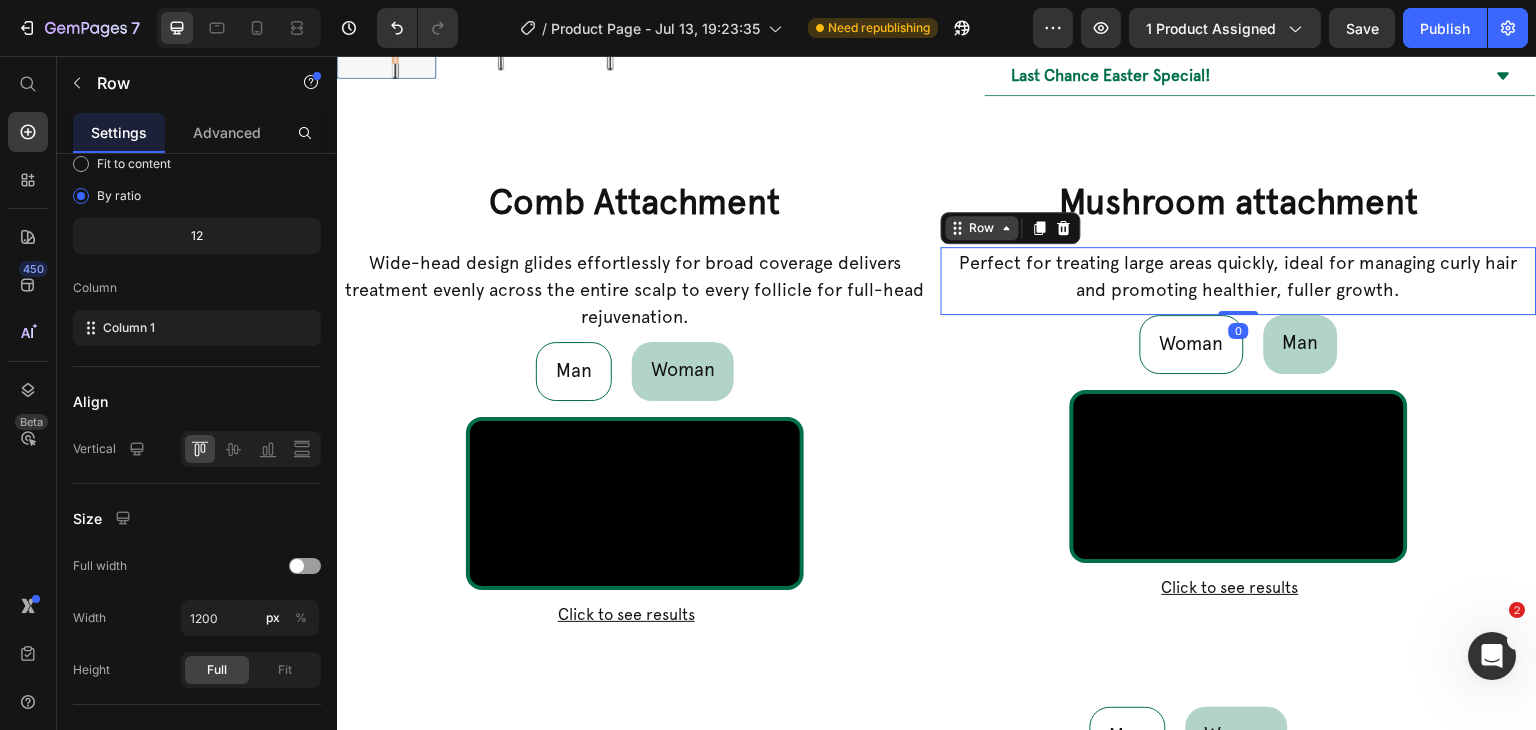 click on "Row" at bounding box center [982, 228] 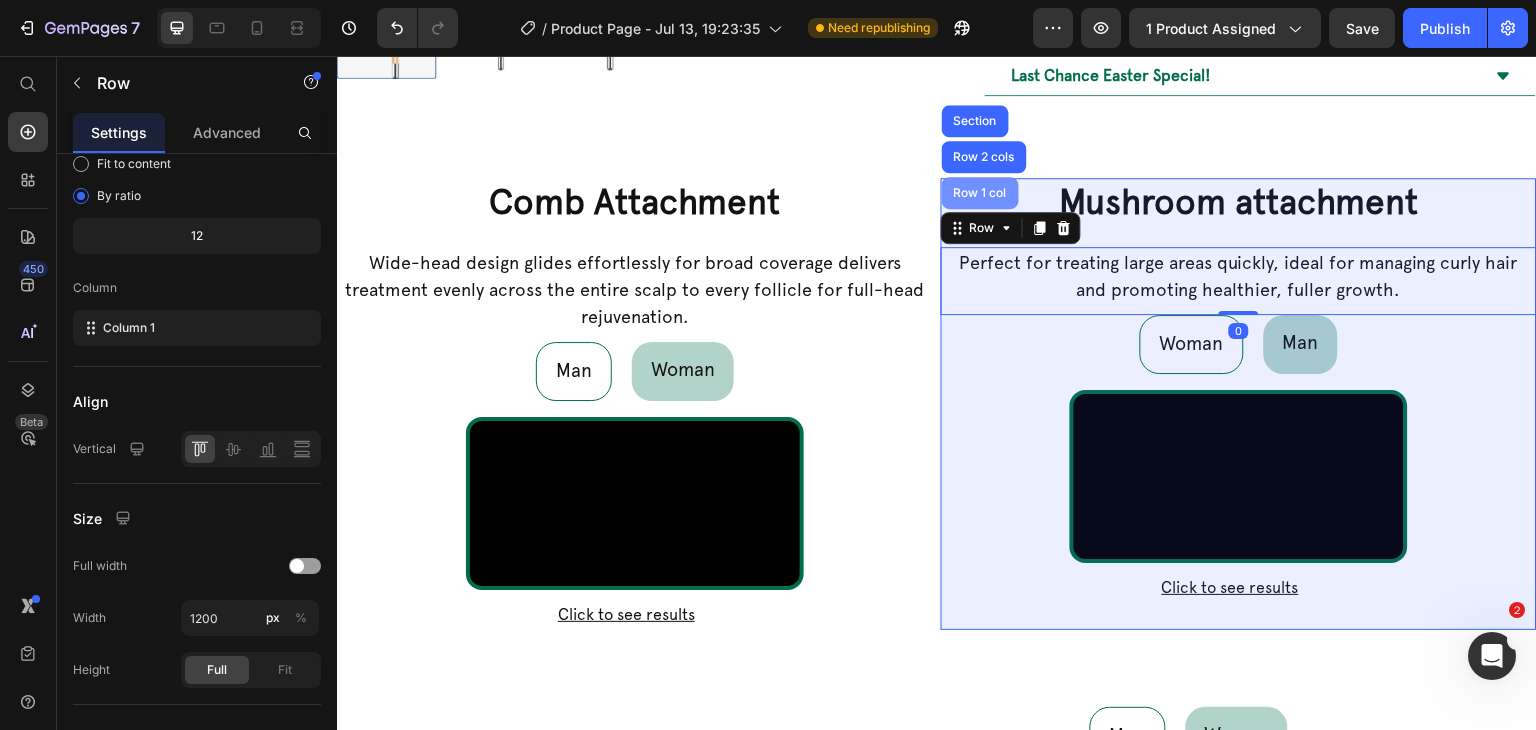 click on "Row 1 col" at bounding box center (980, 193) 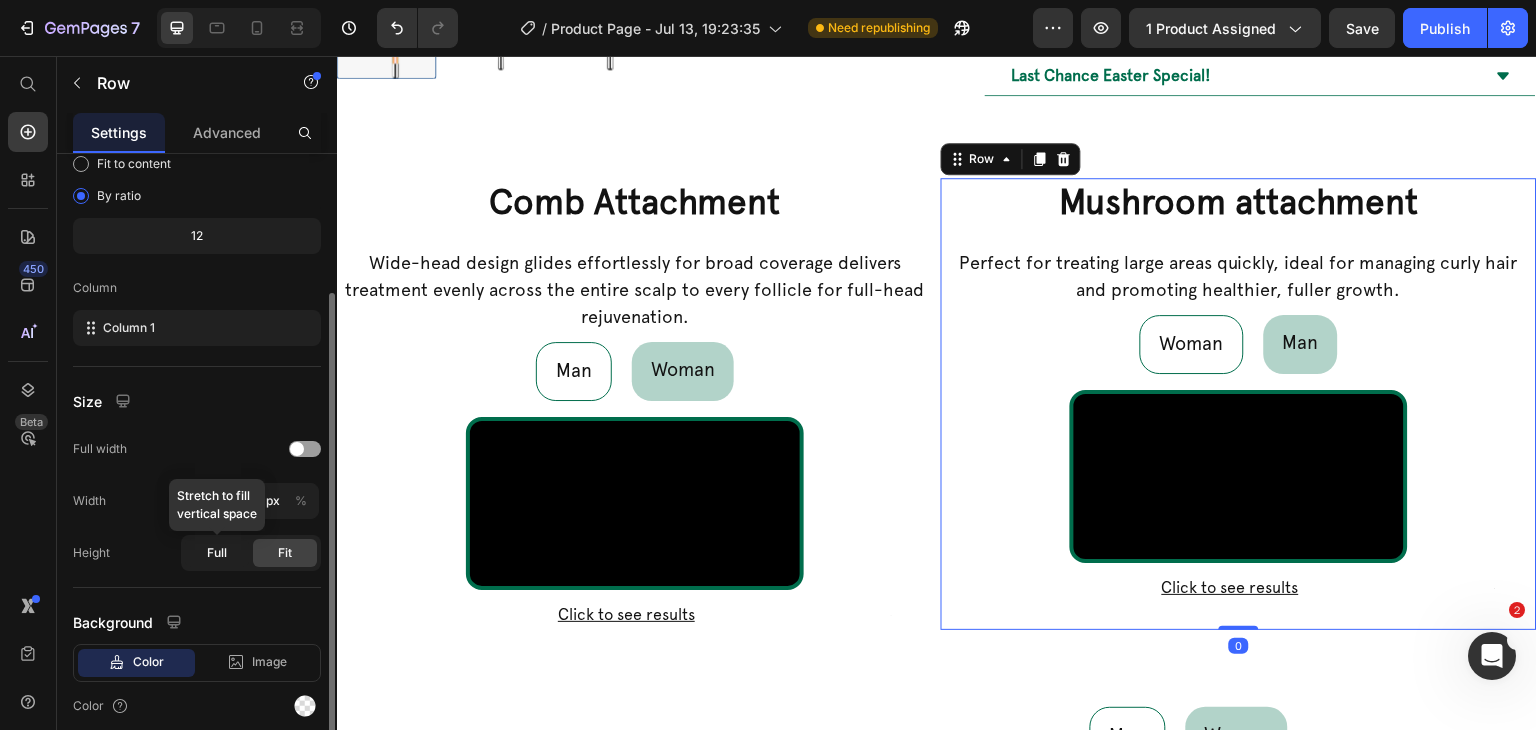 click on "Full" 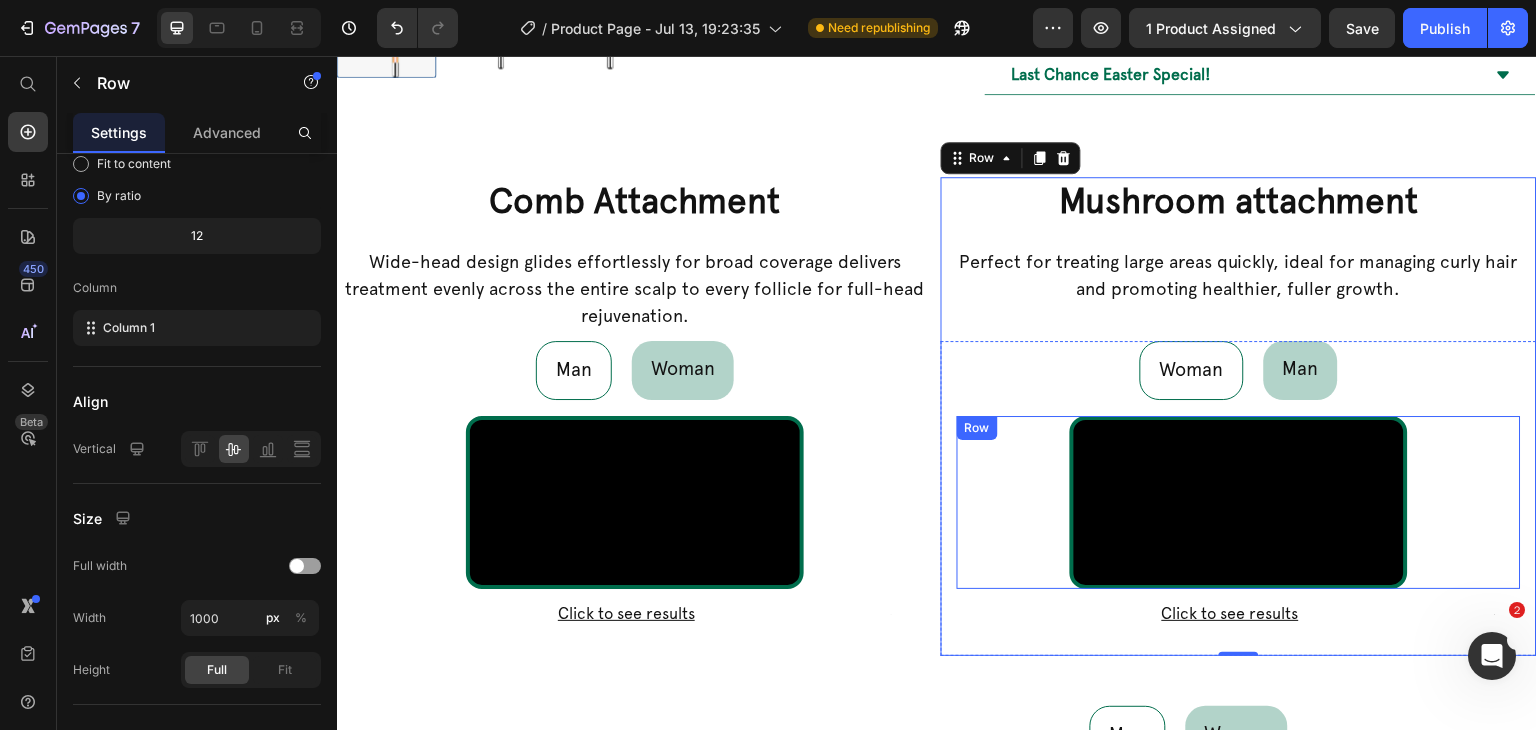 scroll, scrollTop: 809, scrollLeft: 0, axis: vertical 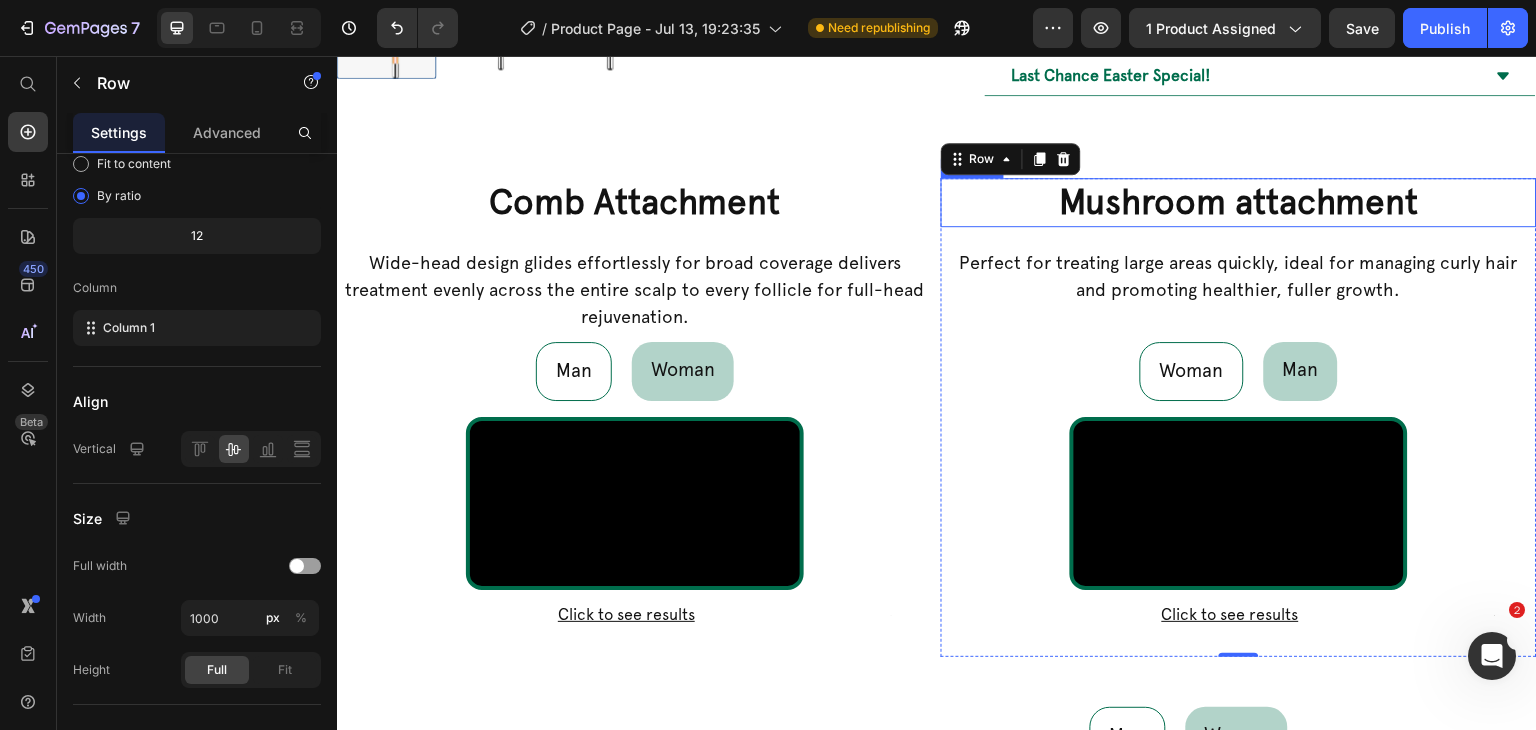 click on "Mushroom attachment Heading Perfect for treating large areas quickly, ideal for managing curly hair and promoting healthier, fuller growth. Text Block Row Woman Man Video Row Row
Click to see results Accordion Video Row
Click to see results Accordion Row Tab Row   0" at bounding box center (1239, 392) 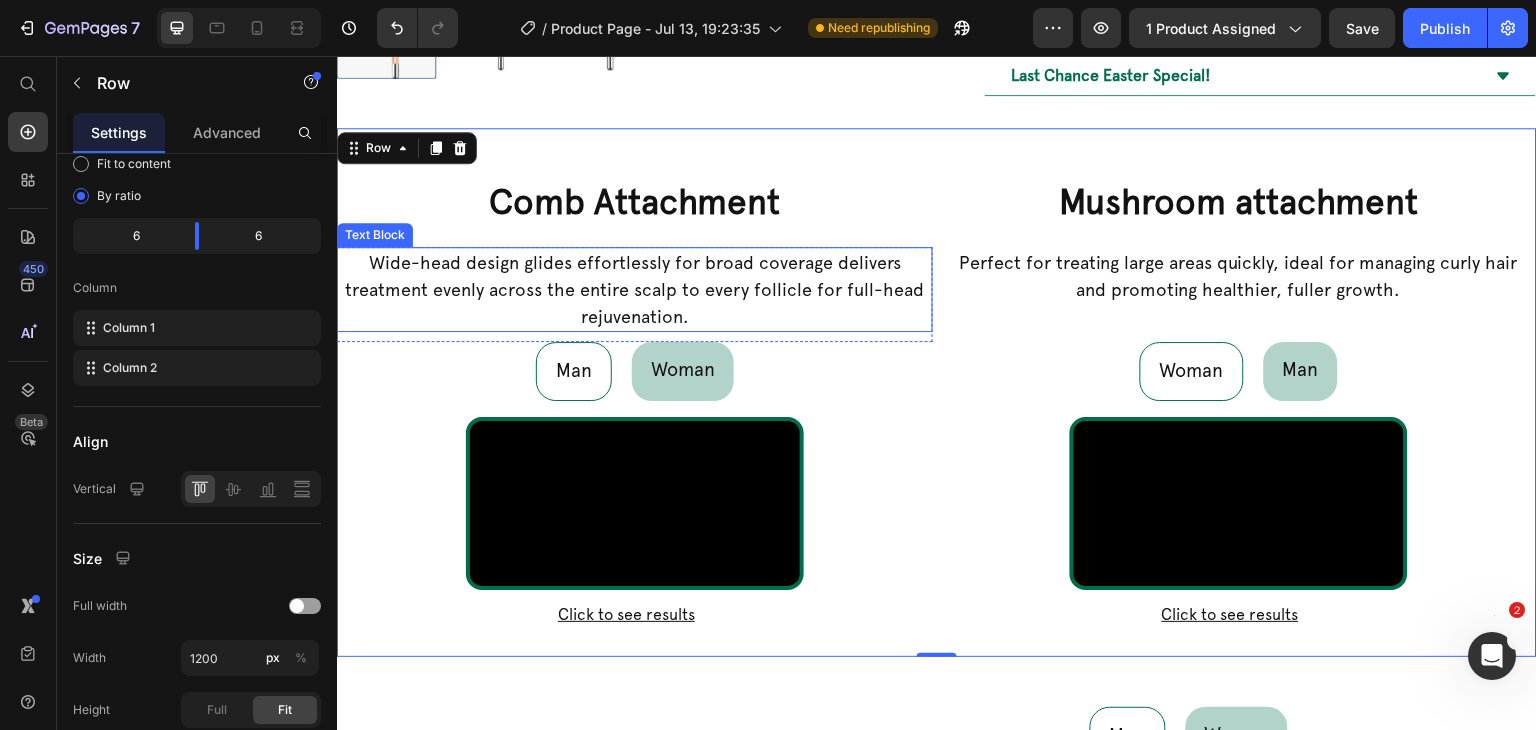 click on "Wide-head design glides effortlessly for broad coverage delivers treatment evenly across the entire scalp to every follicle for full-head rejuvenation." at bounding box center (635, 289) 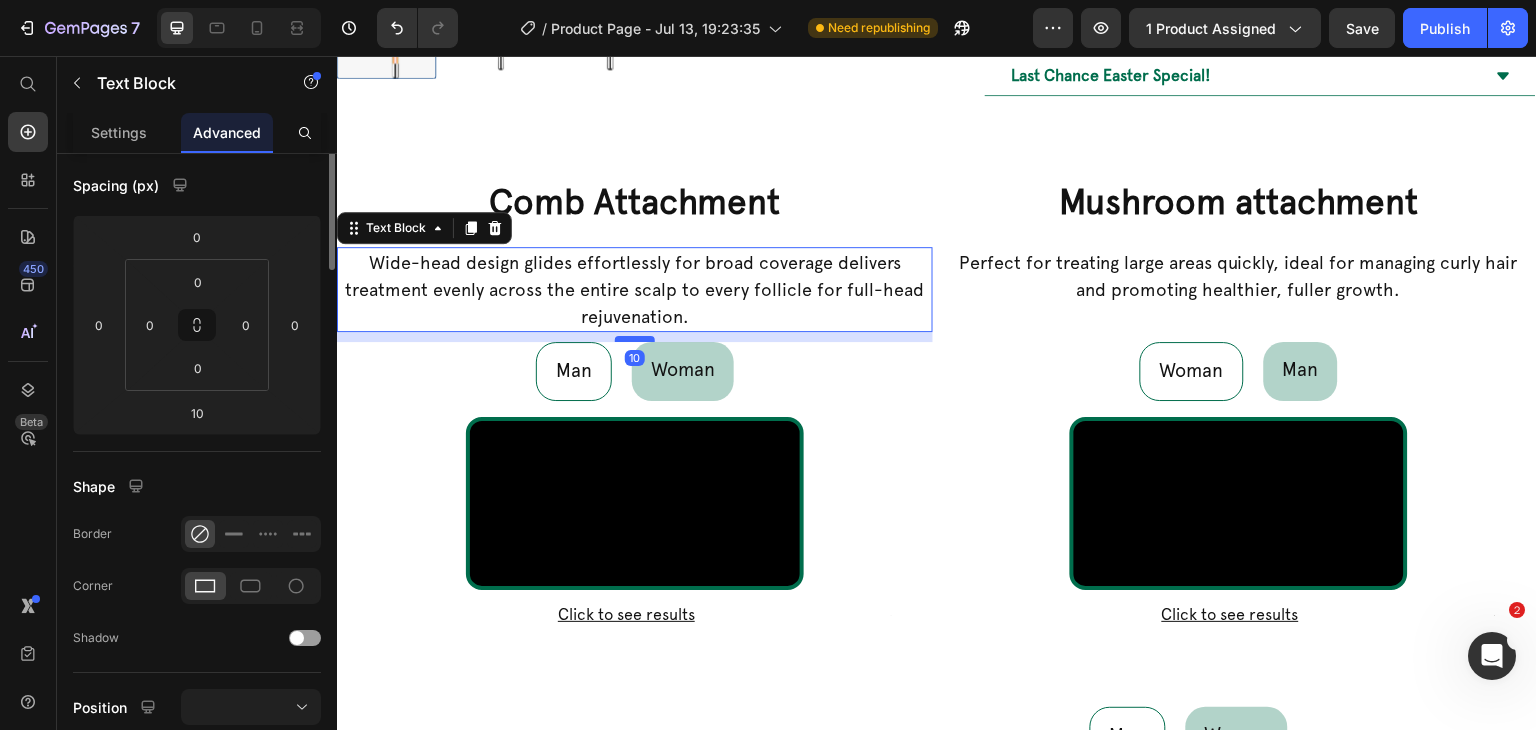 scroll, scrollTop: 0, scrollLeft: 0, axis: both 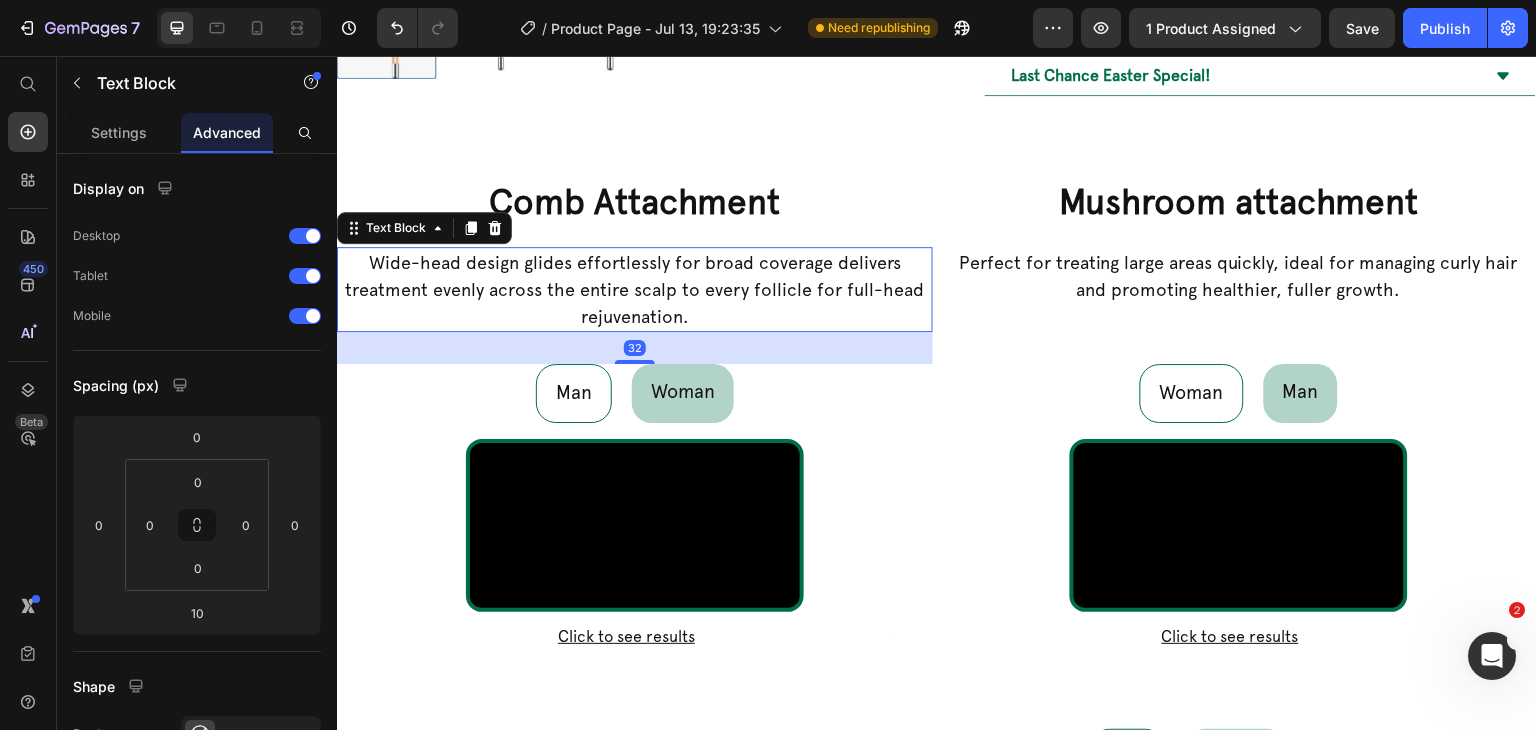 drag, startPoint x: 630, startPoint y: 335, endPoint x: 629, endPoint y: 357, distance: 22.022715 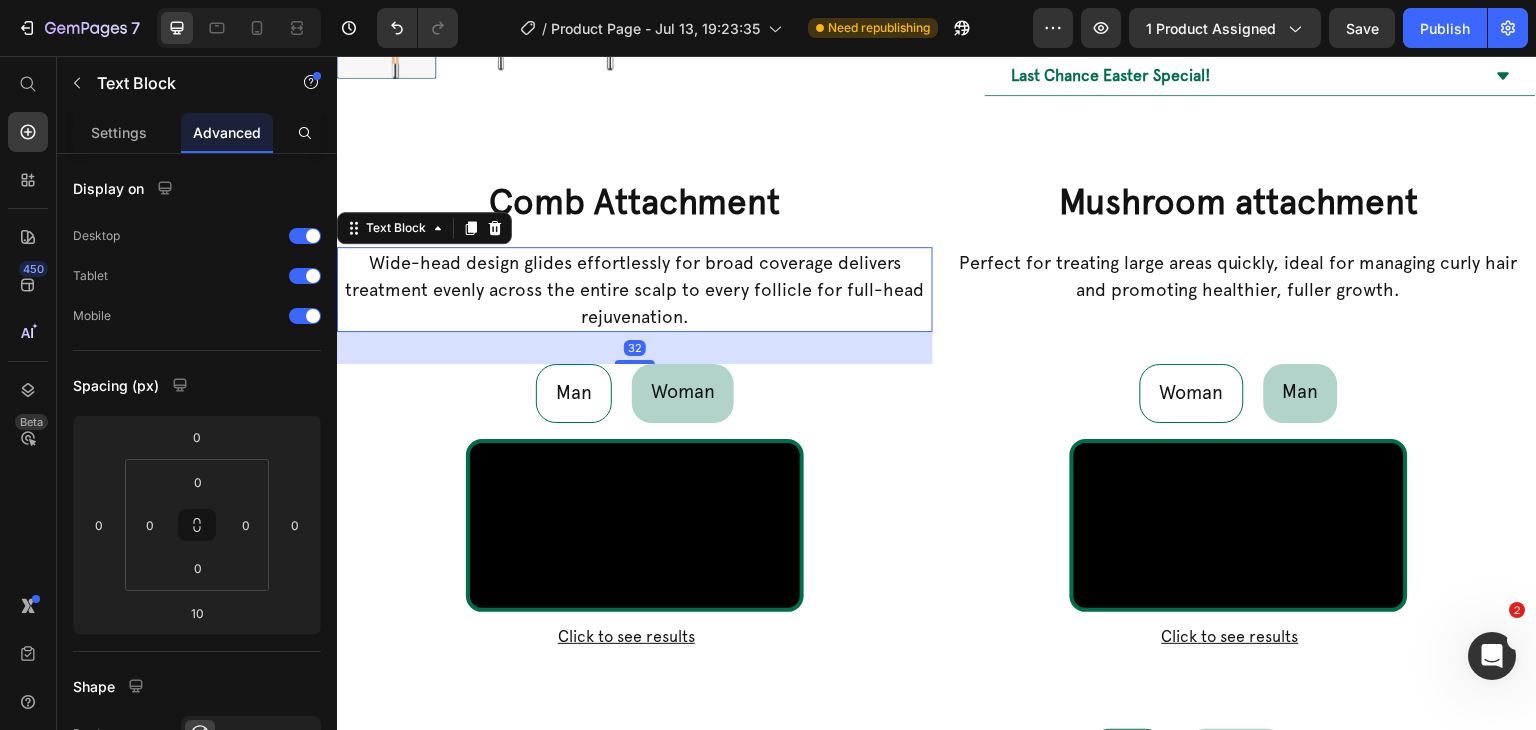 click at bounding box center (635, 362) 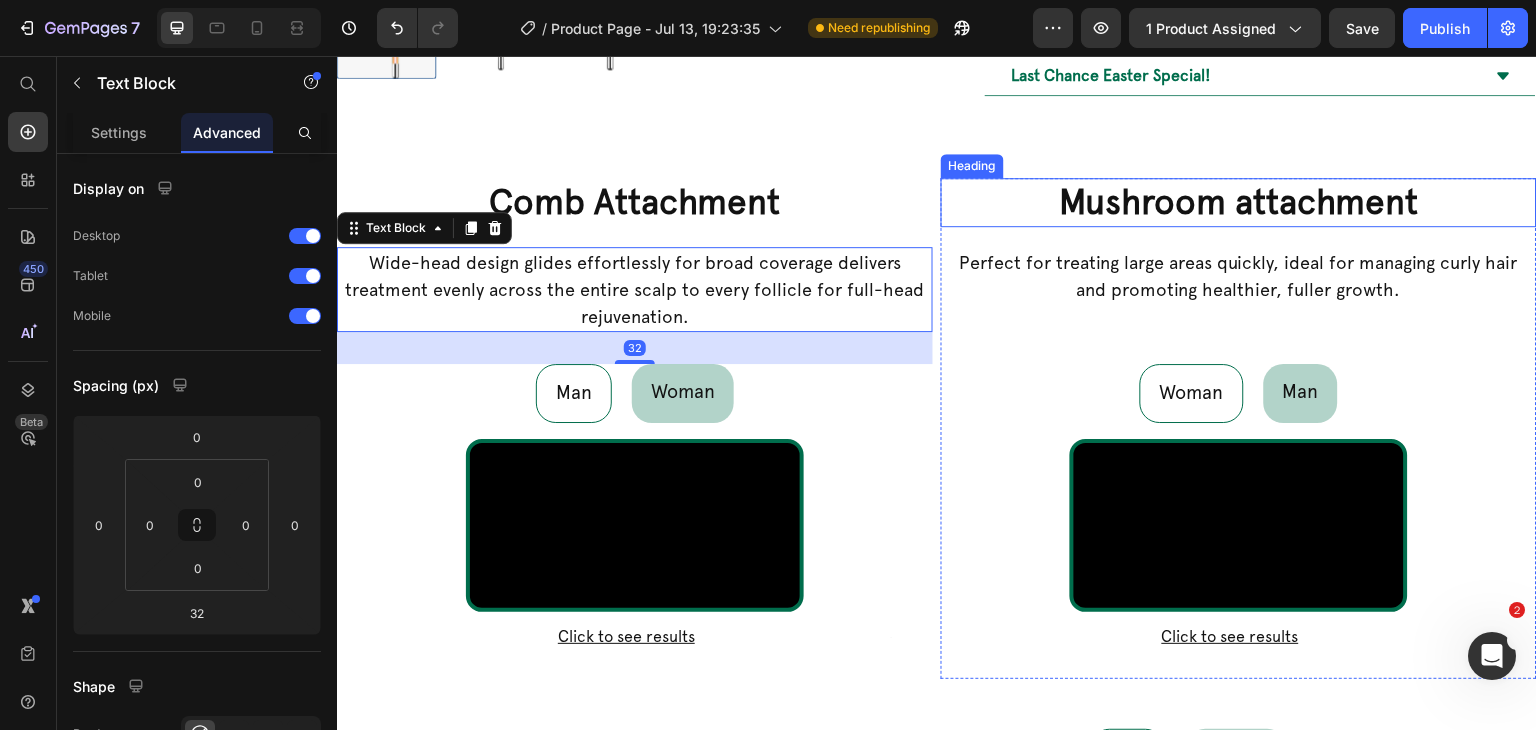 click on "Mushroom attachment" at bounding box center [1239, 203] 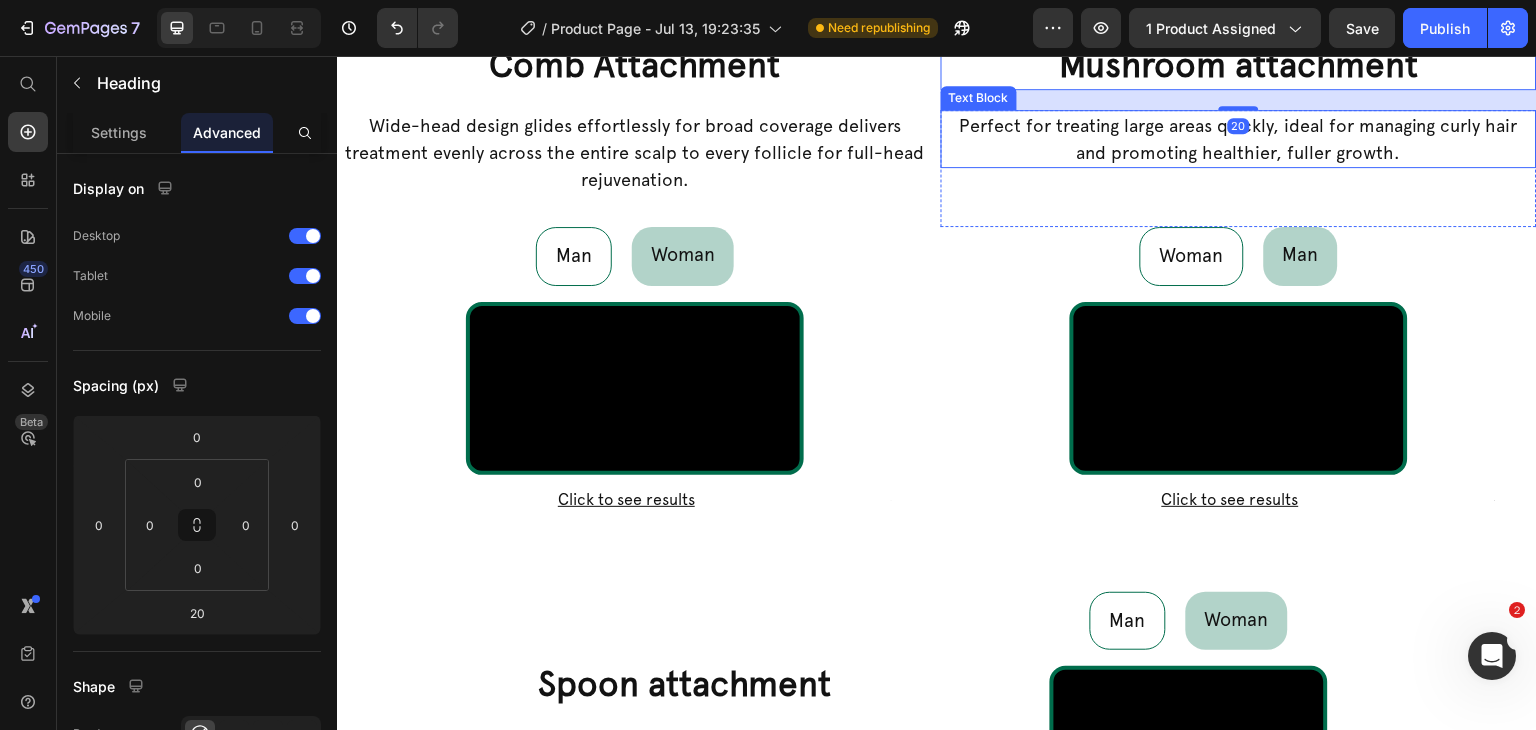 scroll, scrollTop: 809, scrollLeft: 0, axis: vertical 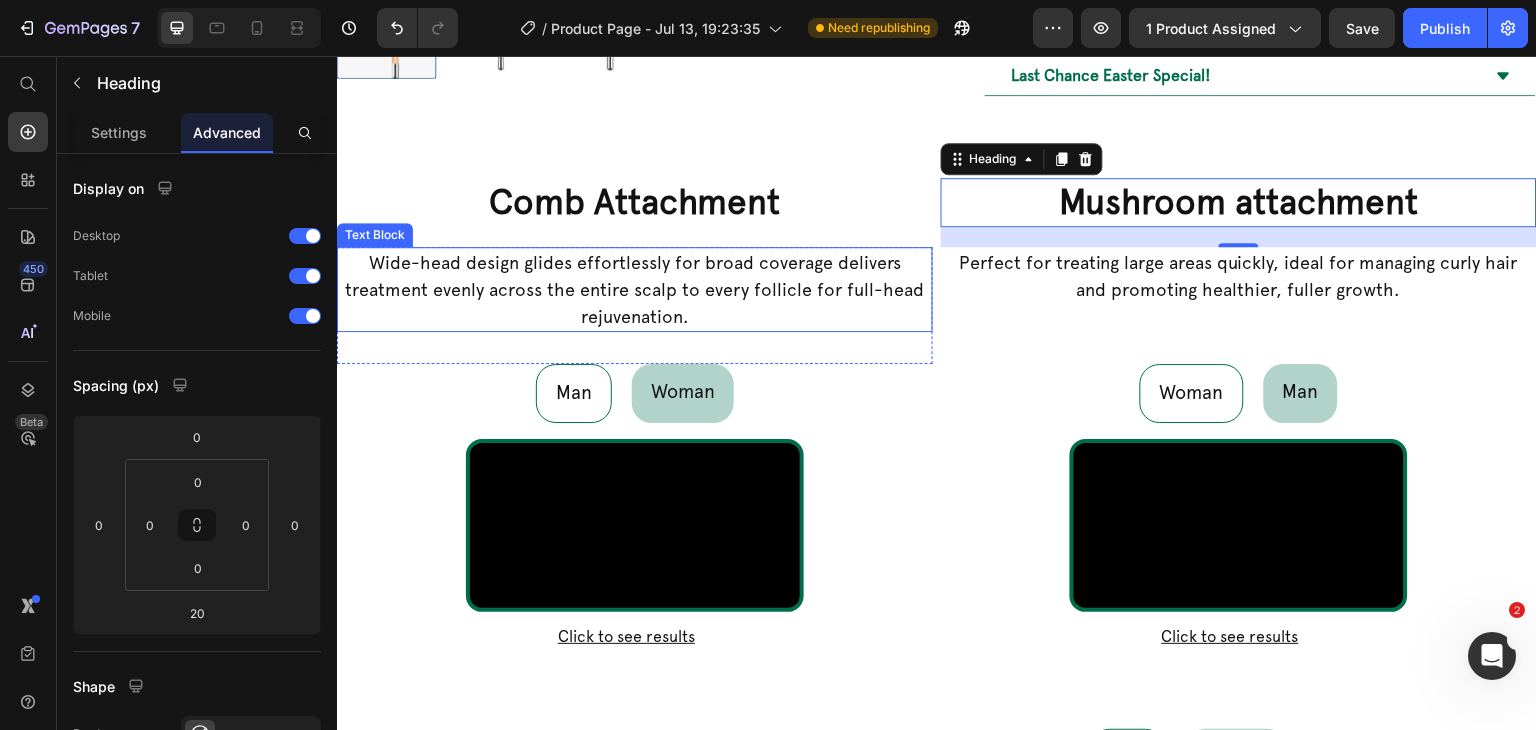 click on "Wide-head design glides effortlessly for broad coverage delivers treatment evenly across the entire scalp to every follicle for full-head rejuvenation." at bounding box center [635, 289] 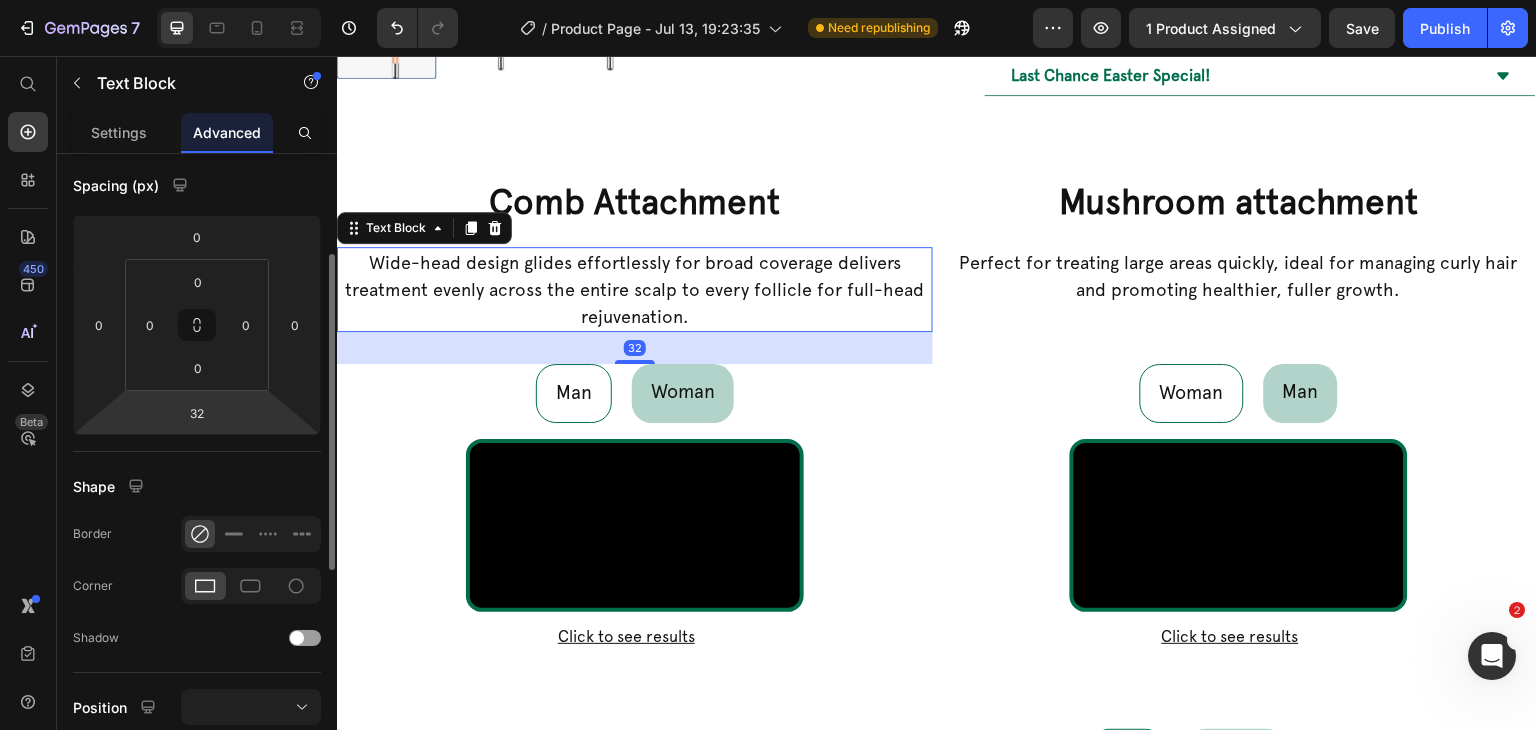 scroll, scrollTop: 500, scrollLeft: 0, axis: vertical 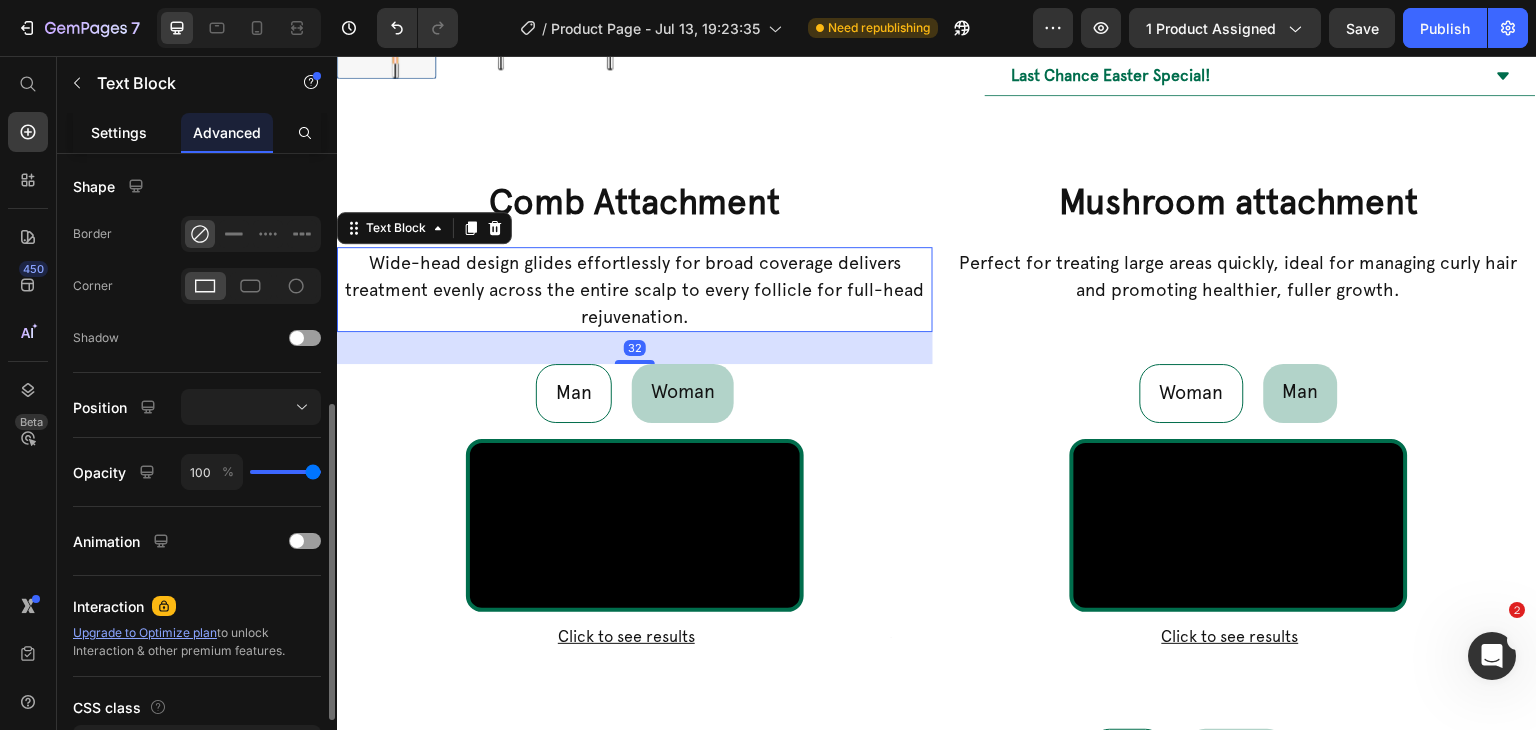 click on "Settings" at bounding box center (119, 132) 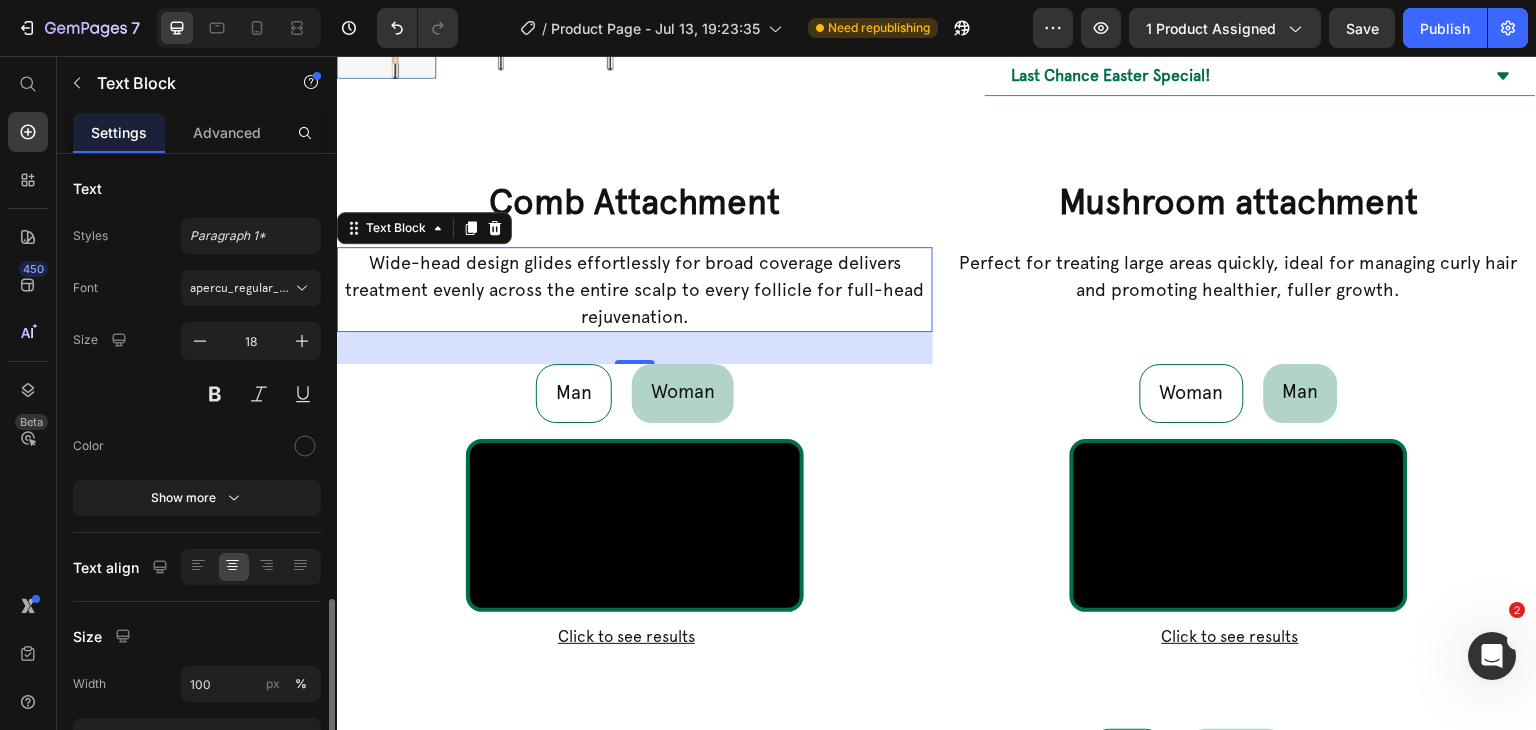scroll, scrollTop: 260, scrollLeft: 0, axis: vertical 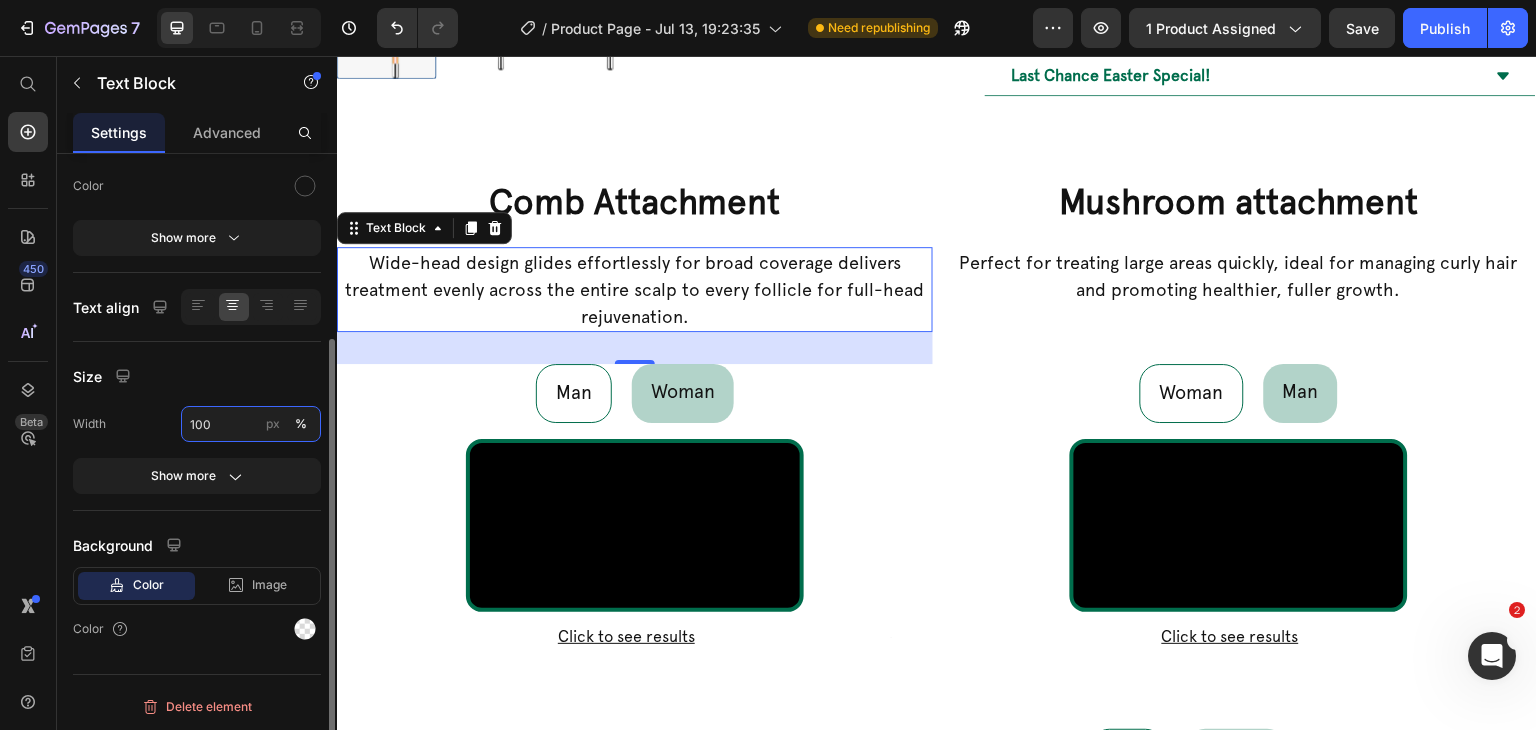 click on "100" at bounding box center [251, 424] 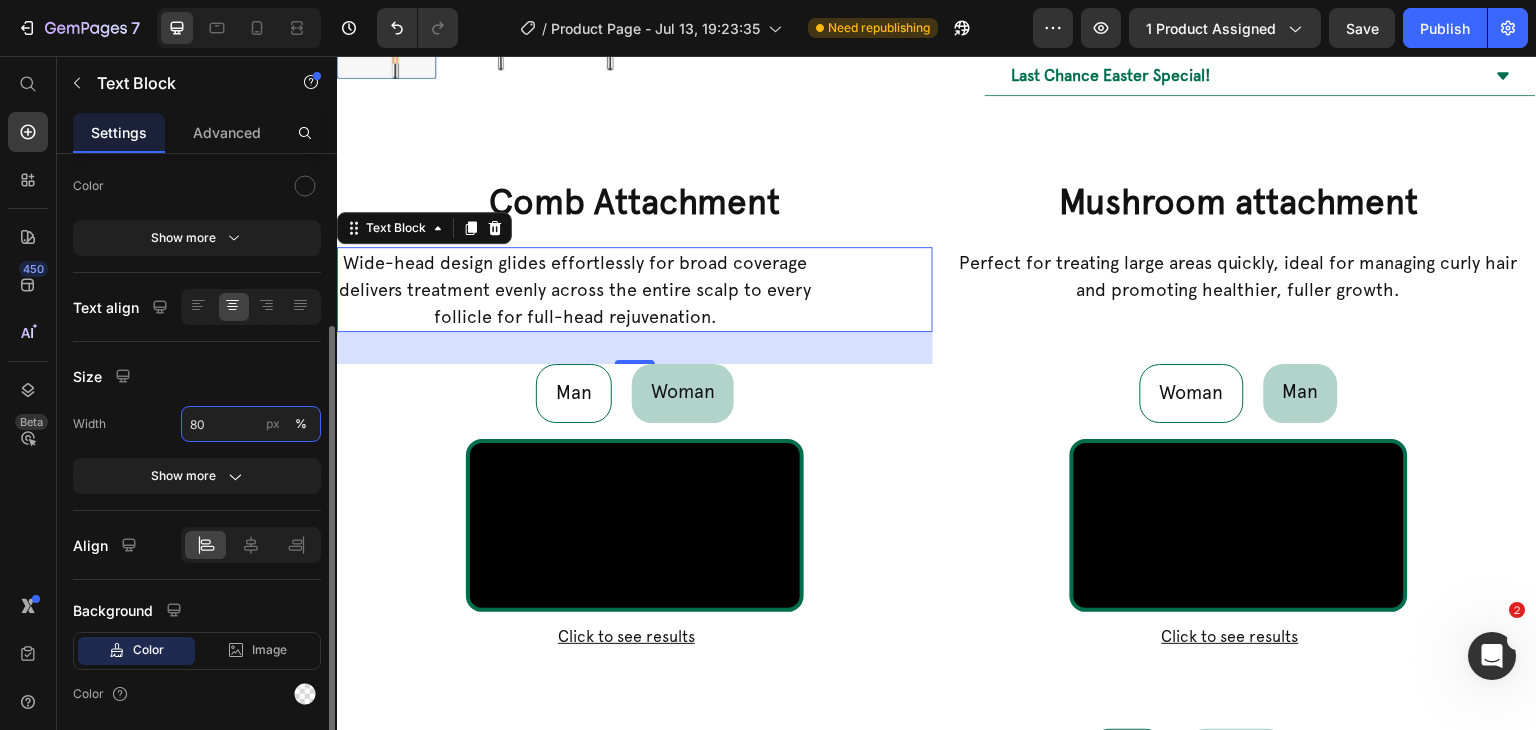 drag, startPoint x: 226, startPoint y: 436, endPoint x: 186, endPoint y: 430, distance: 40.4475 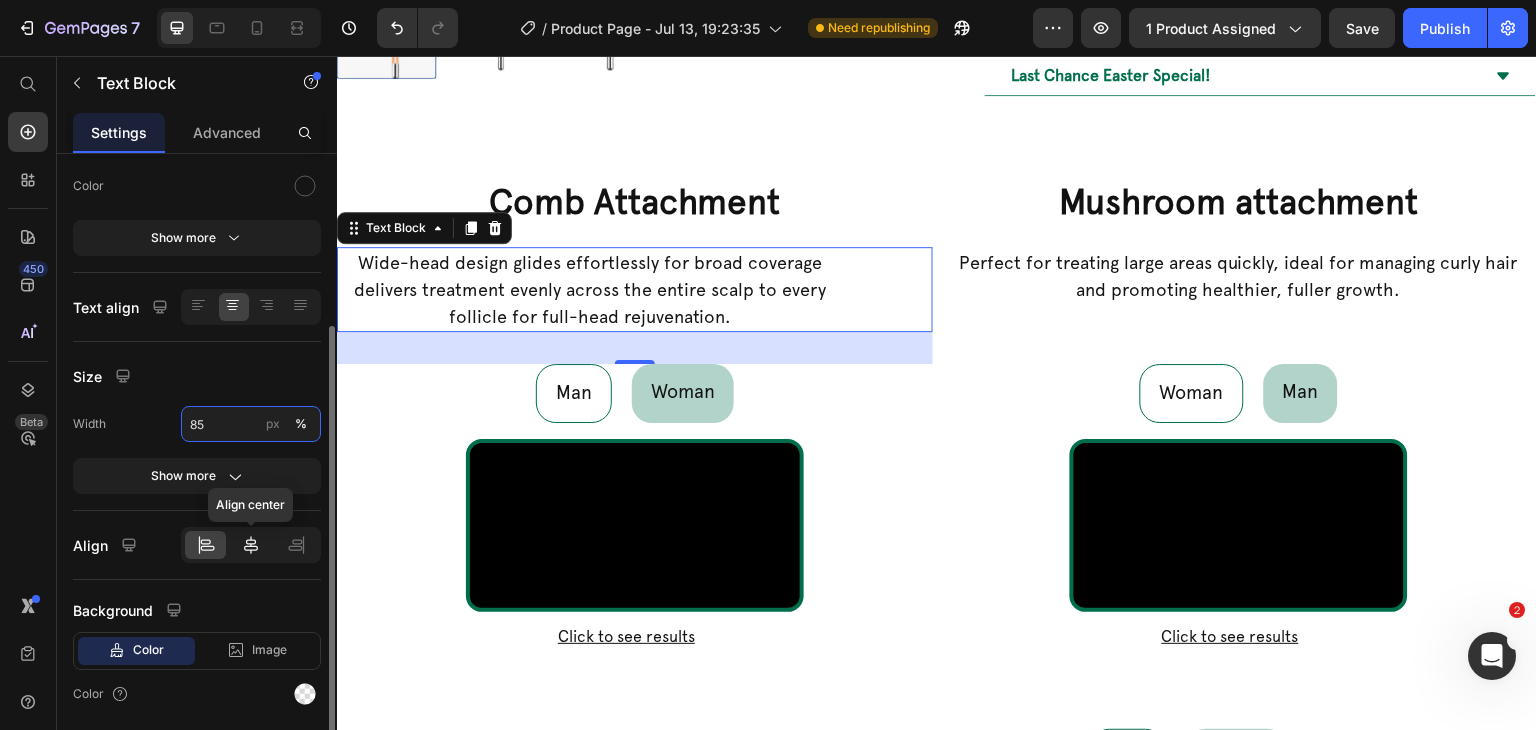 type on "85" 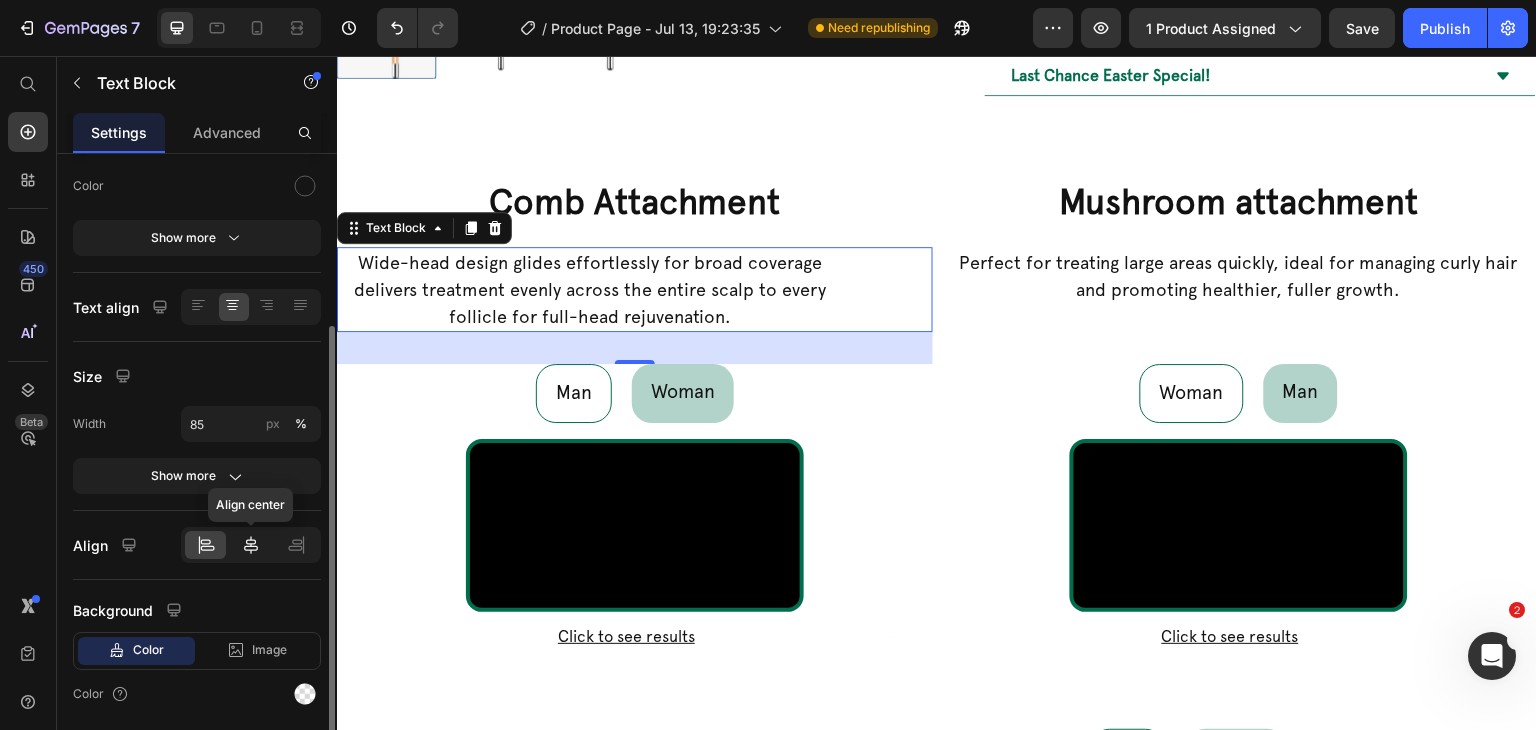 click 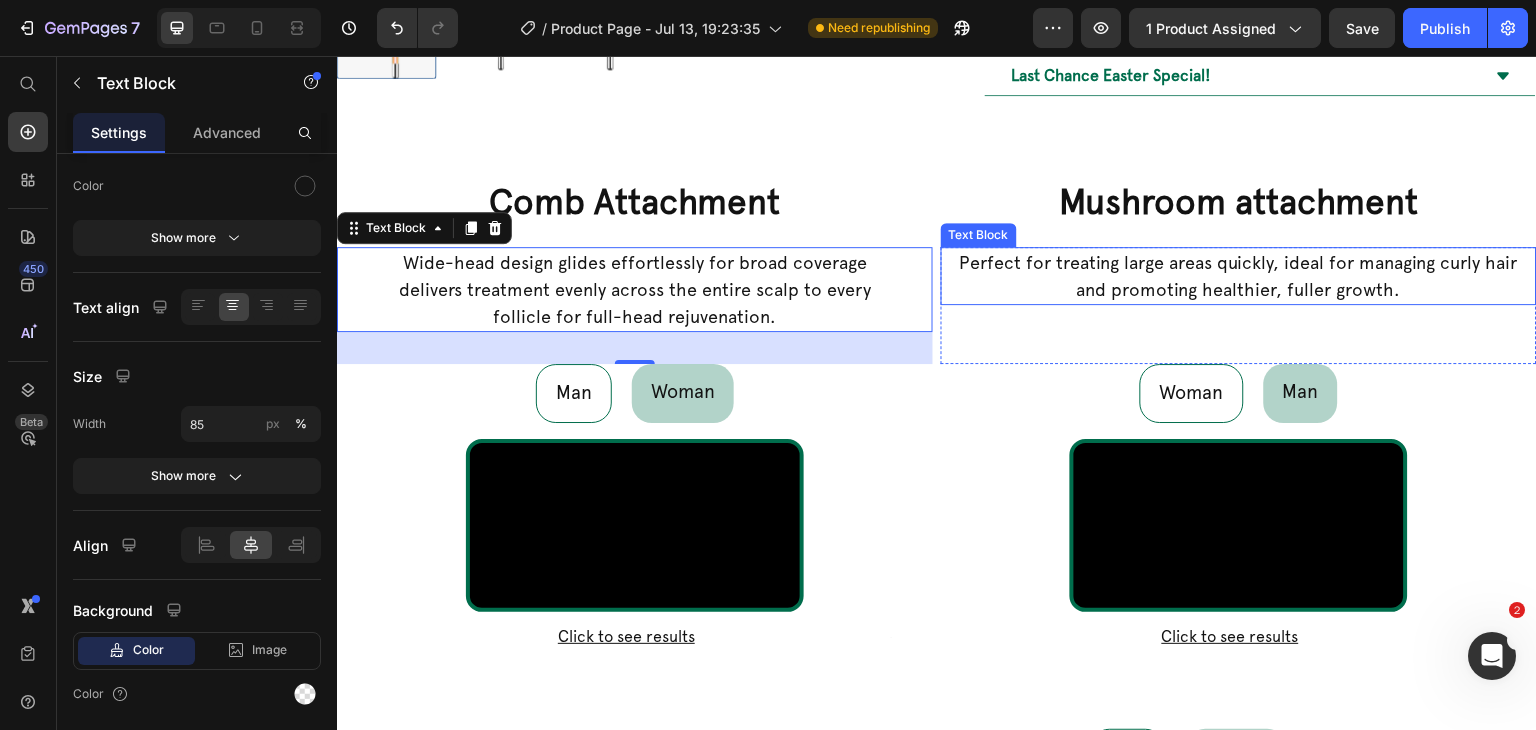 click on "Perfect for treating large areas quickly, ideal for managing curly hair and promoting healthier, fuller growth." at bounding box center [1239, 276] 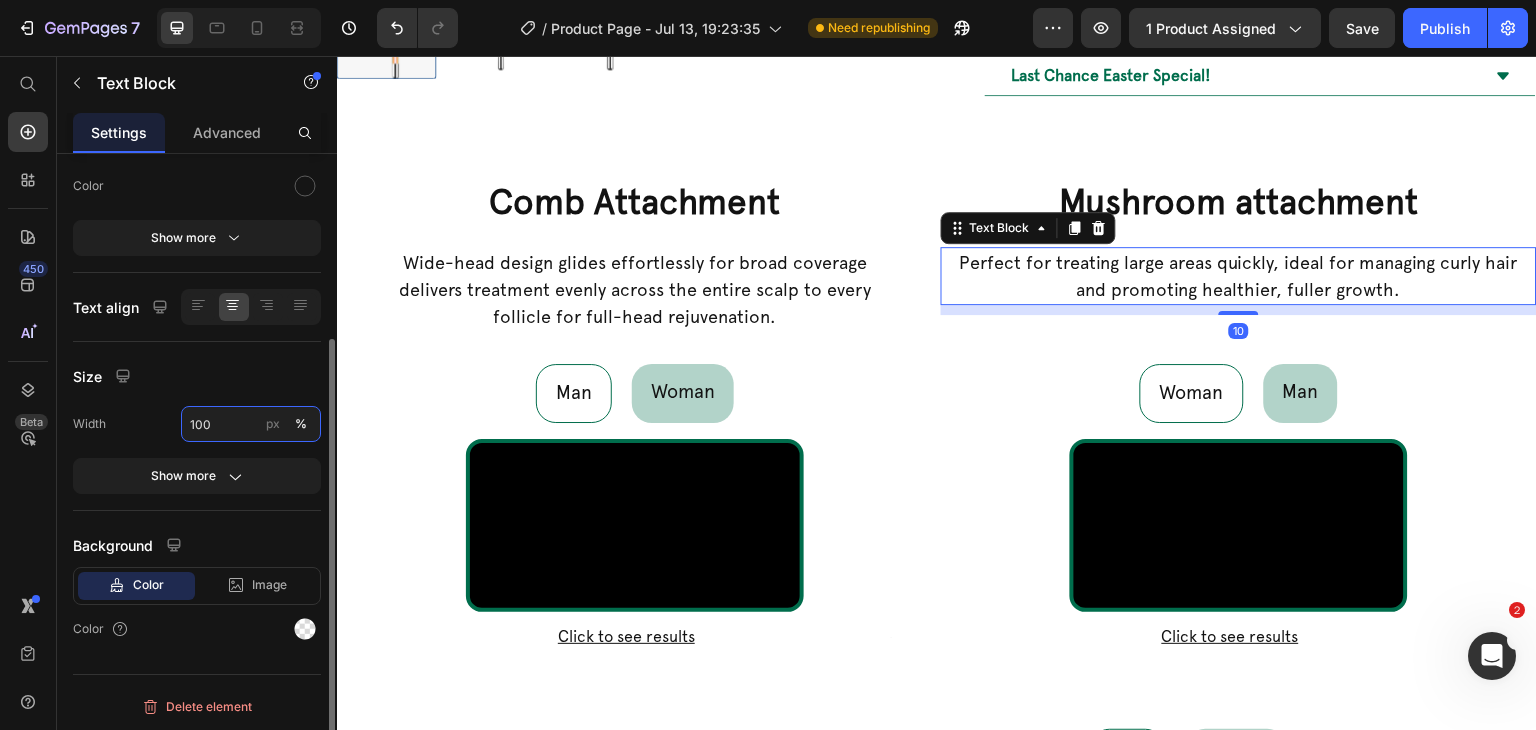 click on "100" at bounding box center [251, 424] 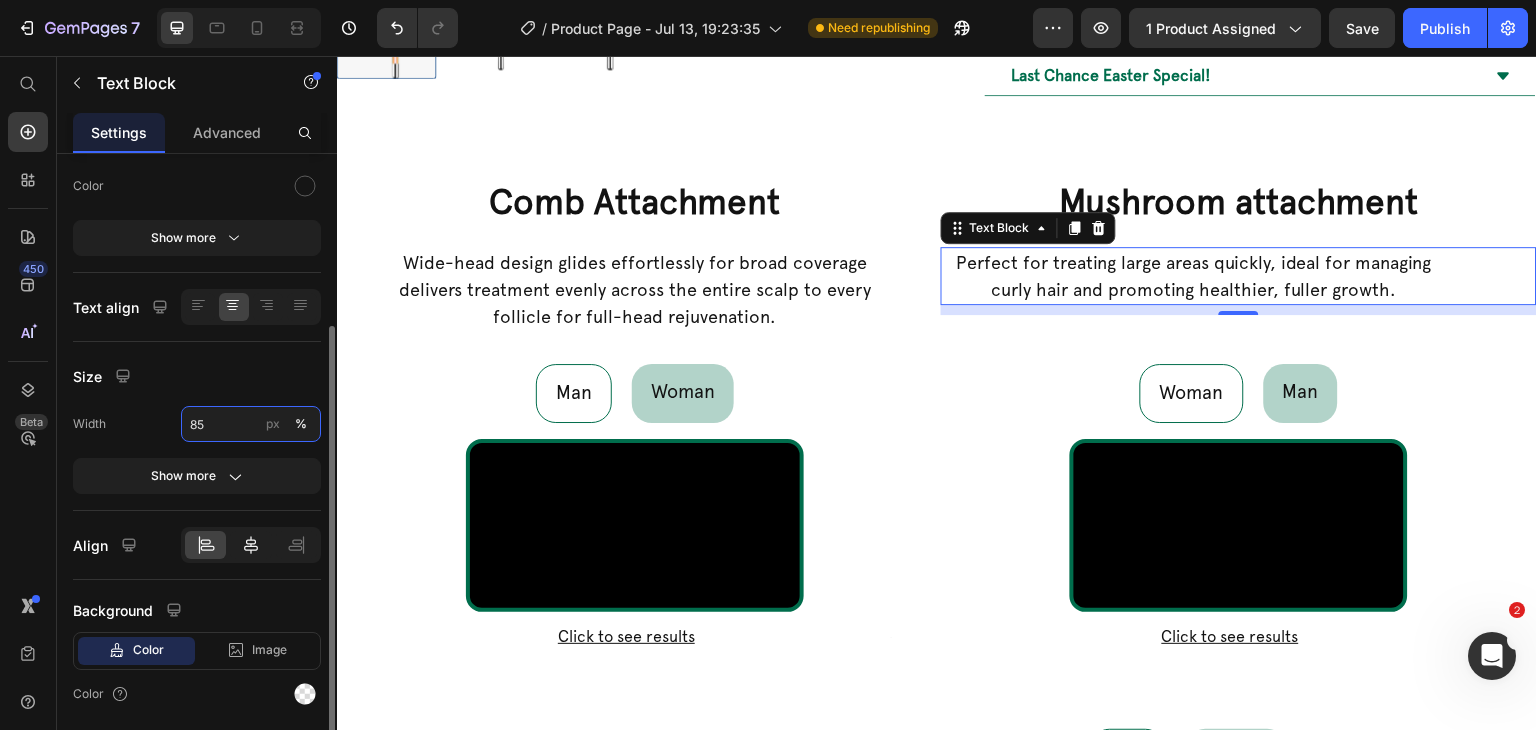 type on "85" 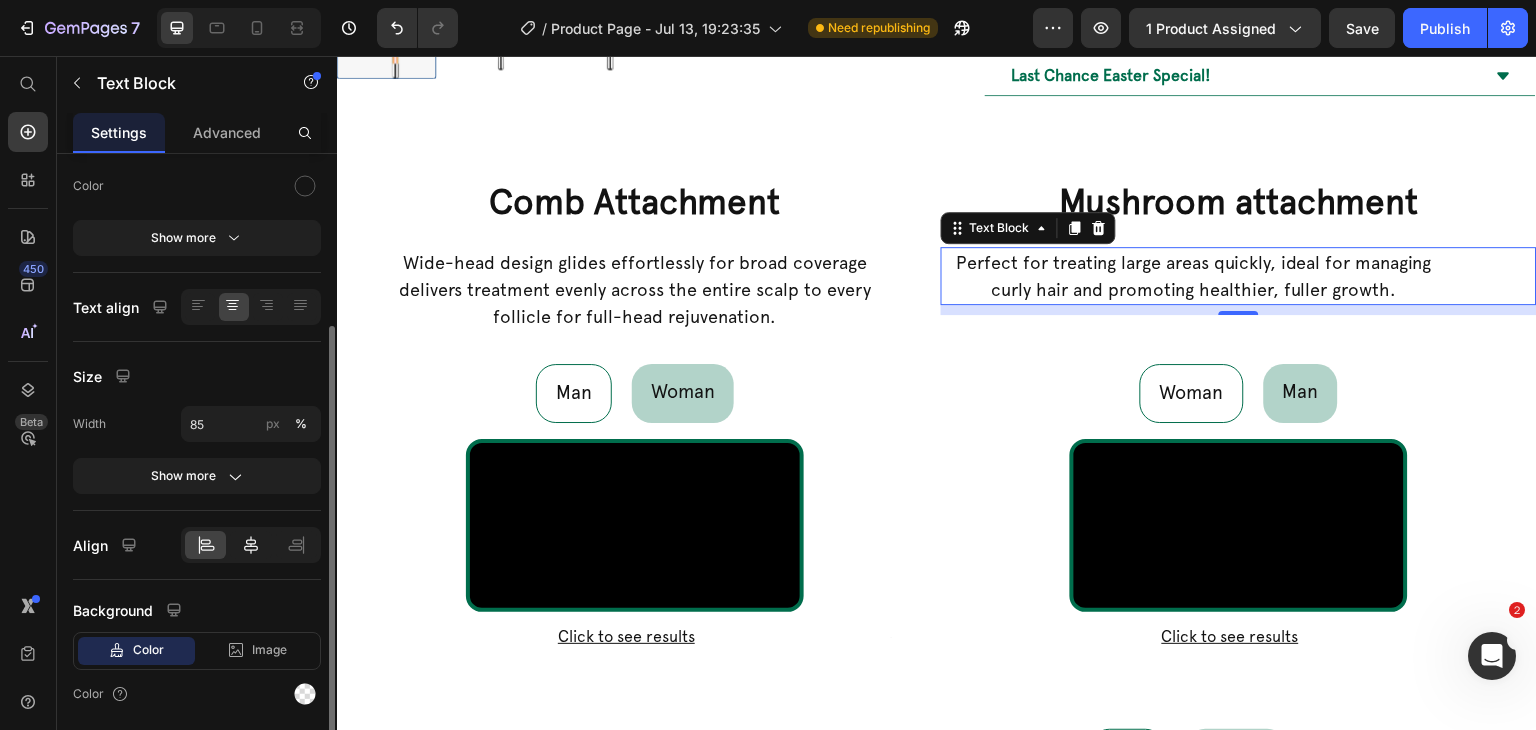 click 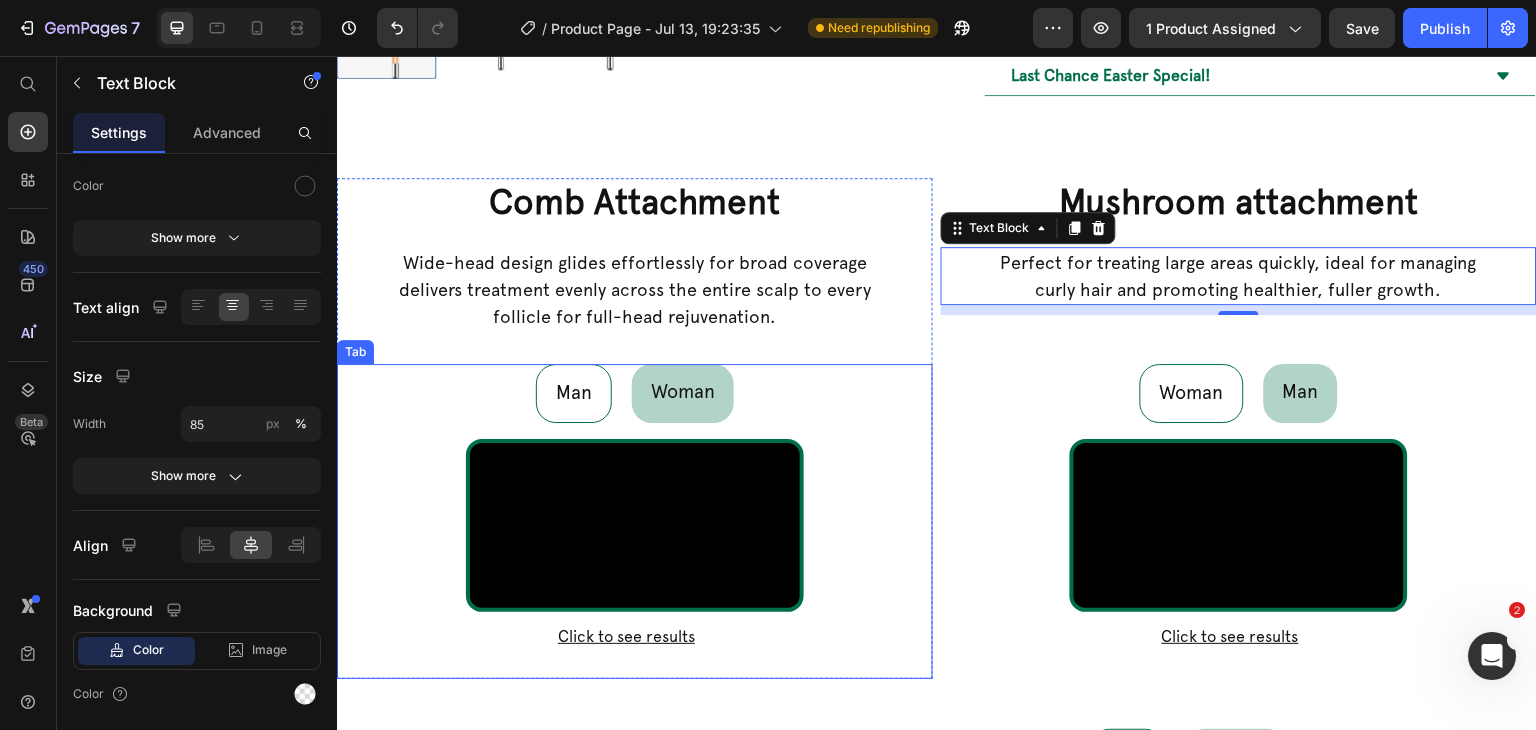 click on "Man Woman" at bounding box center [635, 393] 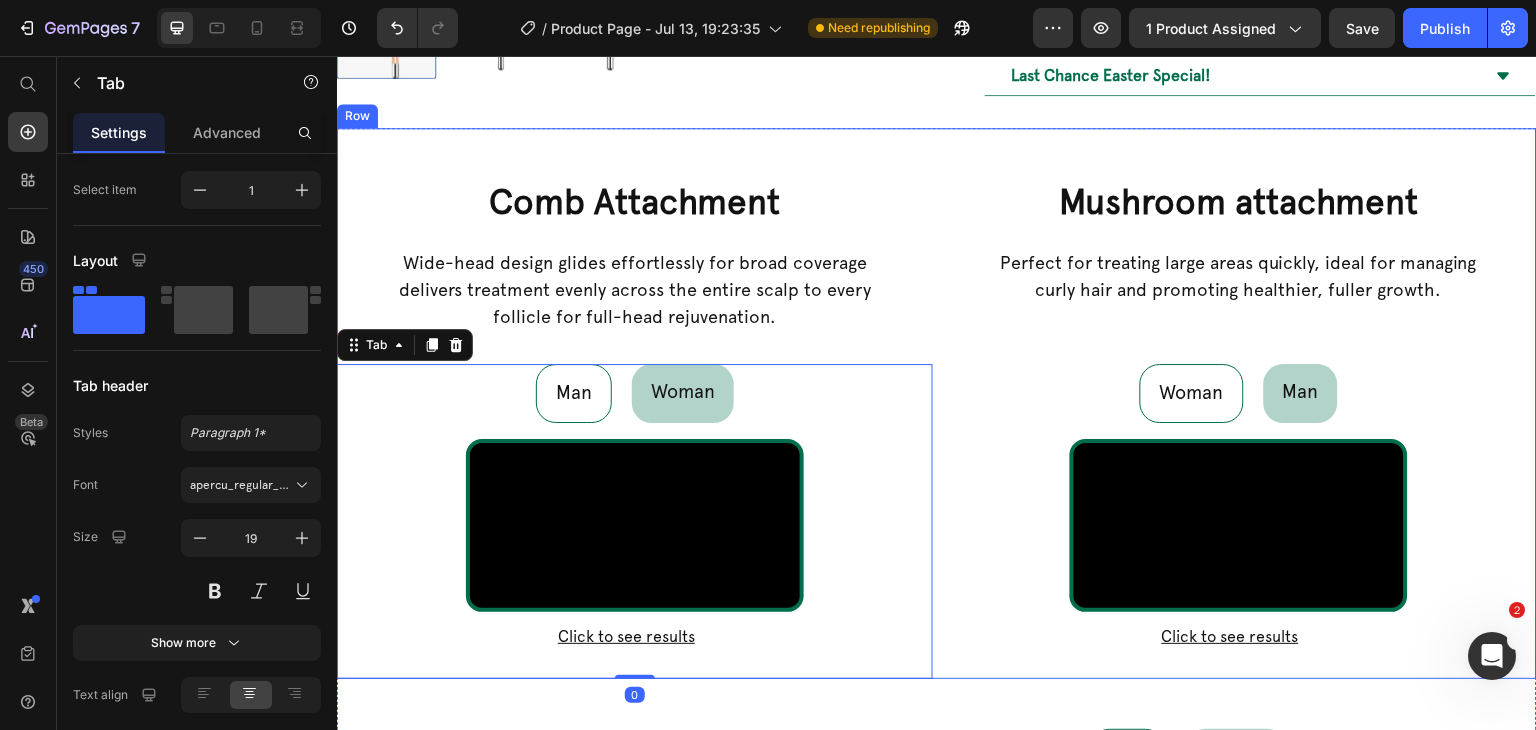 scroll, scrollTop: 0, scrollLeft: 0, axis: both 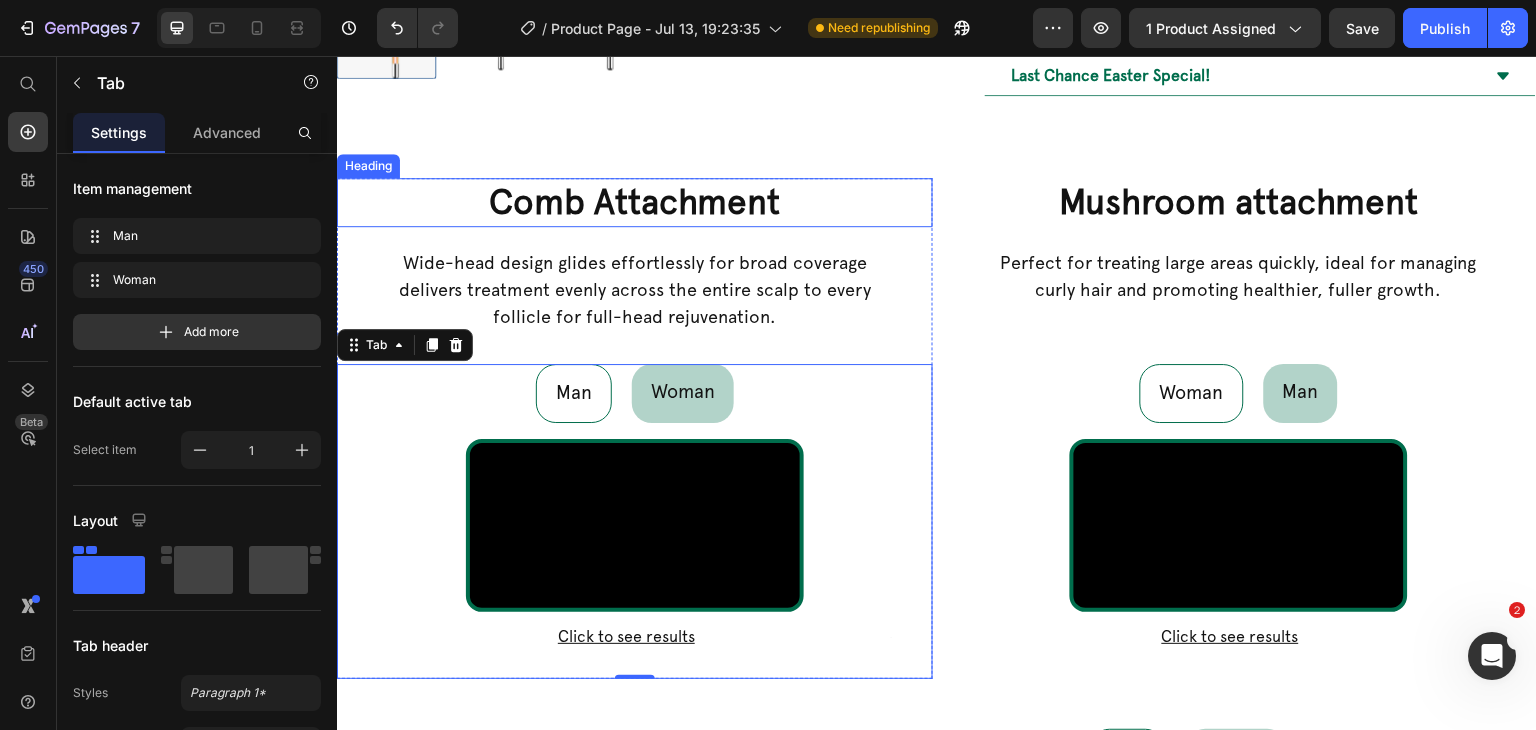 click on "Comb Attachment" at bounding box center (635, 203) 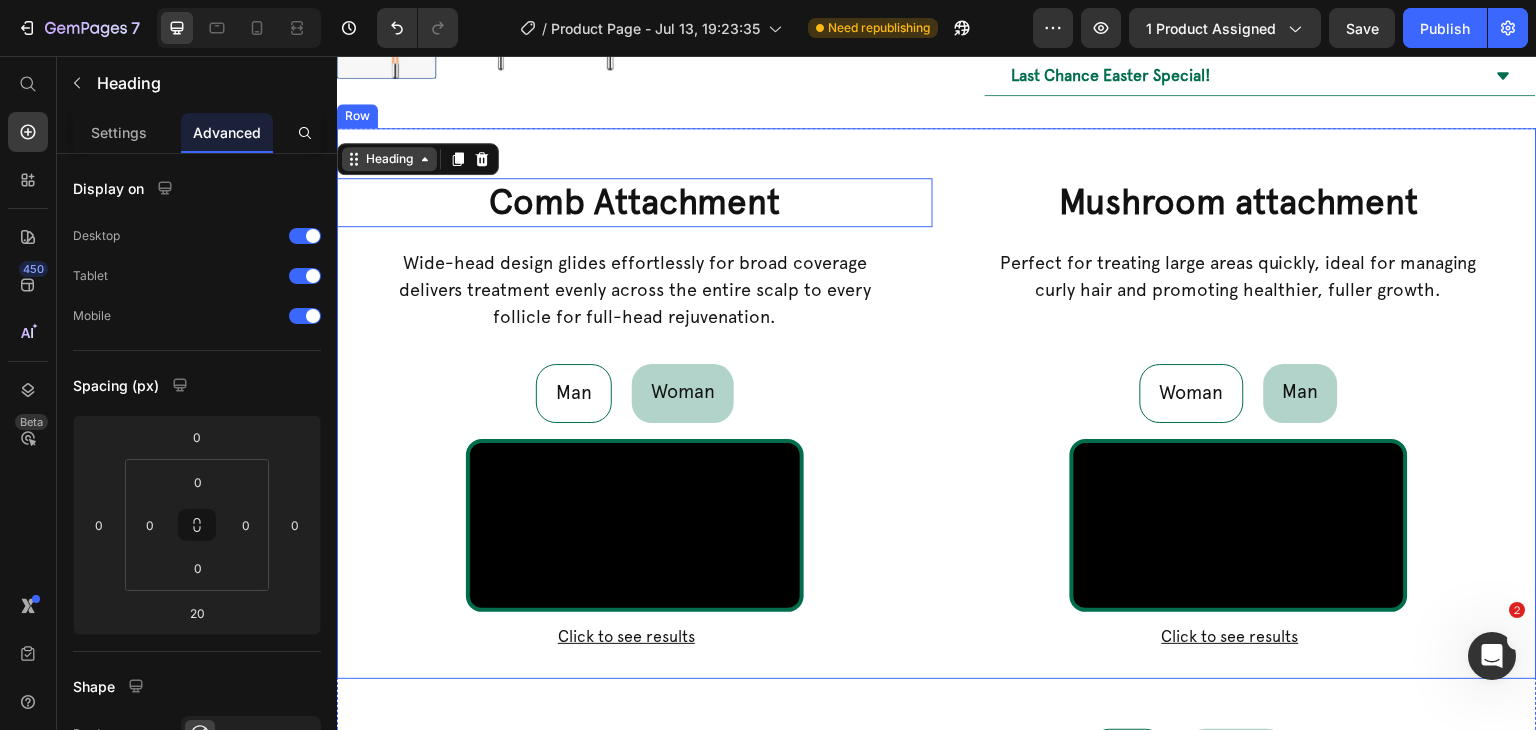 click on "Heading" at bounding box center (389, 159) 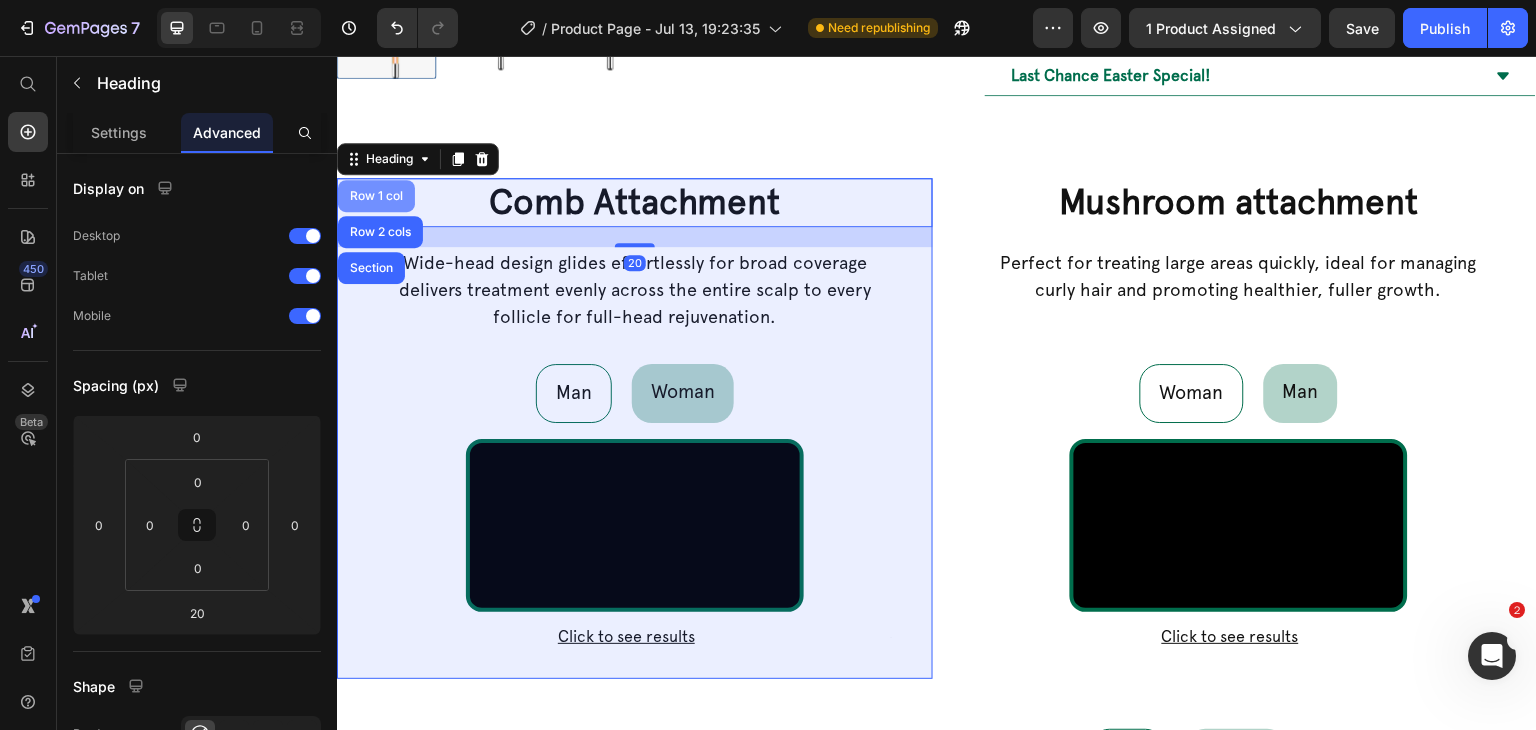 click on "Row 1 col" at bounding box center [376, 196] 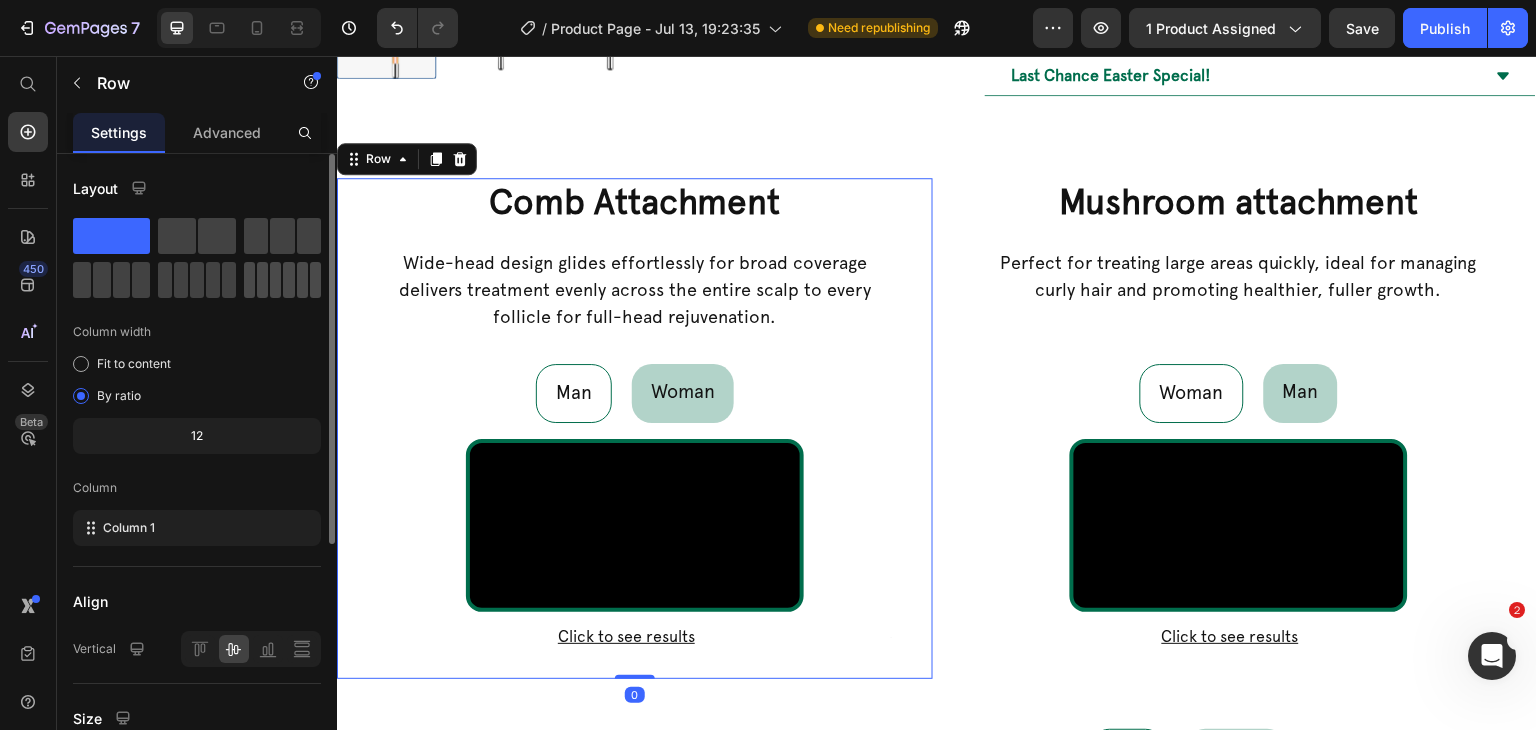 scroll, scrollTop: 100, scrollLeft: 0, axis: vertical 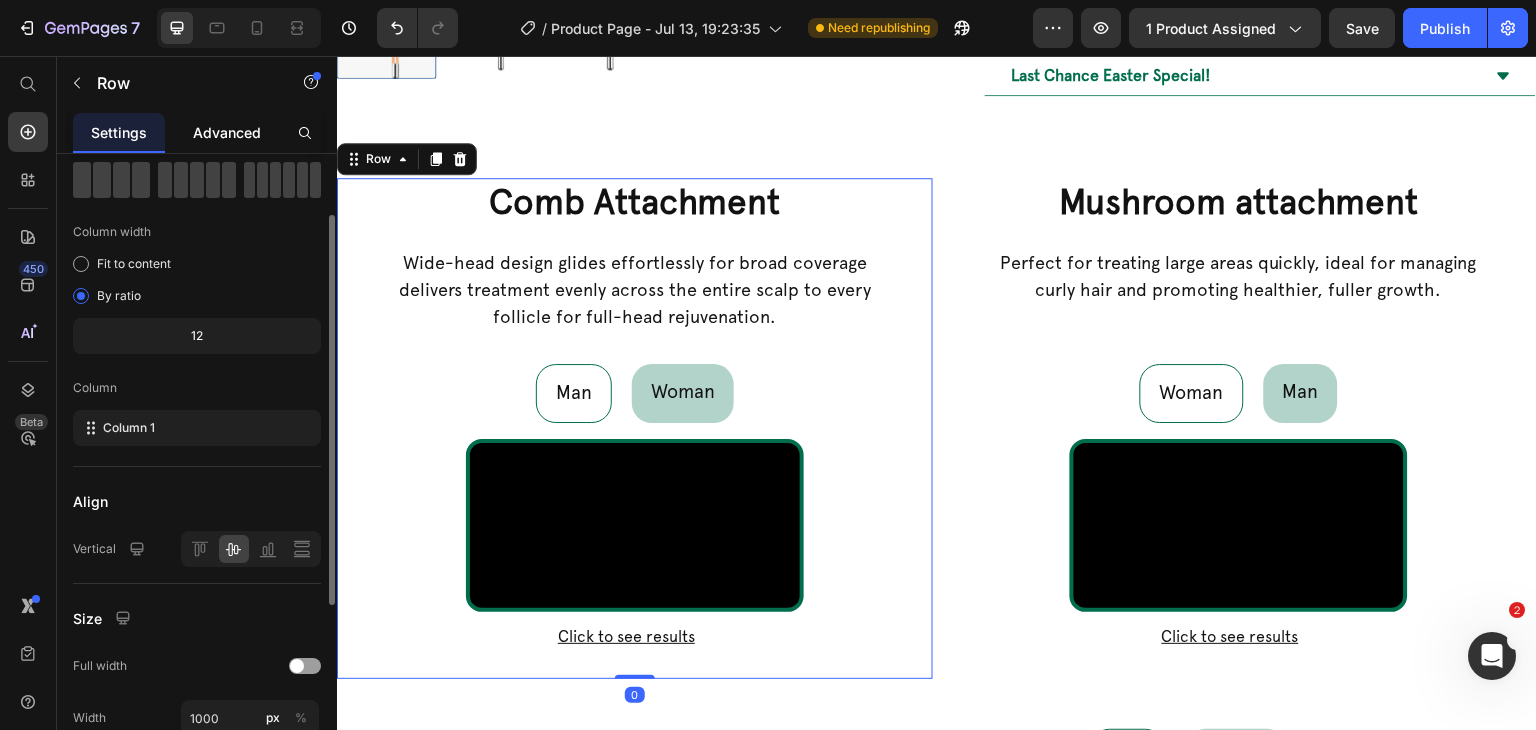 click on "Advanced" at bounding box center [227, 132] 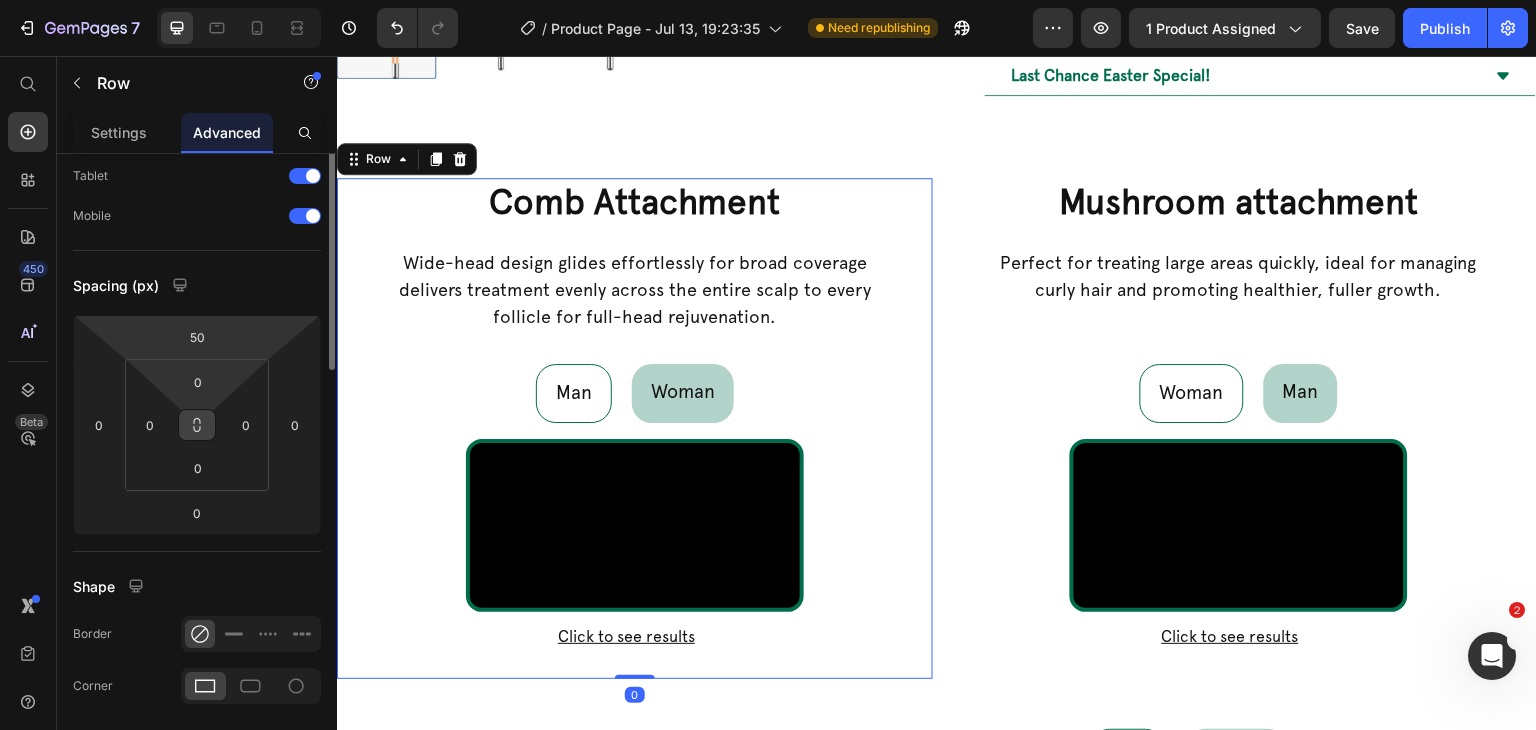 scroll, scrollTop: 0, scrollLeft: 0, axis: both 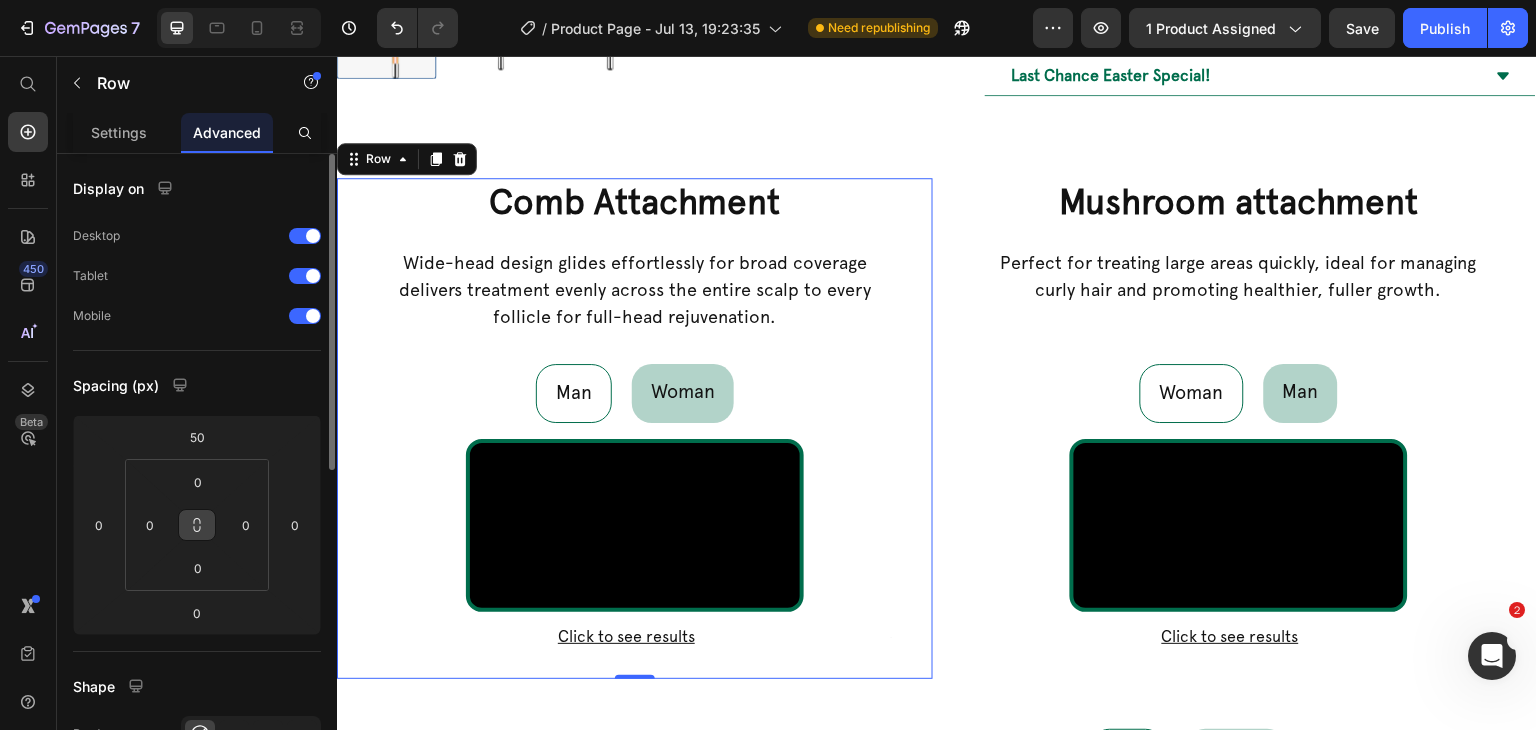 click 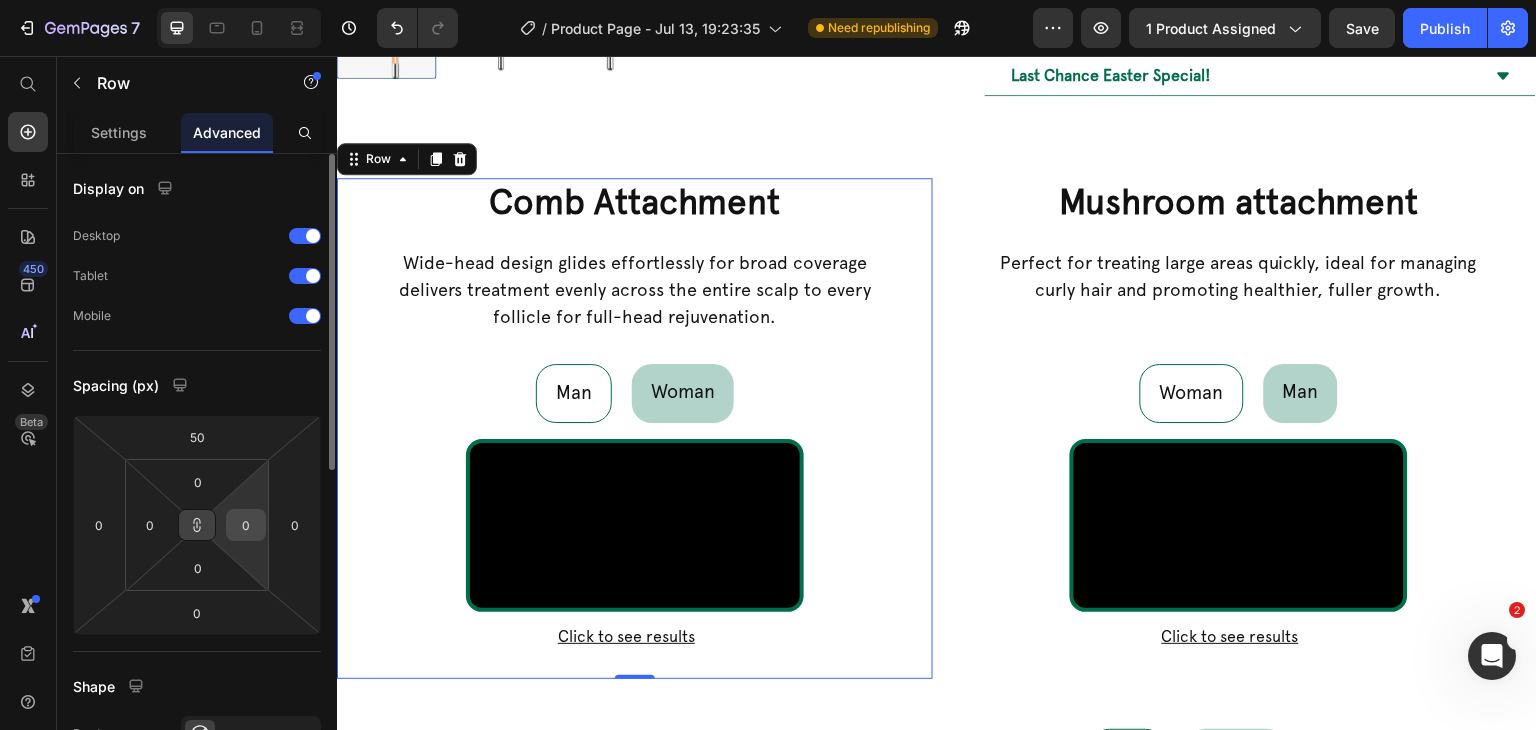 click on "0" at bounding box center (246, 525) 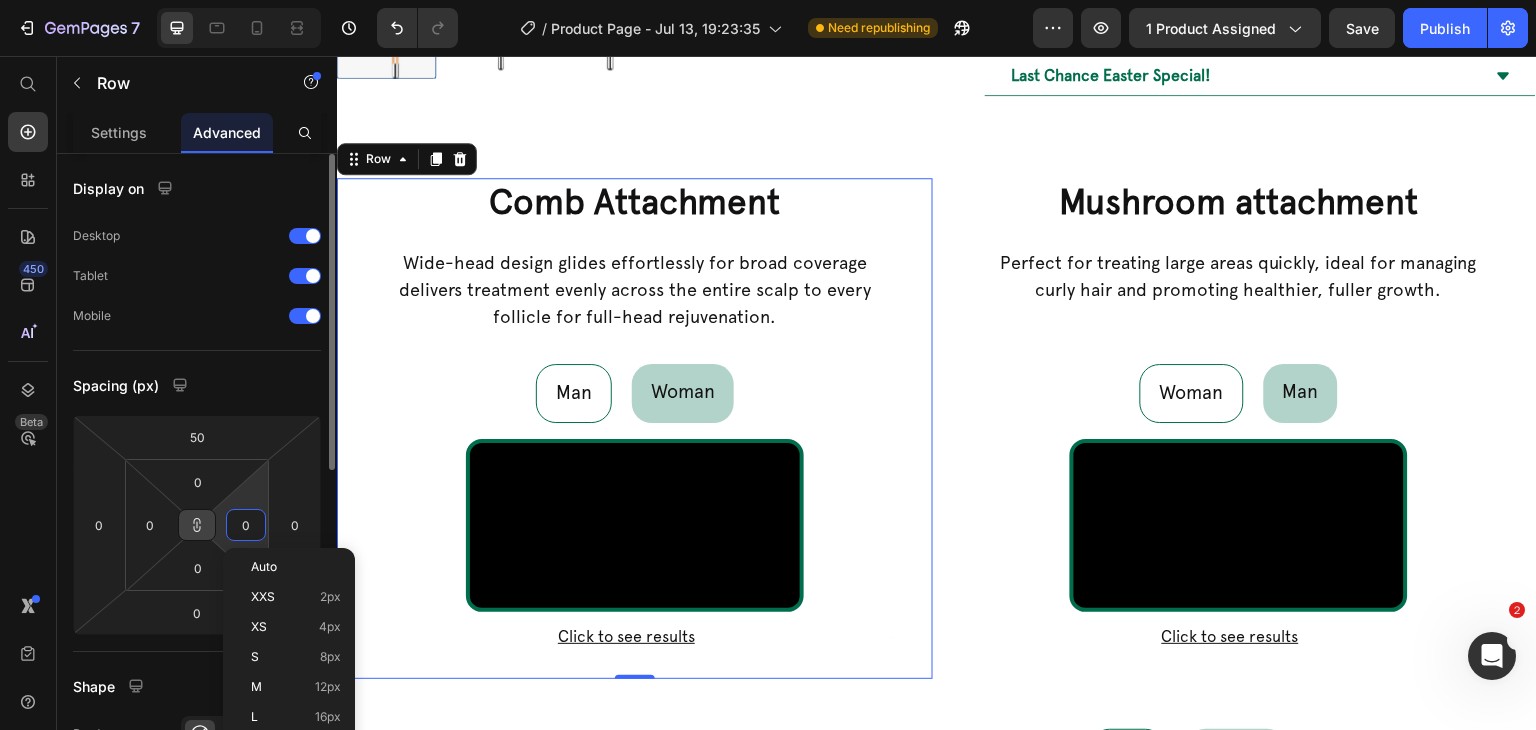 type on "3" 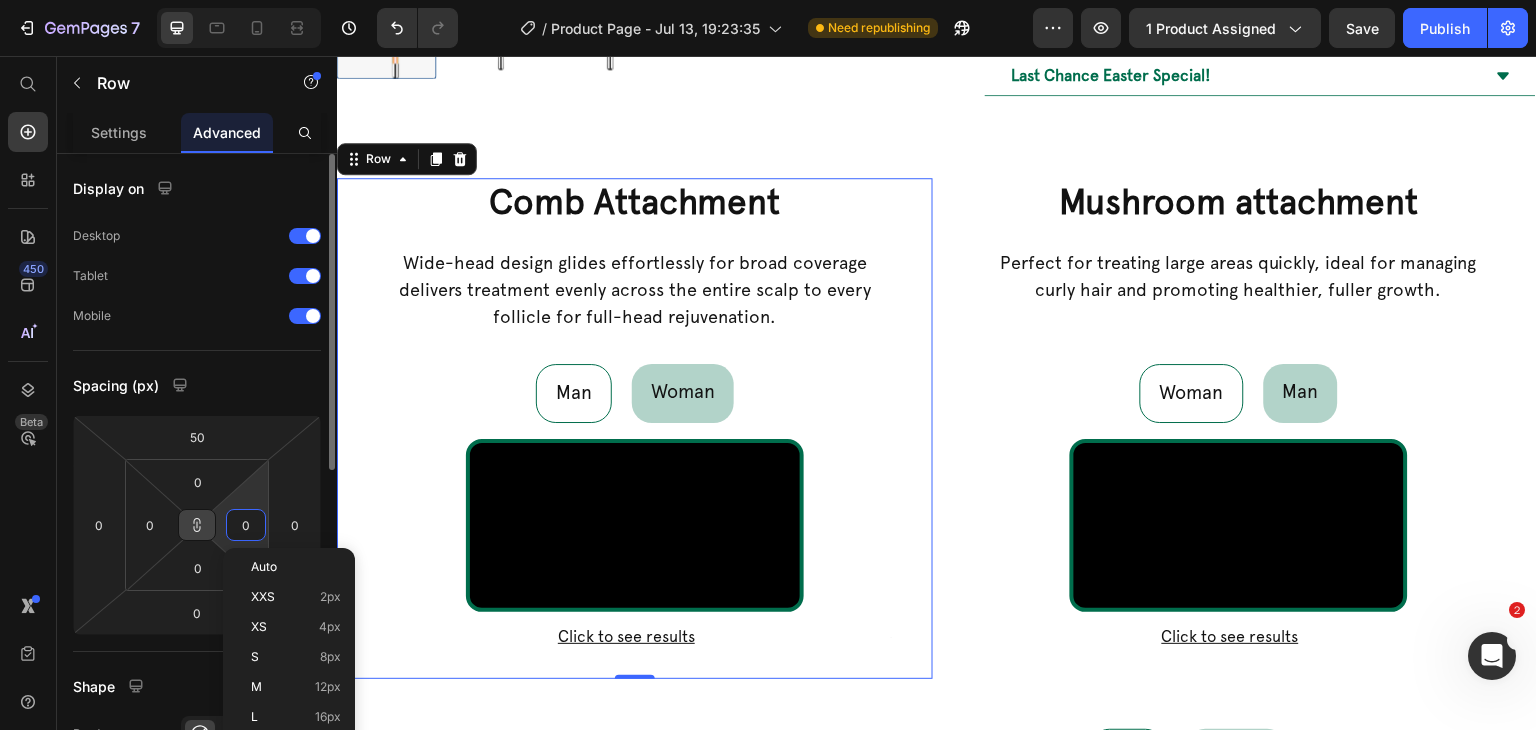 type on "3" 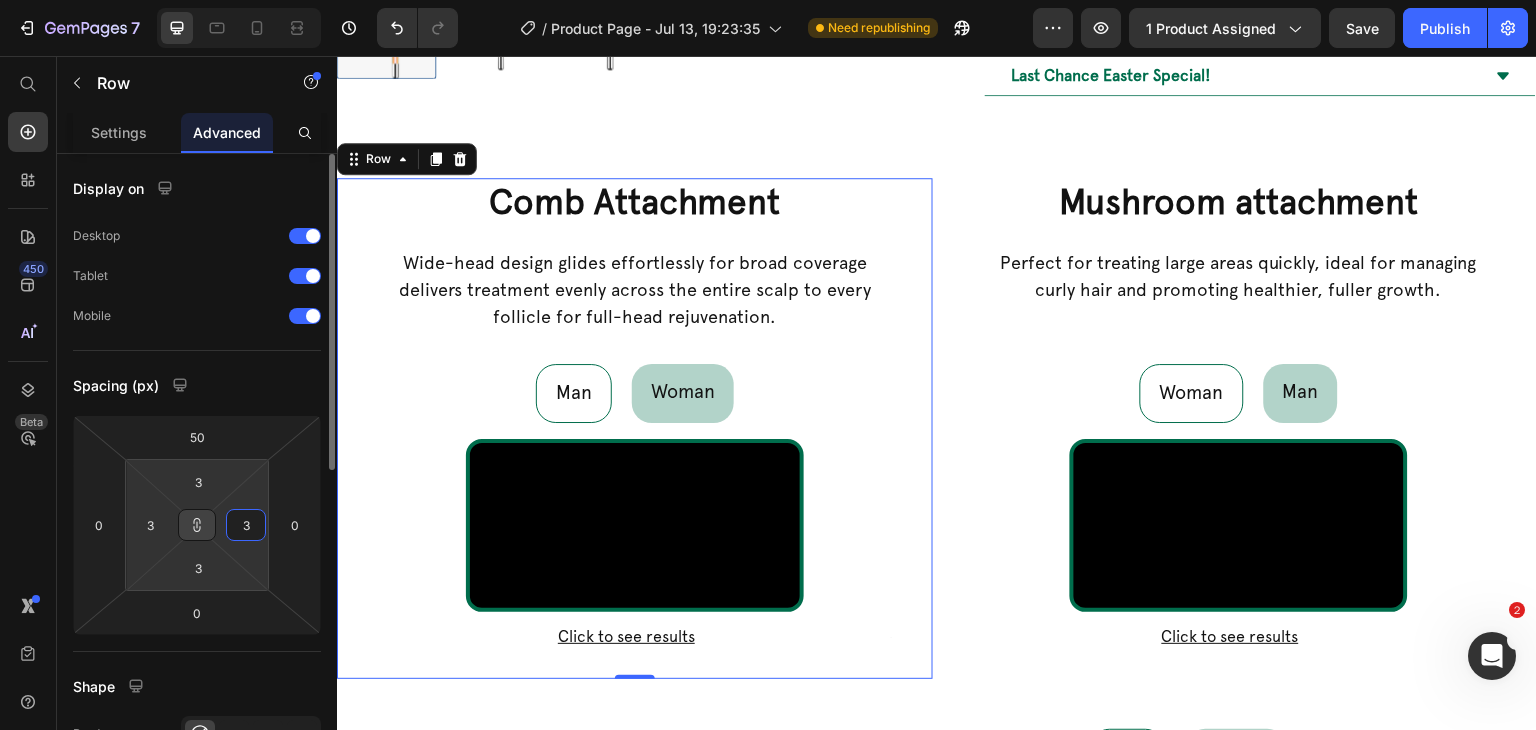 type on "30" 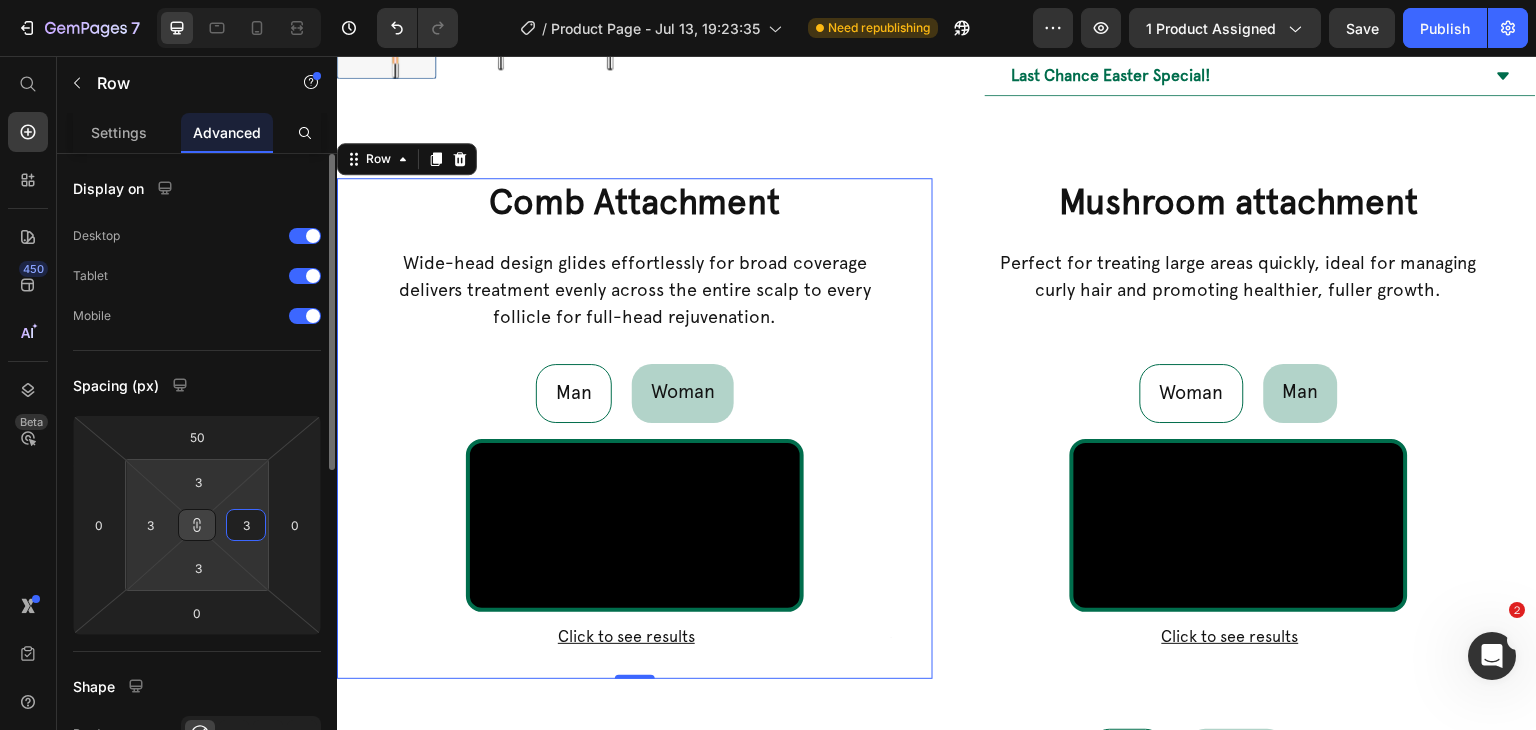 type on "30" 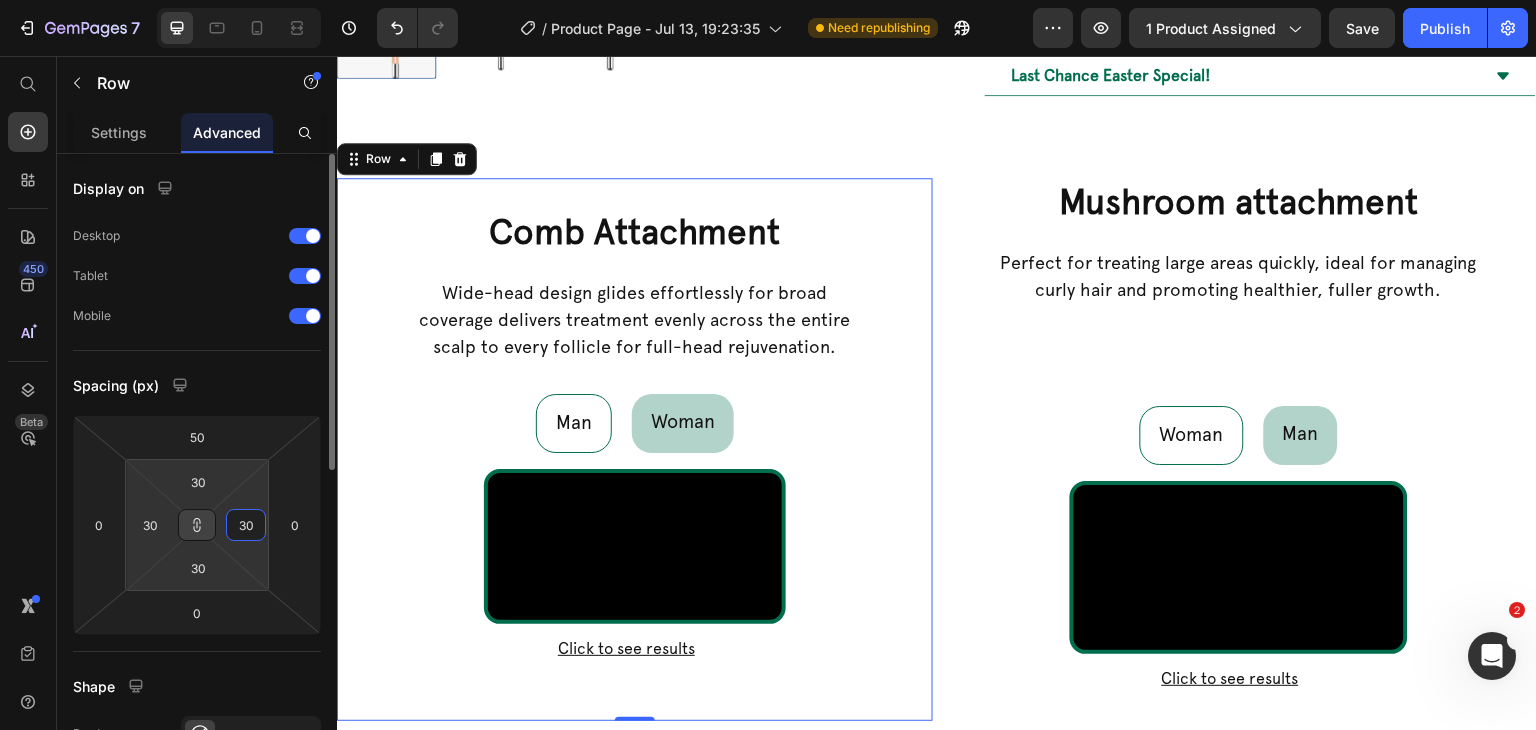 scroll, scrollTop: 400, scrollLeft: 0, axis: vertical 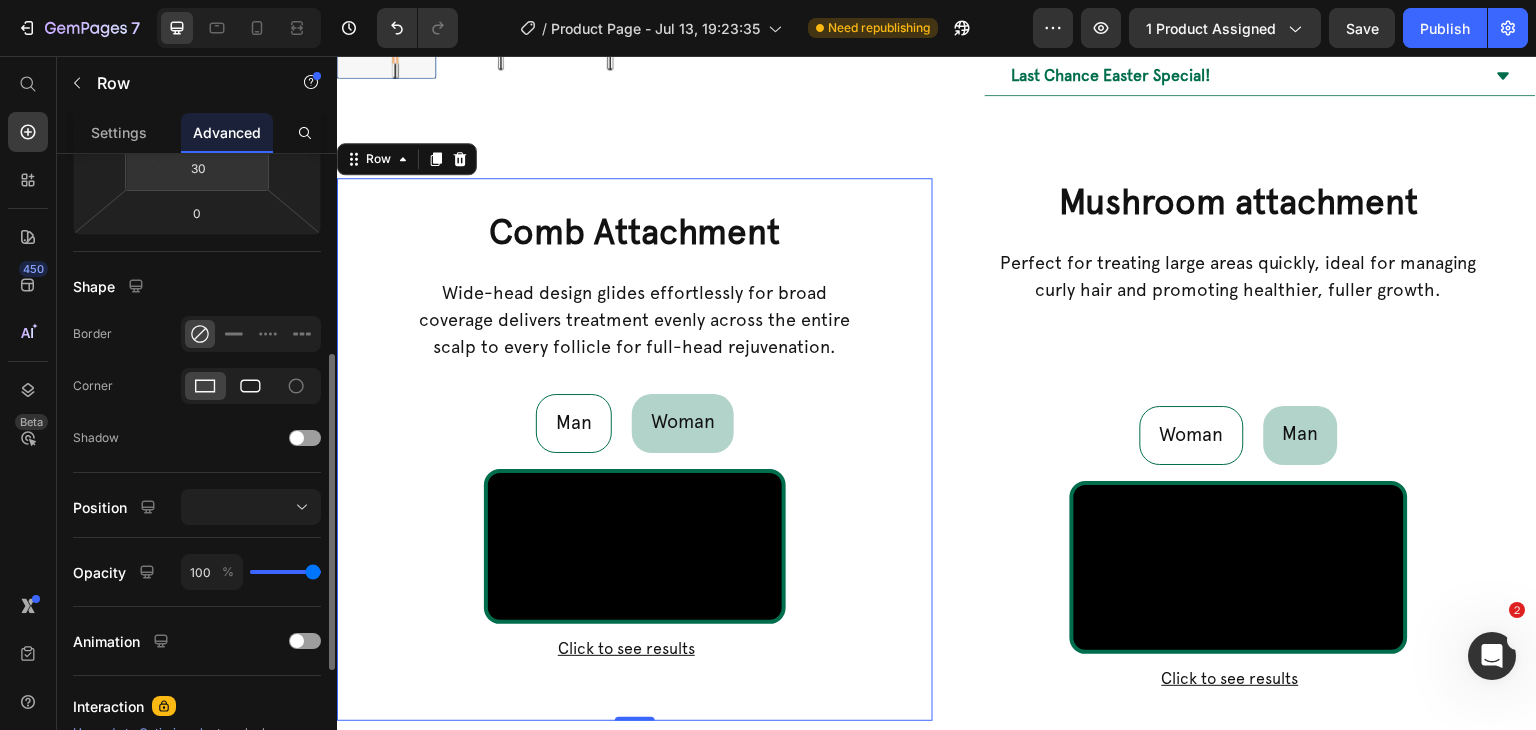type on "30" 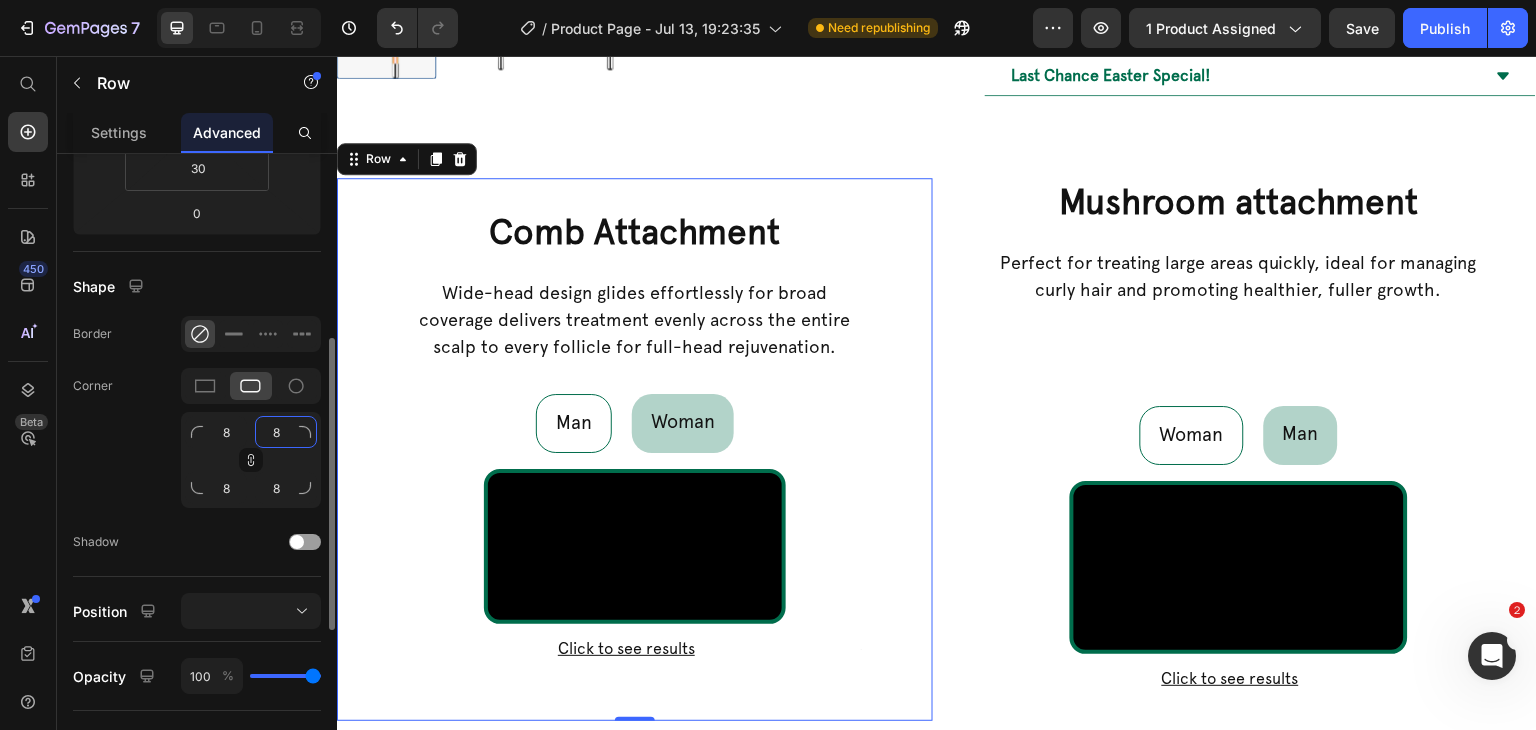 click on "8" 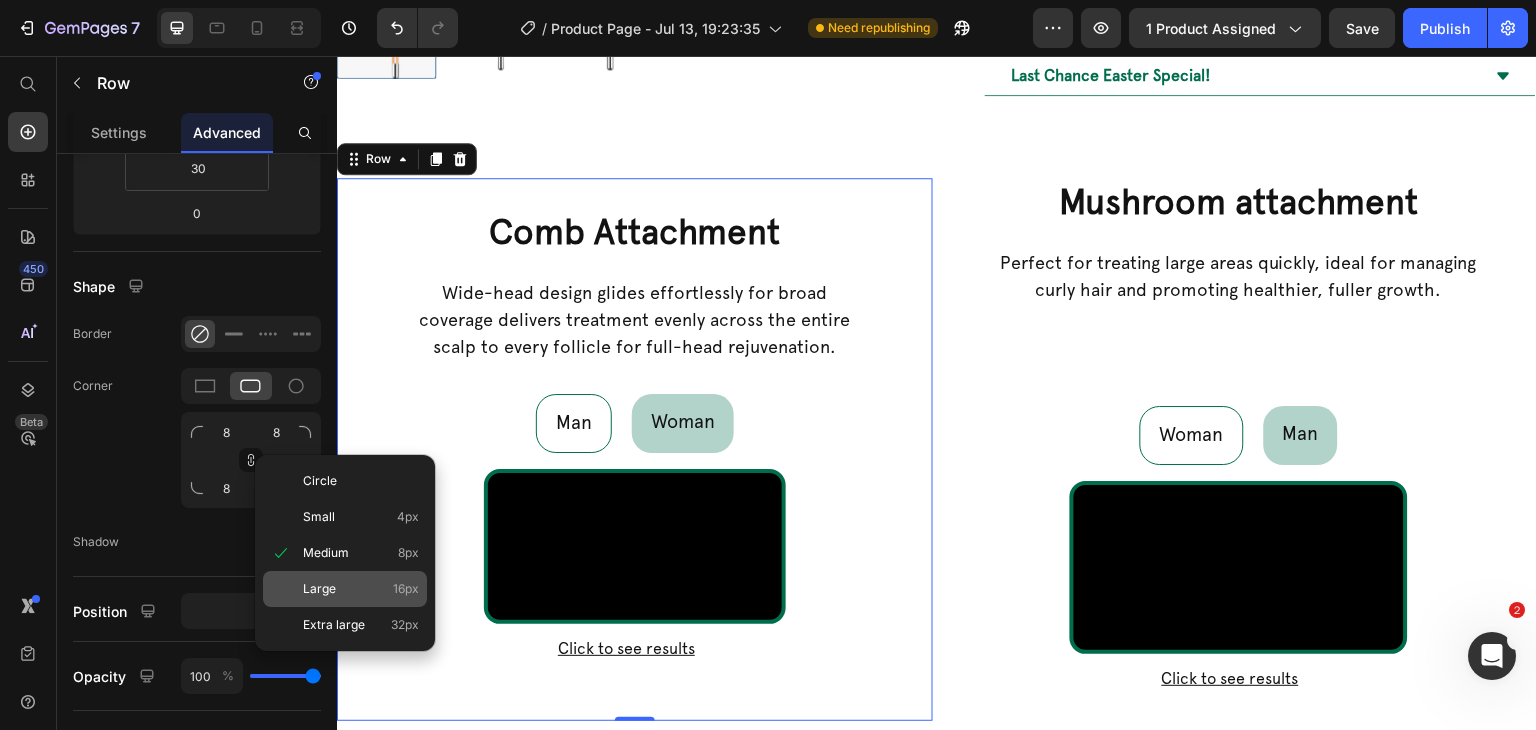 click on "Large 16px" 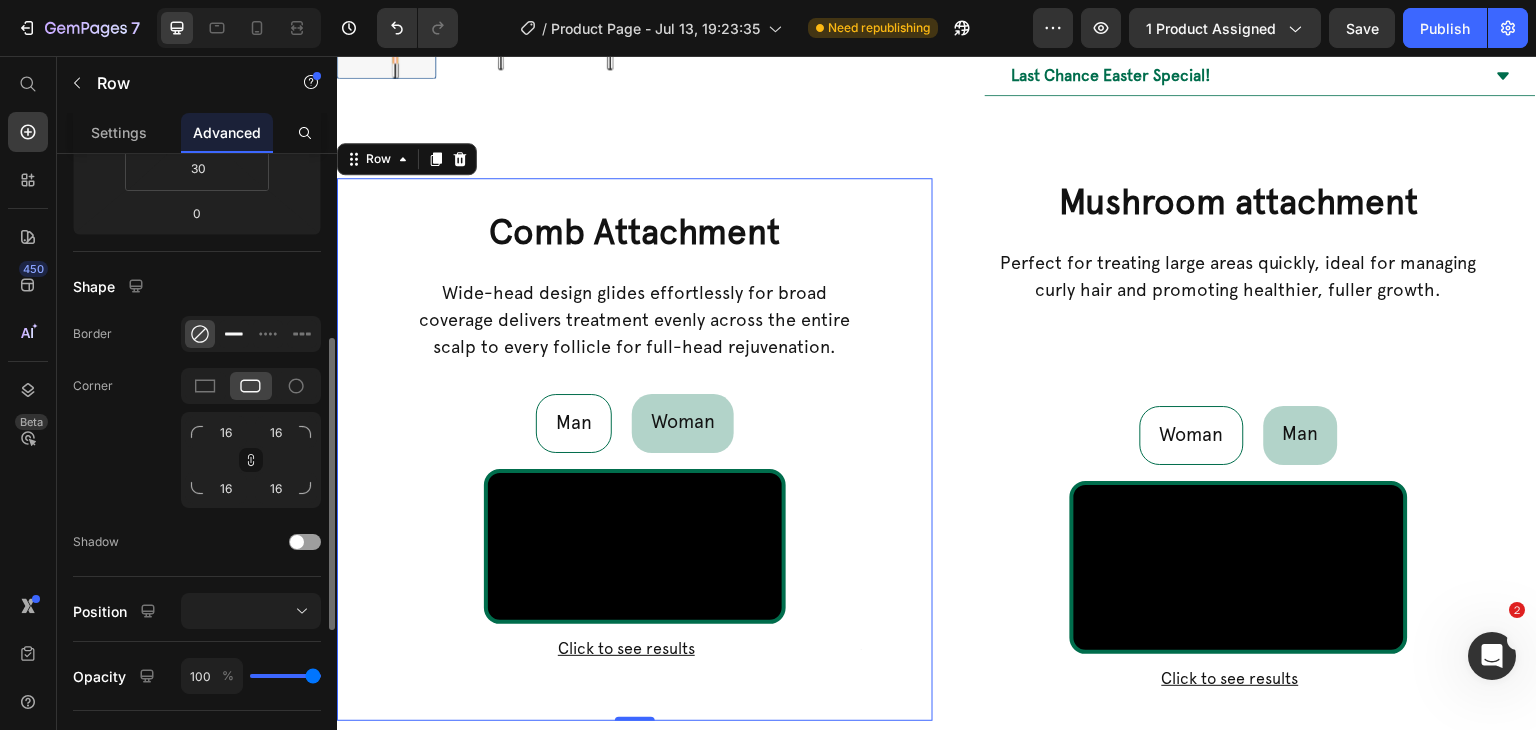 click 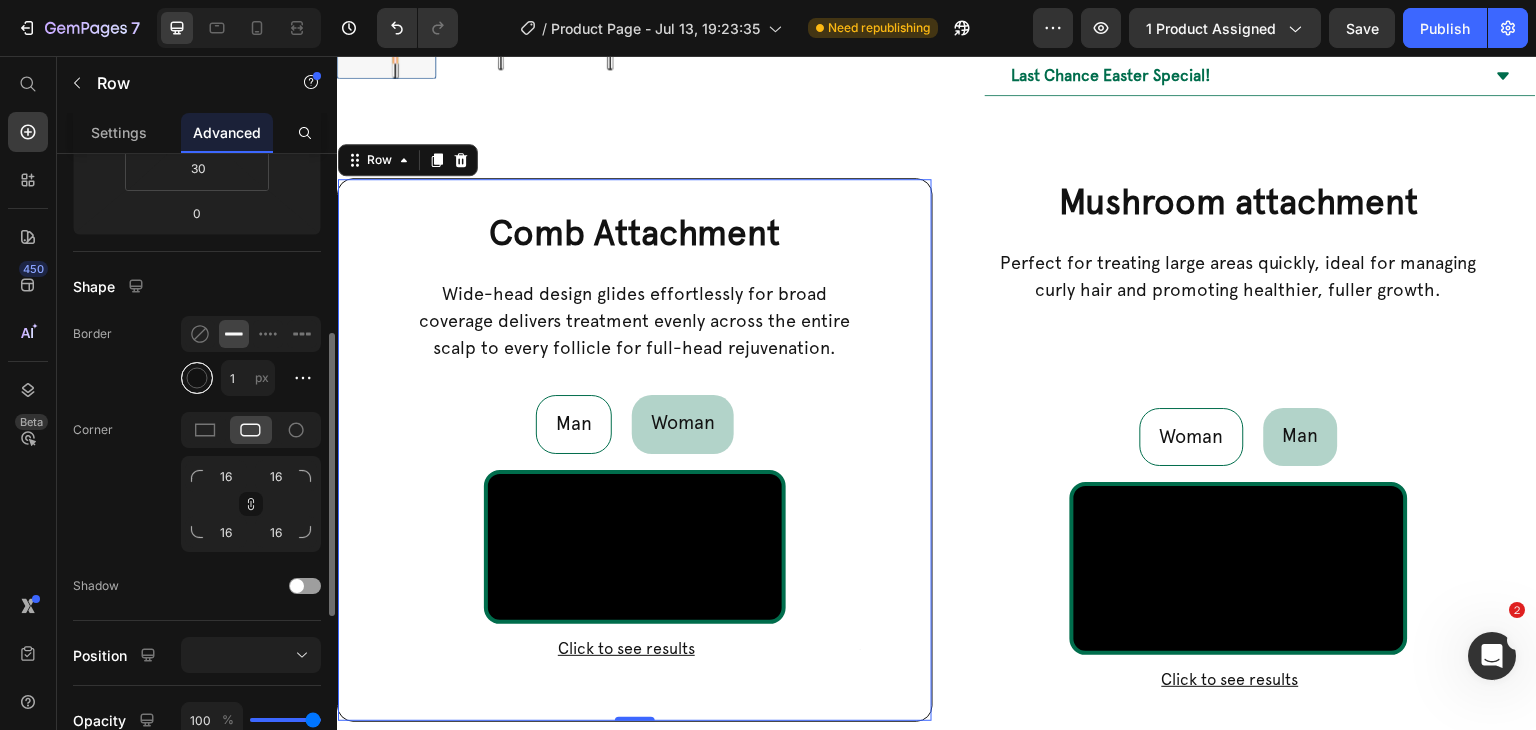 click at bounding box center (197, 378) 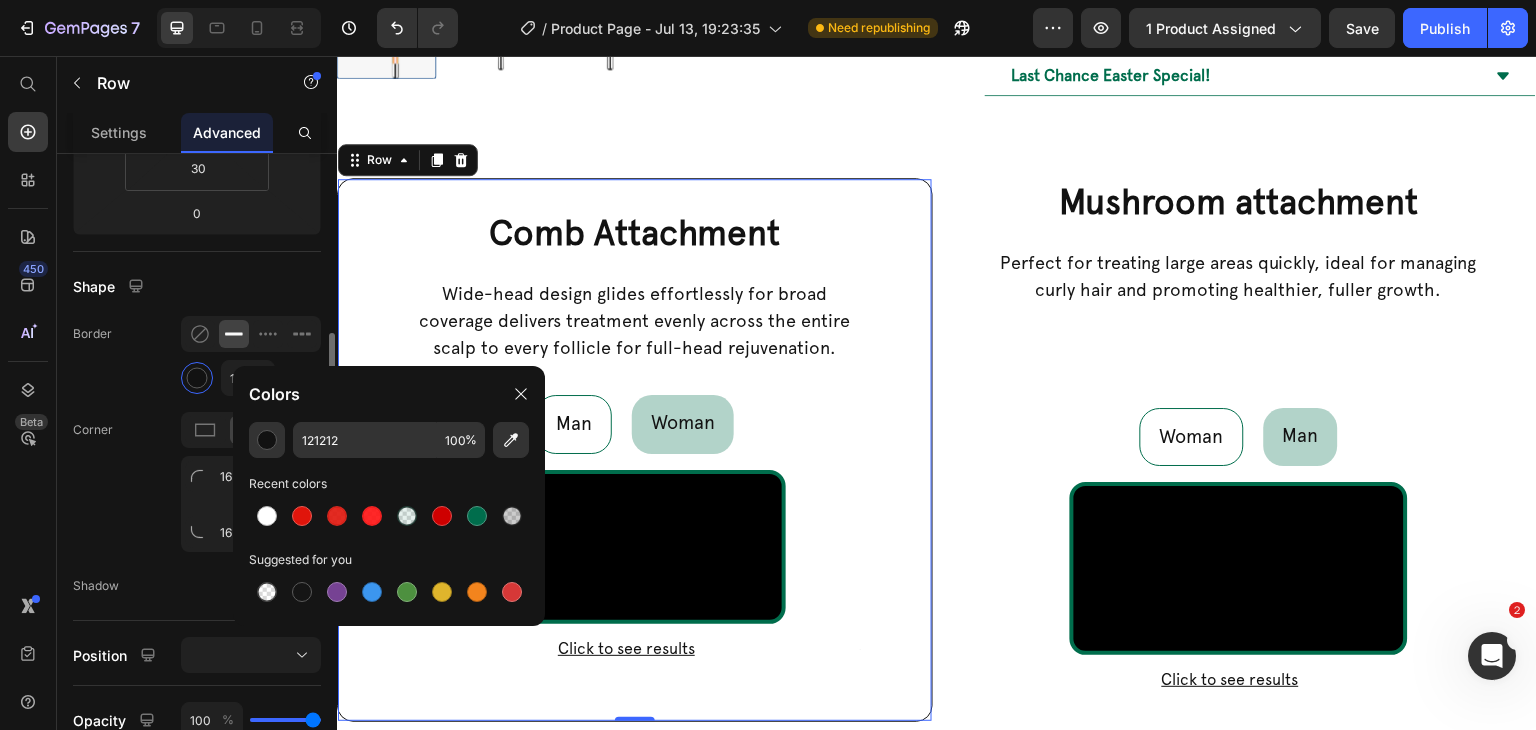 click at bounding box center (477, 516) 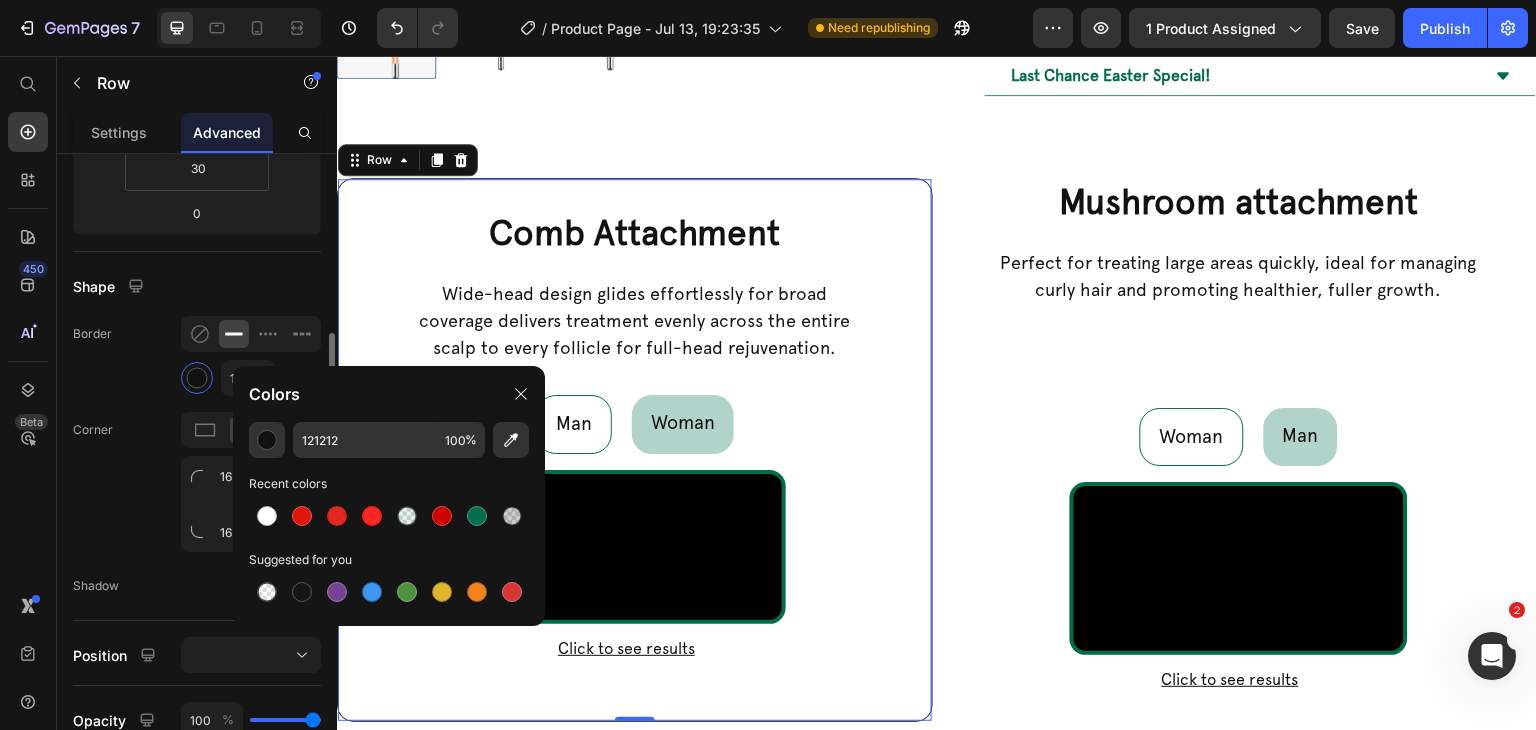 type on "006D4C" 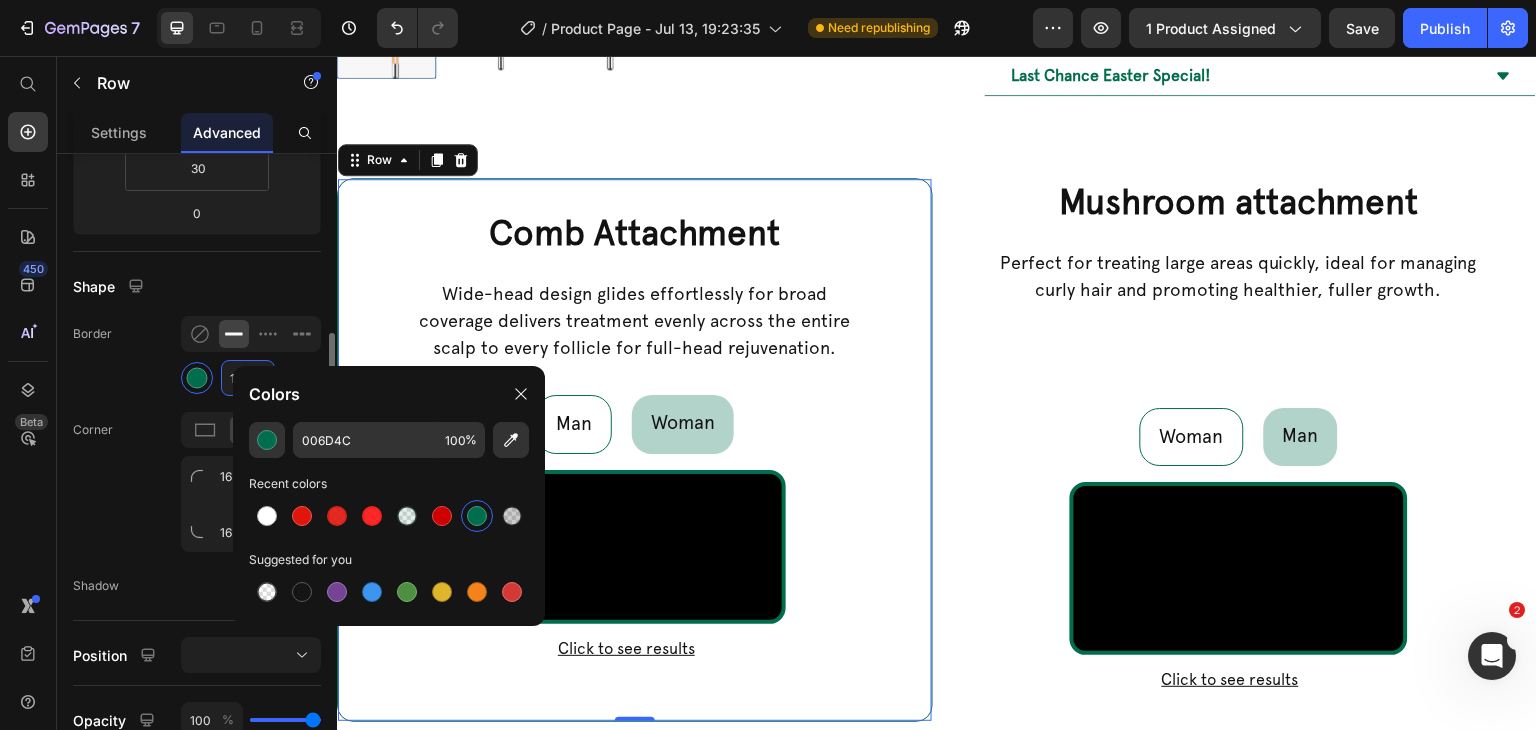 click on "1" at bounding box center (248, 378) 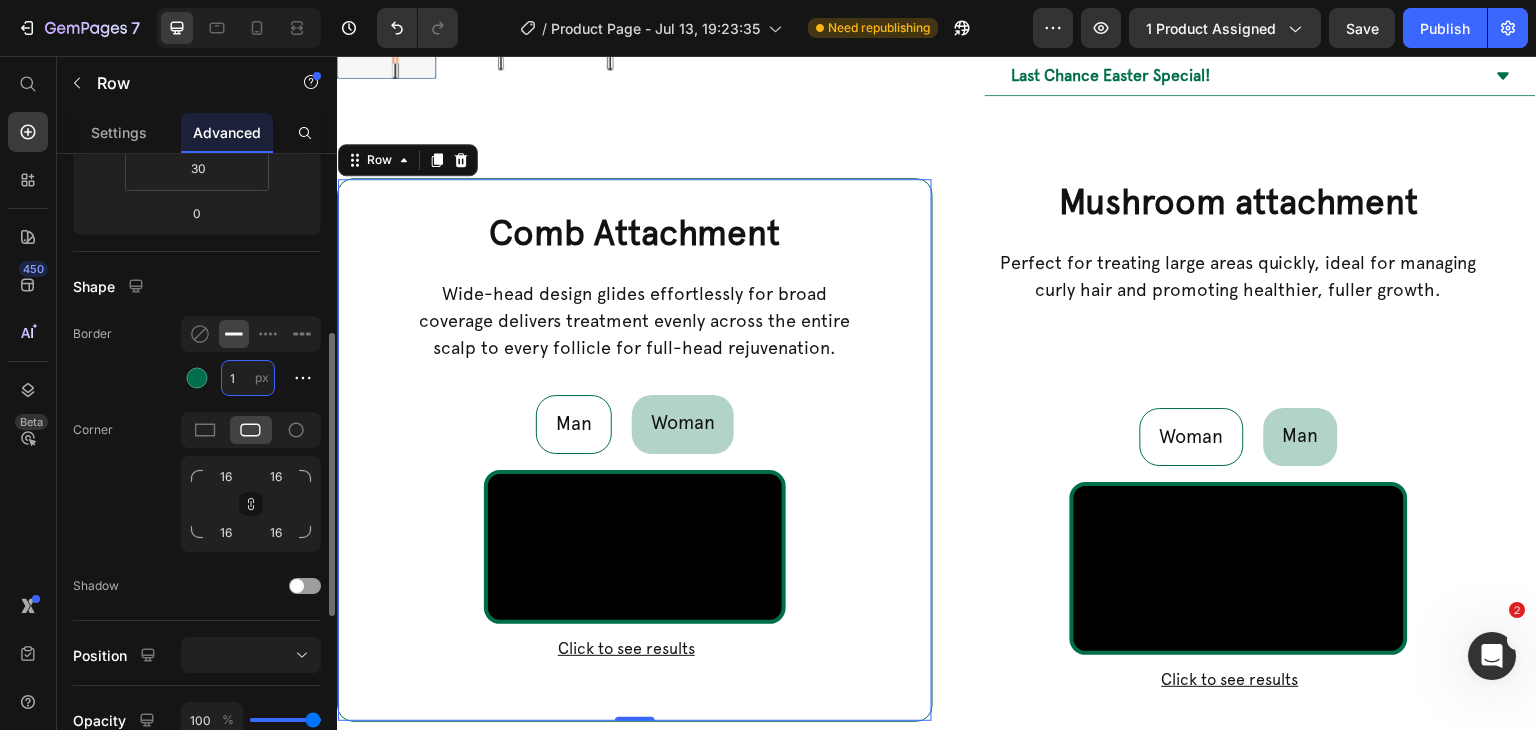 type on "2" 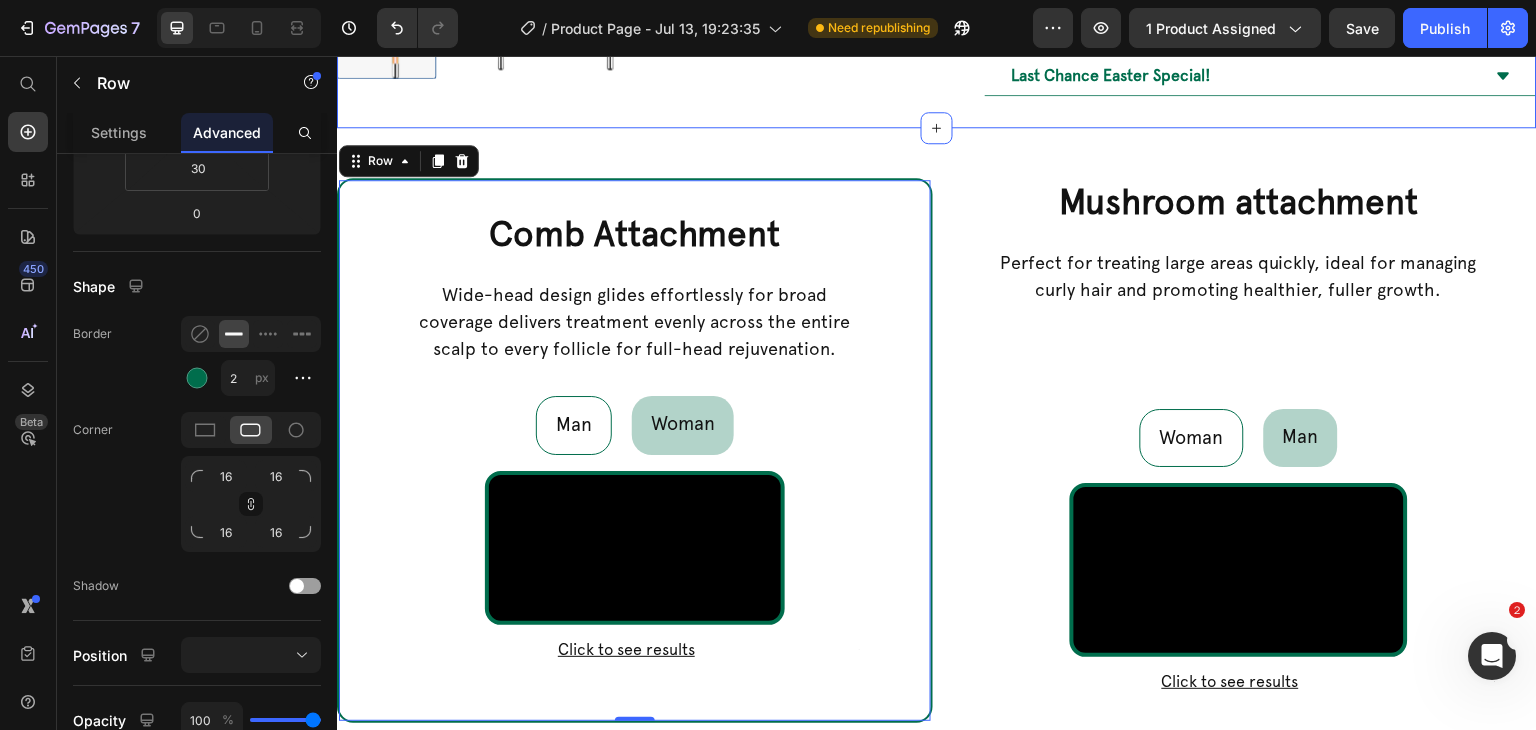 click on "Comb Attachment Heading Wide-head design glides effortlessly for broad coverage delivers treatment evenly across the entire scalp to every follicle for full-head rejuvenation. Text Block Row Man Woman Video Row
Click to see results Accordion Row Video Row Row
Click to see results Accordion Tab Row   0" at bounding box center (635, 426) 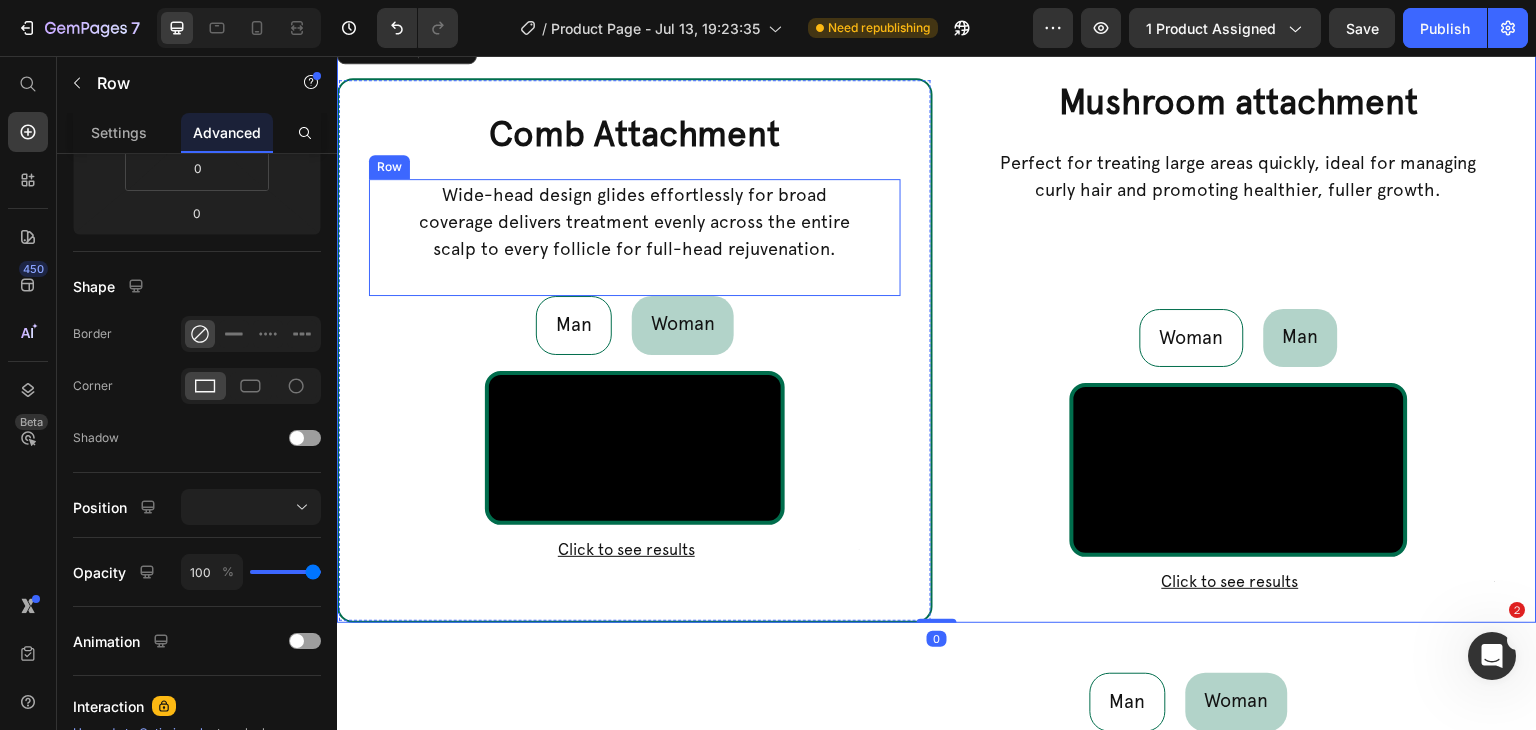 scroll, scrollTop: 809, scrollLeft: 0, axis: vertical 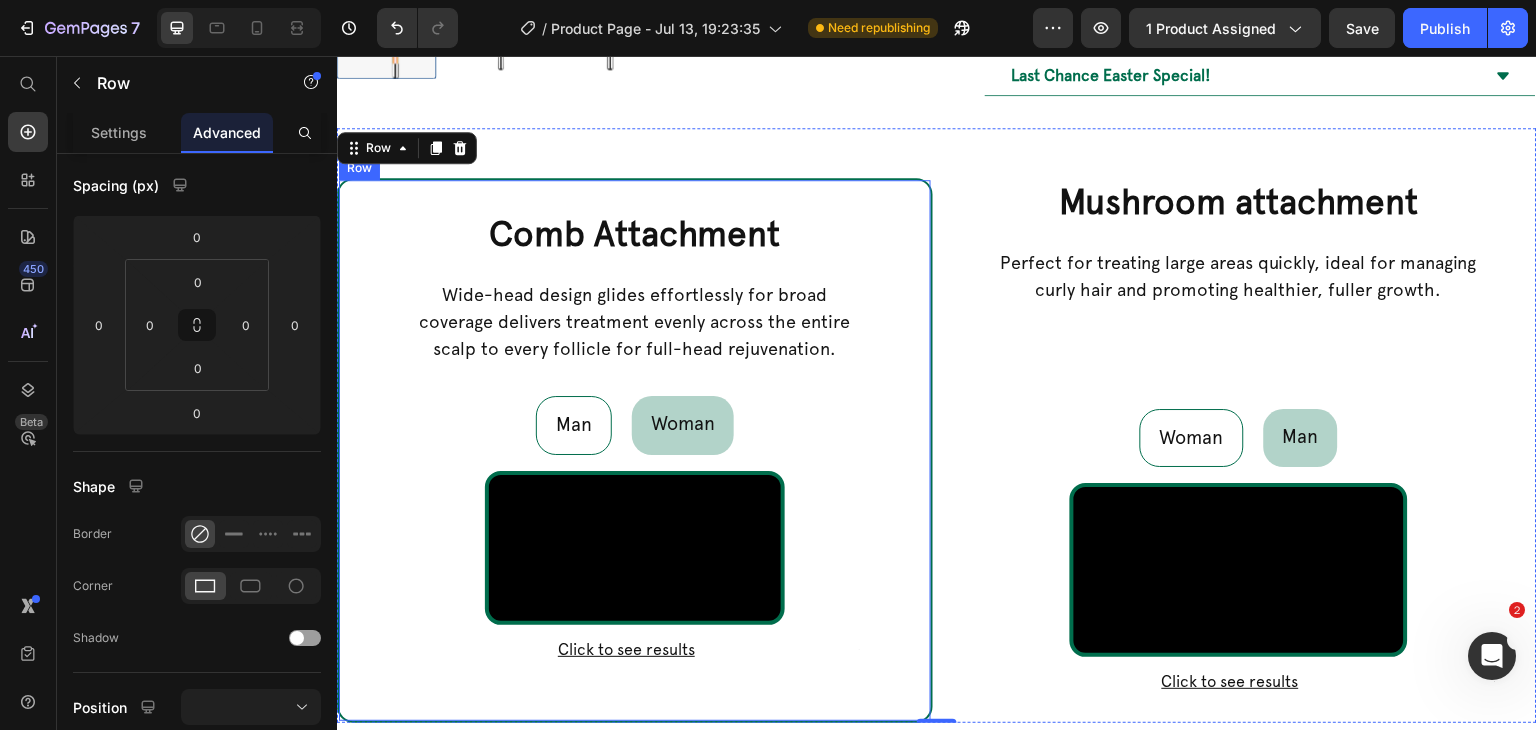 click on "Comb Attachment Heading Wide-head design glides effortlessly for broad coverage delivers treatment evenly across the entire scalp to every follicle for full-head rejuvenation. Text Block Row Man Woman Video Row
Click to see results Accordion Row Video Row Row
Click to see results Accordion Tab Row" at bounding box center [635, 451] 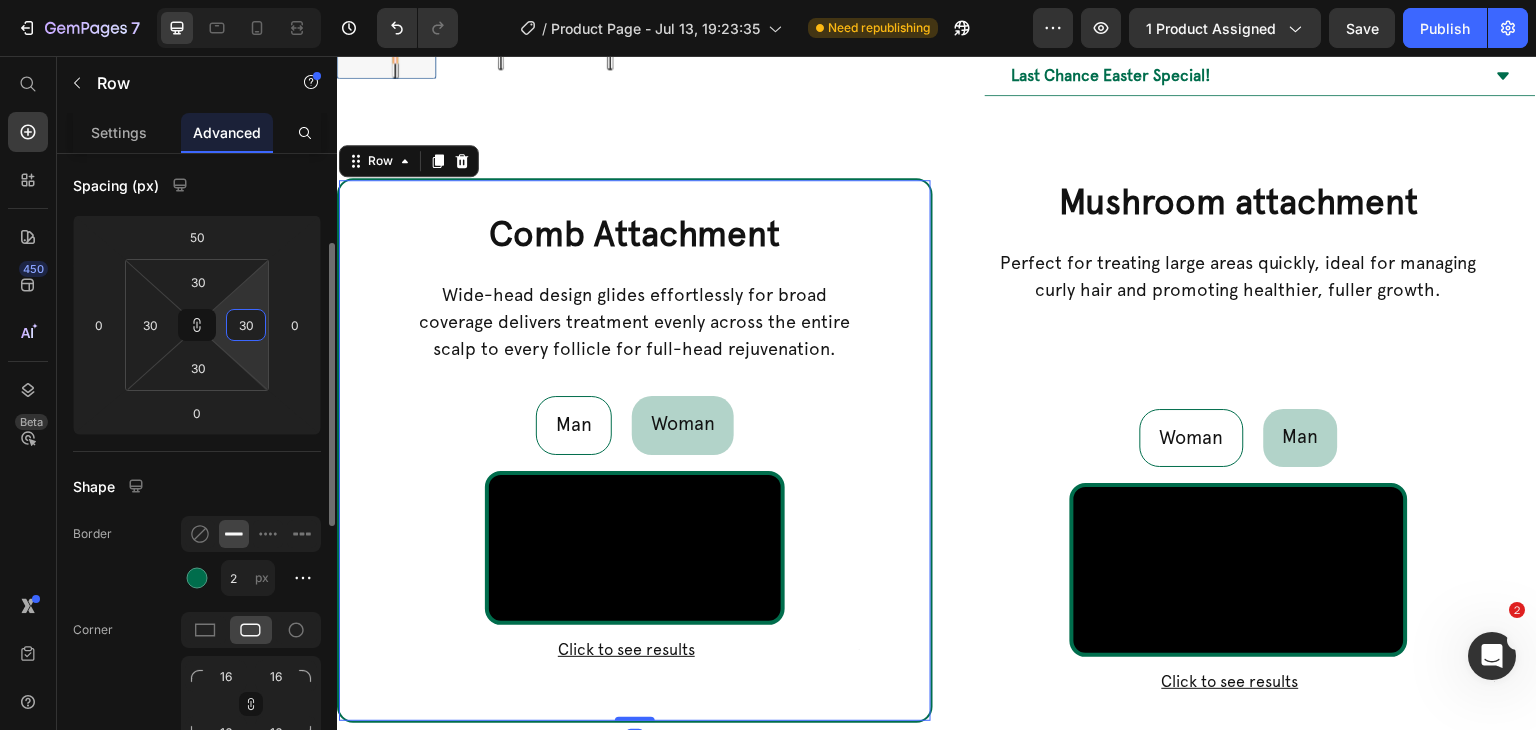 click on "30" at bounding box center (246, 325) 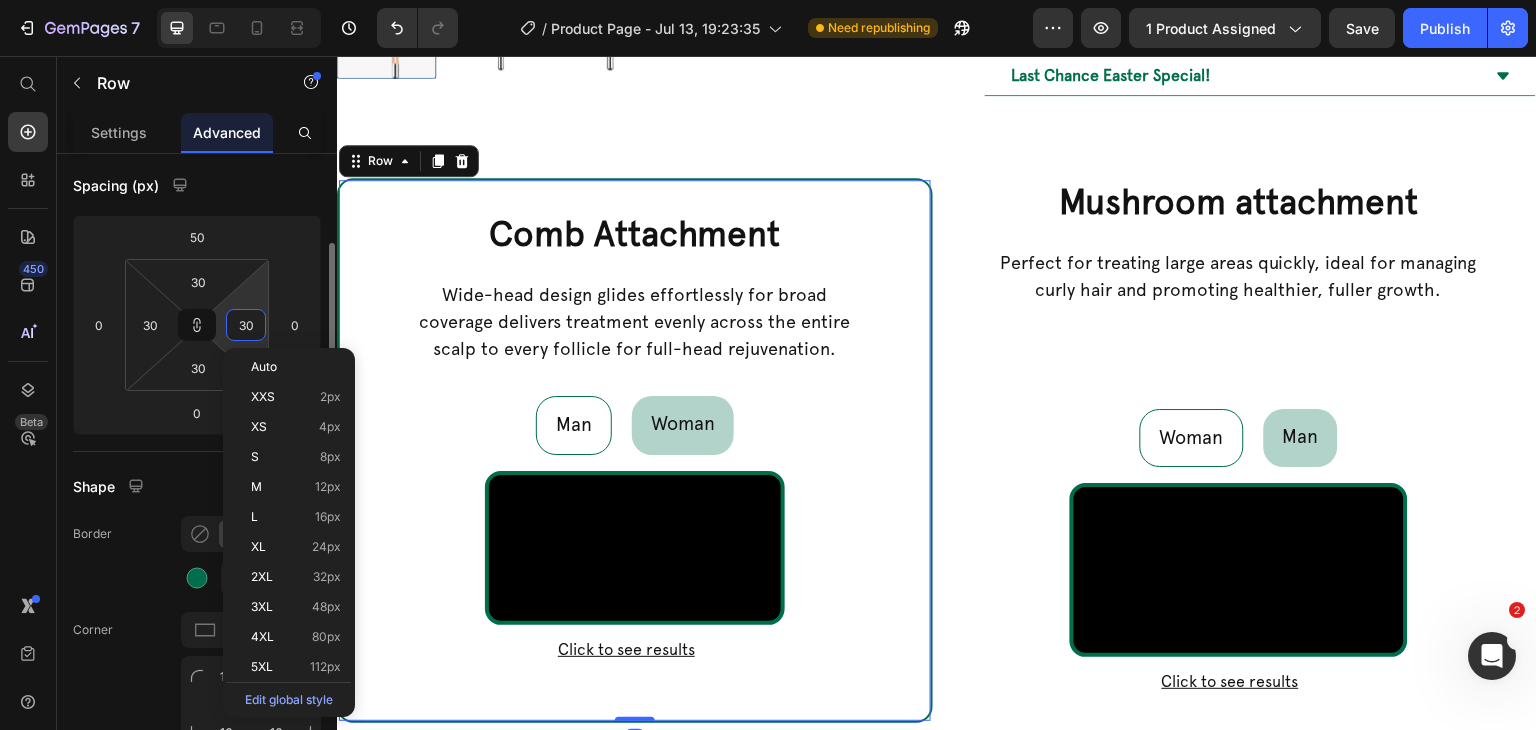 type on "2" 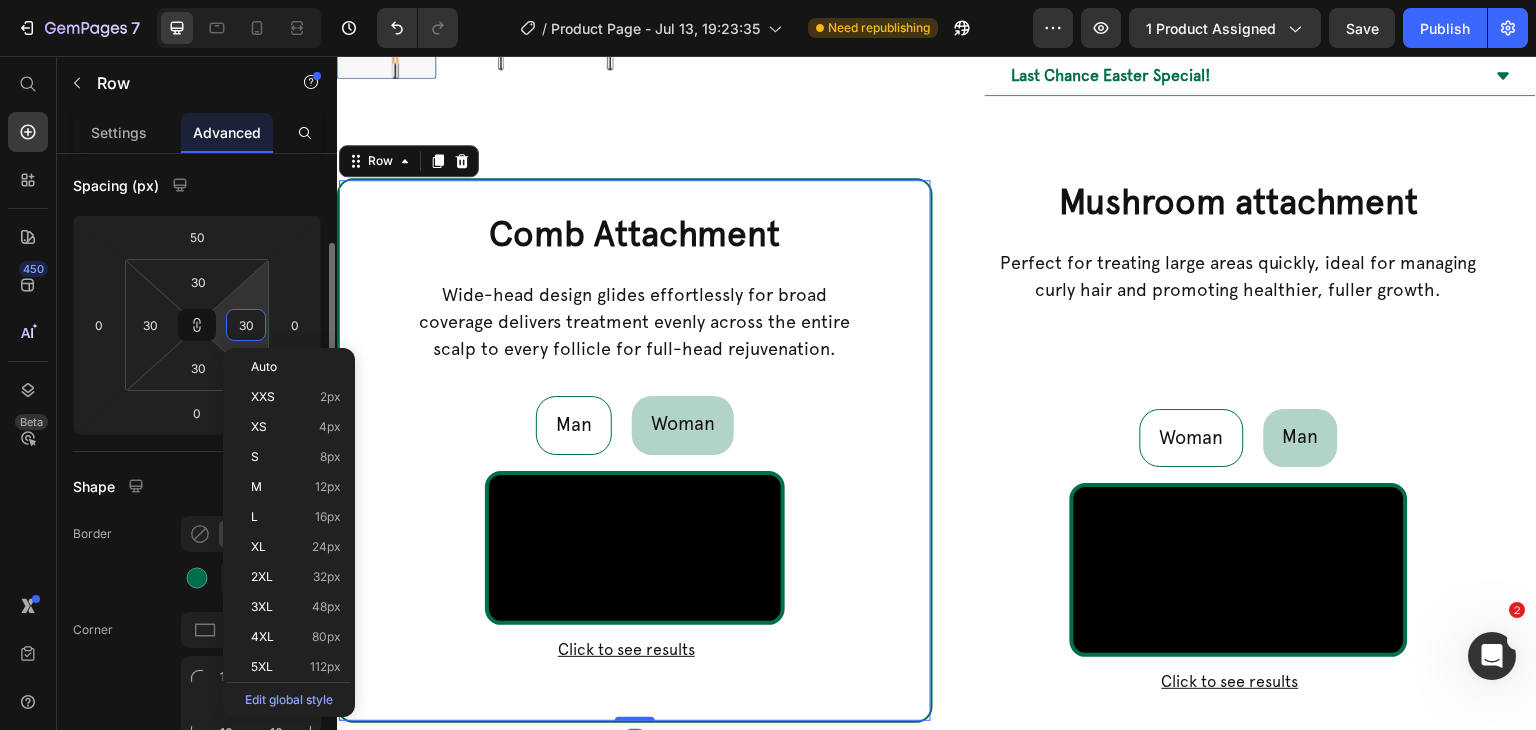 type on "2" 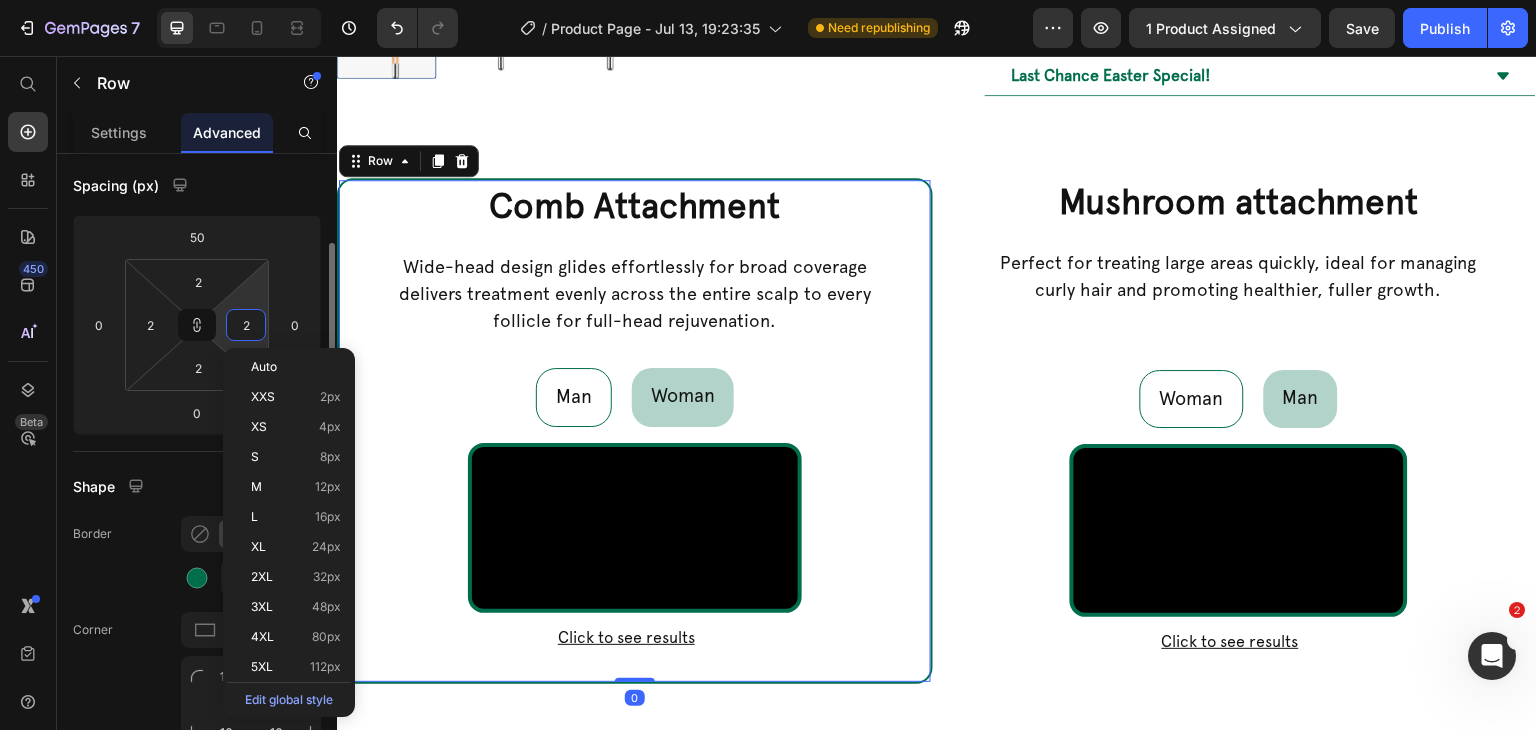type on "20" 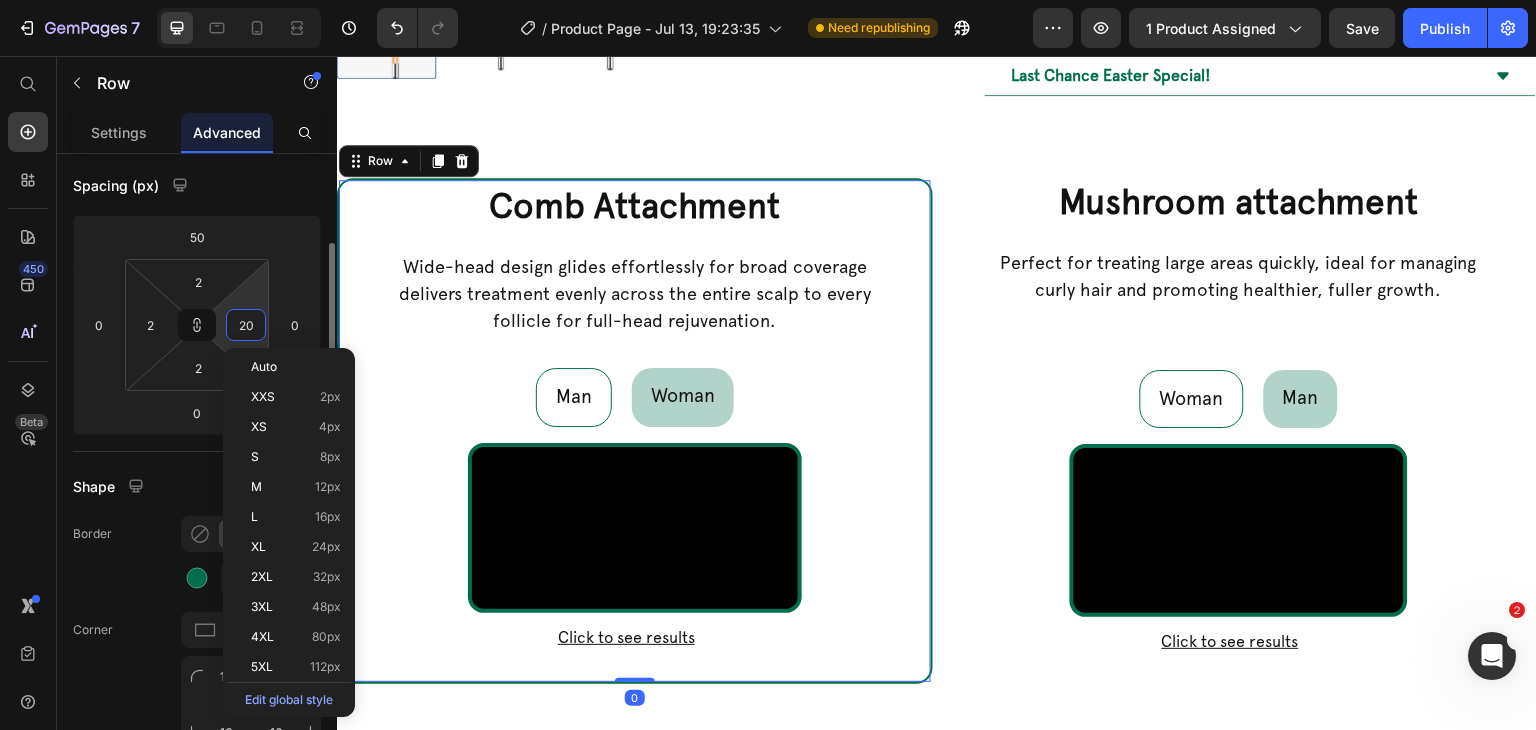 type on "20" 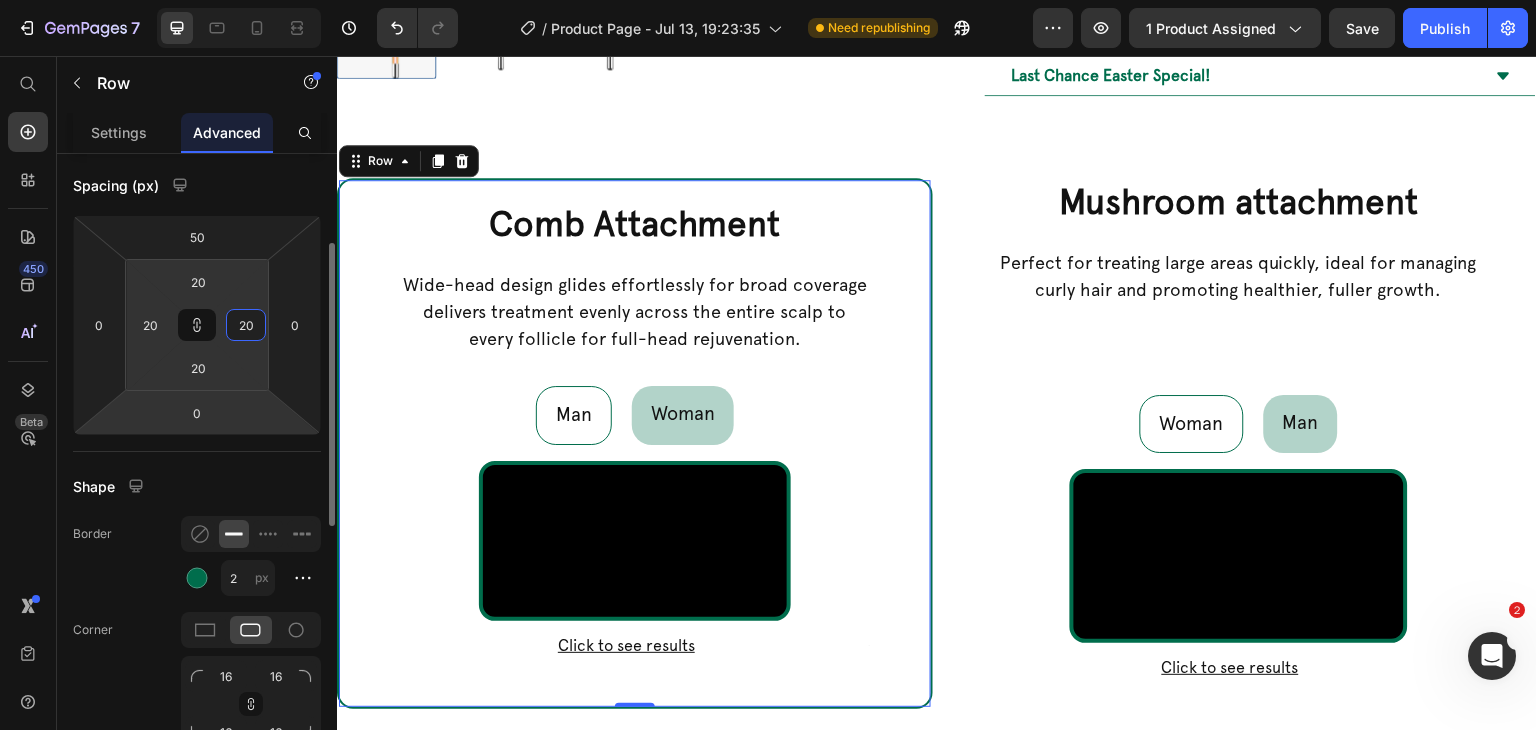 scroll, scrollTop: 400, scrollLeft: 0, axis: vertical 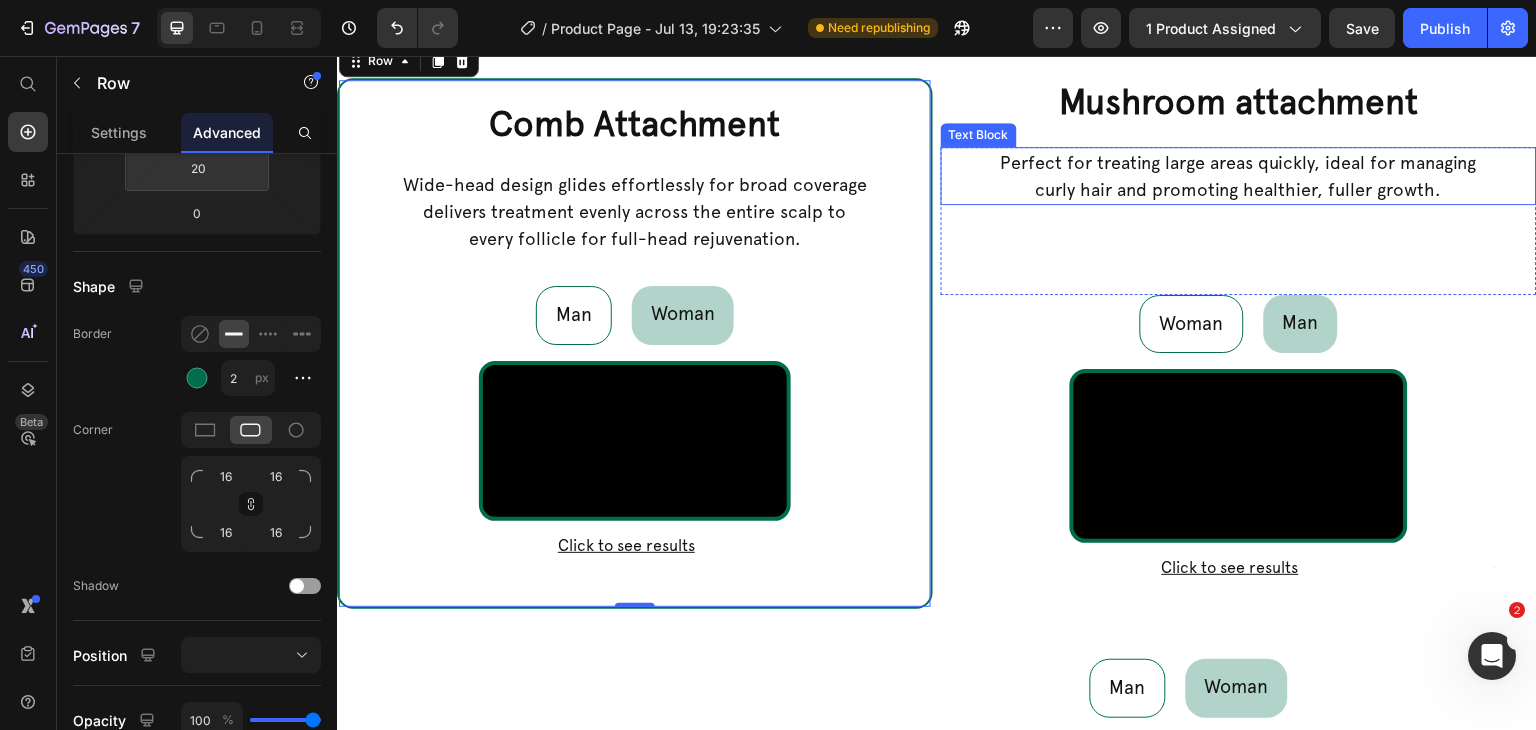 click on "Perfect for treating large areas quickly, ideal for managing curly hair and promoting healthier, fuller growth." at bounding box center (1239, 176) 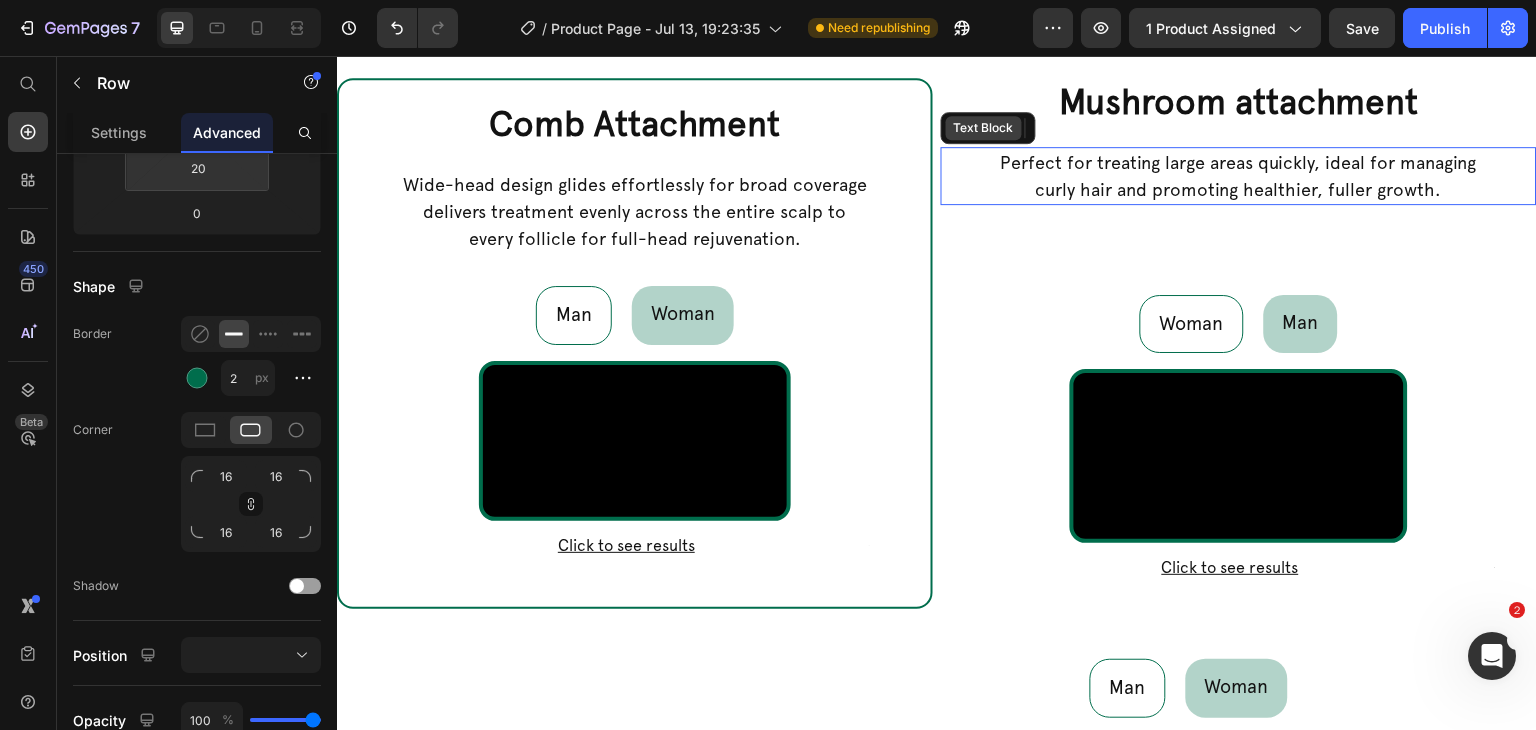 click on "Text Block" at bounding box center [984, 128] 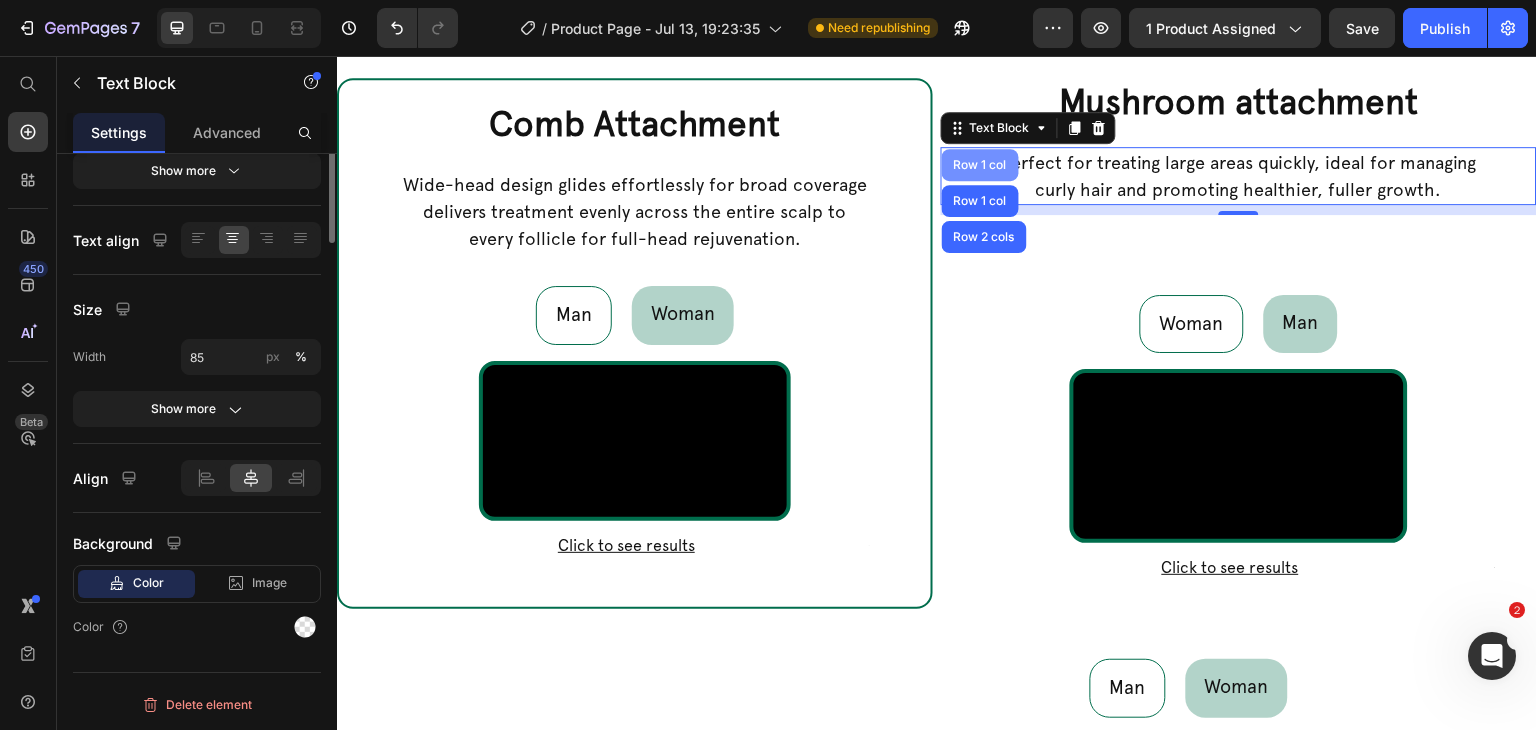 scroll, scrollTop: 0, scrollLeft: 0, axis: both 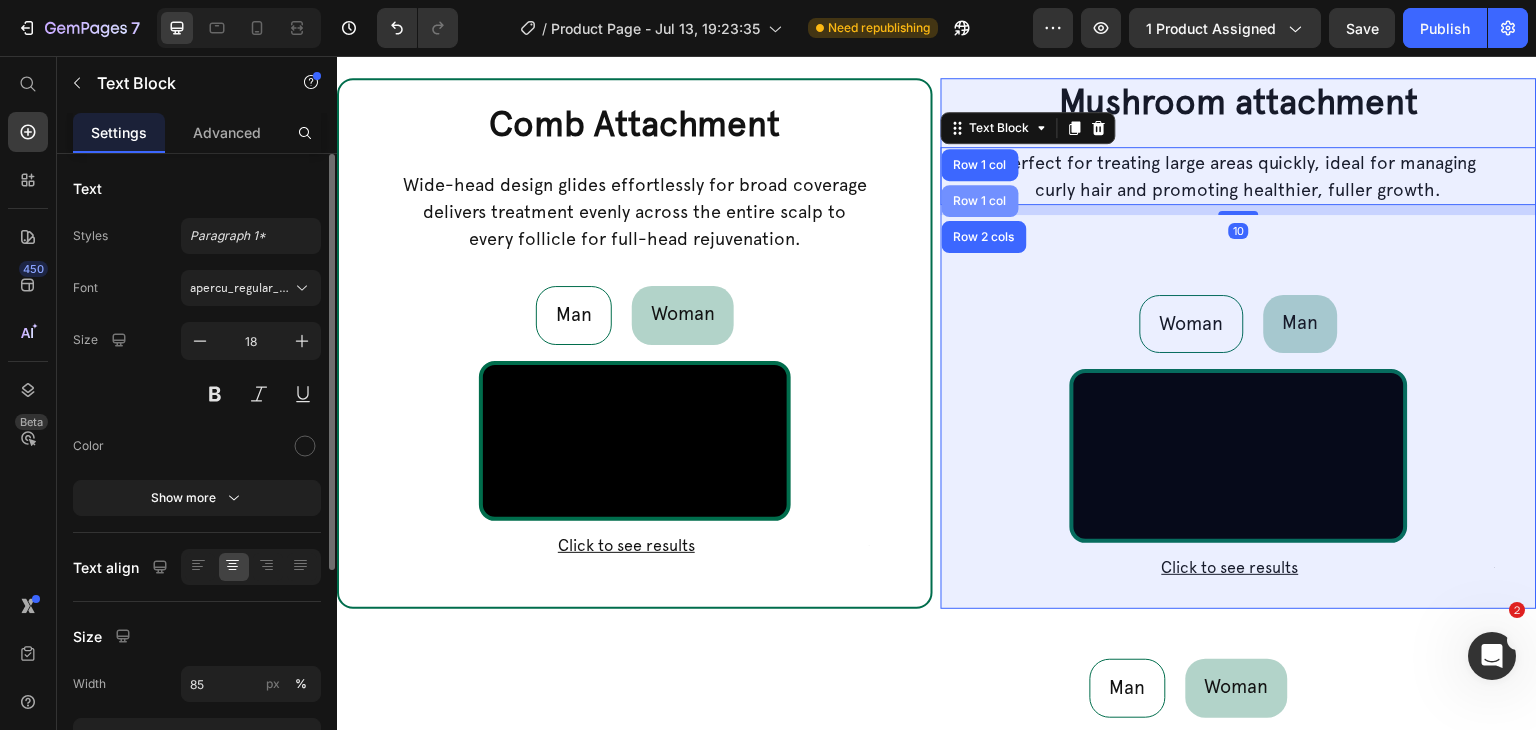 click on "Row 1 col" at bounding box center (980, 201) 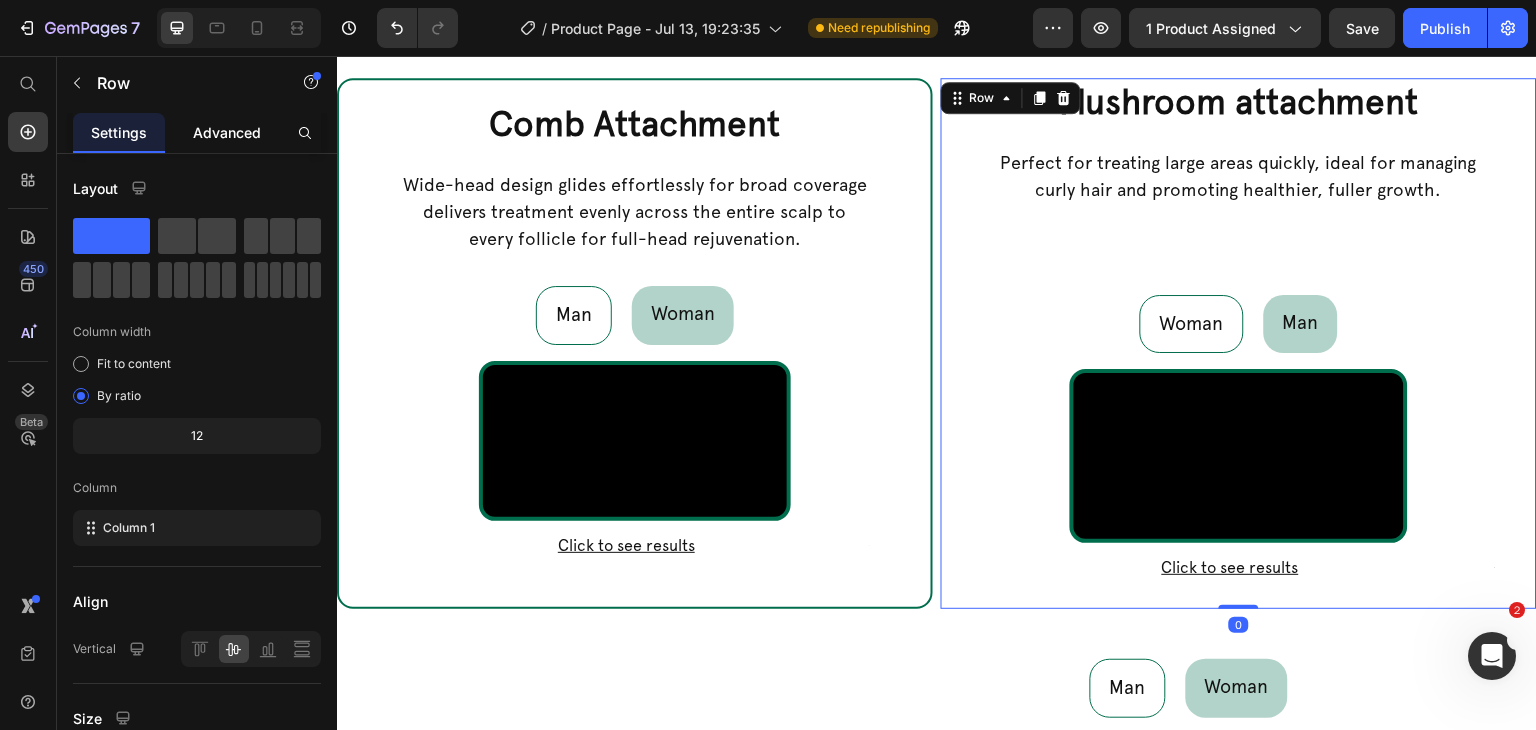 click on "Advanced" 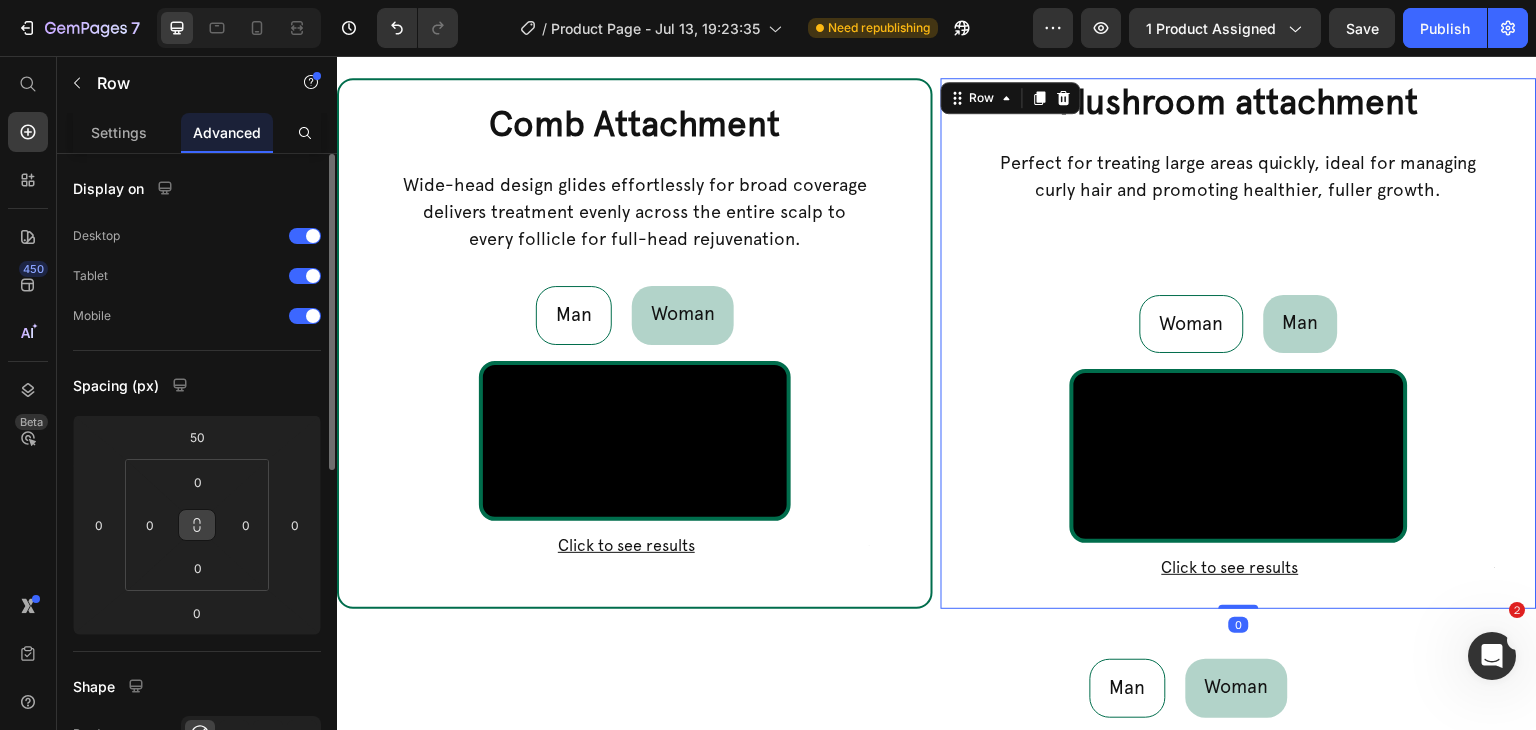 click 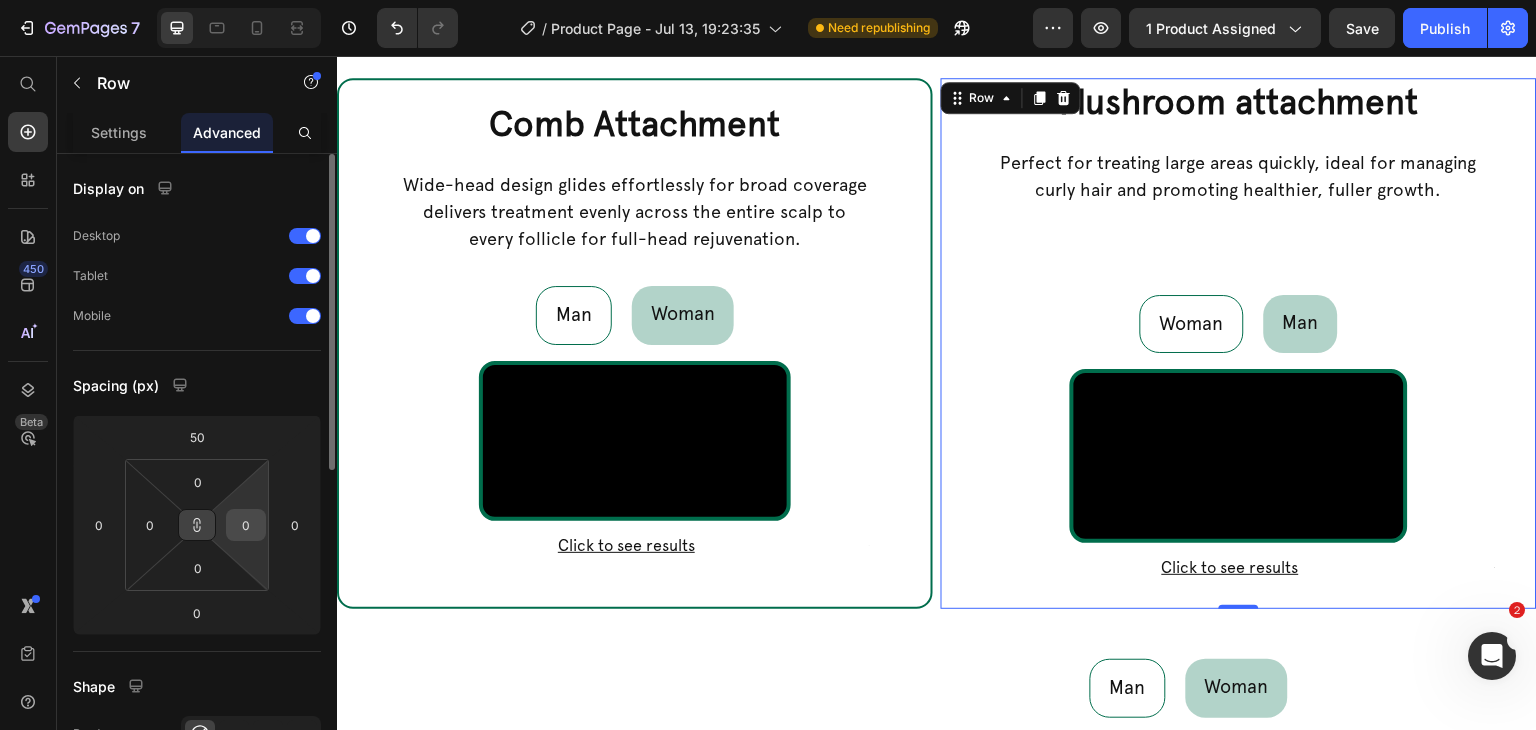 click on "0" at bounding box center (246, 525) 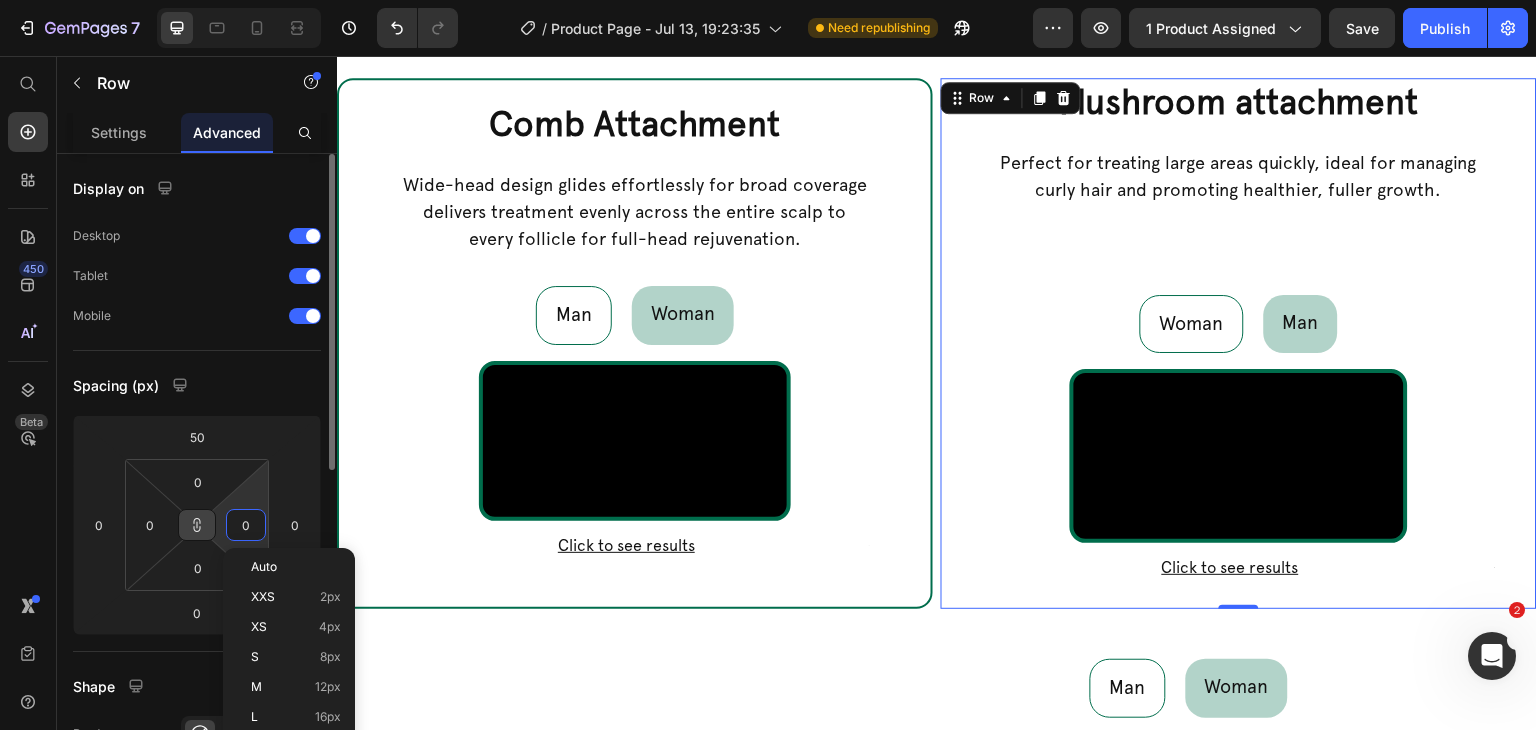 type on "2" 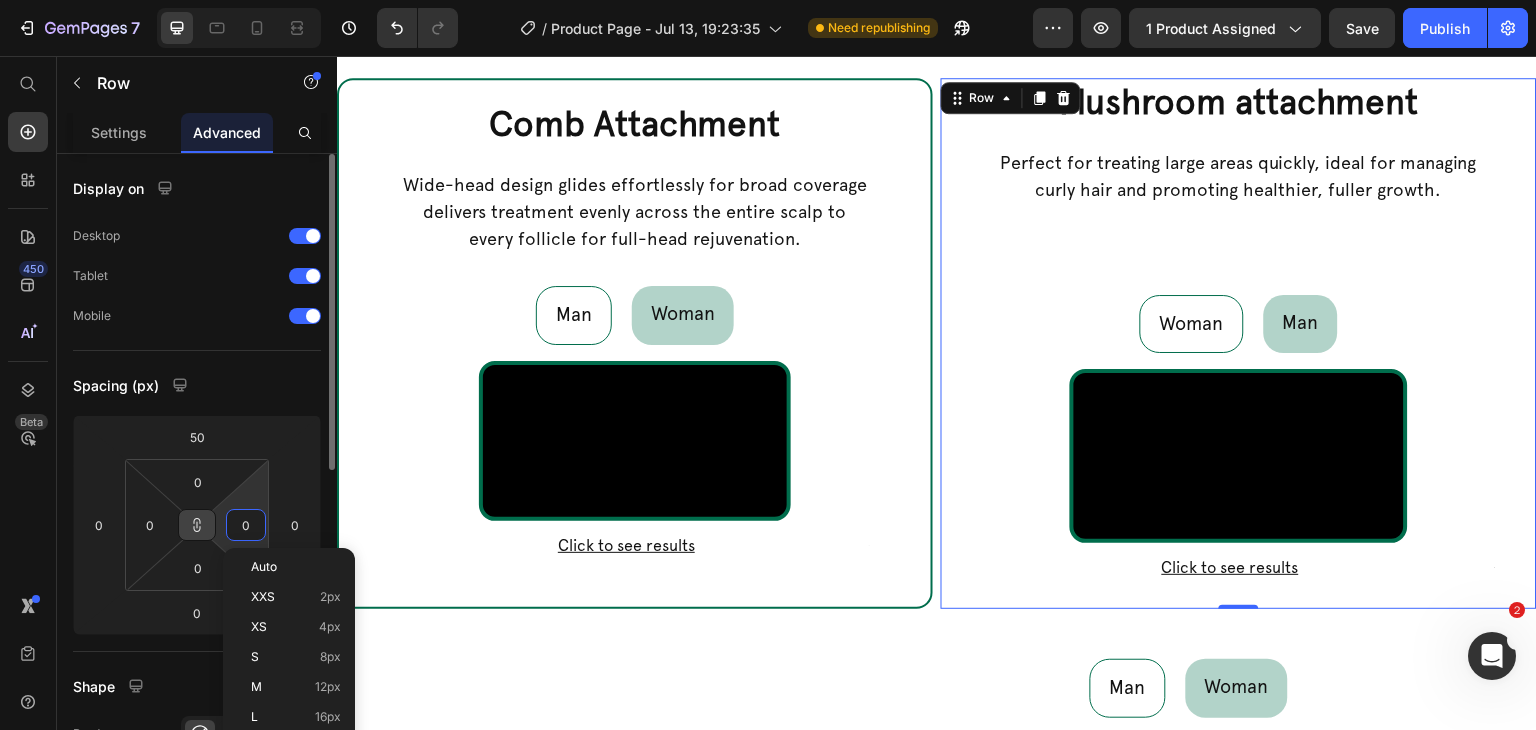 type on "2" 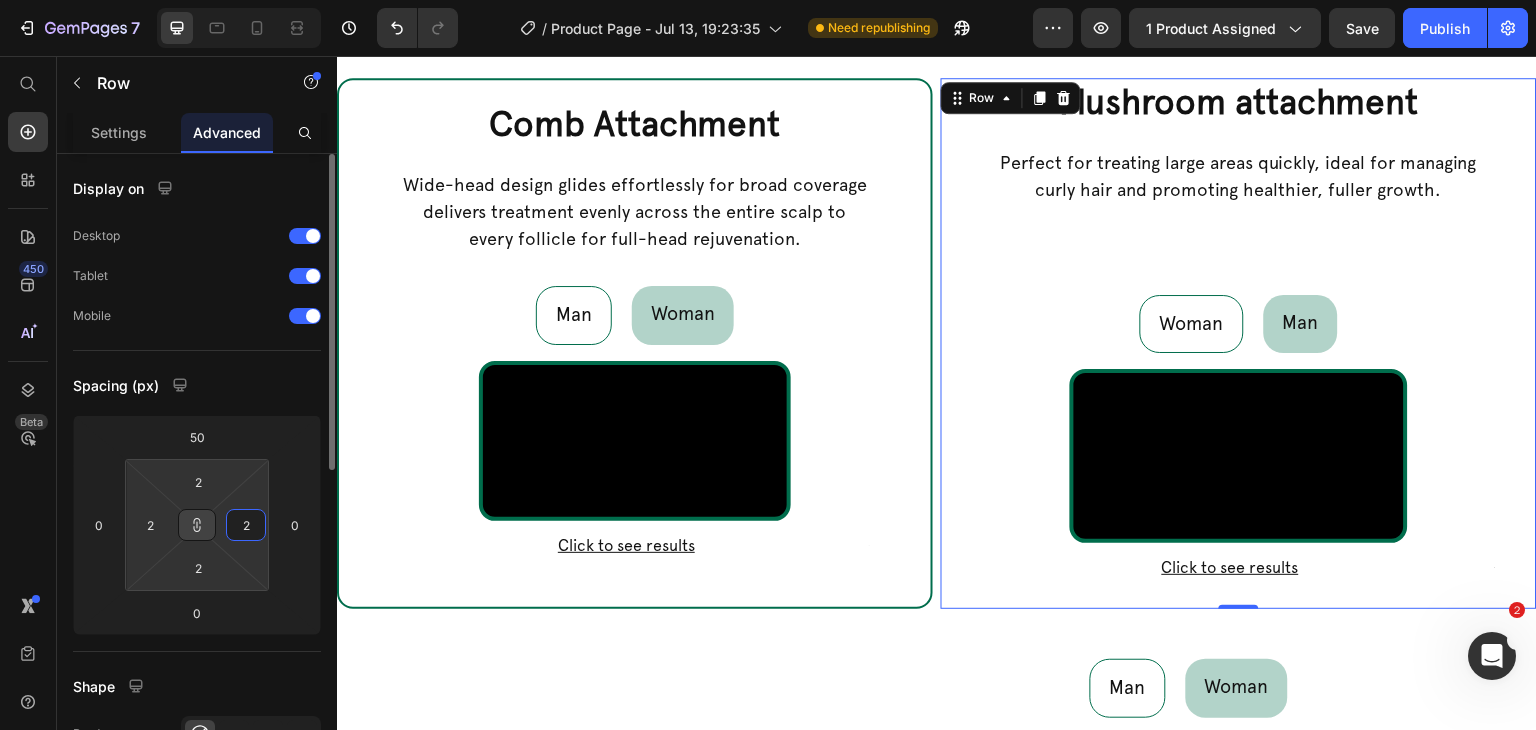 type on "20" 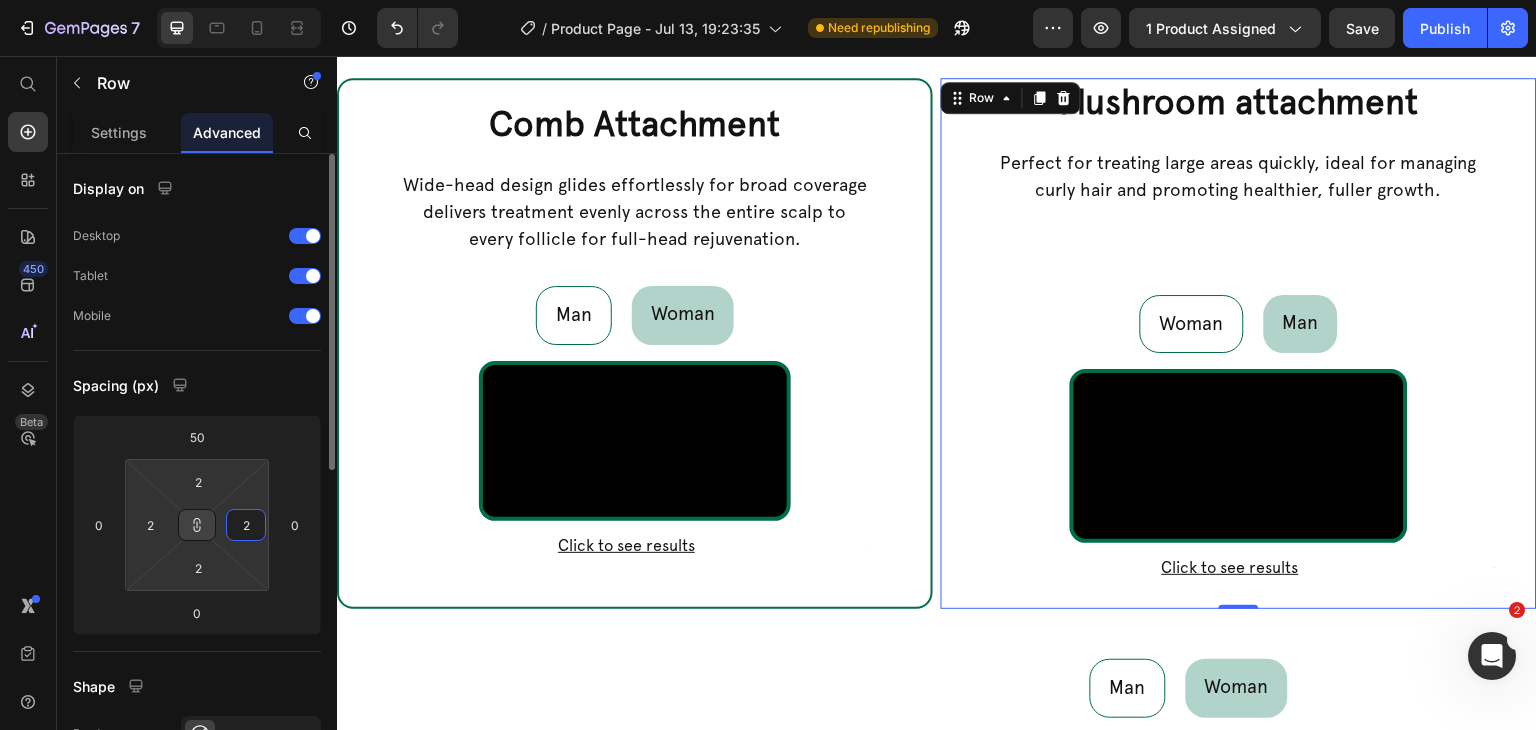 type on "20" 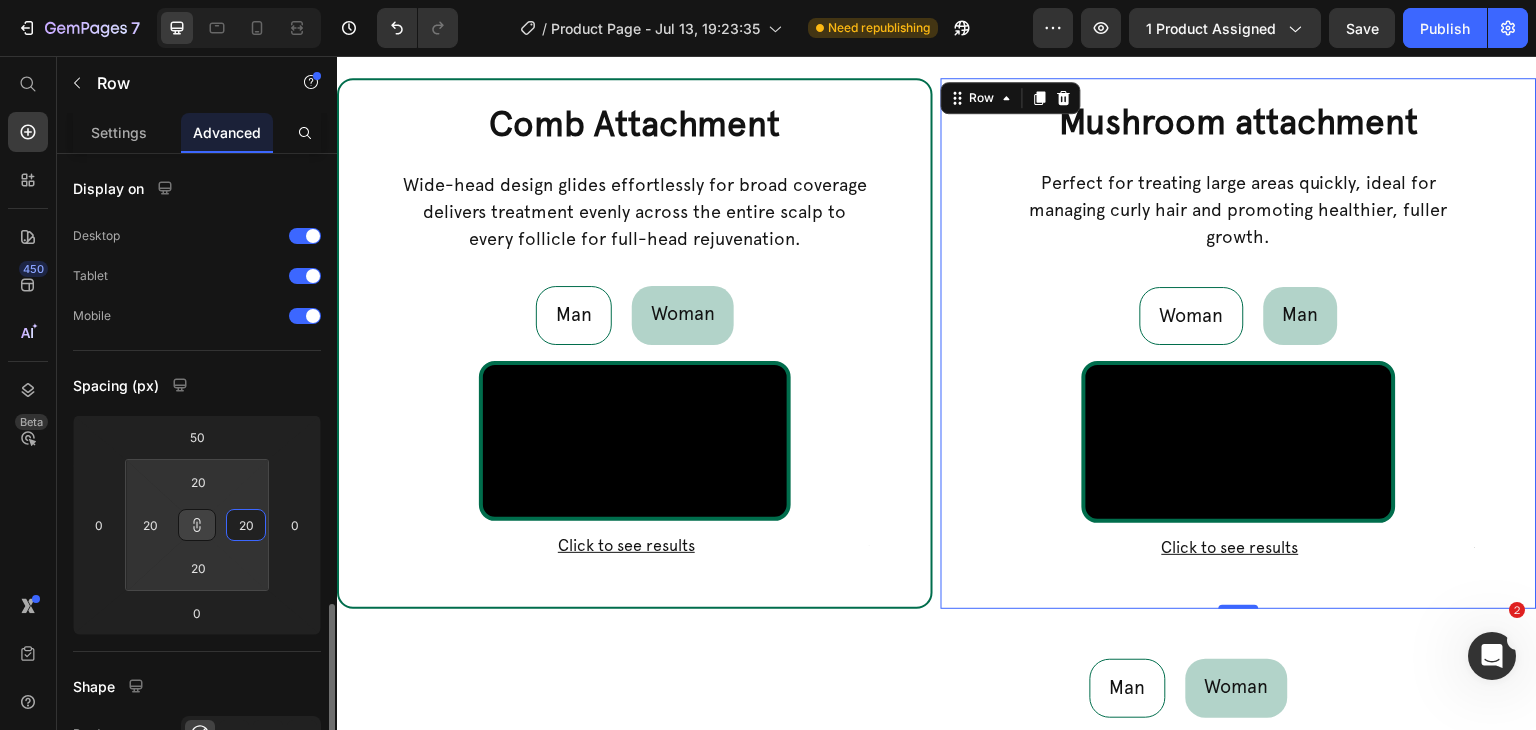 scroll, scrollTop: 400, scrollLeft: 0, axis: vertical 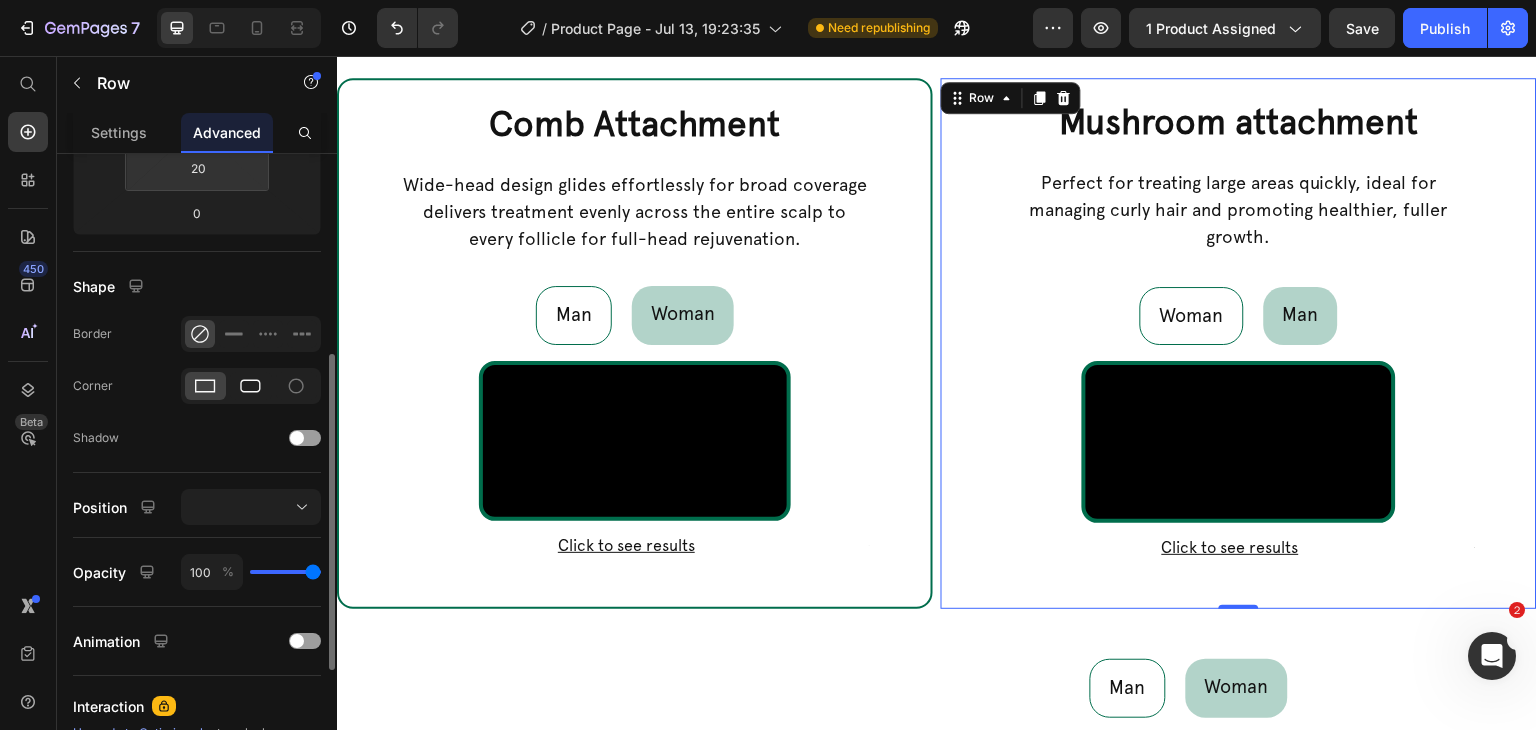type on "20" 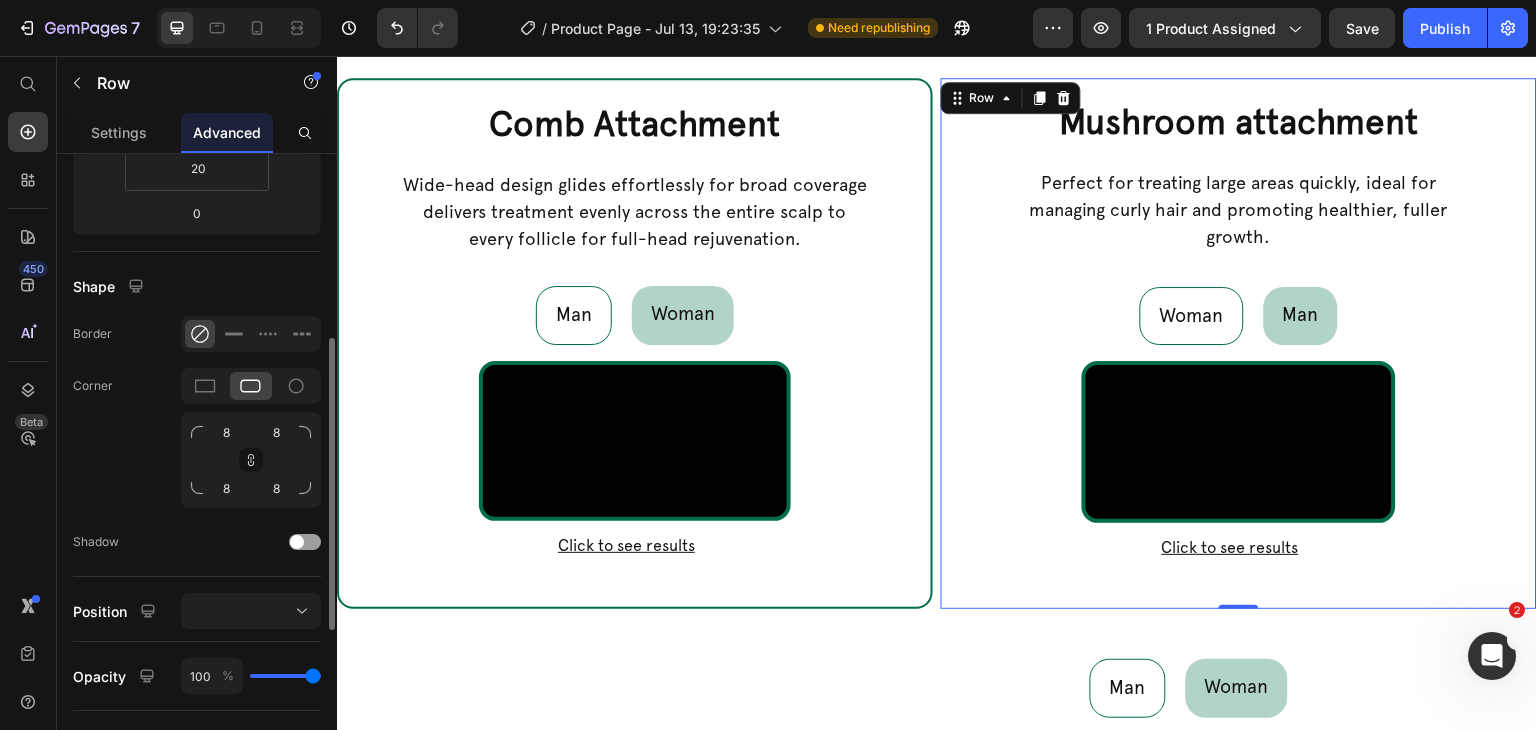 click on "8 8 8 8" at bounding box center (251, 460) 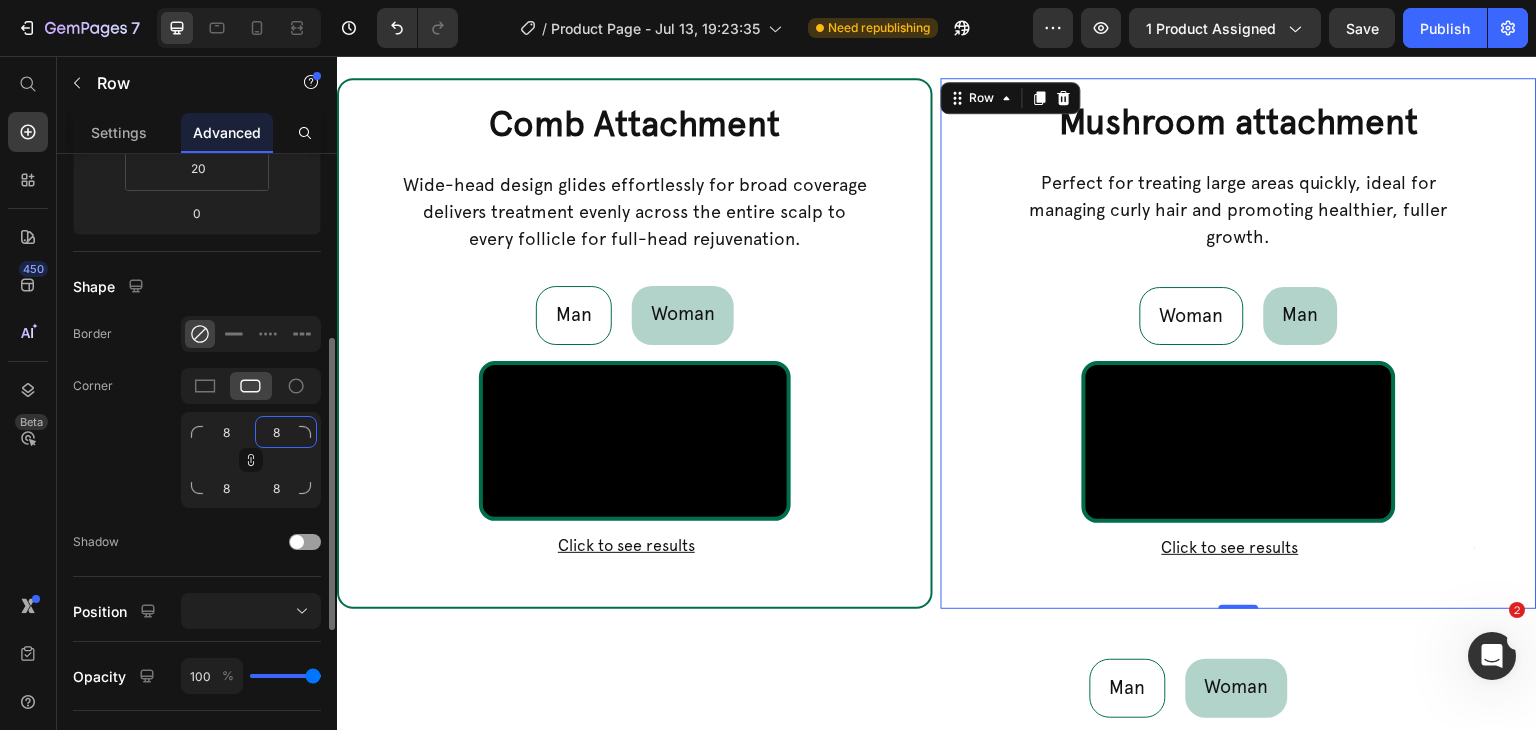 click on "8" 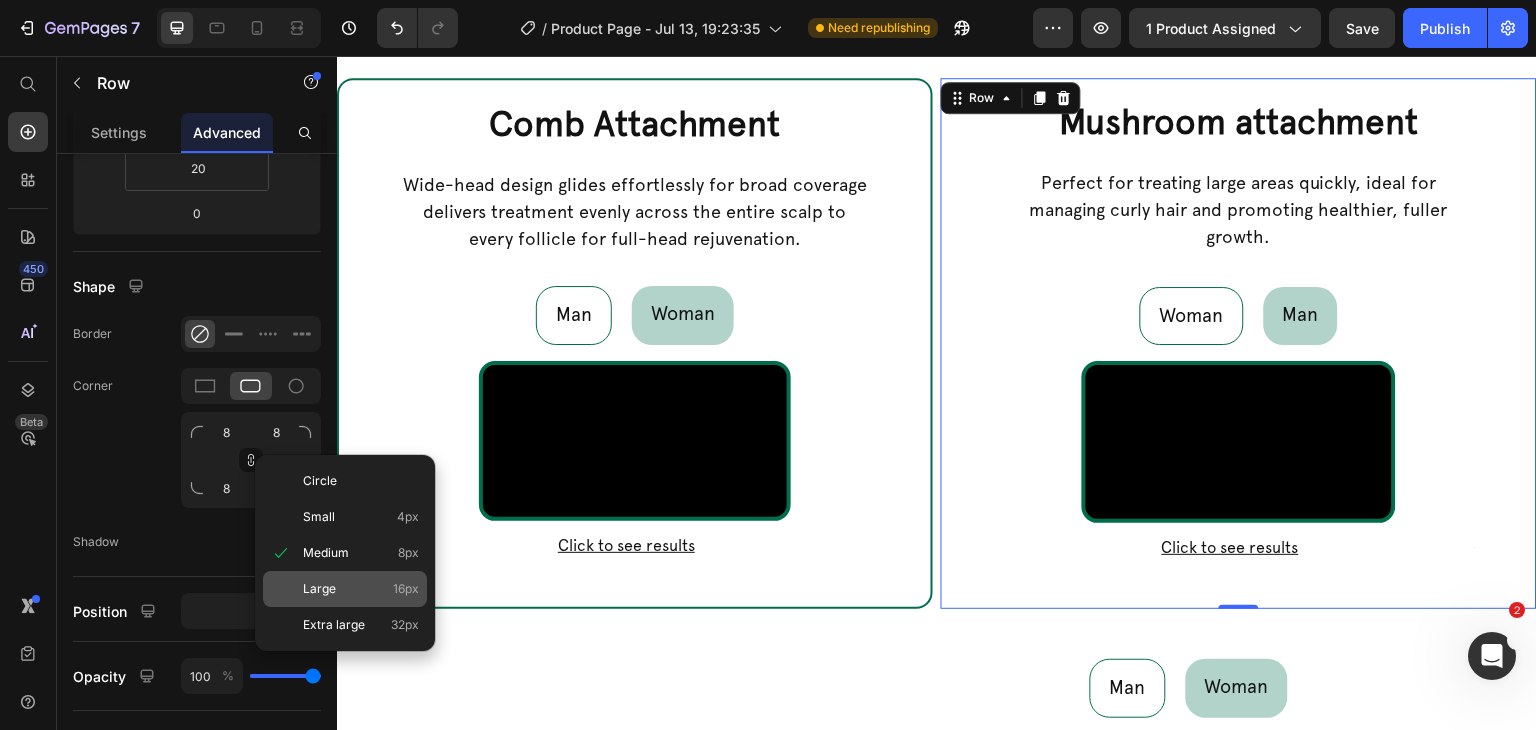 click on "Large 16px" 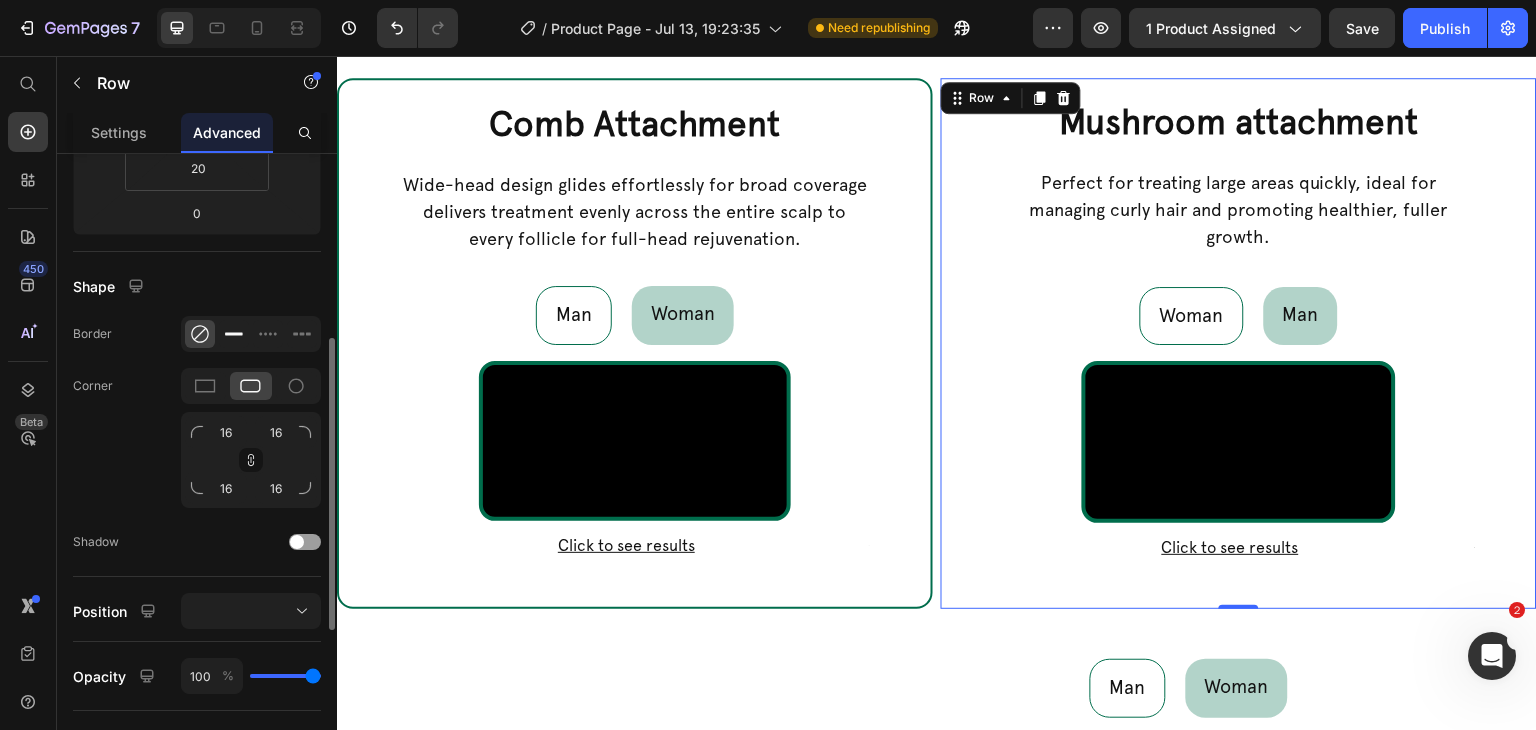 click 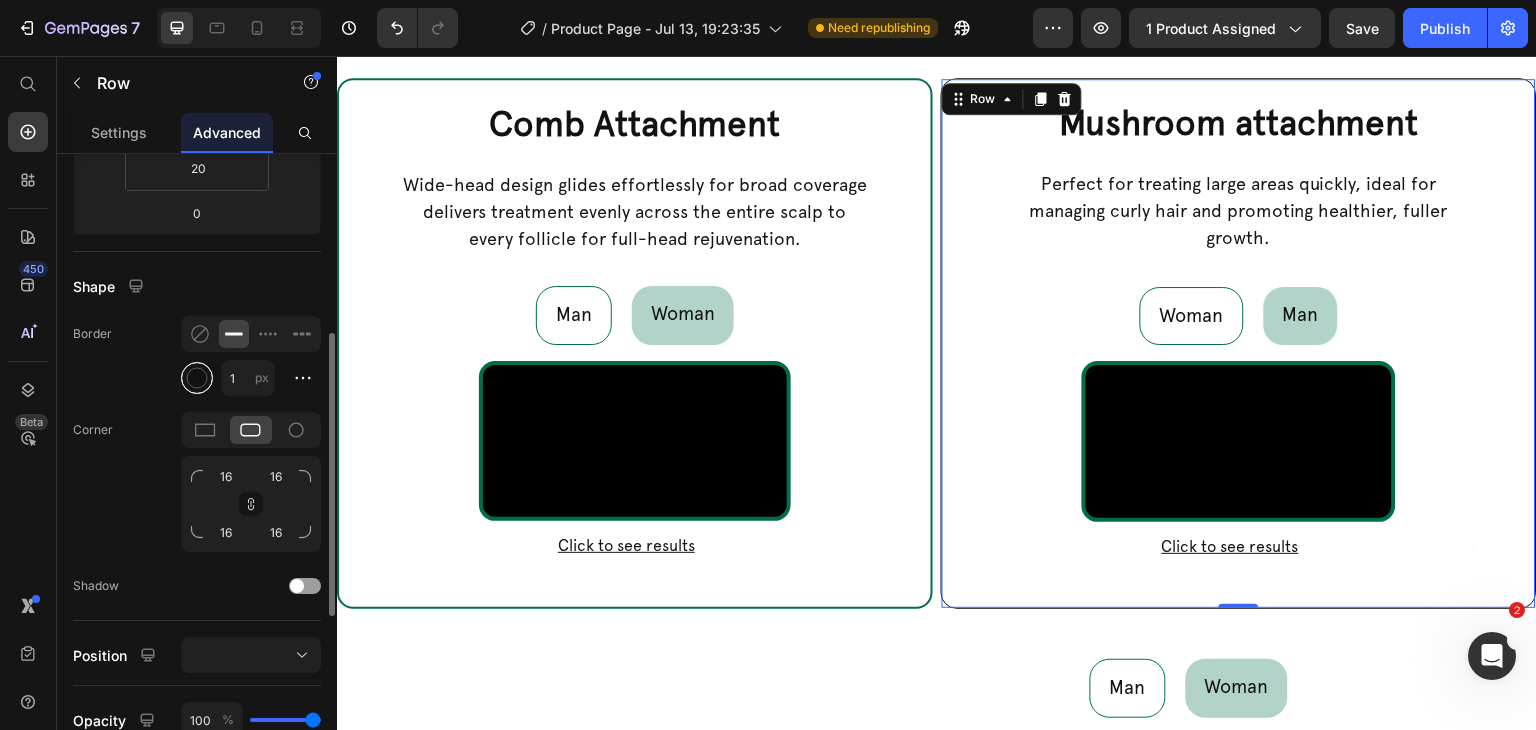 click at bounding box center (197, 378) 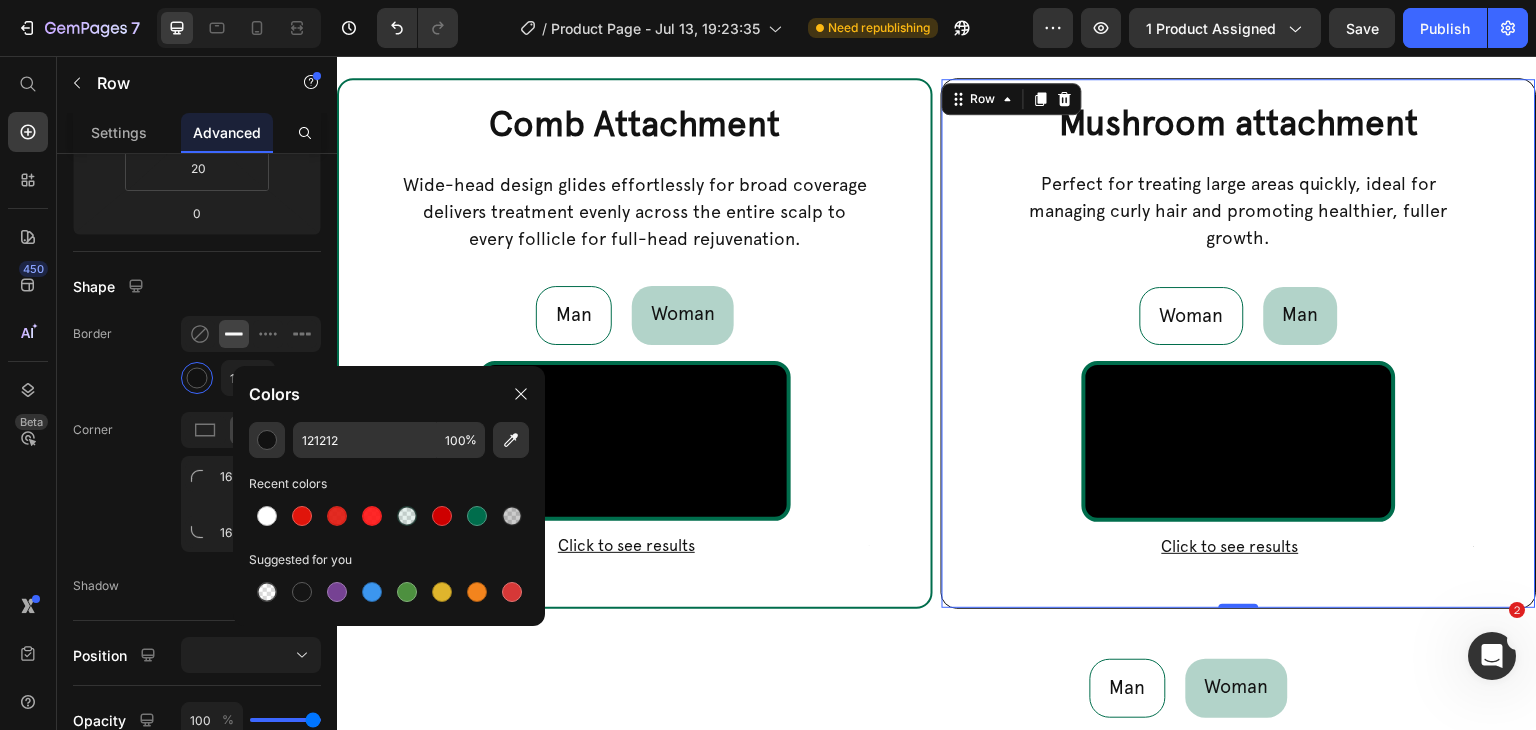 click on "121212 100 % Recent colors Suggested for you" 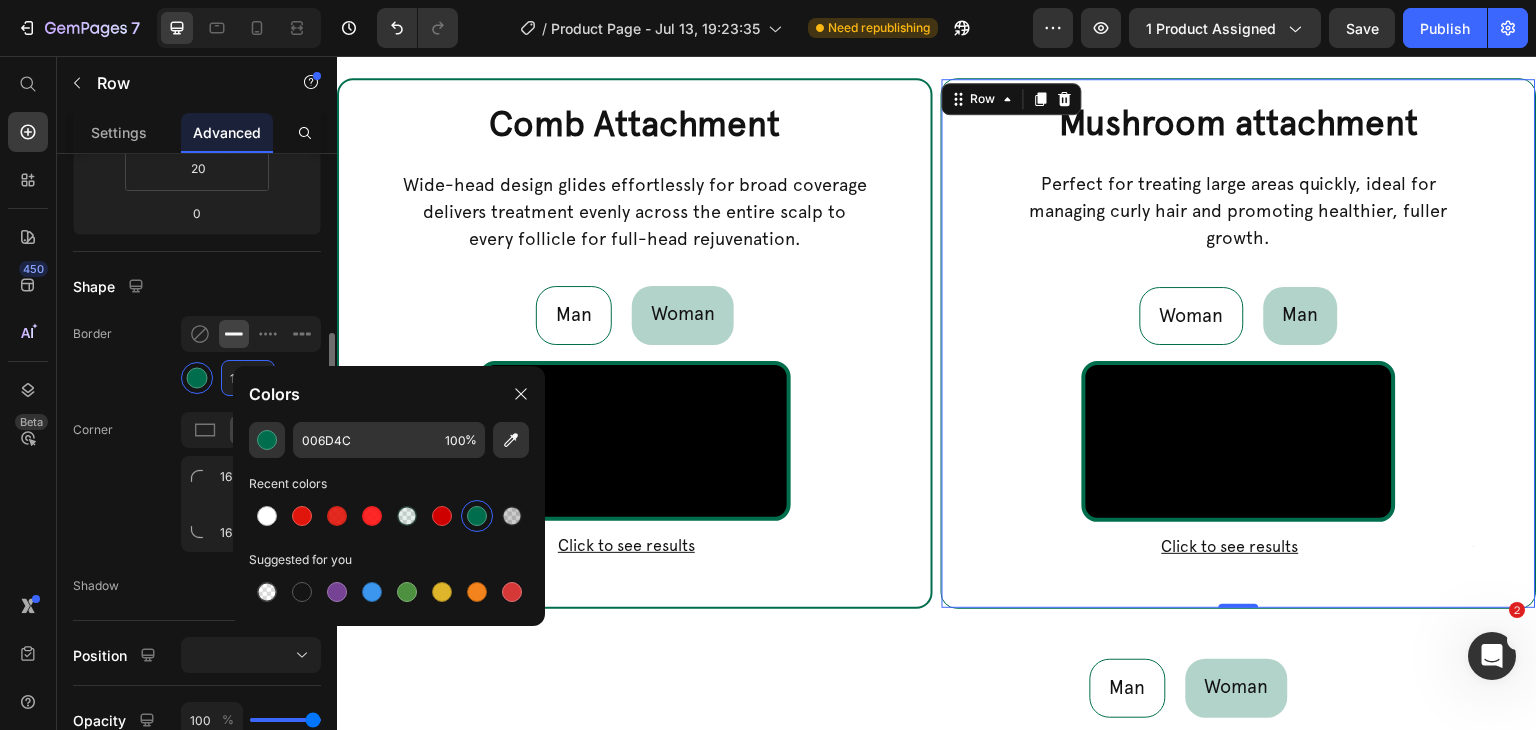 click on "1" at bounding box center [248, 378] 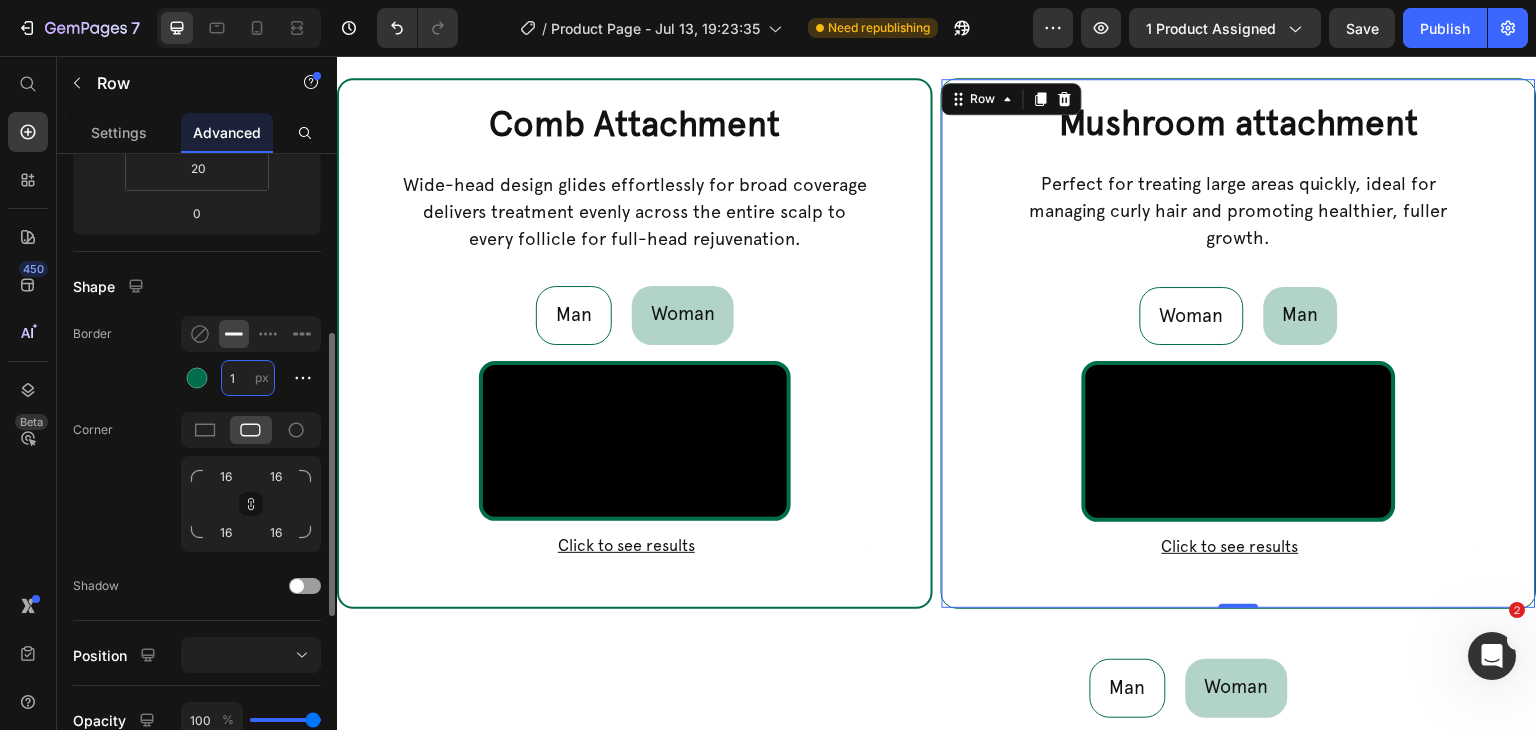 type on "2" 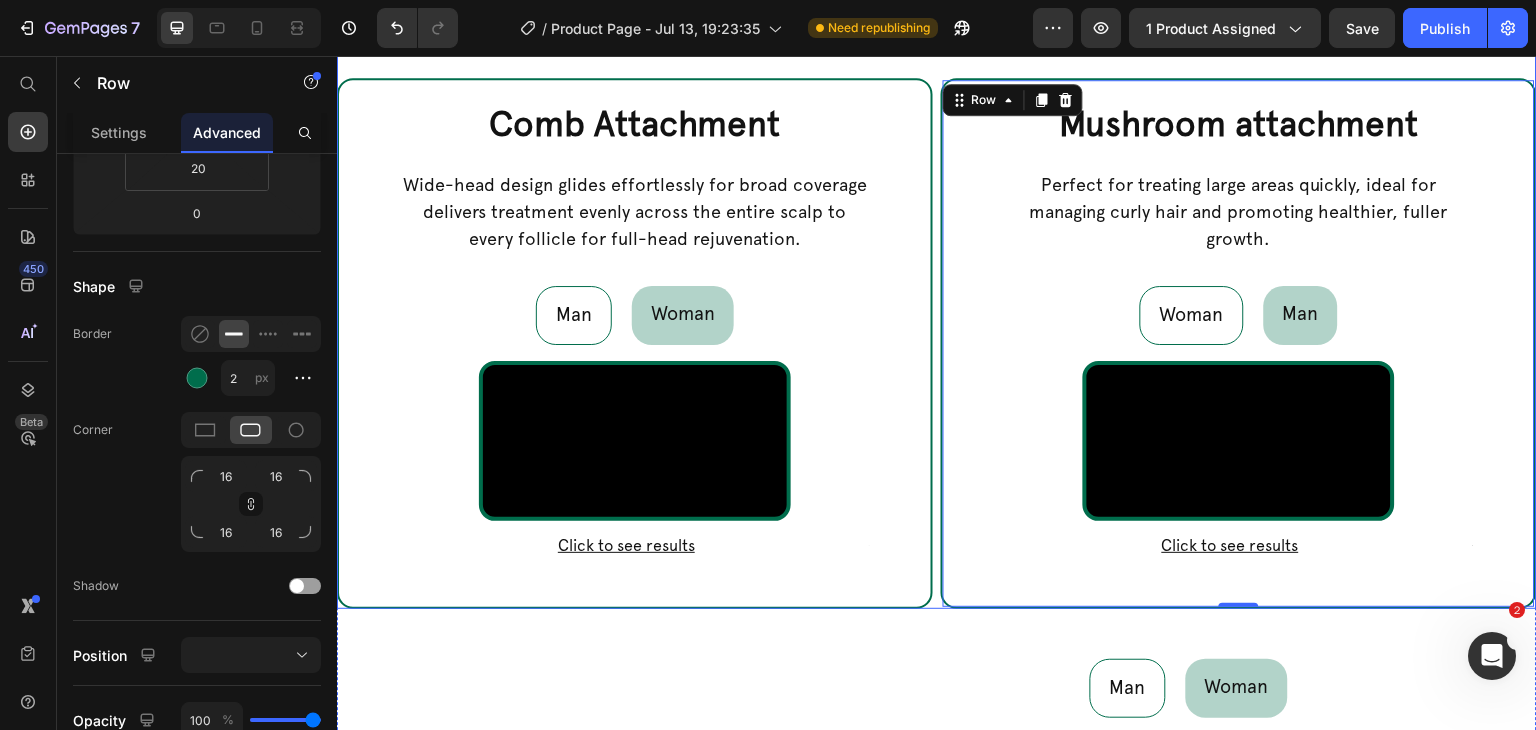 click on "Comb Attachment Heading Wide-head design glides effortlessly for broad coverage delivers treatment evenly across the entire scalp to every follicle for full-head rejuvenation. Text Block Row Man Woman Video Row
Click to see results Accordion Row Video Row Row
Click to see results Accordion Tab Row Mushroom attachment Heading Perfect for treating large areas quickly, ideal for managing curly hair and promoting healthier, fuller growth. Text Block Row Woman Man Video Row Row
Click to see results Accordion Video Row
Click to see results Accordion Row Tab Row   0 Row" at bounding box center [937, 319] 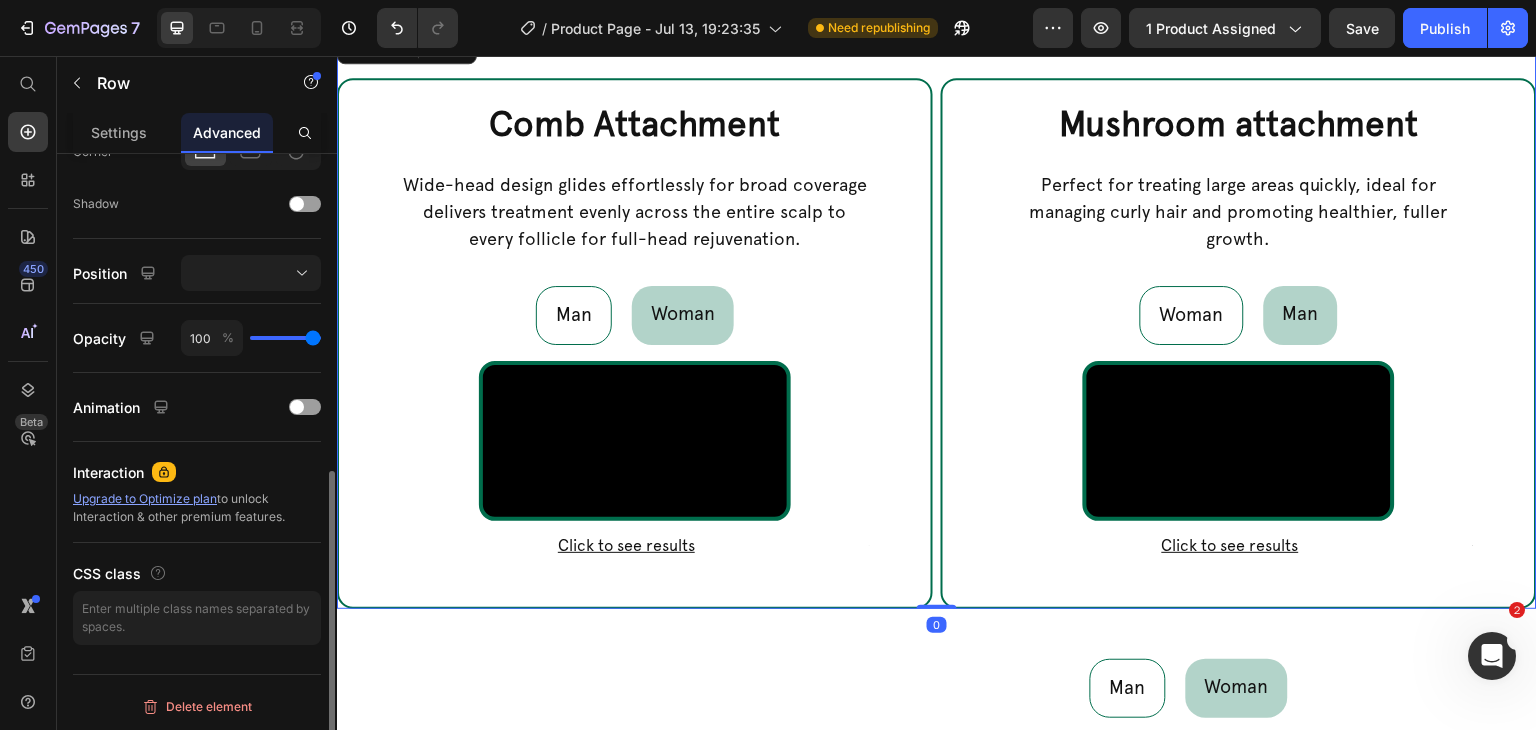 scroll, scrollTop: 134, scrollLeft: 0, axis: vertical 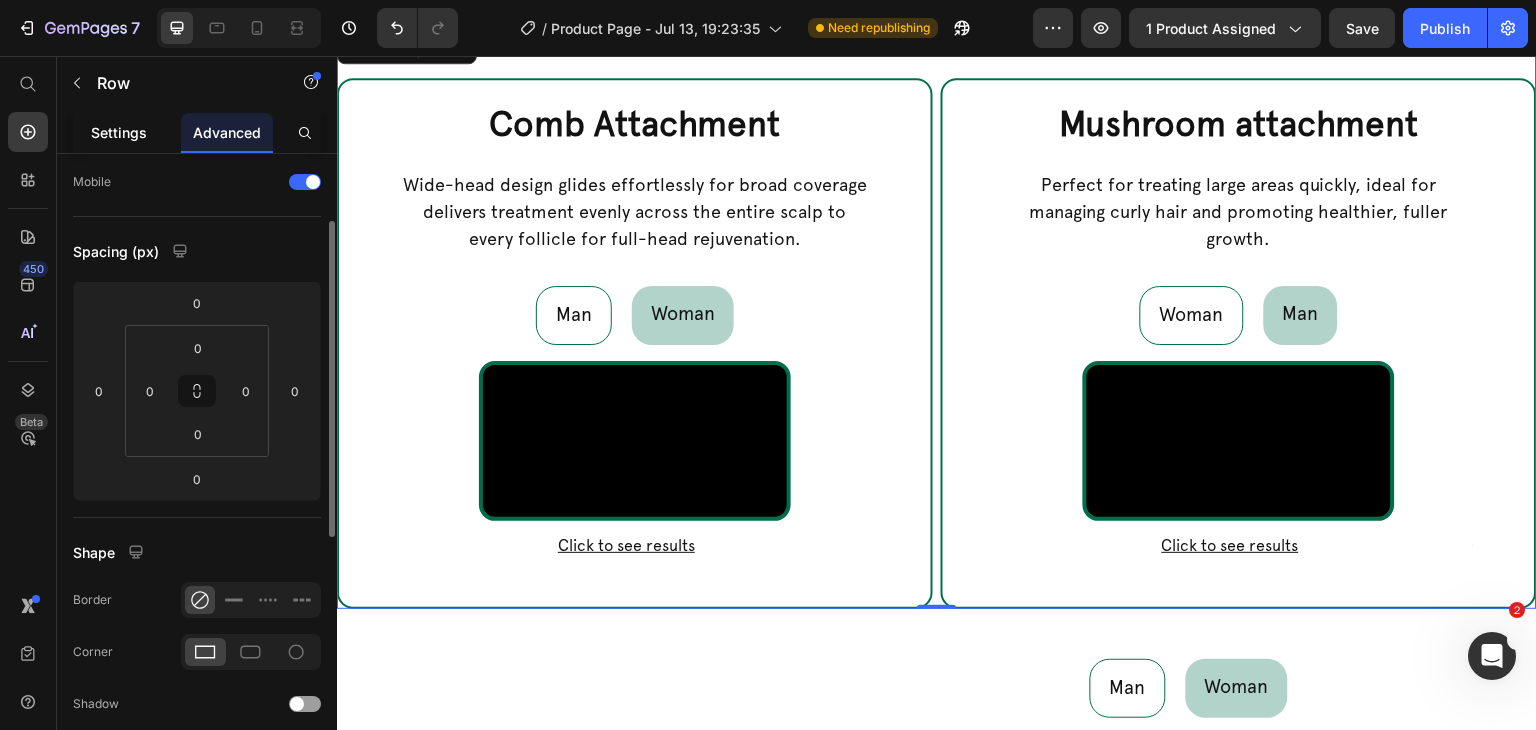 click on "Settings" at bounding box center (119, 132) 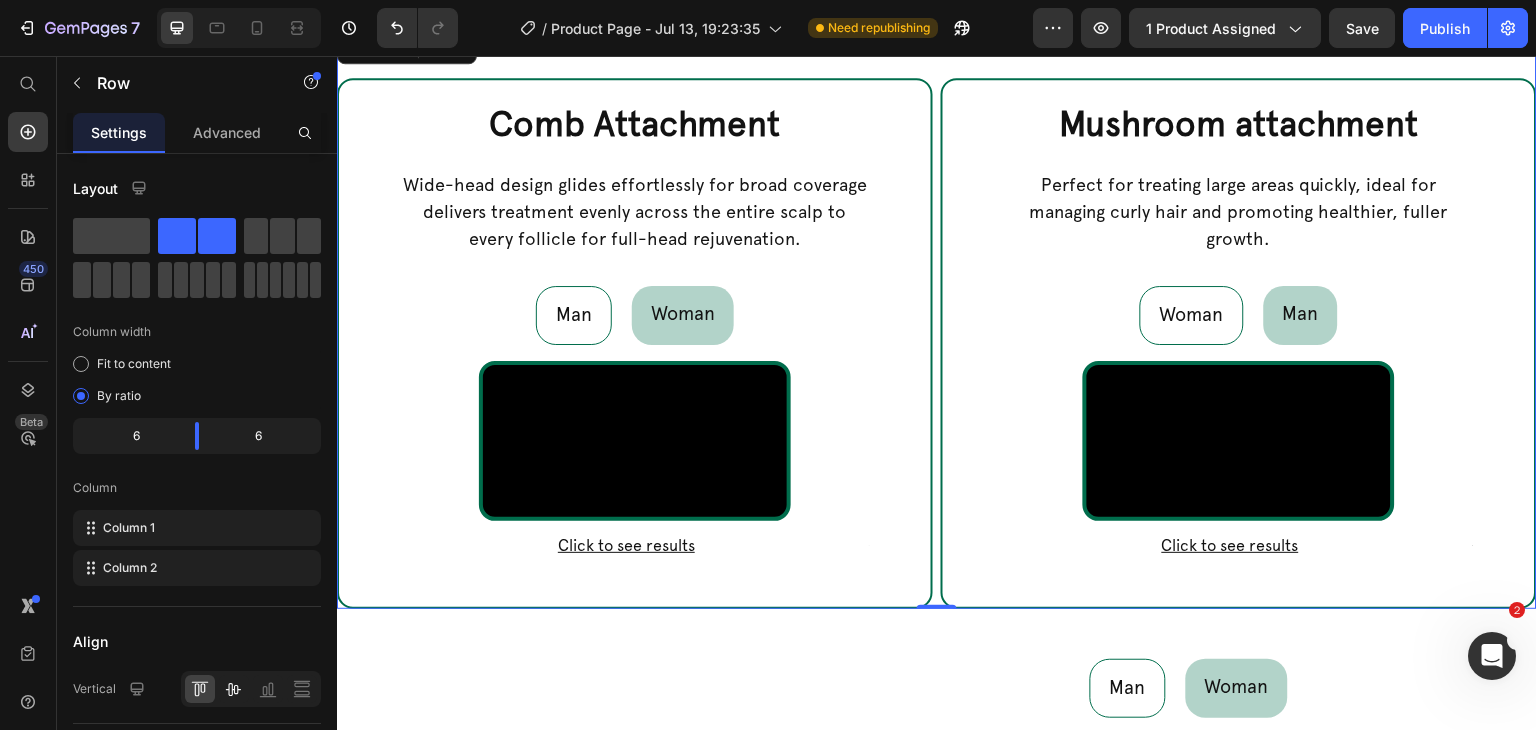 scroll, scrollTop: 400, scrollLeft: 0, axis: vertical 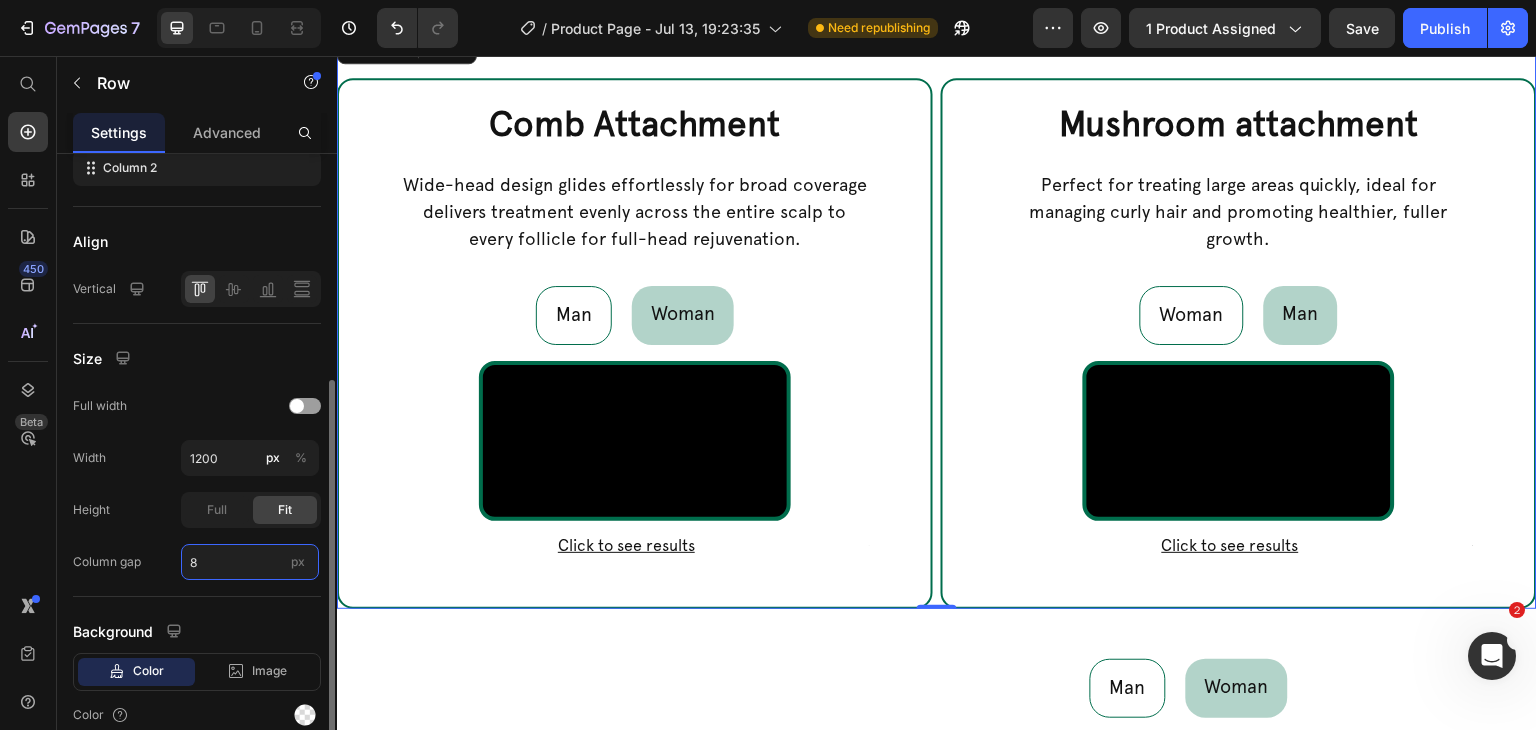 click on "8" at bounding box center (250, 562) 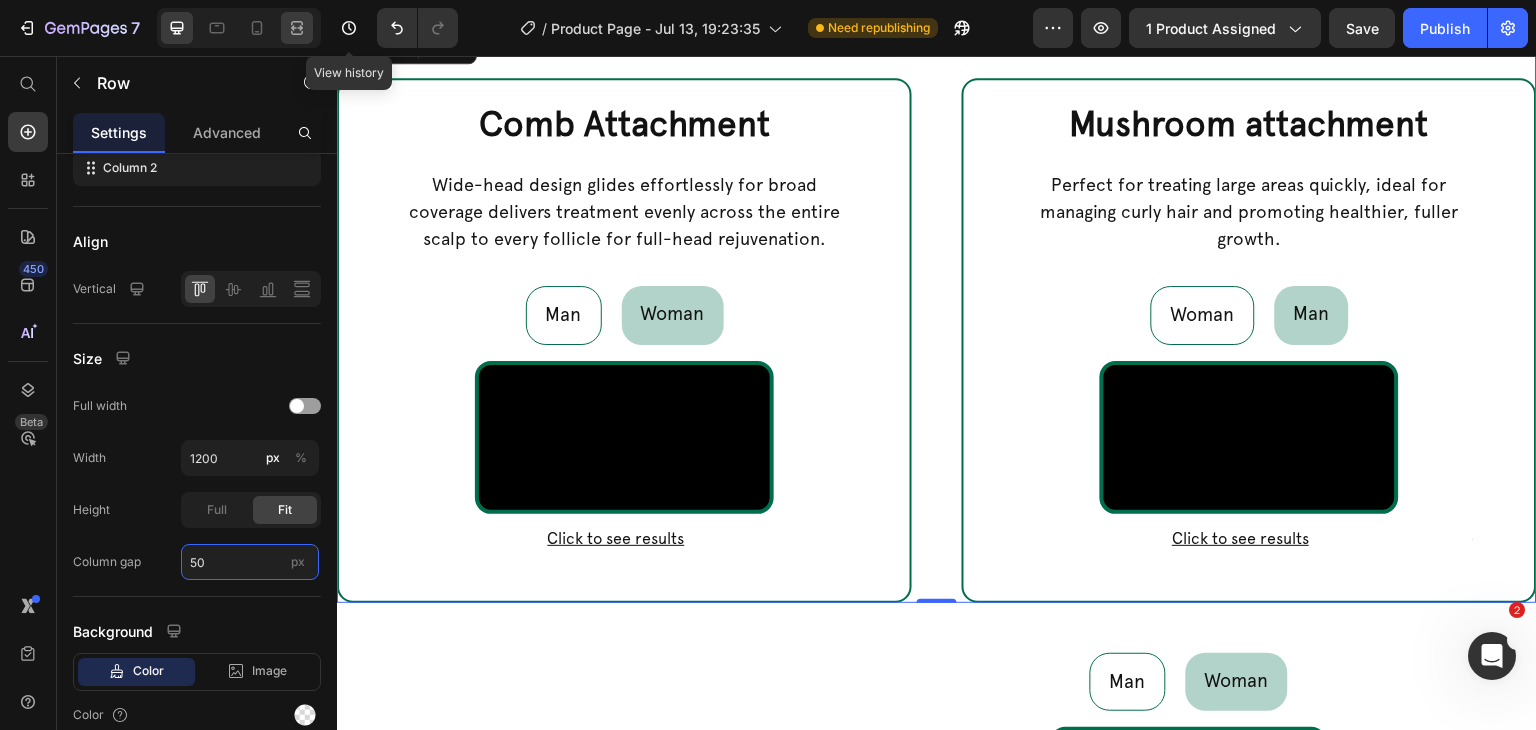 type on "50" 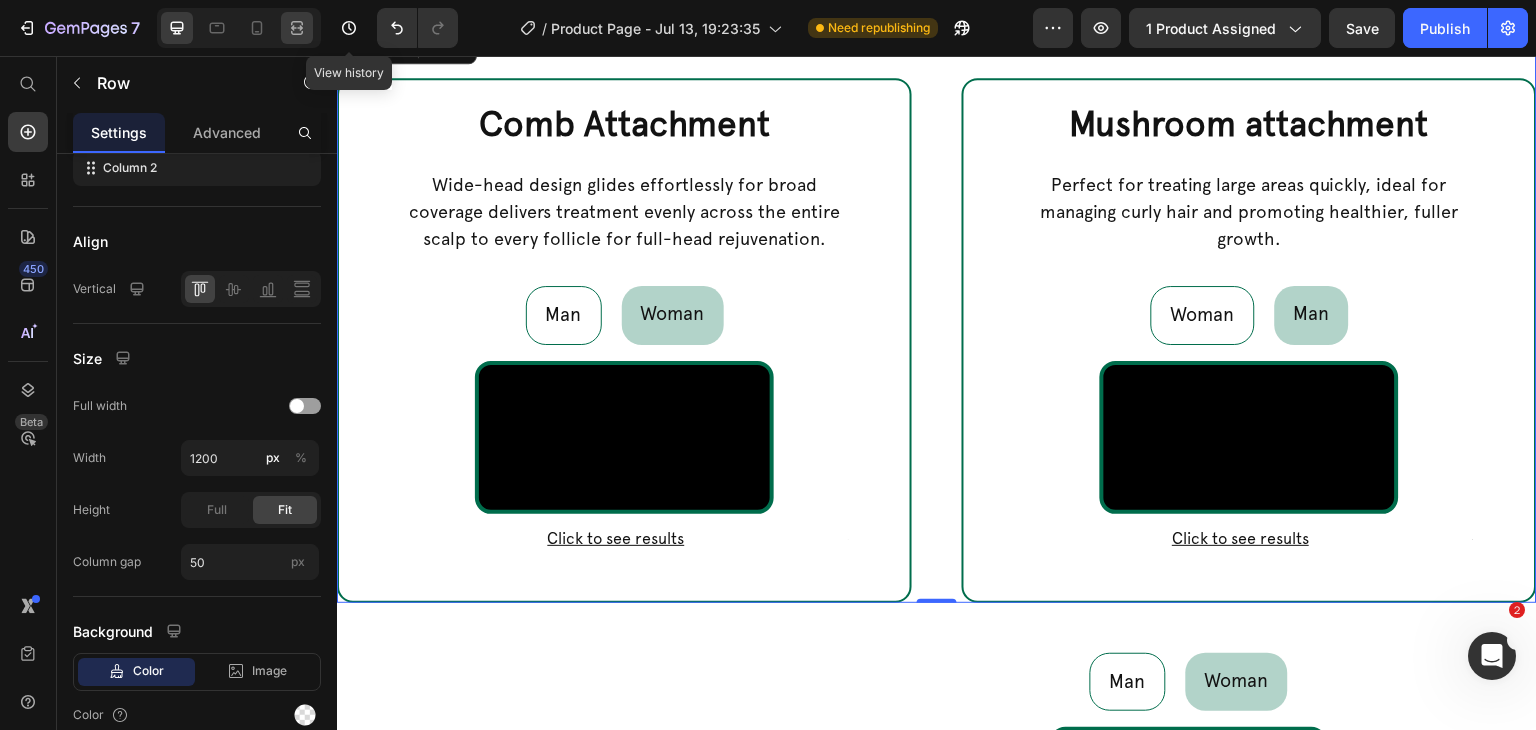 click 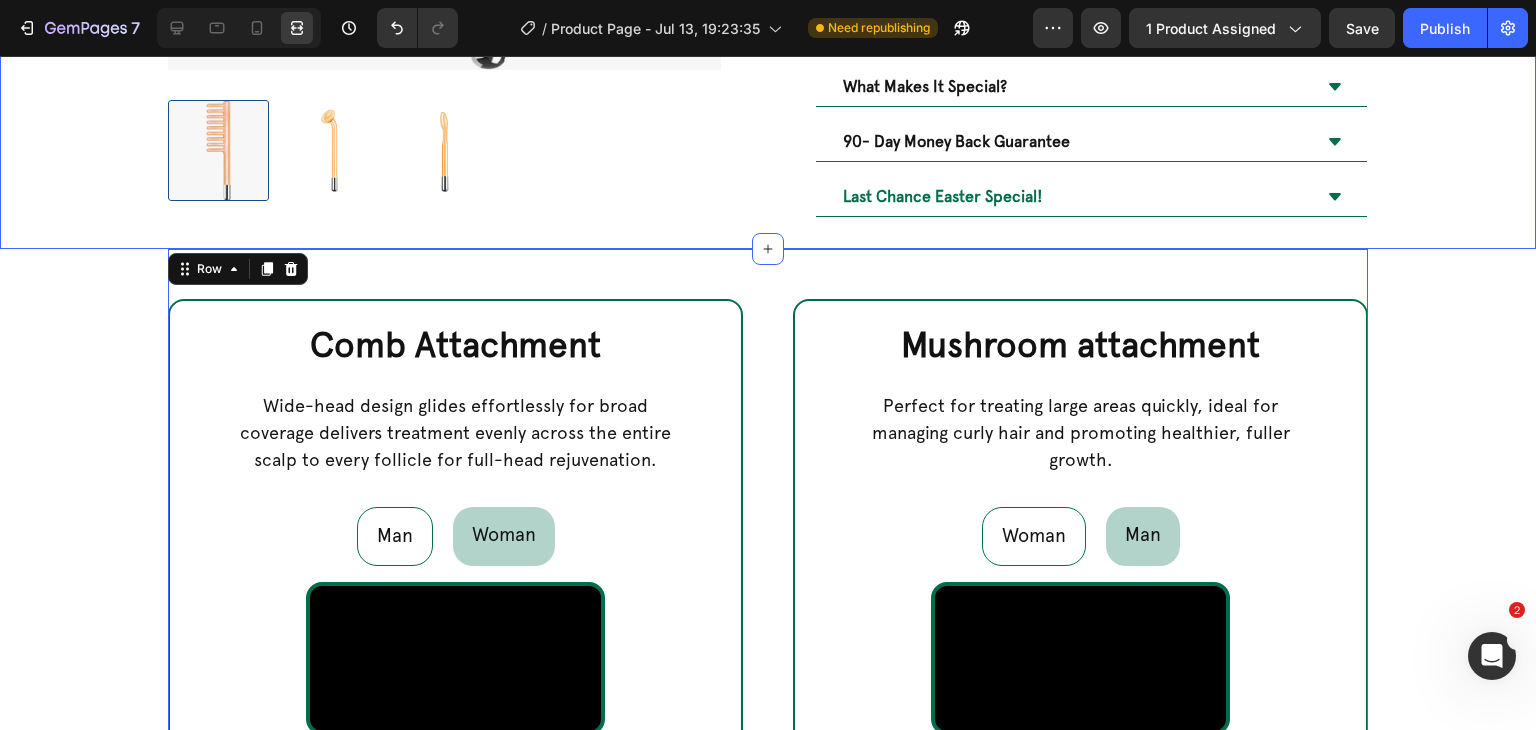 scroll, scrollTop: 909, scrollLeft: 0, axis: vertical 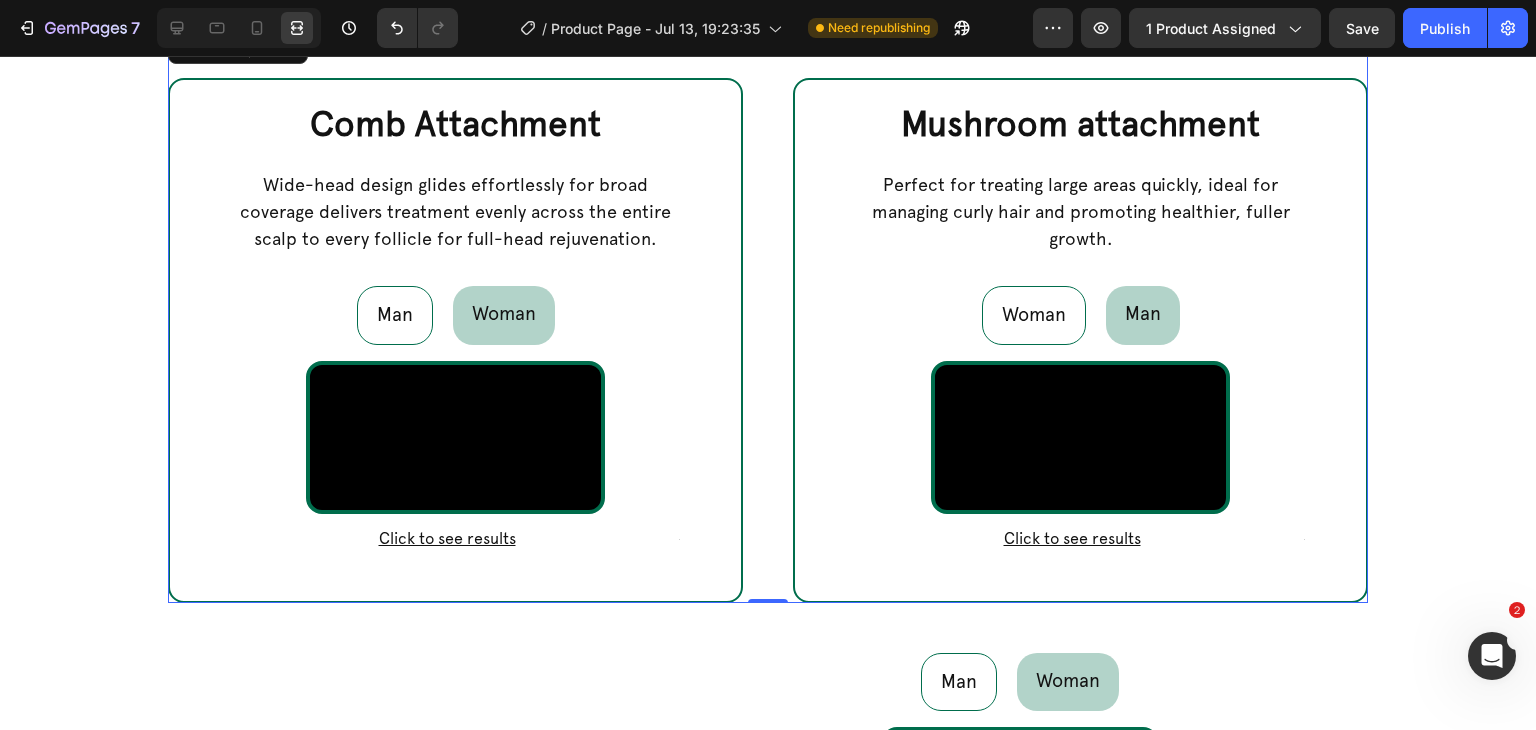 click on "Comb Attachment Heading Wide-head design glides effortlessly for broad coverage delivers treatment evenly across the entire scalp to every follicle for full-head rejuvenation. Text Block Row Man Woman Video Row
Click to see results Accordion Row Video Row Row
Click to see results Accordion Tab Row Mushroom attachment Heading Perfect for treating large areas quickly, ideal for managing curly hair and promoting healthier, fuller growth. Text Block Row Woman Man Video Row Row
Click to see results Accordion Video Row
Click to see results Accordion Row Tab Row Row   0" at bounding box center (768, 315) 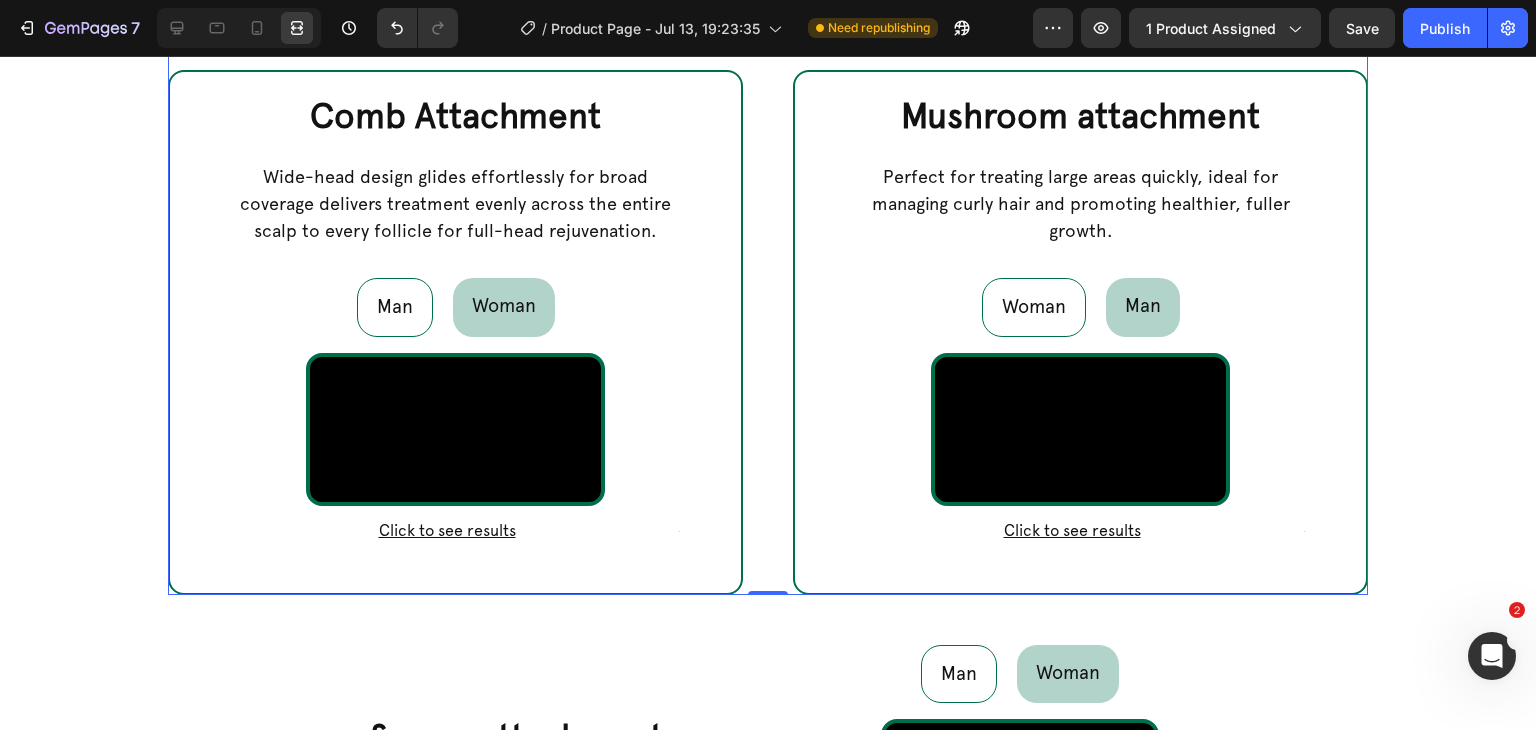scroll, scrollTop: 709, scrollLeft: 0, axis: vertical 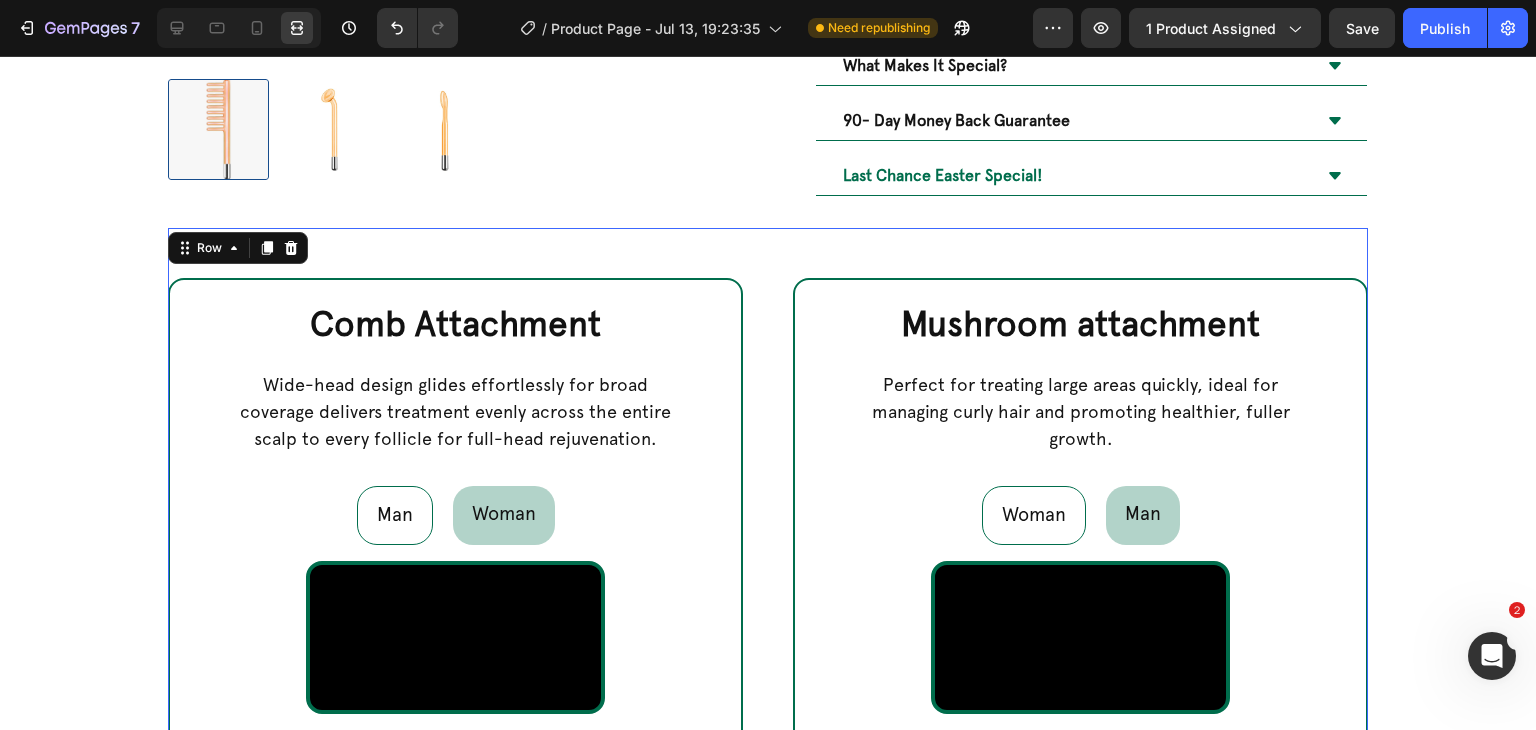 click on "Comb Attachment Heading Wide-head design glides effortlessly for broad coverage delivers treatment evenly across the entire scalp to every follicle for full-head rejuvenation. Text Block Row Man Woman Video Row
Click to see results Accordion Row Video Row Row
Click to see results Accordion Tab Row" at bounding box center (455, 515) 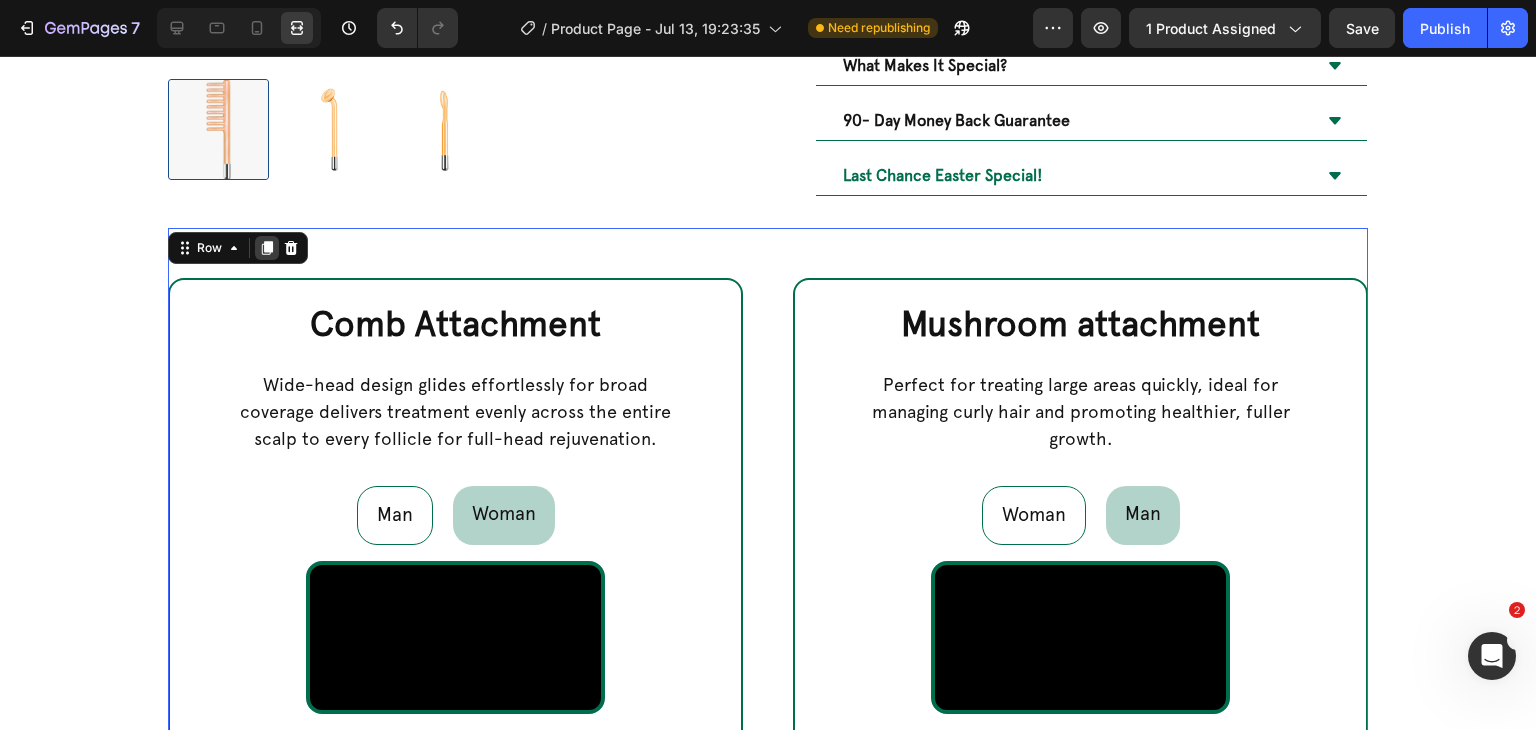 click 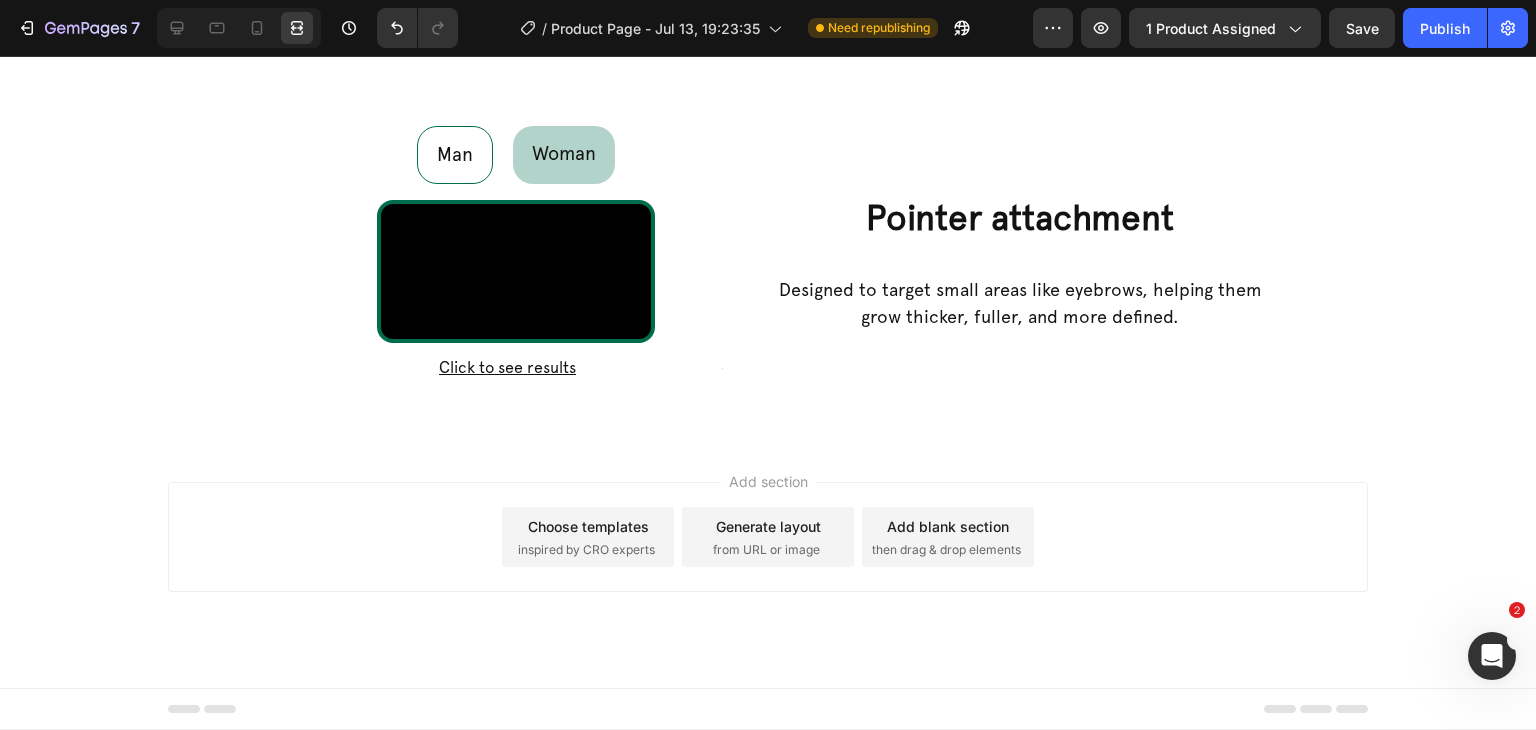 scroll, scrollTop: 2399, scrollLeft: 0, axis: vertical 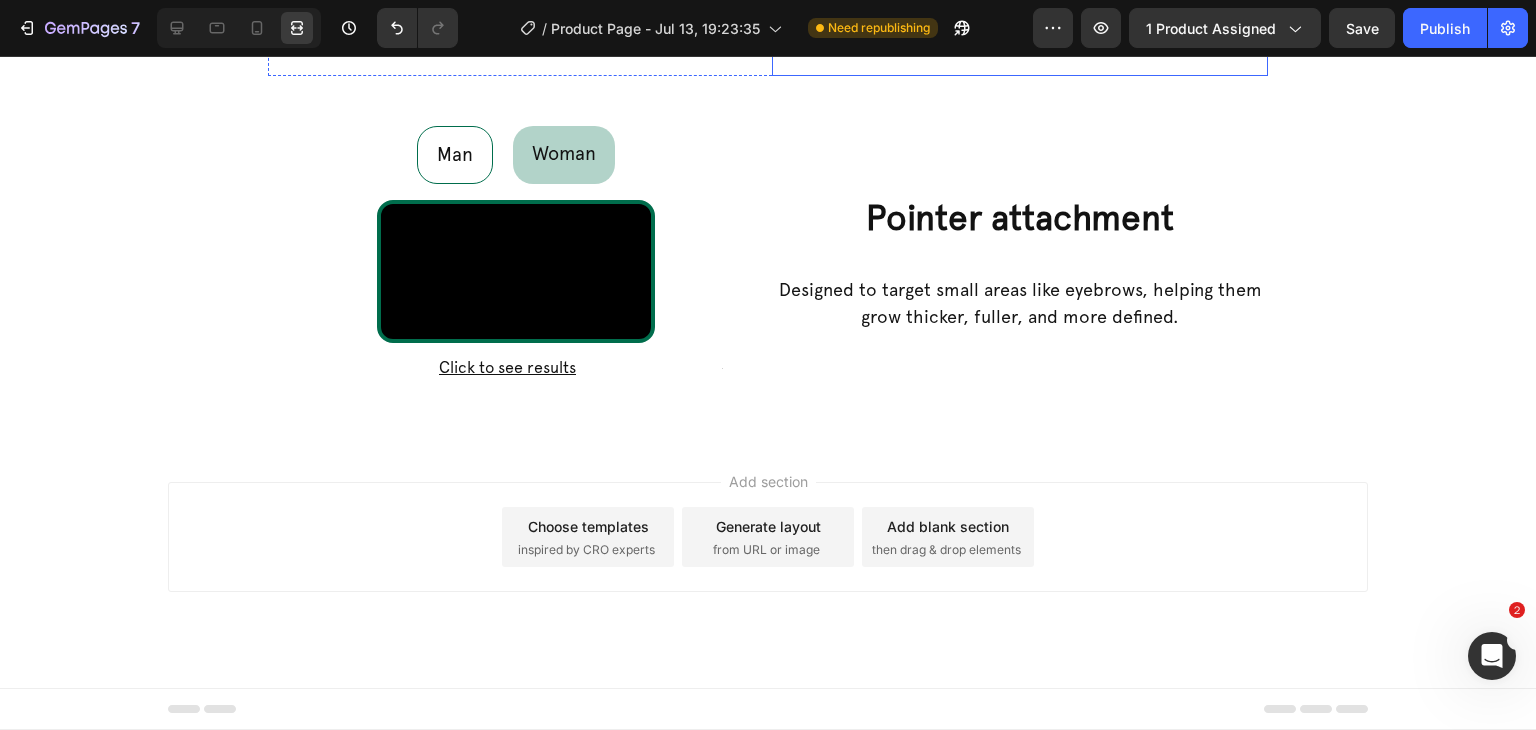 click on "Man Woman" at bounding box center (1020, -179) 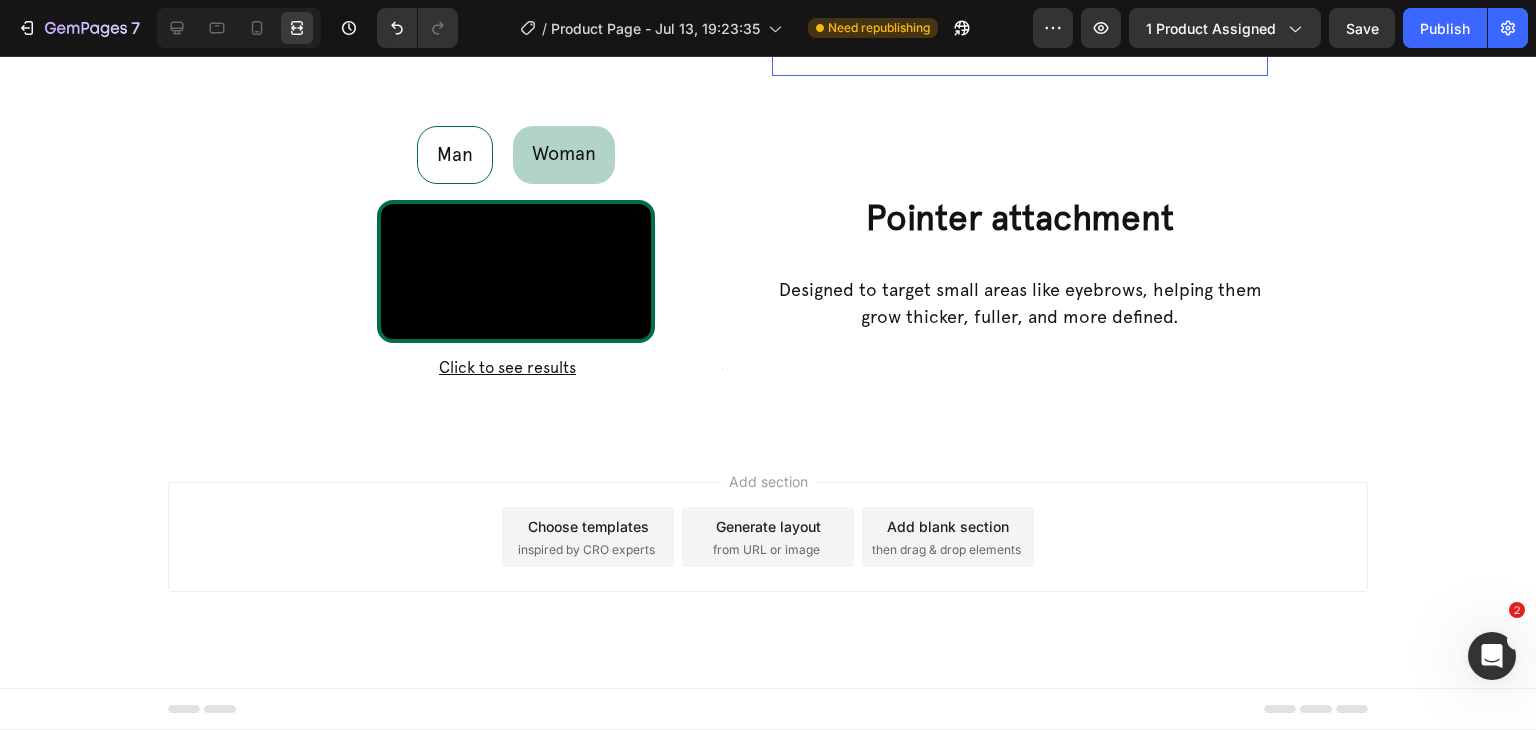 scroll, scrollTop: 0, scrollLeft: 0, axis: both 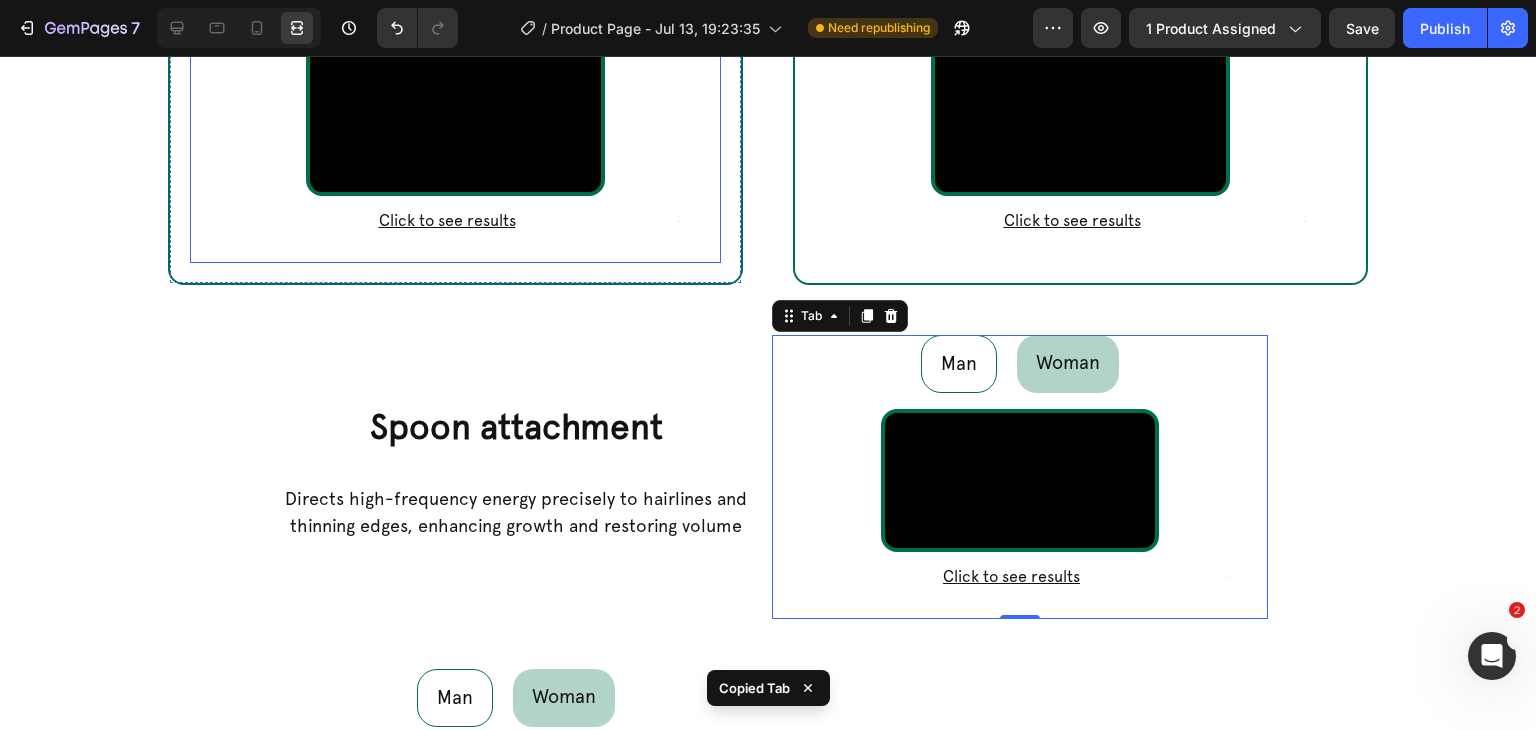 click on "Man Woman" at bounding box center (455, -3) 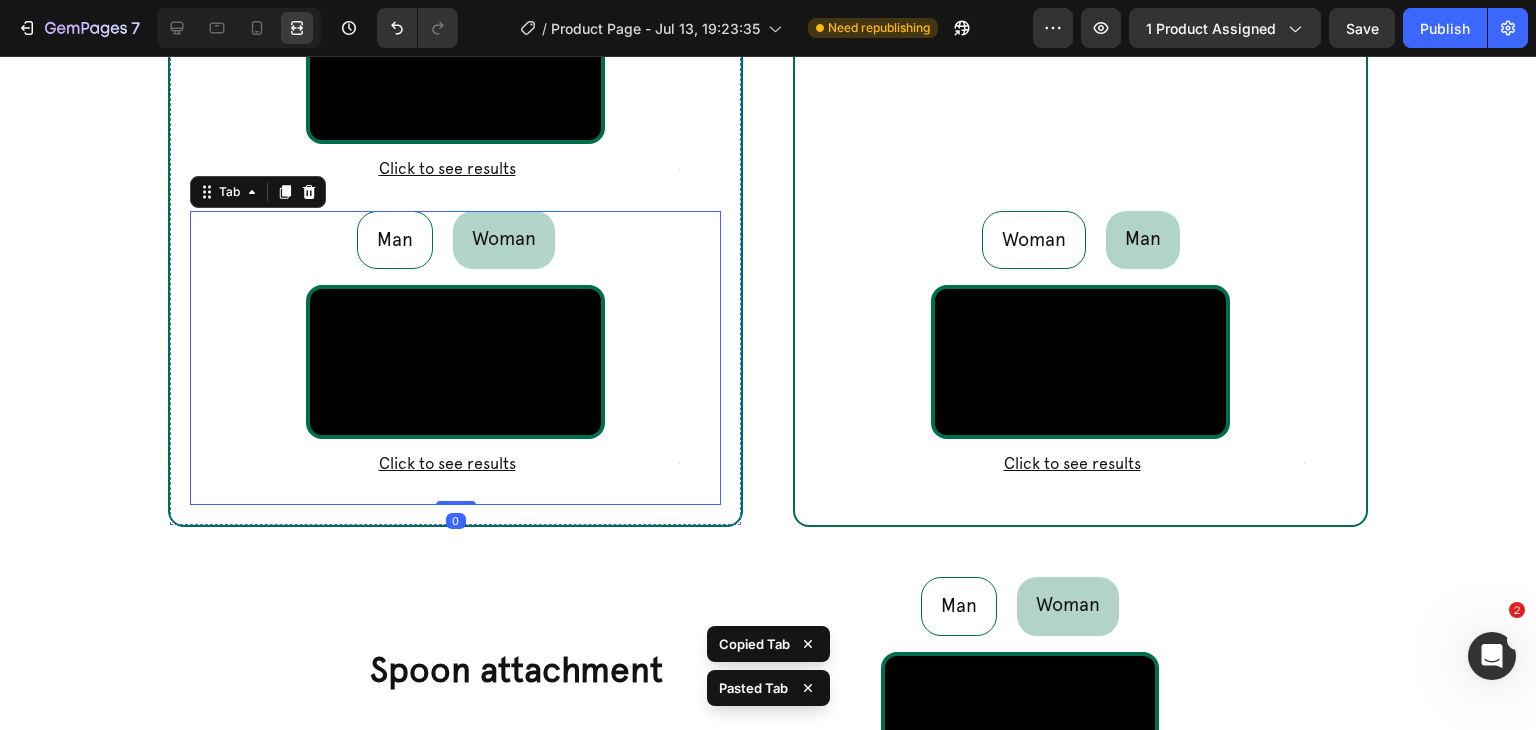 scroll, scrollTop: 1748, scrollLeft: 0, axis: vertical 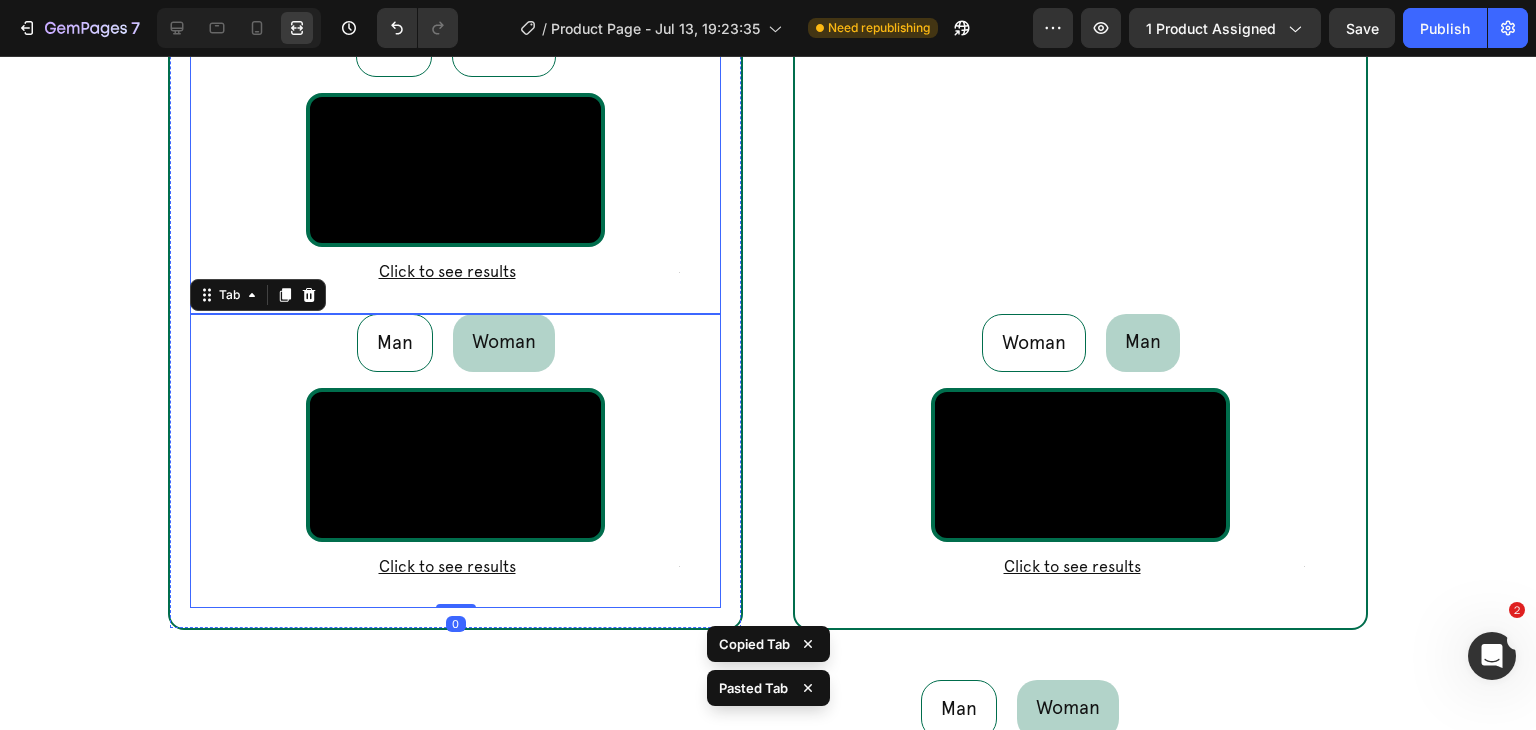 click on "Man Woman" at bounding box center [455, 48] 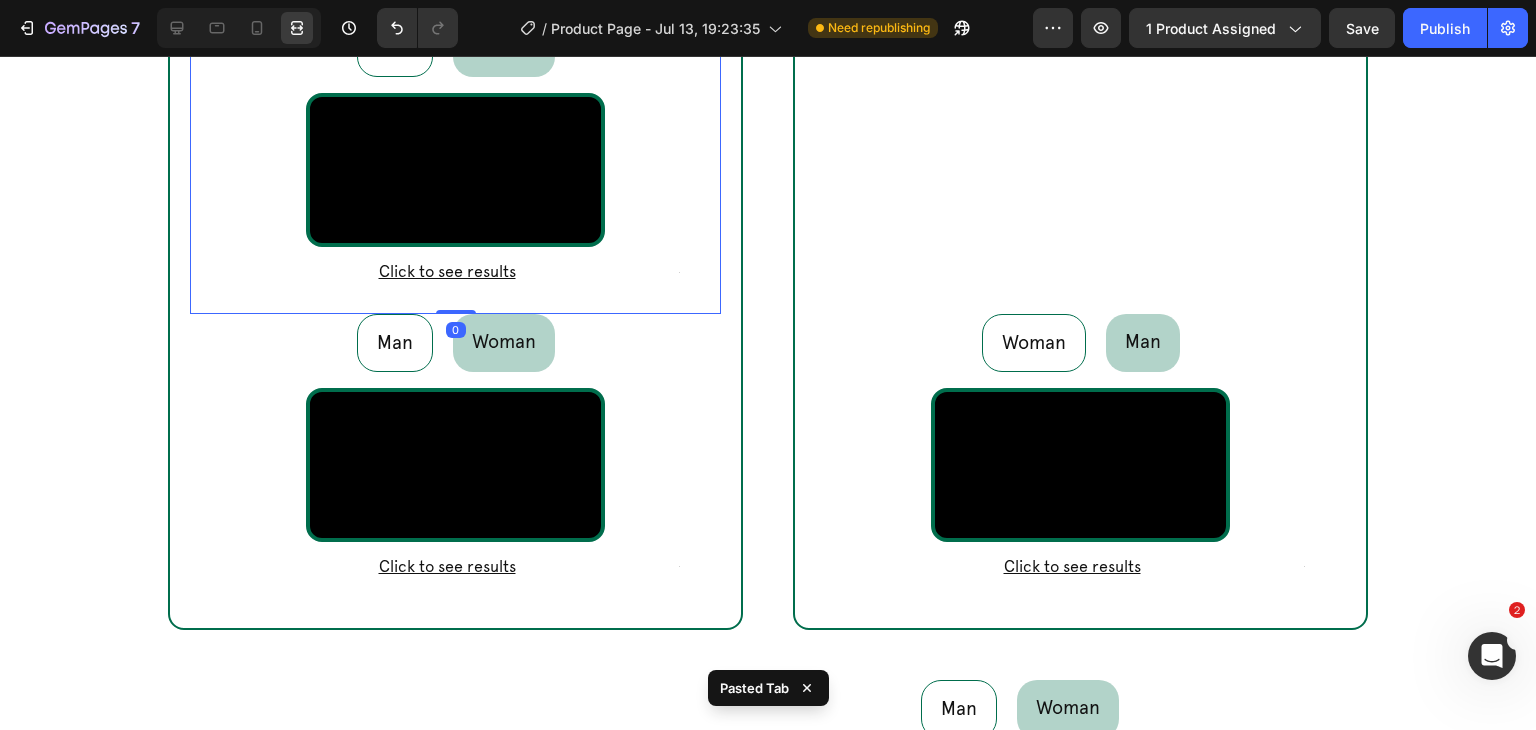click 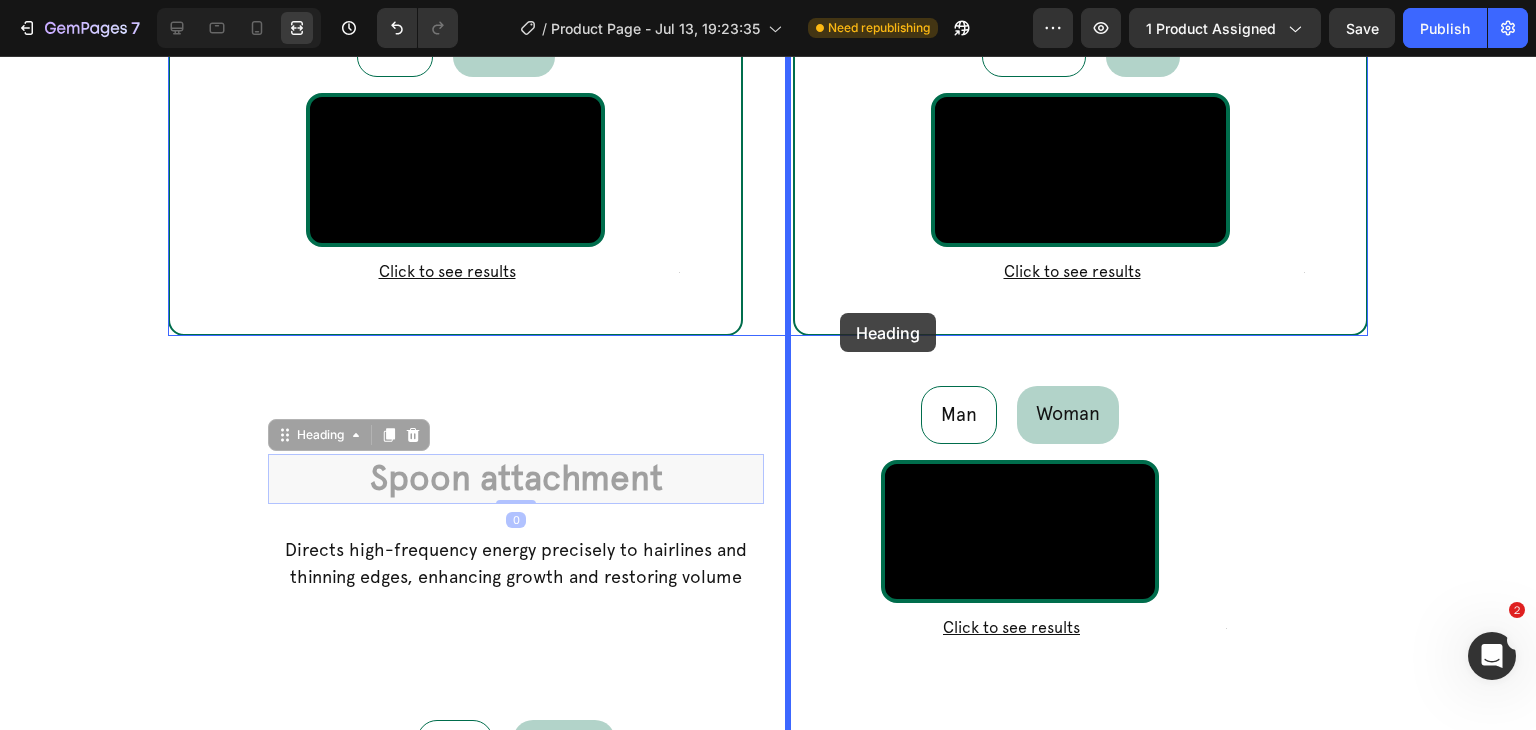 scroll, scrollTop: 1648, scrollLeft: 0, axis: vertical 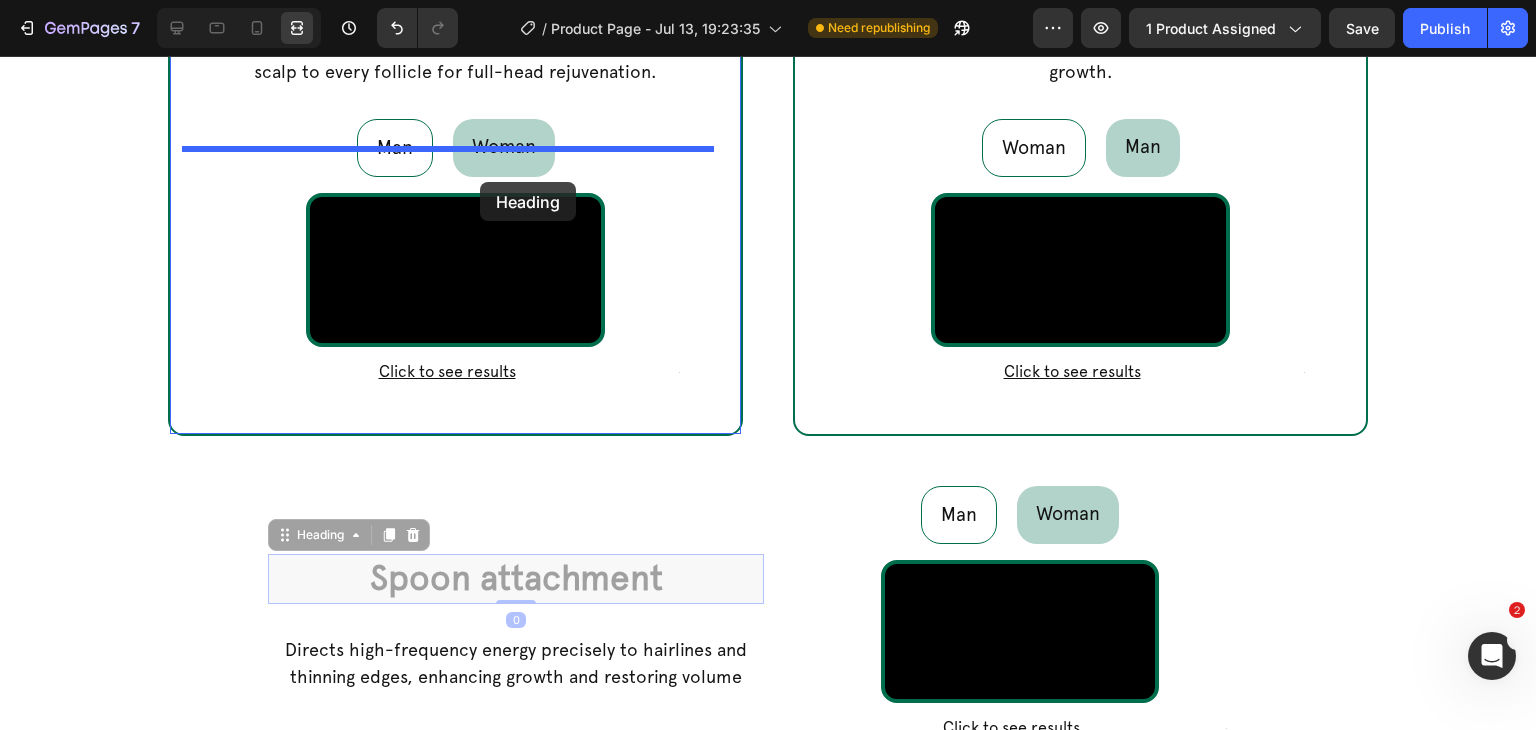 drag, startPoint x: 695, startPoint y: 409, endPoint x: 480, endPoint y: 182, distance: 312.65637 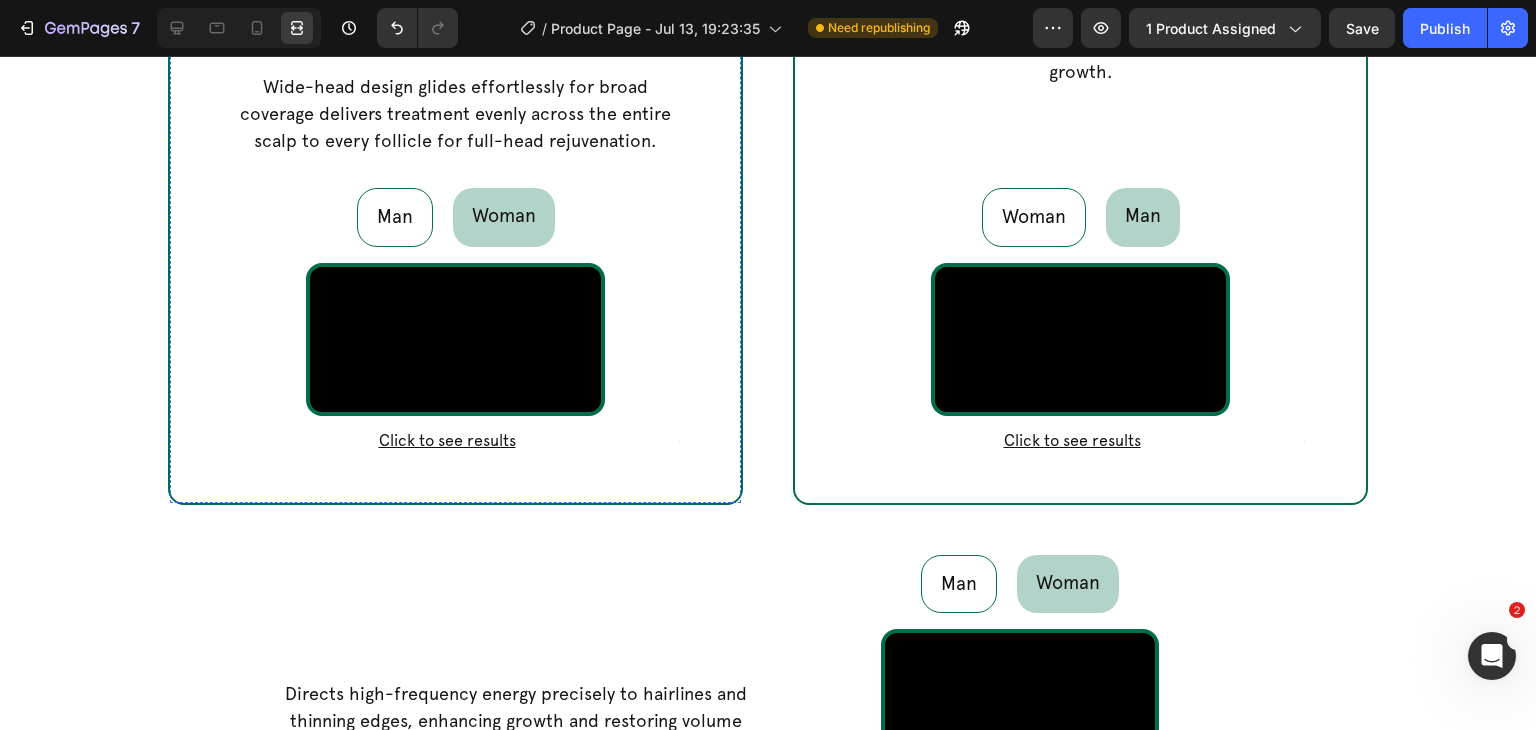 click on "Comb Attachment" at bounding box center [455, 27] 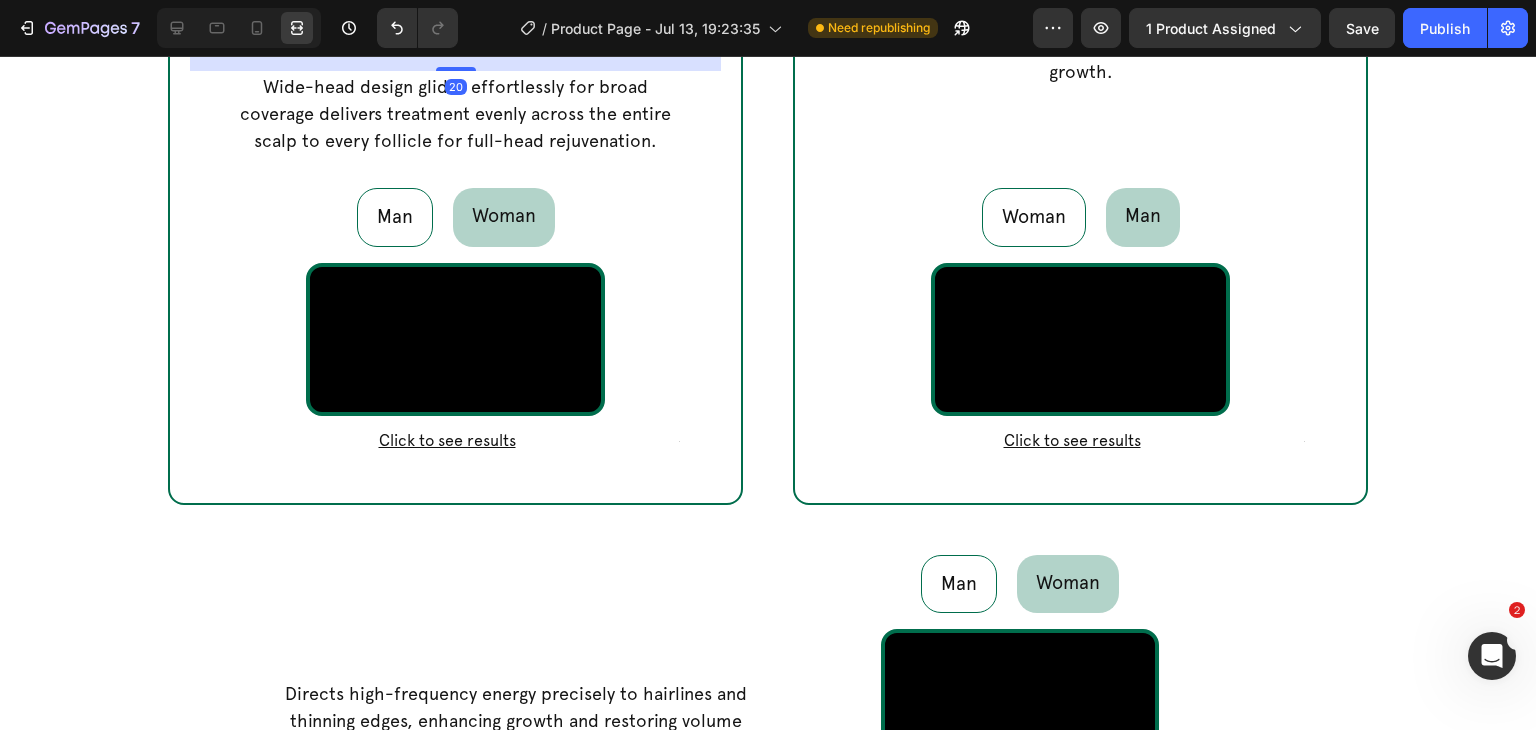 click 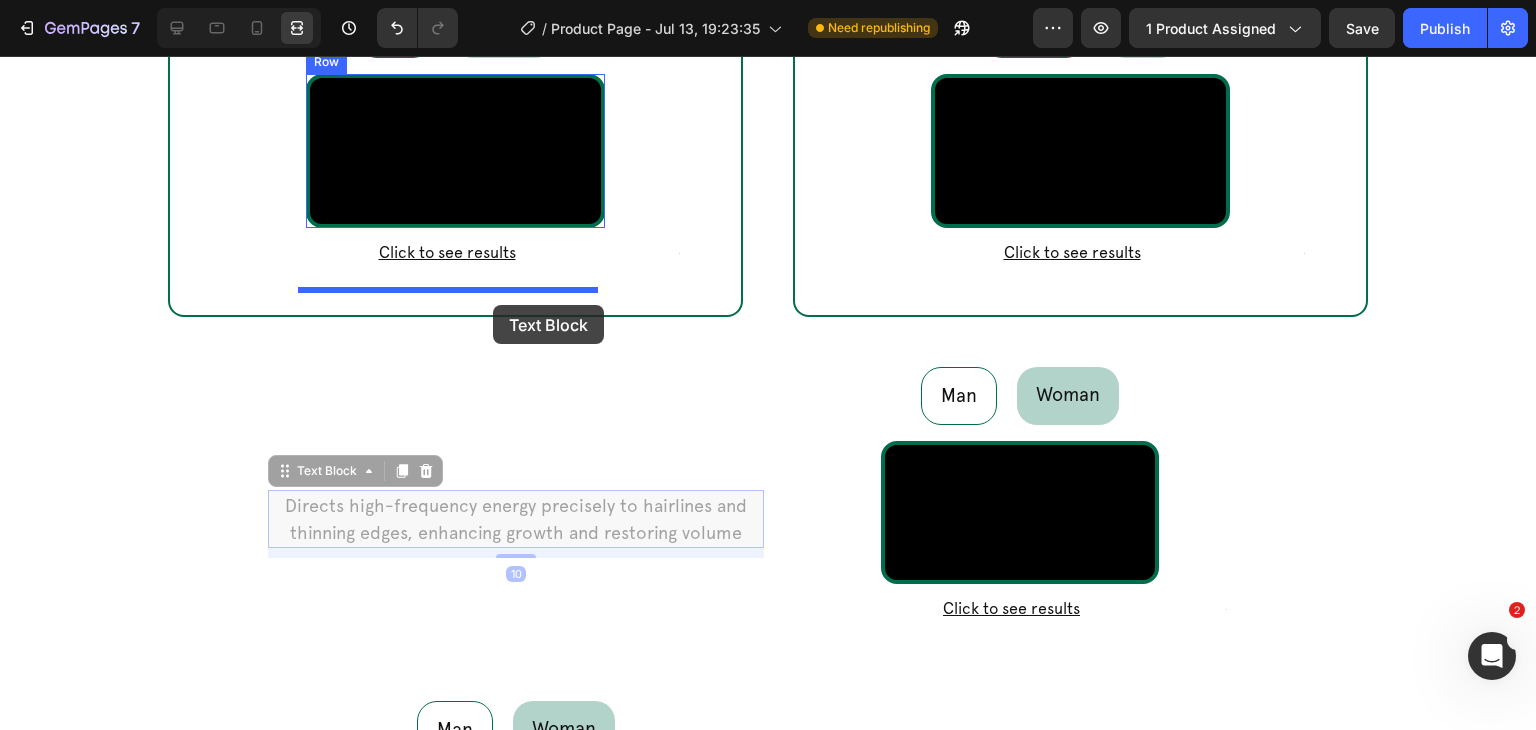 scroll, scrollTop: 1648, scrollLeft: 0, axis: vertical 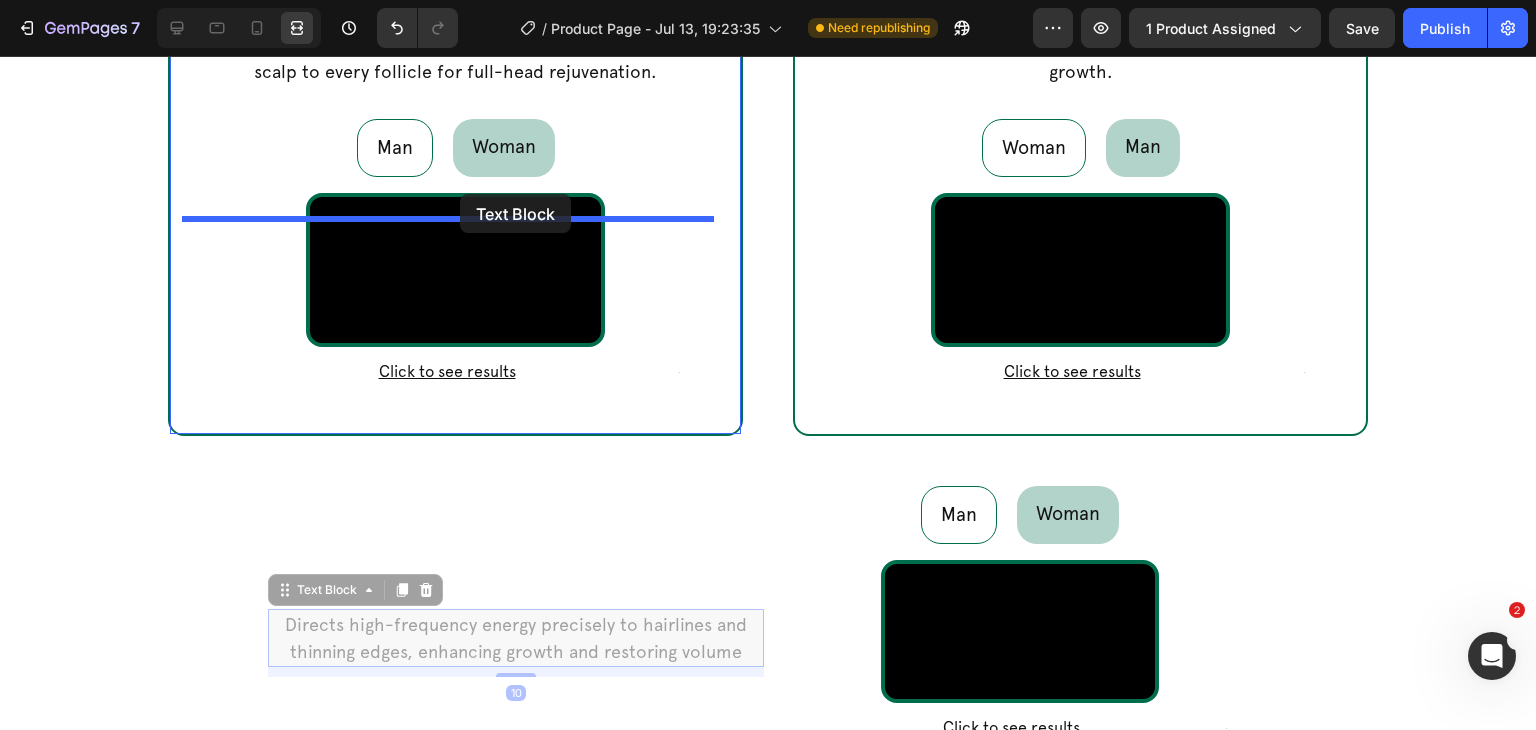 drag, startPoint x: 546, startPoint y: 695, endPoint x: 460, endPoint y: 194, distance: 508.32764 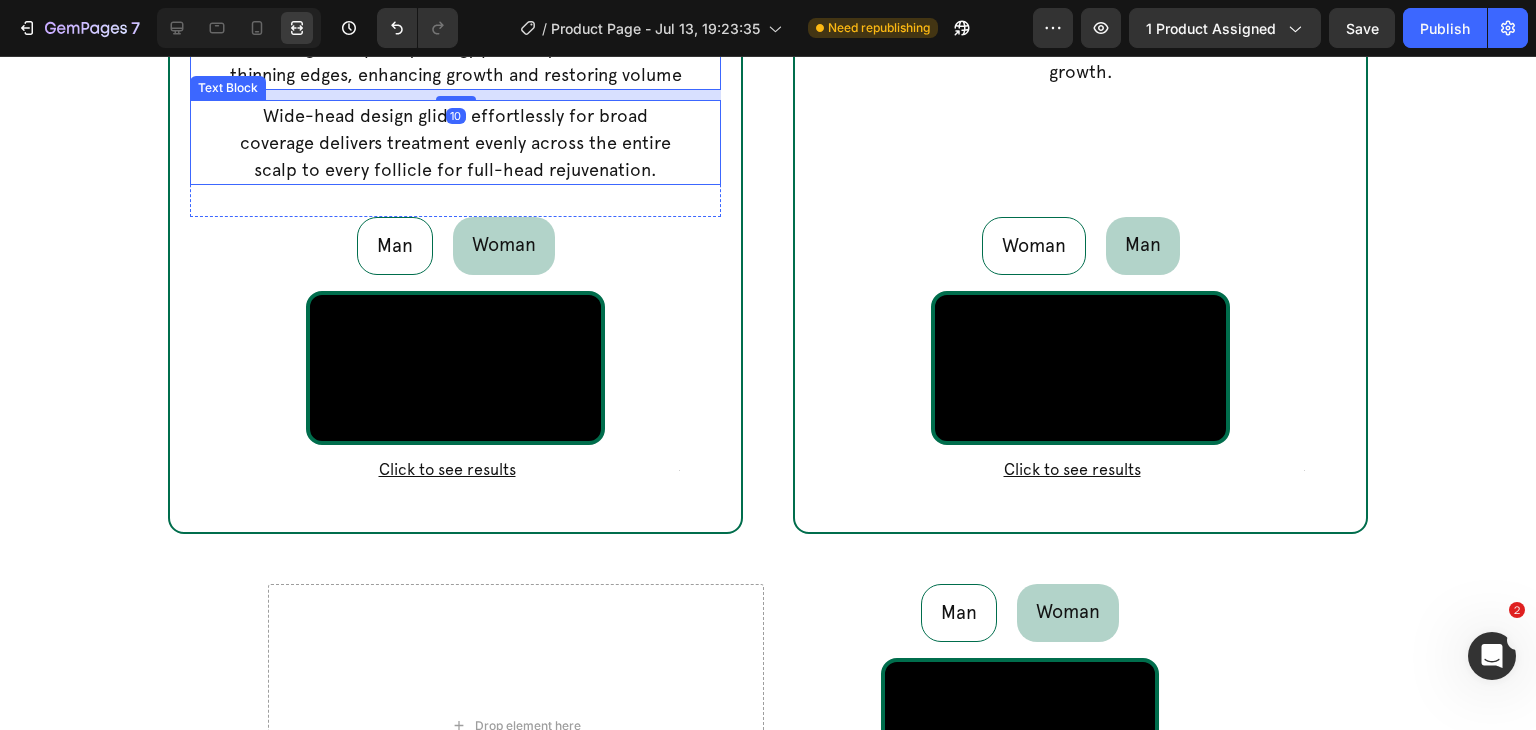 click on "Wide-head design glides effortlessly for broad coverage delivers treatment evenly across the entire scalp to every follicle for full-head rejuvenation." at bounding box center (455, 142) 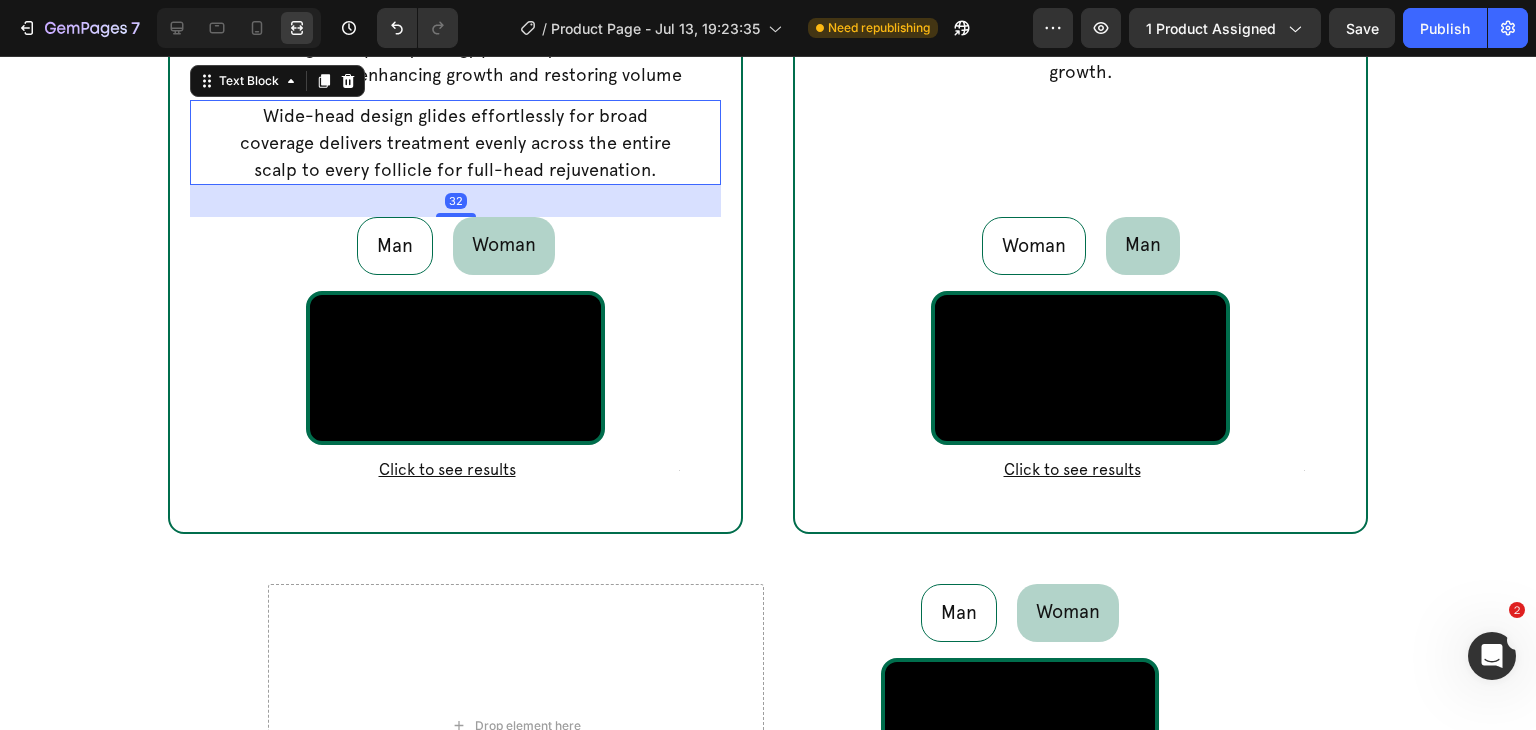click 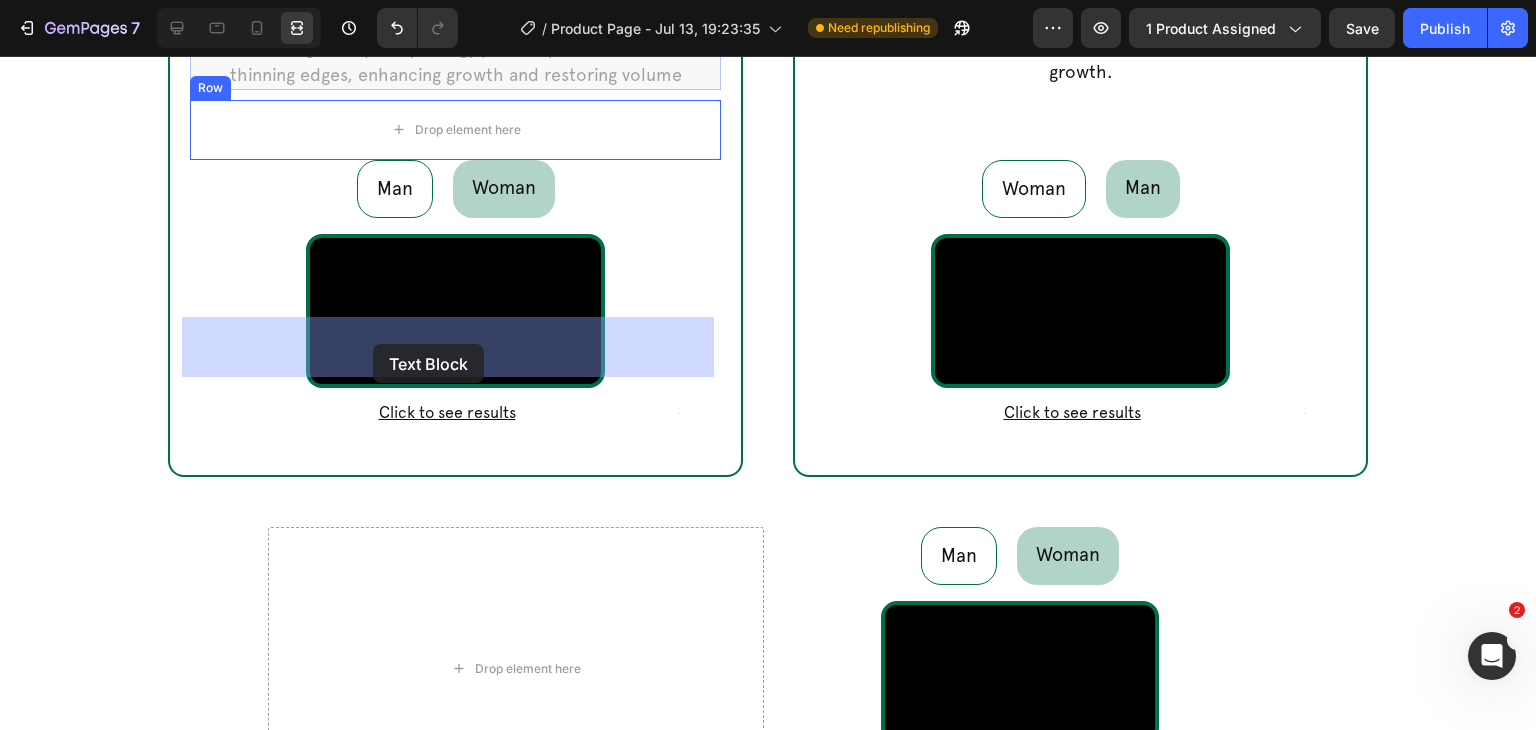 drag, startPoint x: 393, startPoint y: 286, endPoint x: 372, endPoint y: 344, distance: 61.68468 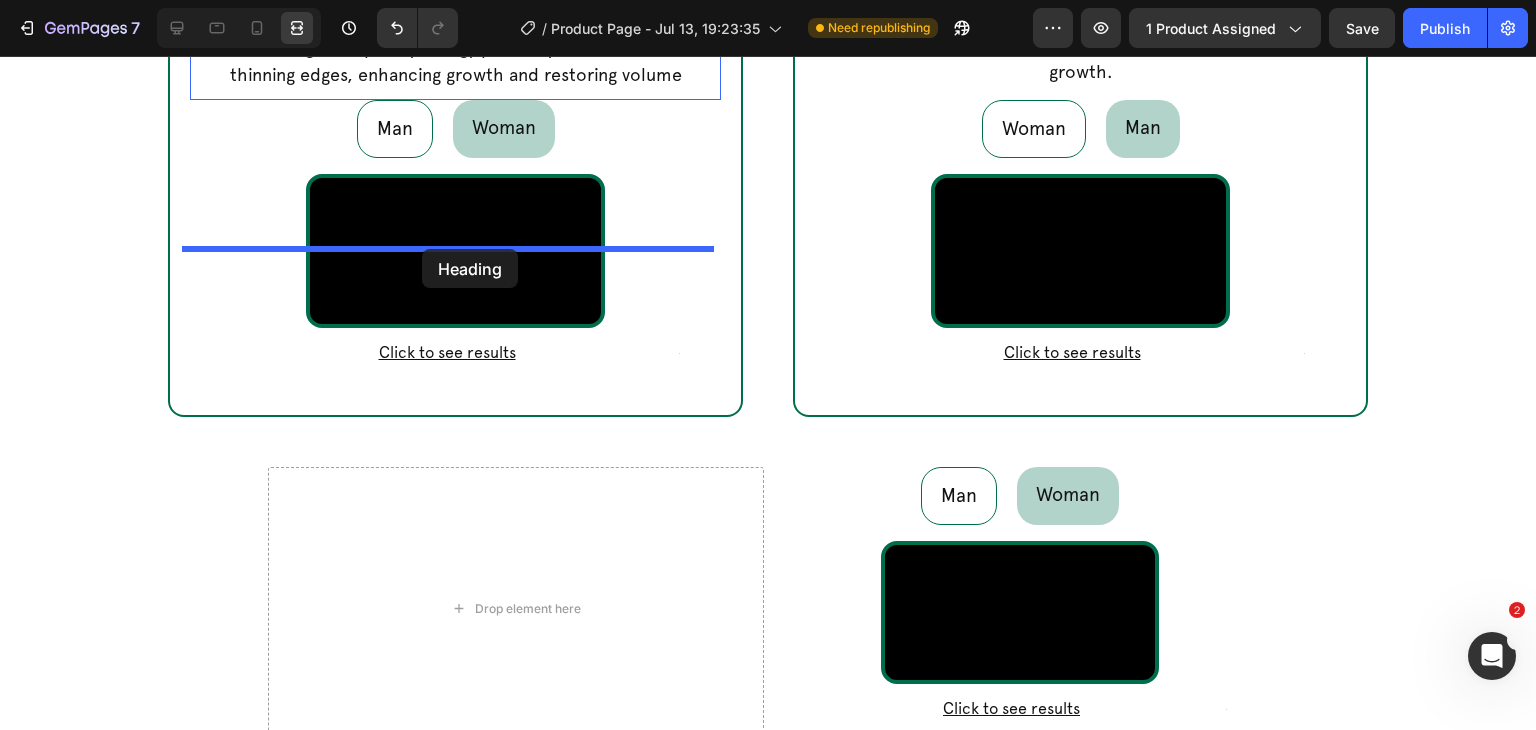 drag, startPoint x: 428, startPoint y: 188, endPoint x: 422, endPoint y: 249, distance: 61.294373 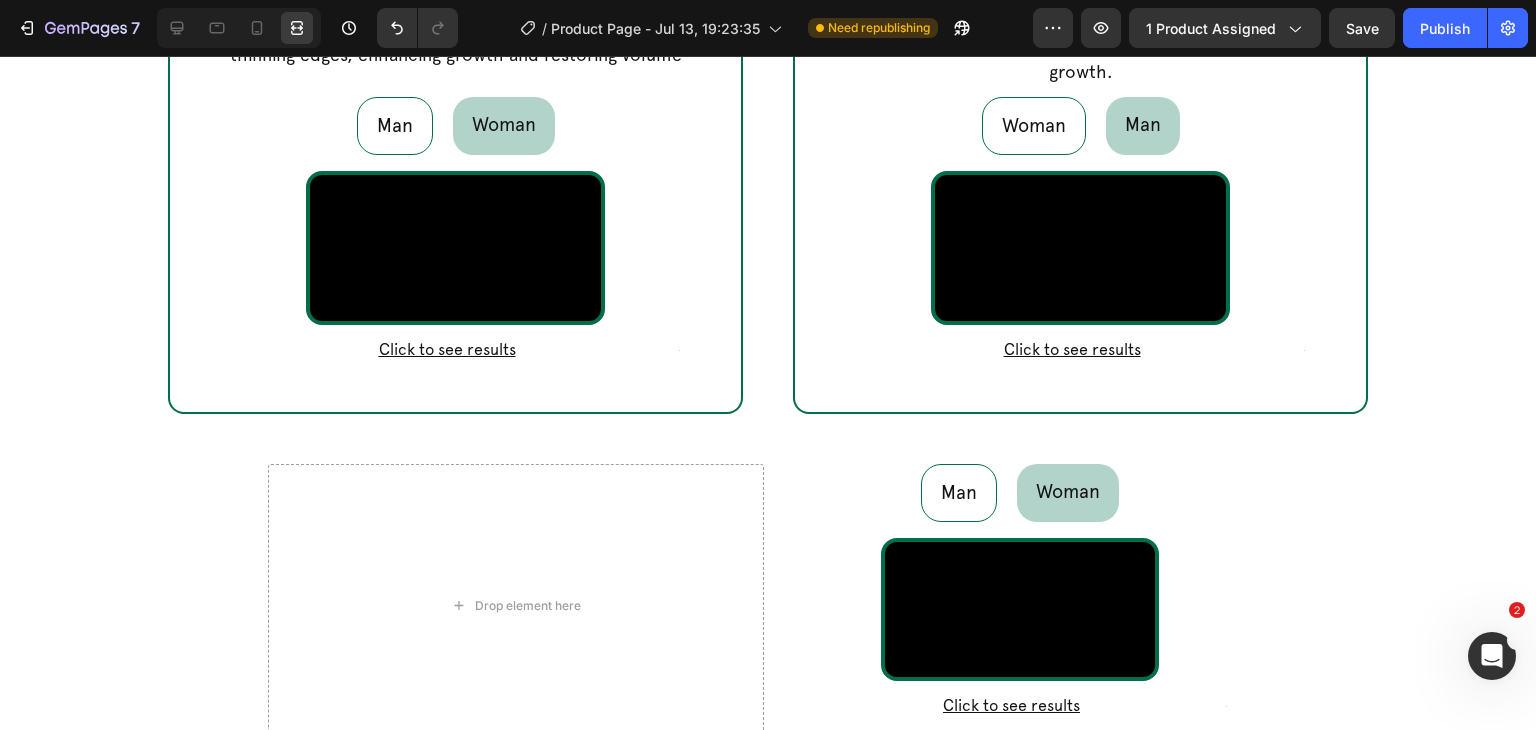 drag, startPoint x: 448, startPoint y: 215, endPoint x: 428, endPoint y: 222, distance: 21.189621 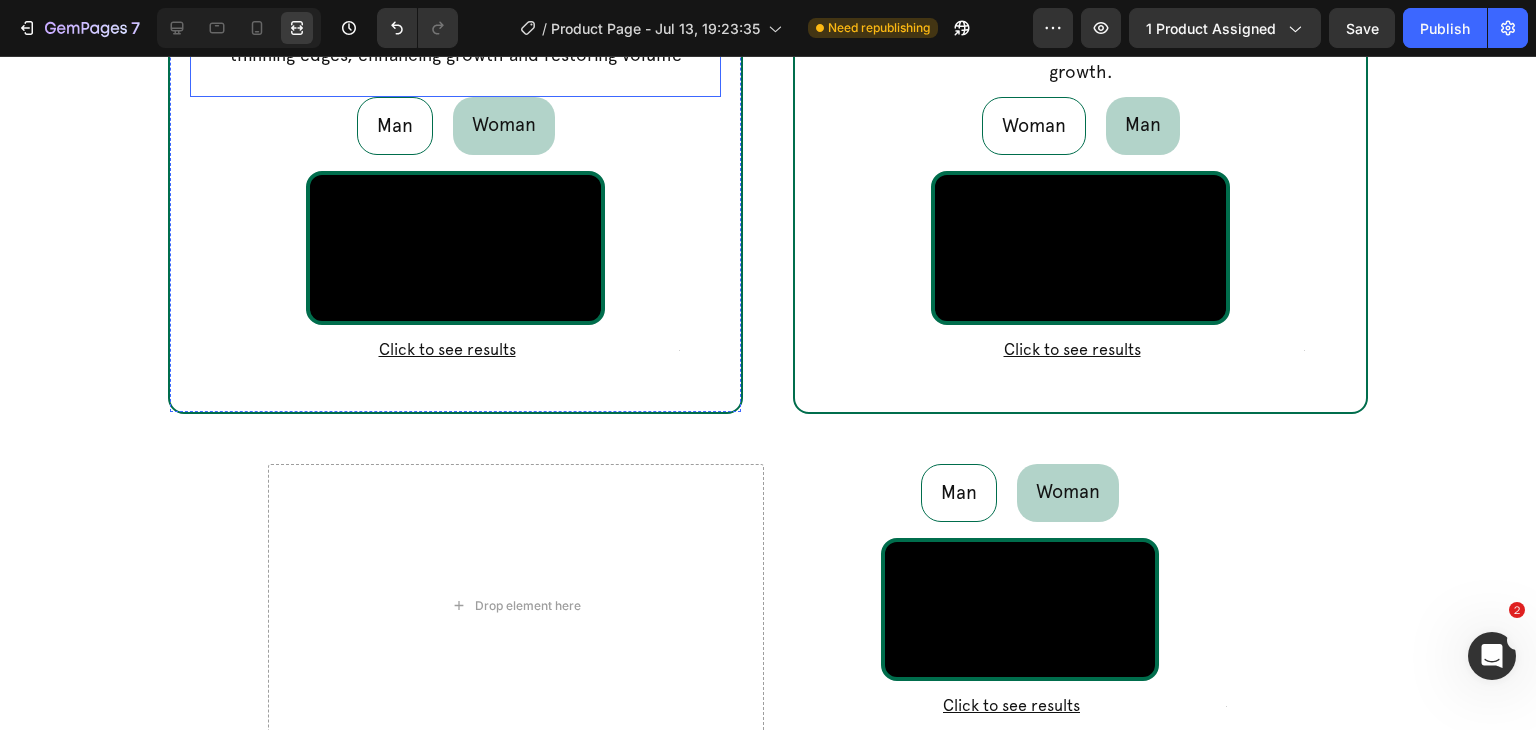 click on "Directs high-frequency energy precisely to hairlines and thinning edges, enhancing growth and restoring volume" at bounding box center (455, 41) 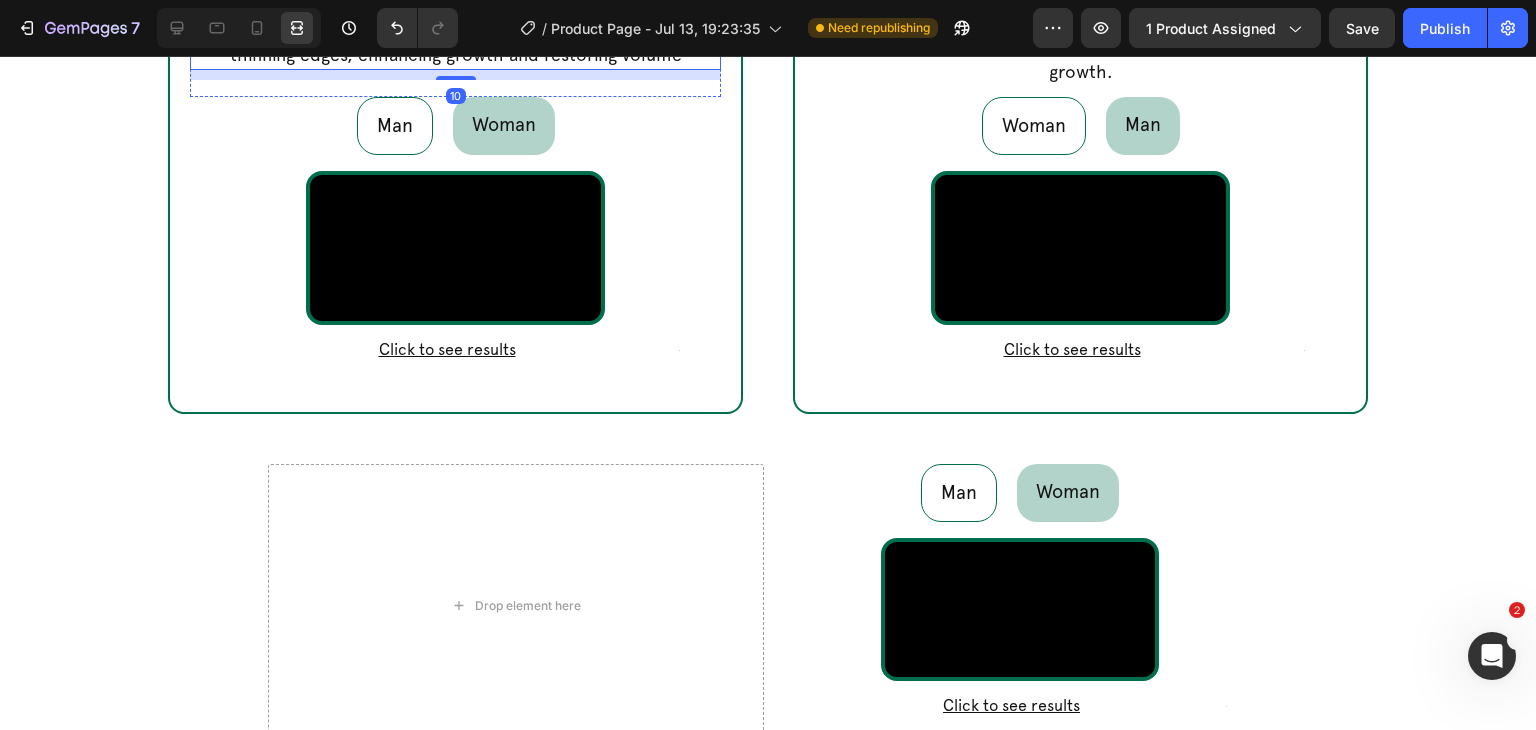 click on "Spoon attachment" at bounding box center (455, -43) 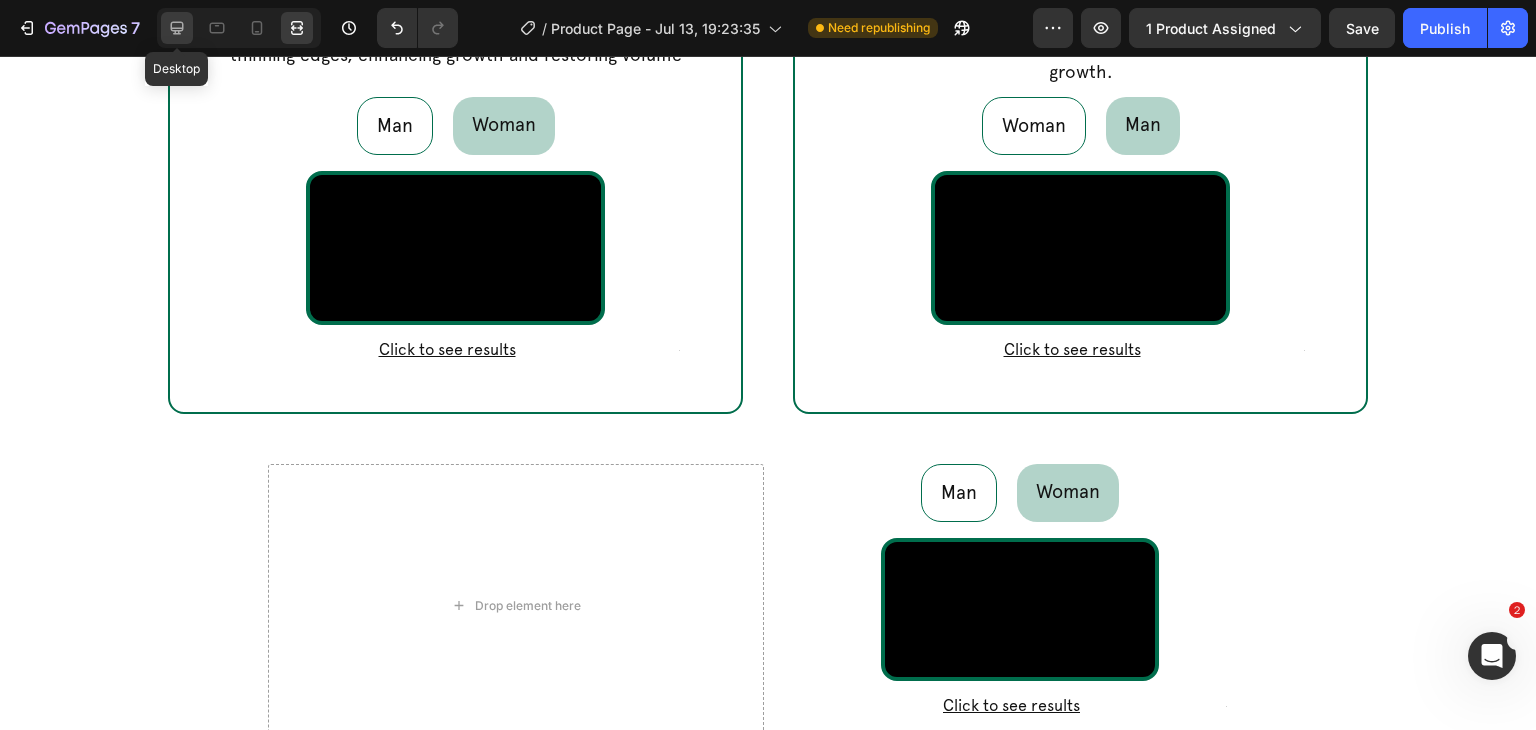 click 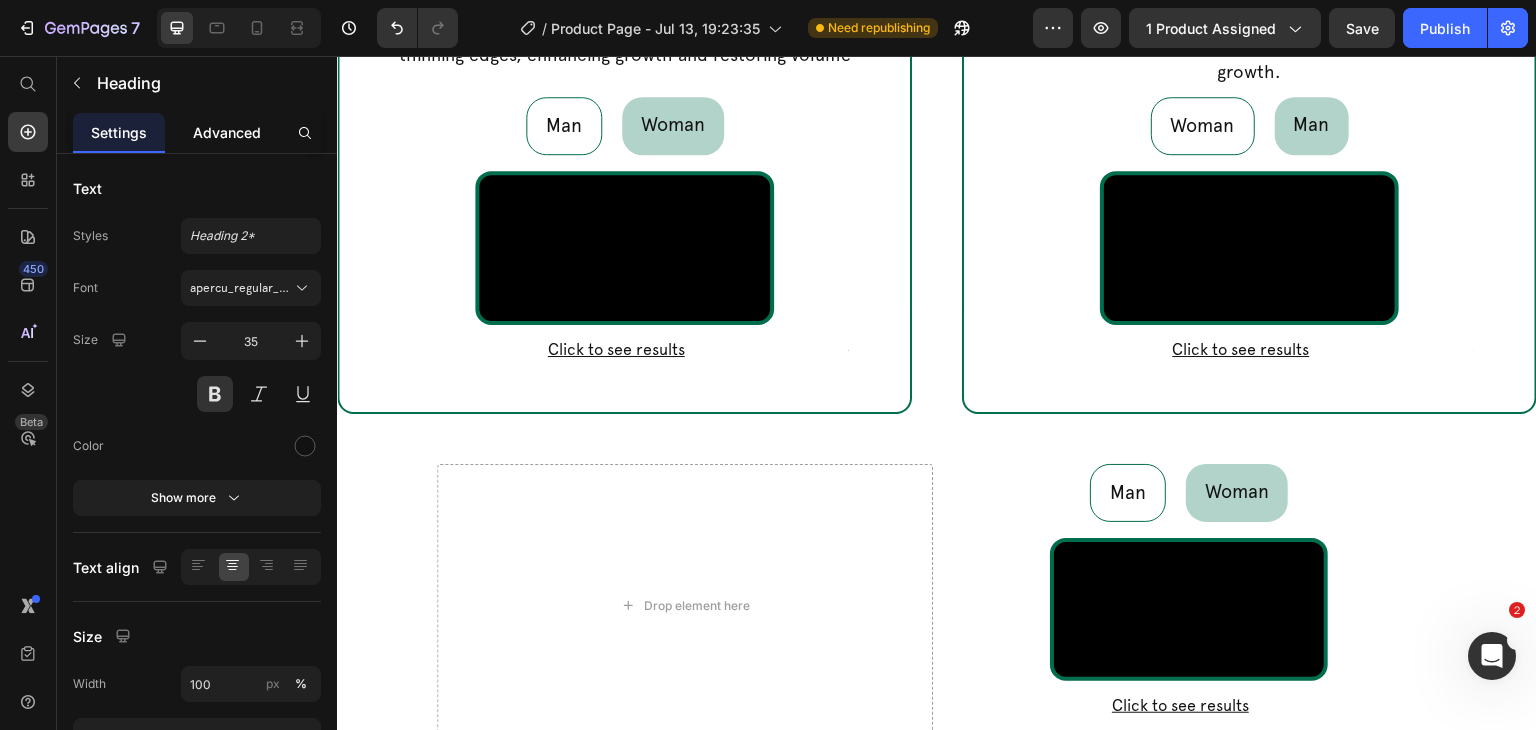 click on "Advanced" 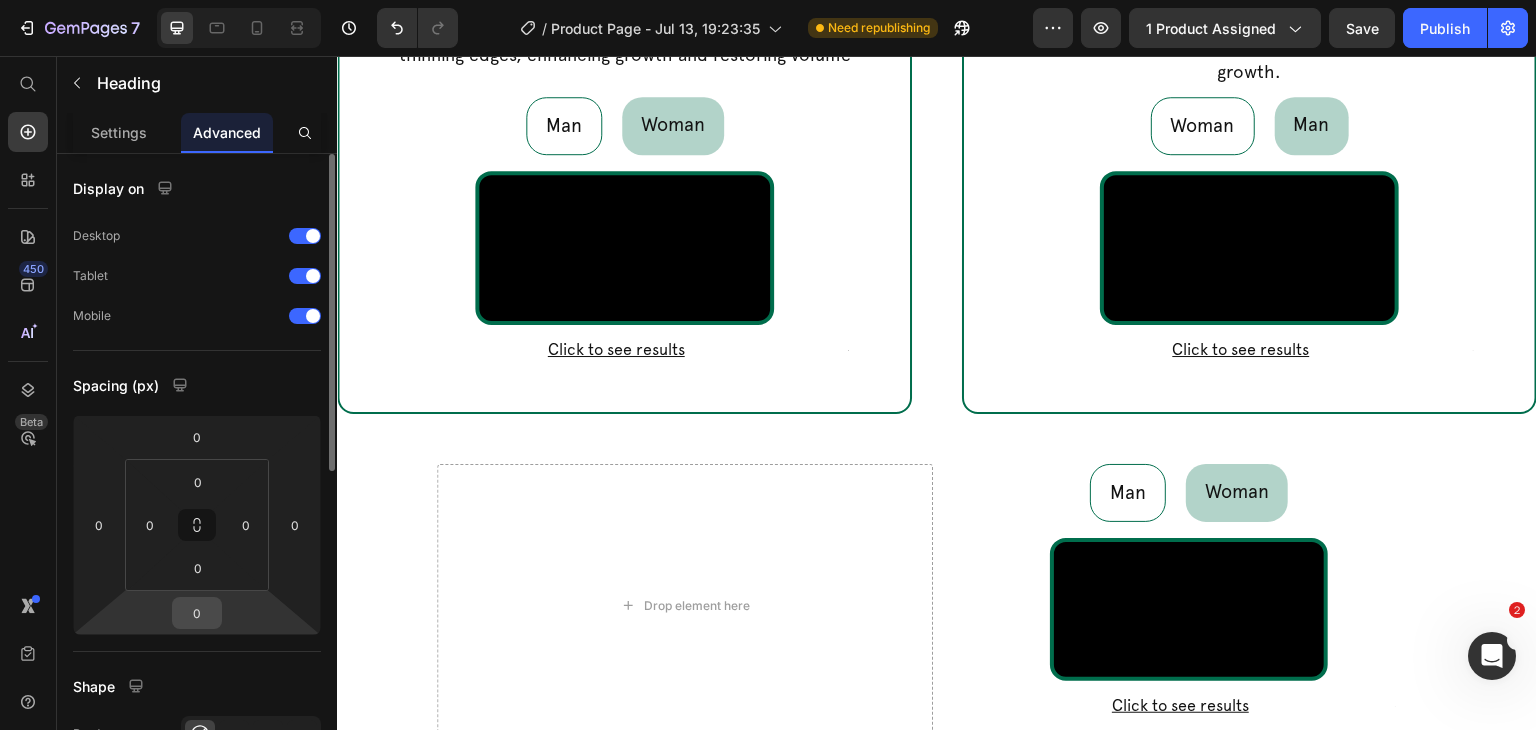 click on "0" at bounding box center [197, 613] 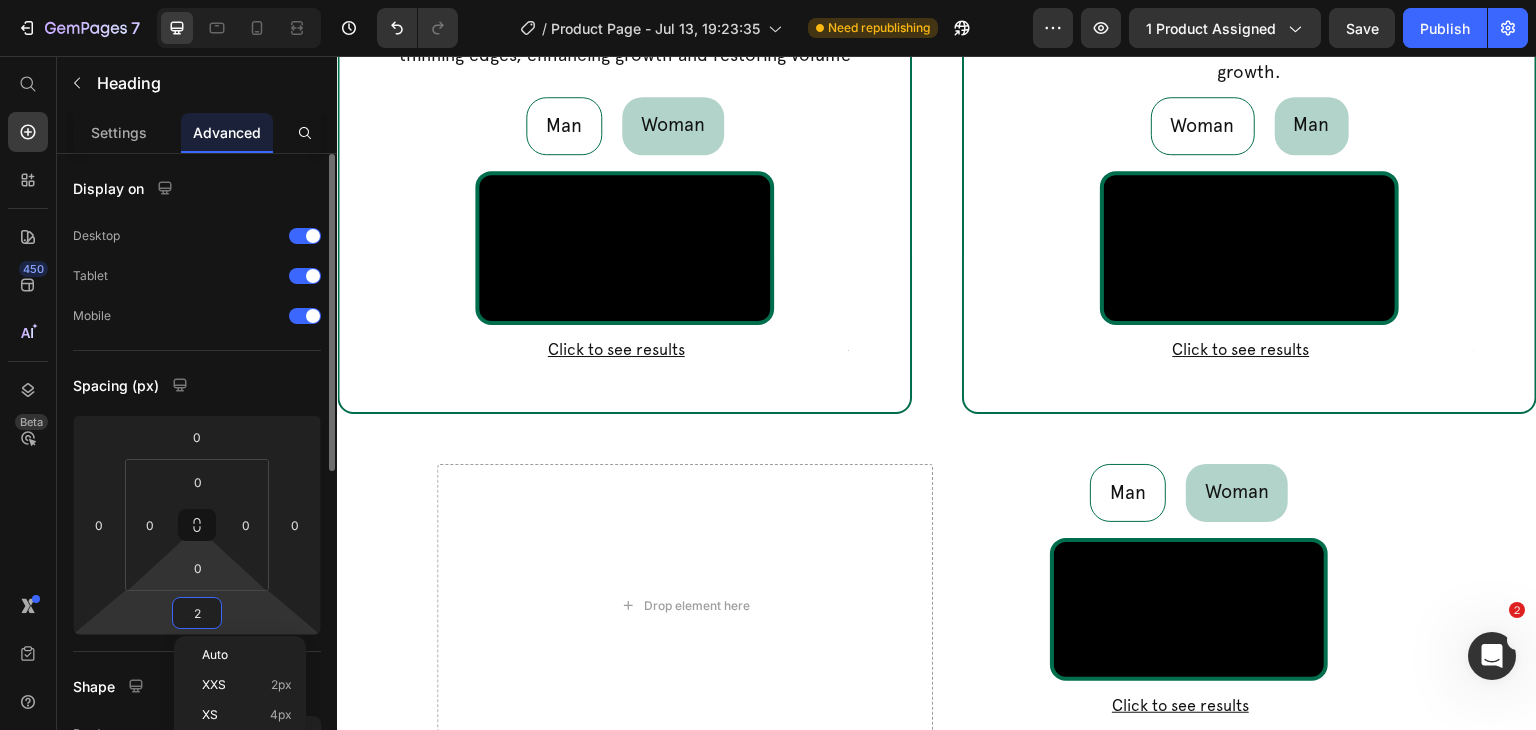 type on "20" 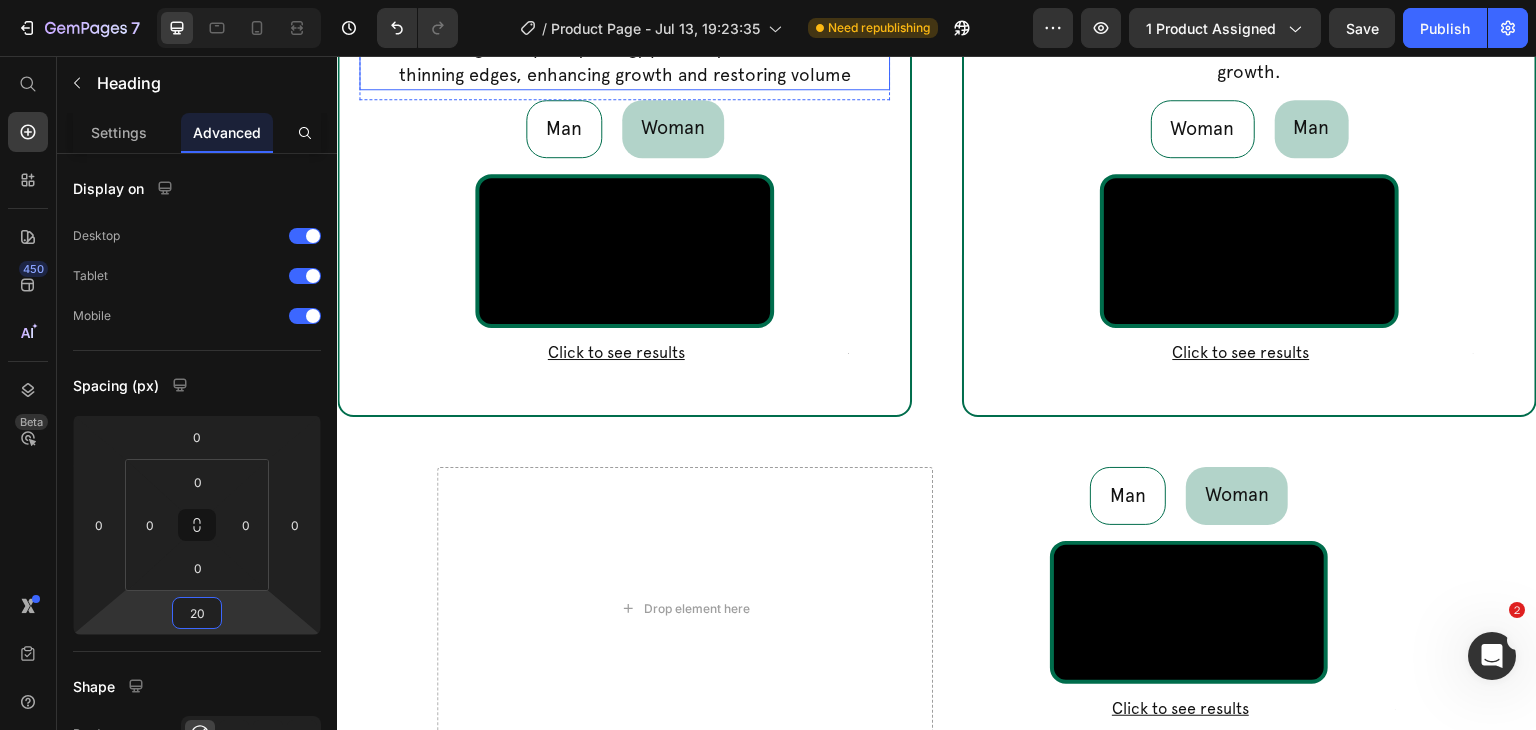 click on "Directs high-frequency energy precisely to hairlines and thinning edges, enhancing growth and restoring volume" at bounding box center (624, 61) 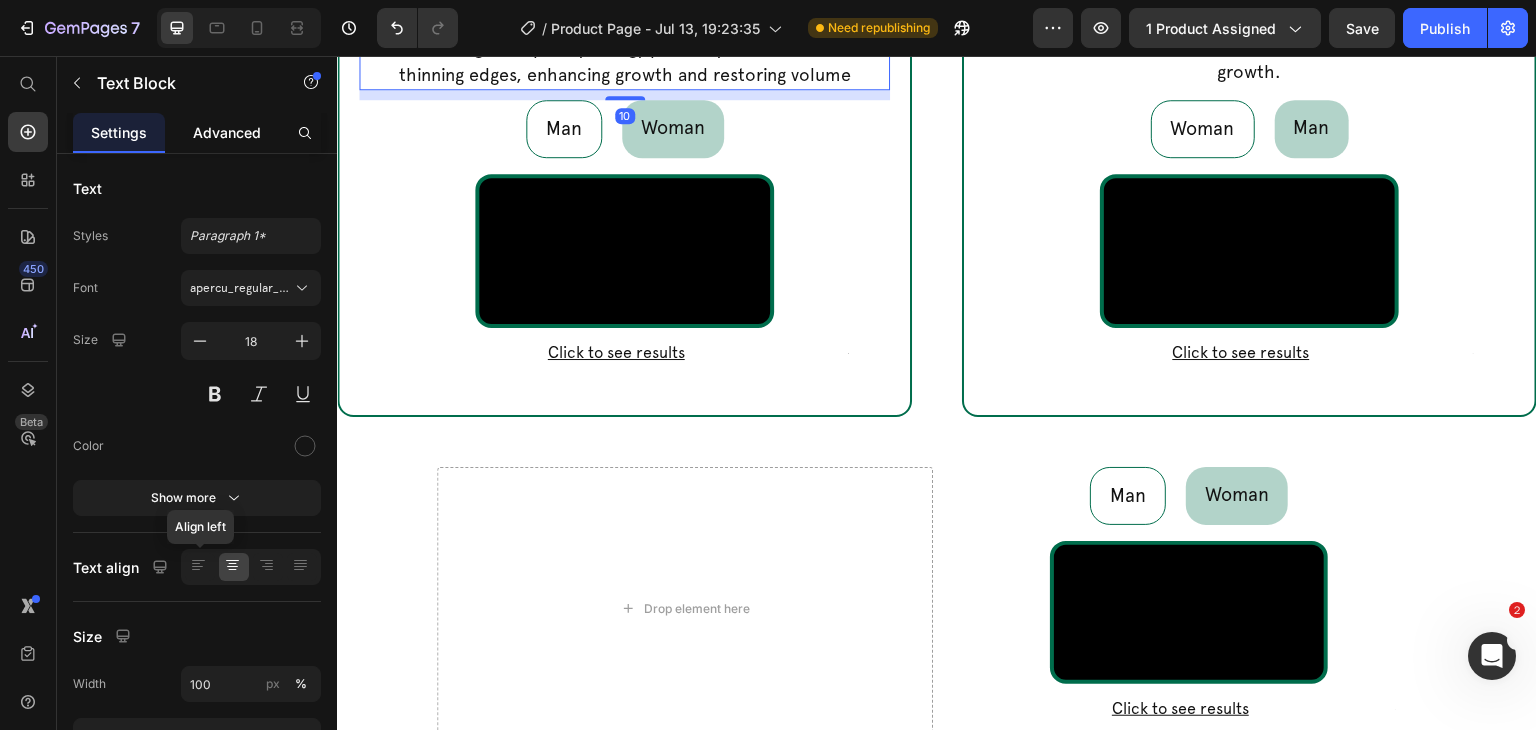 click on "Advanced" at bounding box center (227, 132) 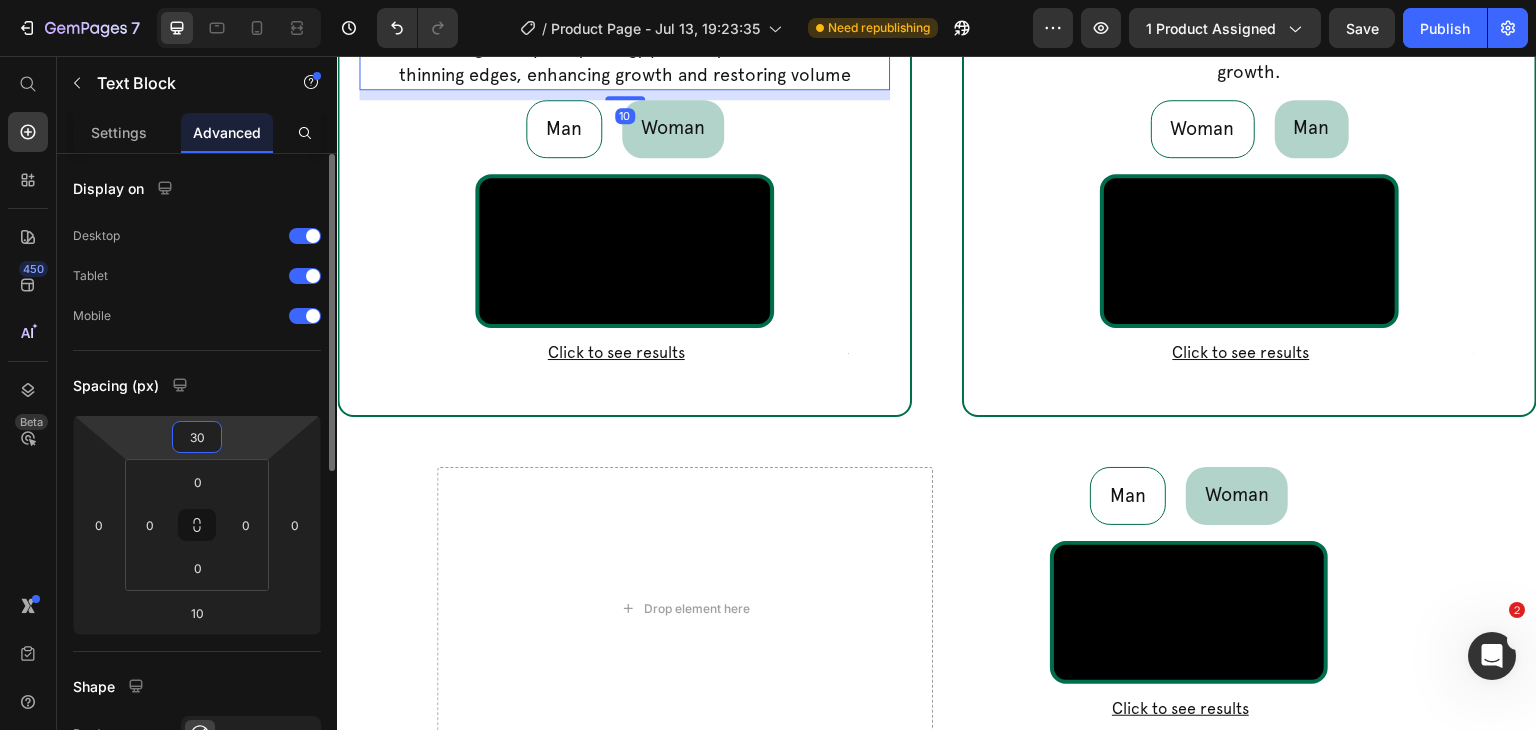 click on "30" at bounding box center [197, 437] 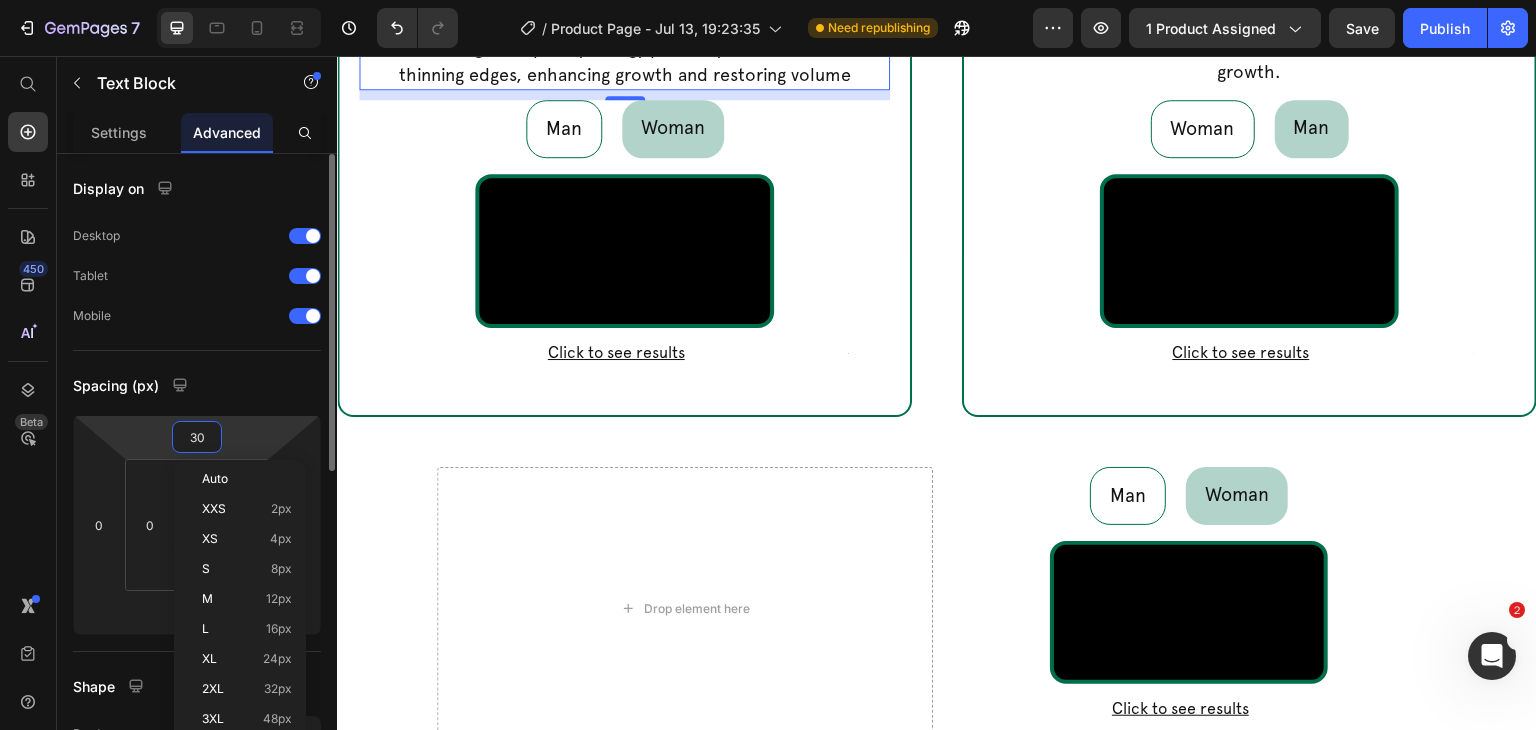 type 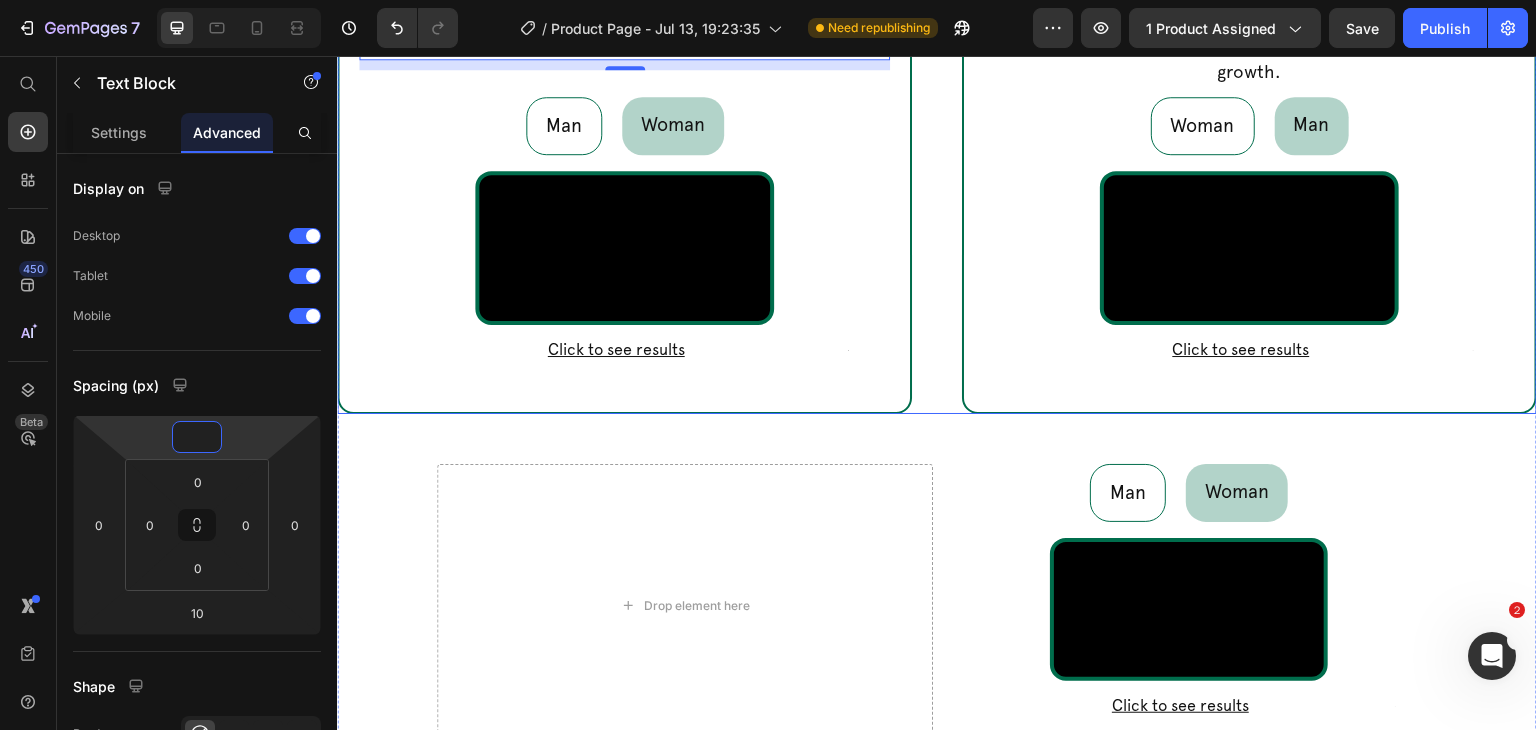 click on "Spoon attachment Heading Directs high-frequency energy precisely to hairlines and thinning edges, enhancing growth and restoring volume Text Block   10 Row Man Woman Video Row
Click to see results Accordion Row Video Row Row
Click to see results Accordion Tab Row Mushroom attachment Heading Perfect for treating large areas quickly, ideal for managing curly hair and promoting healthier, fuller growth. Text Block Row Woman Man Video Row Row
Click to see results Accordion Video Row
Click to see results Accordion Row Tab Row Row" at bounding box center (937, 136) 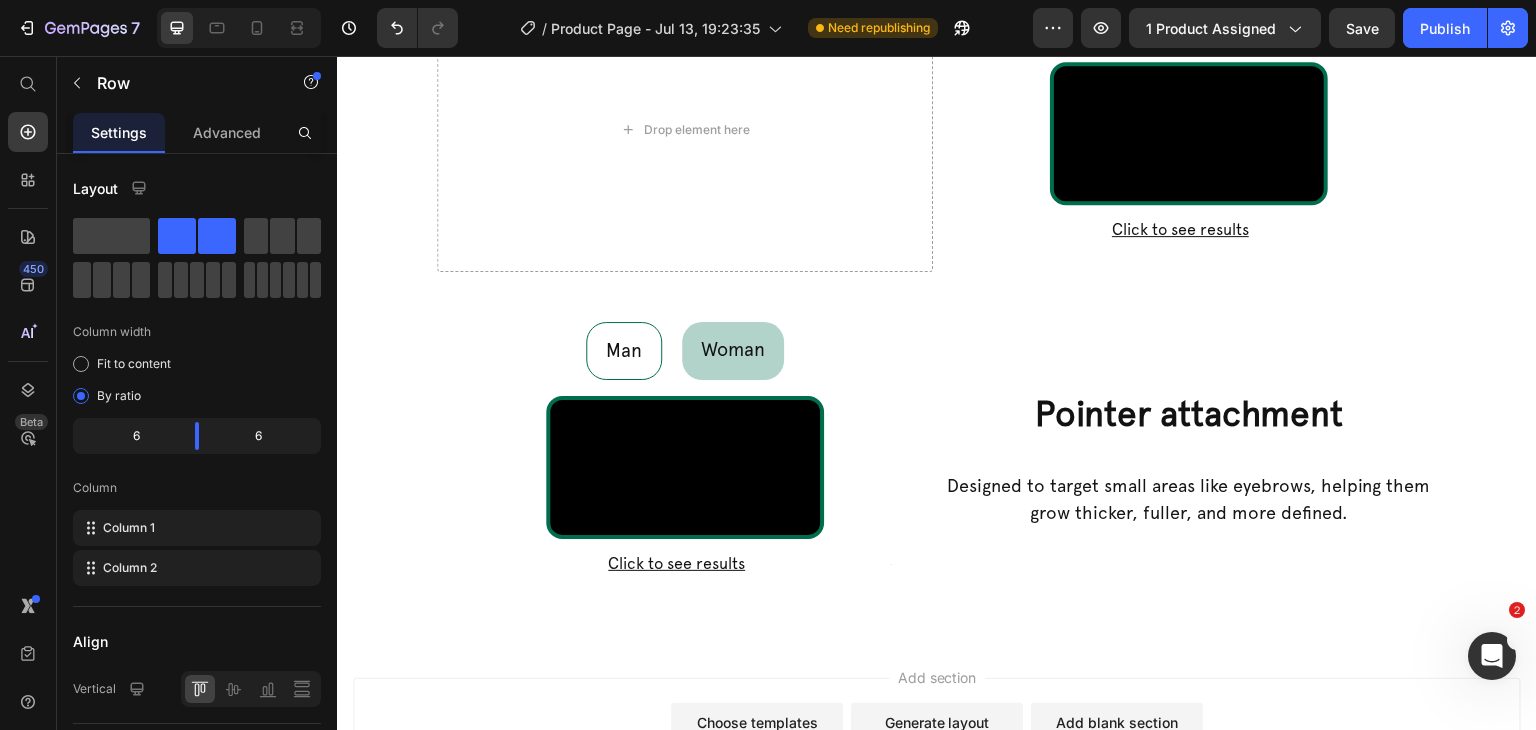 scroll, scrollTop: 2248, scrollLeft: 0, axis: vertical 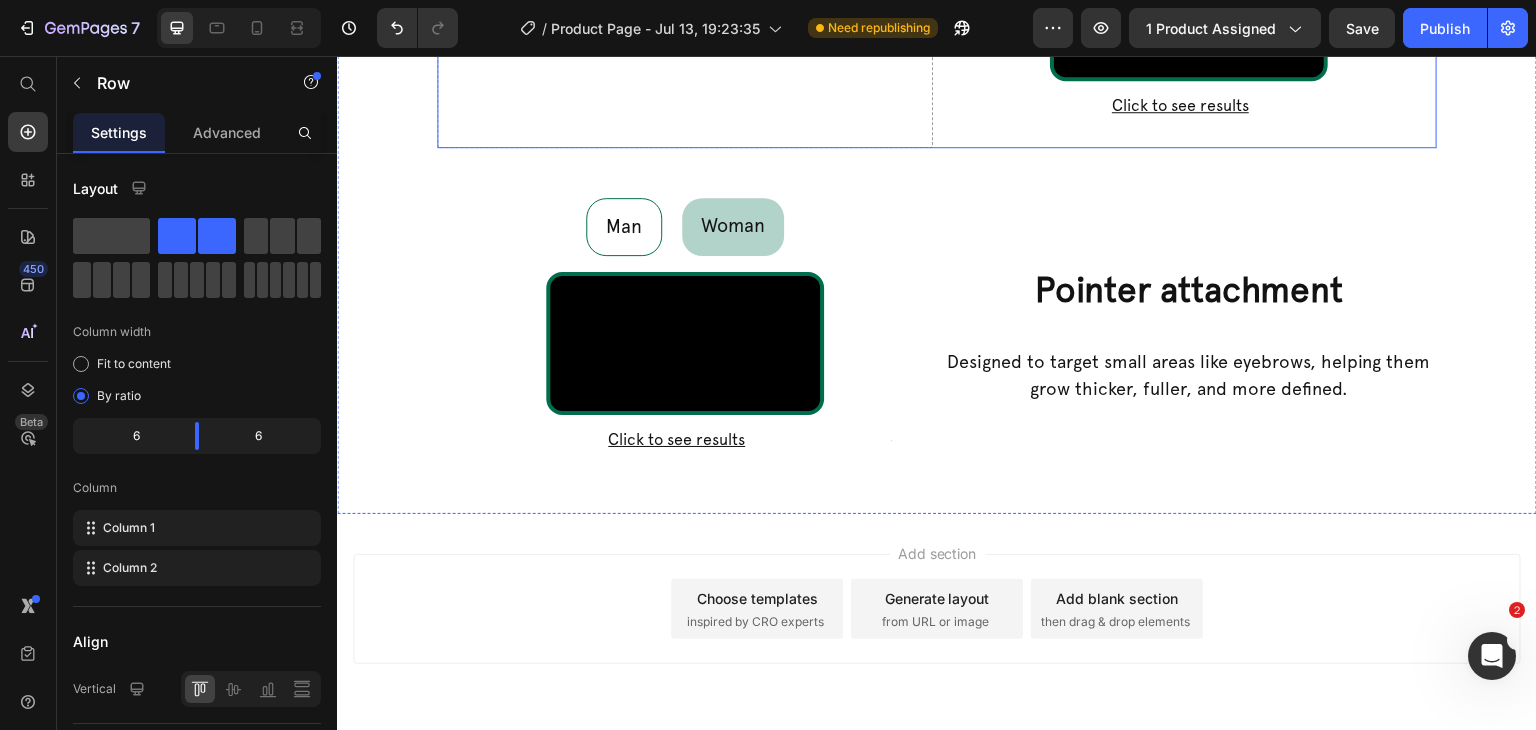 click on "Drop element here" at bounding box center (685, 6) 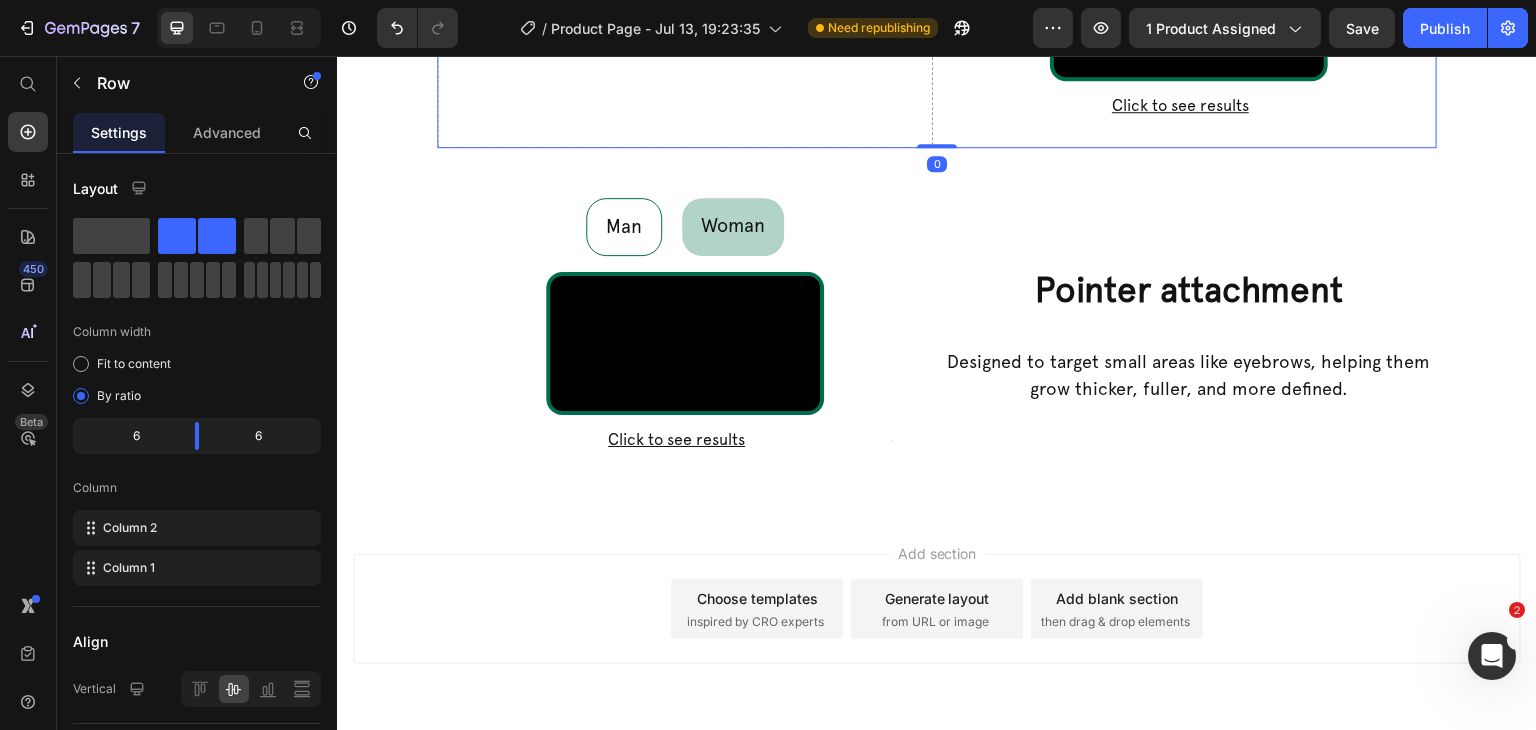 click 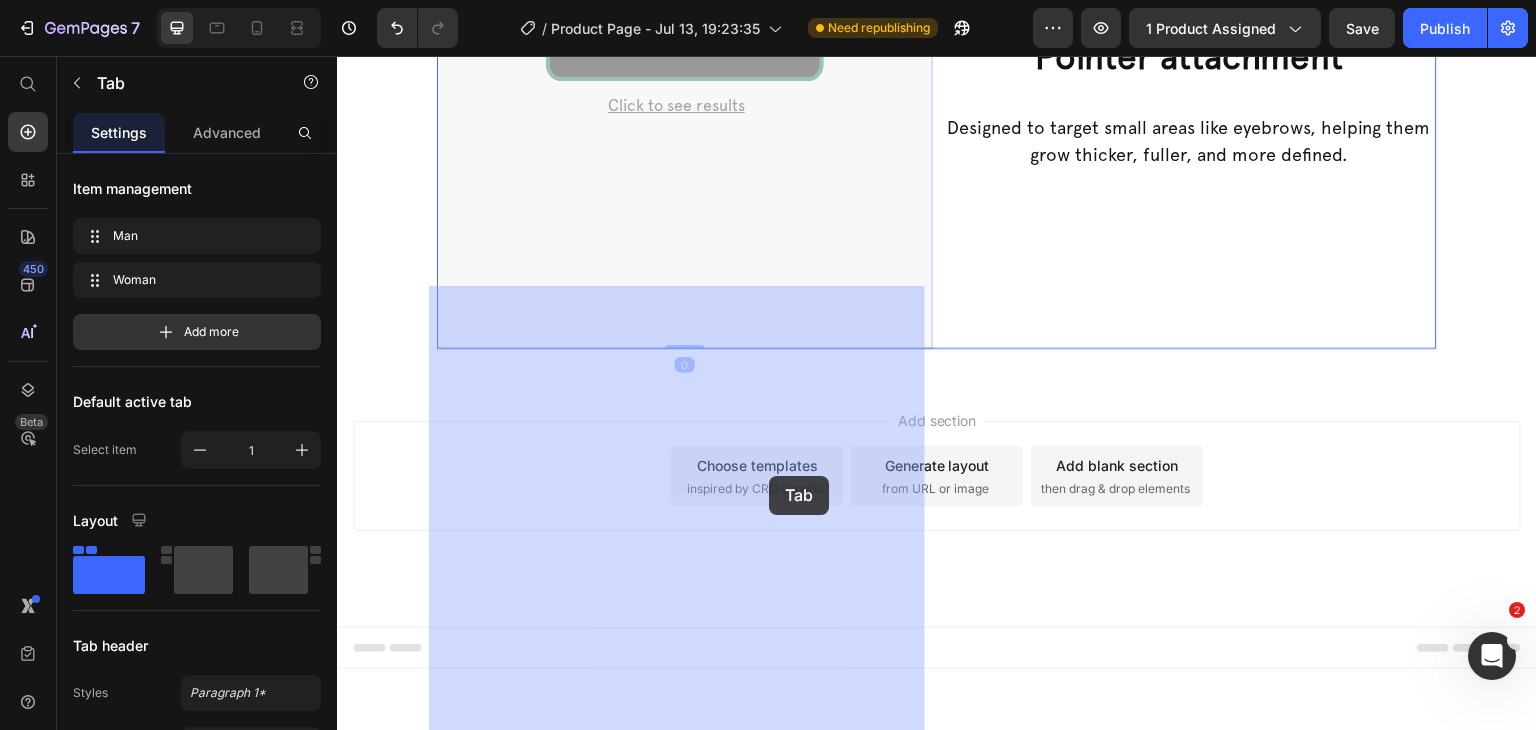 drag, startPoint x: 857, startPoint y: 344, endPoint x: 769, endPoint y: 476, distance: 158.64426 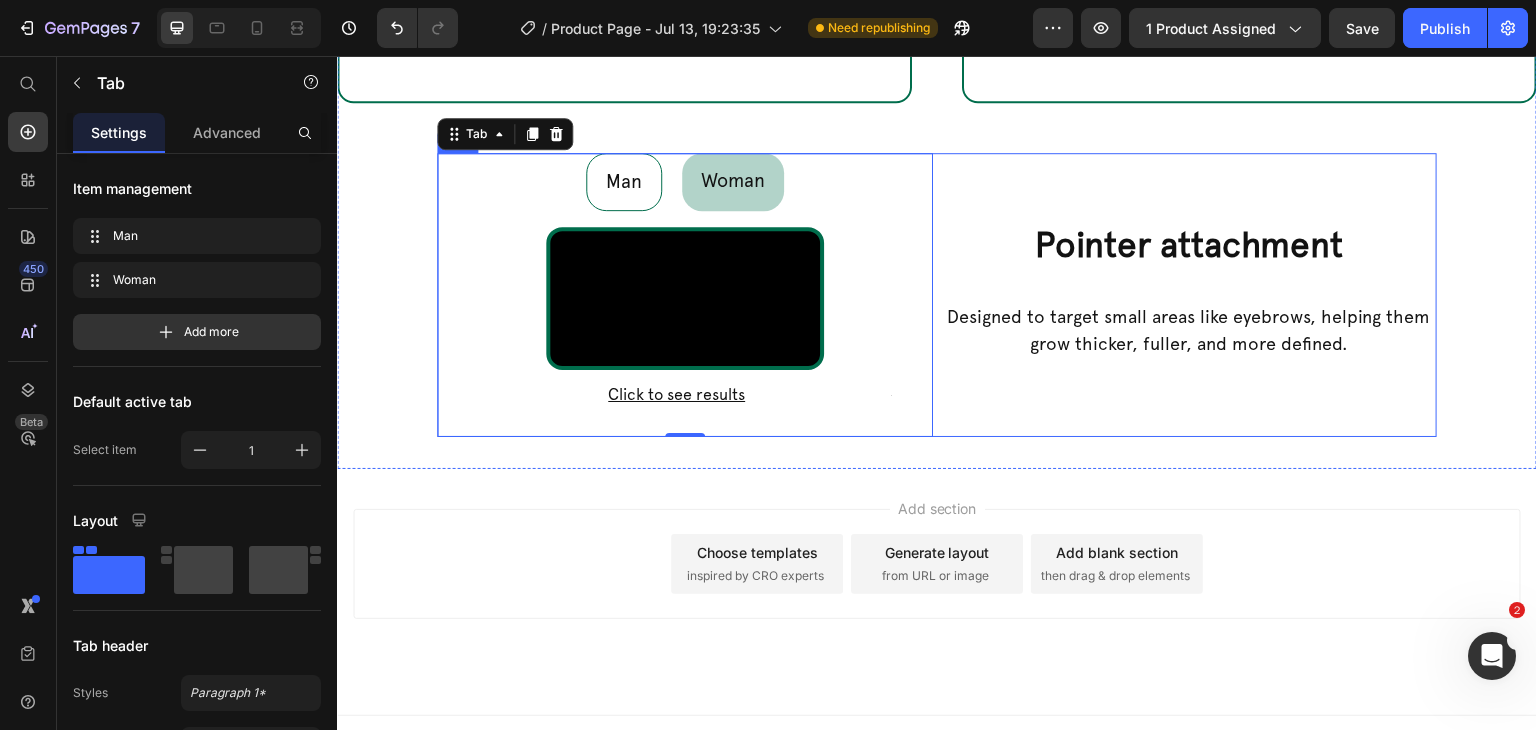 scroll, scrollTop: 1748, scrollLeft: 0, axis: vertical 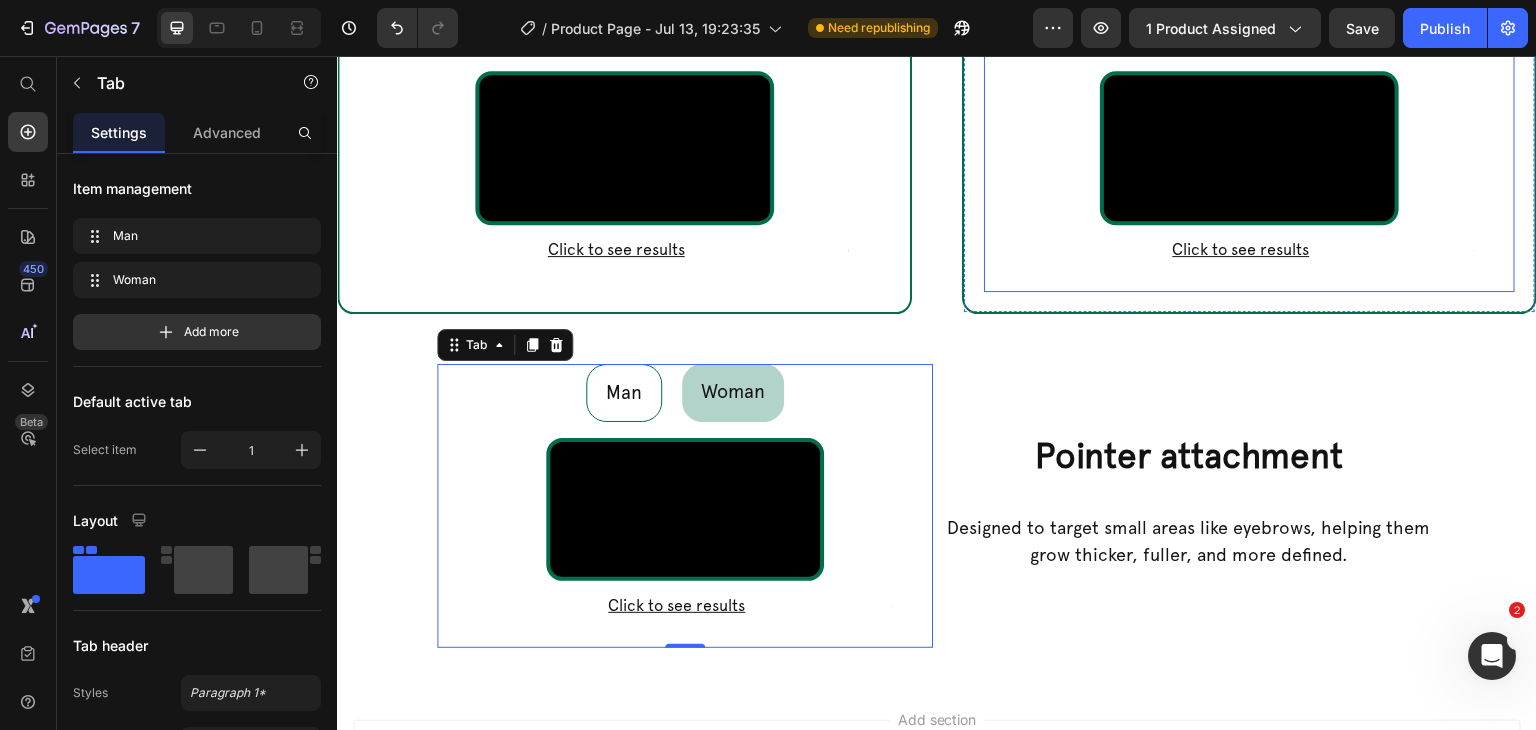 click on "Woman Man" at bounding box center (1249, 26) 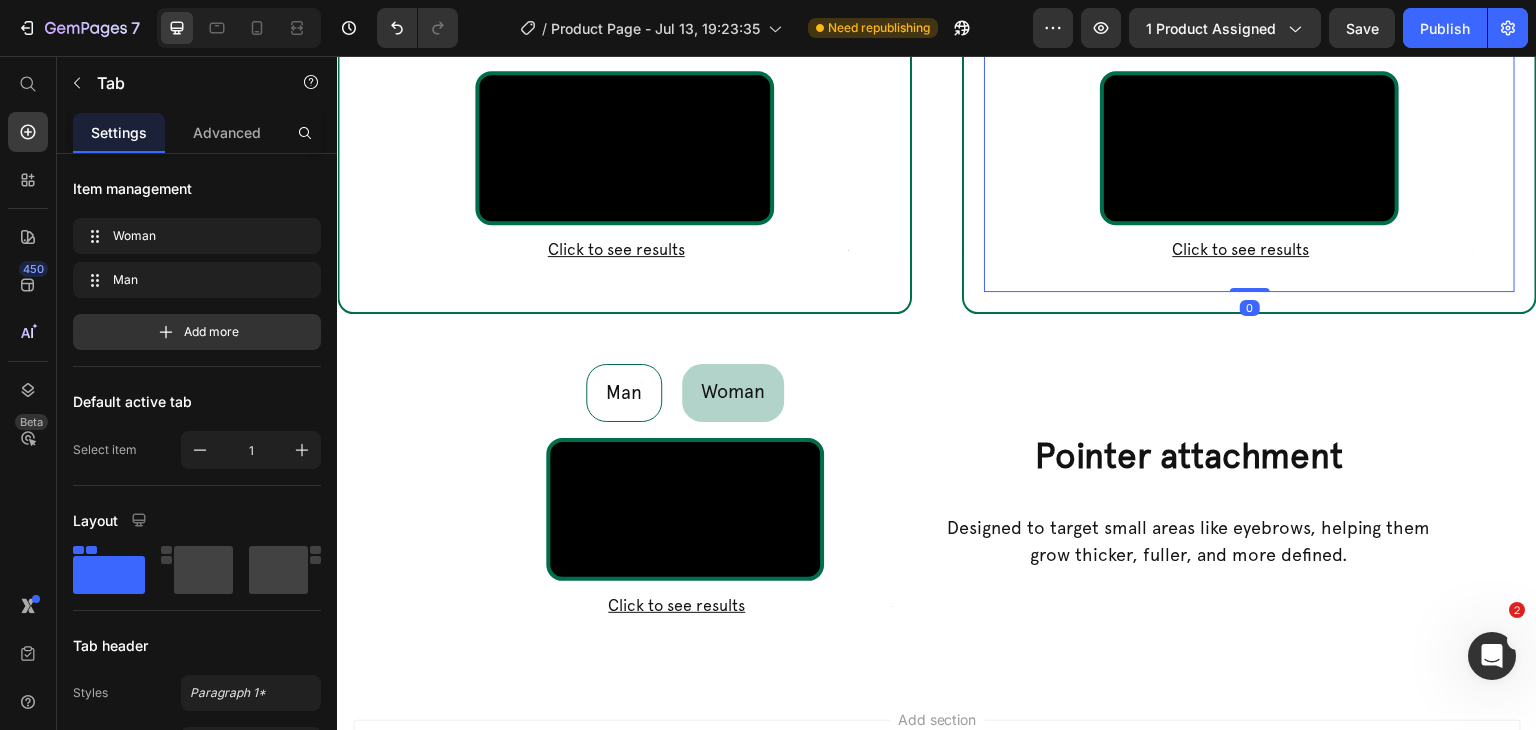 click 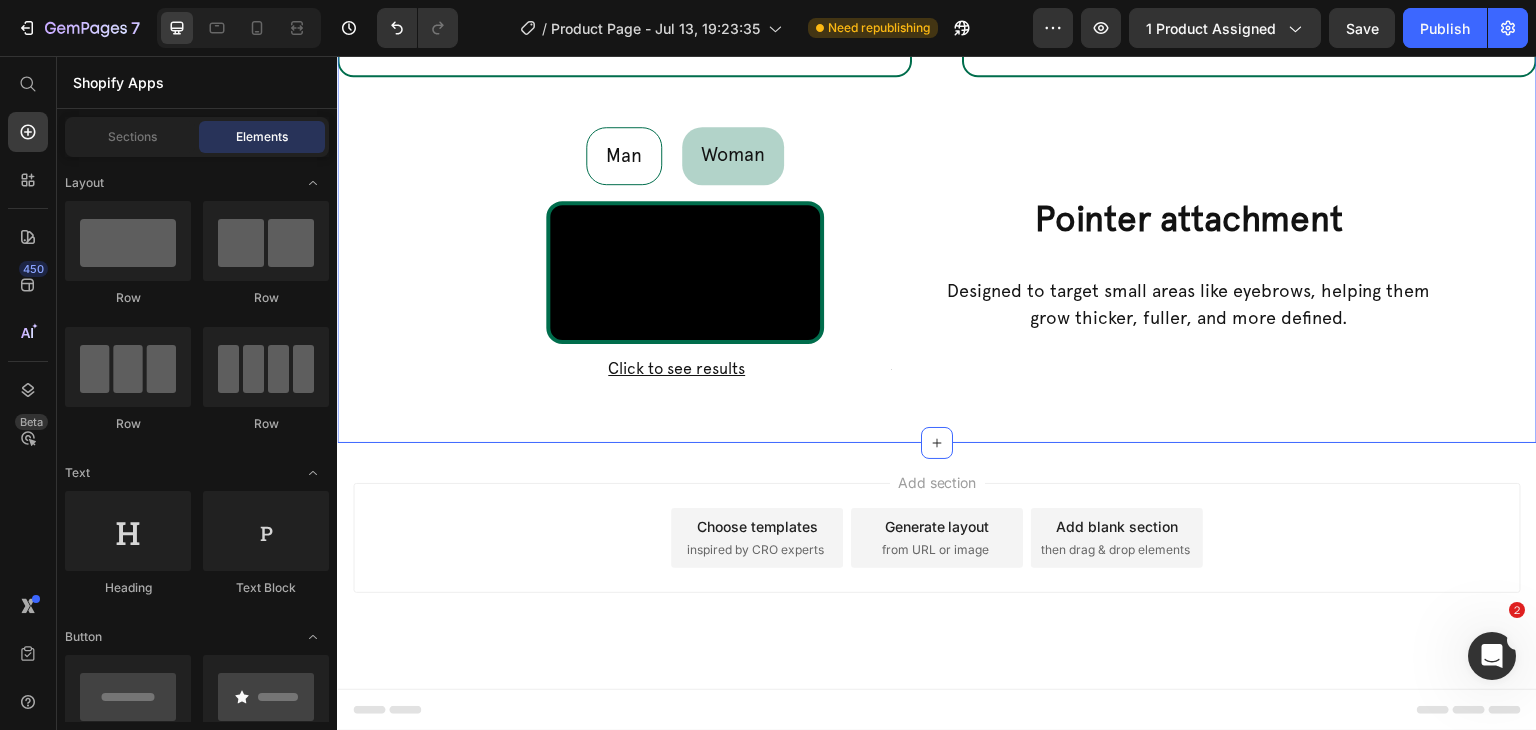 scroll, scrollTop: 2248, scrollLeft: 0, axis: vertical 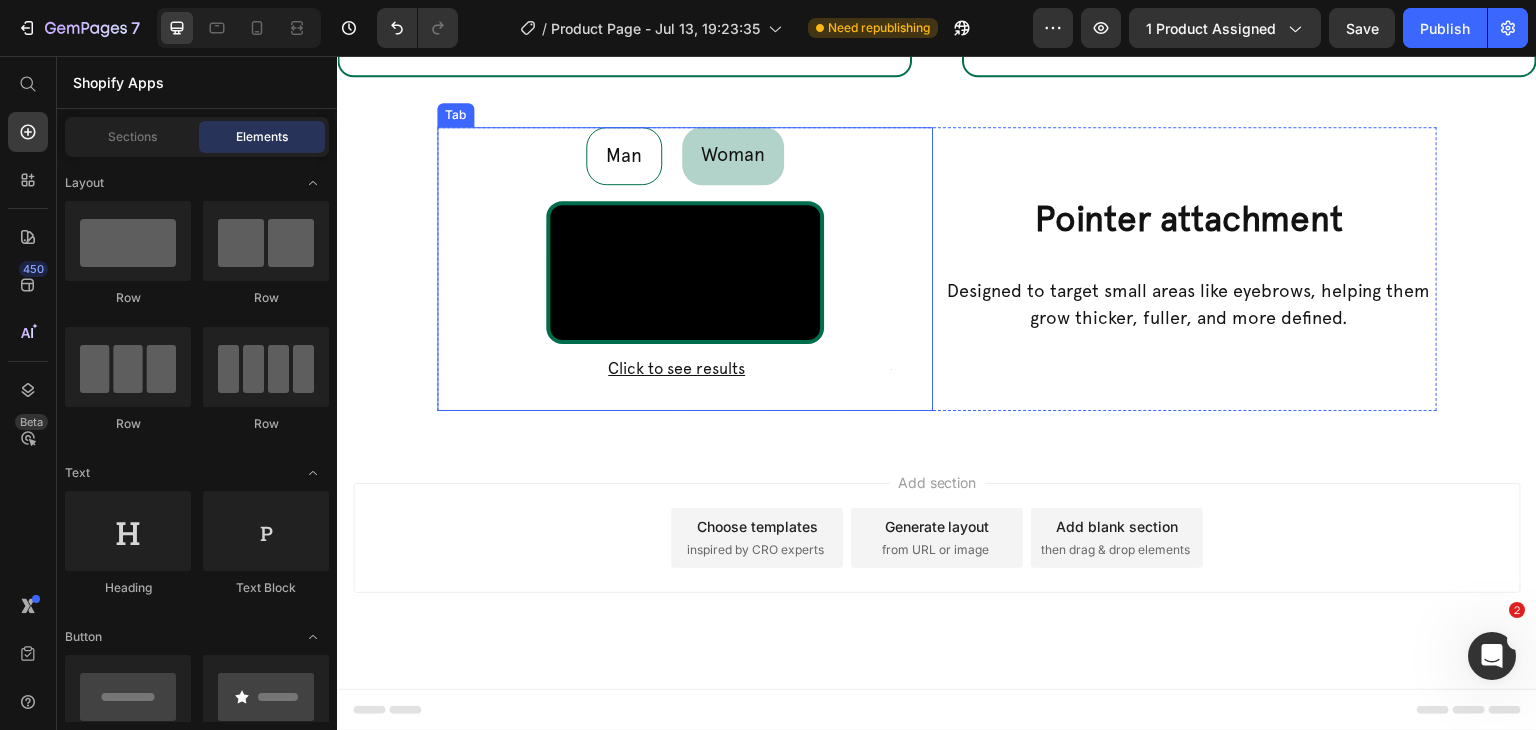 click on "Video Row
Click to see results Accordion Row Video Row Row
Click to see results Accordion" at bounding box center (685, 290) 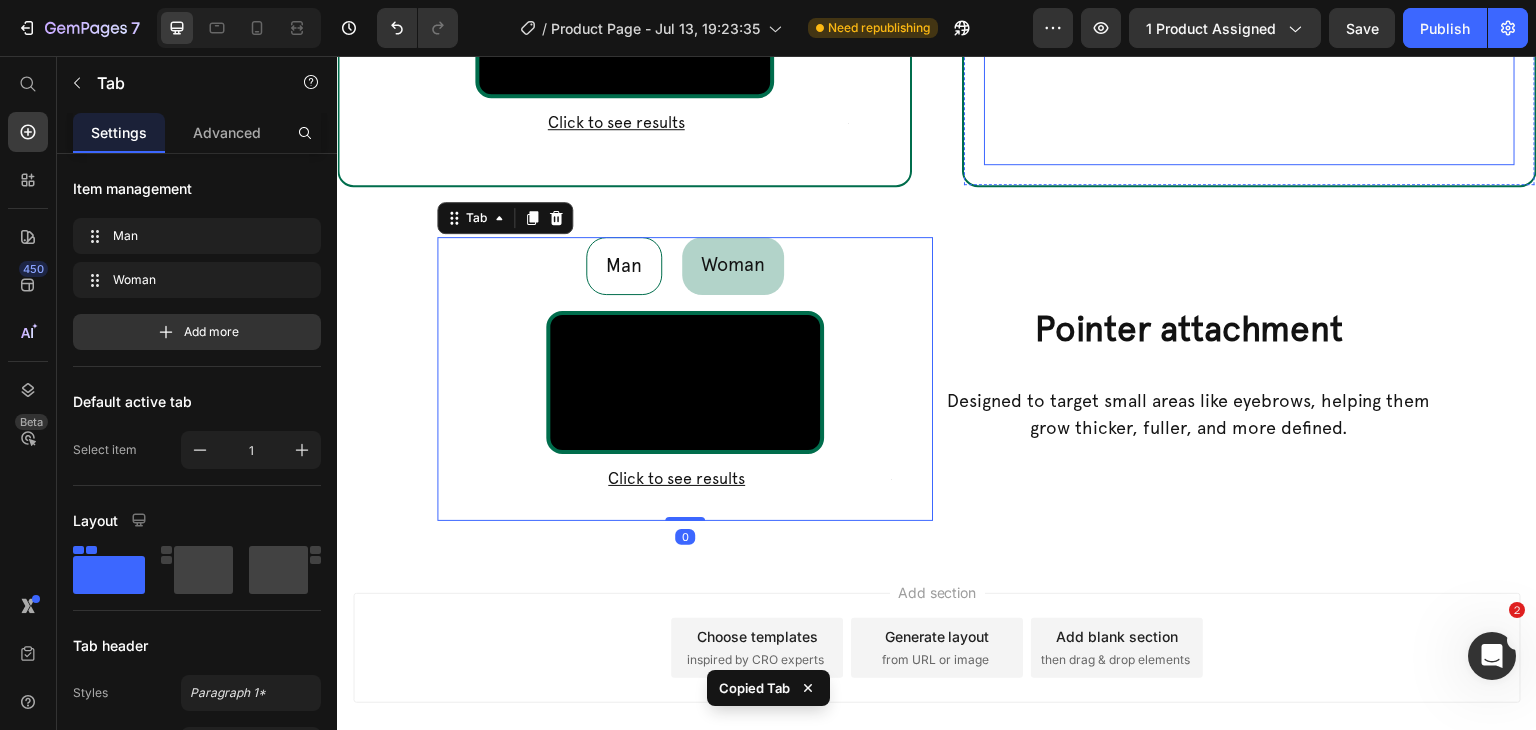 scroll, scrollTop: 1848, scrollLeft: 0, axis: vertical 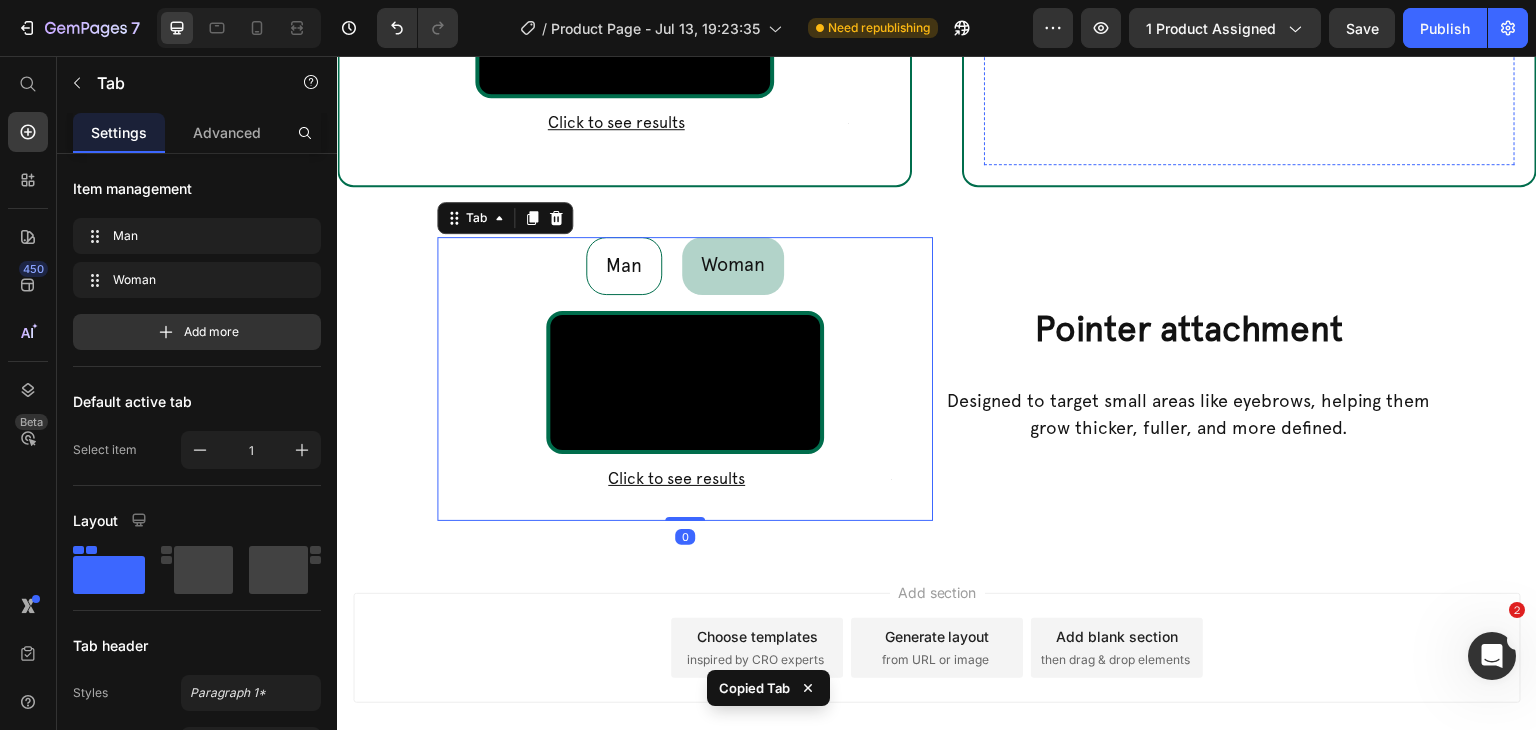 click on "Perfect for treating large areas quickly, ideal for managing curly hair and promoting healthier, fuller growth." at bounding box center (1249, -156) 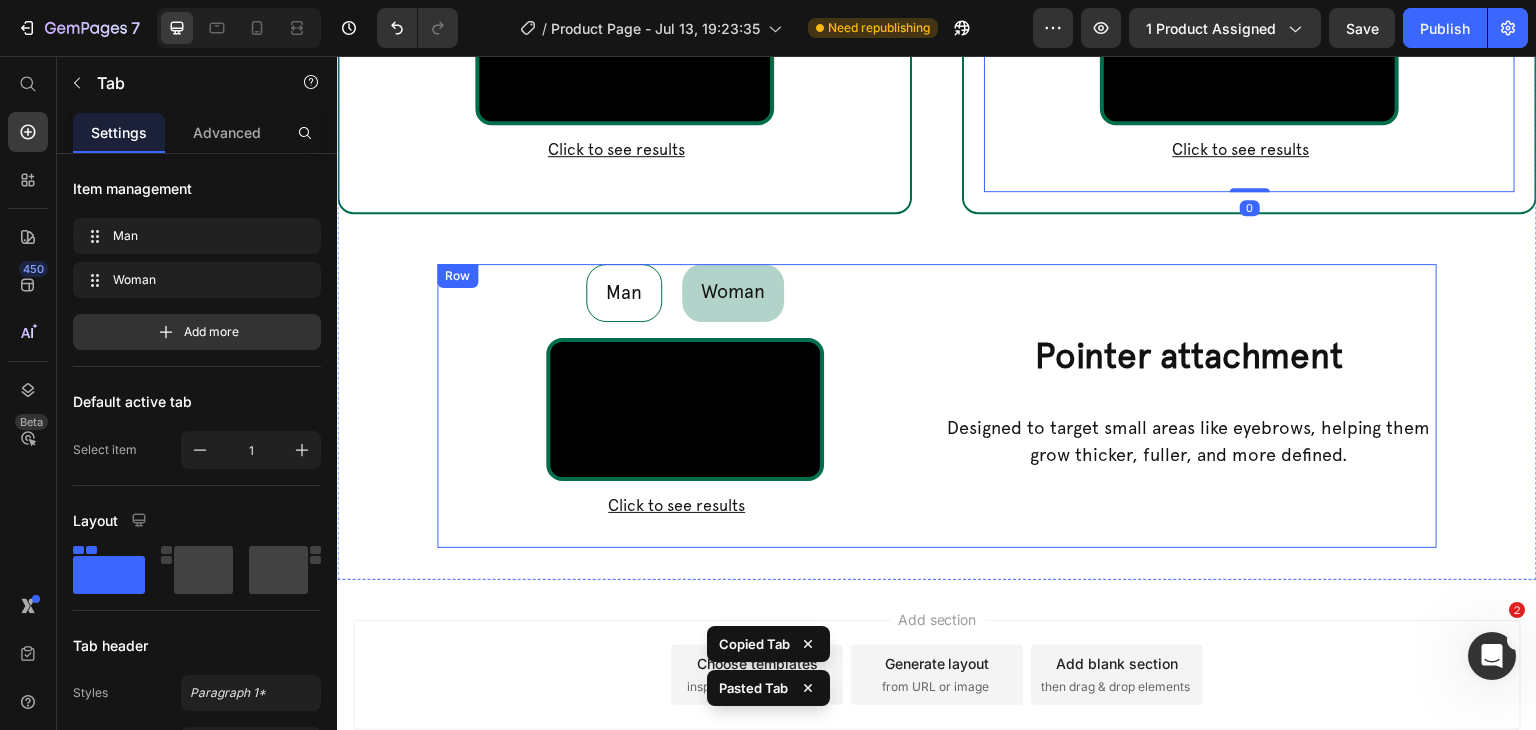 scroll, scrollTop: 2448, scrollLeft: 0, axis: vertical 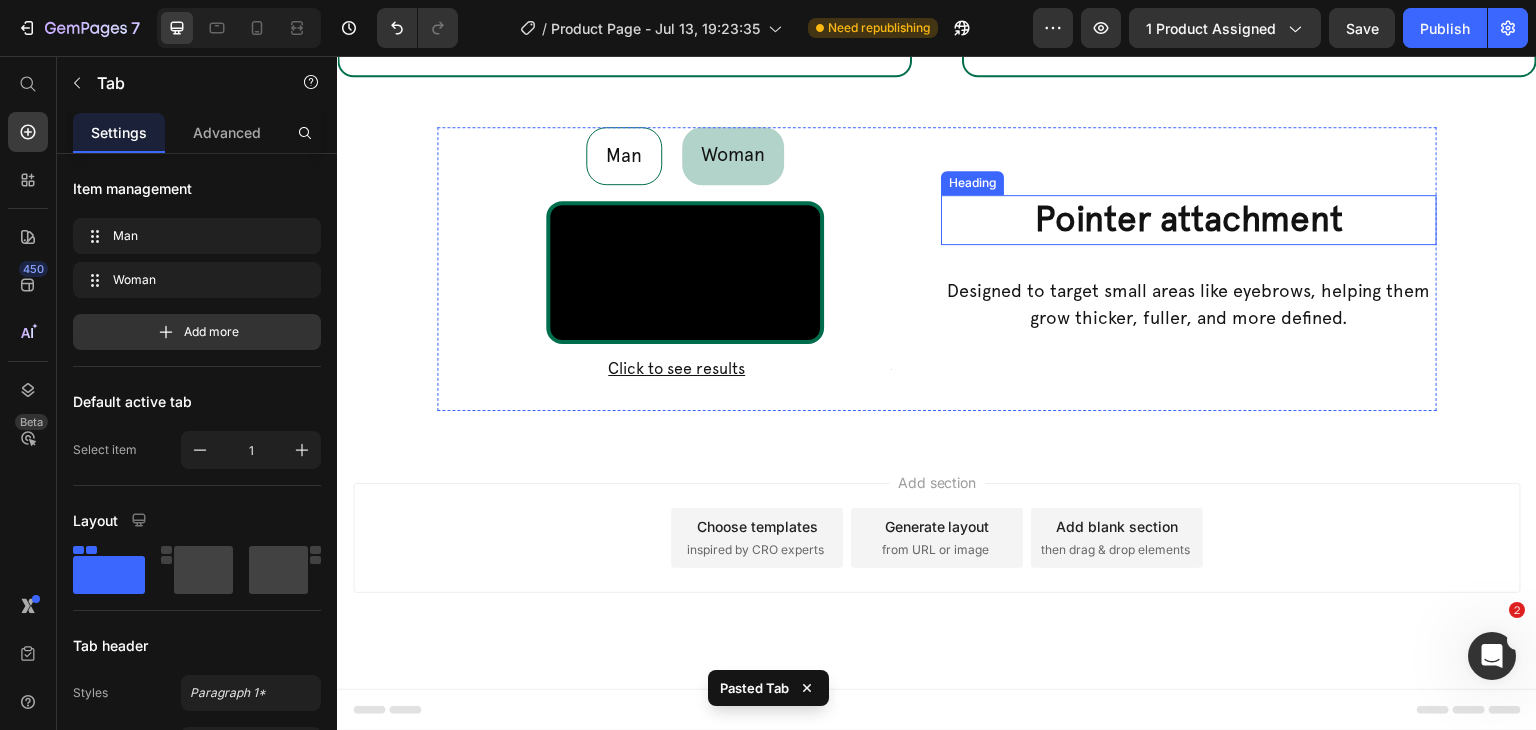click on "Pointer attachment" at bounding box center [1189, 220] 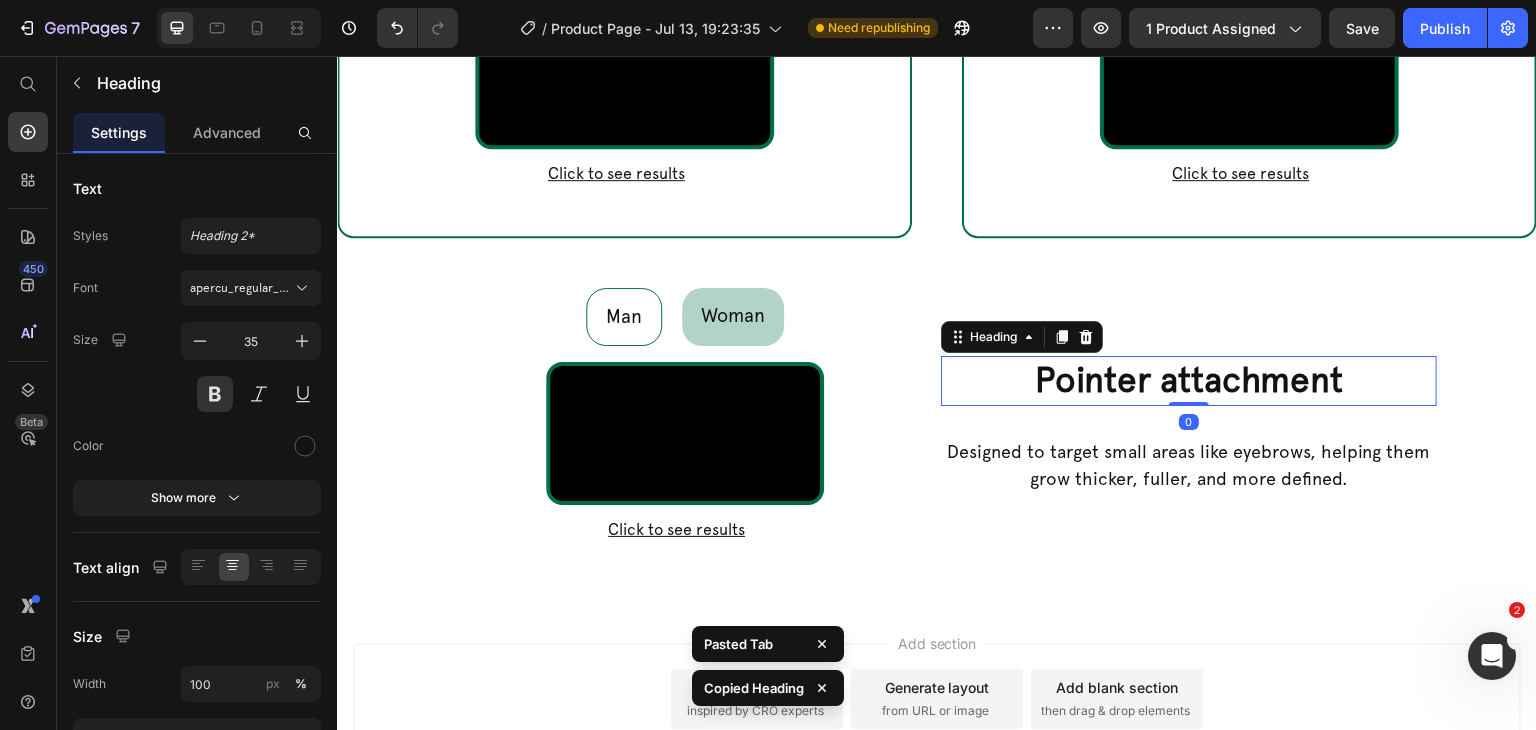 scroll, scrollTop: 1648, scrollLeft: 0, axis: vertical 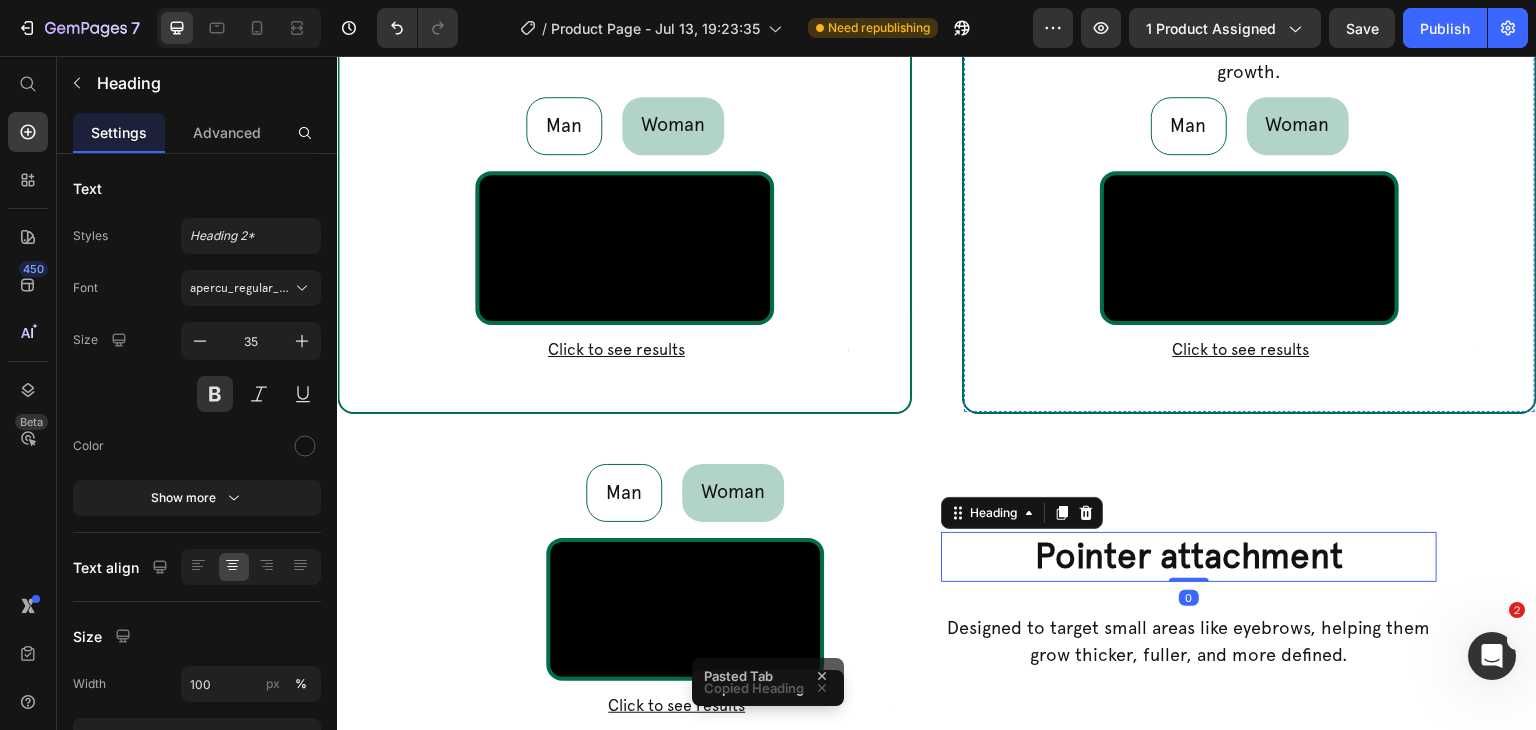 click on "Mushroom attachment" at bounding box center (1249, -43) 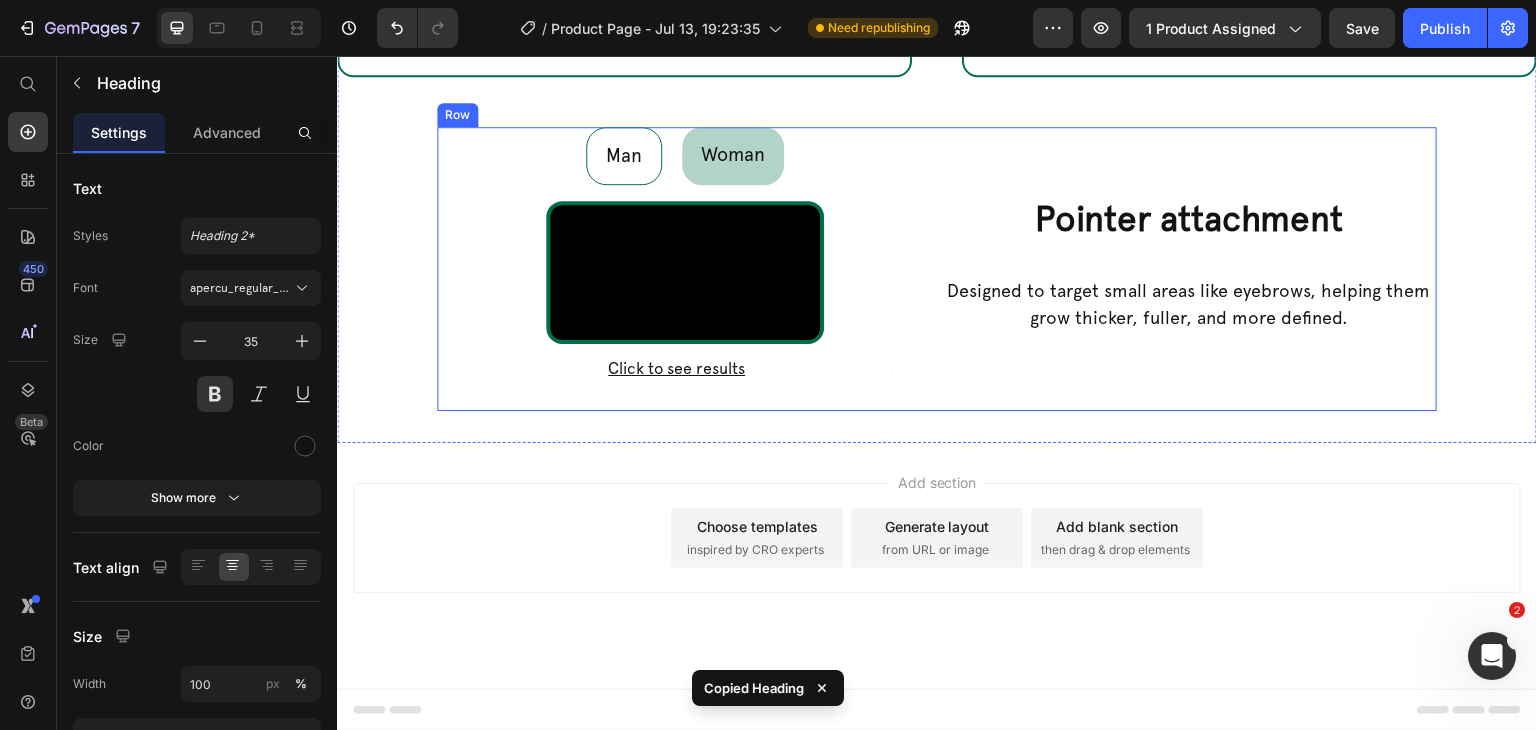 scroll, scrollTop: 2448, scrollLeft: 0, axis: vertical 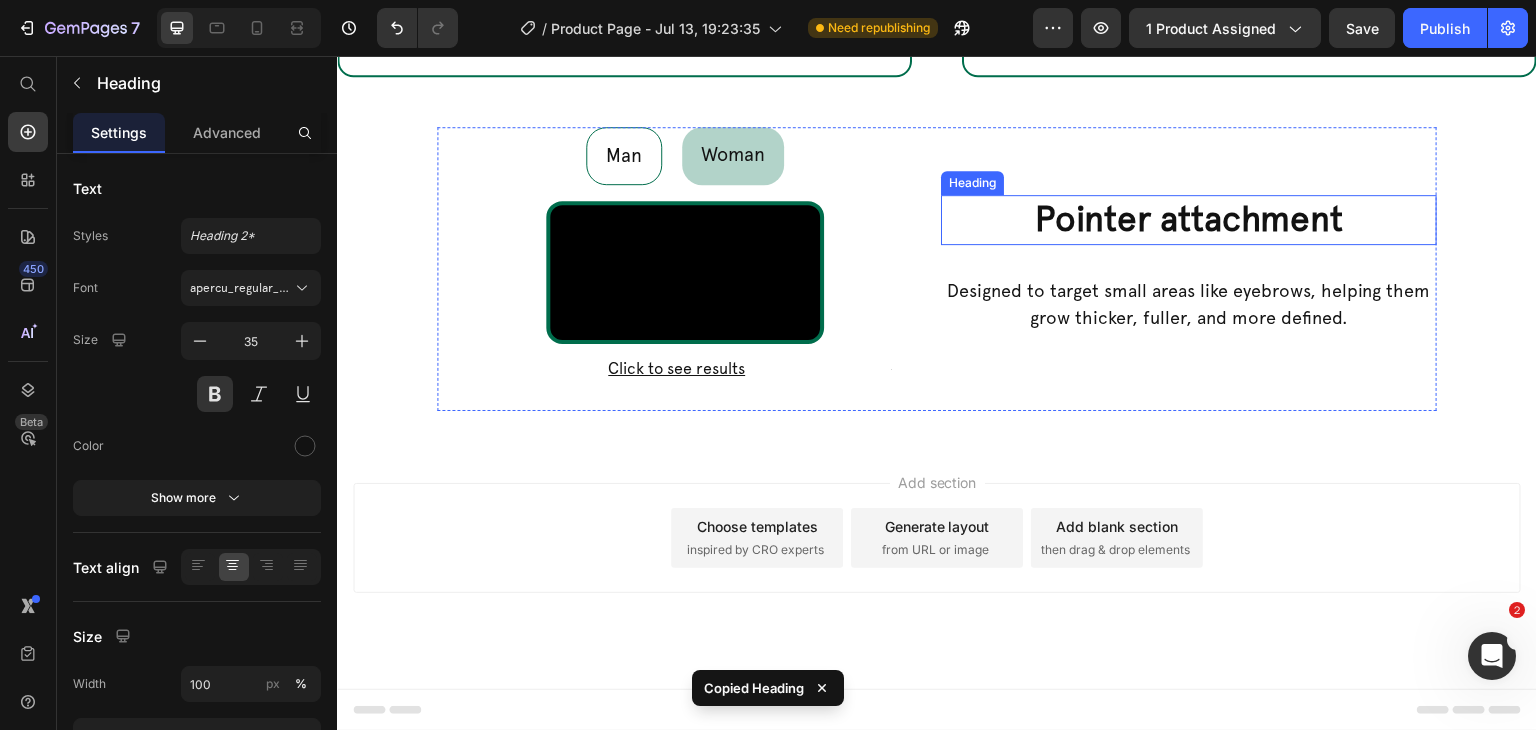 click on "Pointer attachment" at bounding box center (1189, 220) 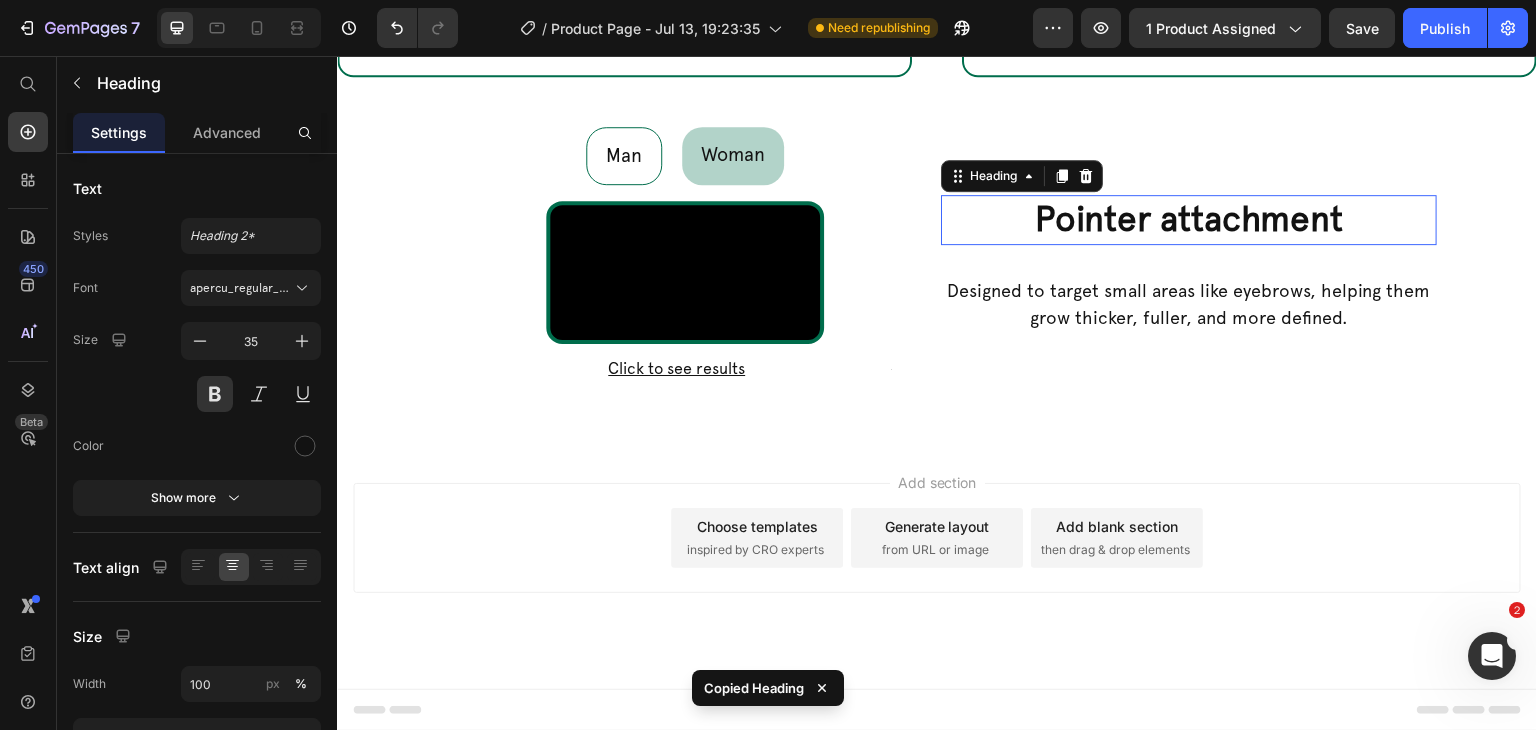click on "Pointer attachment" at bounding box center [1189, 220] 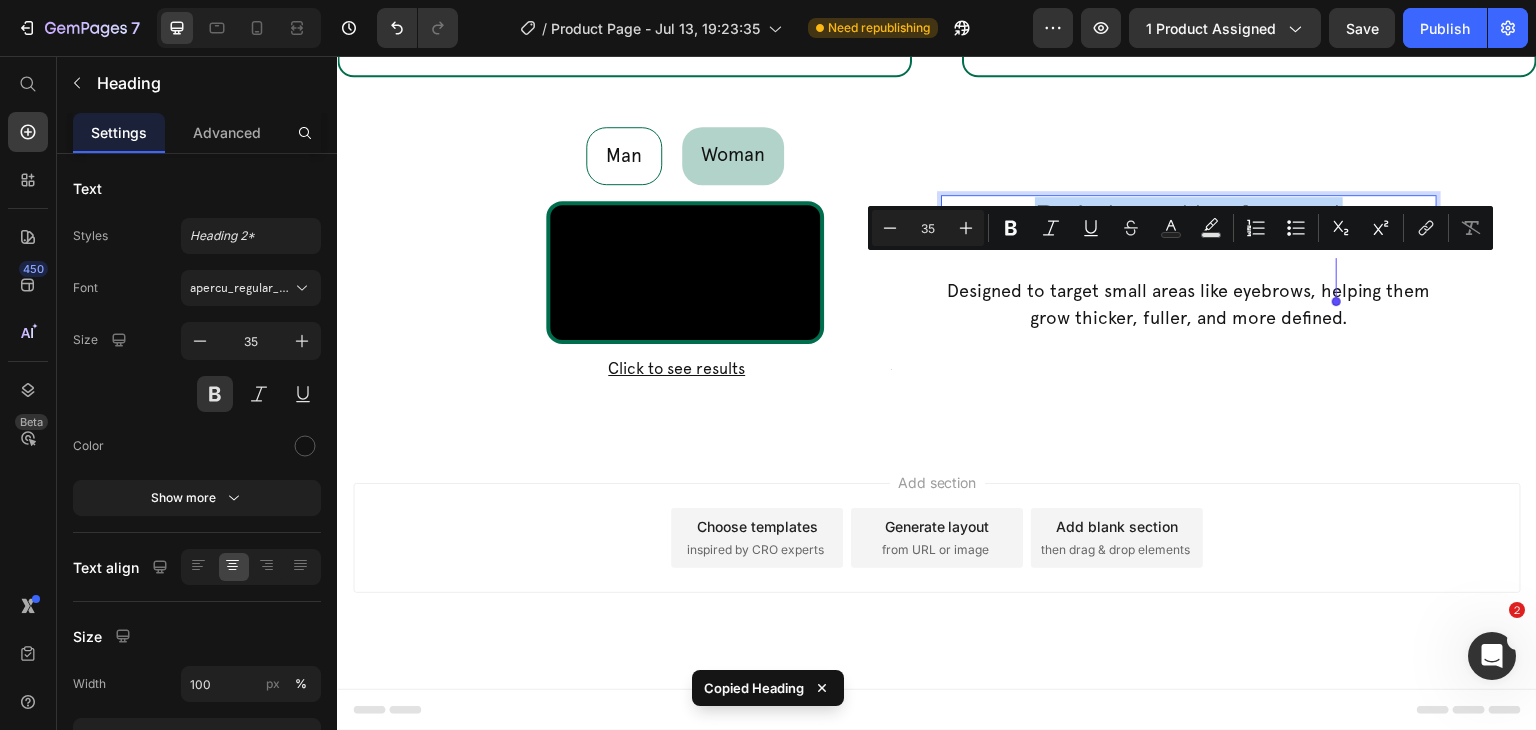 copy on "Pointer attachment" 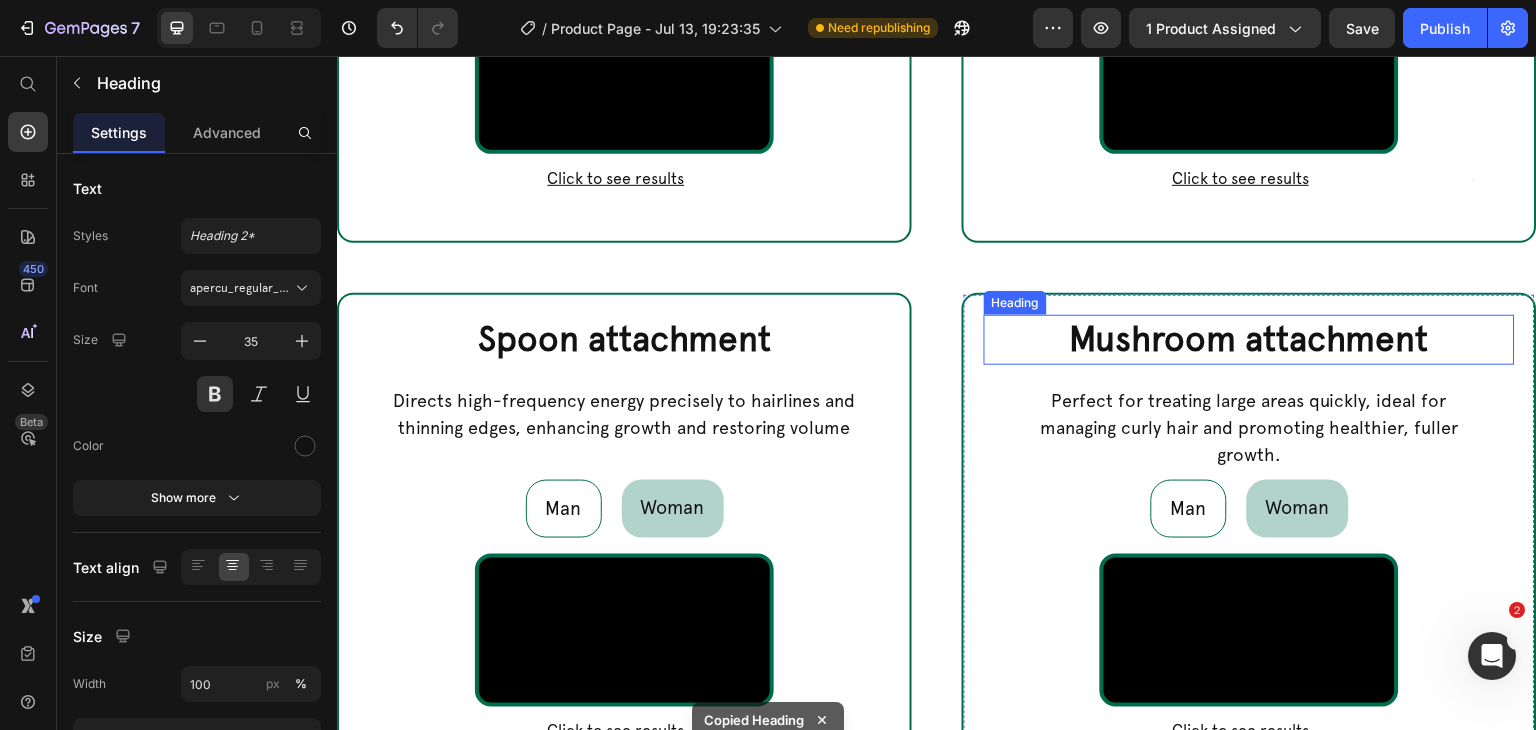 click on "Mushroom attachment" at bounding box center [1249, 340] 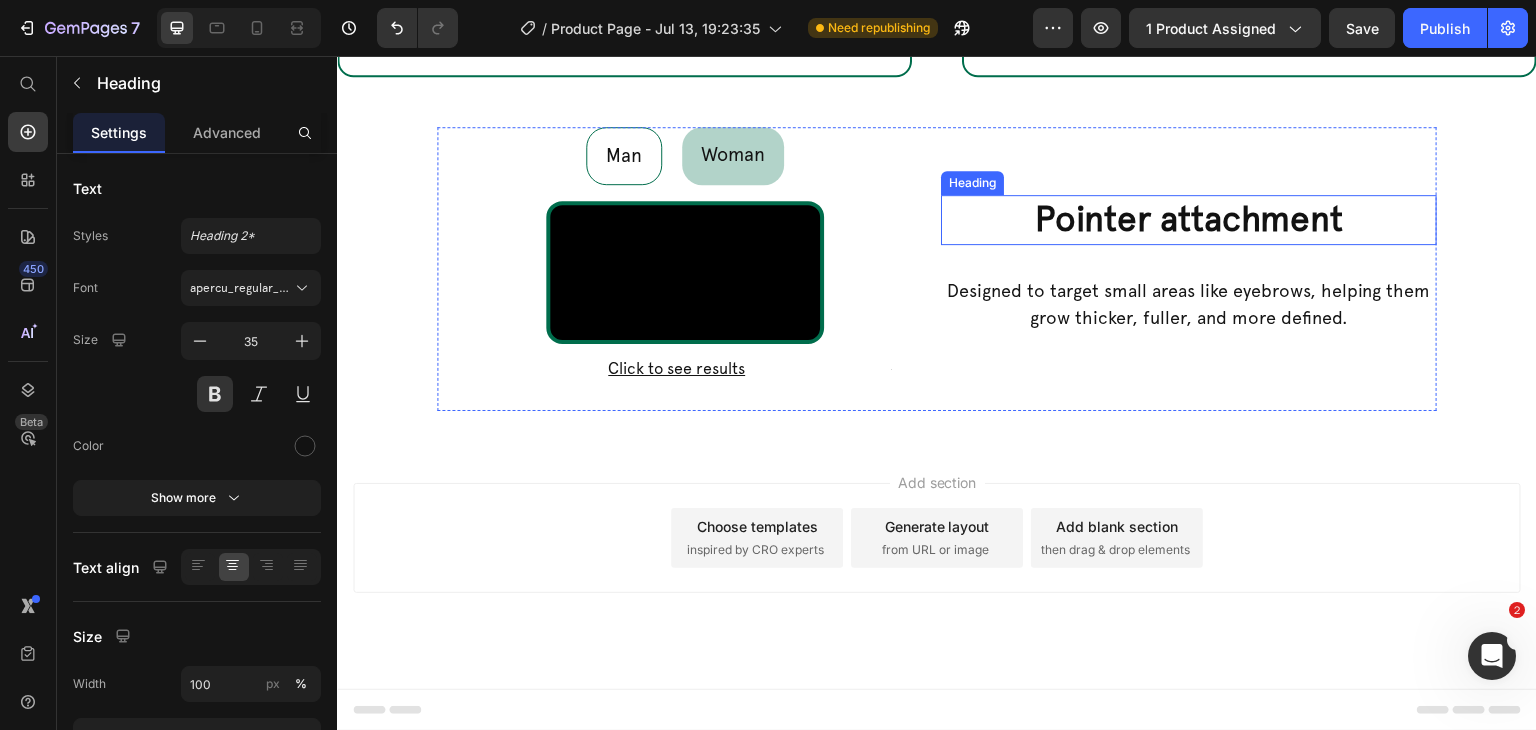 scroll, scrollTop: 2247, scrollLeft: 0, axis: vertical 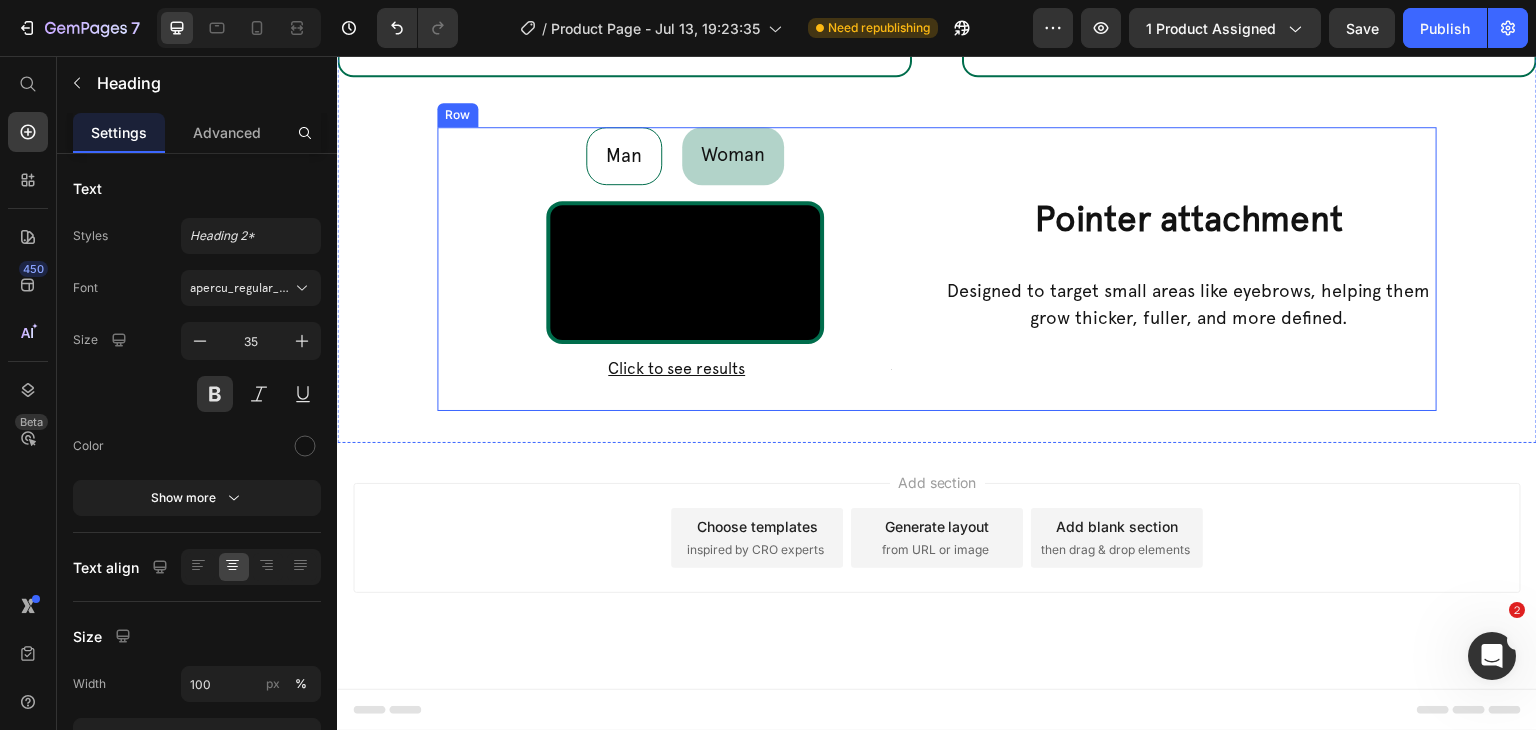 click on "Pointer attachment Heading Designed to target small areas like eyebrows, helping them grow thicker, fuller, and more defined. Text Block" at bounding box center [1189, 269] 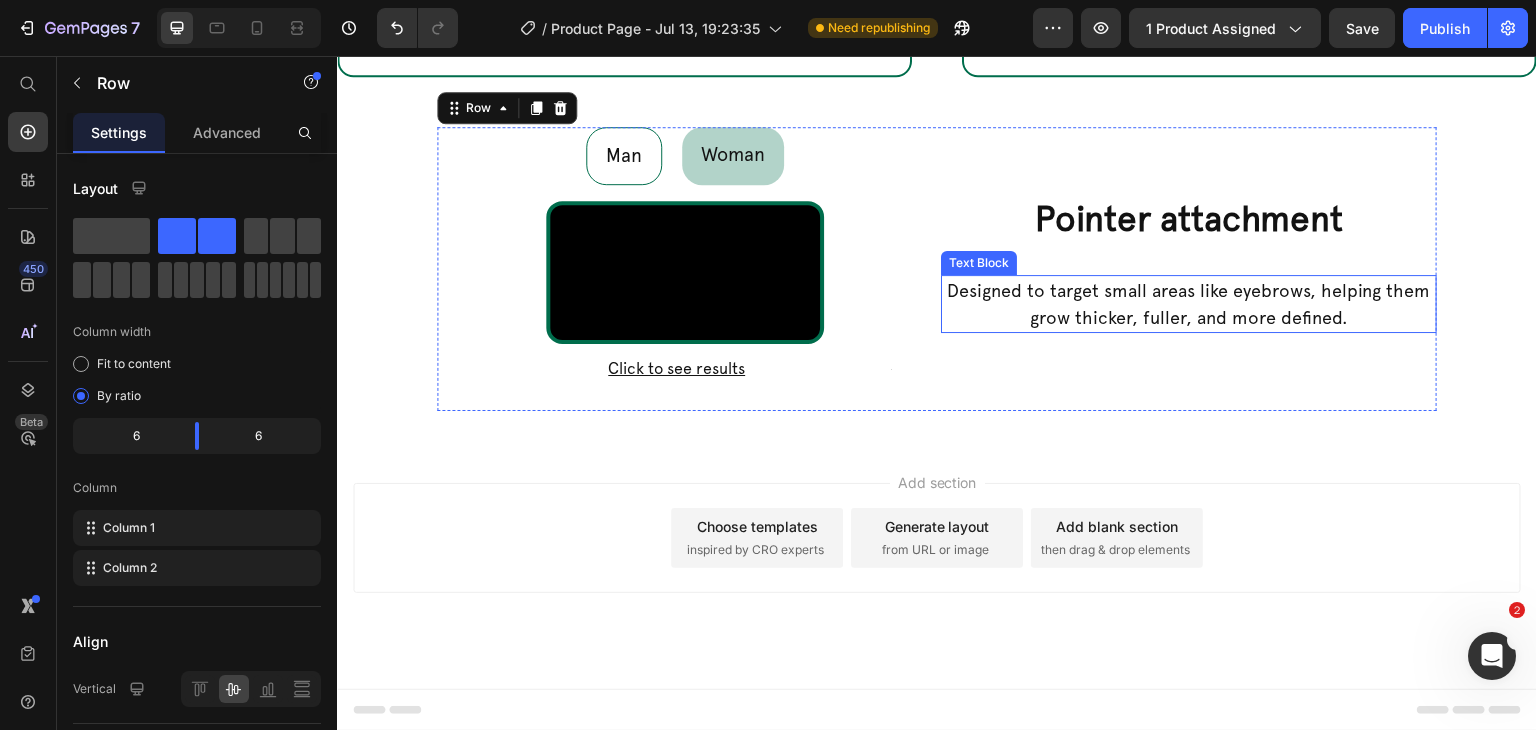 click on "Designed to target small areas like eyebrows, helping them grow thicker, fuller, and more defined." at bounding box center (1189, 304) 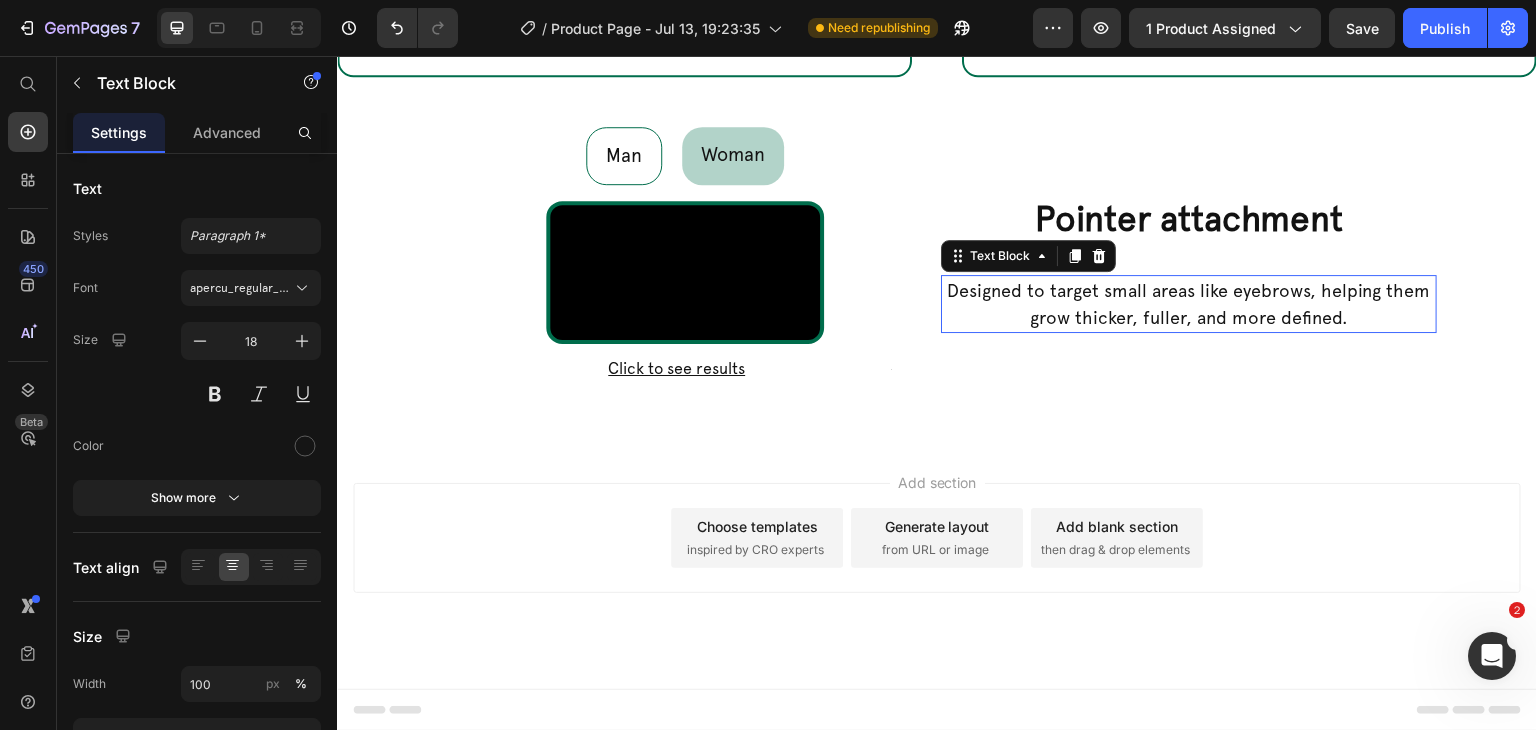 click on "Designed to target small areas like eyebrows, helping them grow thicker, fuller, and more defined." at bounding box center [1189, 304] 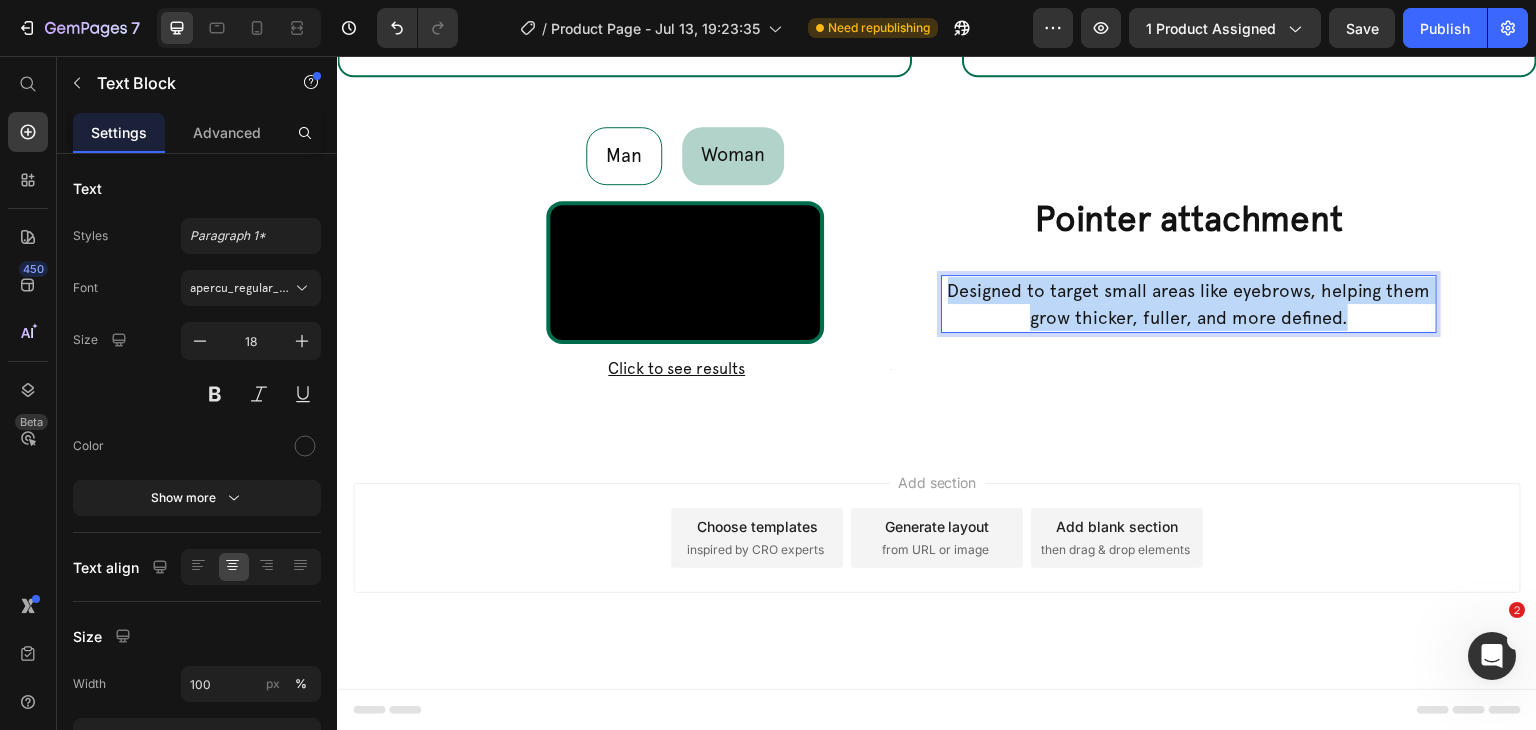copy on "Designed to target small areas like eyebrows, helping them grow thicker, fuller, and more defined." 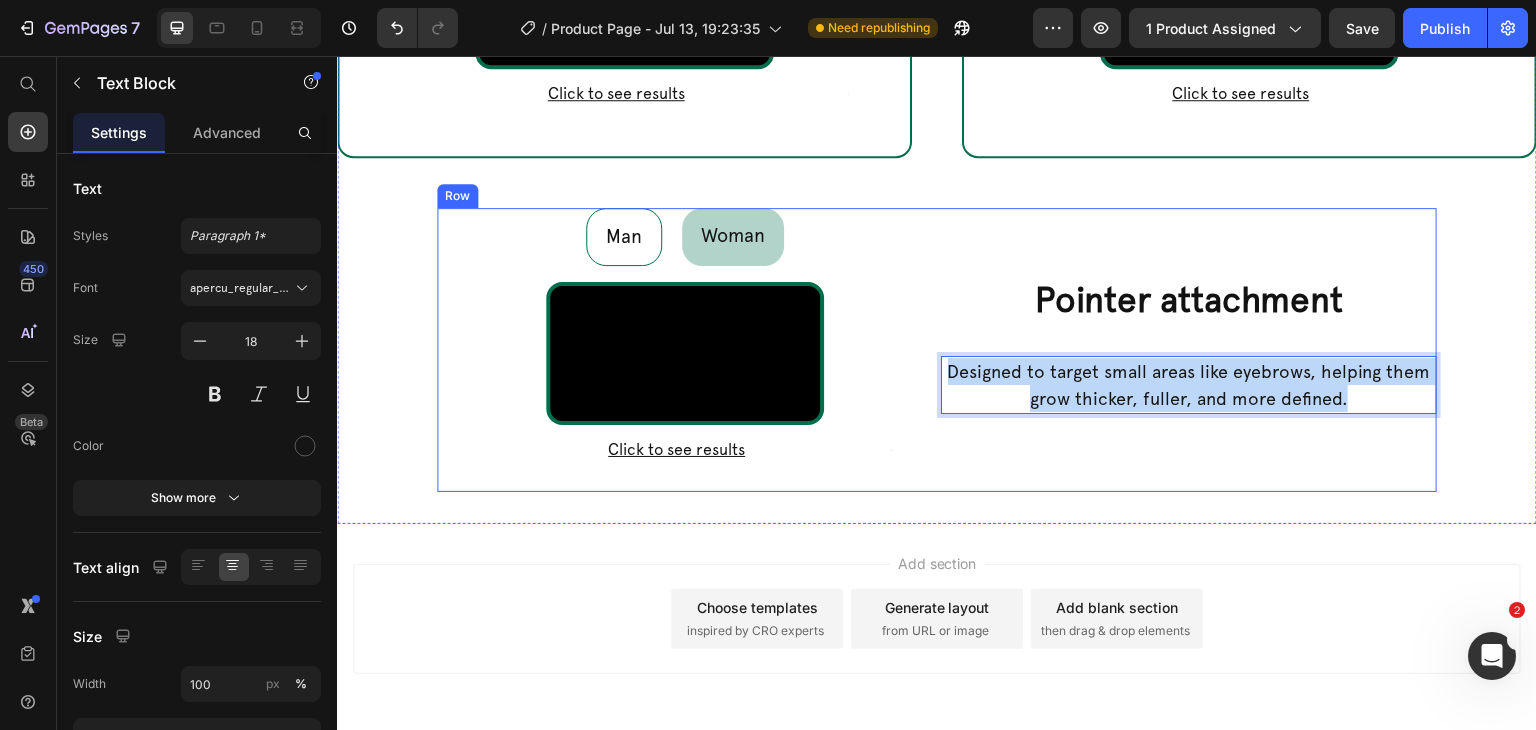 scroll, scrollTop: 1747, scrollLeft: 0, axis: vertical 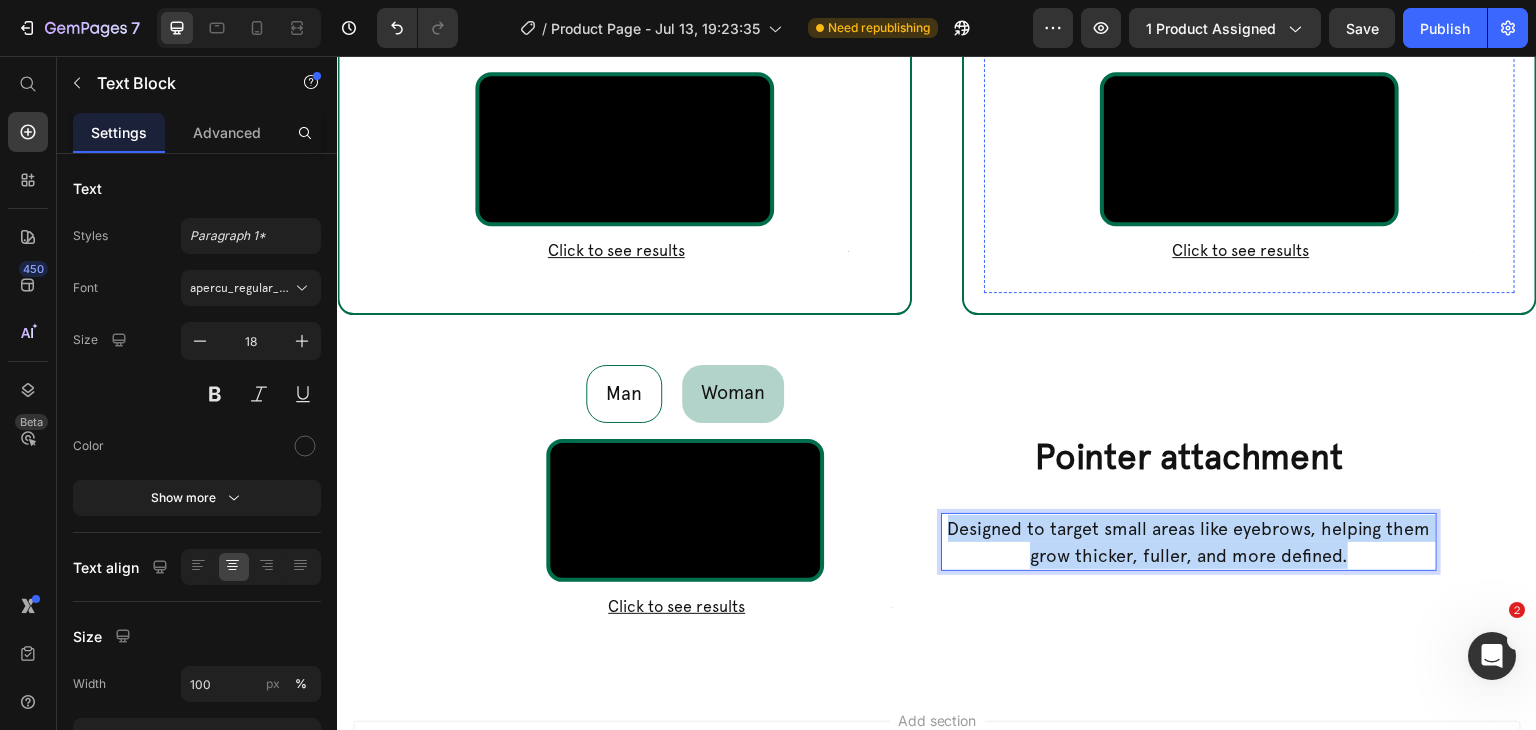 click on "Perfect for treating large areas quickly, ideal for managing curly hair and promoting healthier, fuller growth." at bounding box center (1249, -55) 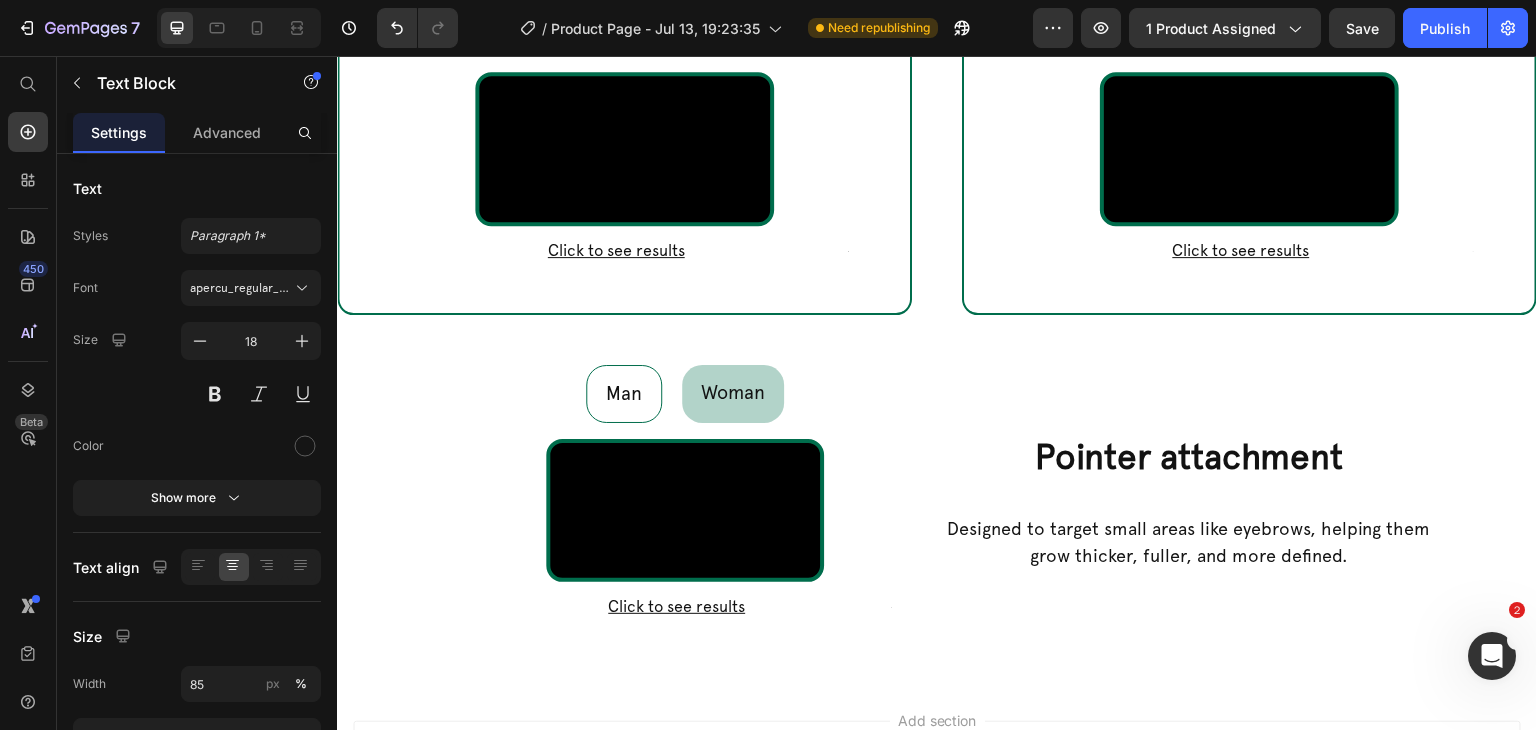 click on "Perfect for treating large areas quickly, ideal for managing curly hair and promoting healthier, fuller growth." at bounding box center [1249, -55] 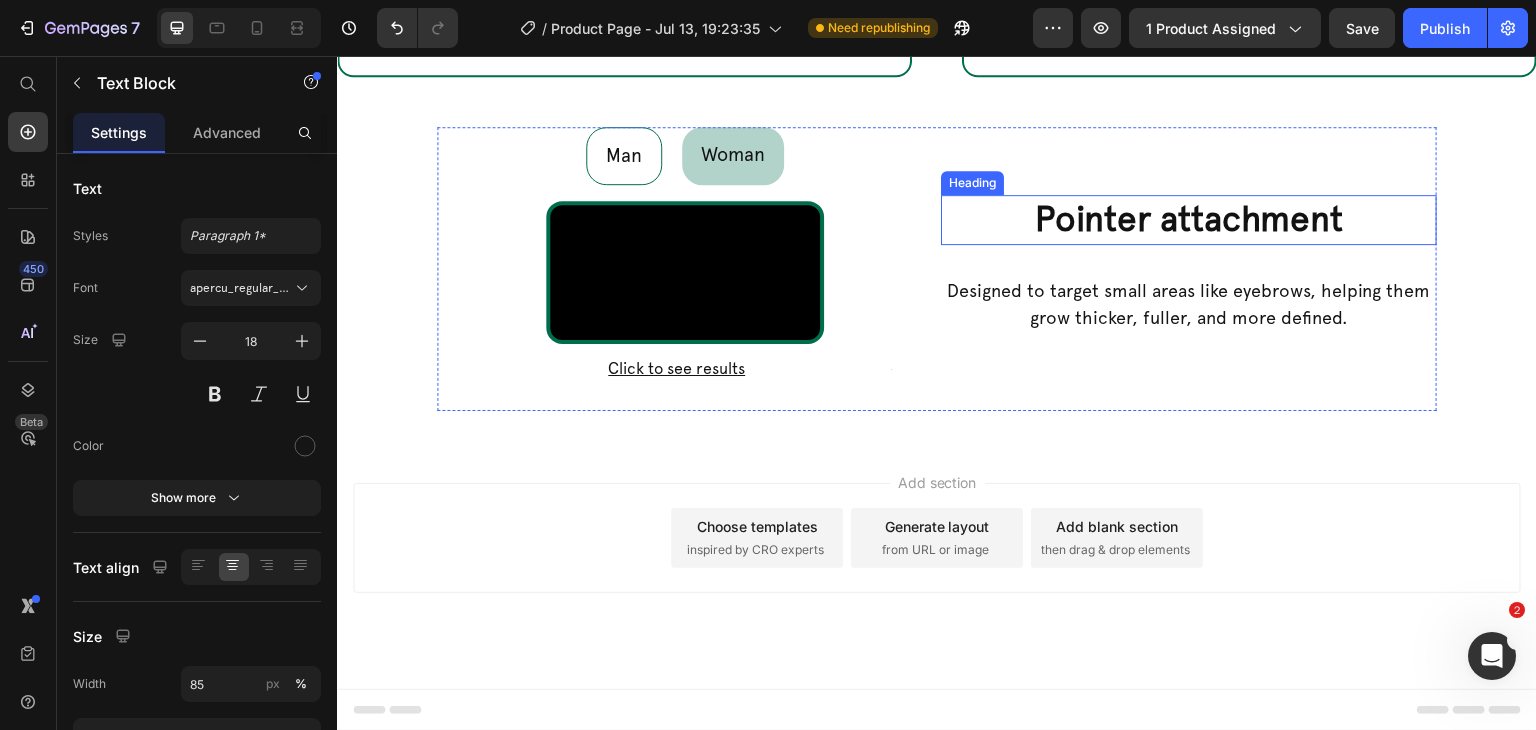 scroll, scrollTop: 2247, scrollLeft: 0, axis: vertical 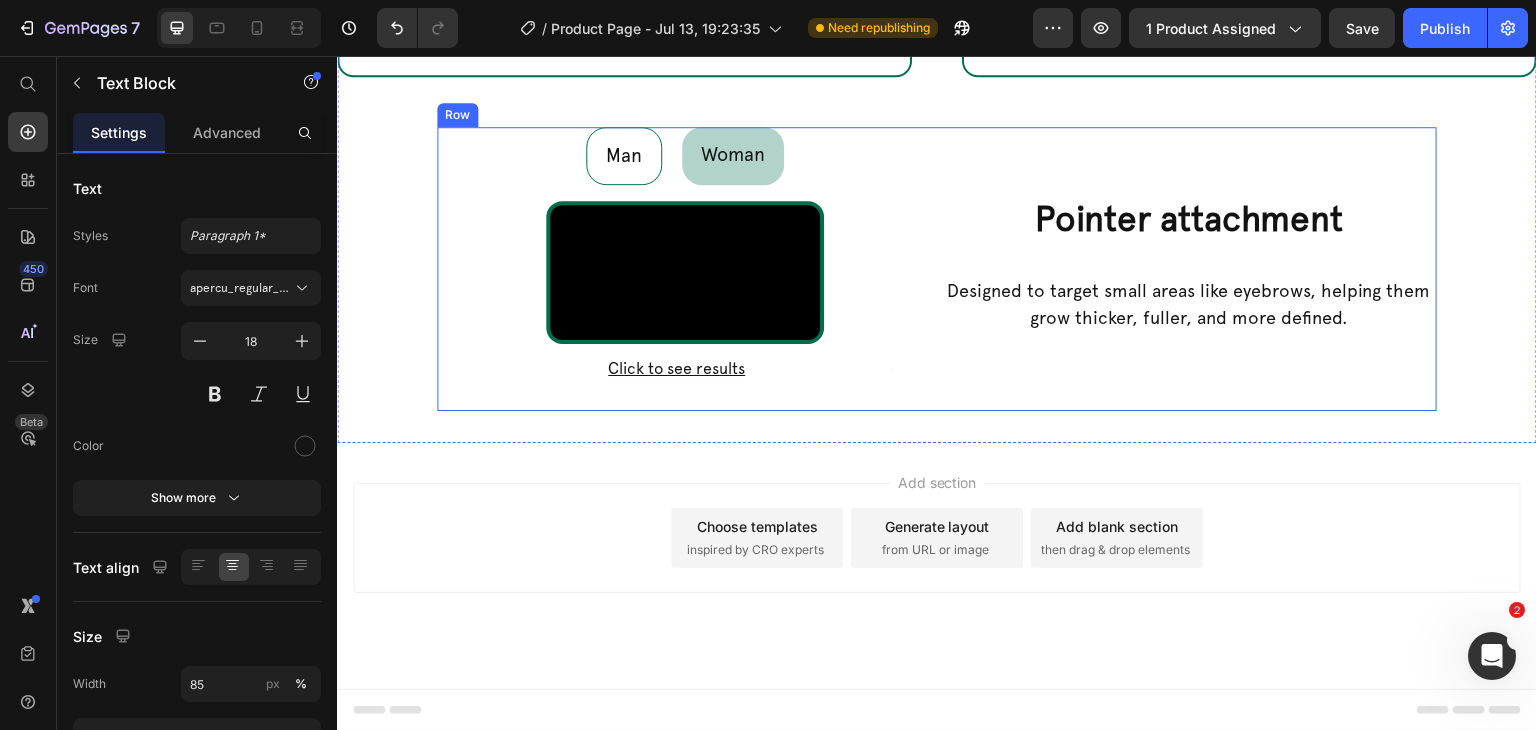 click on "Man Woman" at bounding box center (685, 156) 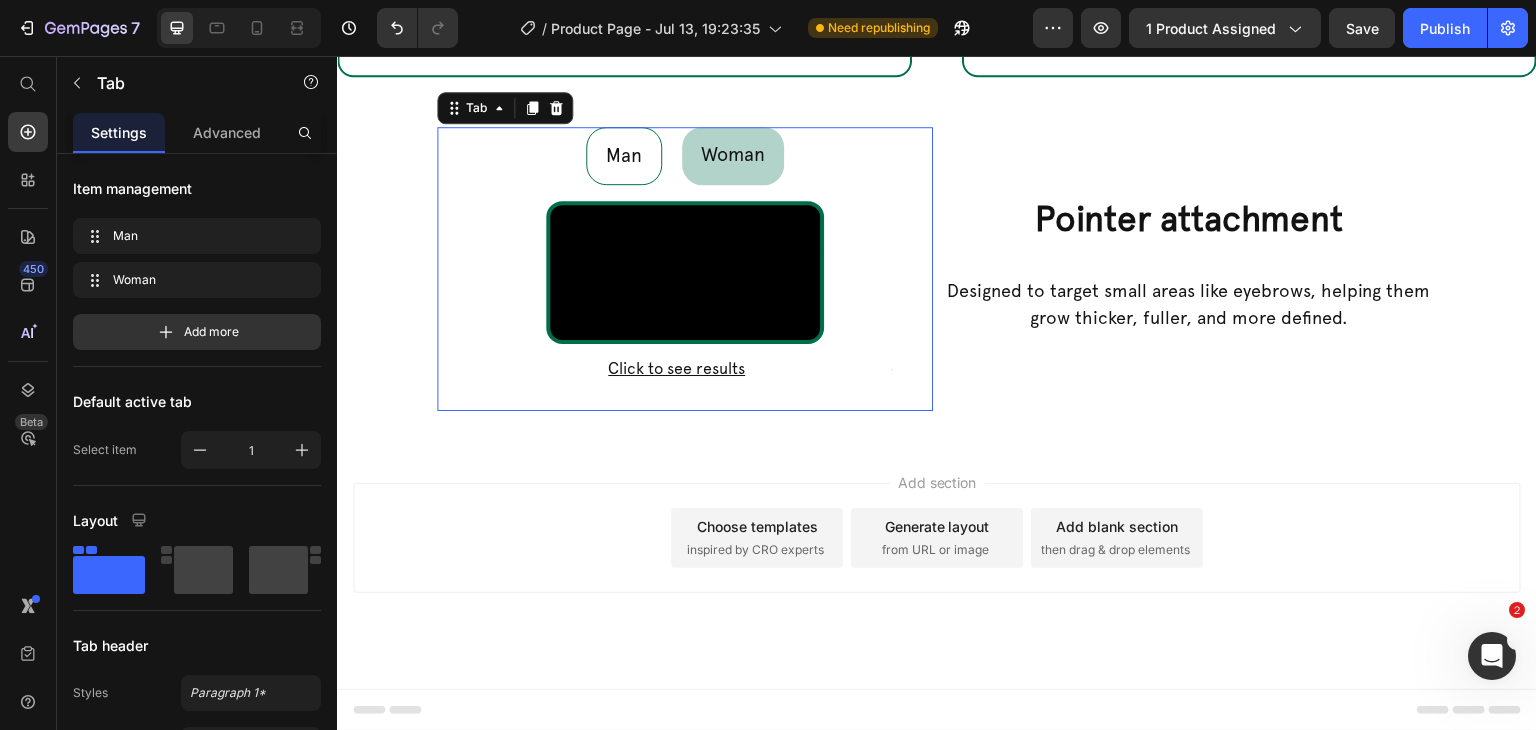 click on "Pointer attachment Heading Designed to target small areas like eyebrows, helping them grow thicker, fuller, and more defined. Text Block" at bounding box center (1189, 269) 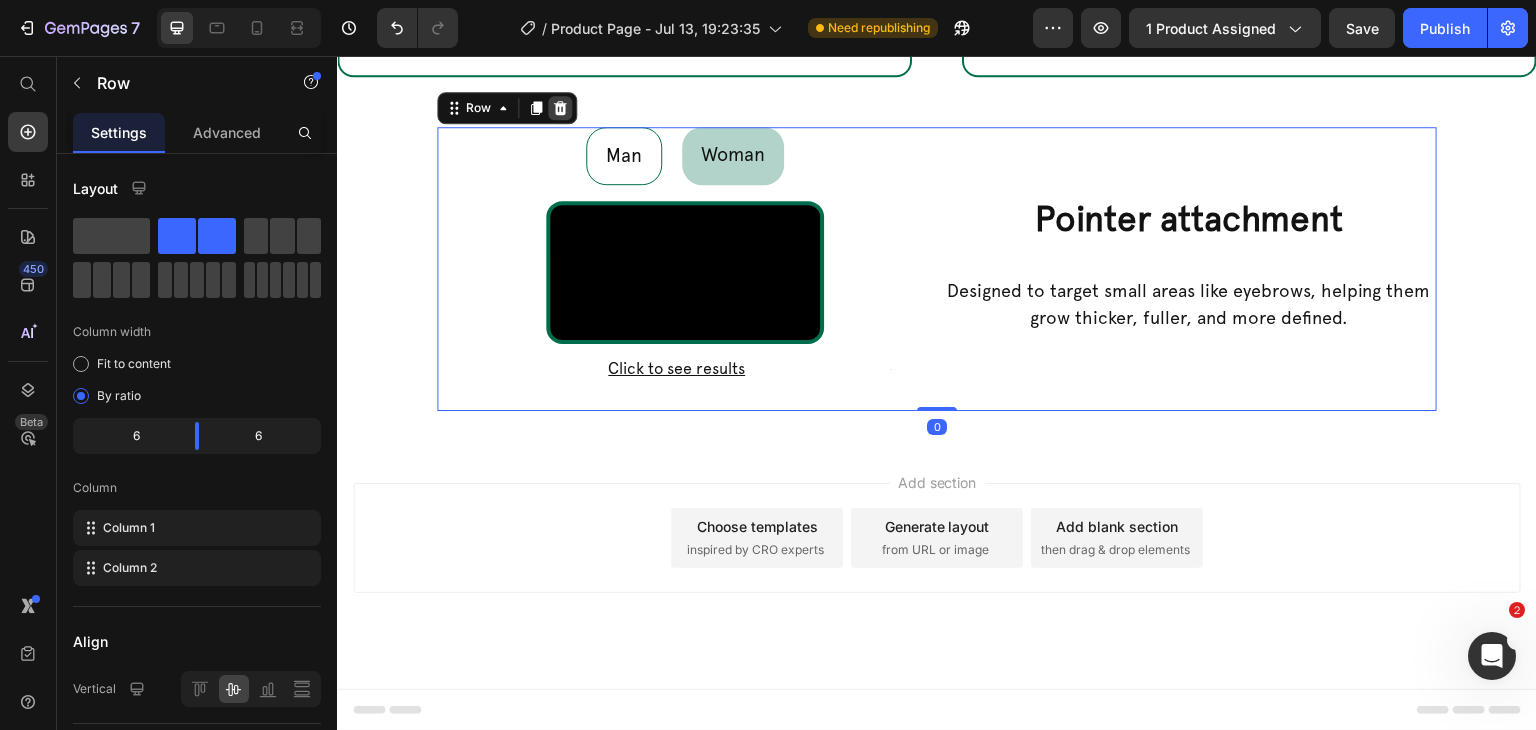 click 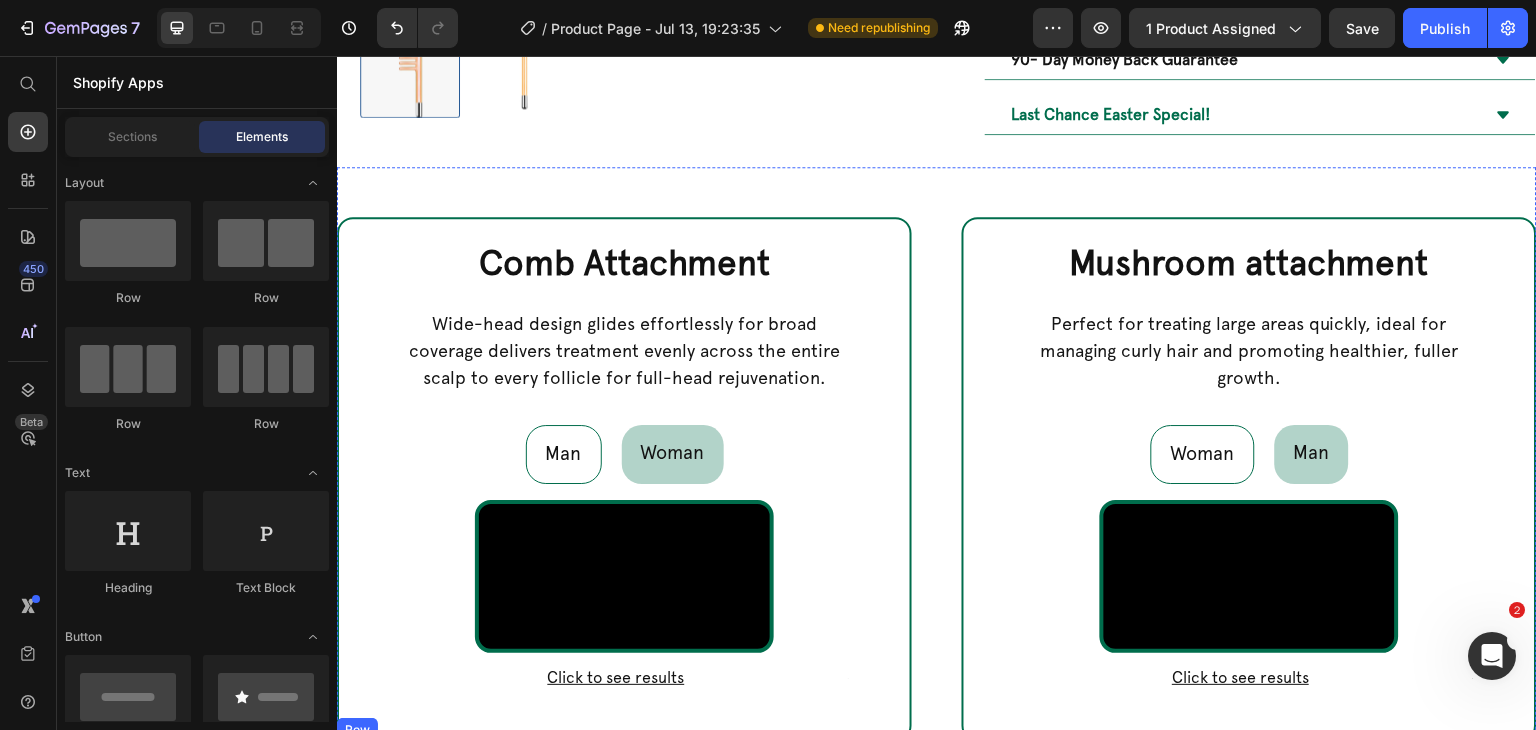 scroll, scrollTop: 655, scrollLeft: 0, axis: vertical 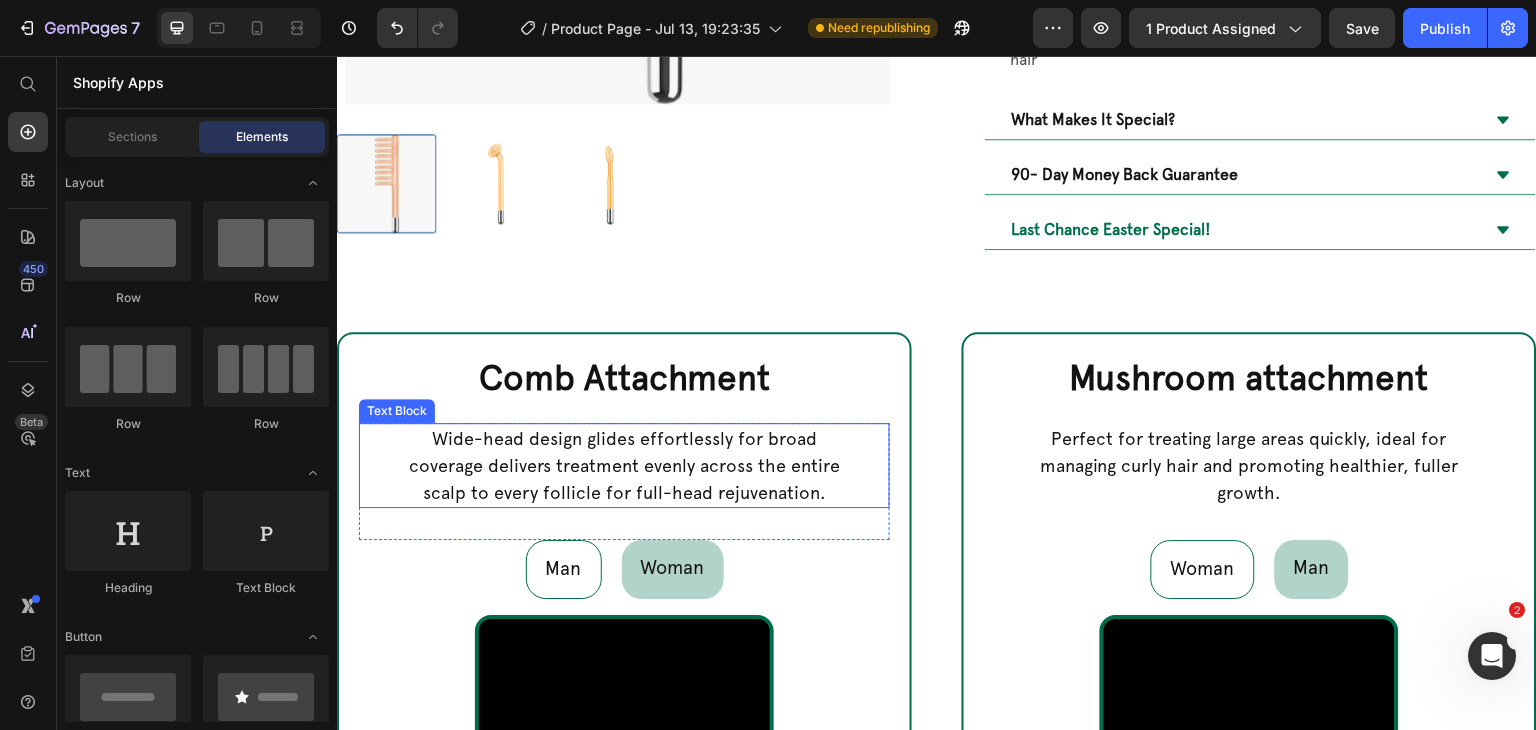 click on "Wide-head design glides effortlessly for broad coverage delivers treatment evenly across the entire scalp to every follicle for full-head rejuvenation." at bounding box center (624, 465) 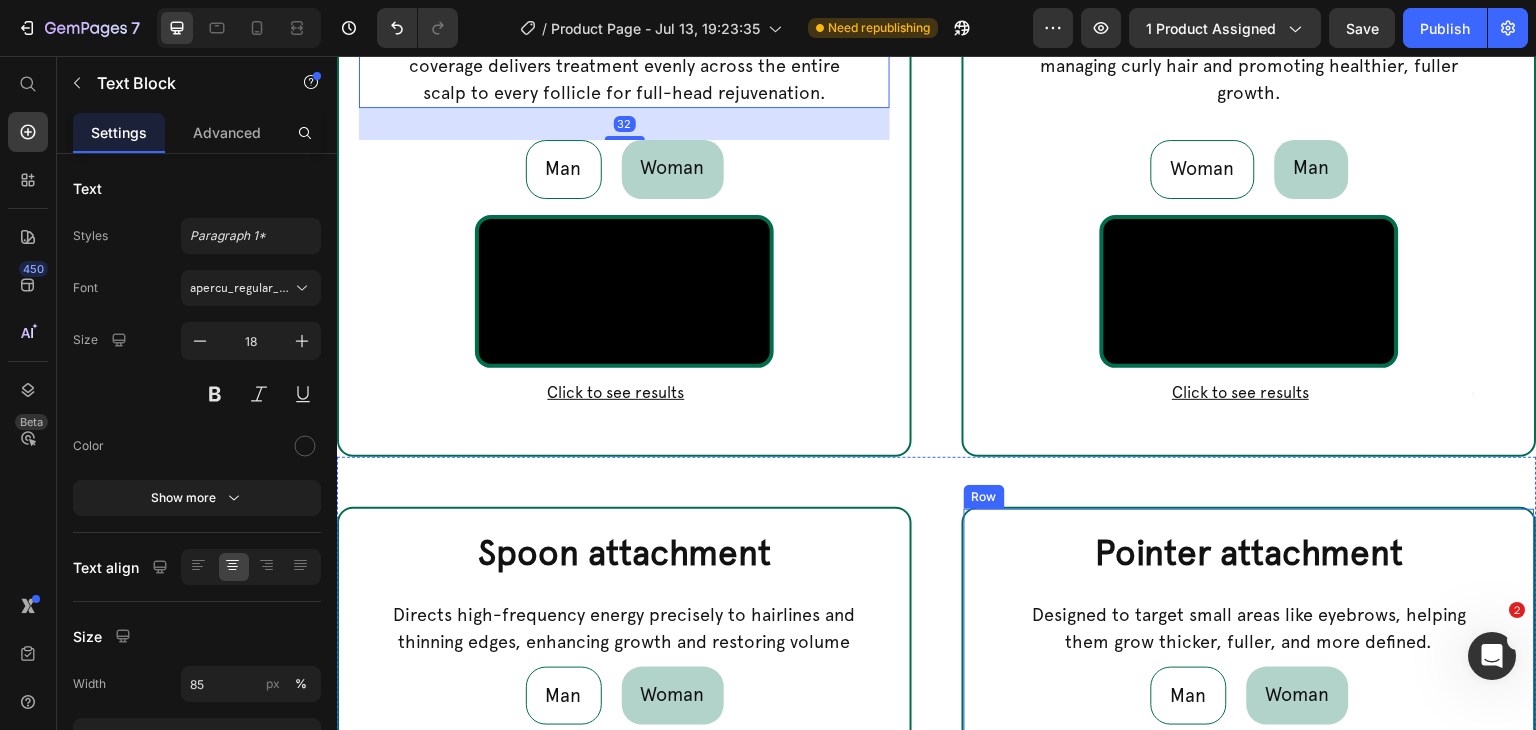 scroll, scrollTop: 1355, scrollLeft: 0, axis: vertical 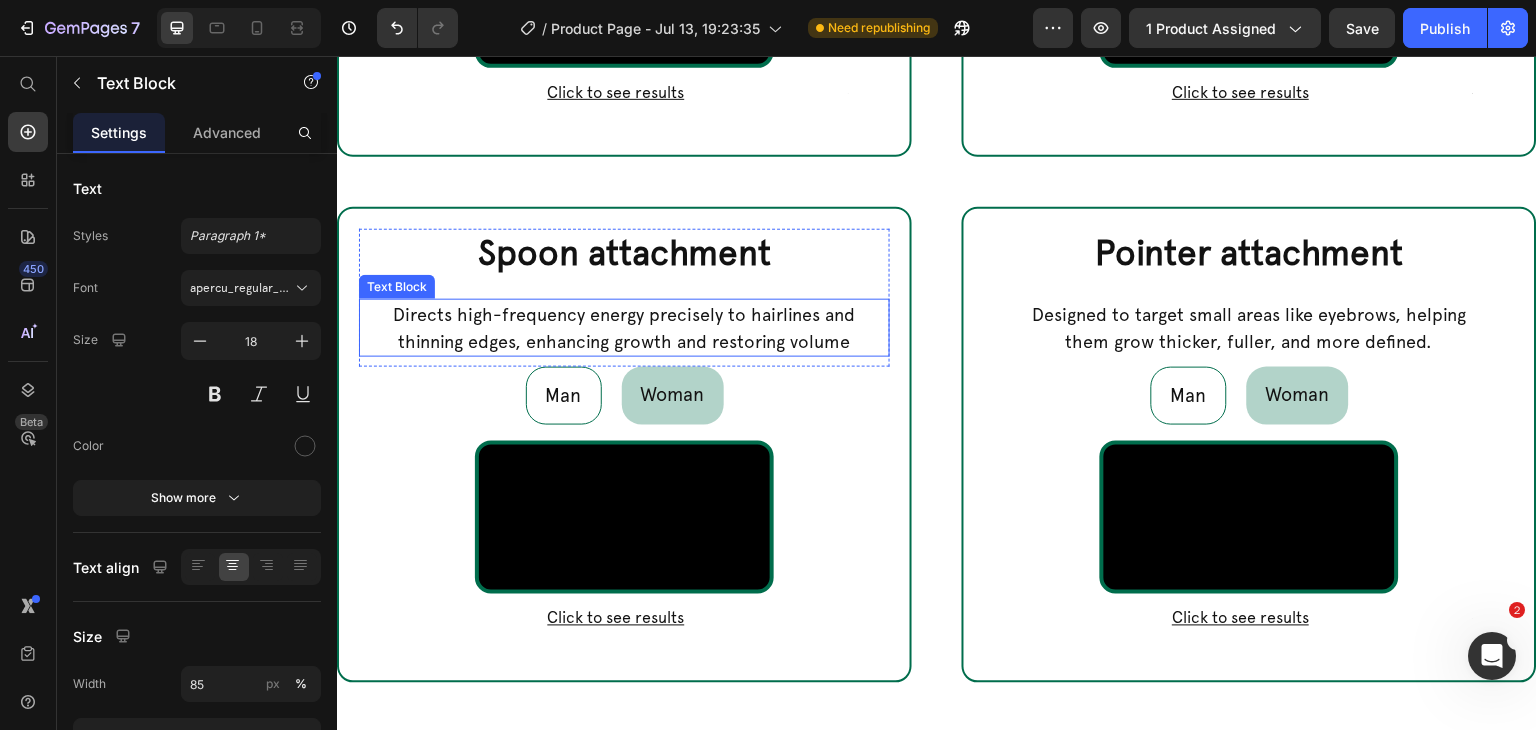 click on "Directs high-frequency energy precisely to hairlines and thinning edges, enhancing growth and restoring volume" at bounding box center (624, 328) 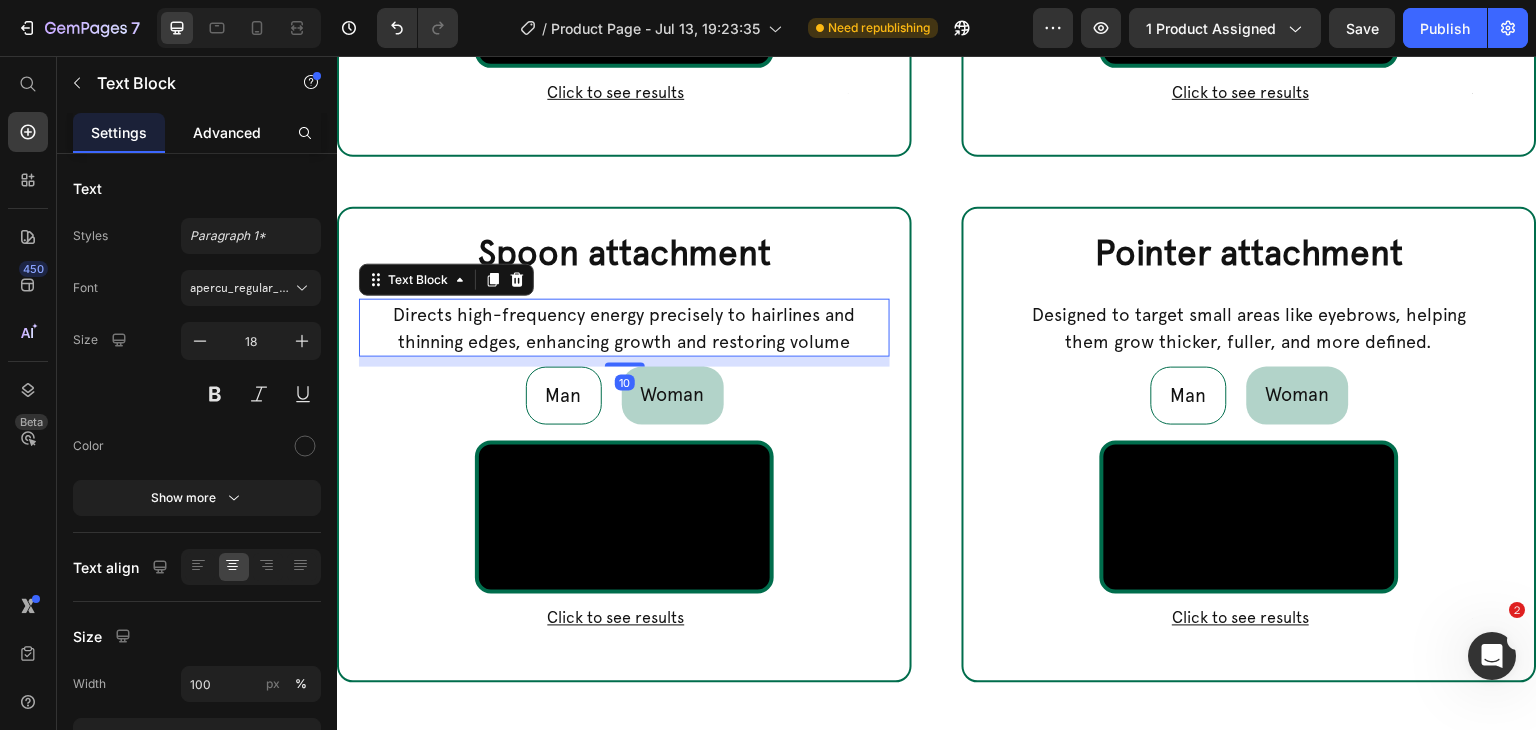 click on "Advanced" at bounding box center [227, 132] 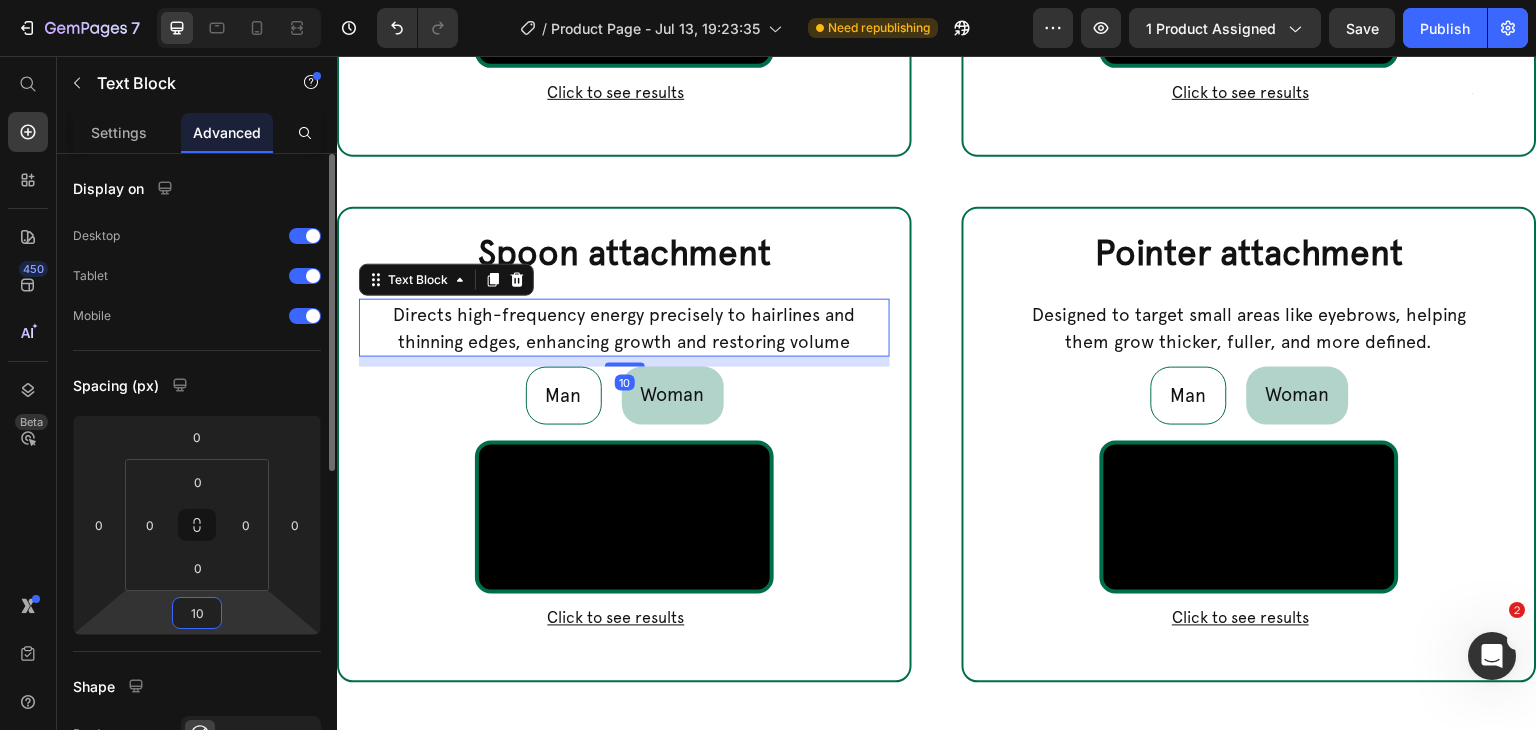 click on "10" at bounding box center (197, 613) 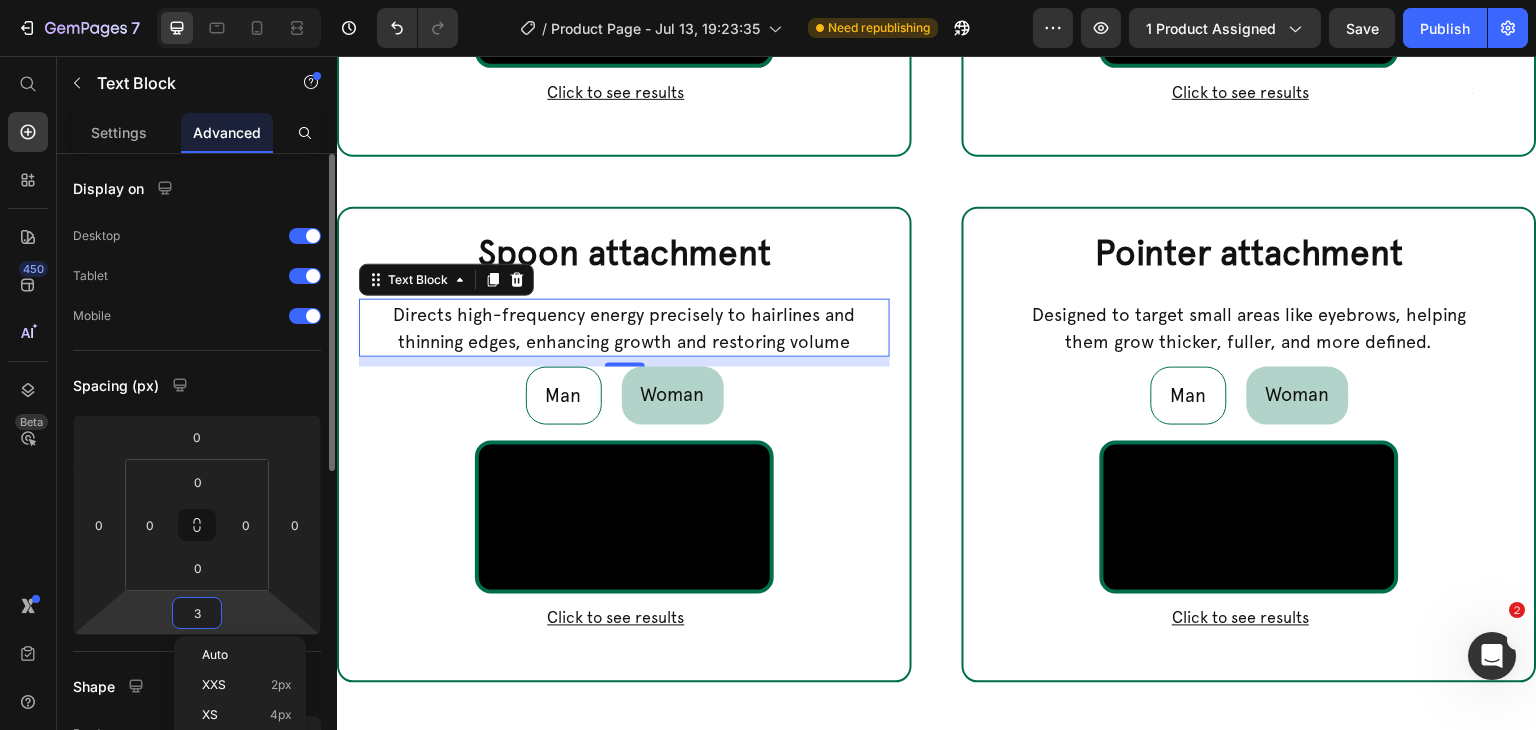 type on "32" 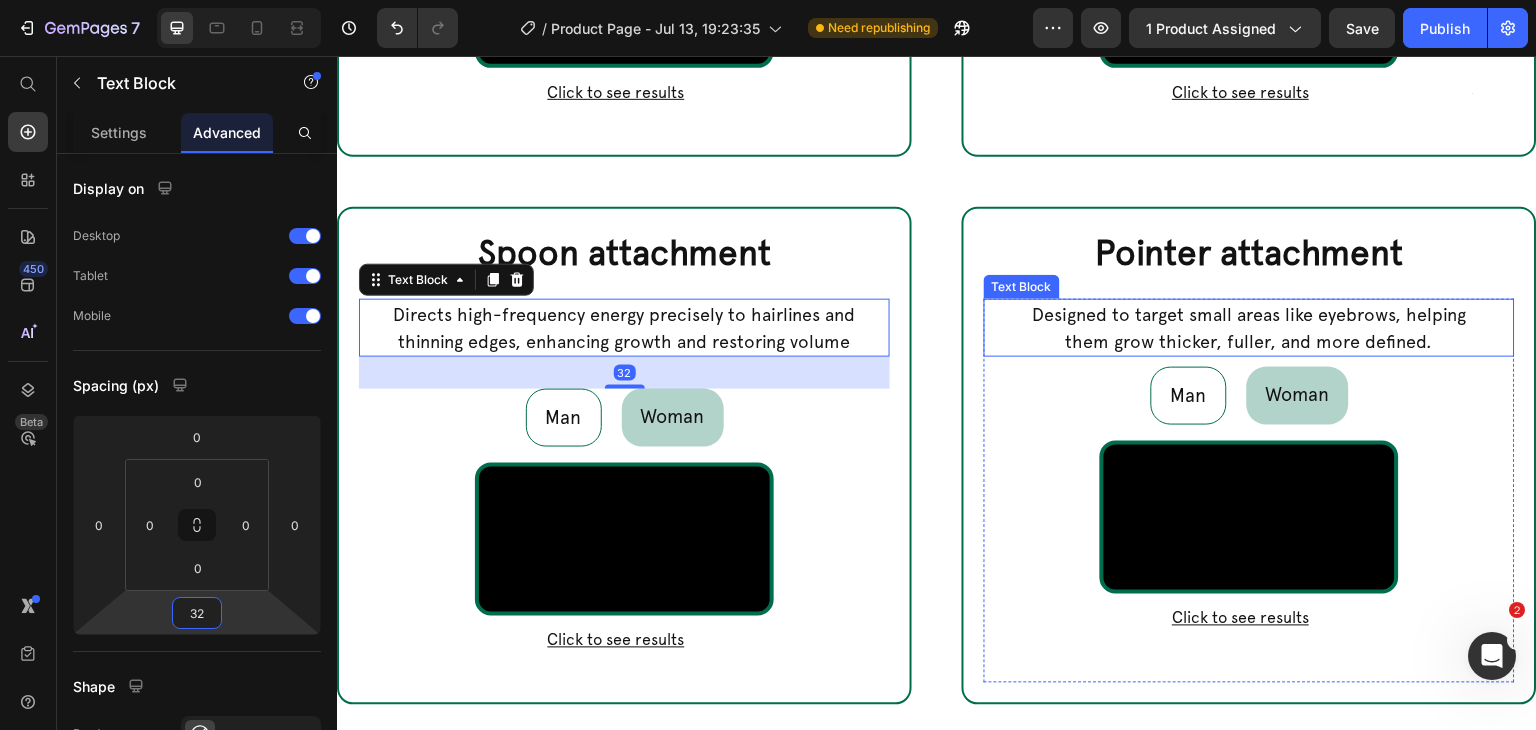 click on "Designed to target small areas like eyebrows, helping them grow thicker, fuller, and more defined." at bounding box center (1249, 328) 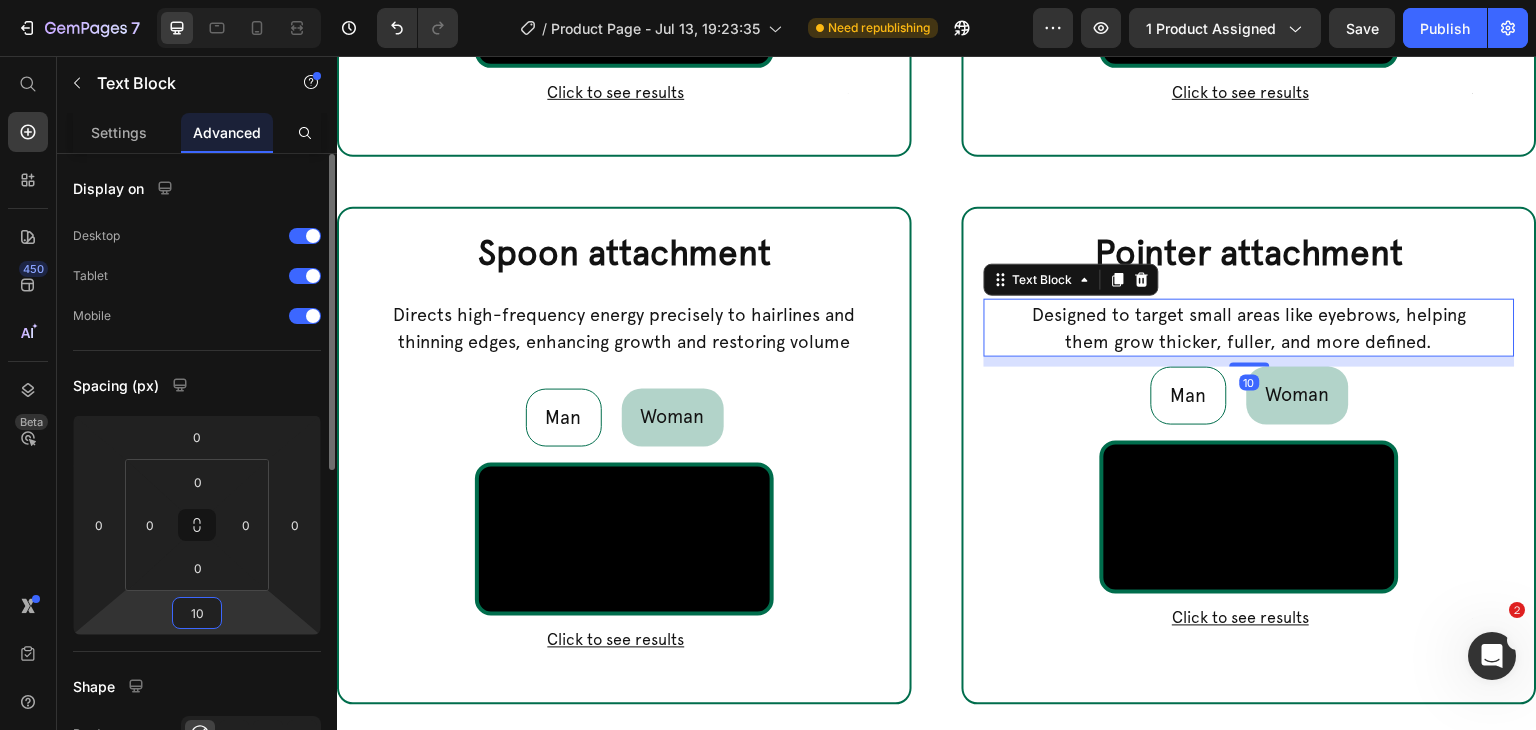 click on "10" at bounding box center (197, 613) 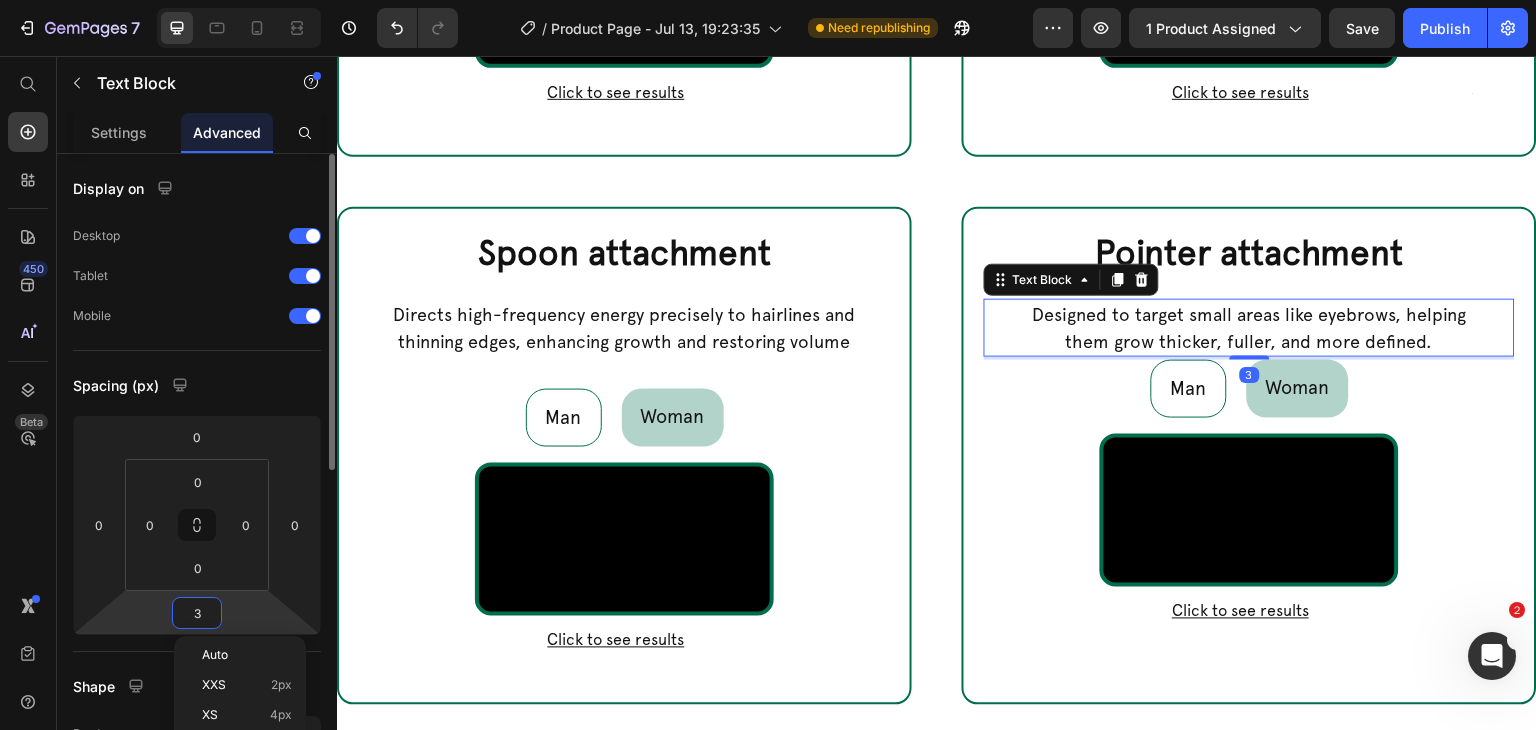 type on "32" 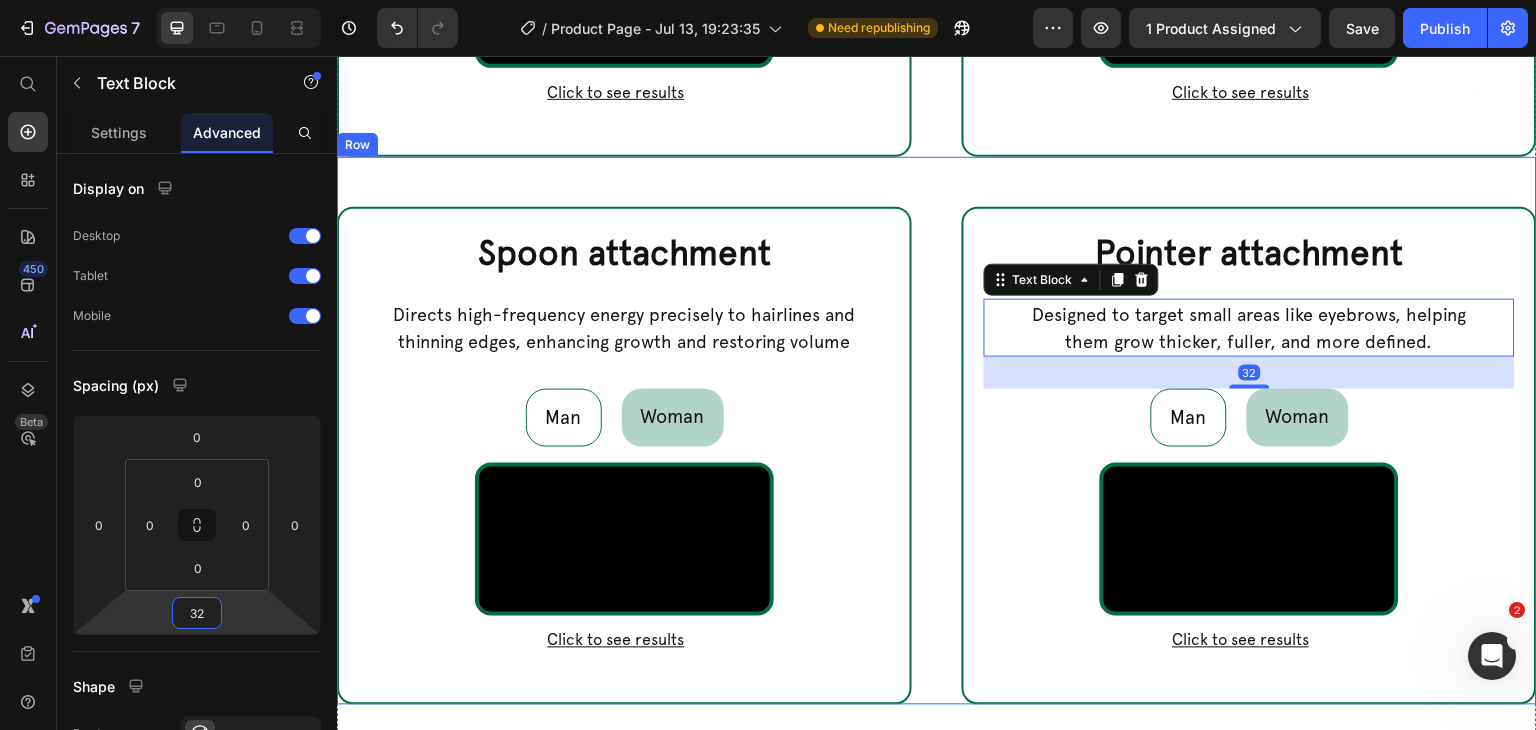 click on "Spoon attachment Heading Directs high-frequency energy precisely to hairlines and thinning edges, enhancing growth and restoring volume Text Block Row Man Woman Video Row
Click to see results Accordion Row Video Row Row
Click to see results Accordion Tab Row" at bounding box center (624, 431) 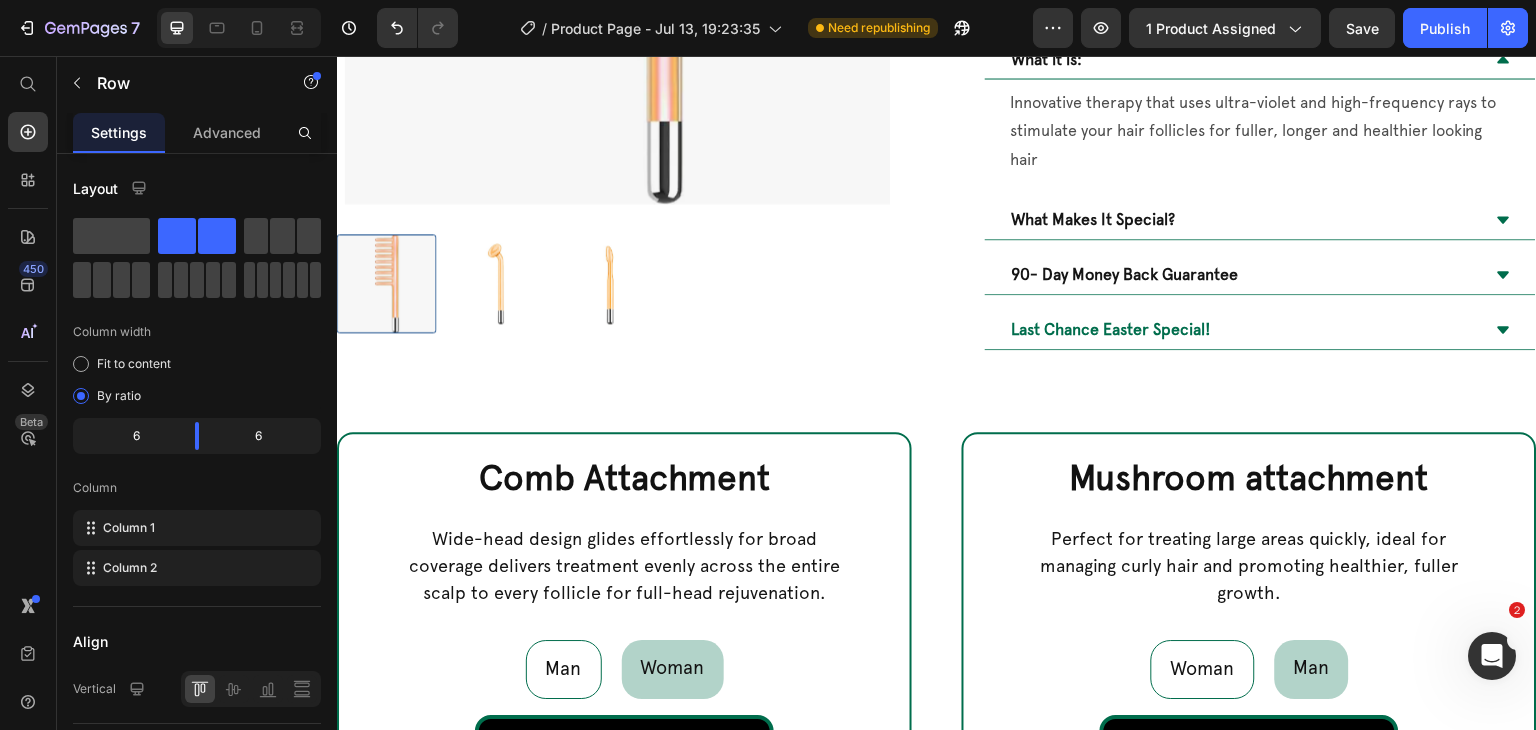 scroll, scrollTop: 1155, scrollLeft: 0, axis: vertical 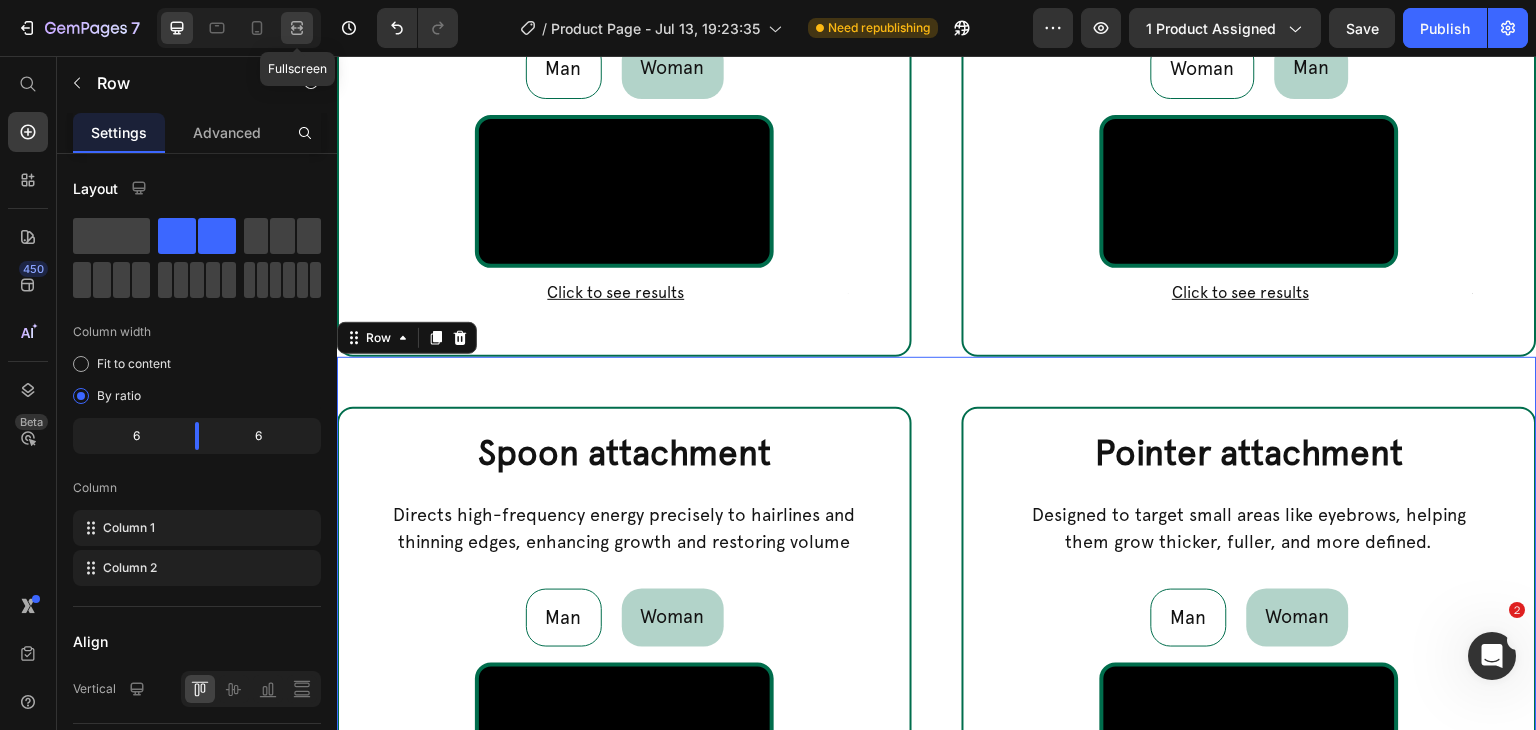 click 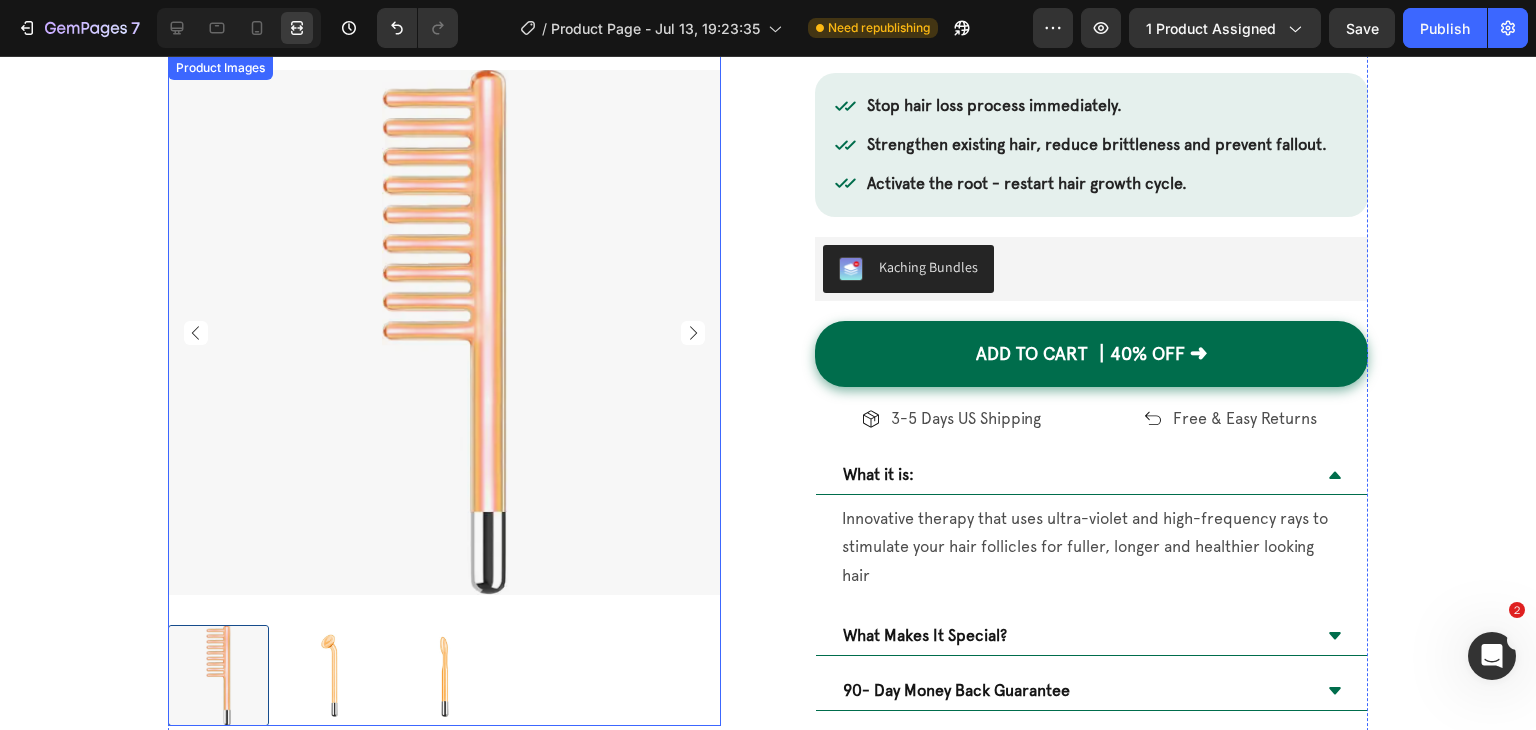 scroll, scrollTop: 0, scrollLeft: 0, axis: both 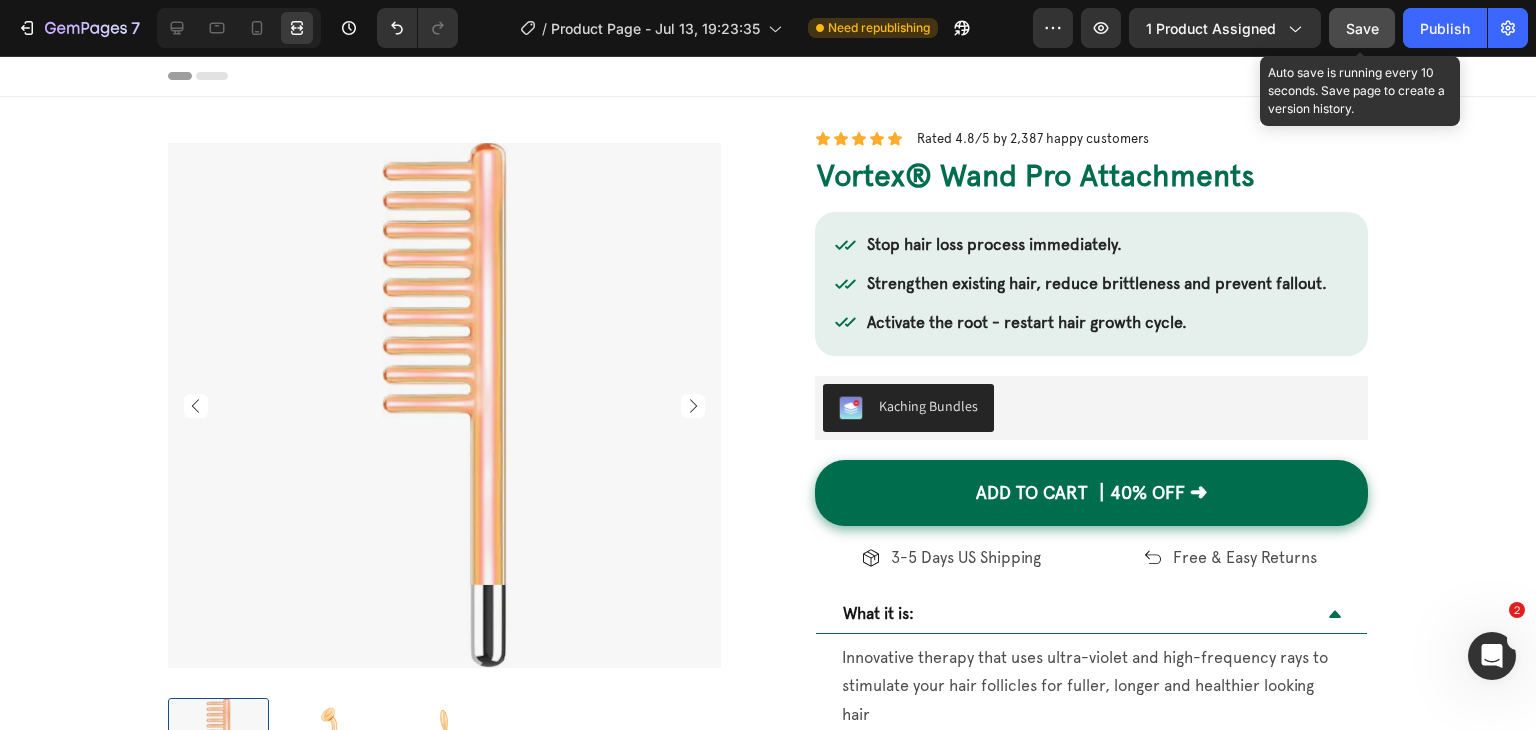 click on "Save" 